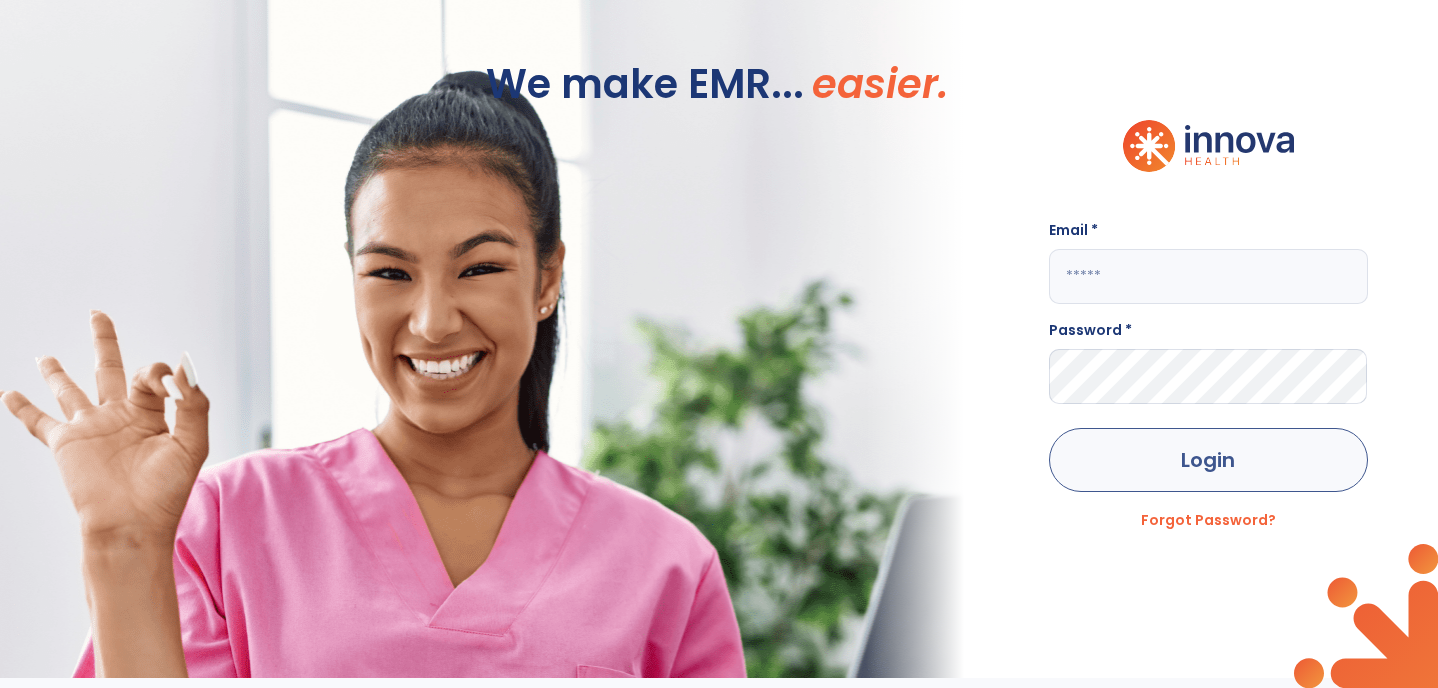 type on "**********" 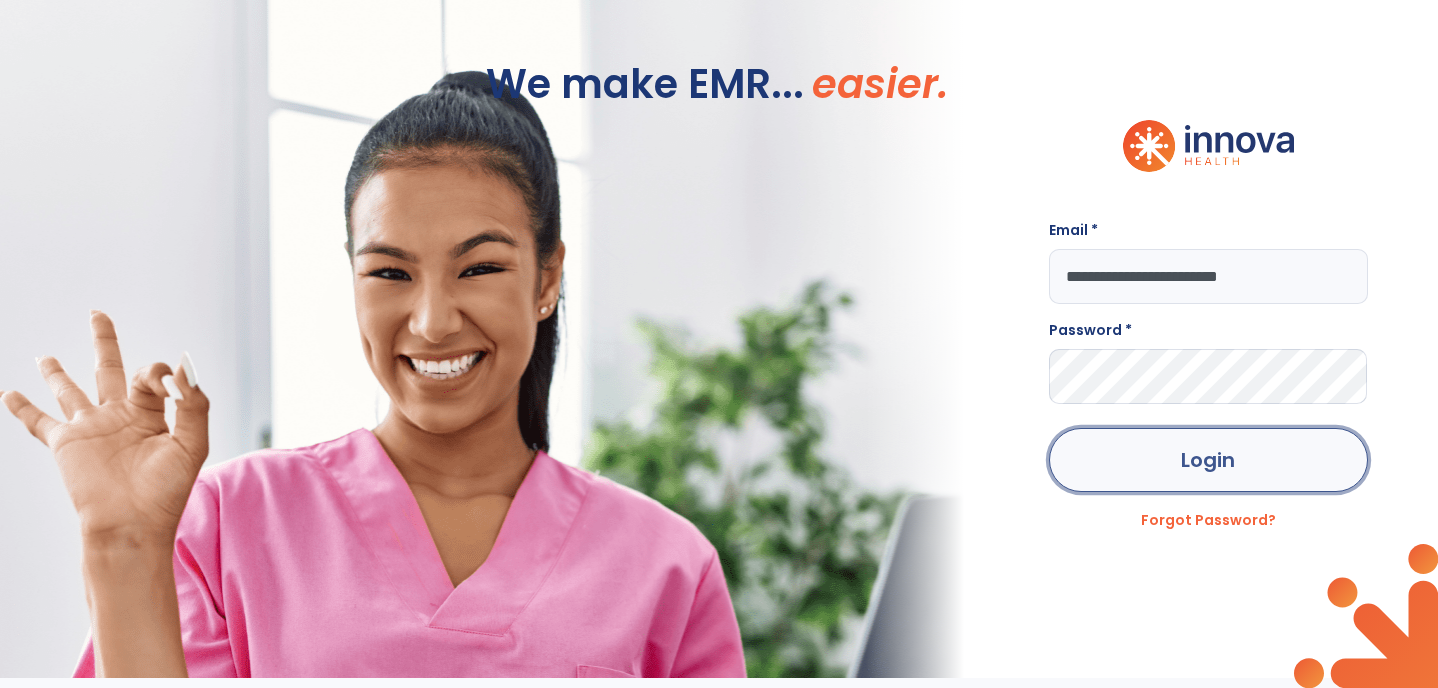 scroll, scrollTop: 0, scrollLeft: 0, axis: both 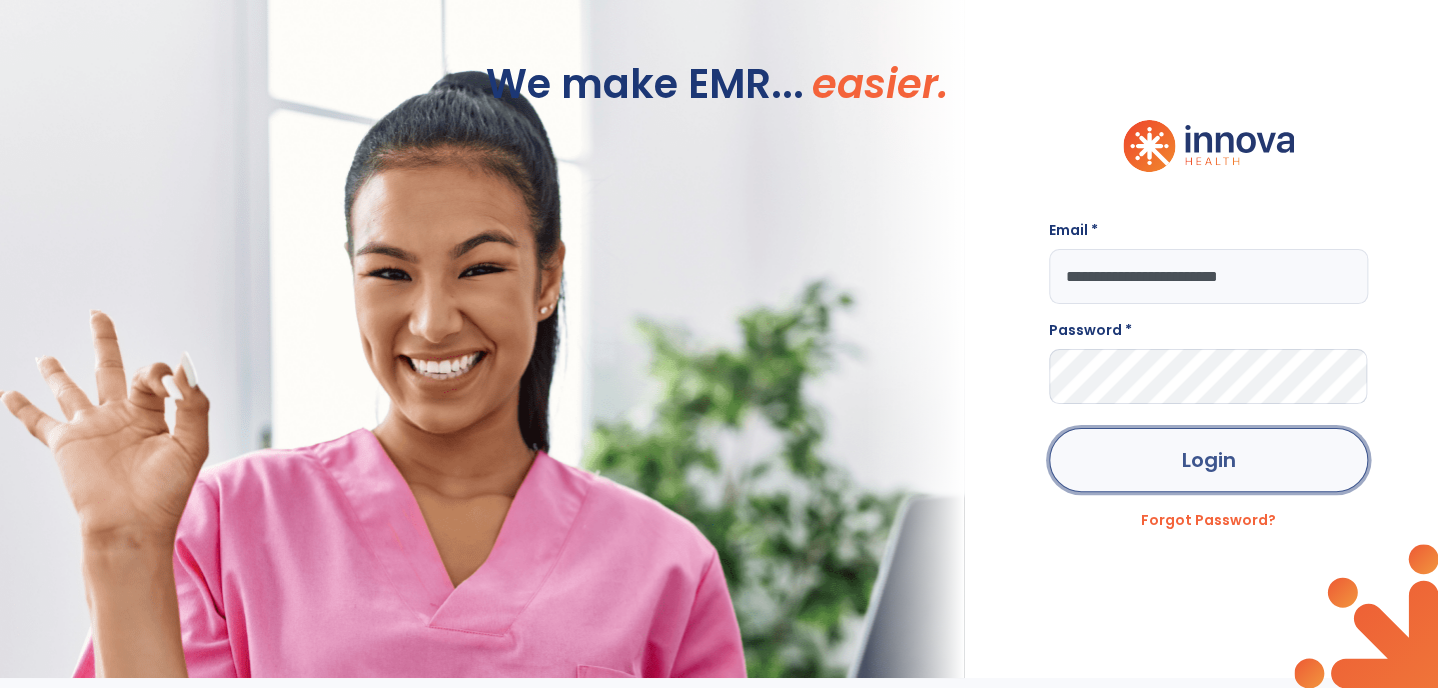click on "Login" 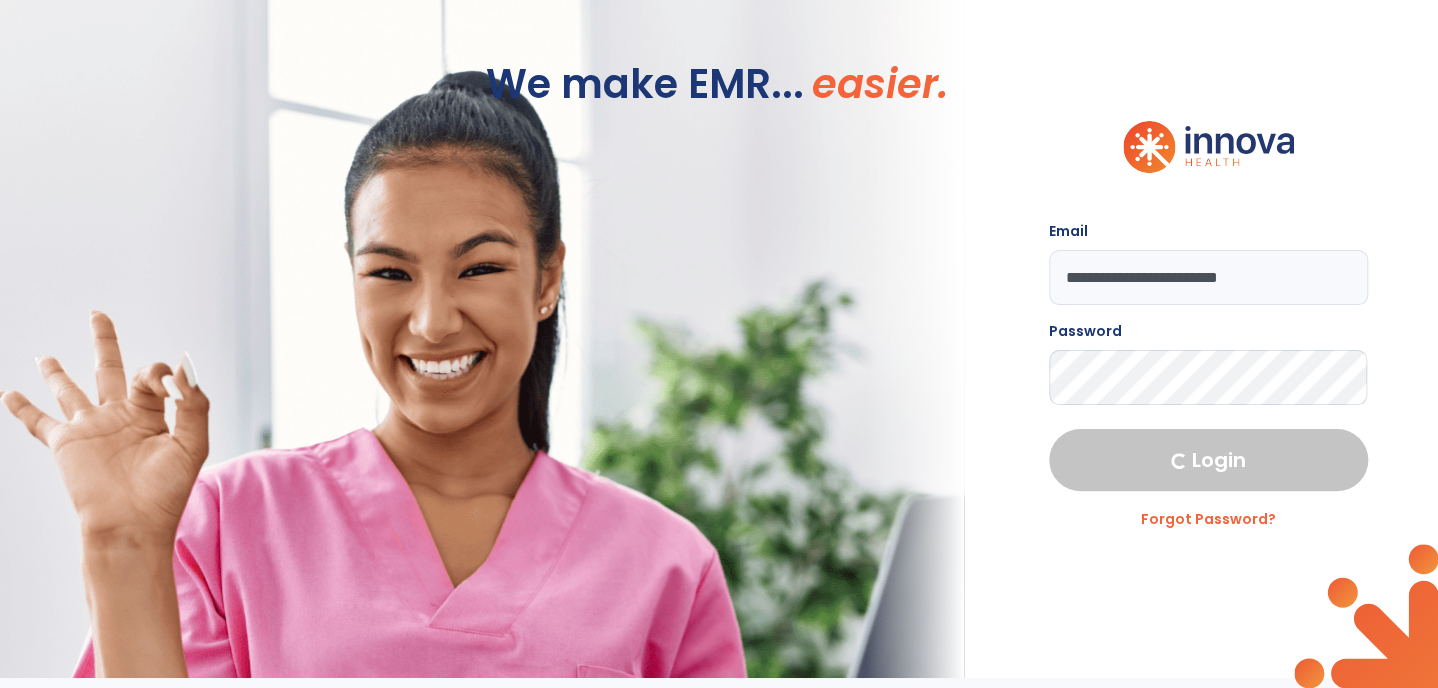 select on "***" 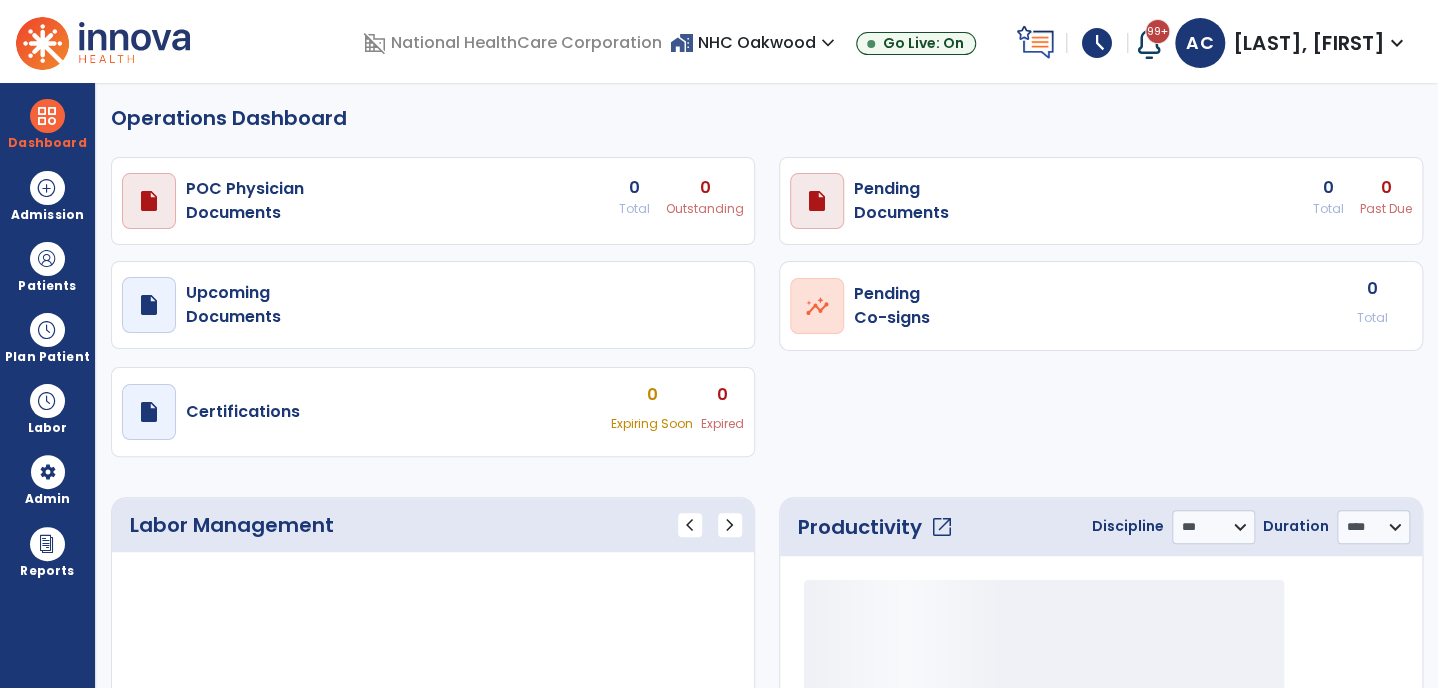 select on "***" 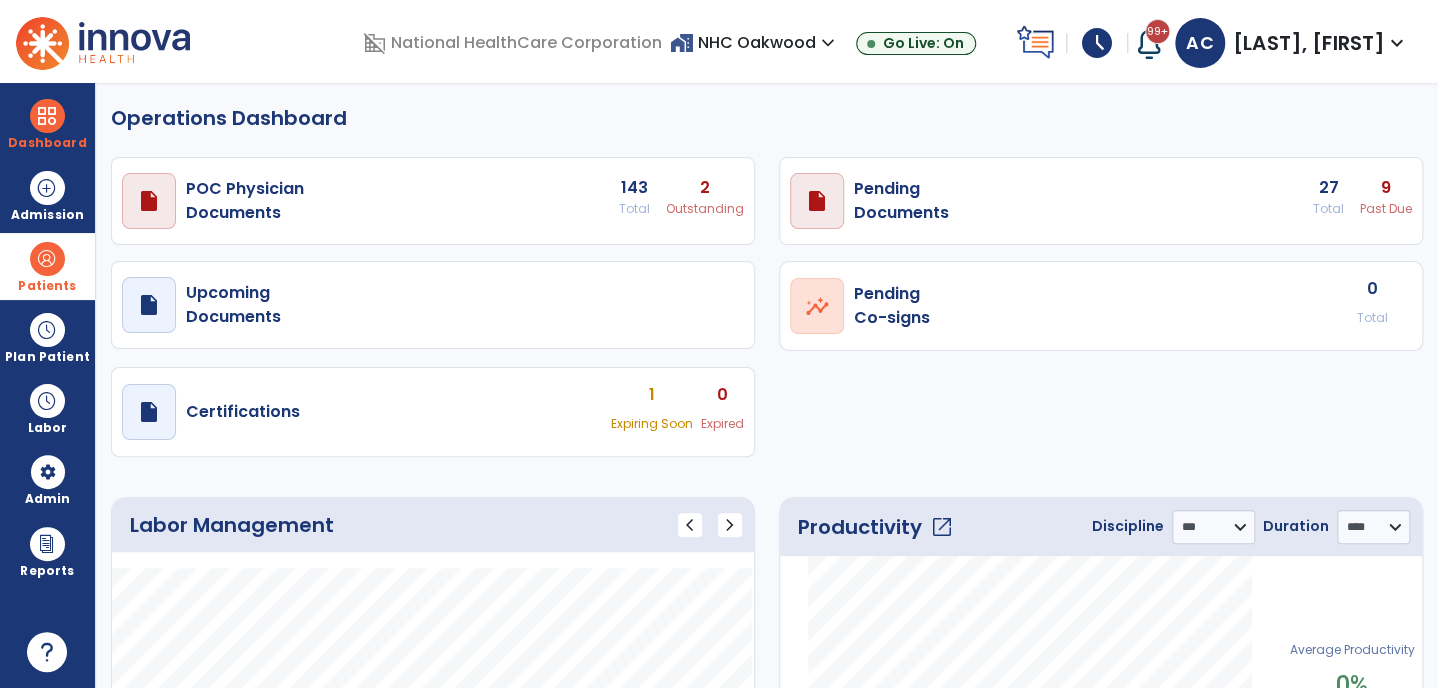 click at bounding box center (47, 259) 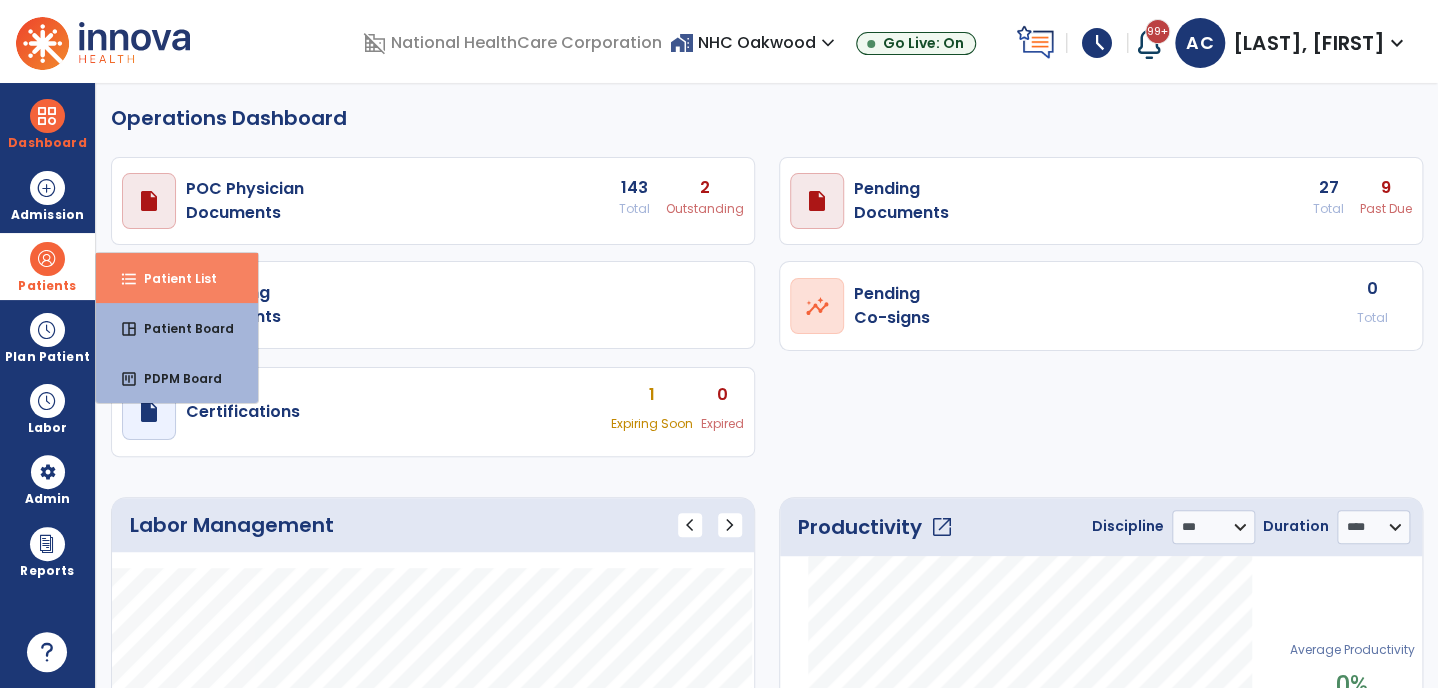 click on "Patient List" at bounding box center [172, 278] 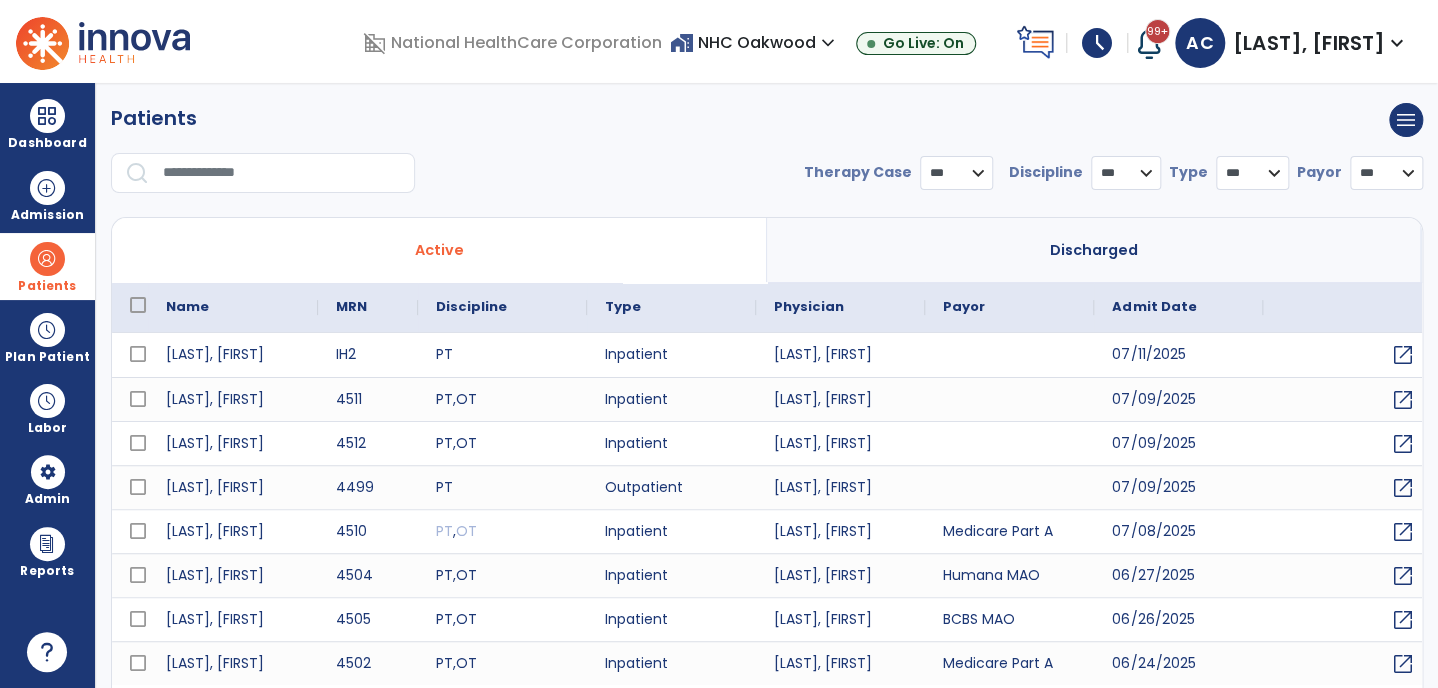 select on "***" 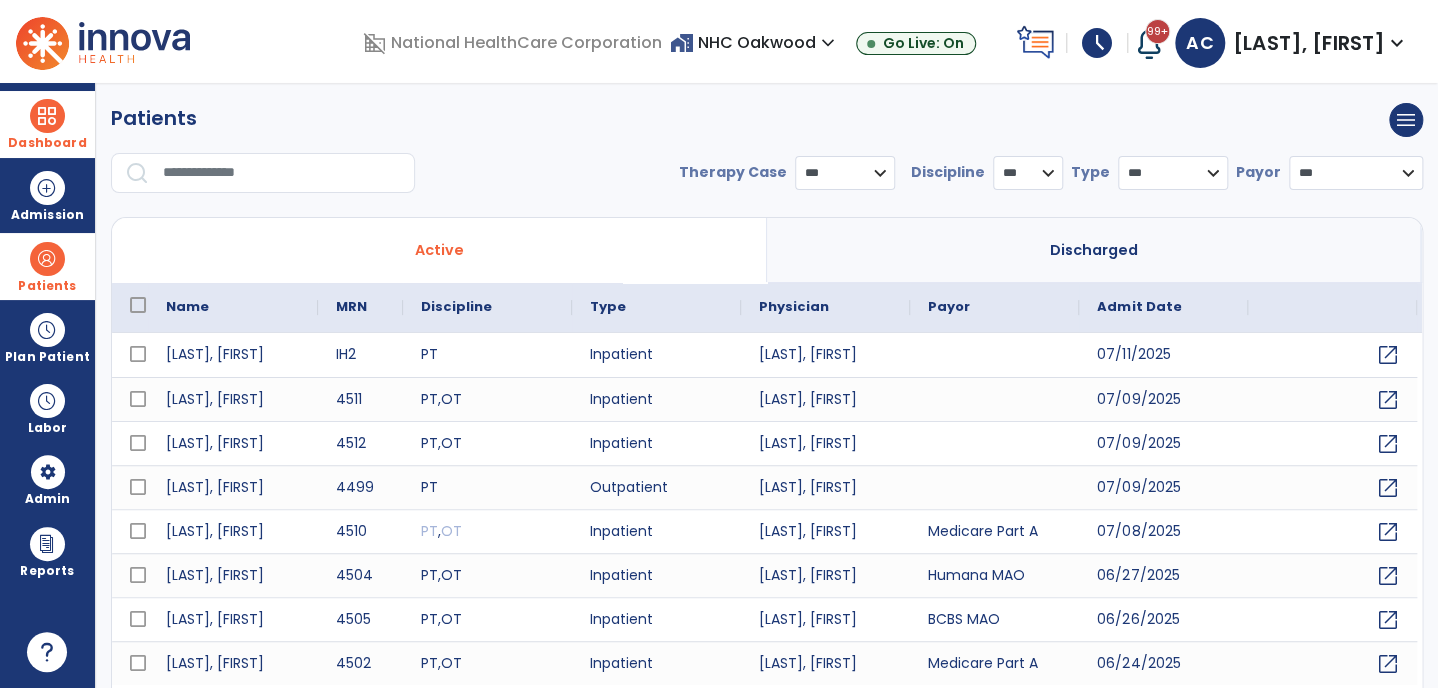 click at bounding box center [47, 116] 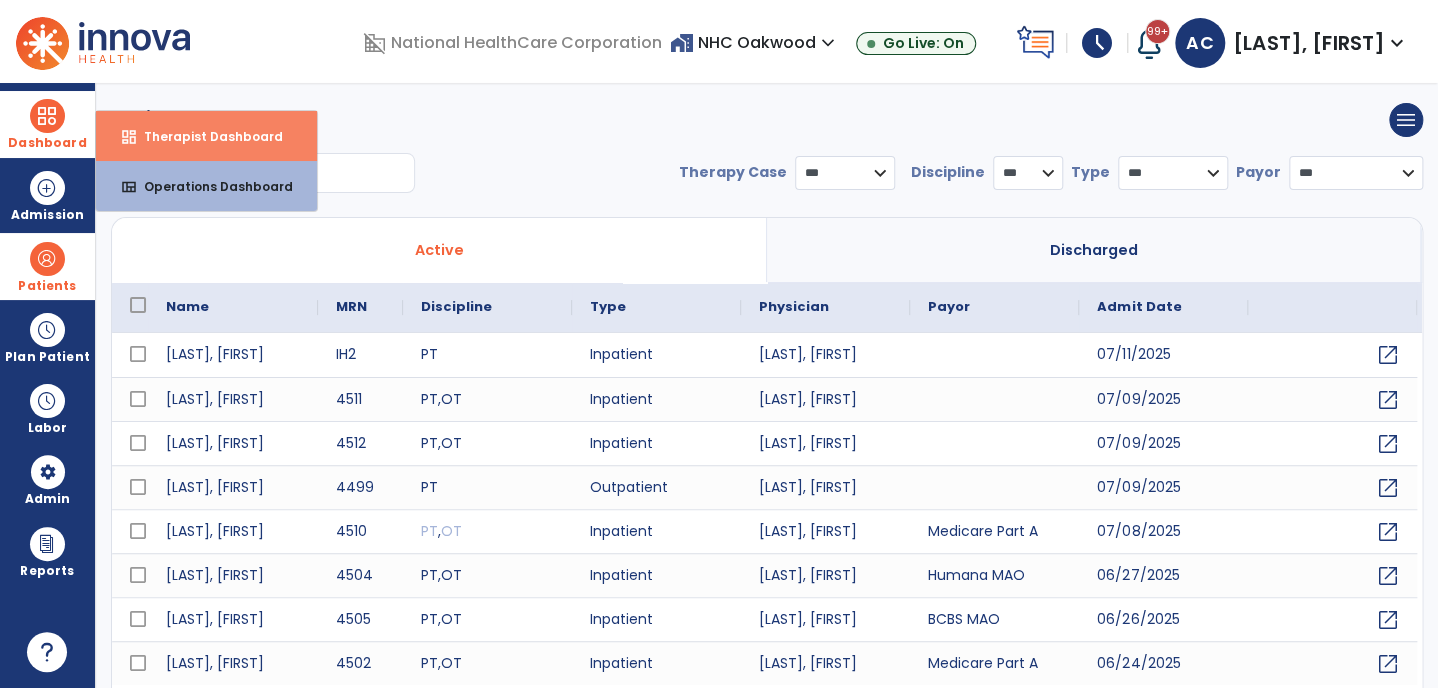 click on "dashboard" at bounding box center [129, 137] 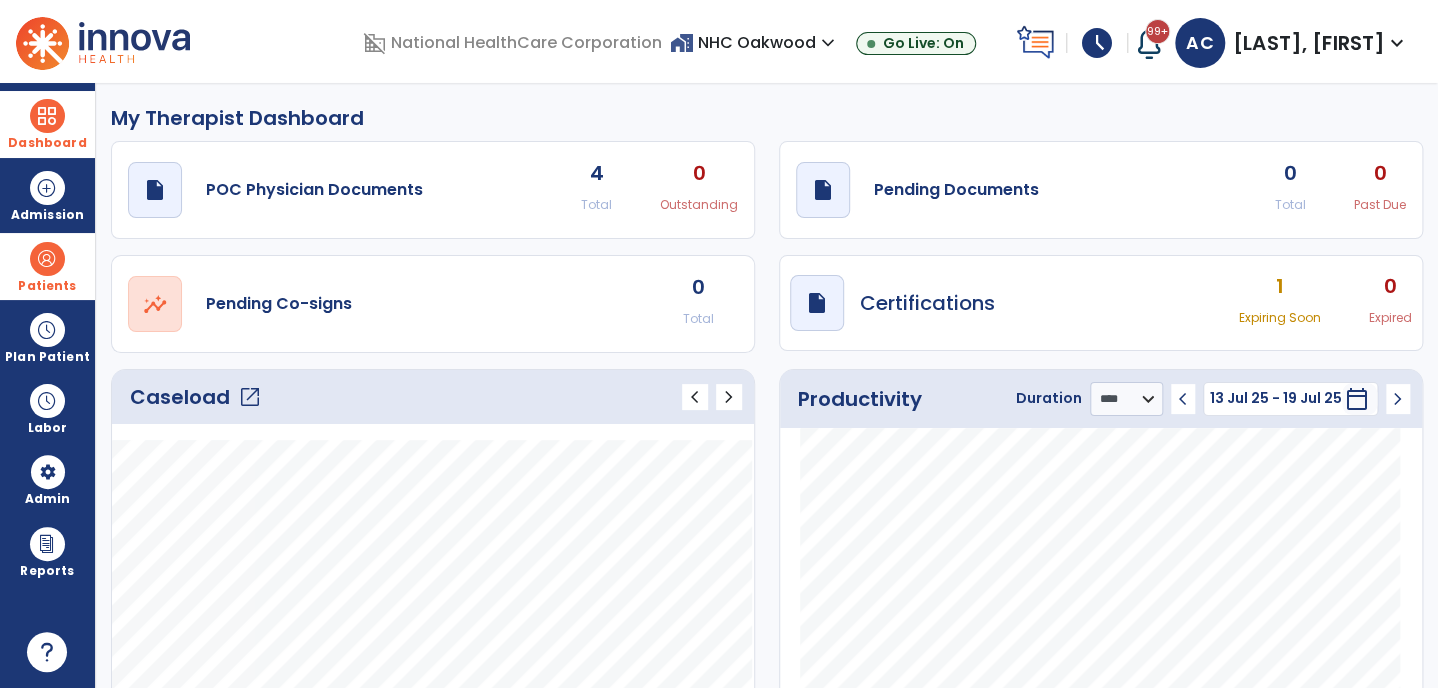 click on "Caseload   open_in_new   chevron_left   chevron_right" 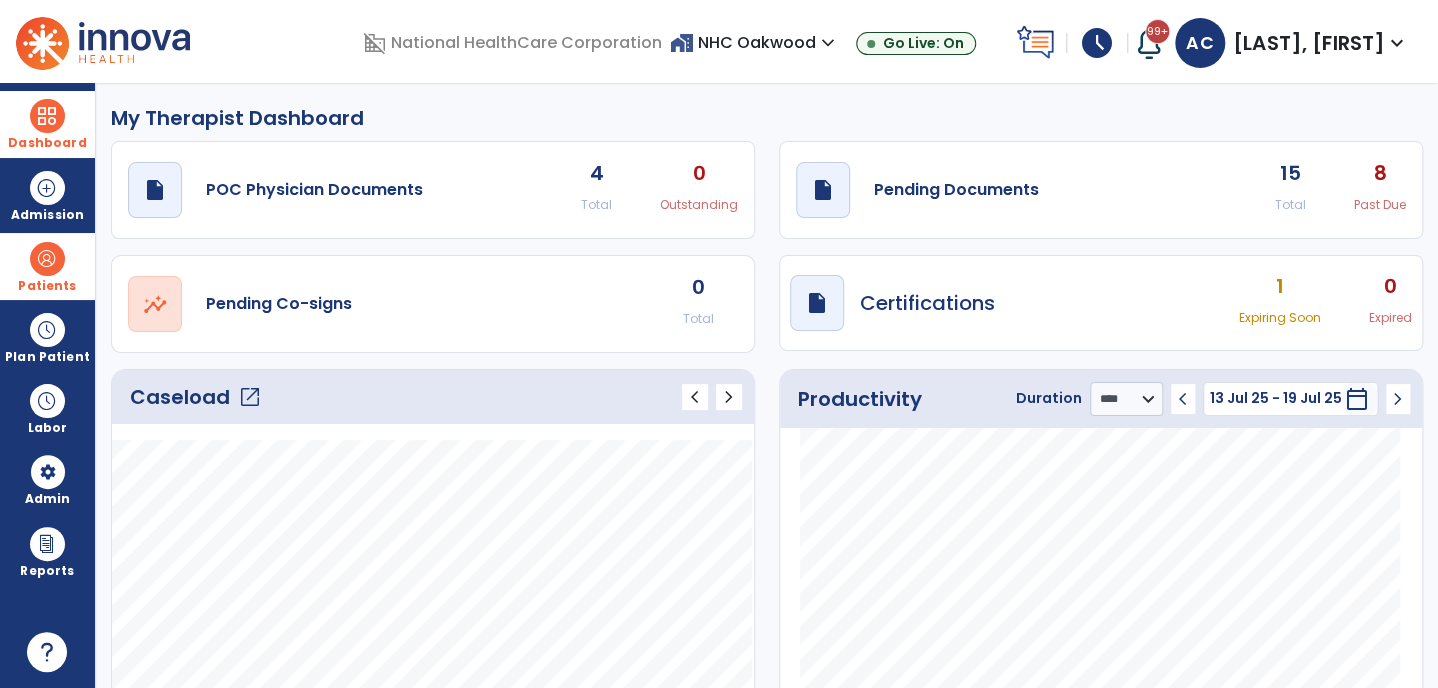 click on "open_in_new" 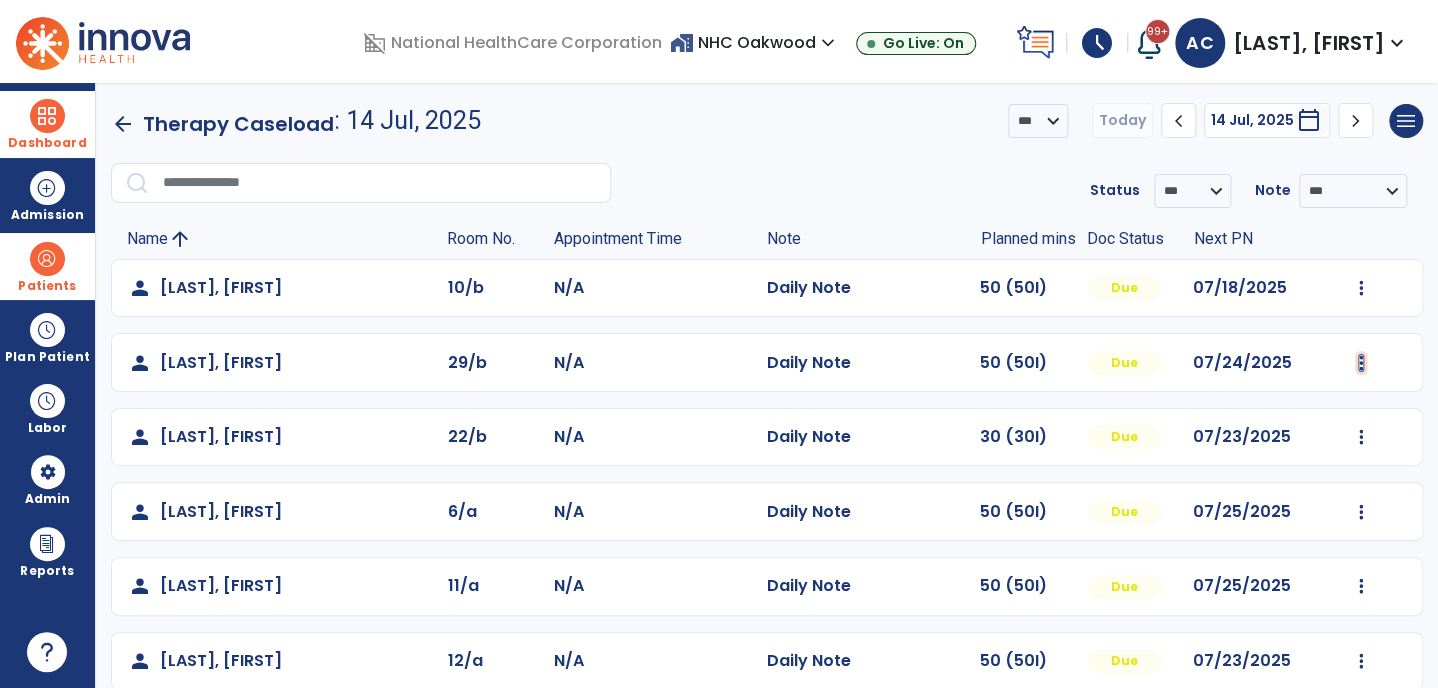 click at bounding box center (1361, 288) 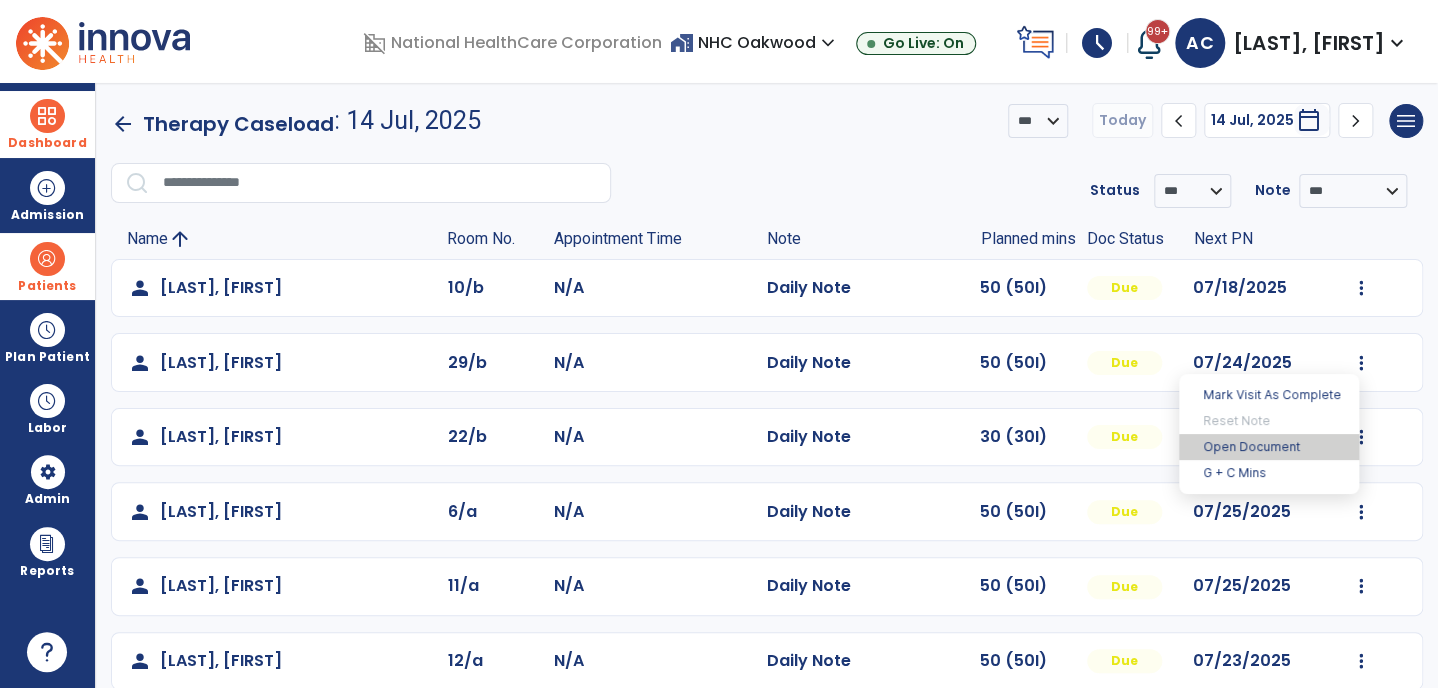 click on "Open Document" at bounding box center (1269, 447) 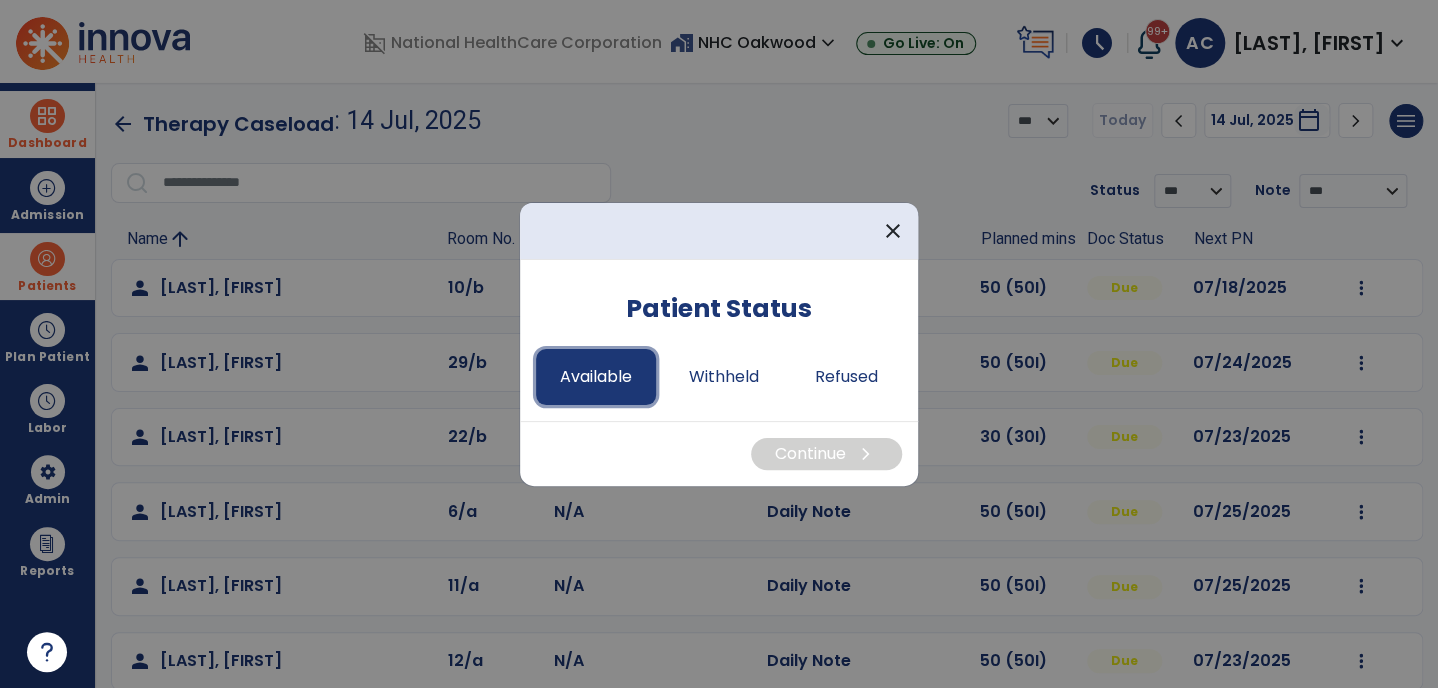 click on "Available" at bounding box center [596, 377] 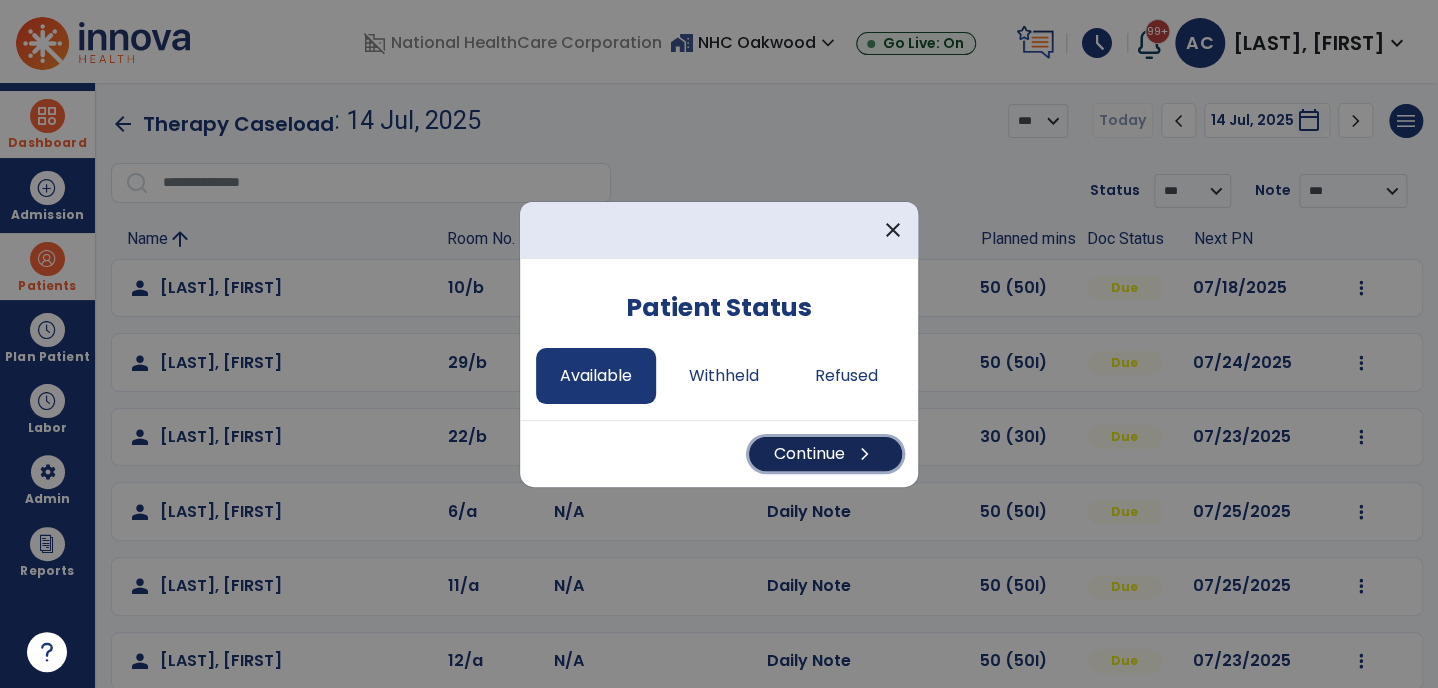 click on "Continue   chevron_right" at bounding box center [825, 454] 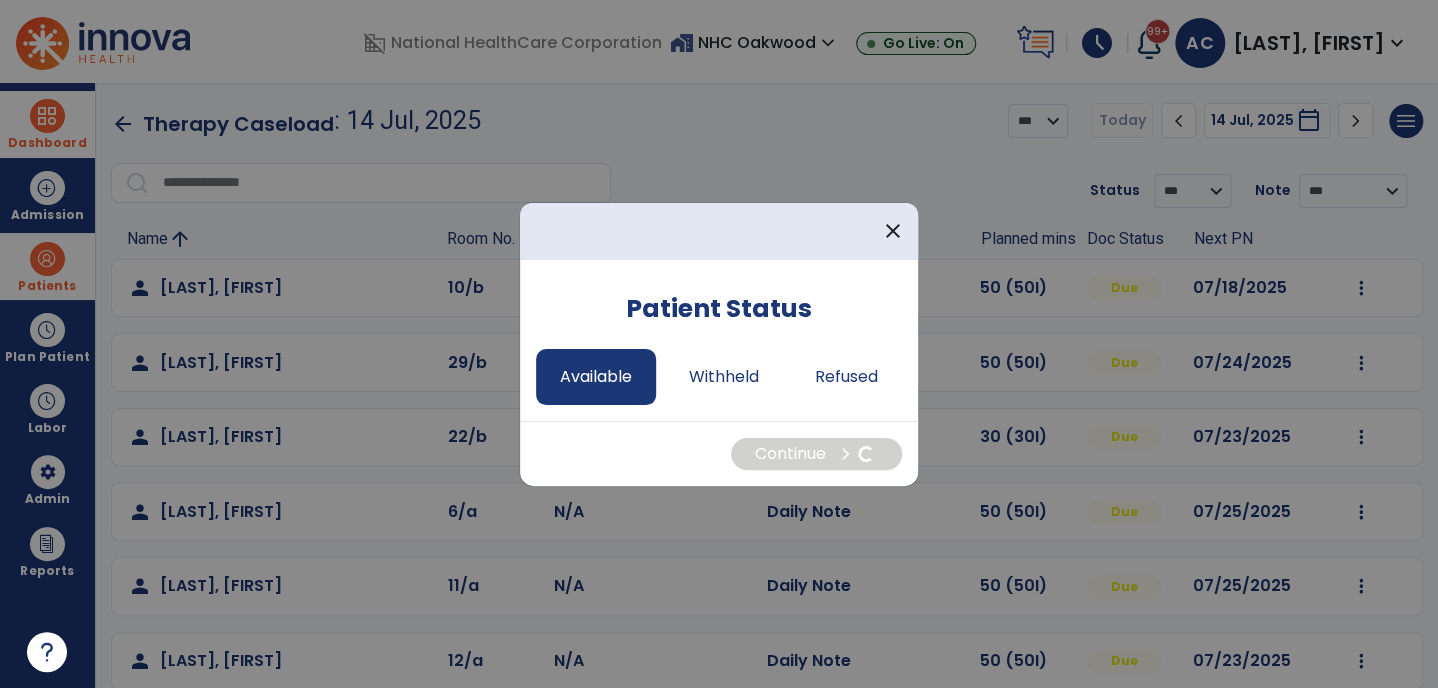 select on "*" 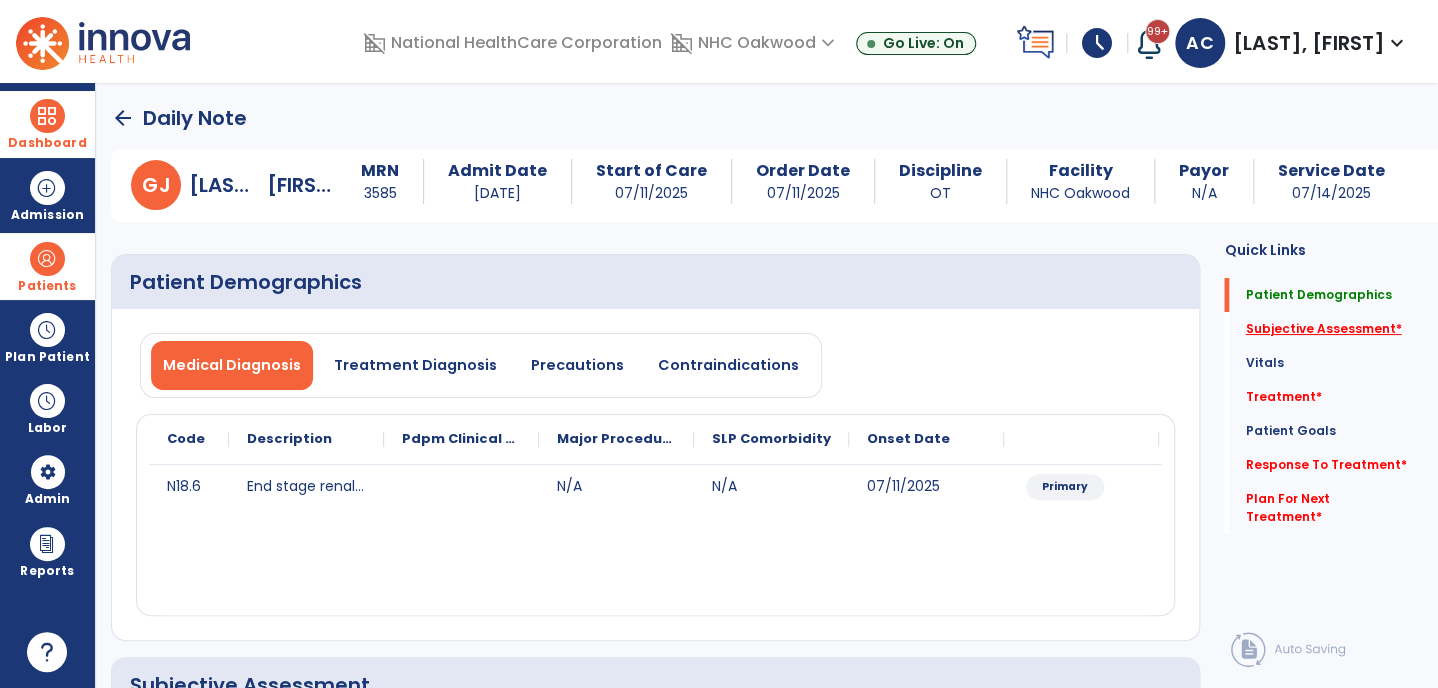 click on "Subjective Assessment   *" 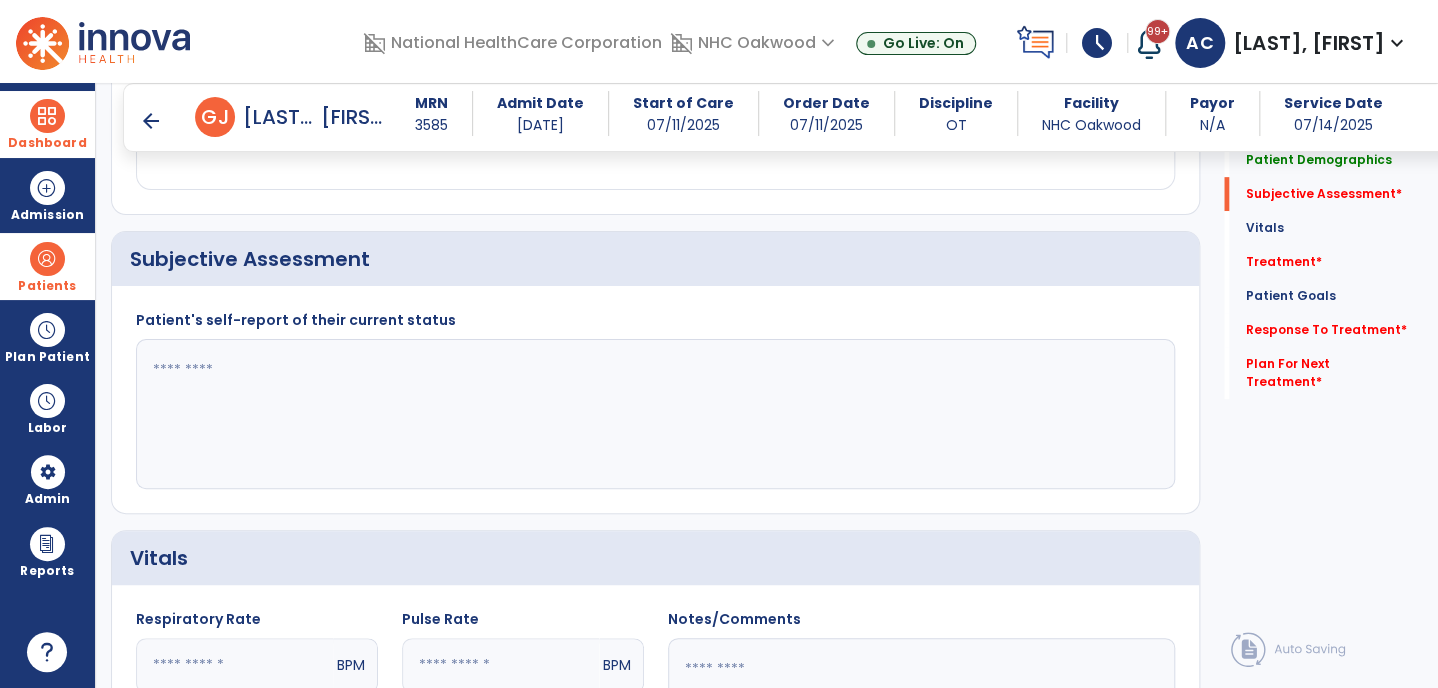 scroll, scrollTop: 412, scrollLeft: 0, axis: vertical 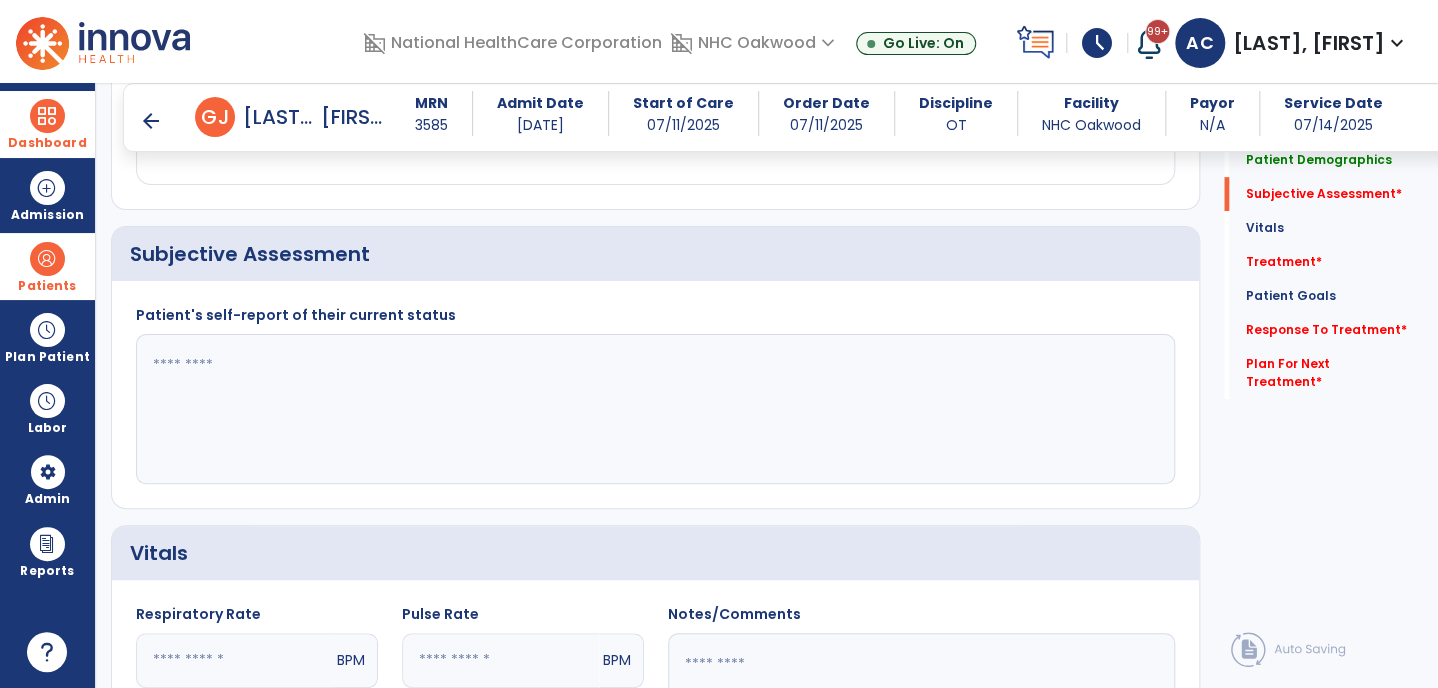 click 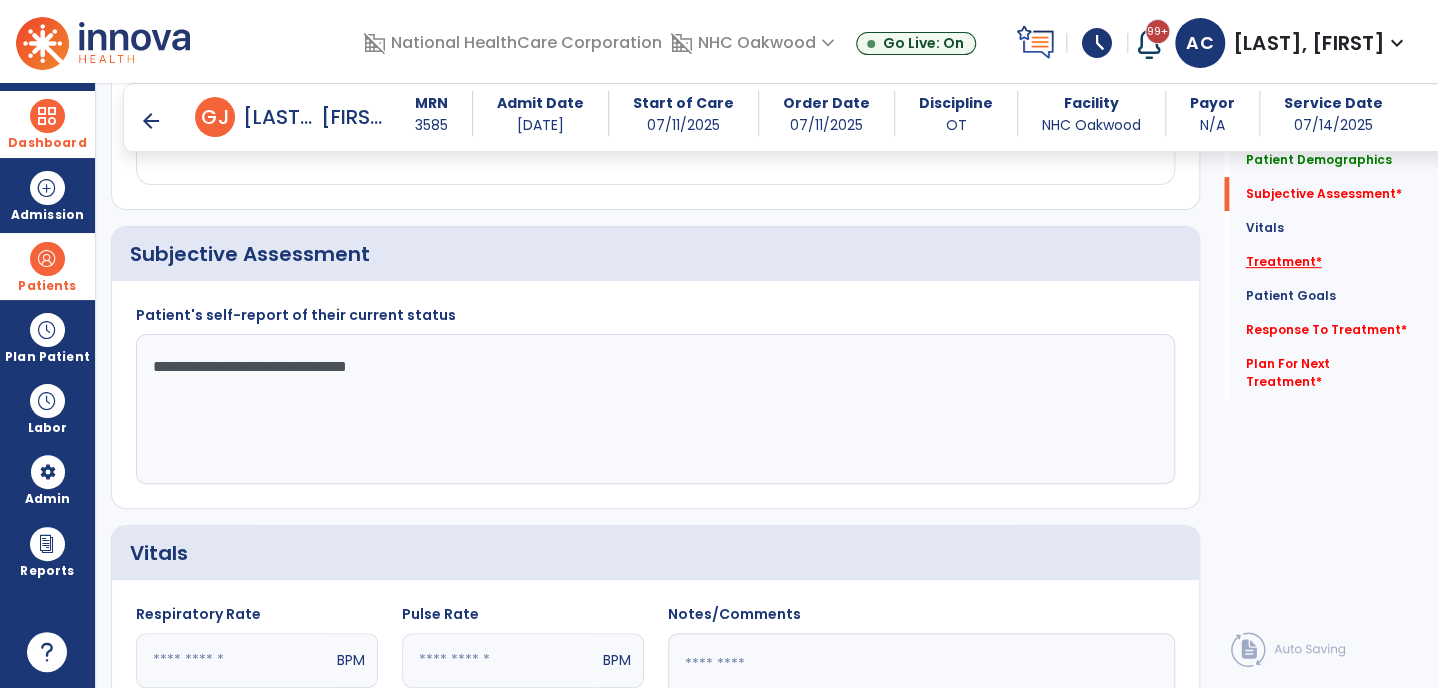 type on "**********" 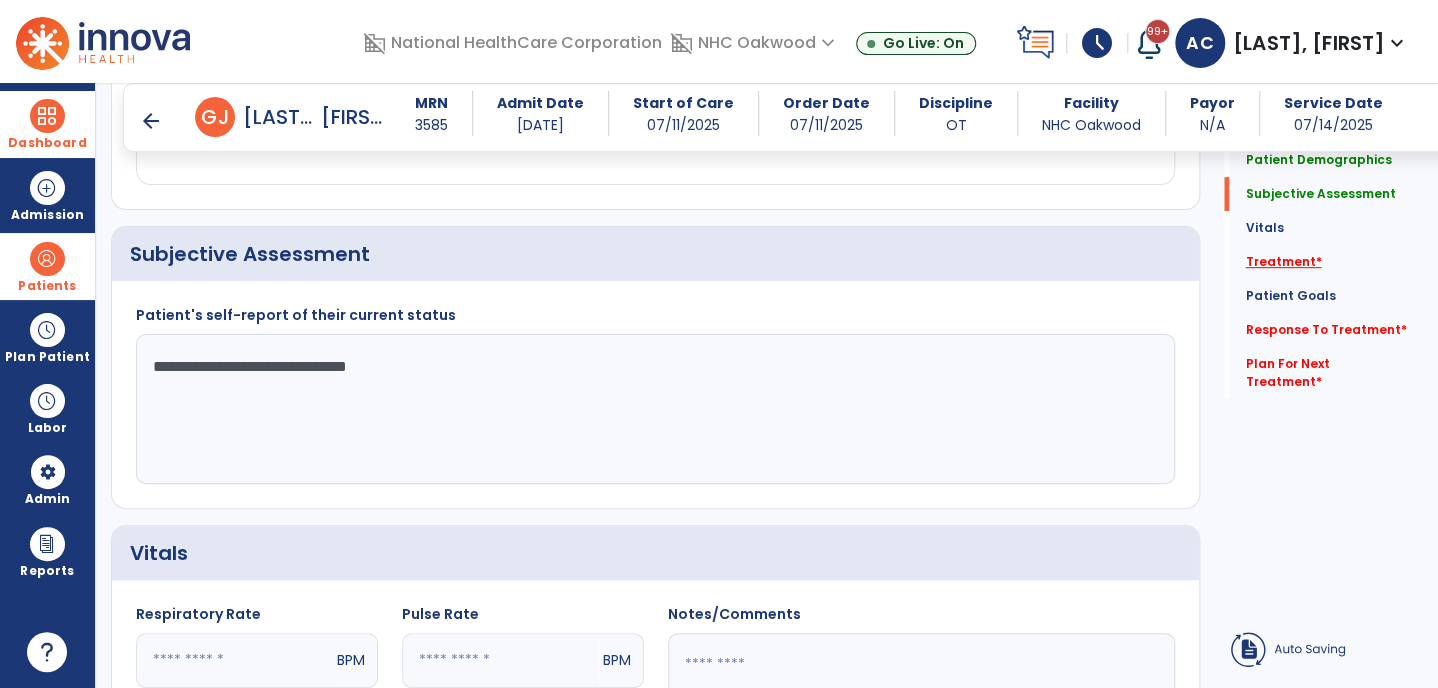 click on "Treatment   *" 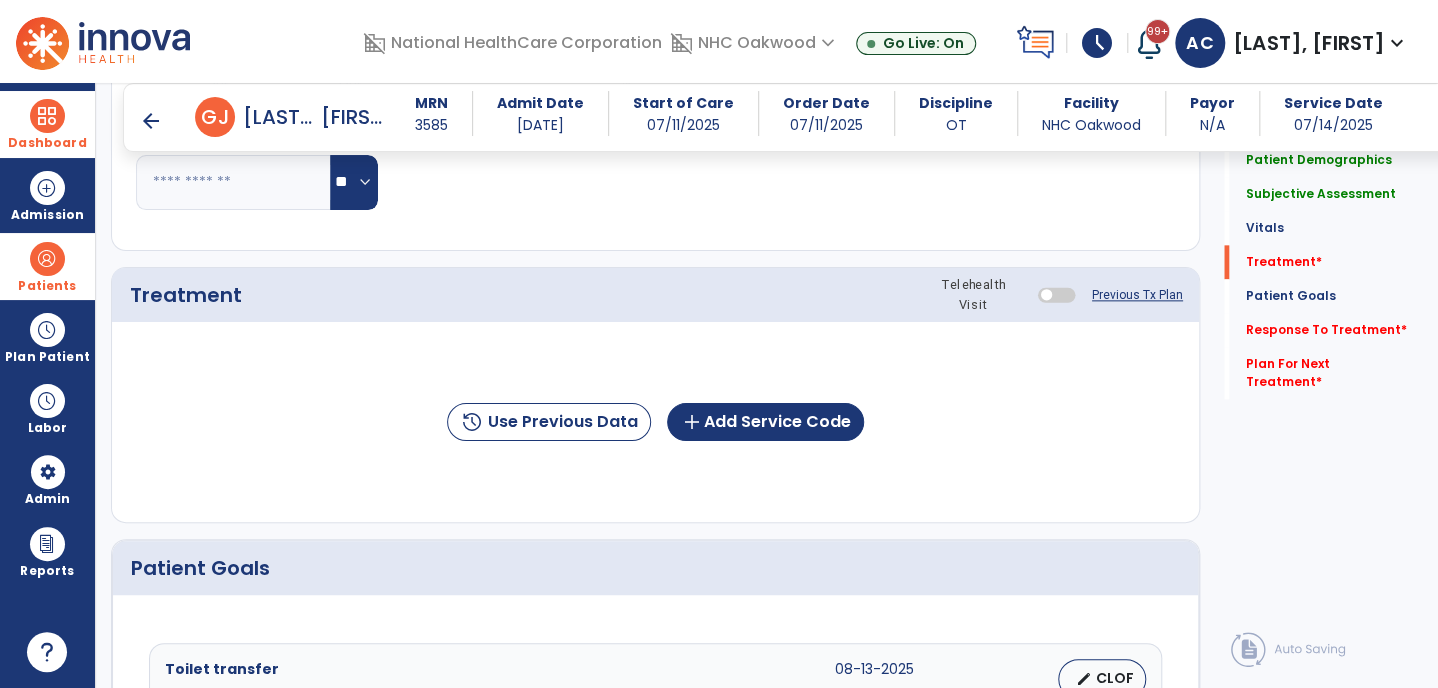 scroll, scrollTop: 1100, scrollLeft: 0, axis: vertical 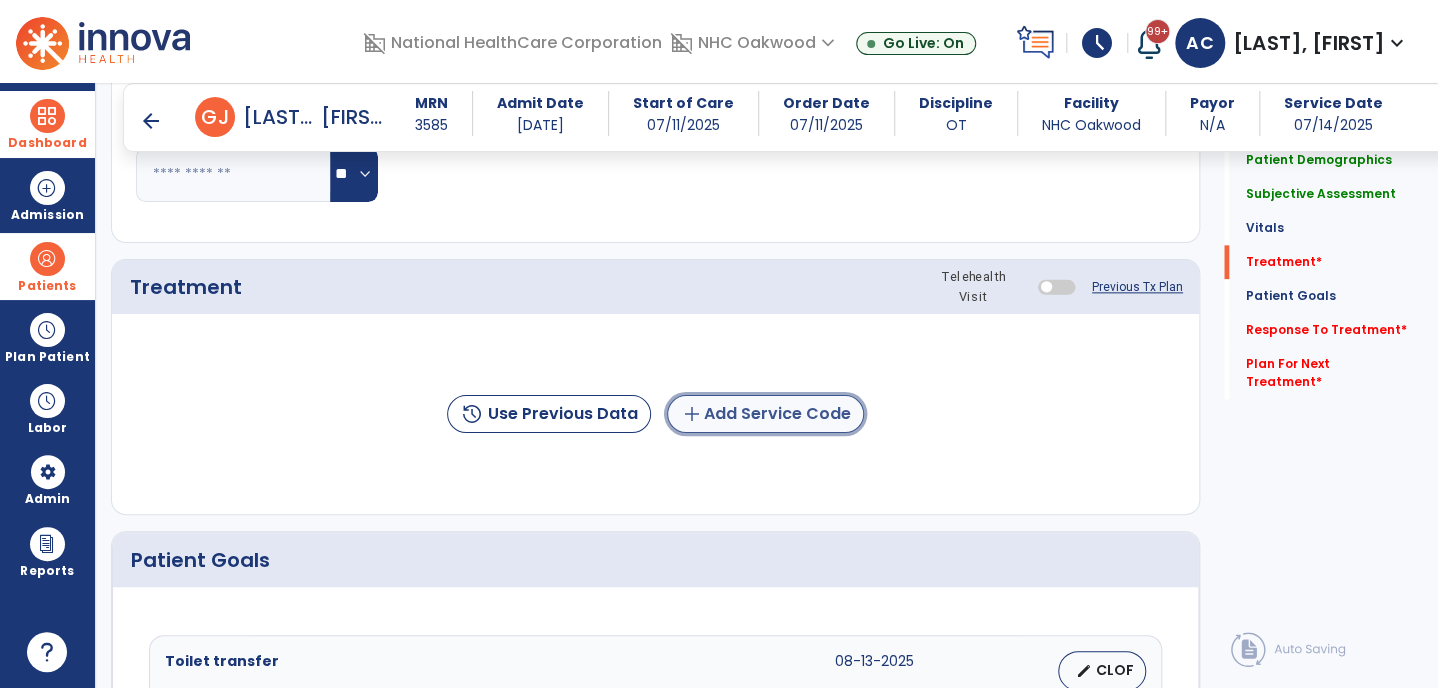 click on "add  Add Service Code" 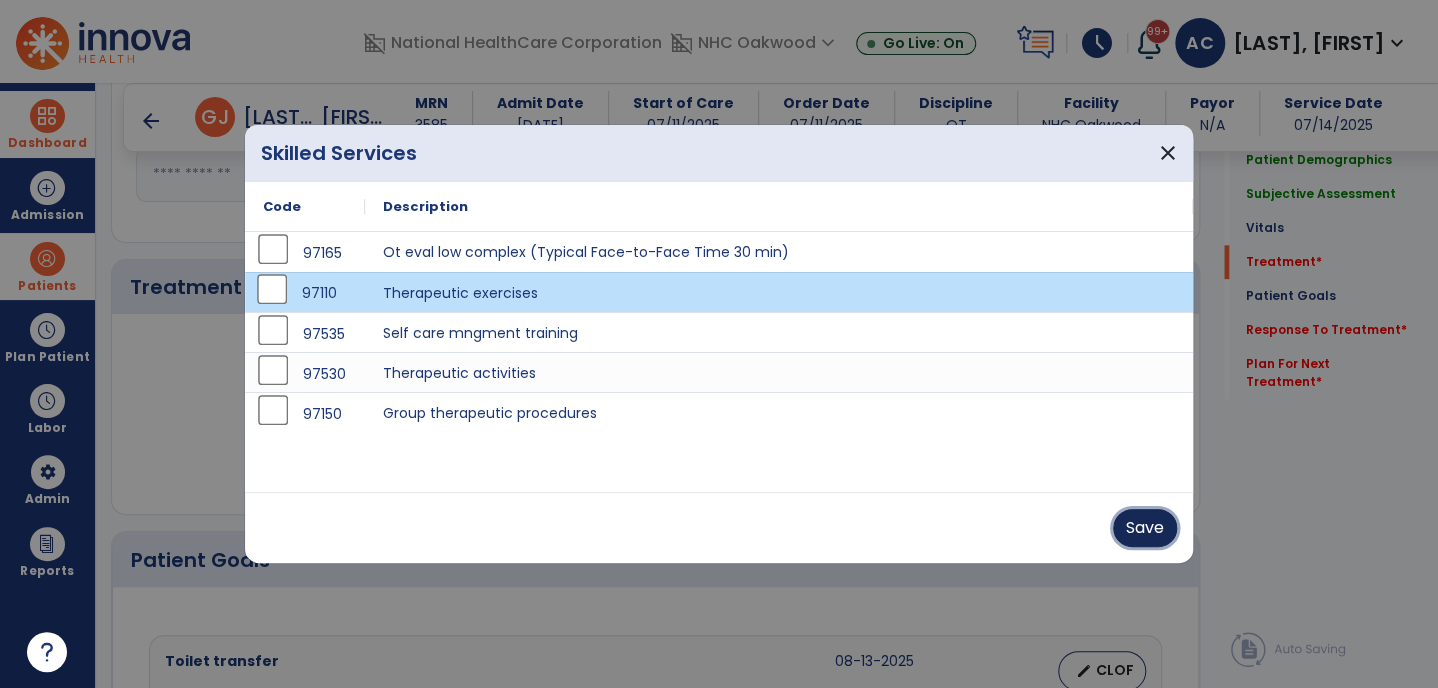 click on "Save" at bounding box center (1145, 528) 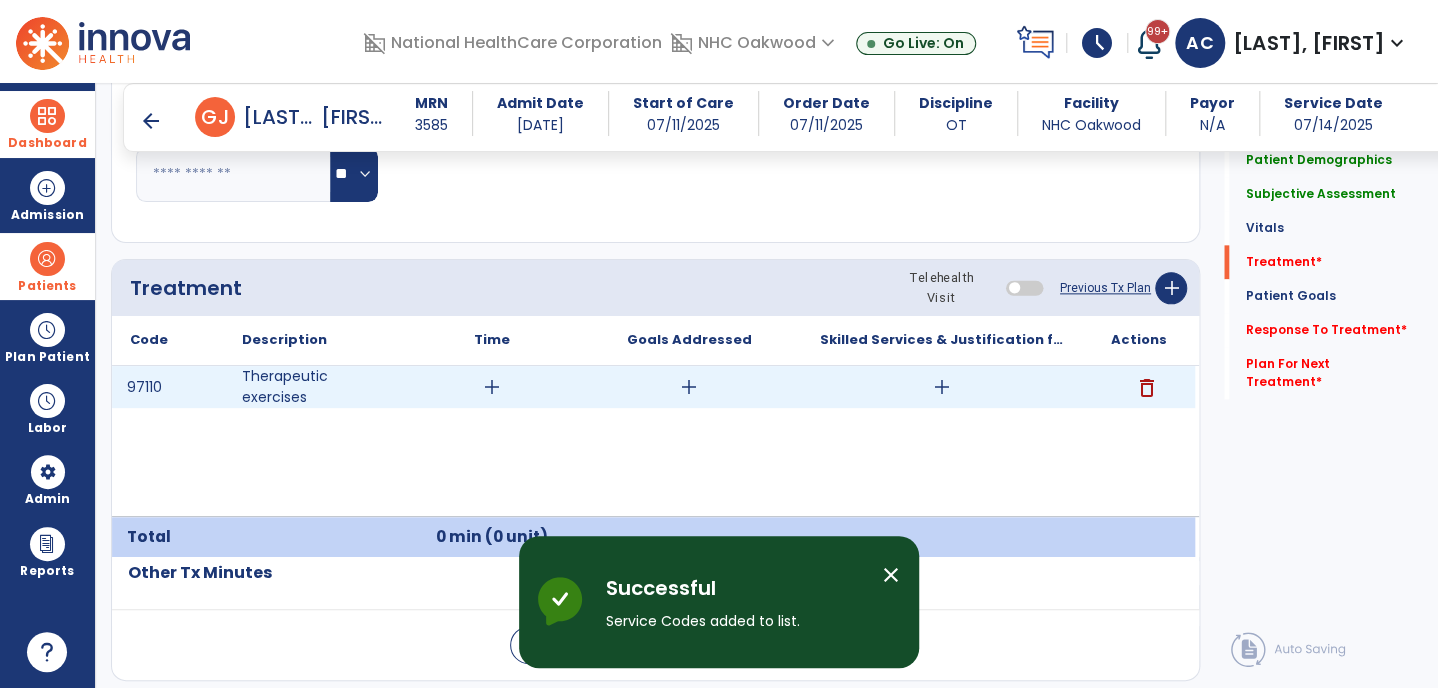 click on "add" at bounding box center (491, 387) 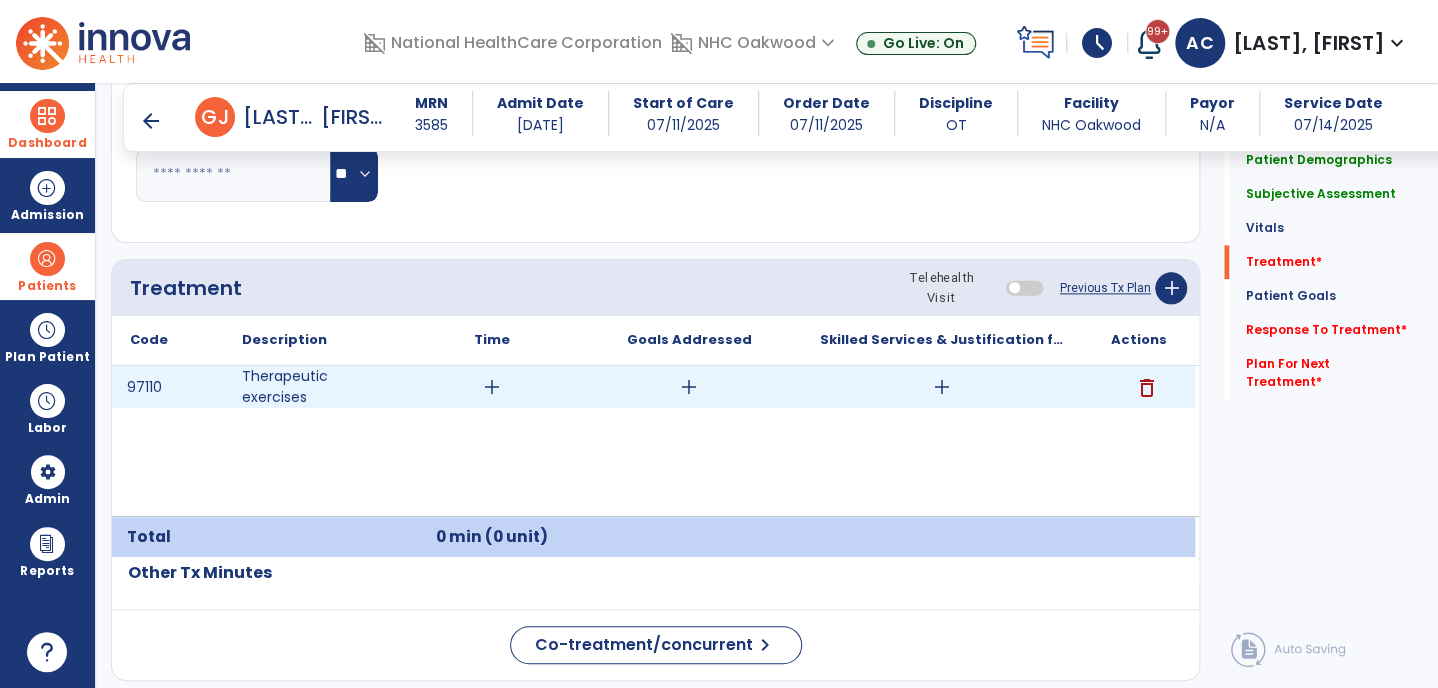 click on "add" at bounding box center [492, 387] 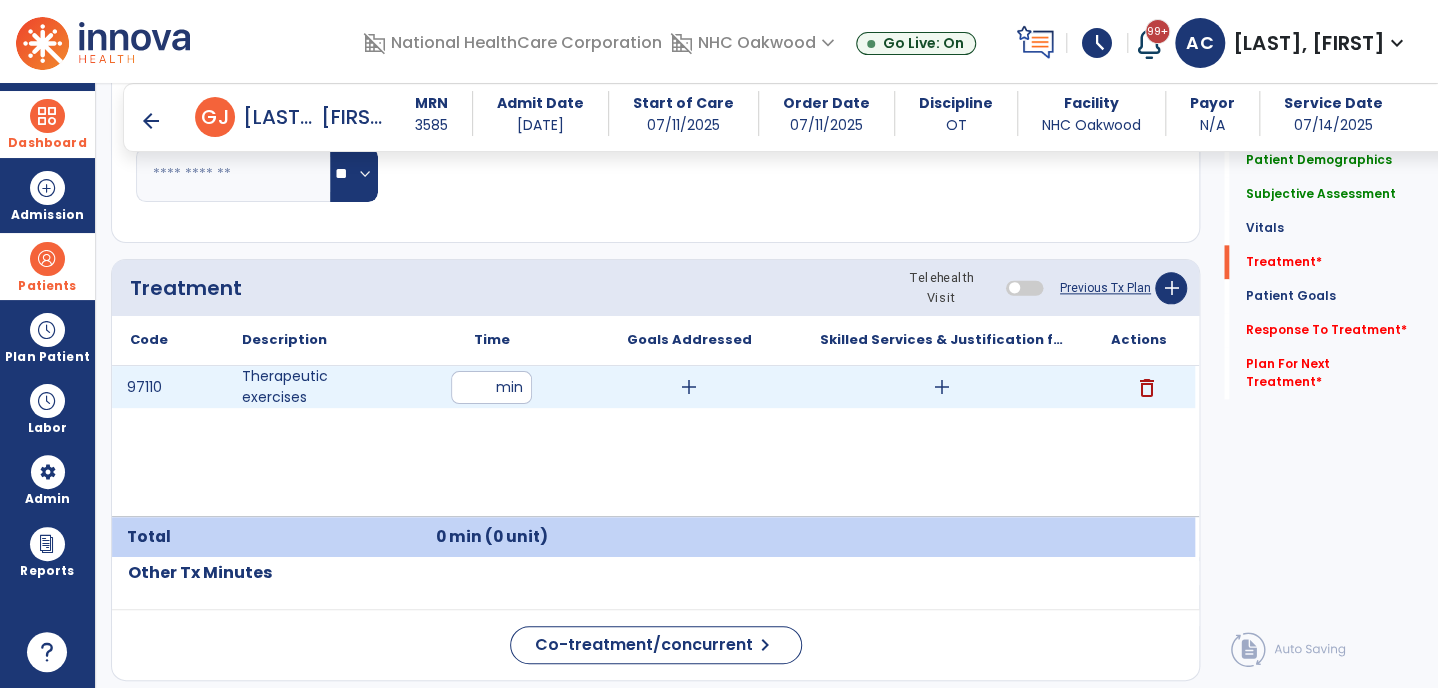 type on "**" 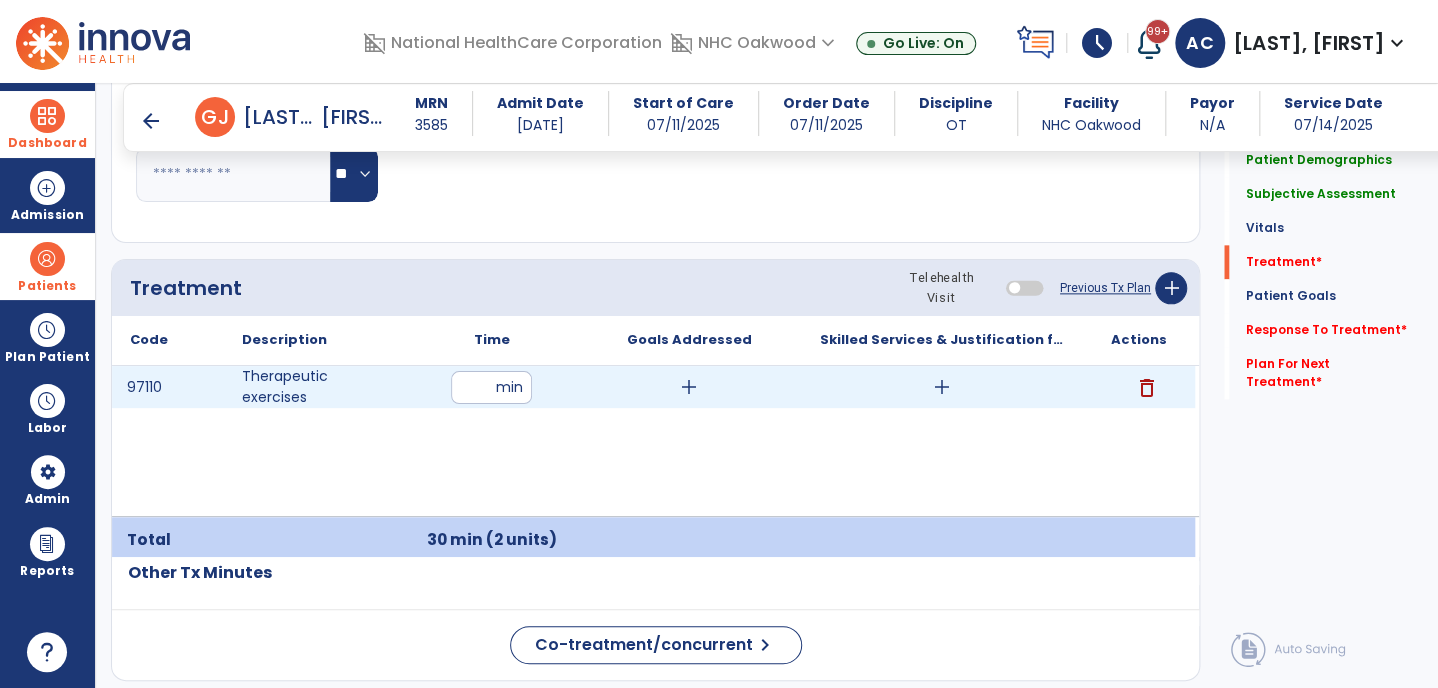 click on "add" at bounding box center (689, 387) 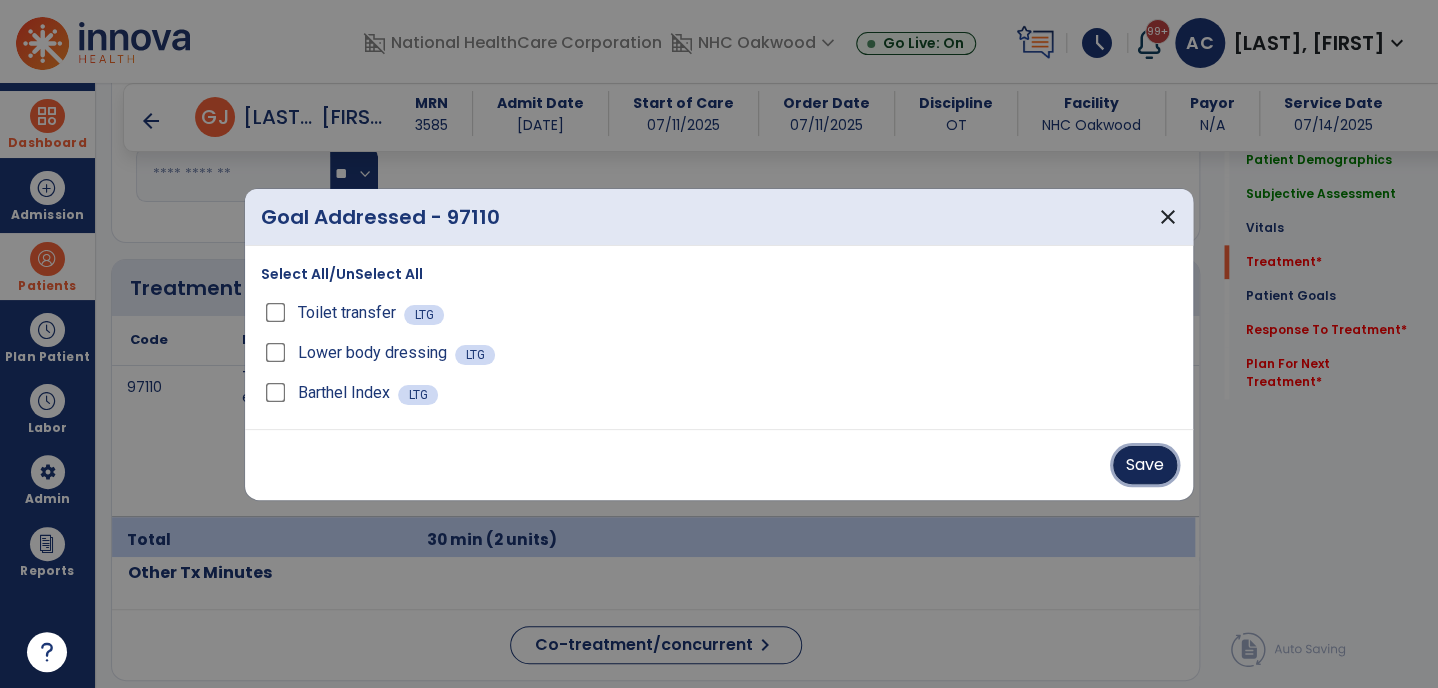 click on "Save" at bounding box center [1145, 465] 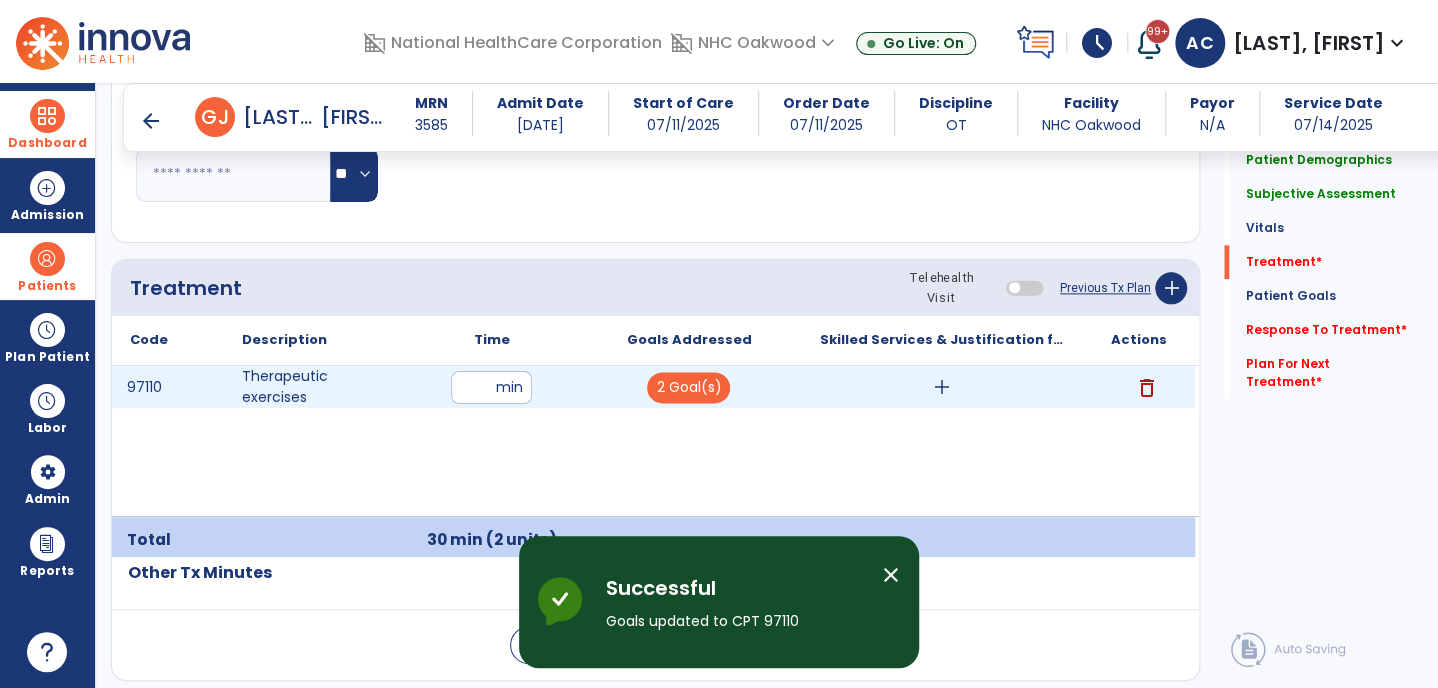 click on "add" at bounding box center (942, 387) 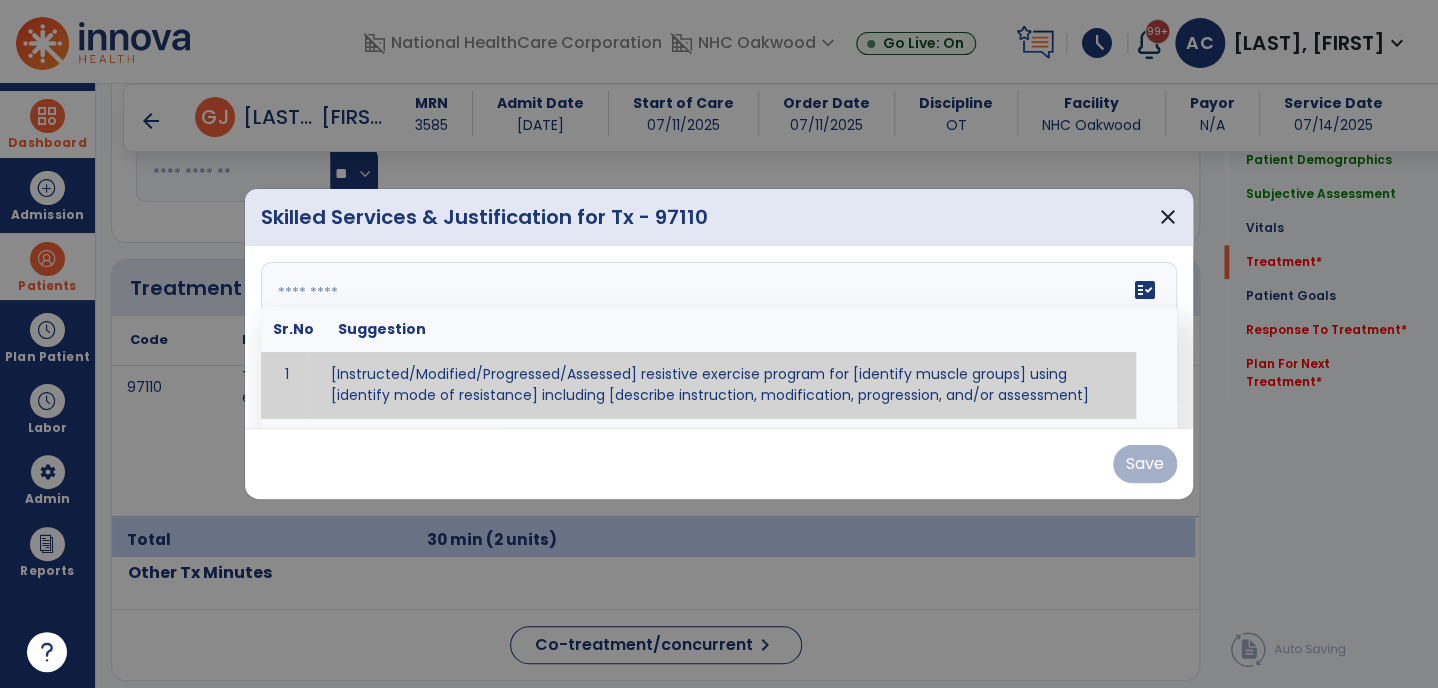 click on "fact_check  Sr.No Suggestion 1 [Instructed/Modified/Progressed/Assessed] resistive exercise program for [identify muscle groups] using [identify mode of resistance] including [describe instruction, modification, progression, and/or assessment] 2 [Instructed/Modified/Progressed/Assessed] aerobic exercise program using [identify equipment/mode] including [describe instruction, modification,progression, and/or assessment] 3 [Instructed/Modified/Progressed/Assessed] [PROM/A/AROM/AROM] program for [identify joint movements] using [contract-relax, over-pressure, inhibitory techniques, other] 4 [Assessed/Tested] aerobic capacity with administration of [aerobic capacity test]" at bounding box center (719, 337) 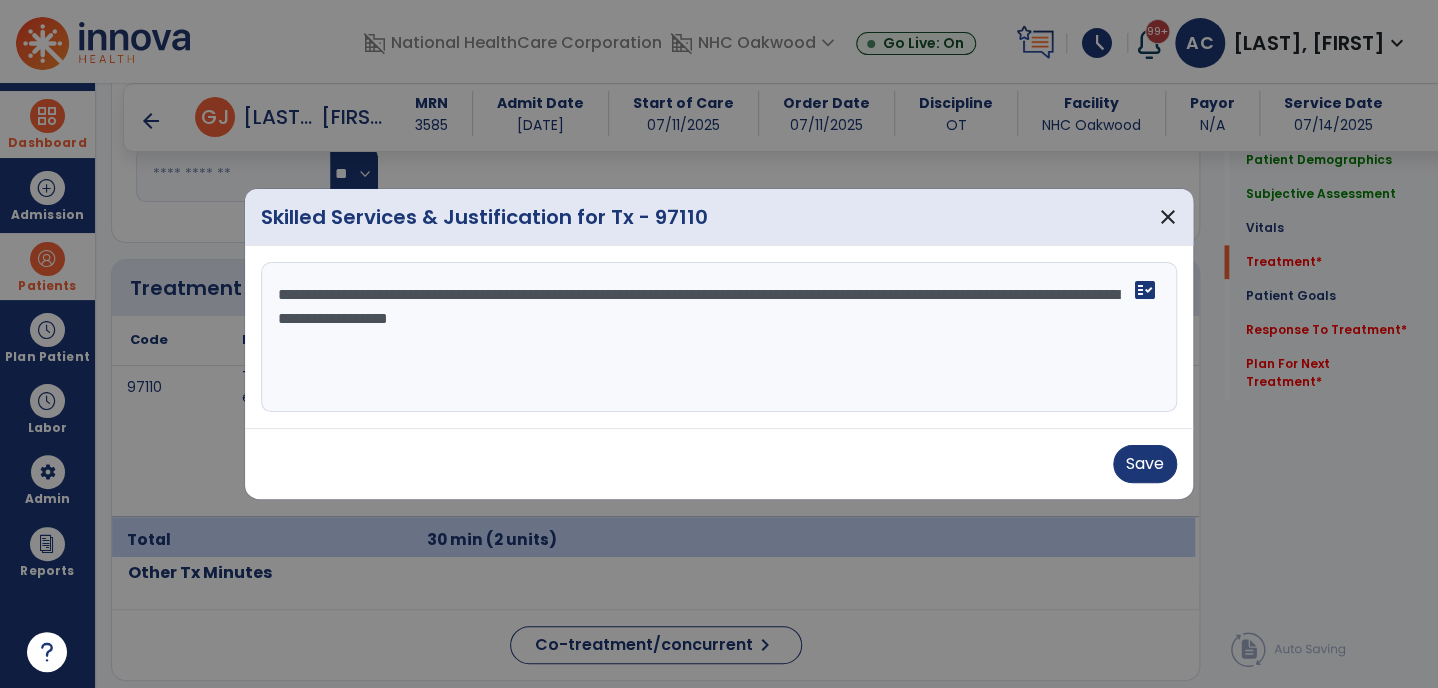 click on "**********" at bounding box center (719, 337) 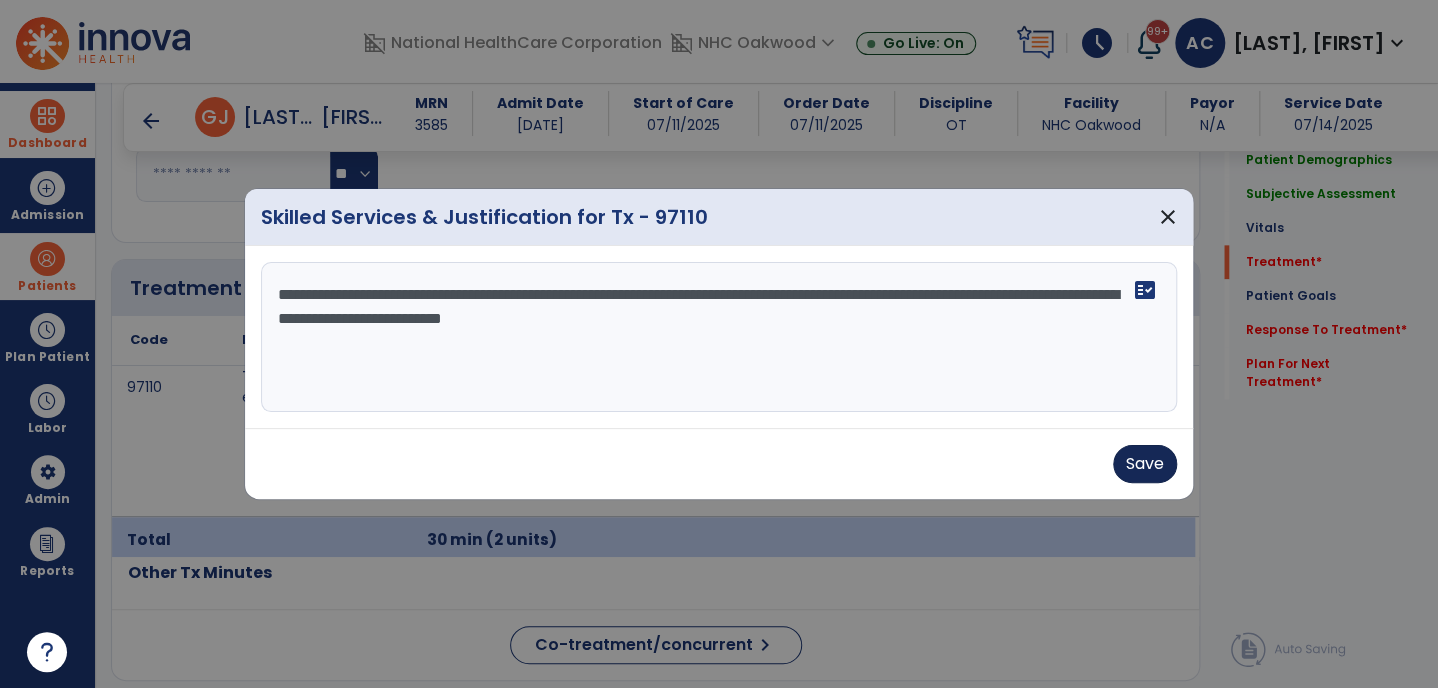 type on "**********" 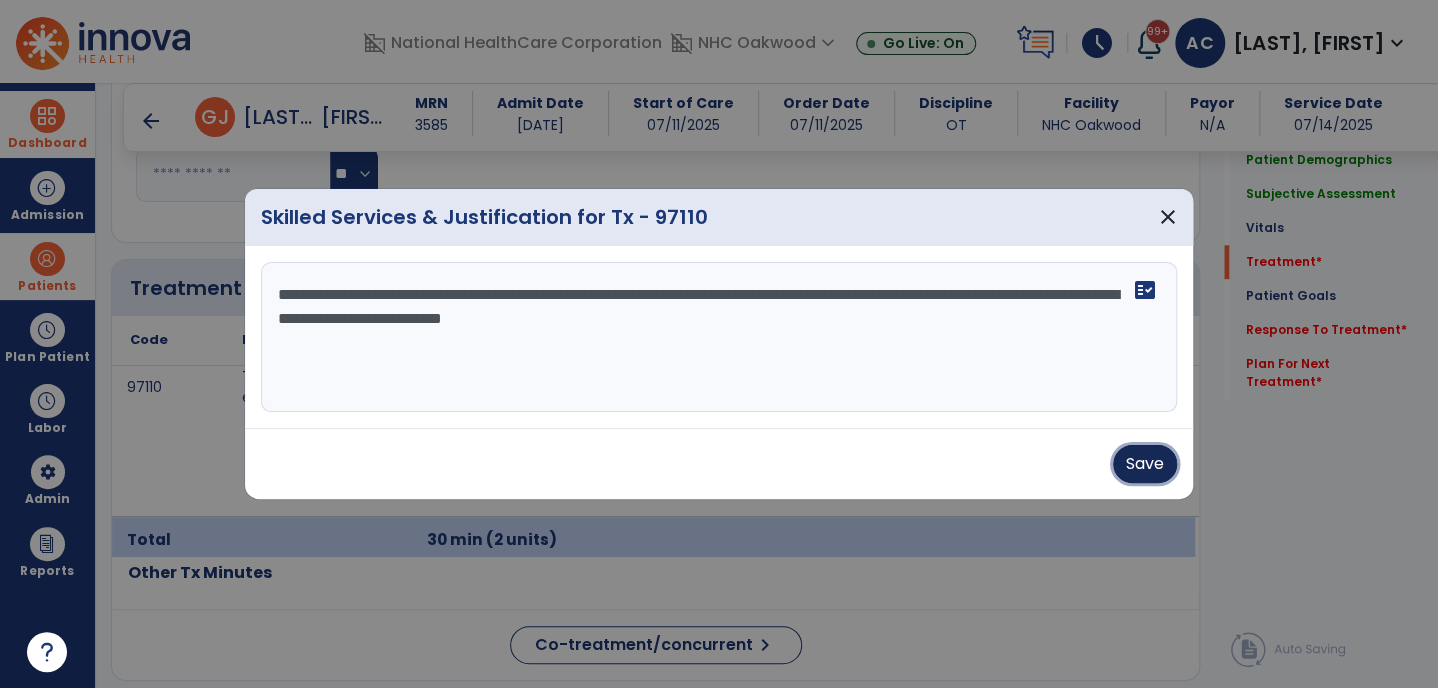 click on "Save" at bounding box center [1145, 464] 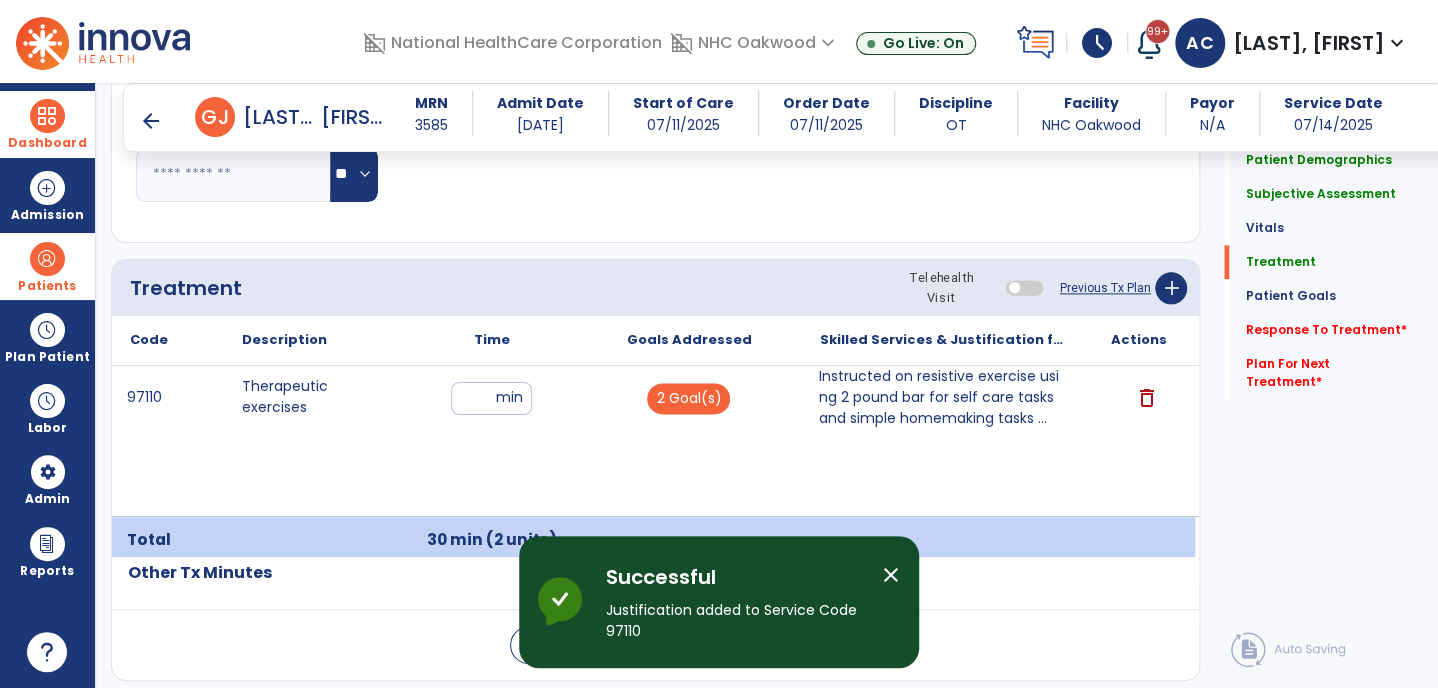 click on "[ZIP]  Therapeutic exercises  ** min  2 Goal(s)  Instructed on resistive exercise using 2 pound bar  for self care tasks and simple homemaking tasks ...   Instructed on resistive exercise using 2 pound bar  for self care tasks and simple homemaking tasks with supervision for correct  normal movement patterns instructions  delete" at bounding box center (653, 441) 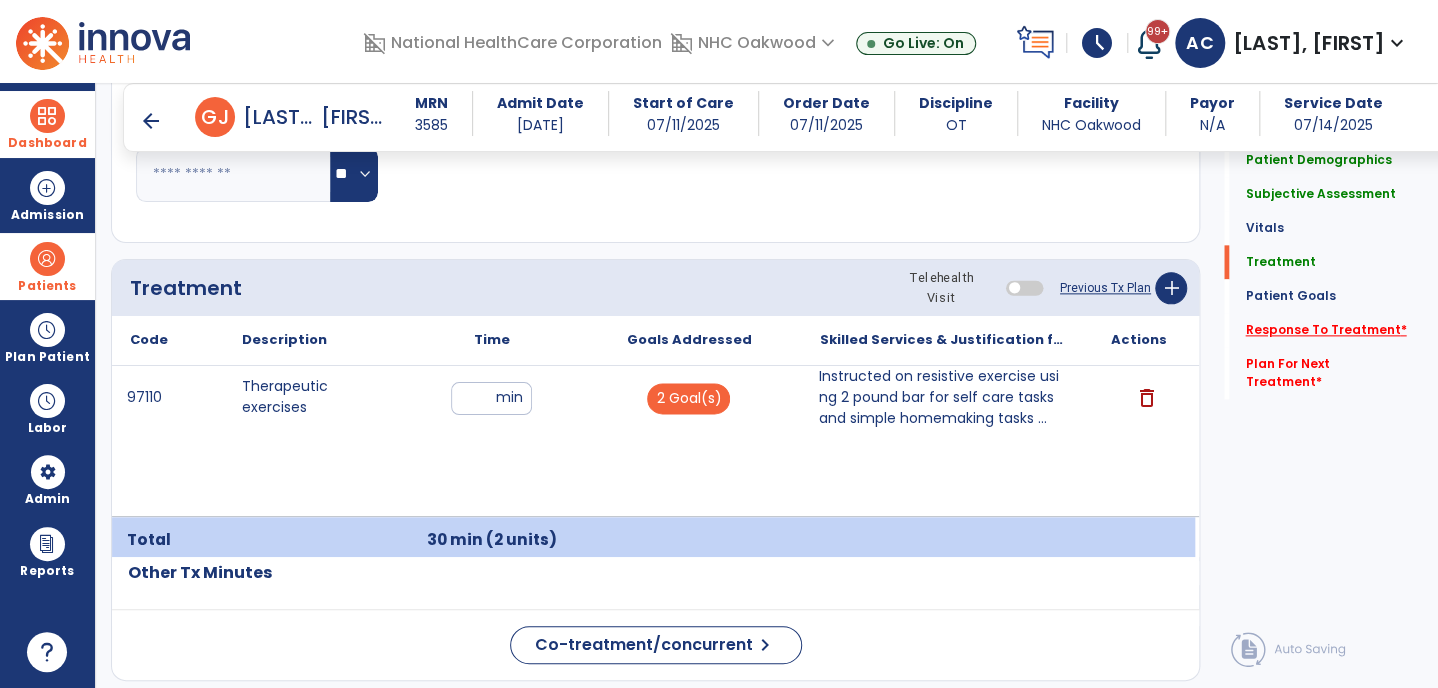 click on "Response To Treatment   *" 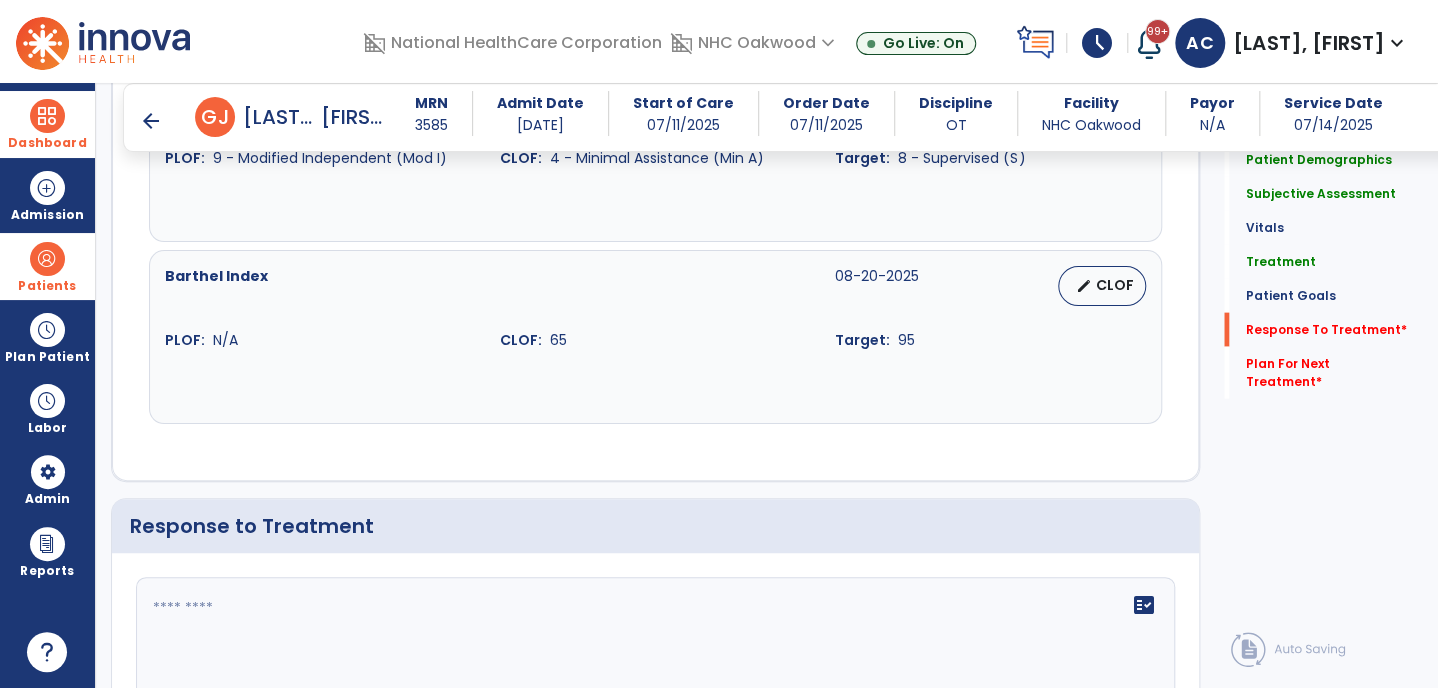 scroll, scrollTop: 2250, scrollLeft: 0, axis: vertical 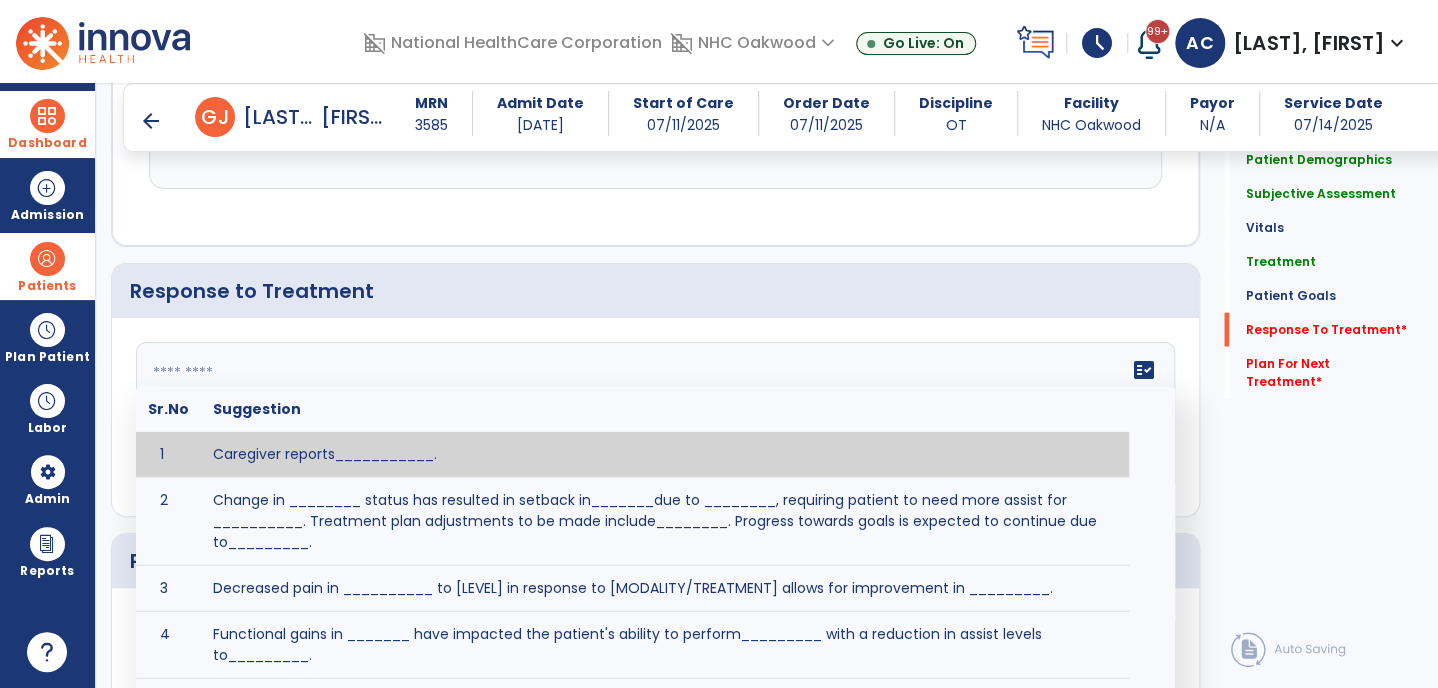 click on "fact_check  Sr.No Suggestion 1 Caregiver reports___________. 2 Change in ________ status has resulted in setback in_______due to ________, requiring patient to need more assist for __________.   Treatment plan adjustments to be made include________.  Progress towards goals is expected to continue due to_________. 3 Decreased pain in __________ to [LEVEL] in response to [MODALITY/TREATMENT] allows for improvement in _________. 4 Functional gains in _______ have impacted the patient's ability to perform_________ with a reduction in assist levels to_________. 5 Functional progress this week has been significant due to__________. 6 Gains in ________ have improved the patient's ability to perform ______with decreased levels of assist to___________. 7 Improvement in ________allows patient to tolerate higher levels of challenges in_________. 8 Pain in [AREA] has decreased to [LEVEL] in response to [TREATMENT/MODALITY], allowing fore ease in completing__________. 9 10 11 12 13 14 15 16 17 18 19 20 21" 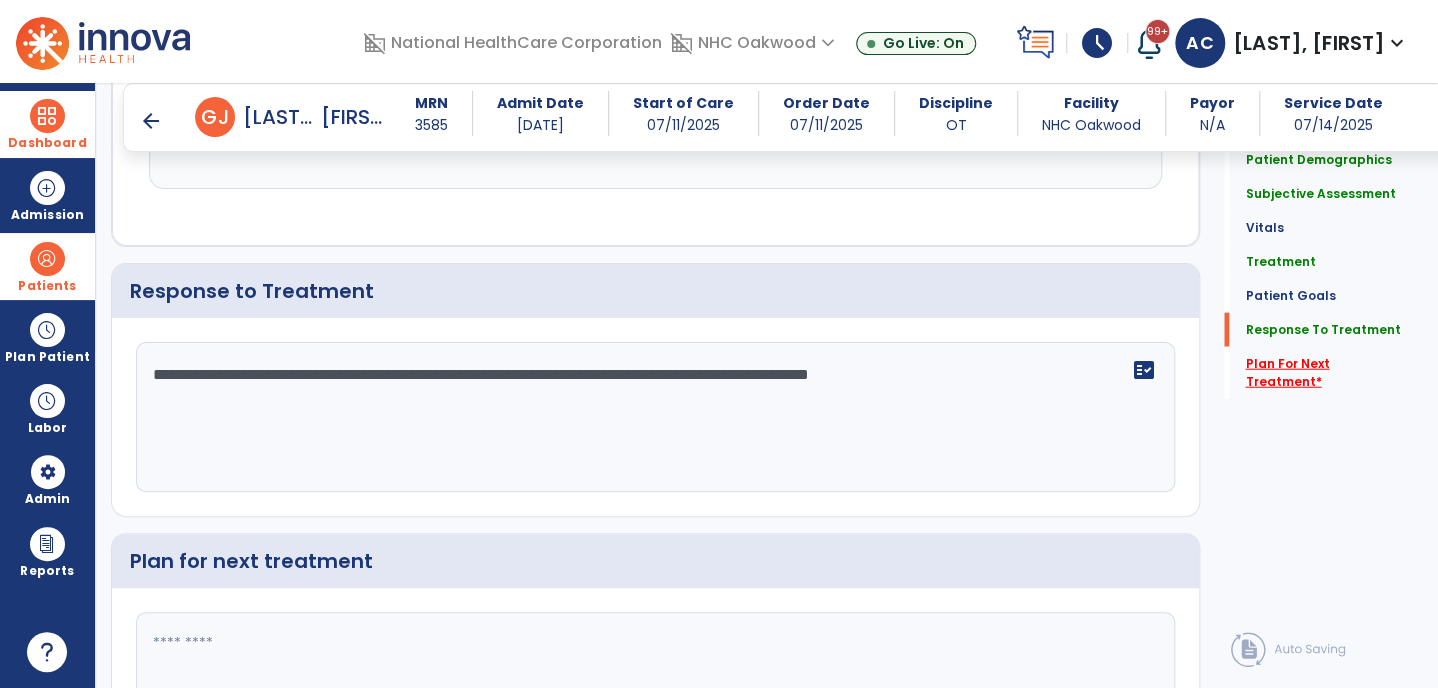 type on "**********" 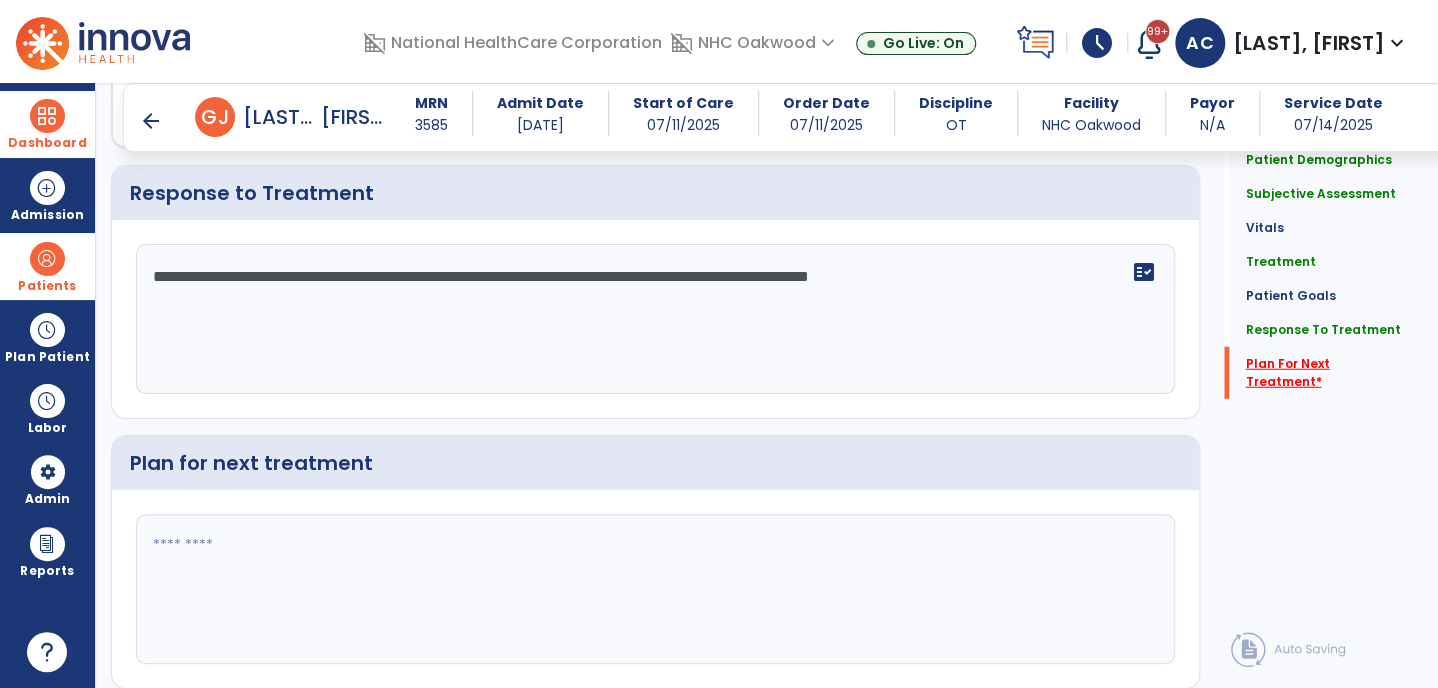 scroll, scrollTop: 2408, scrollLeft: 0, axis: vertical 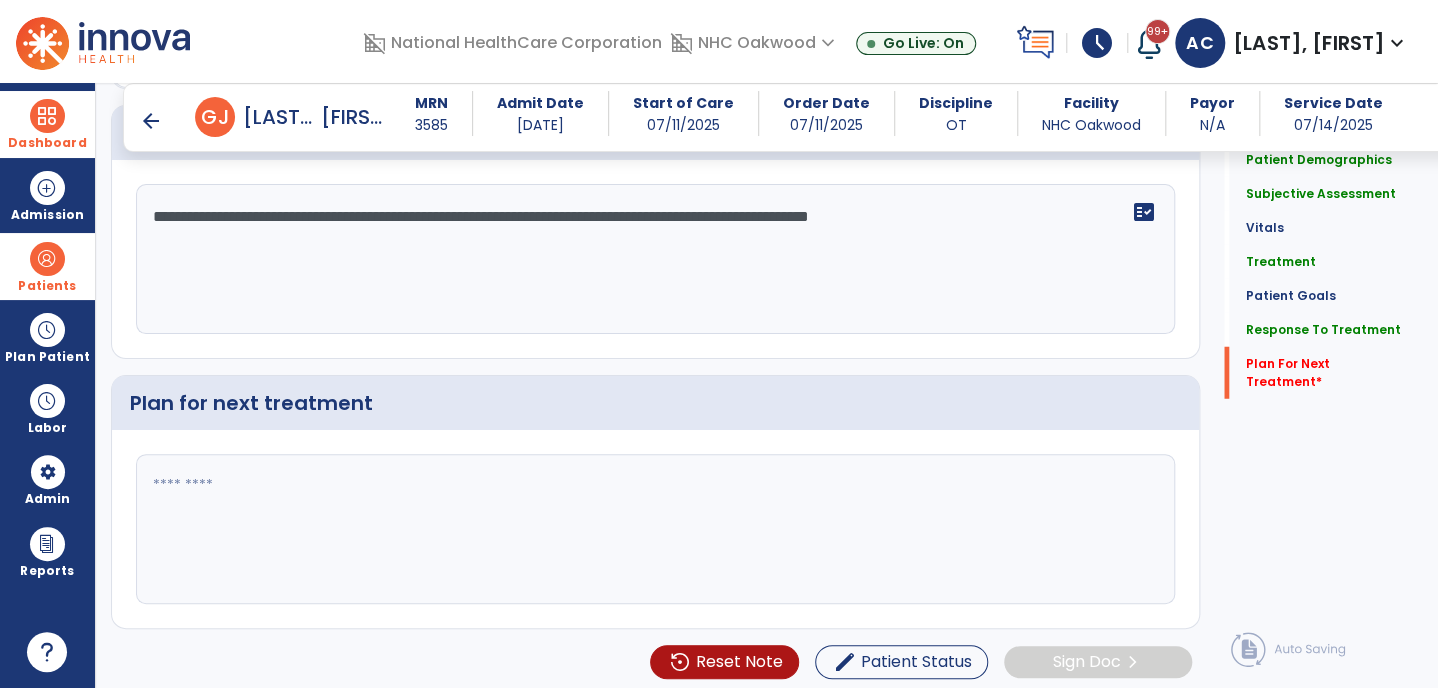 click 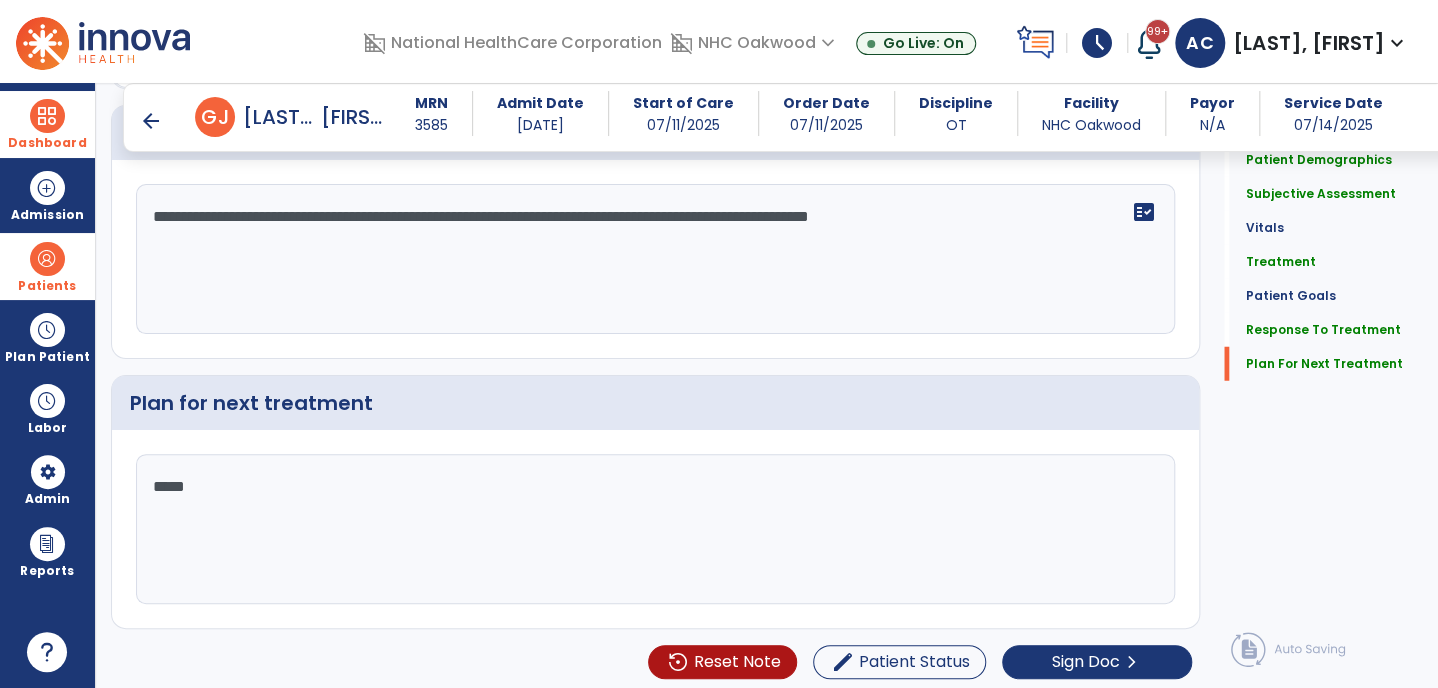 click on "****" 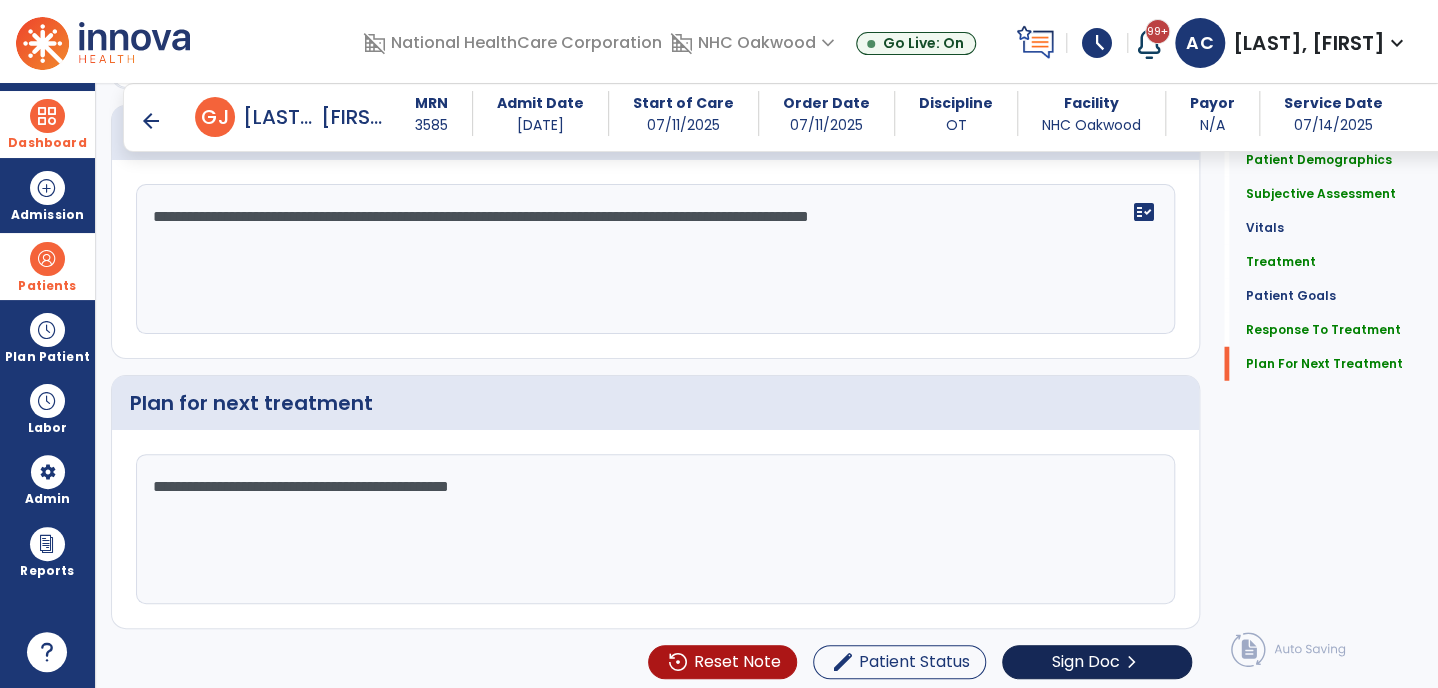 type on "**********" 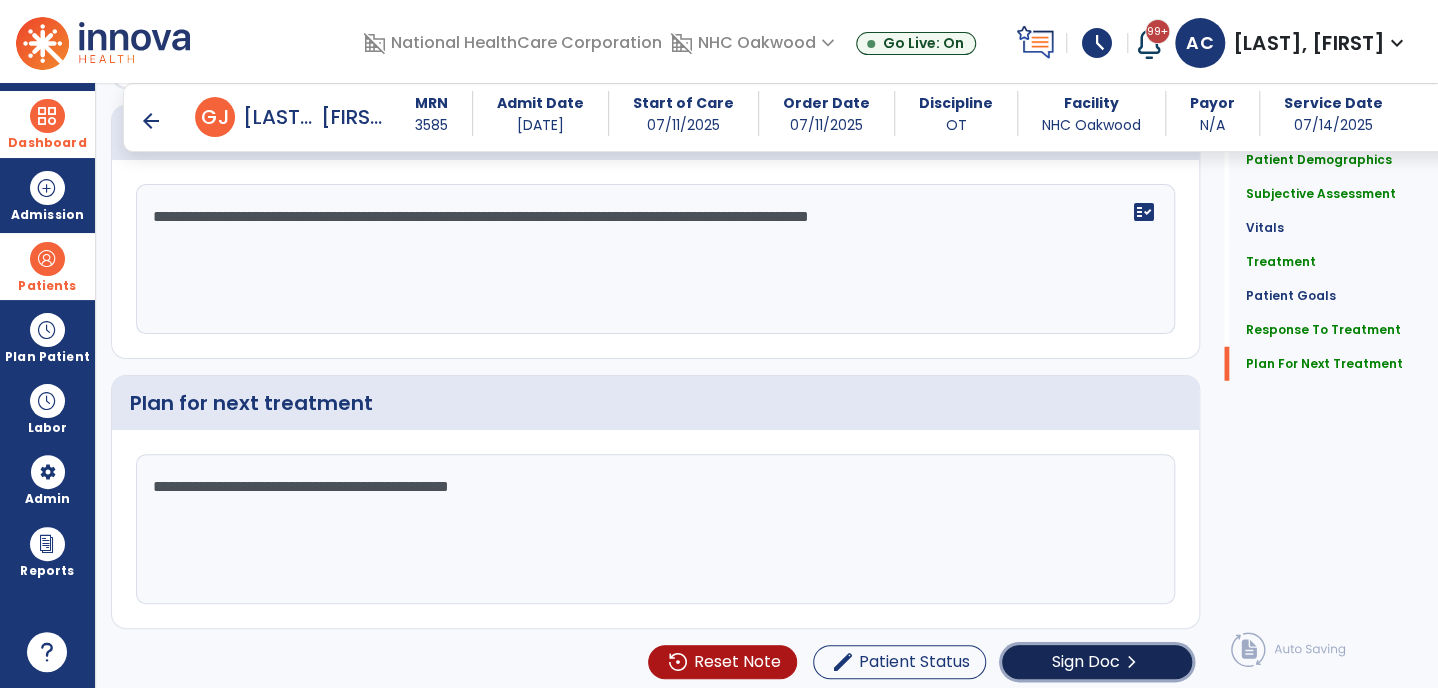 click on "Sign Doc" 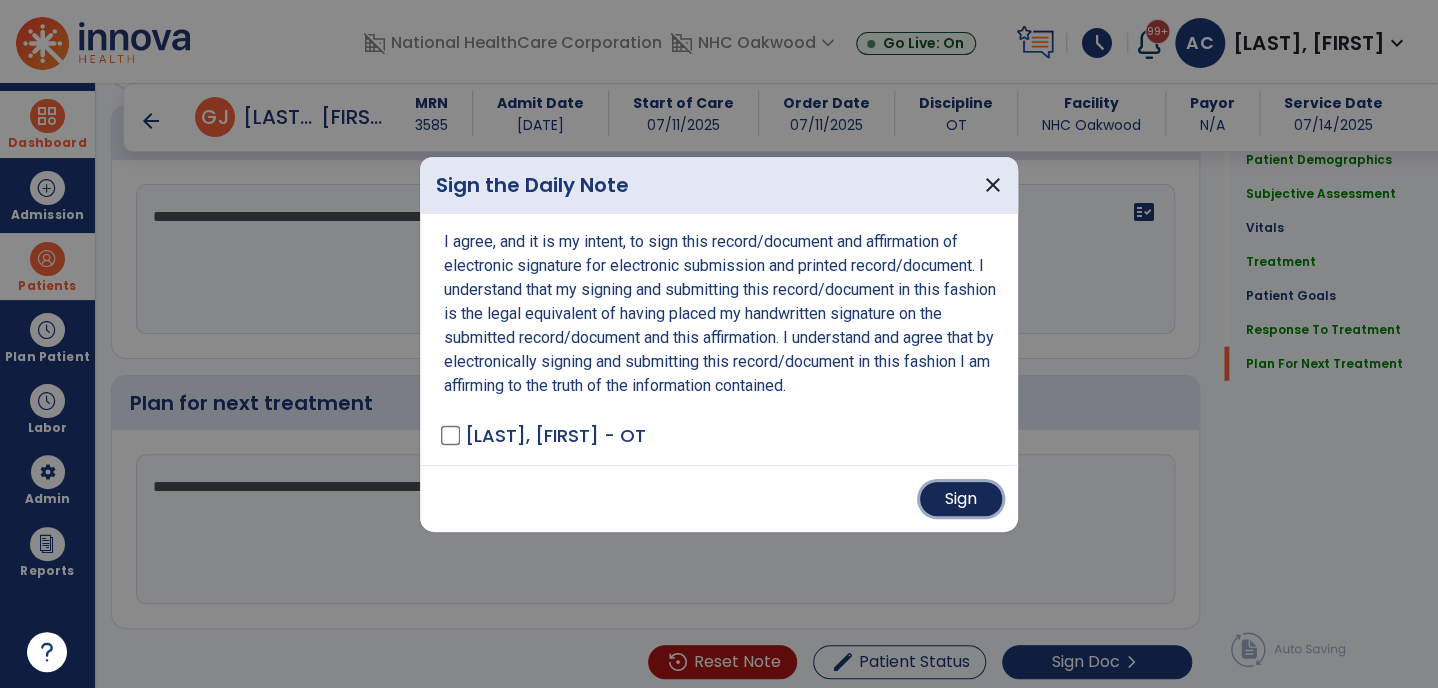 click on "Sign" at bounding box center [961, 499] 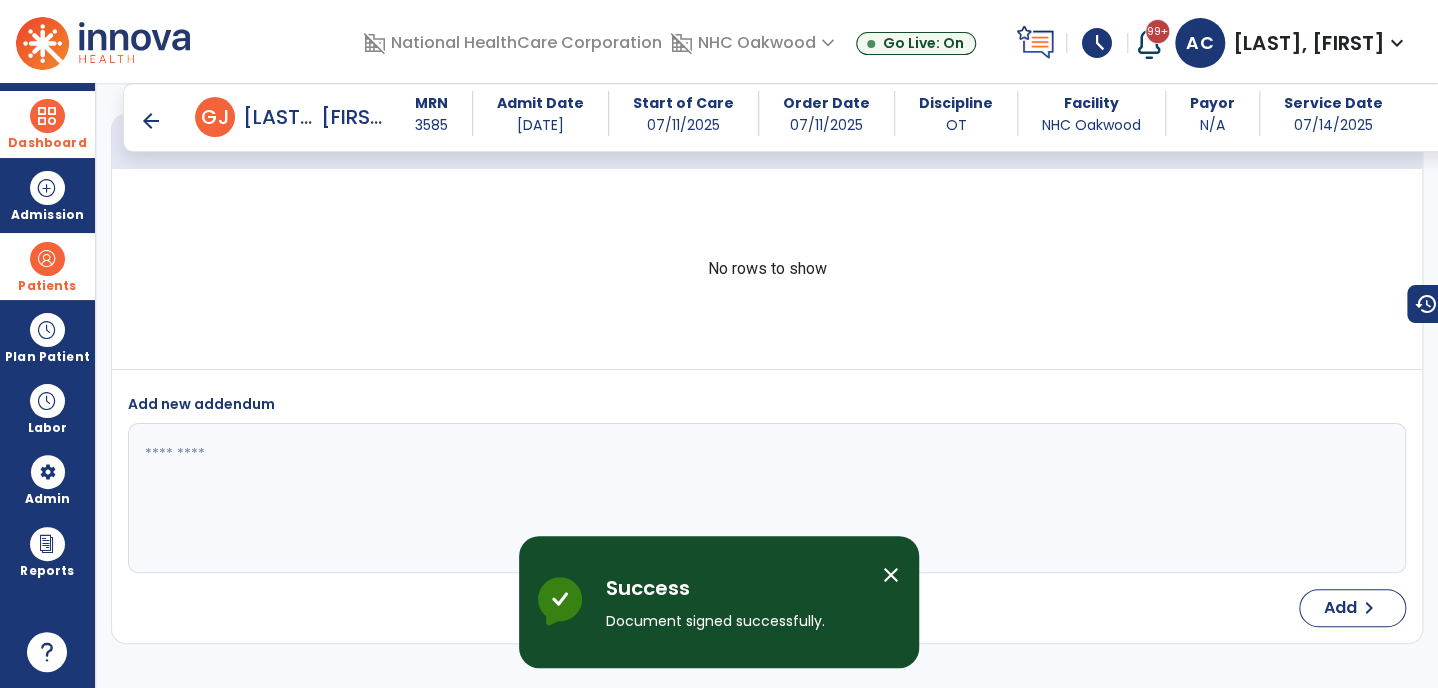 scroll, scrollTop: 2768, scrollLeft: 0, axis: vertical 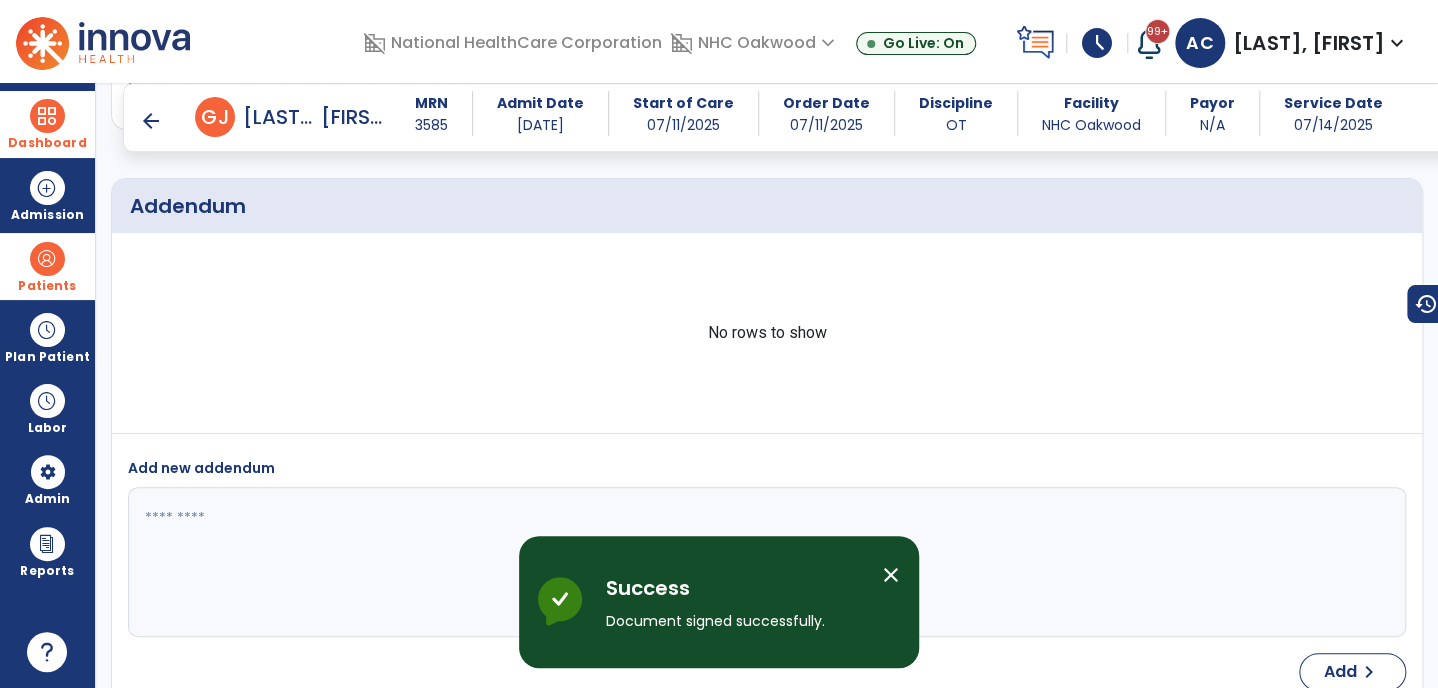 click on "arrow_back" at bounding box center (151, 121) 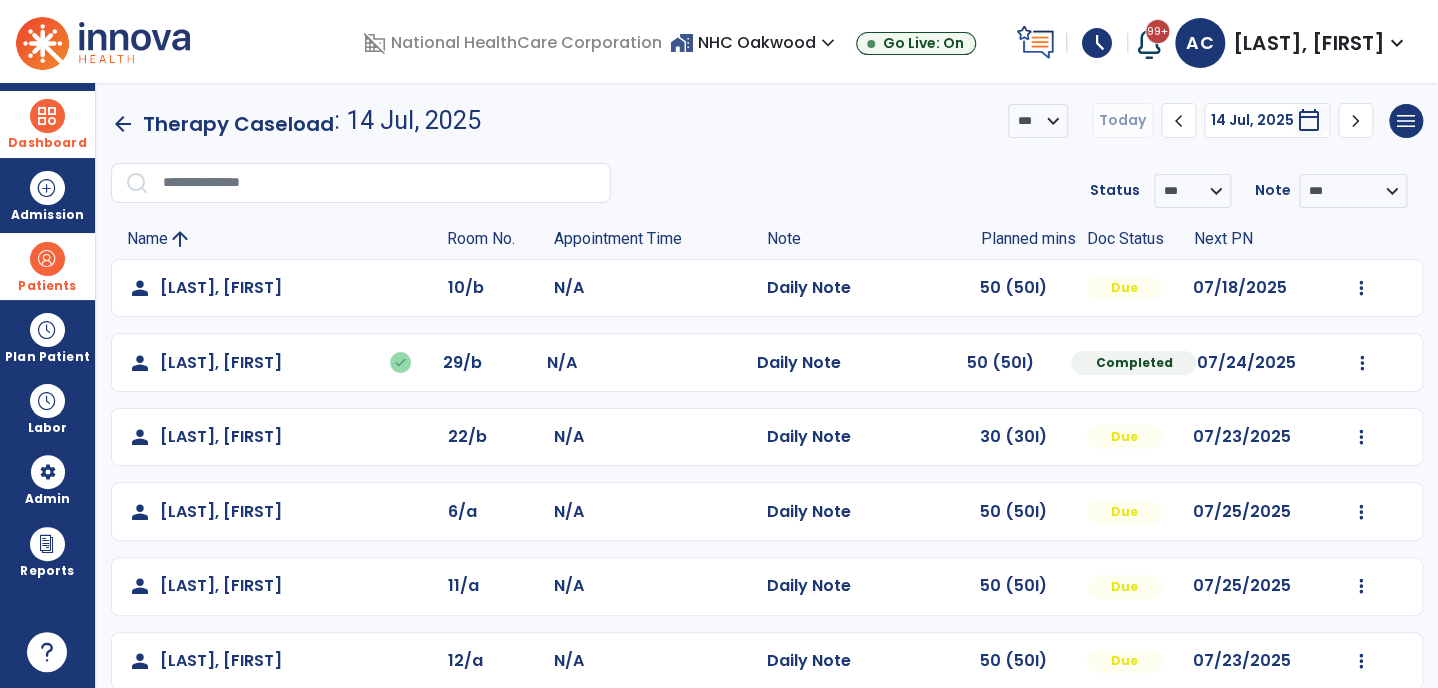 scroll, scrollTop: 101, scrollLeft: 0, axis: vertical 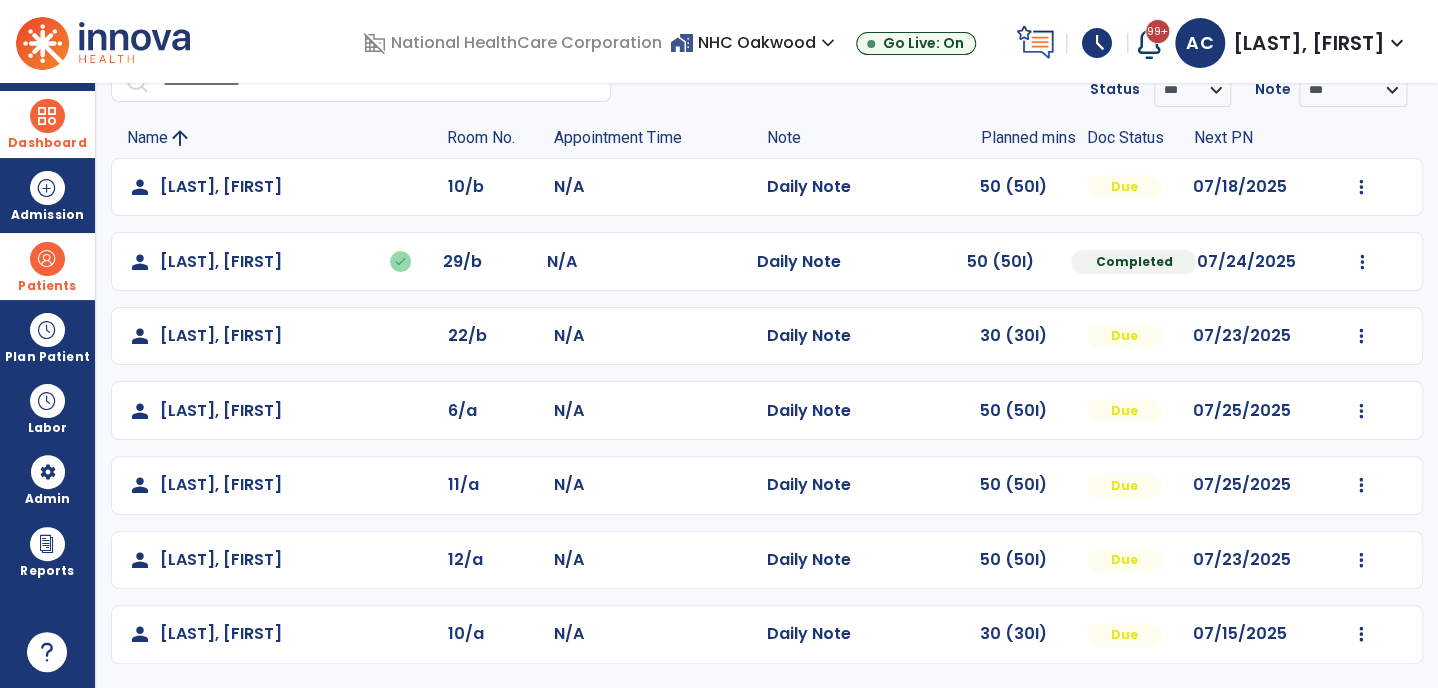 click on "Mark Visit As Complete   Reset Note   Open Document   G + C Mins" 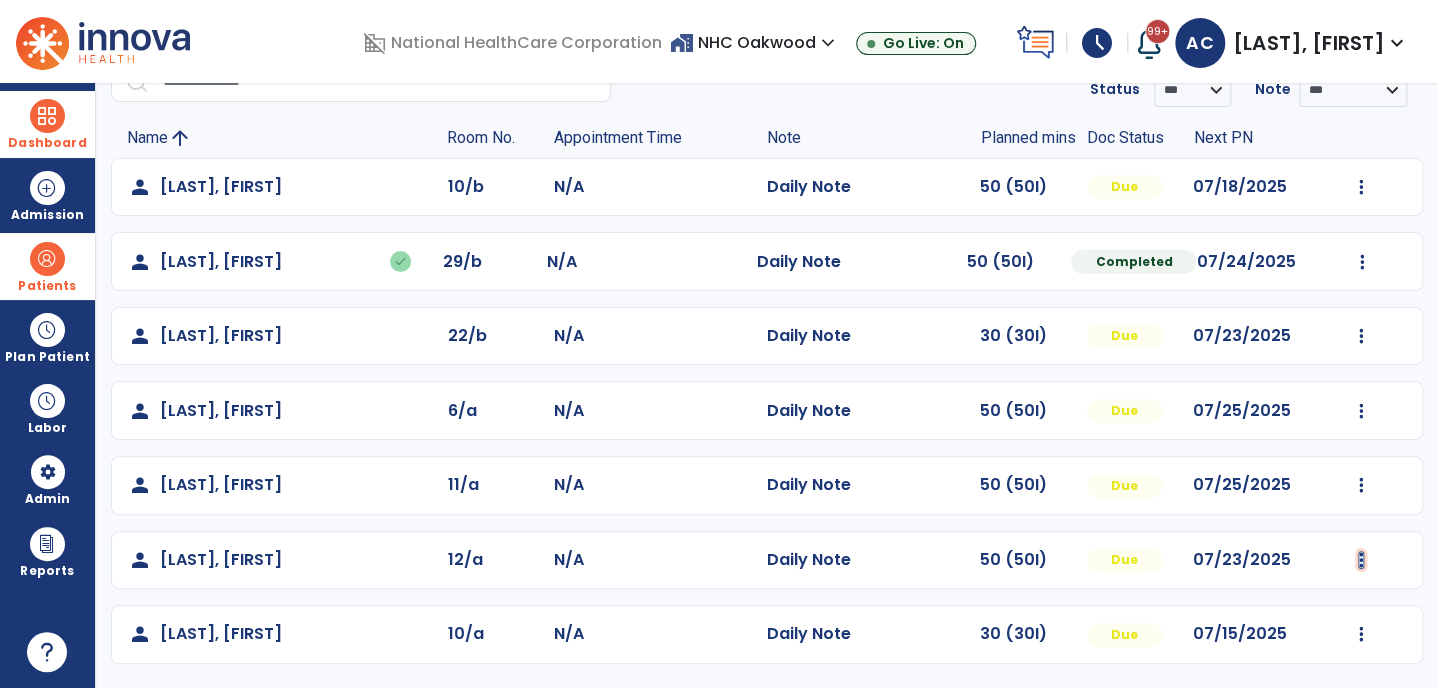 click at bounding box center (1361, 187) 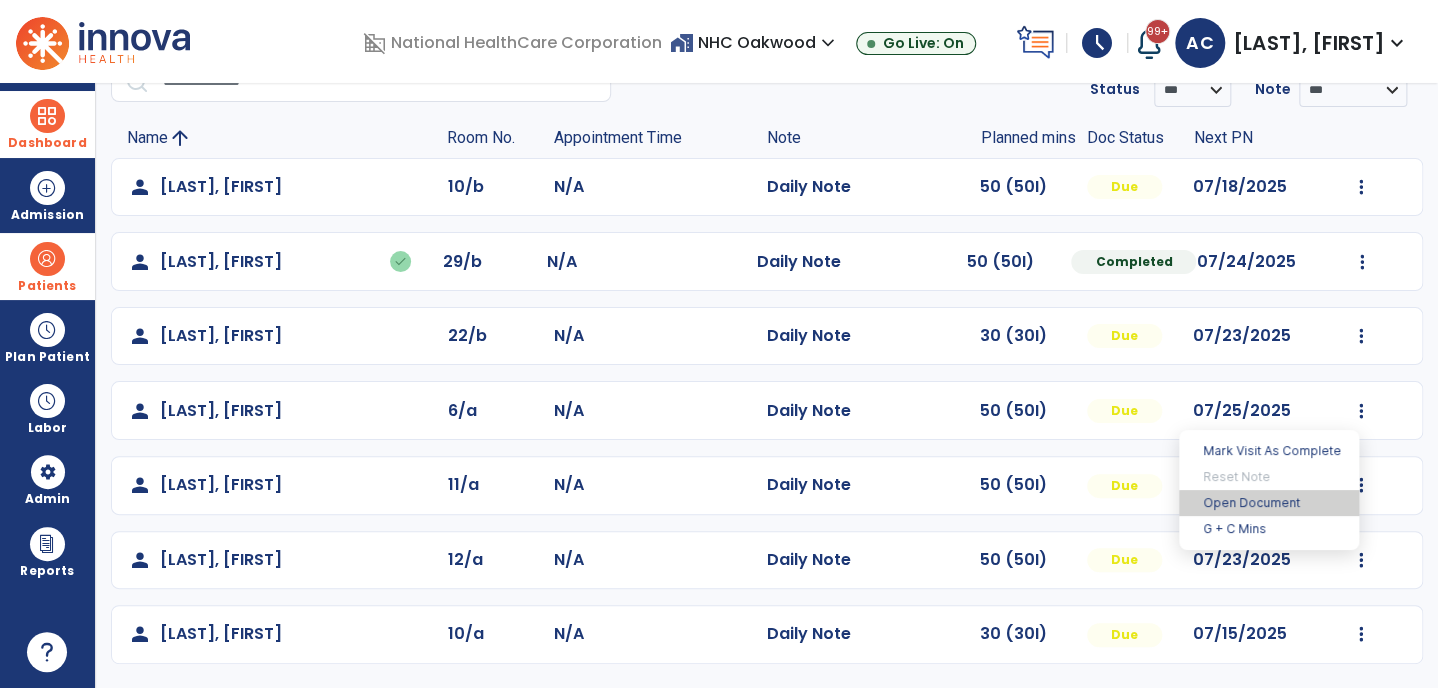 click on "Open Document" at bounding box center (1269, 503) 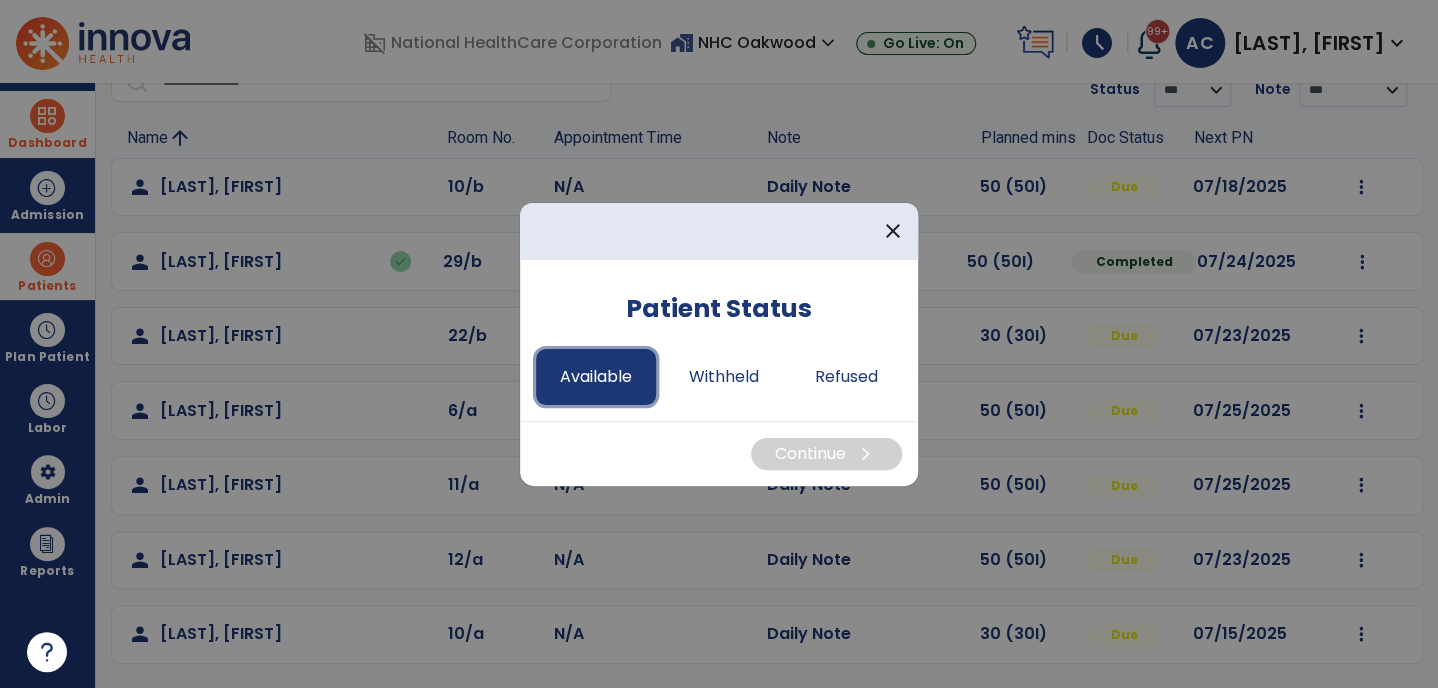 click on "Available" at bounding box center [596, 377] 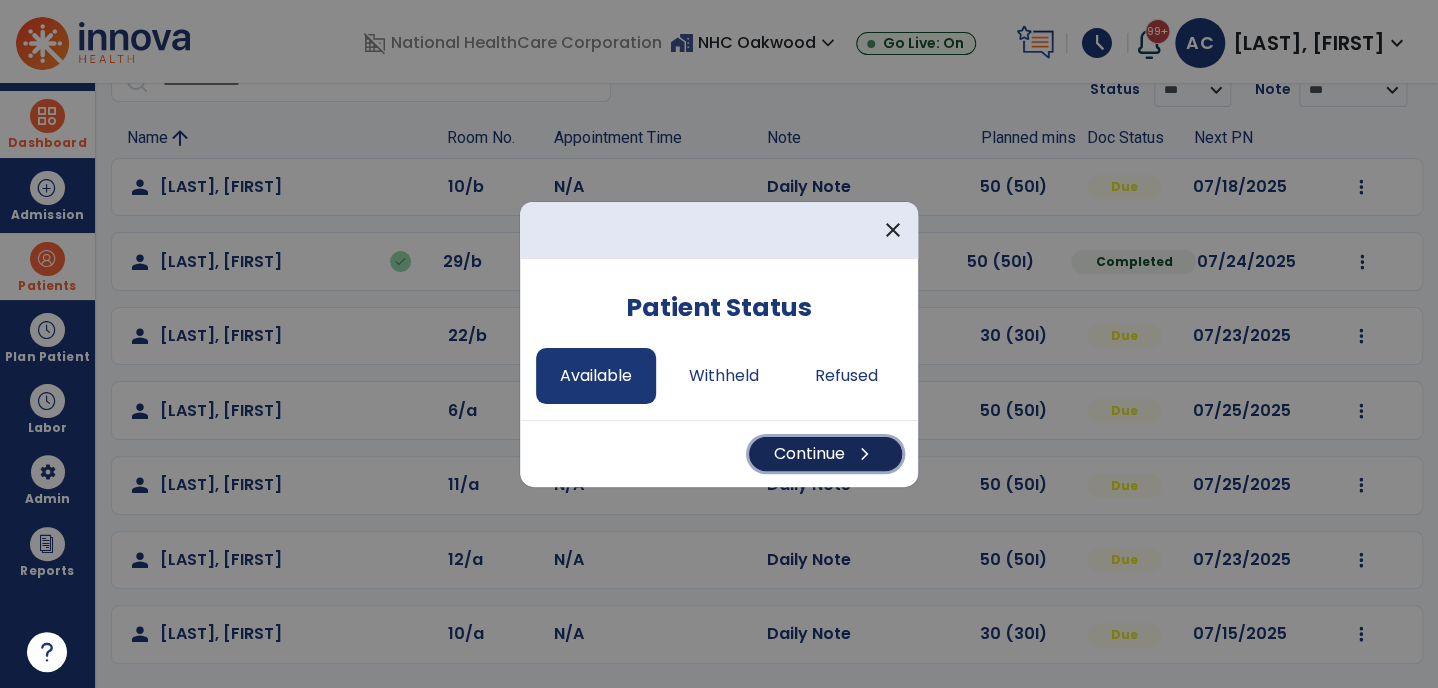 click on "Continue   chevron_right" at bounding box center [825, 454] 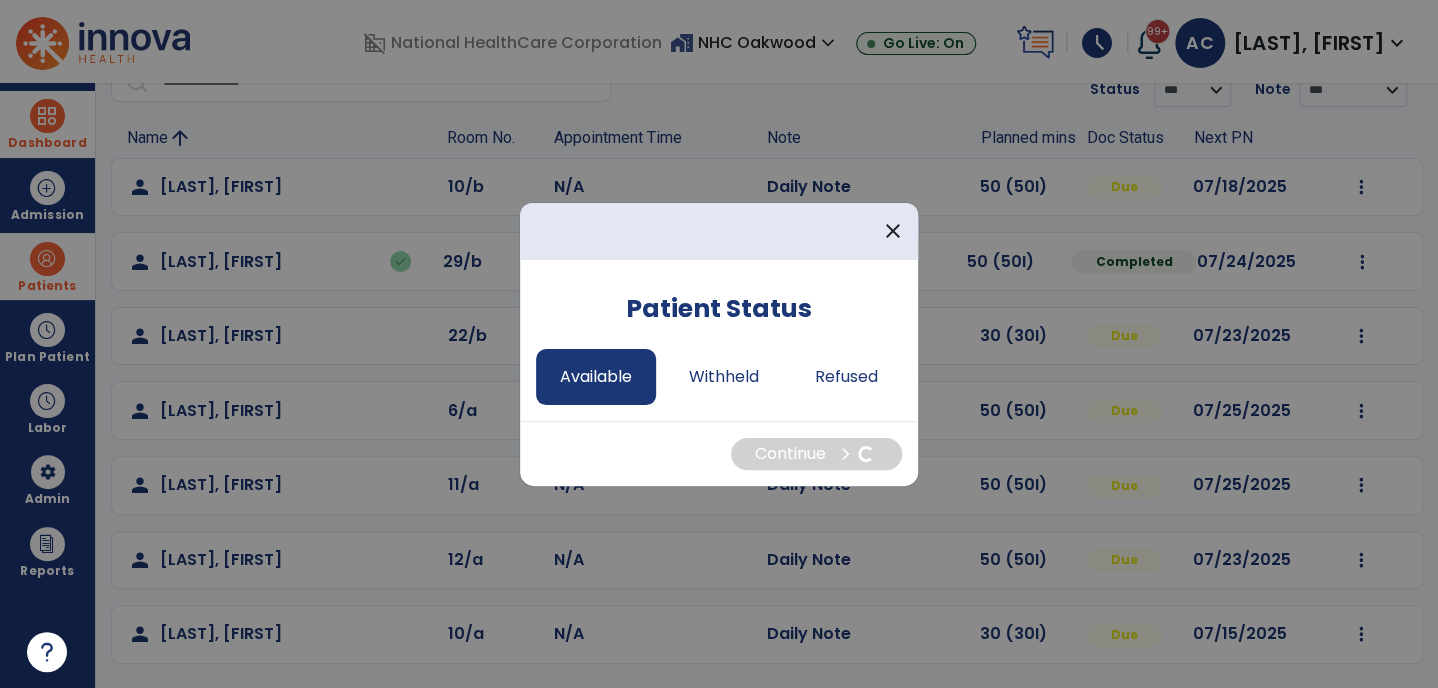 select on "*" 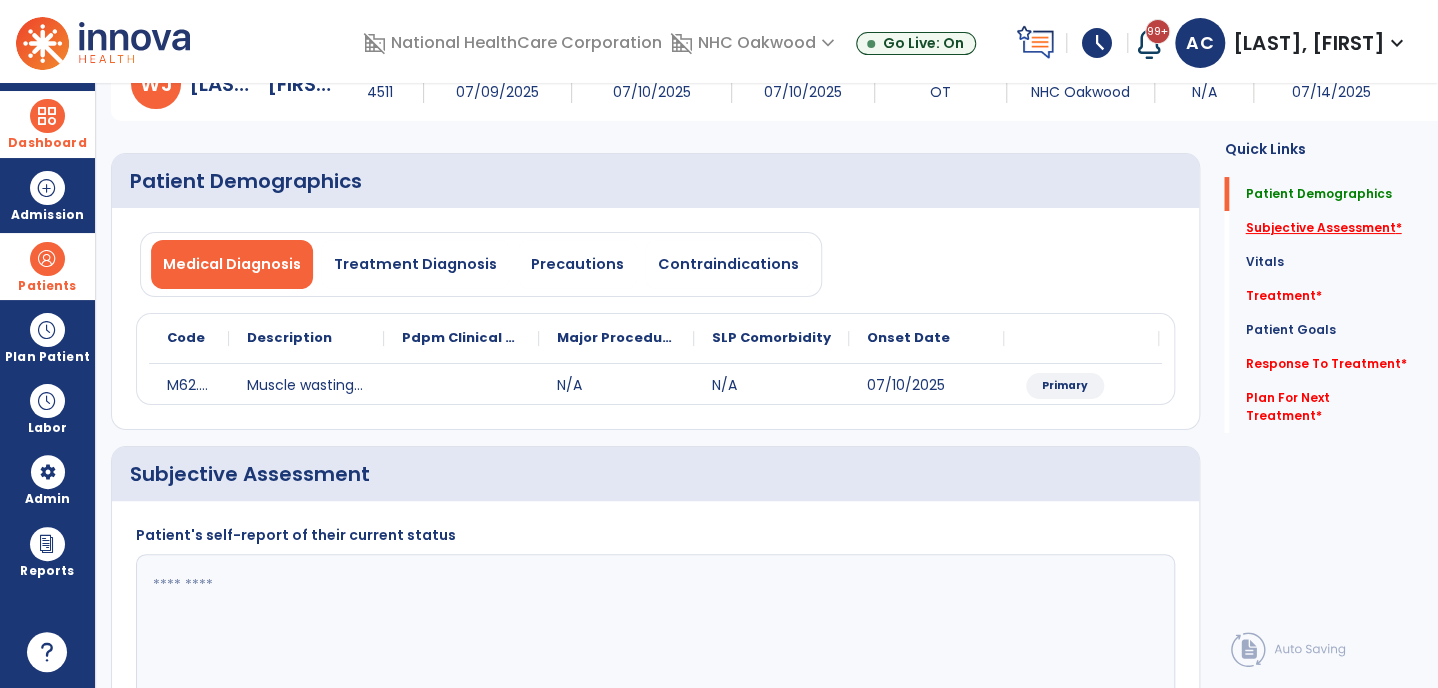 click on "Subjective Assessment   *" 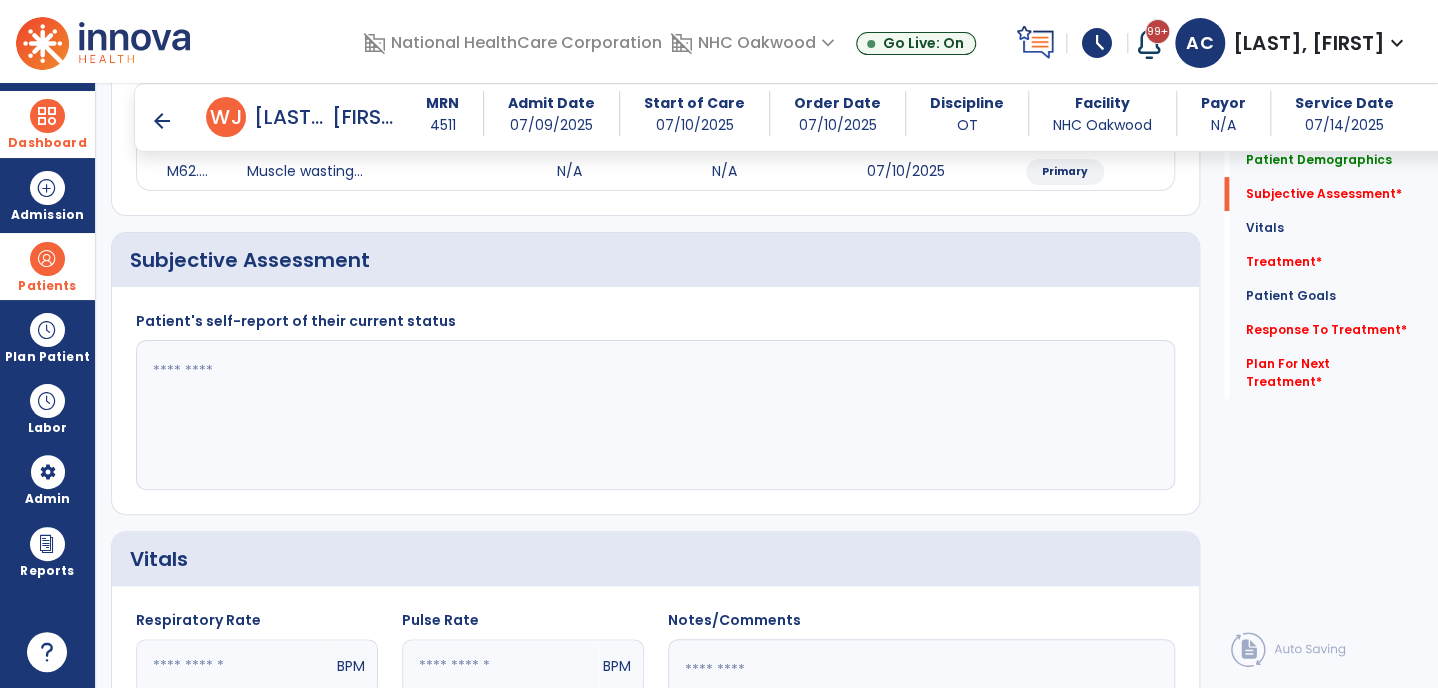 scroll, scrollTop: 301, scrollLeft: 0, axis: vertical 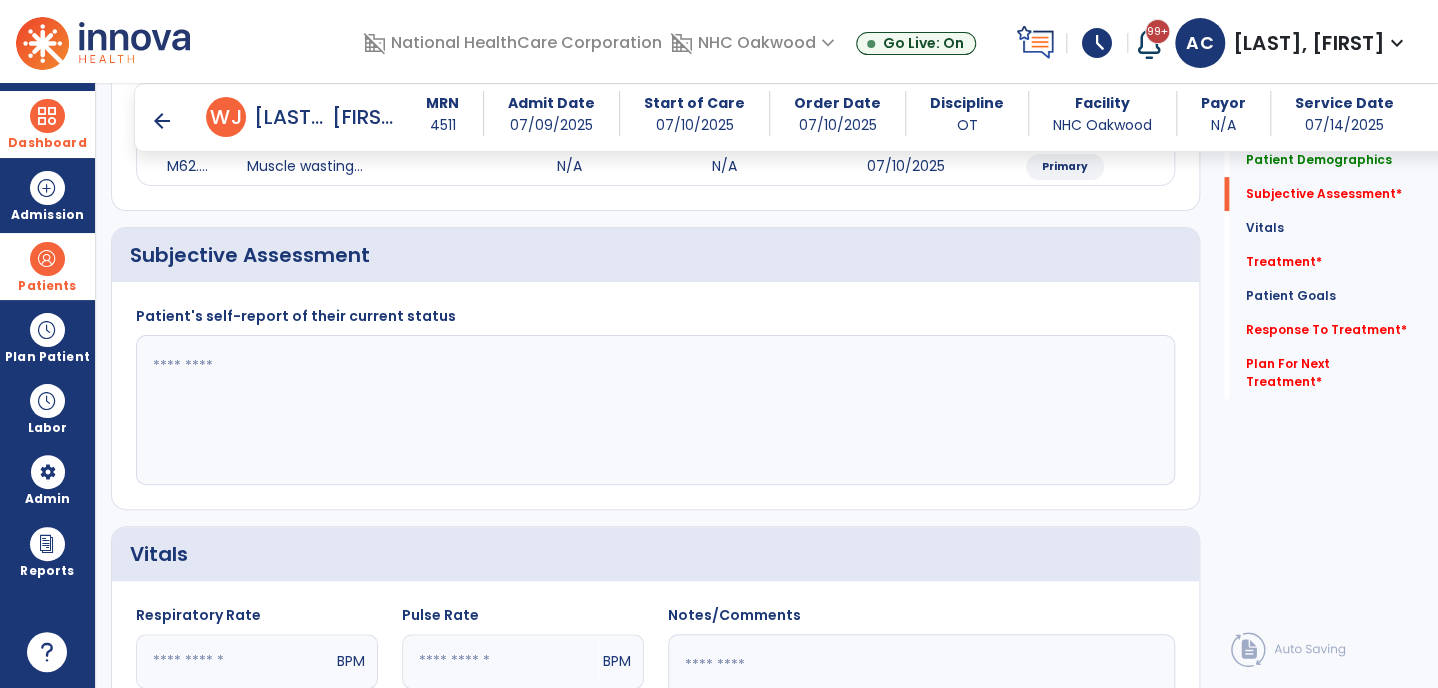 click 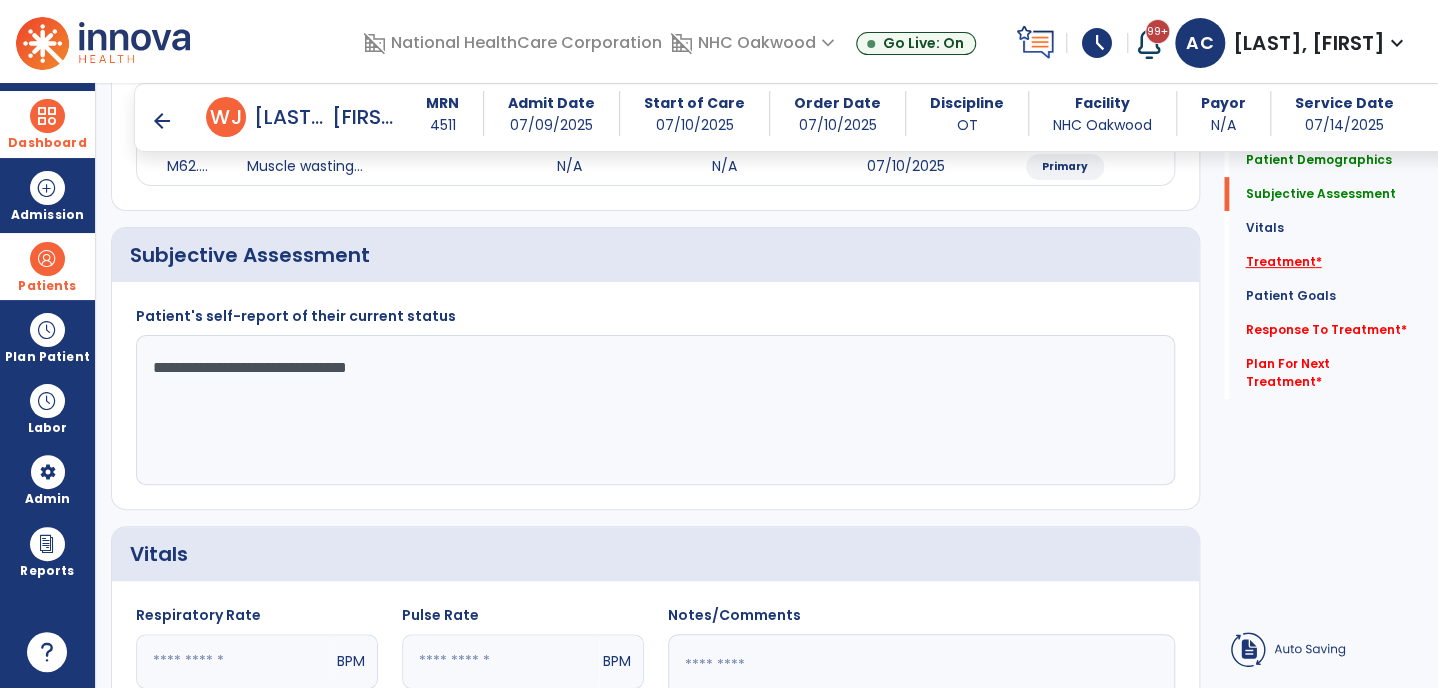 type on "**********" 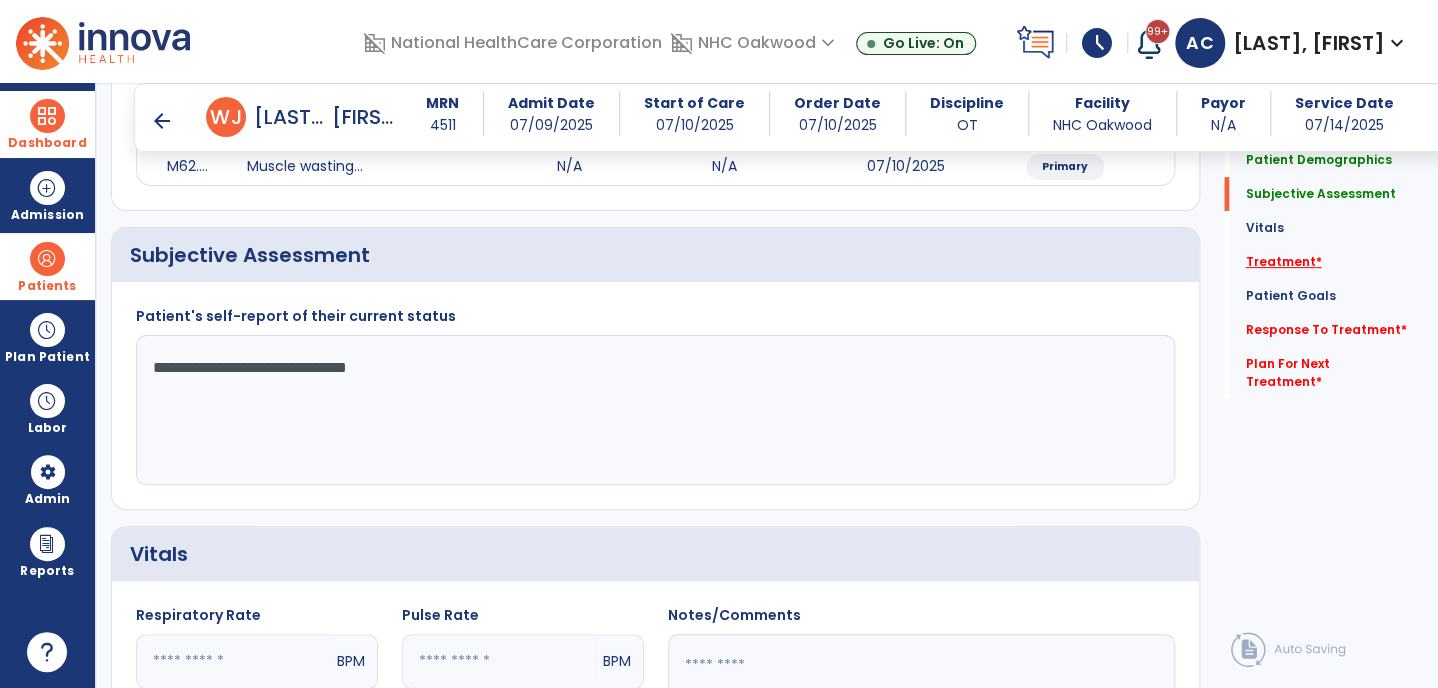 click on "Treatment   *" 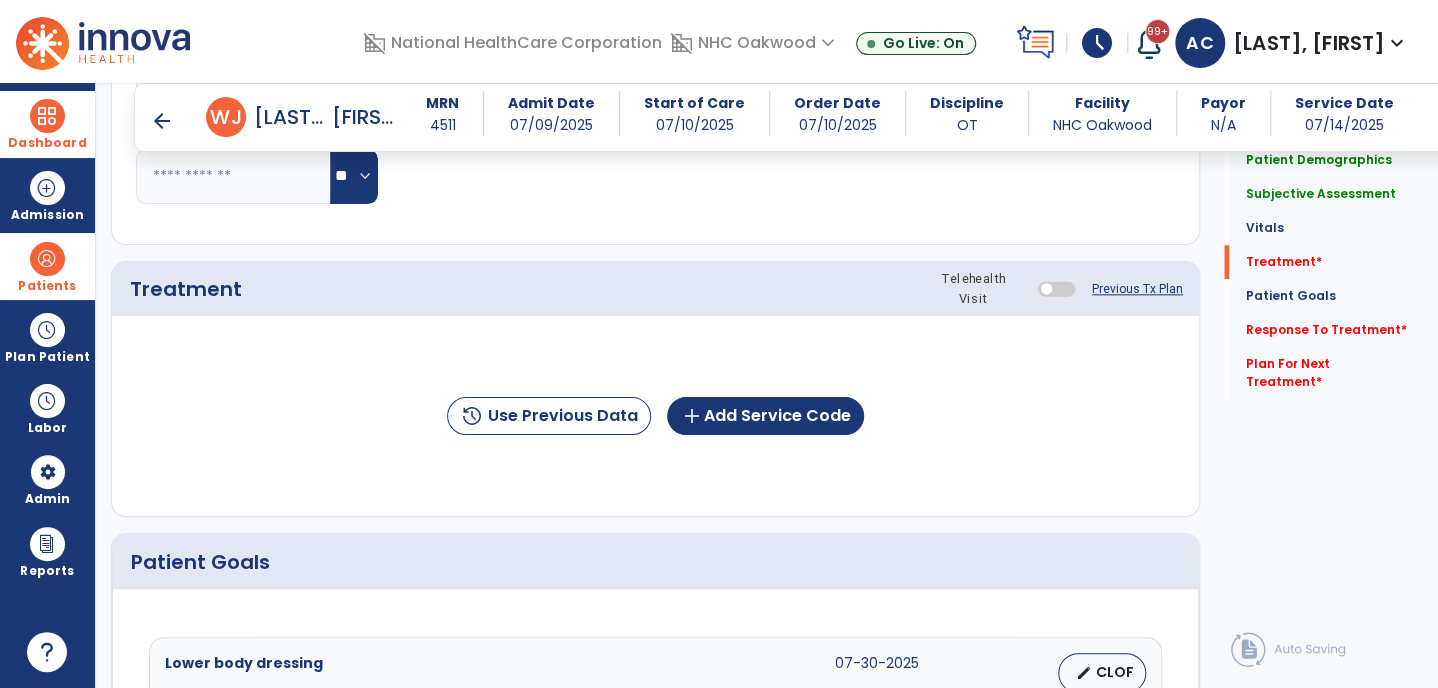scroll, scrollTop: 990, scrollLeft: 0, axis: vertical 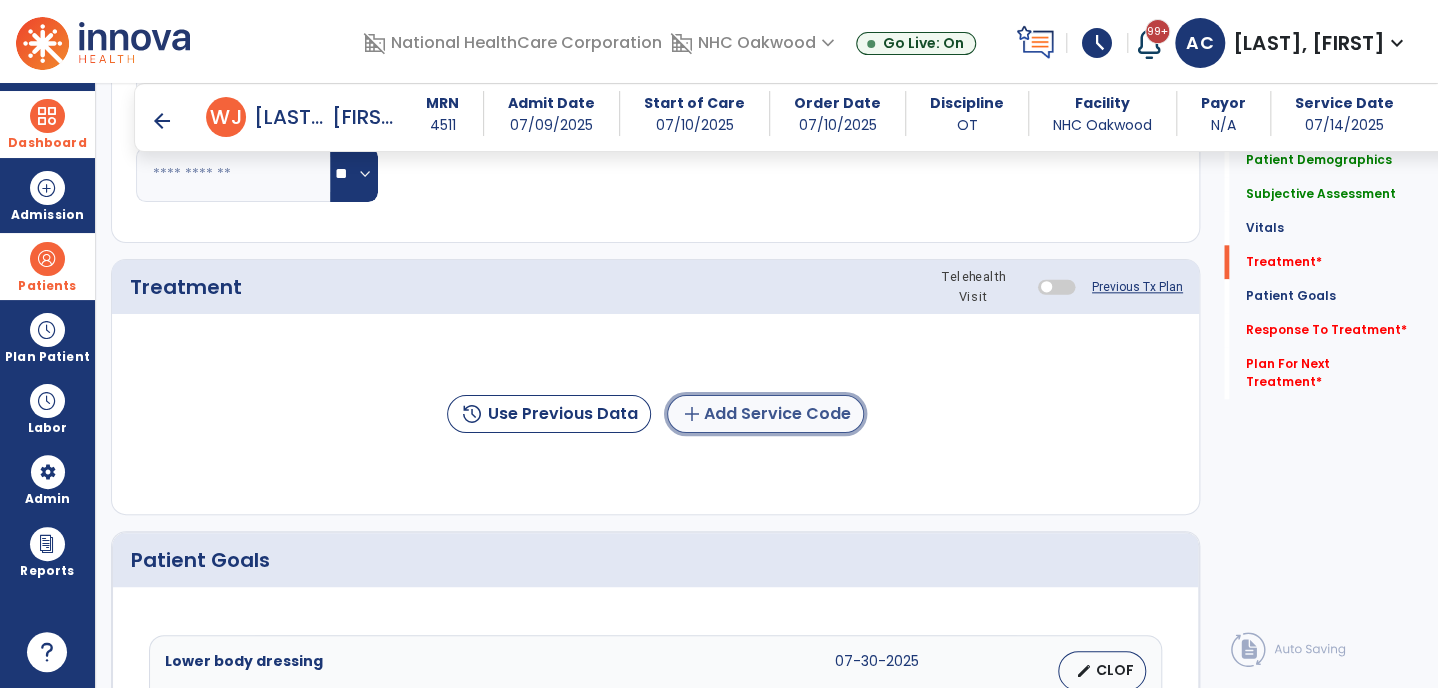click on "add  Add Service Code" 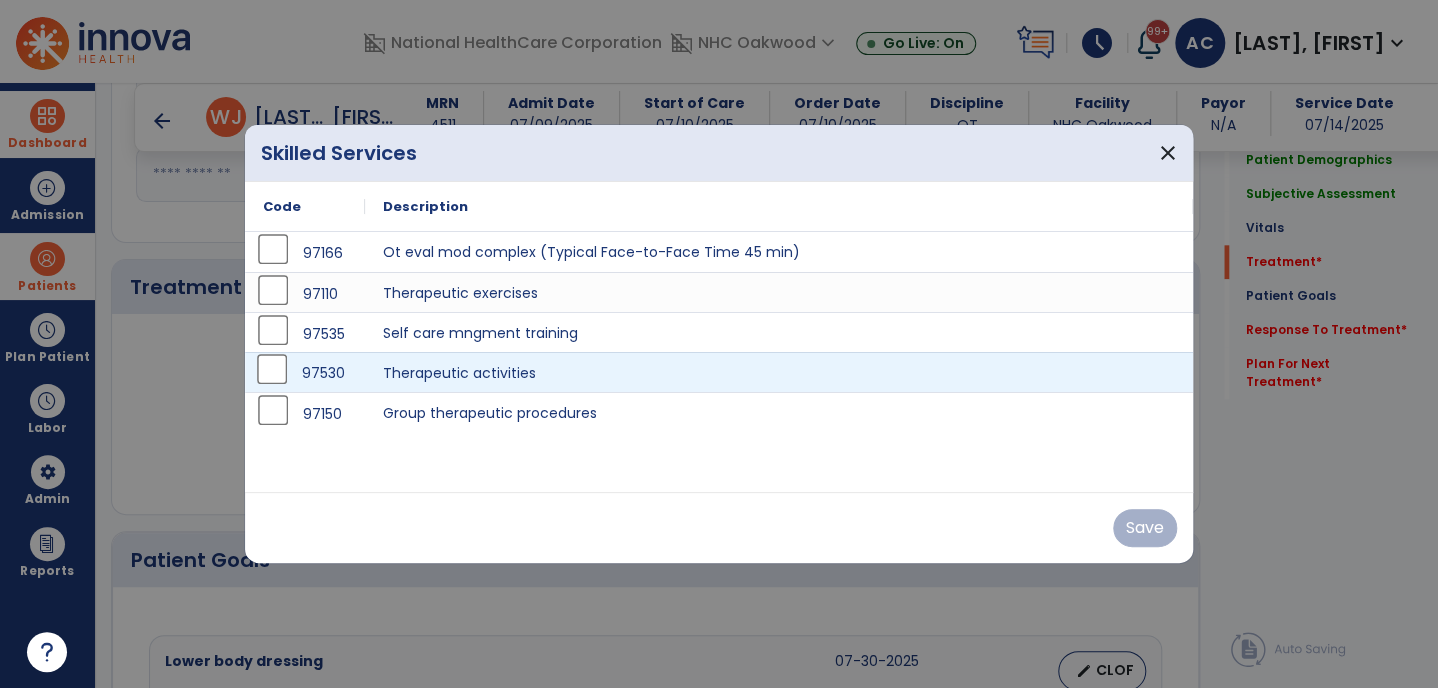 click on "97530" at bounding box center [305, 373] 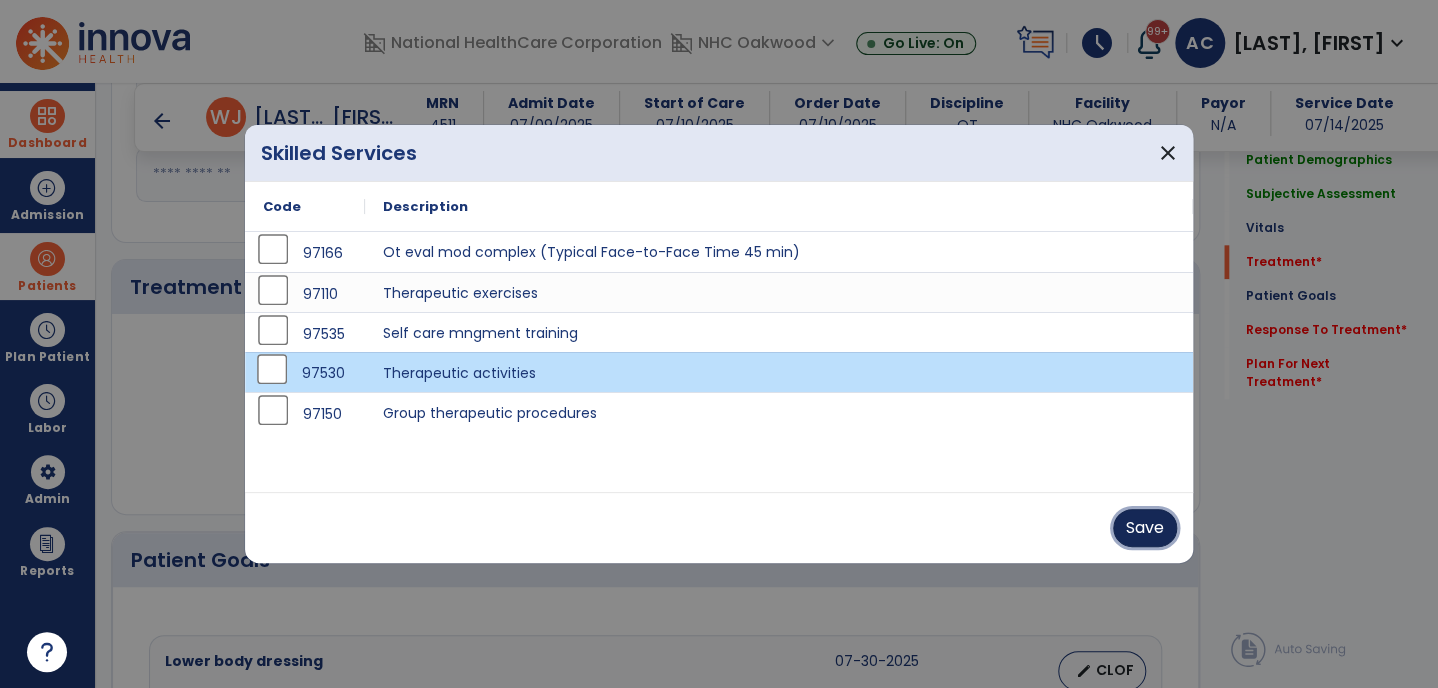 click on "Save" at bounding box center [1145, 528] 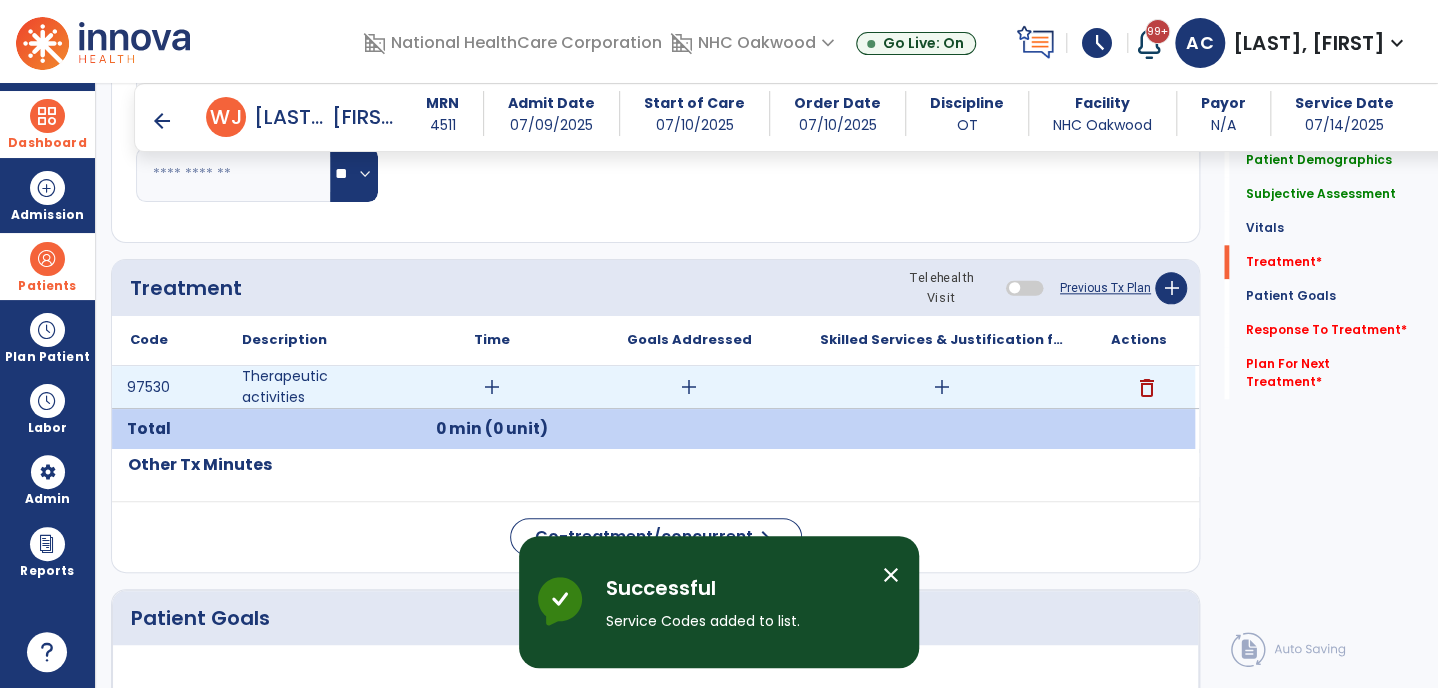 click on "add" at bounding box center (492, 387) 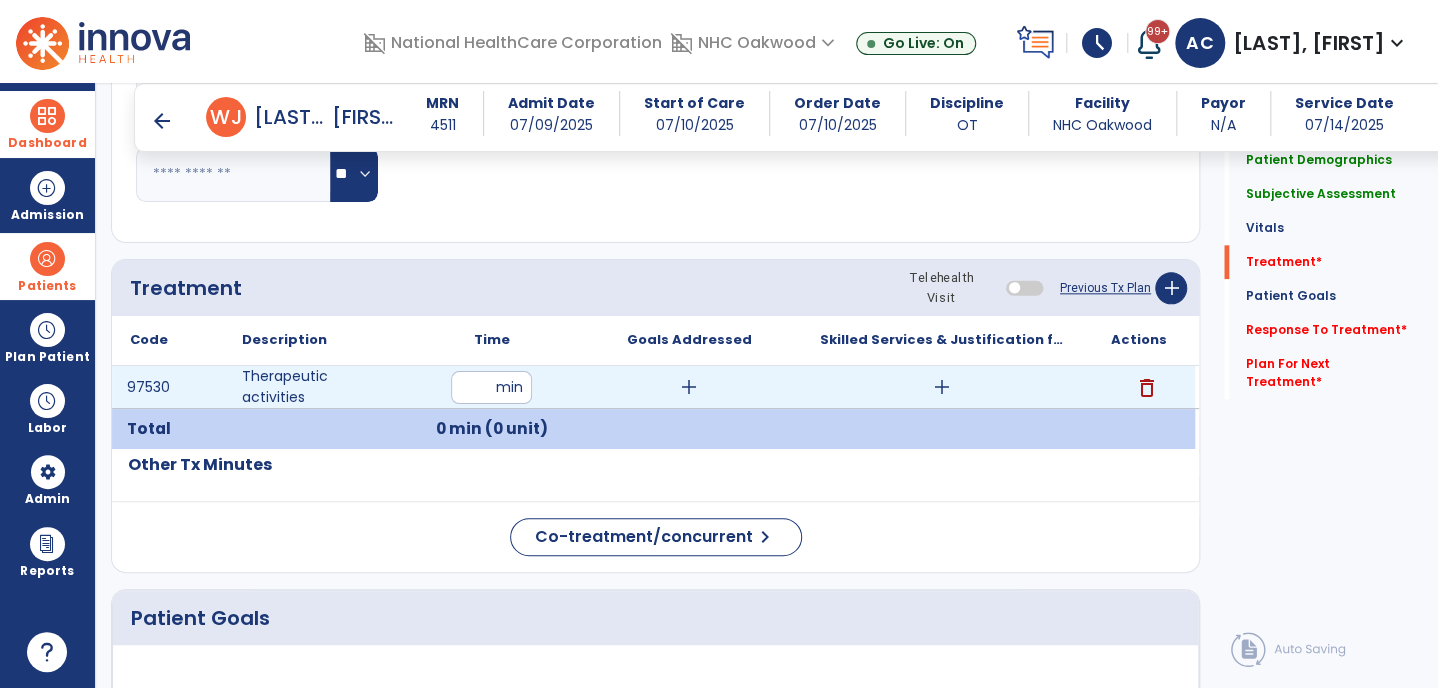 type on "**" 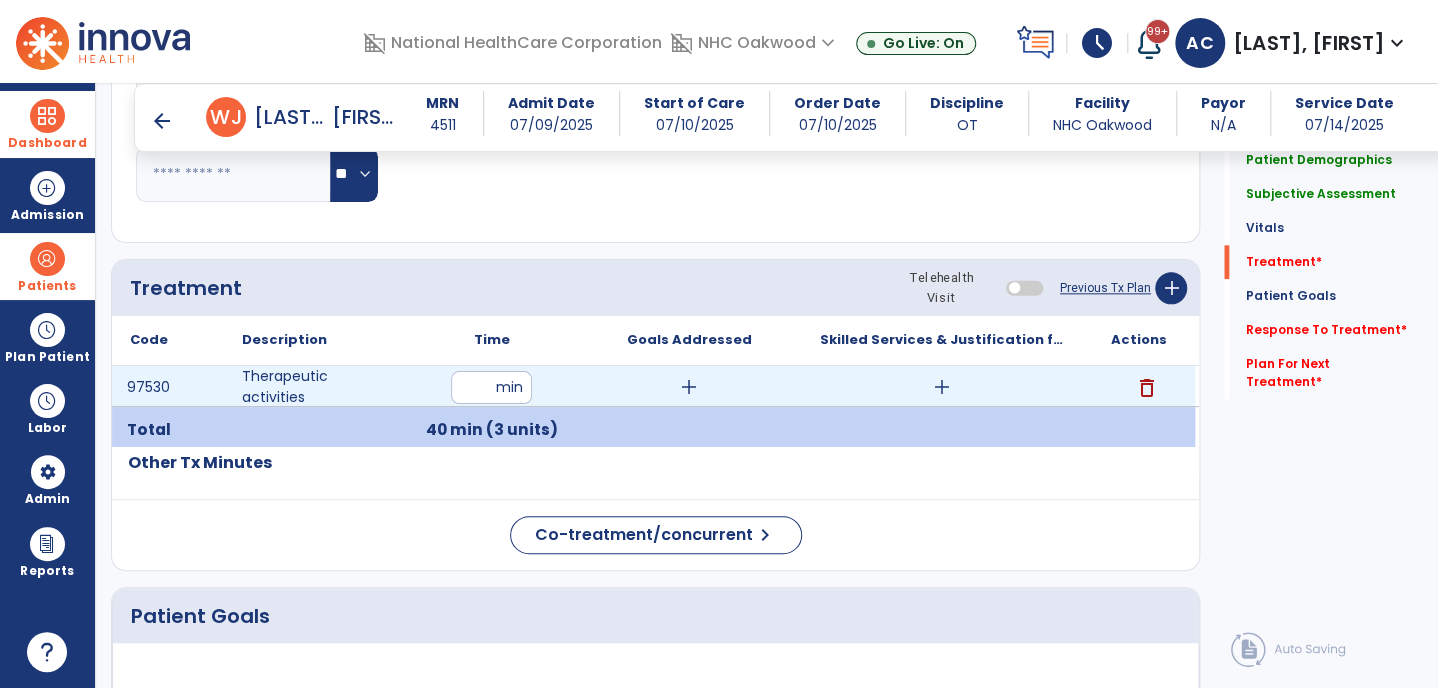 click on "add" at bounding box center (689, 387) 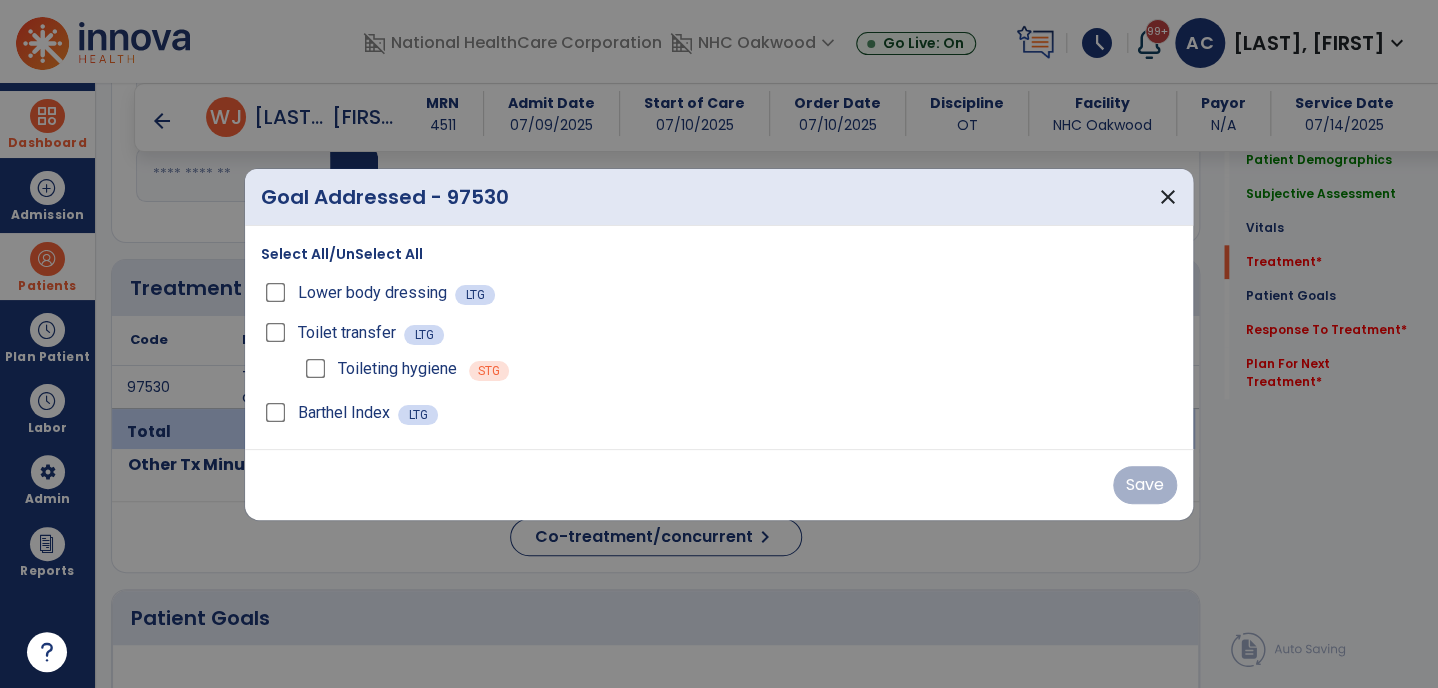 click on "Lower body dressing" at bounding box center [358, 293] 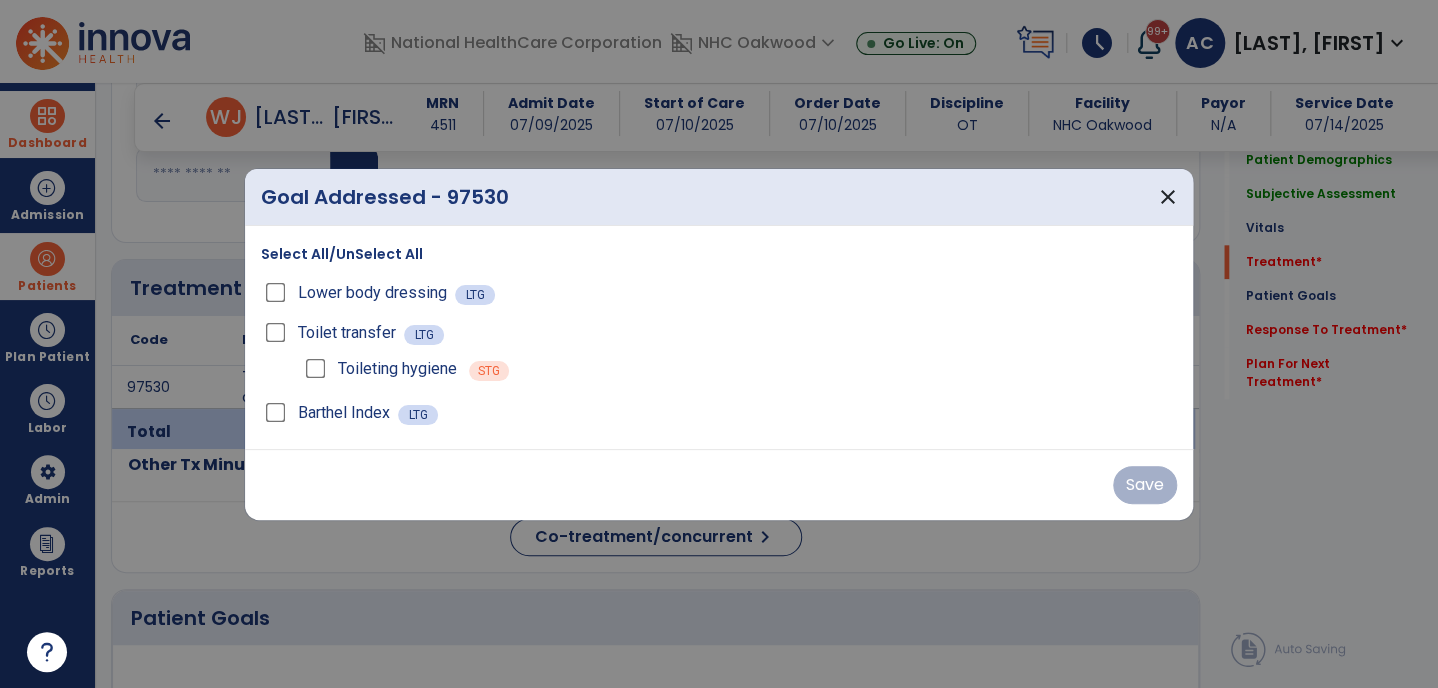 click on "Lower body dressing  LTG" at bounding box center [719, 293] 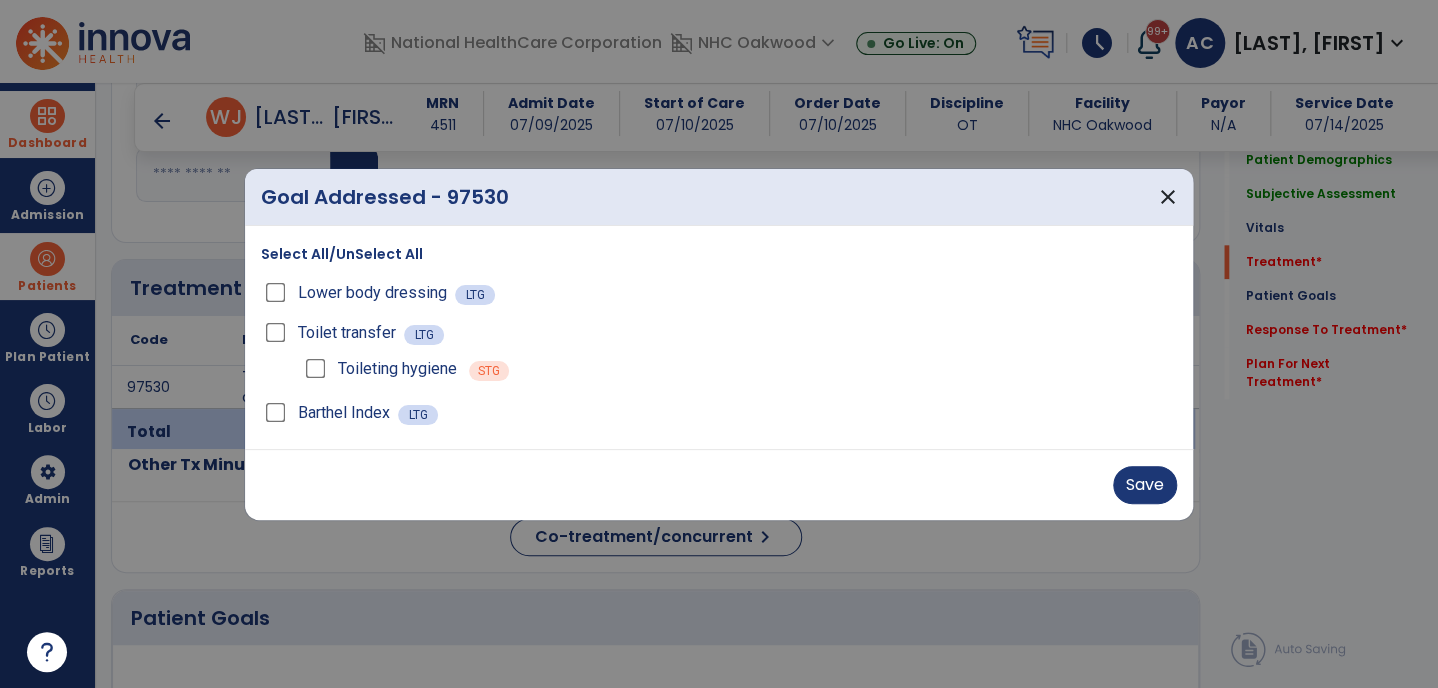 click on "Toilet transfer LTG" at bounding box center (719, 333) 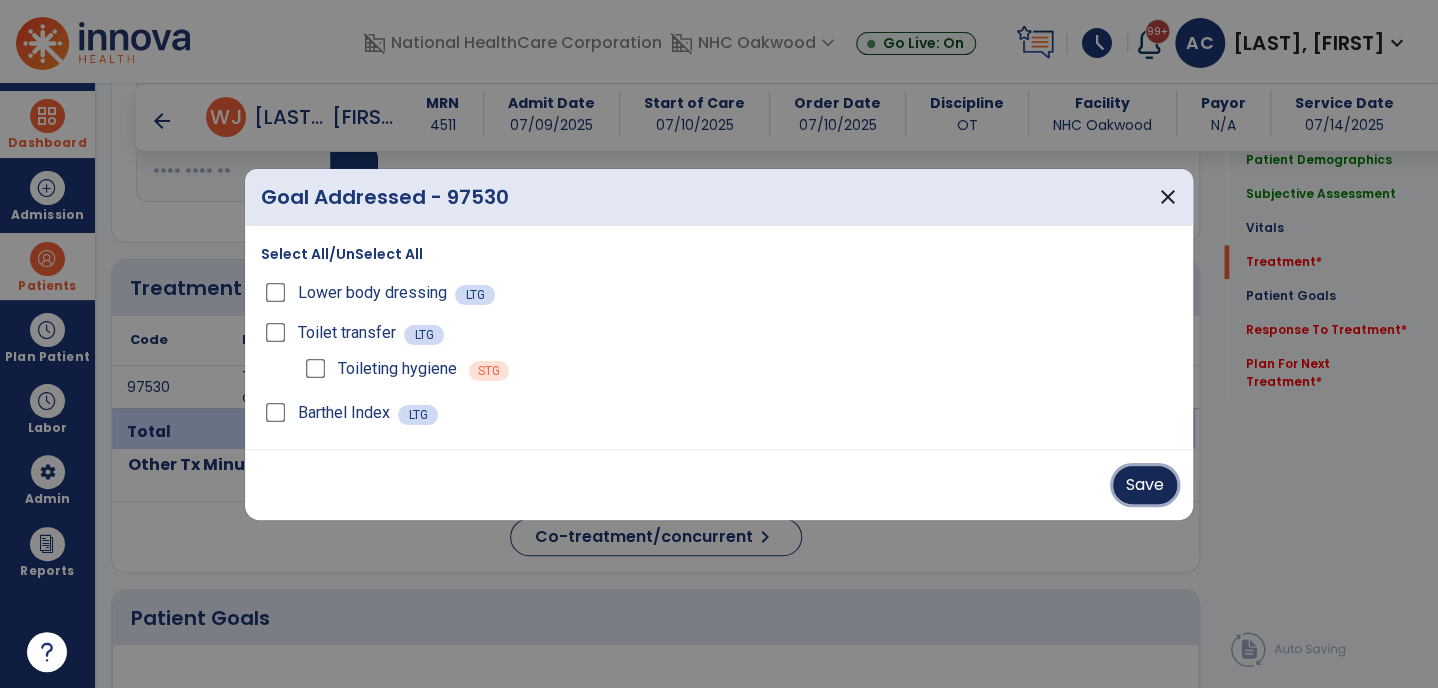 click on "Save" at bounding box center (1145, 485) 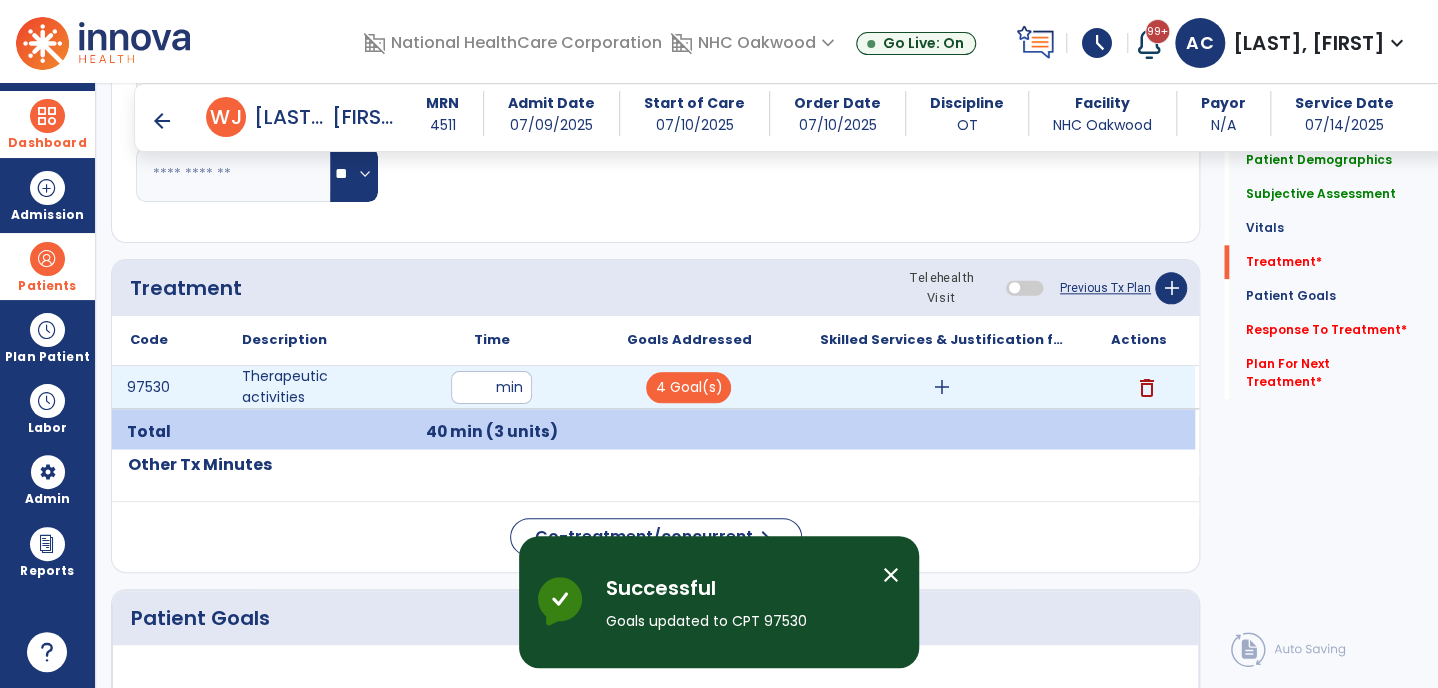 click on "add" at bounding box center [942, 387] 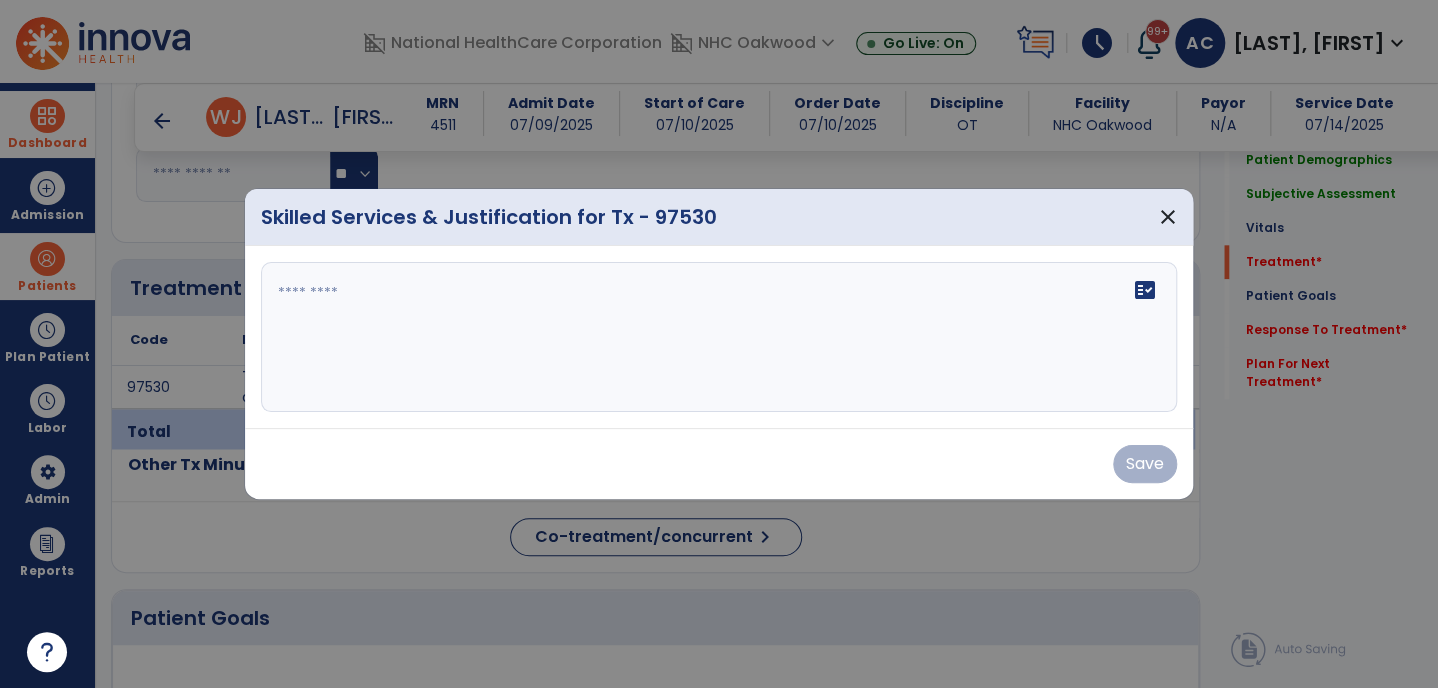 click on "fact_check" at bounding box center [719, 337] 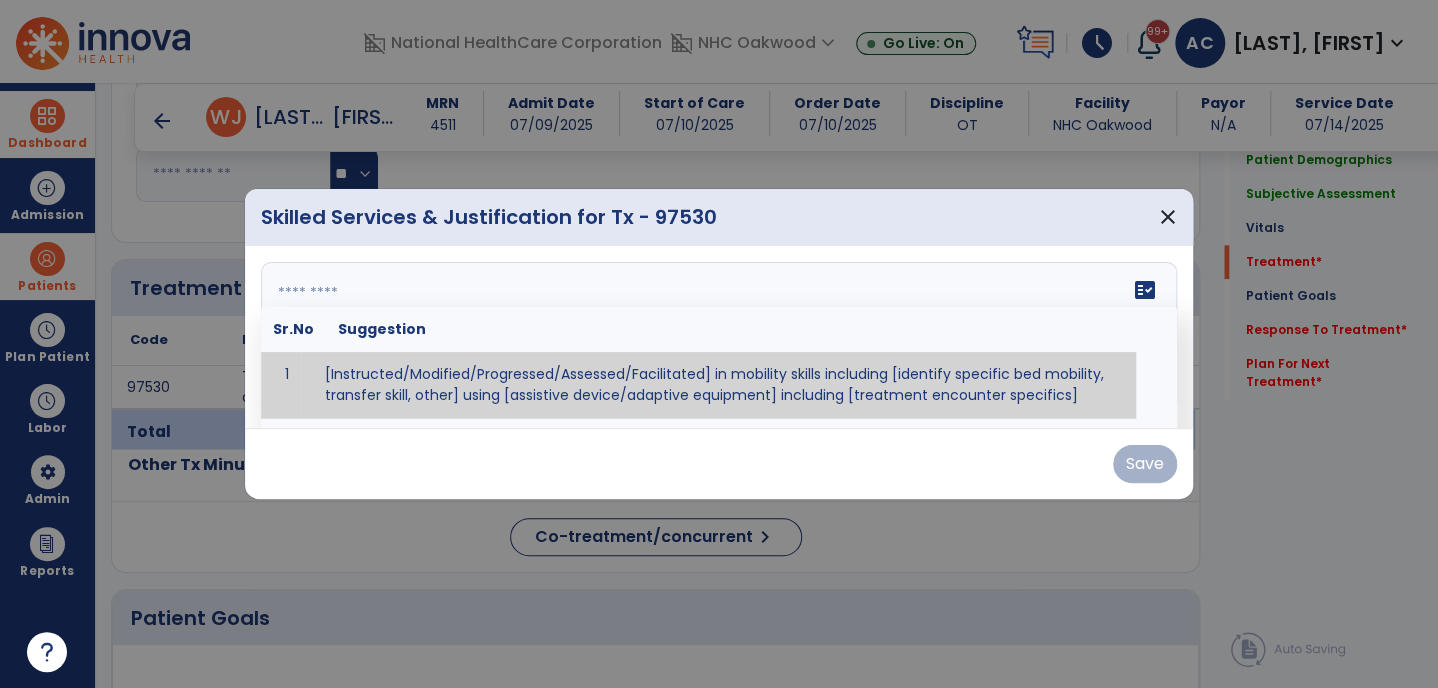 click at bounding box center [717, 337] 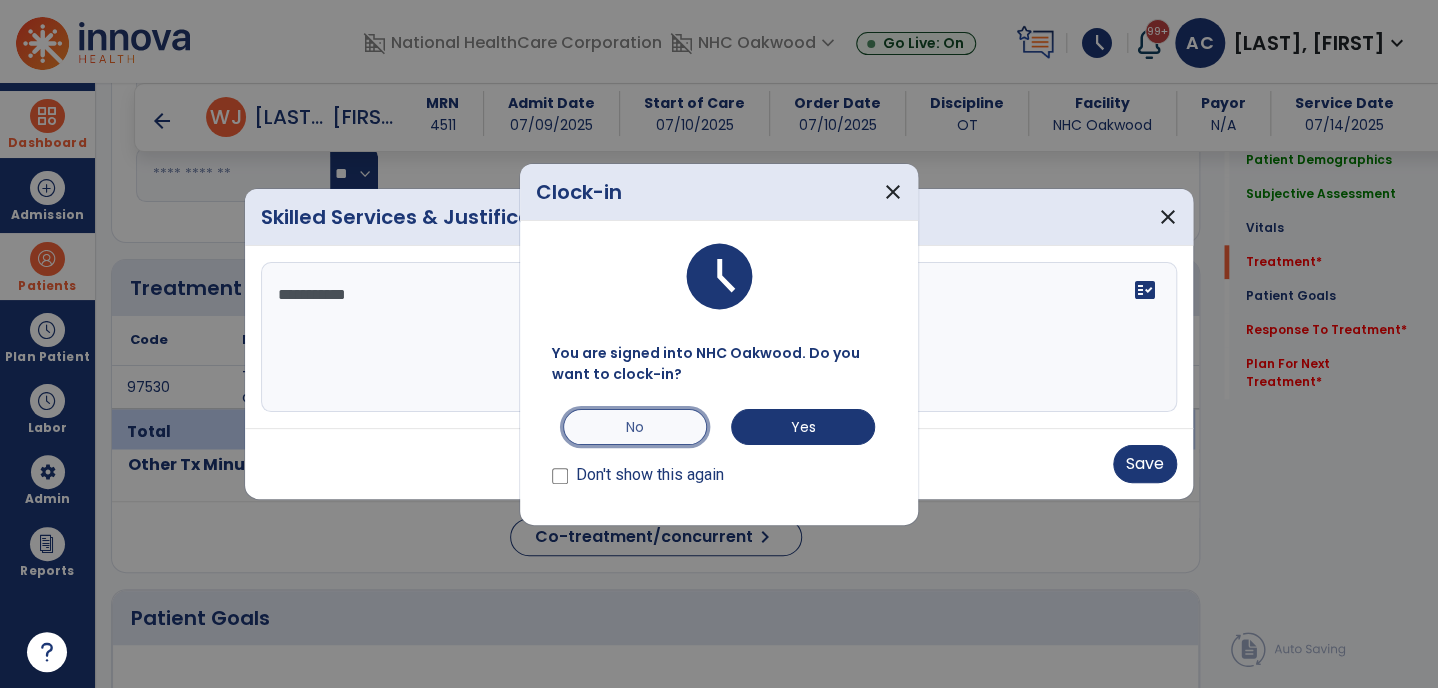 click on "No" at bounding box center (635, 427) 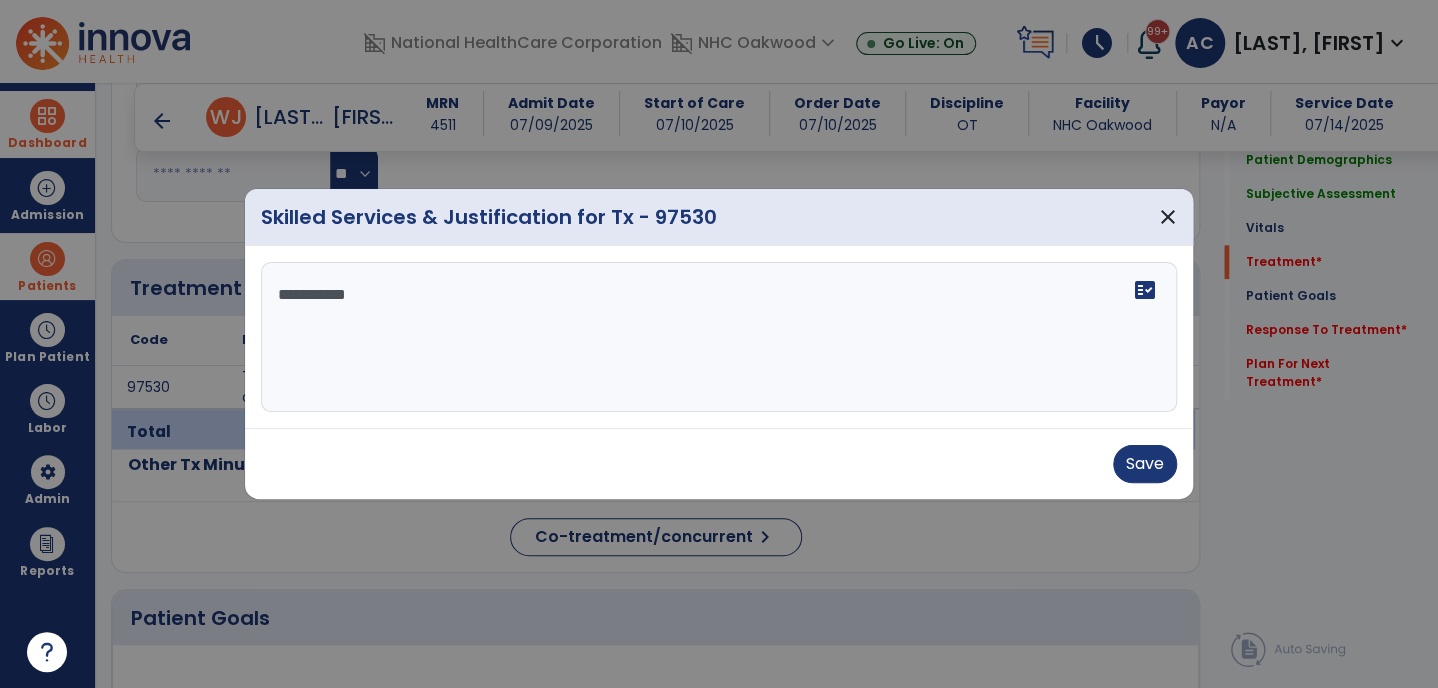 click on "**********" at bounding box center [719, 337] 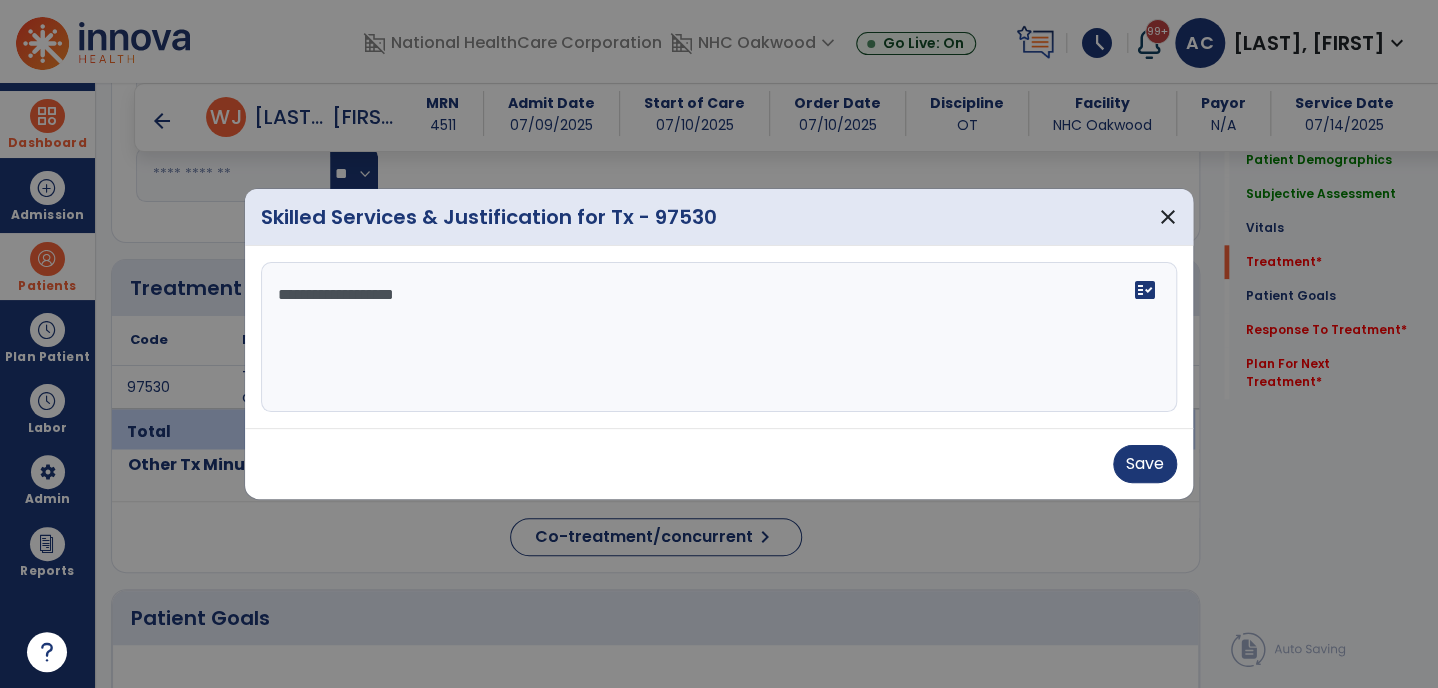 type on "**********" 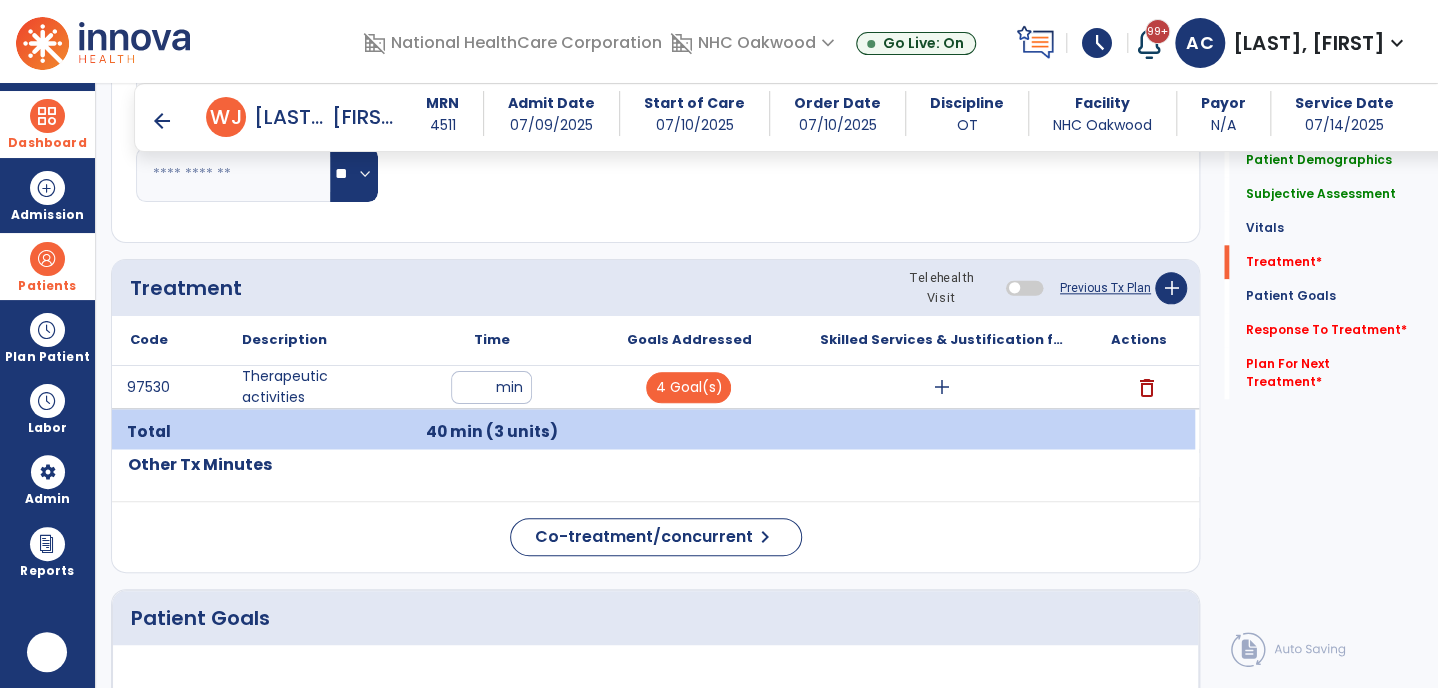 scroll, scrollTop: 0, scrollLeft: 0, axis: both 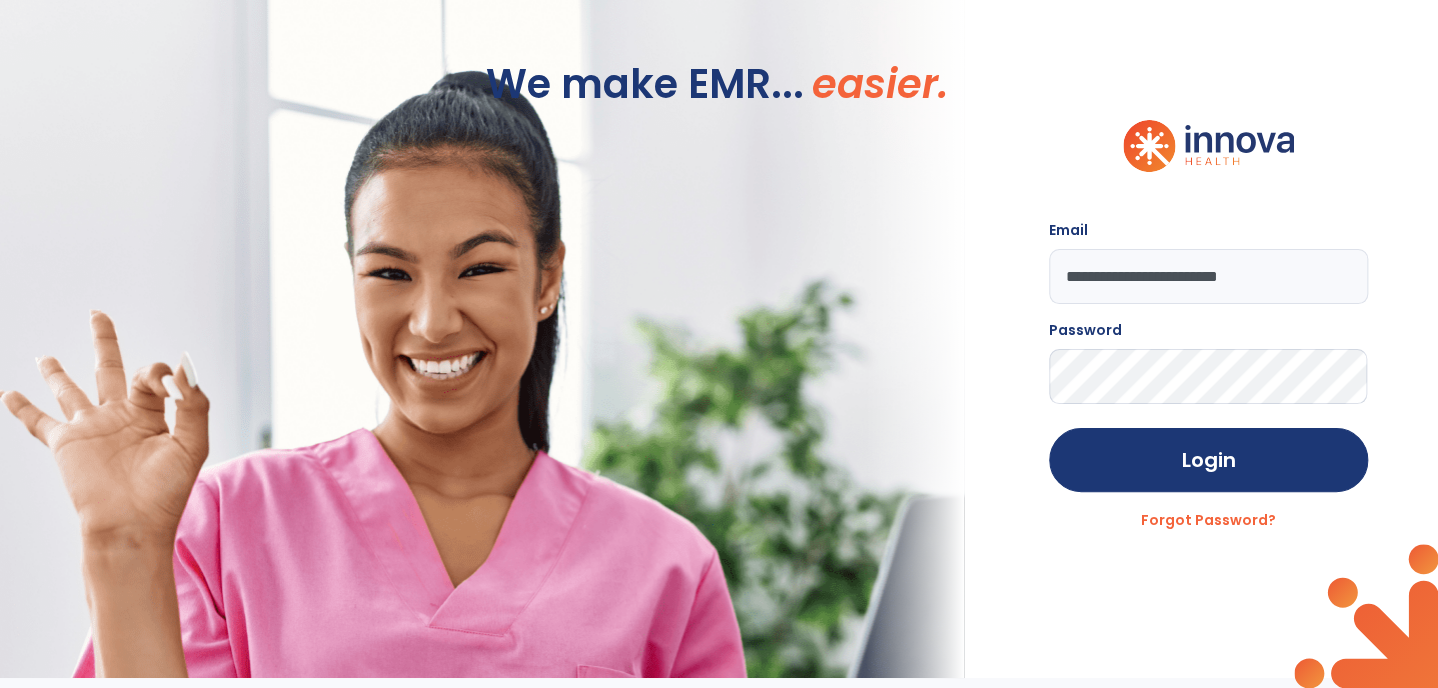 click on "We make EMR... easier." 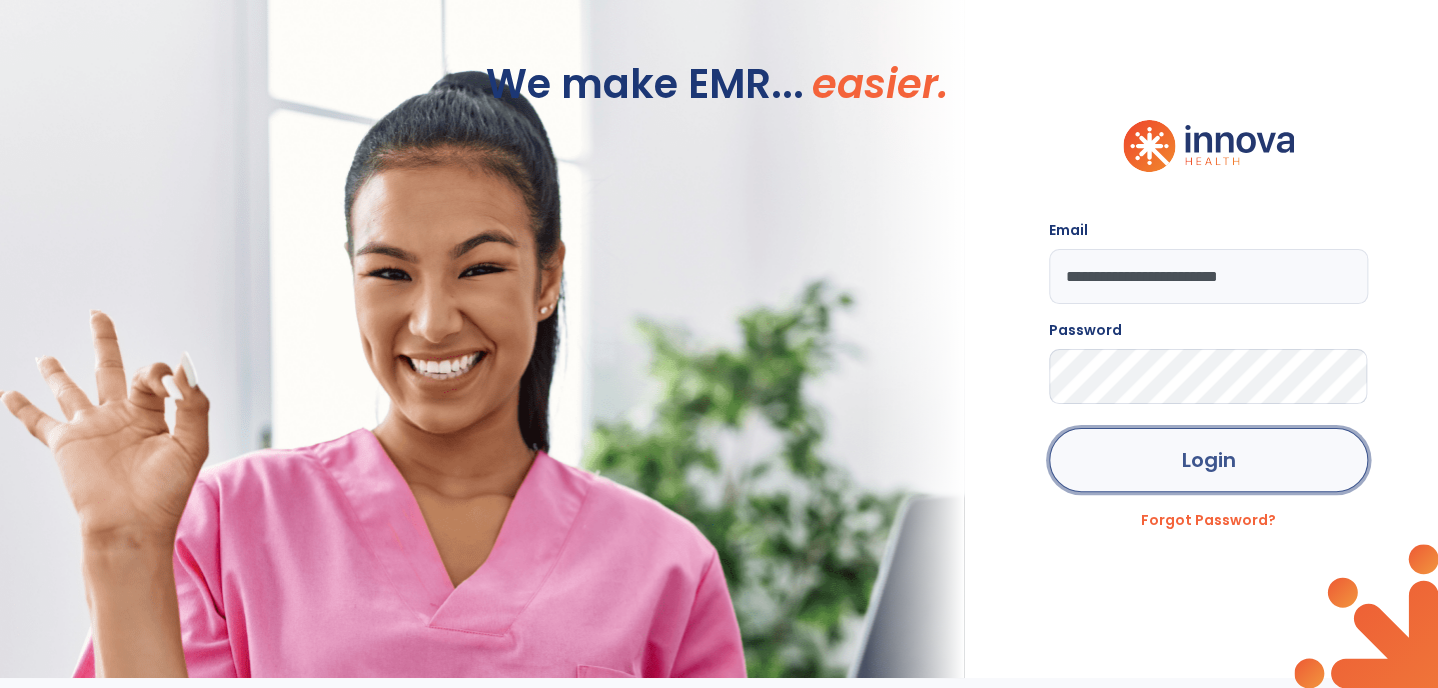 click on "Login" 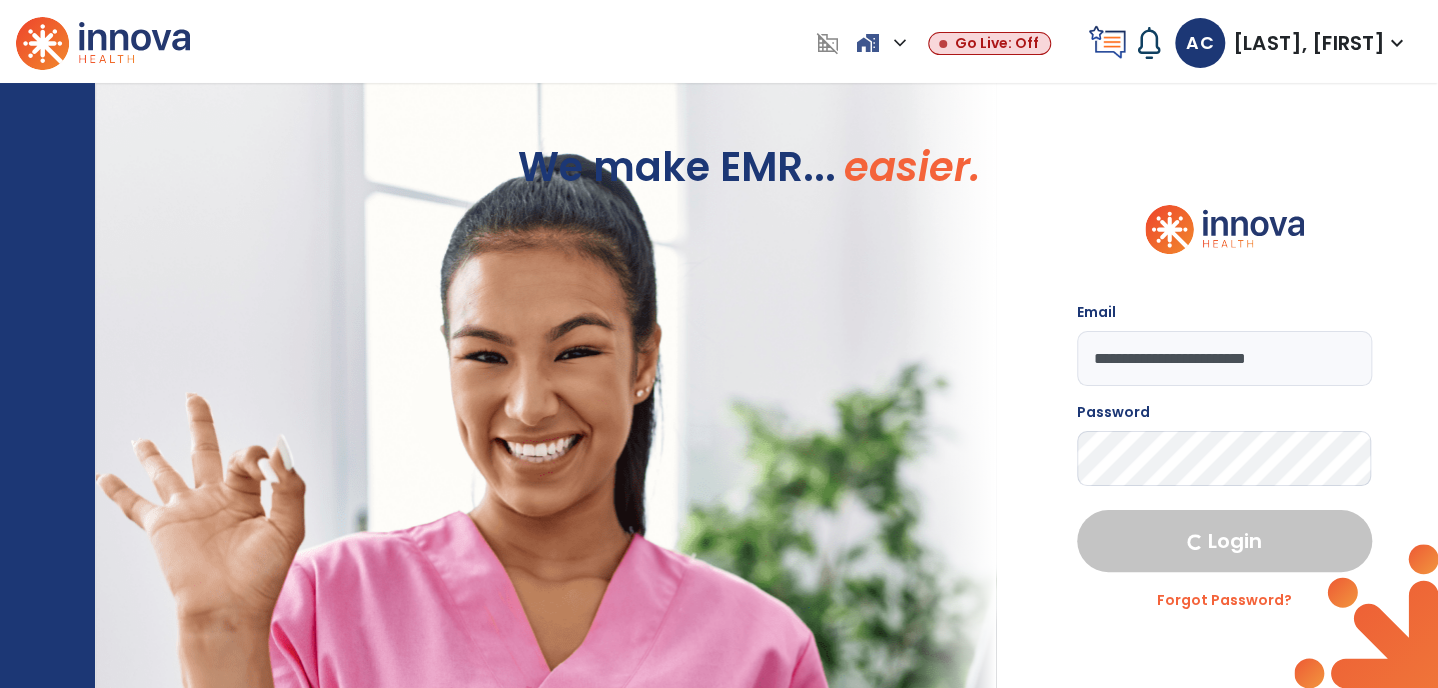 select on "***" 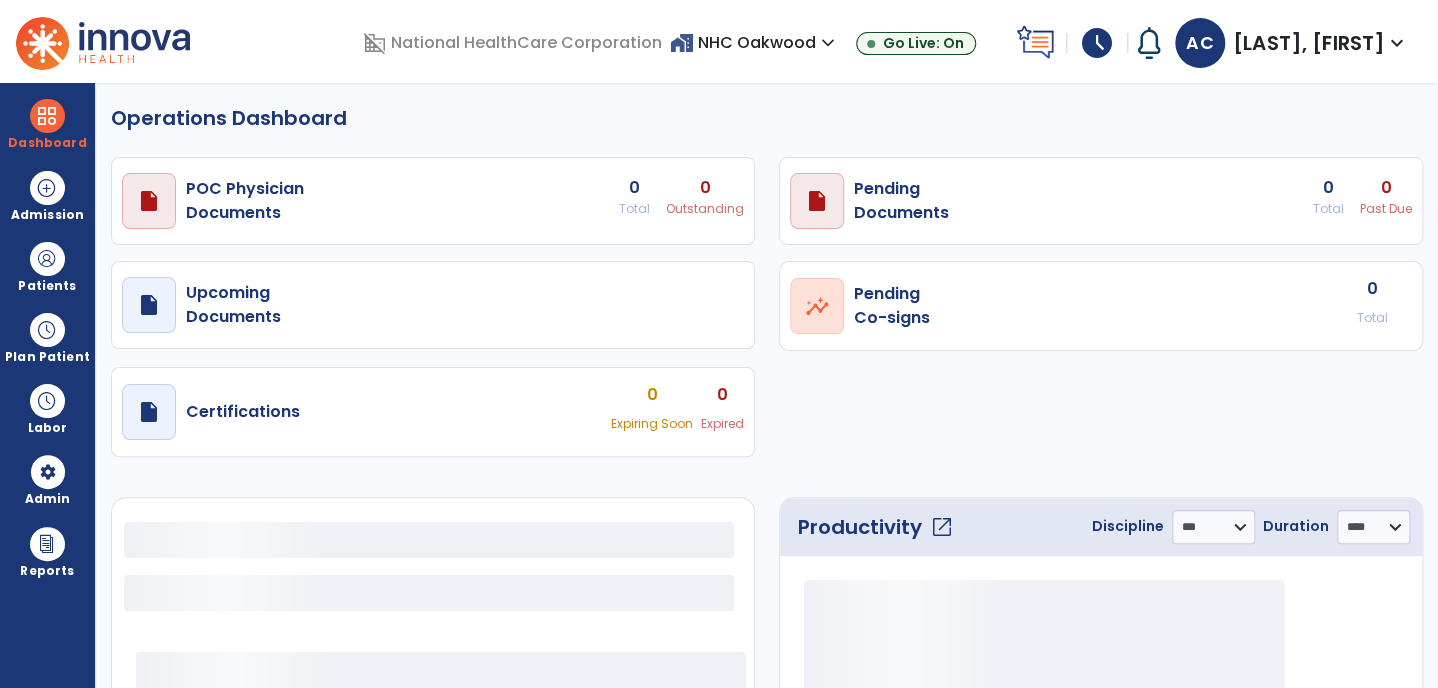 select on "***" 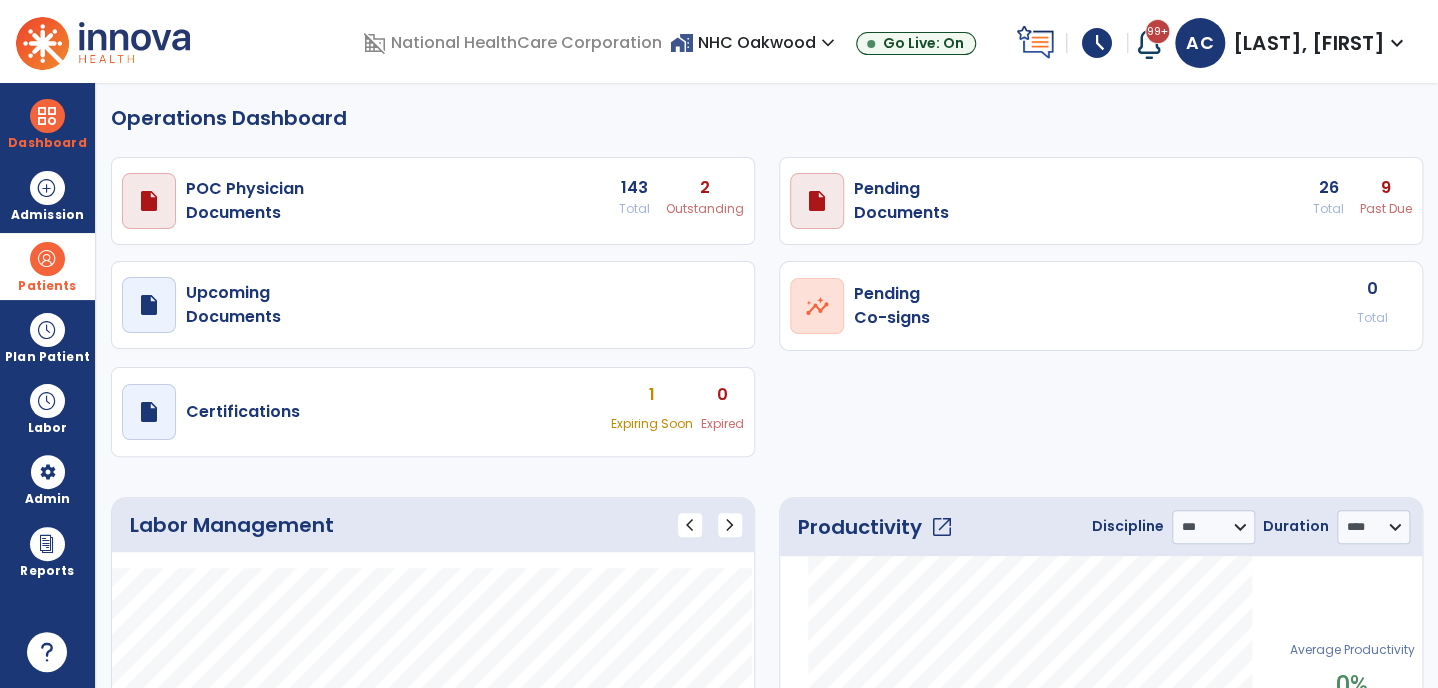 click at bounding box center [47, 259] 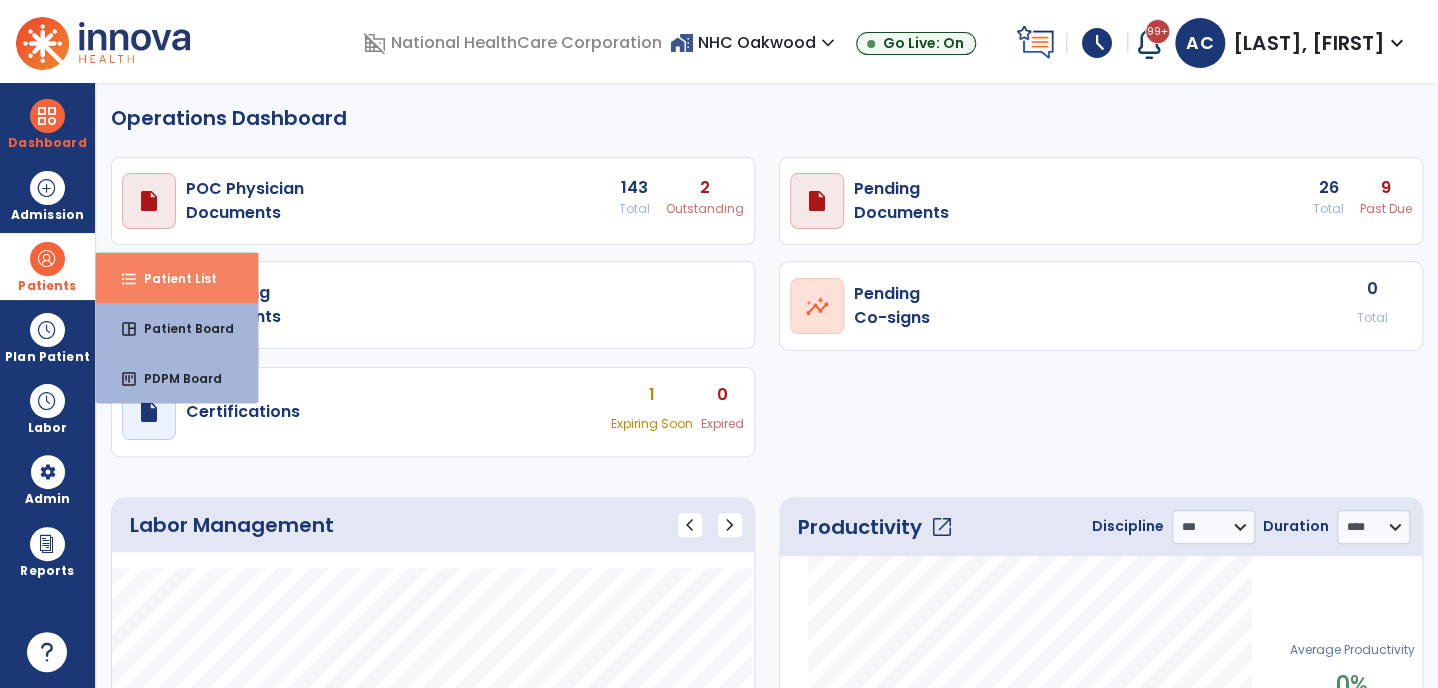 click on "Patient List" at bounding box center [172, 278] 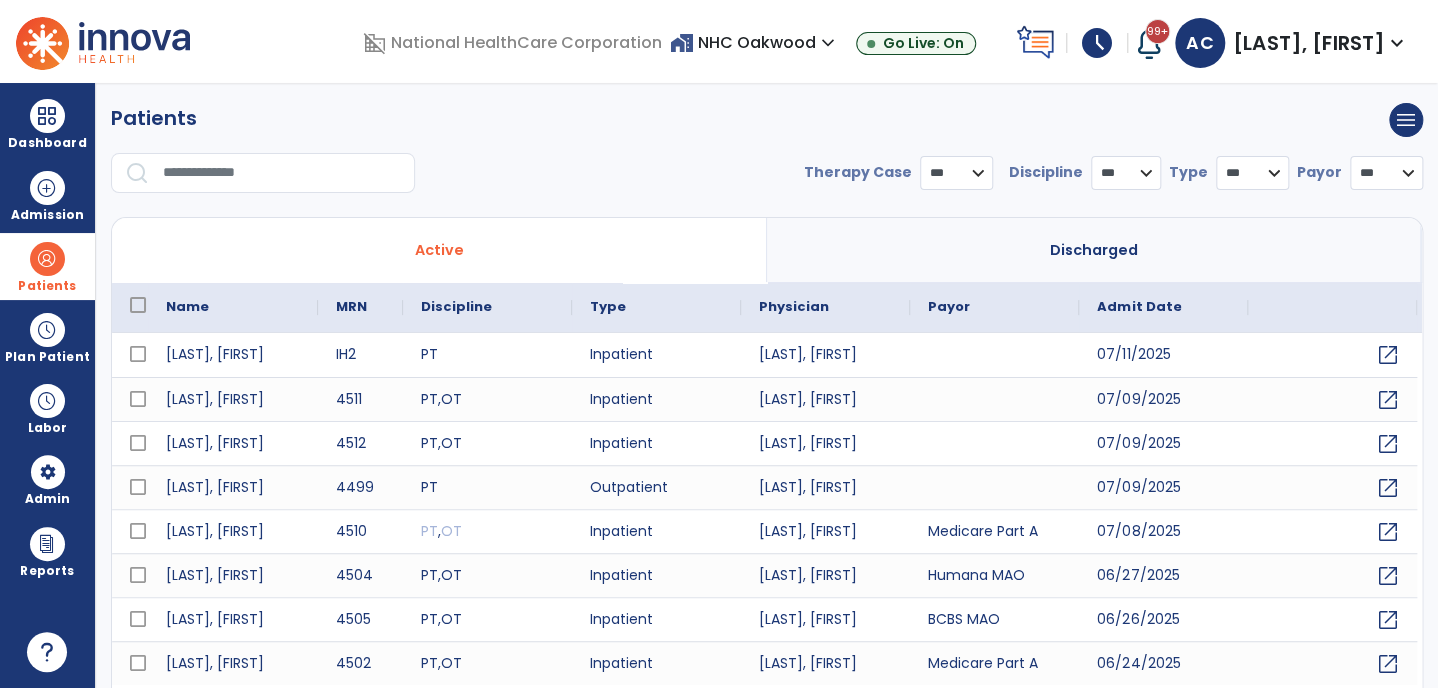 select on "***" 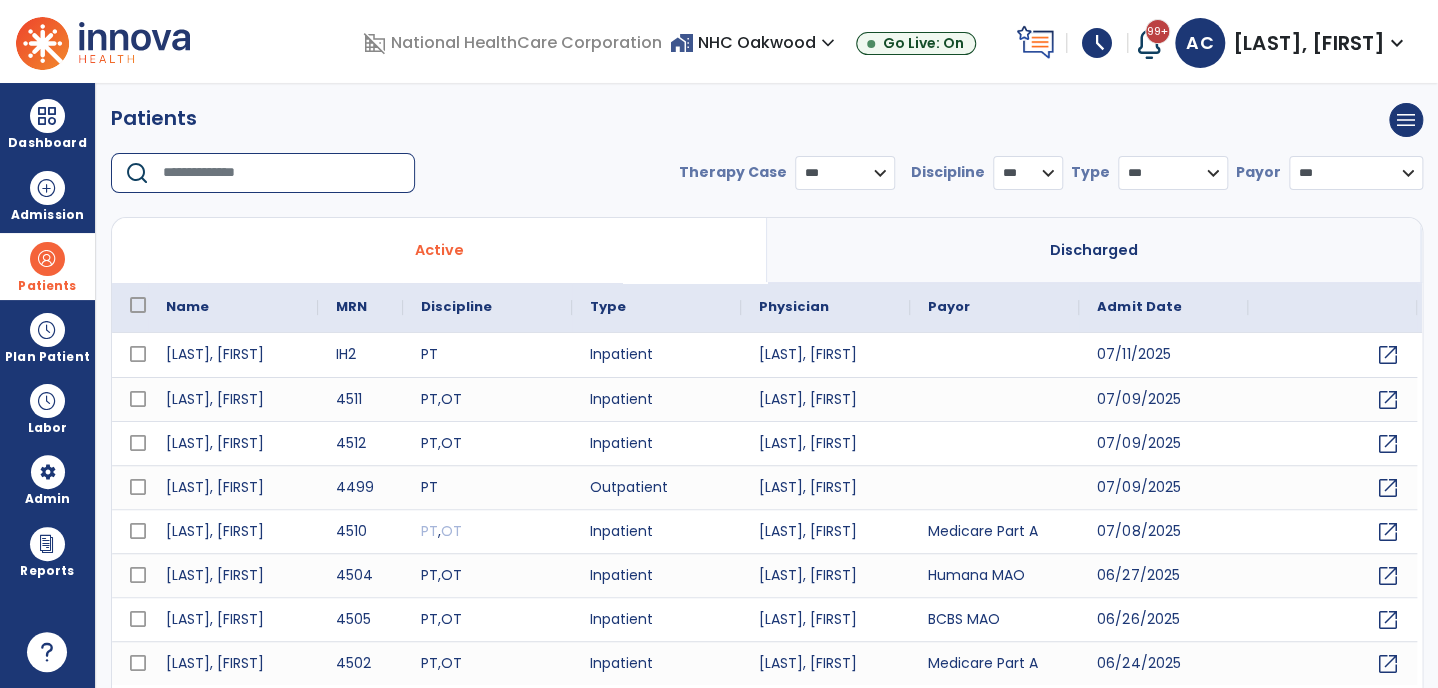 click at bounding box center [282, 173] 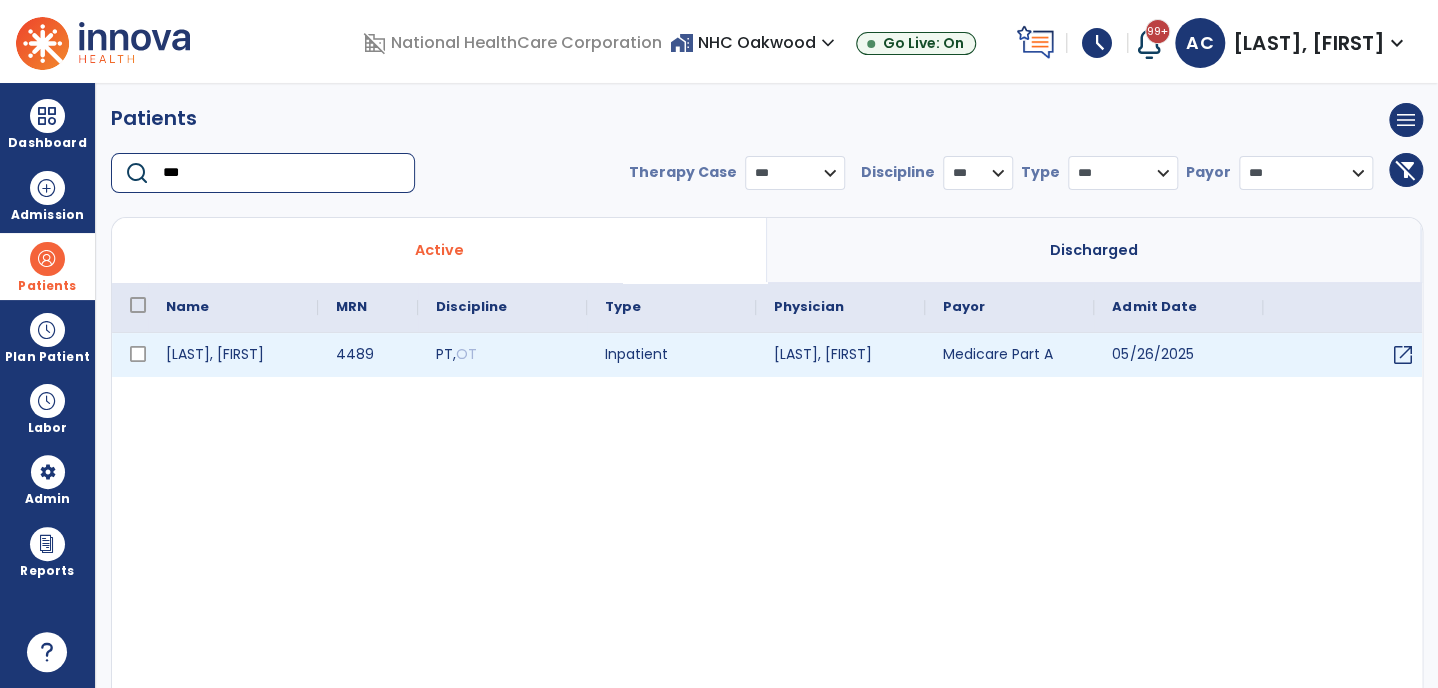type on "***" 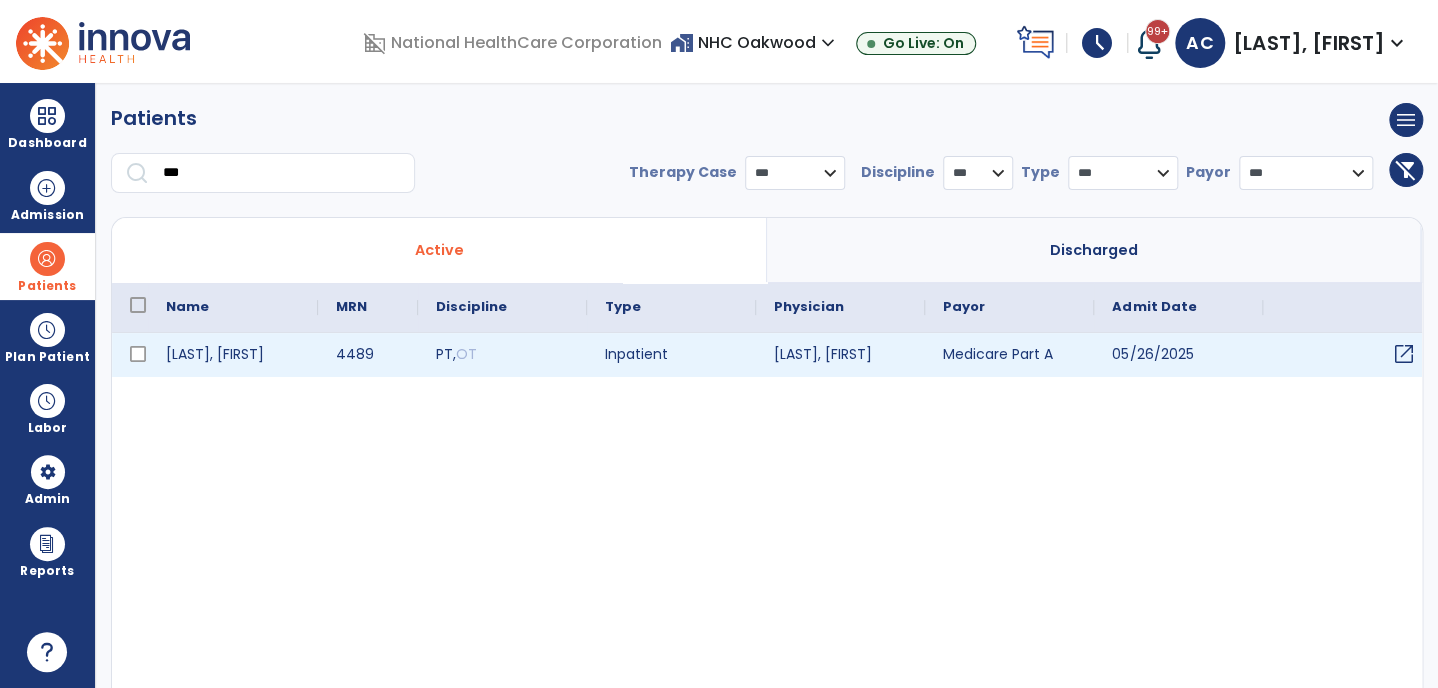 click on "open_in_new" at bounding box center (1403, 354) 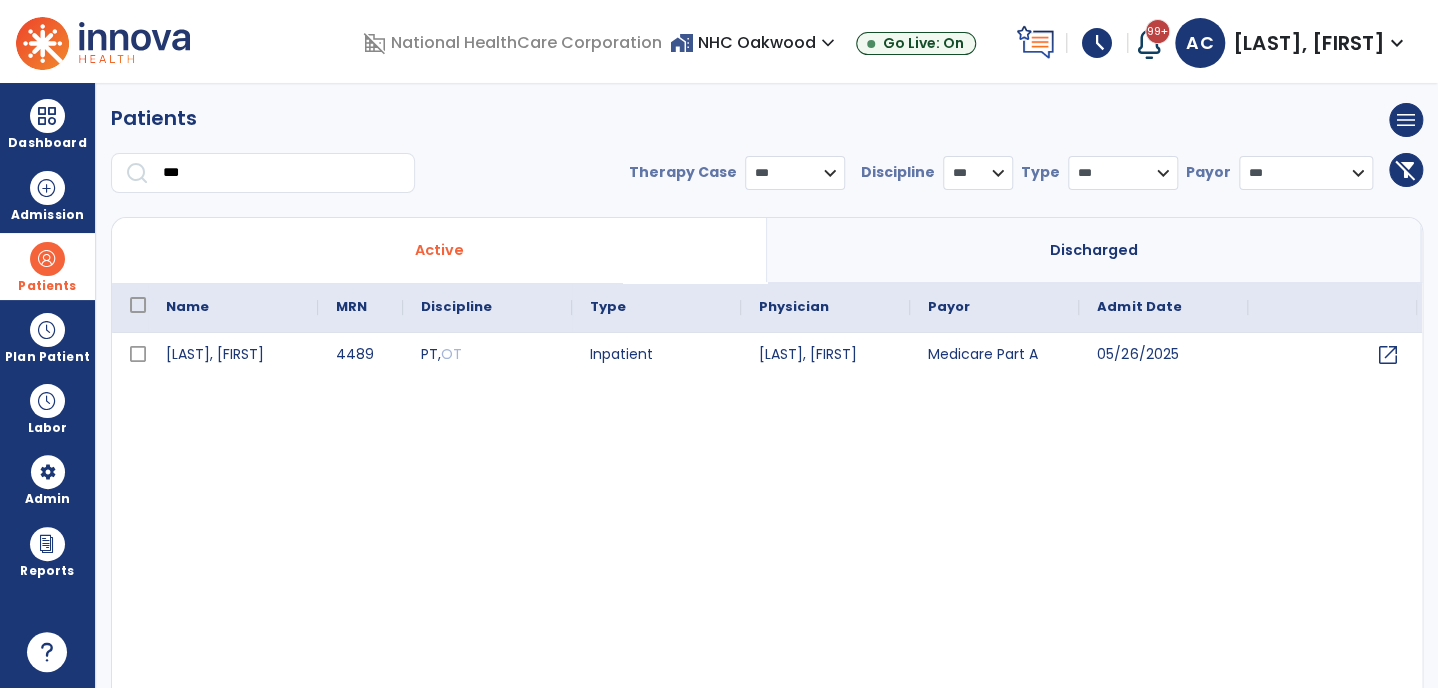 click at bounding box center (47, 259) 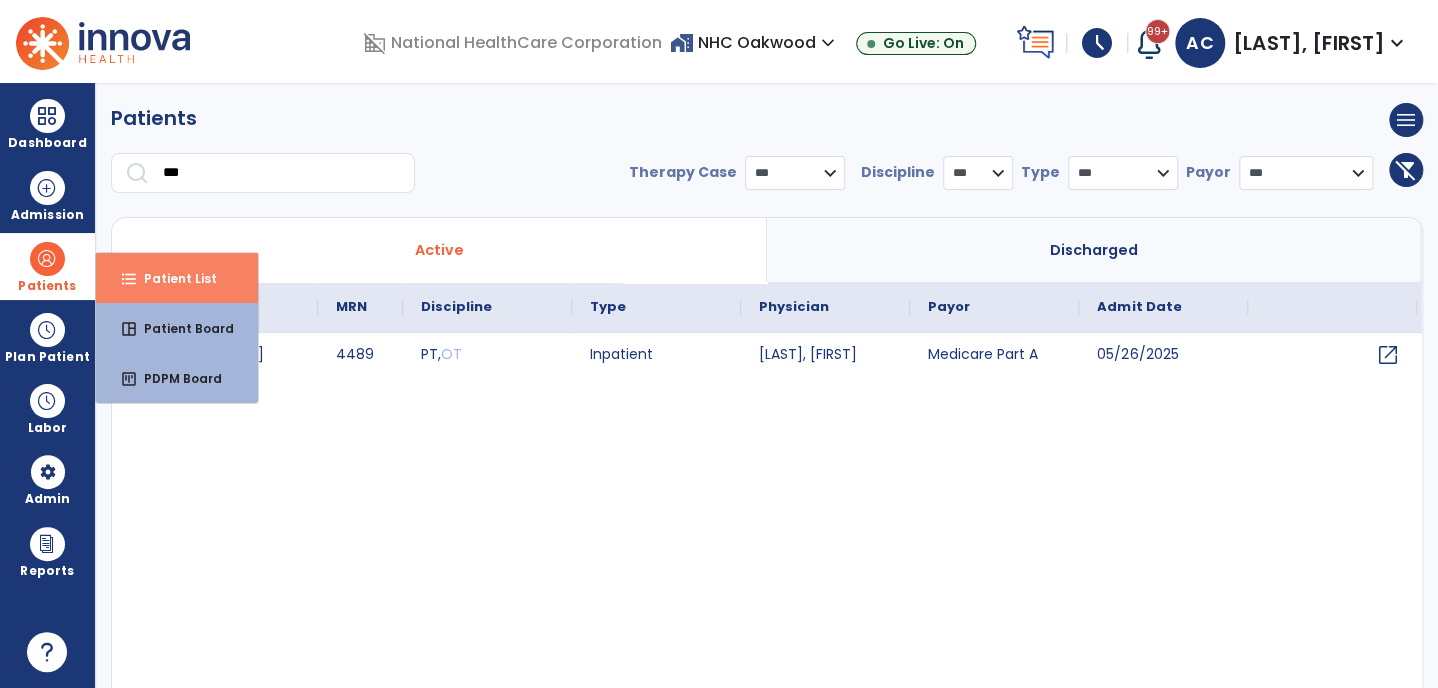 click on "format_list_bulleted  Patient List" at bounding box center (177, 278) 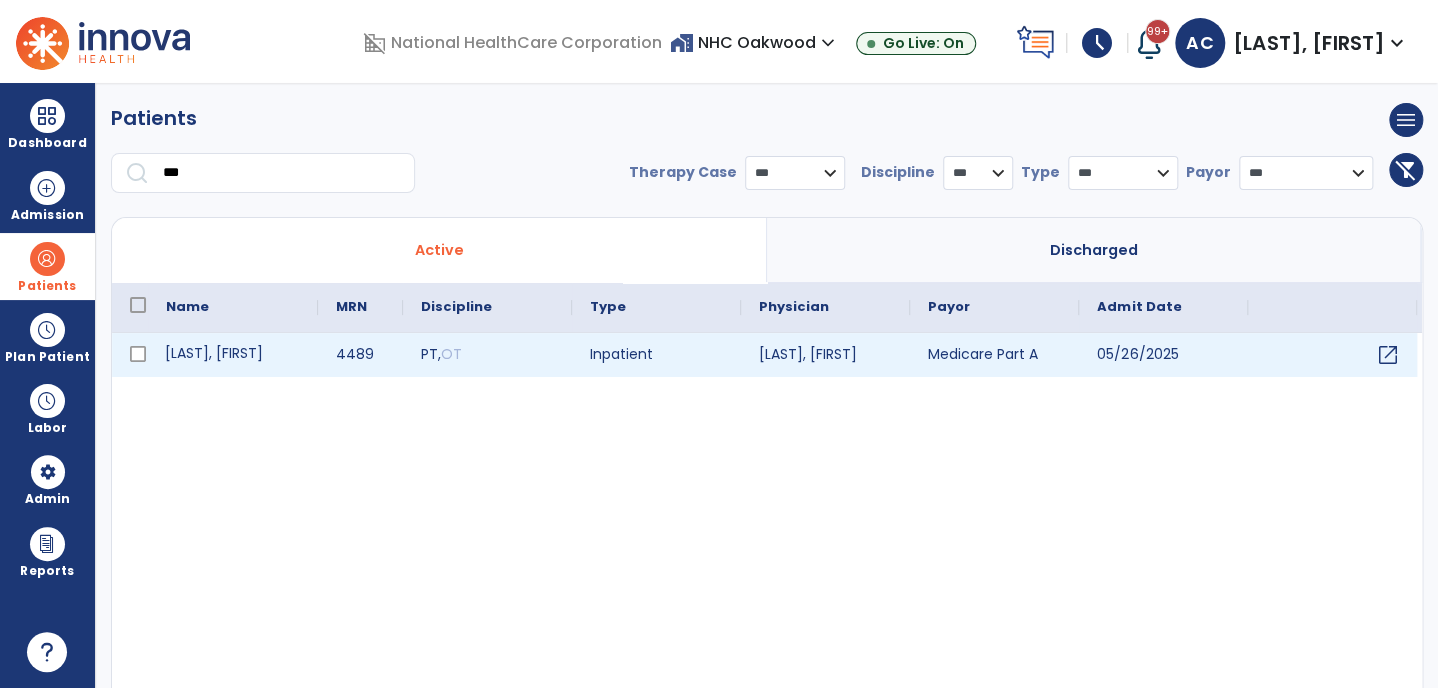 click on "[LAST], [FIRST]" at bounding box center (233, 355) 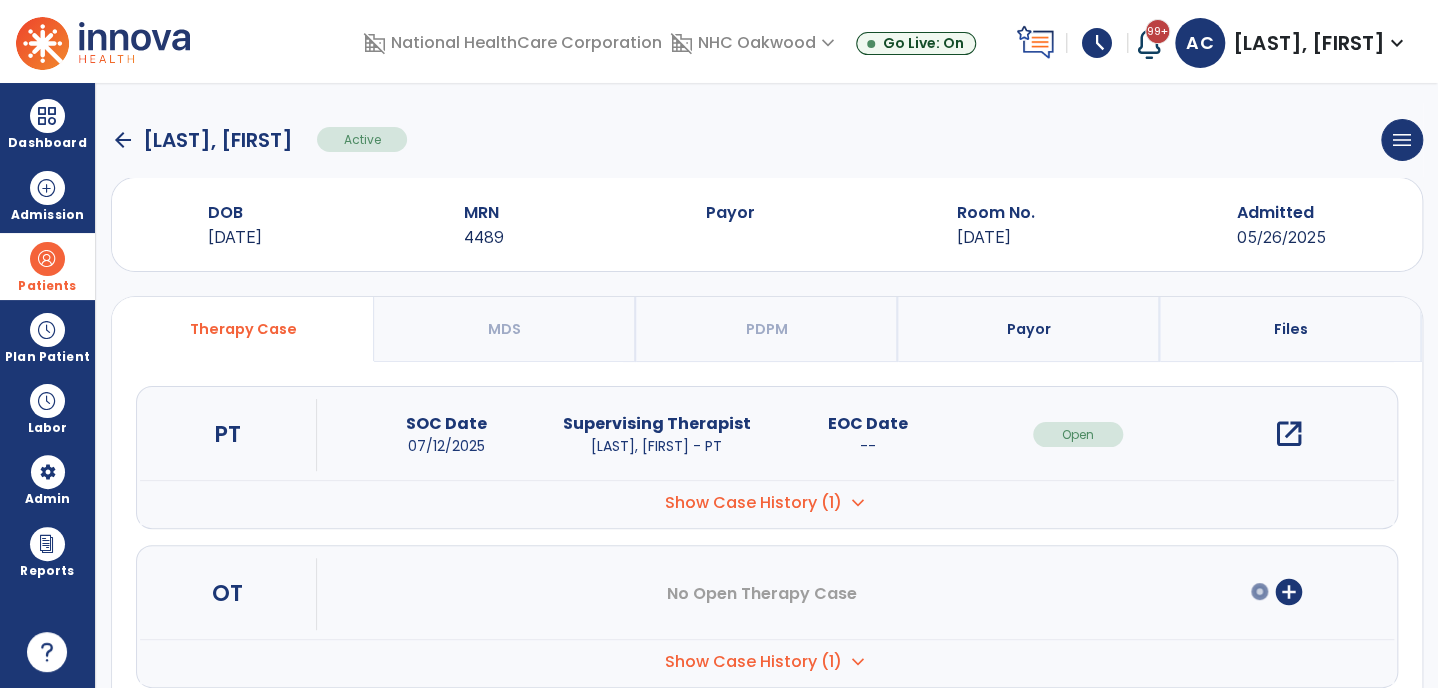 click on "add_circle" at bounding box center (1289, 592) 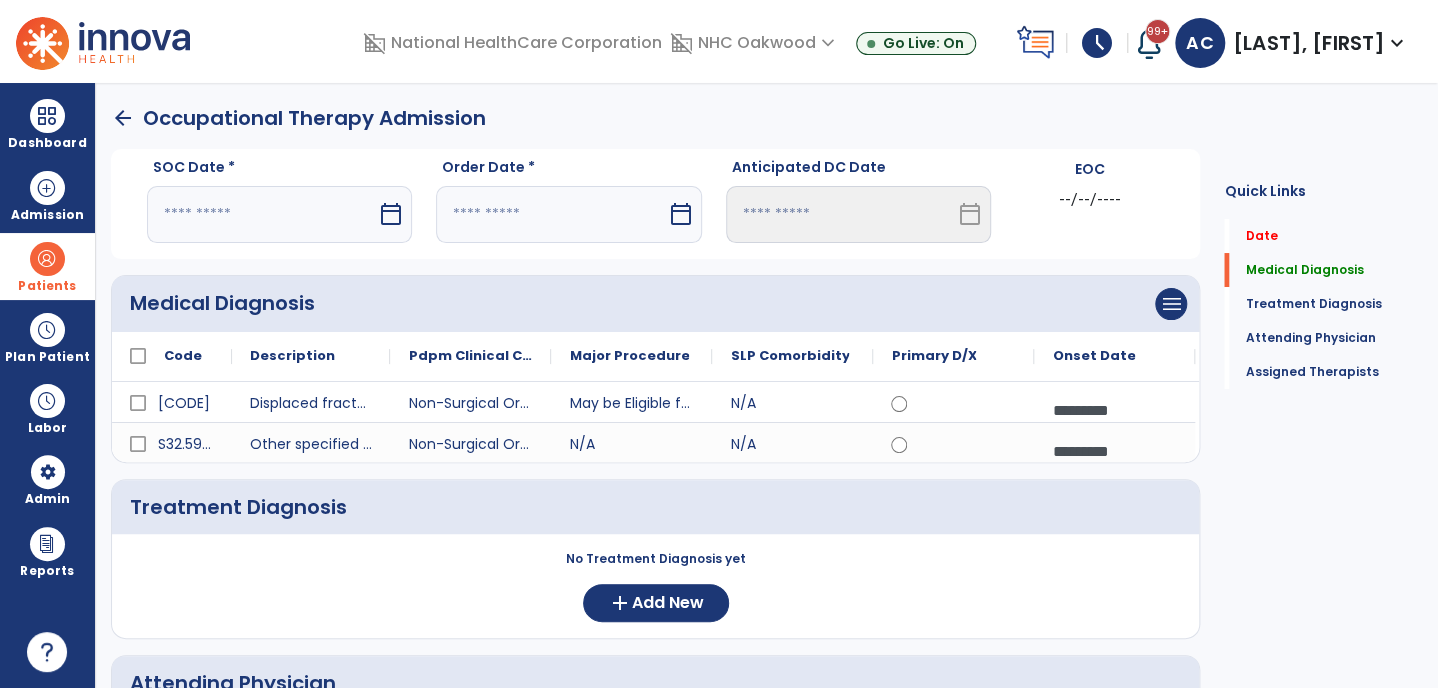click on "calendar_today" at bounding box center (391, 214) 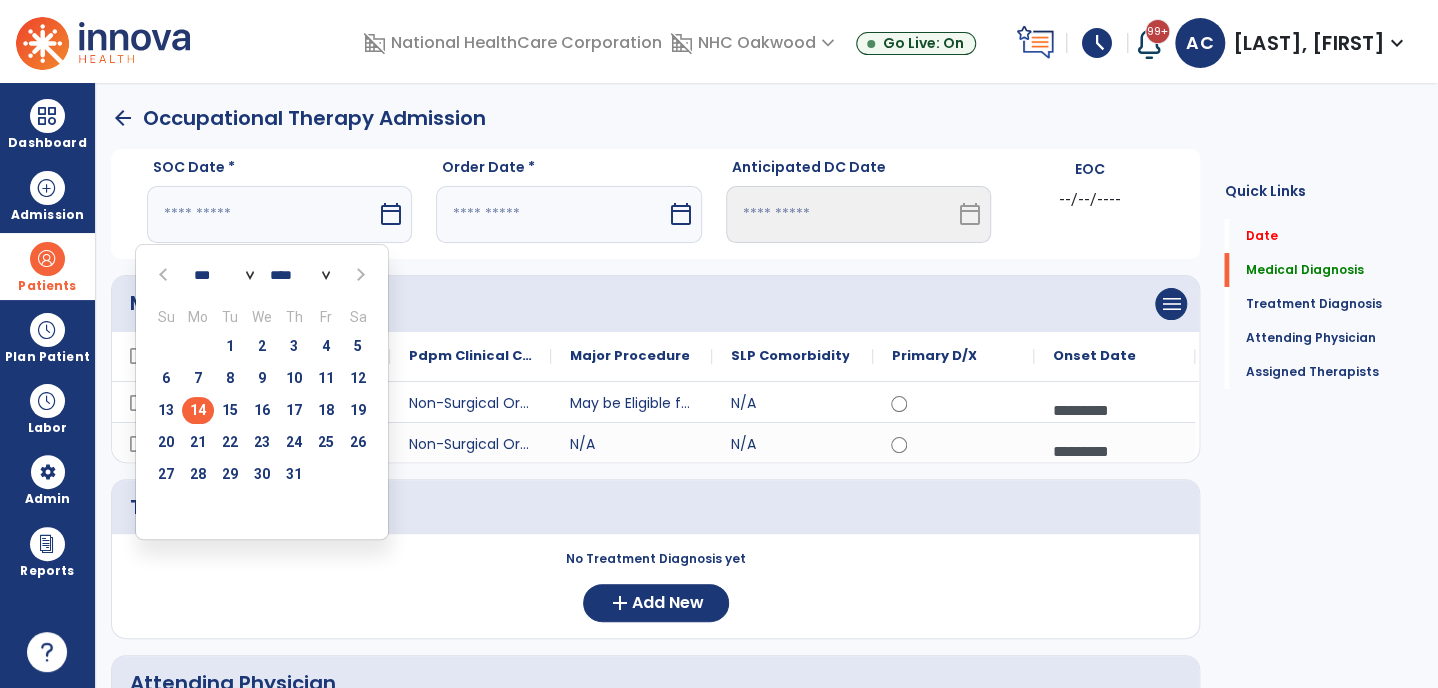 click on "14" at bounding box center (198, 410) 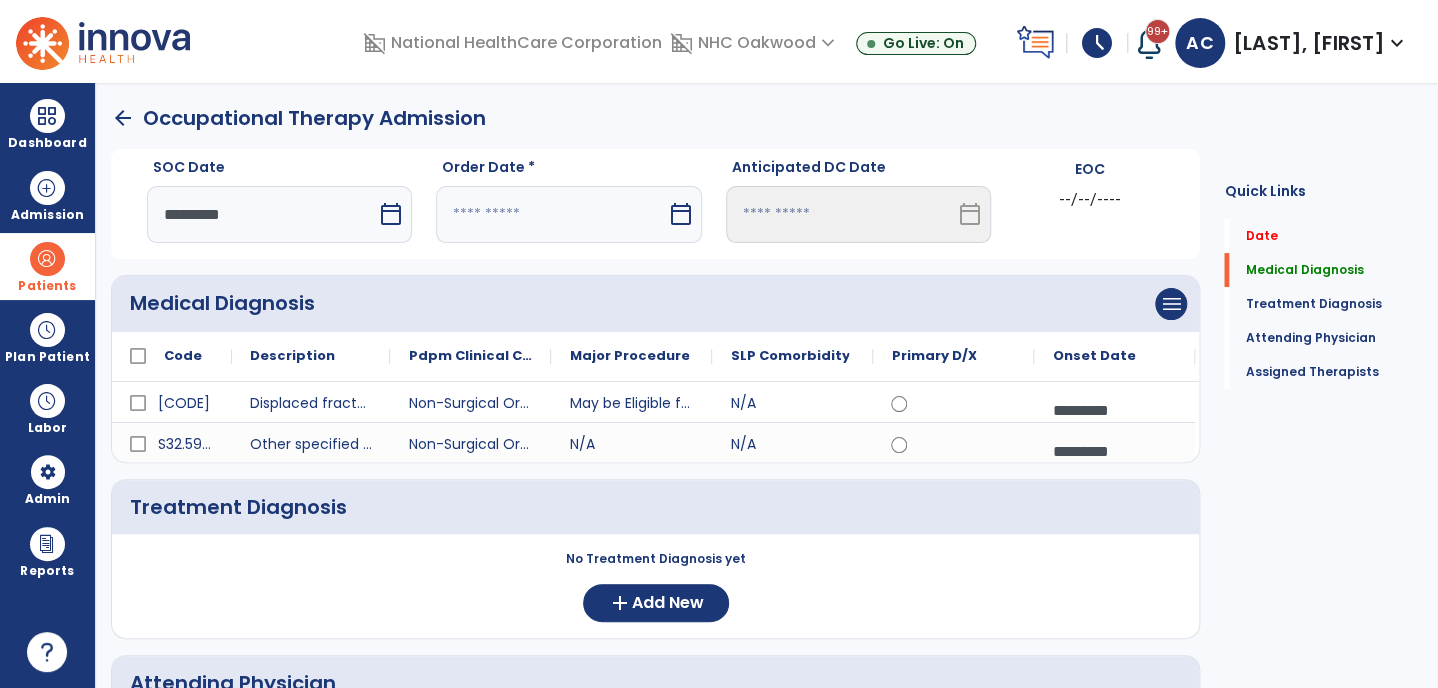 click on "calendar_today" at bounding box center (681, 214) 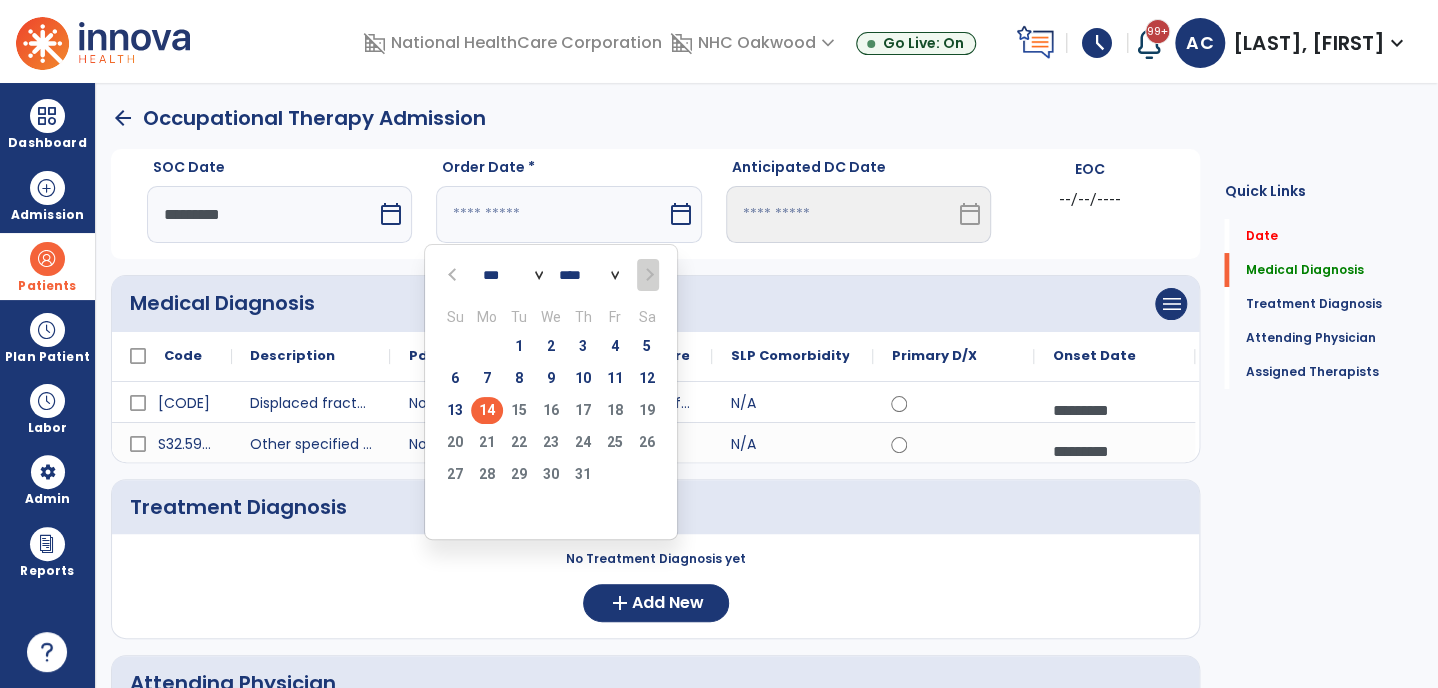 click on "14" at bounding box center [487, 410] 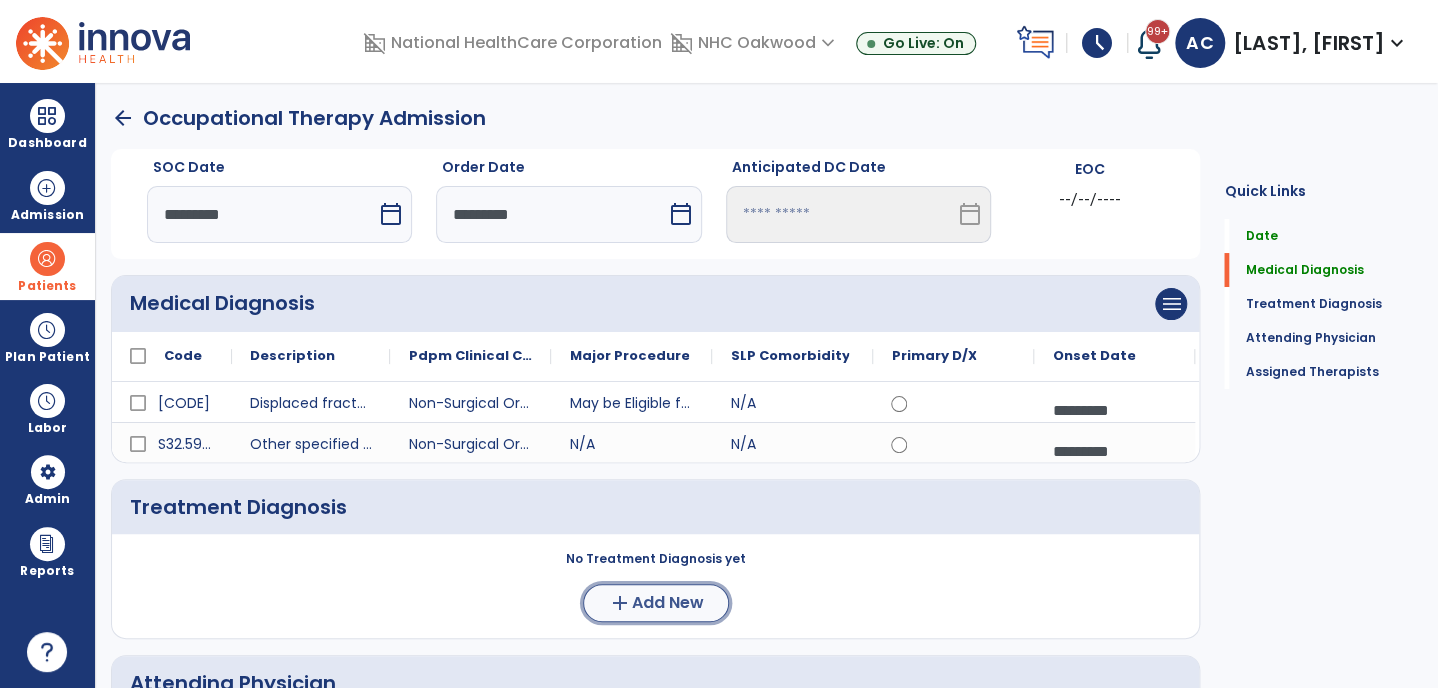 click on "Add New" 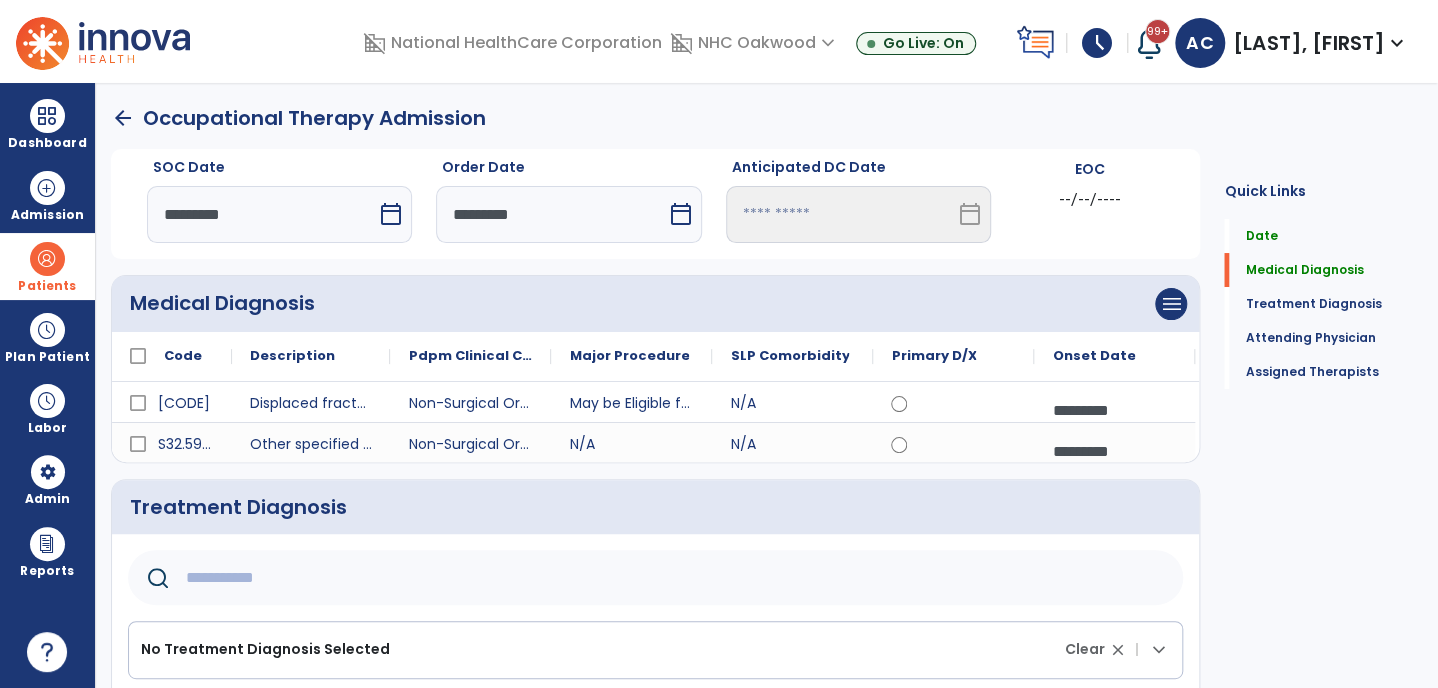 click 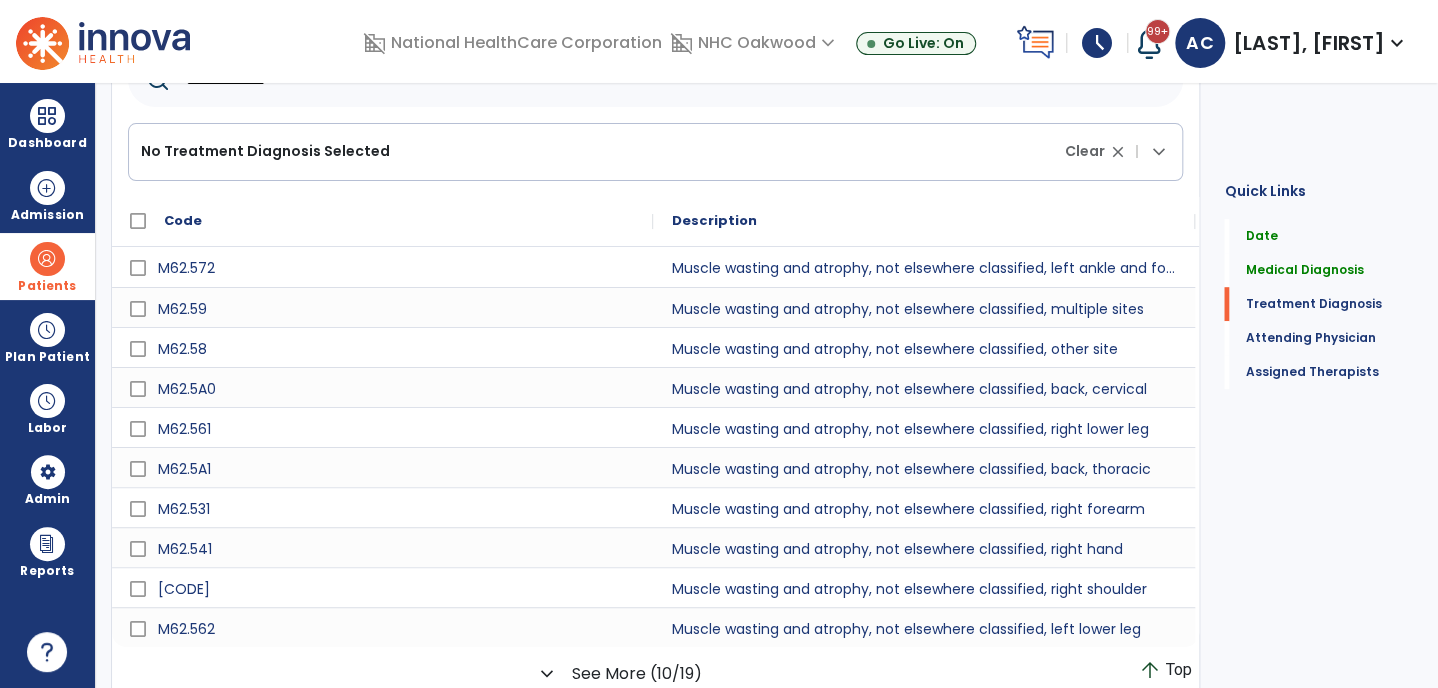 scroll, scrollTop: 500, scrollLeft: 0, axis: vertical 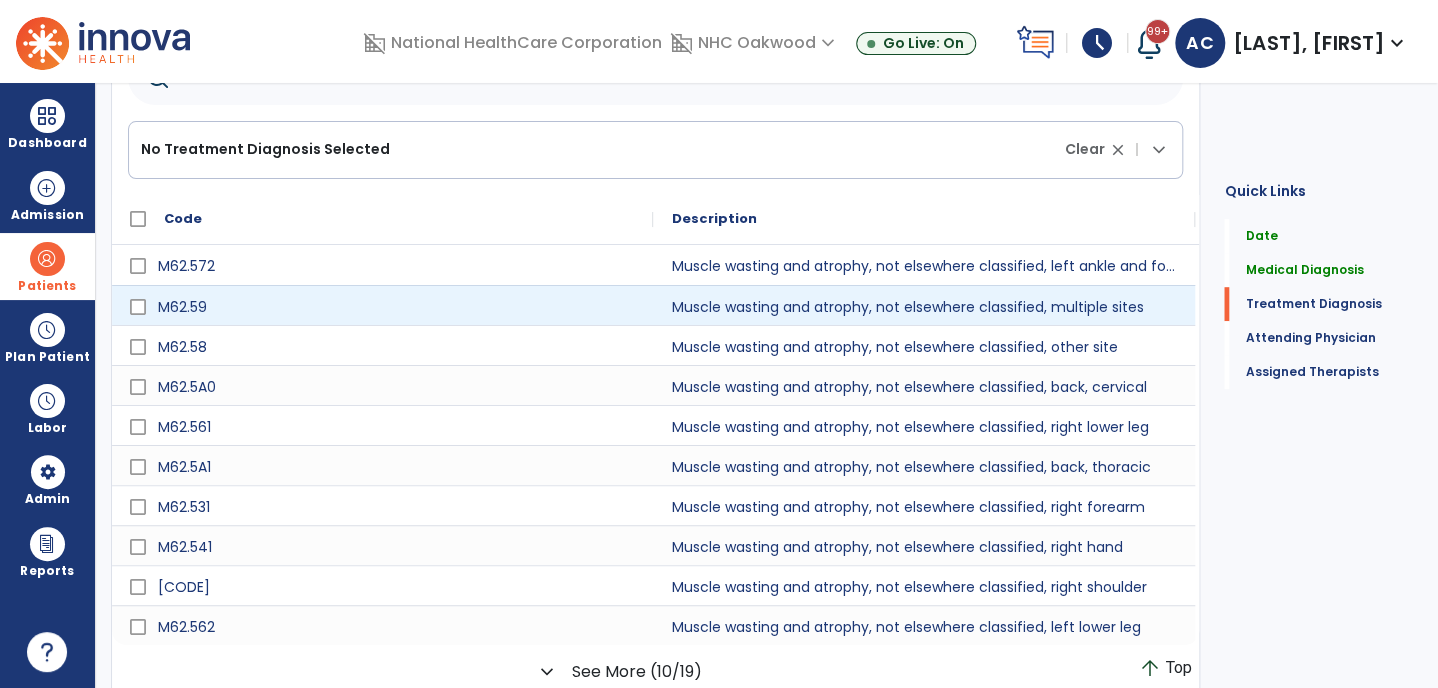 type on "**********" 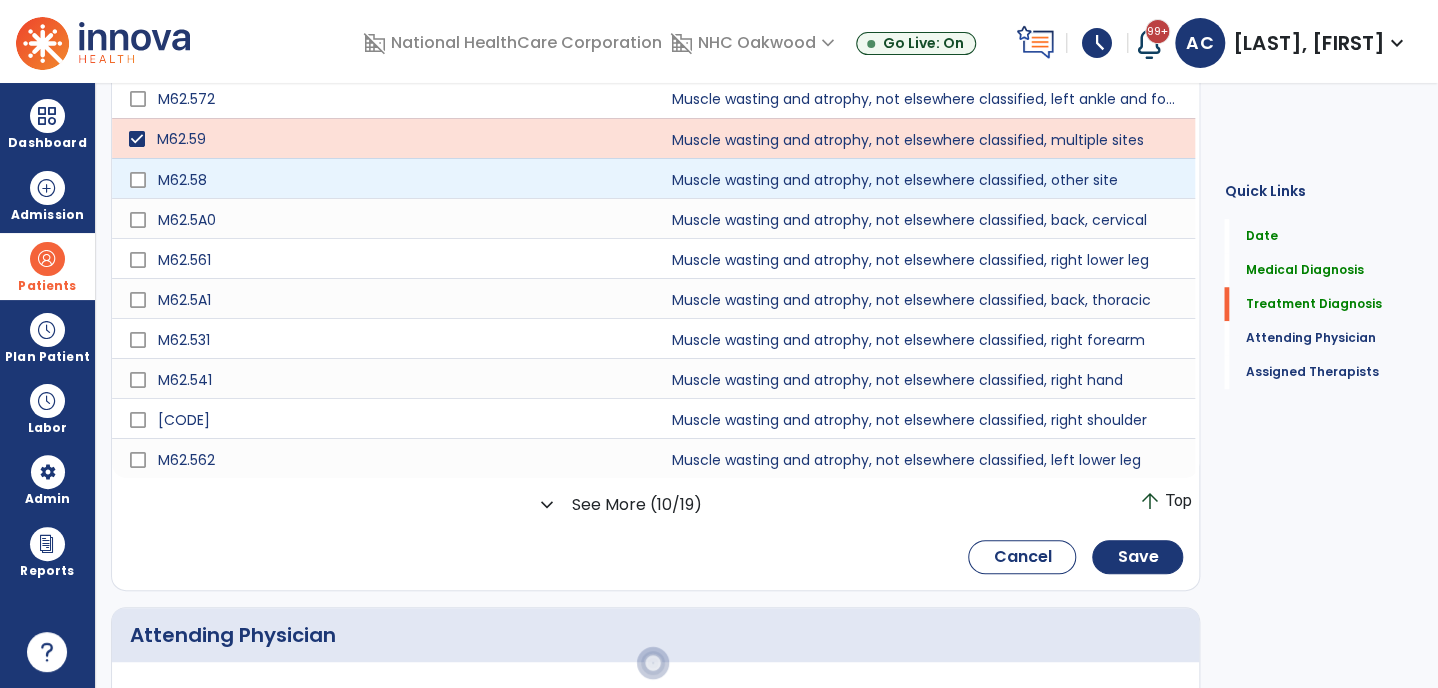 scroll, scrollTop: 901, scrollLeft: 0, axis: vertical 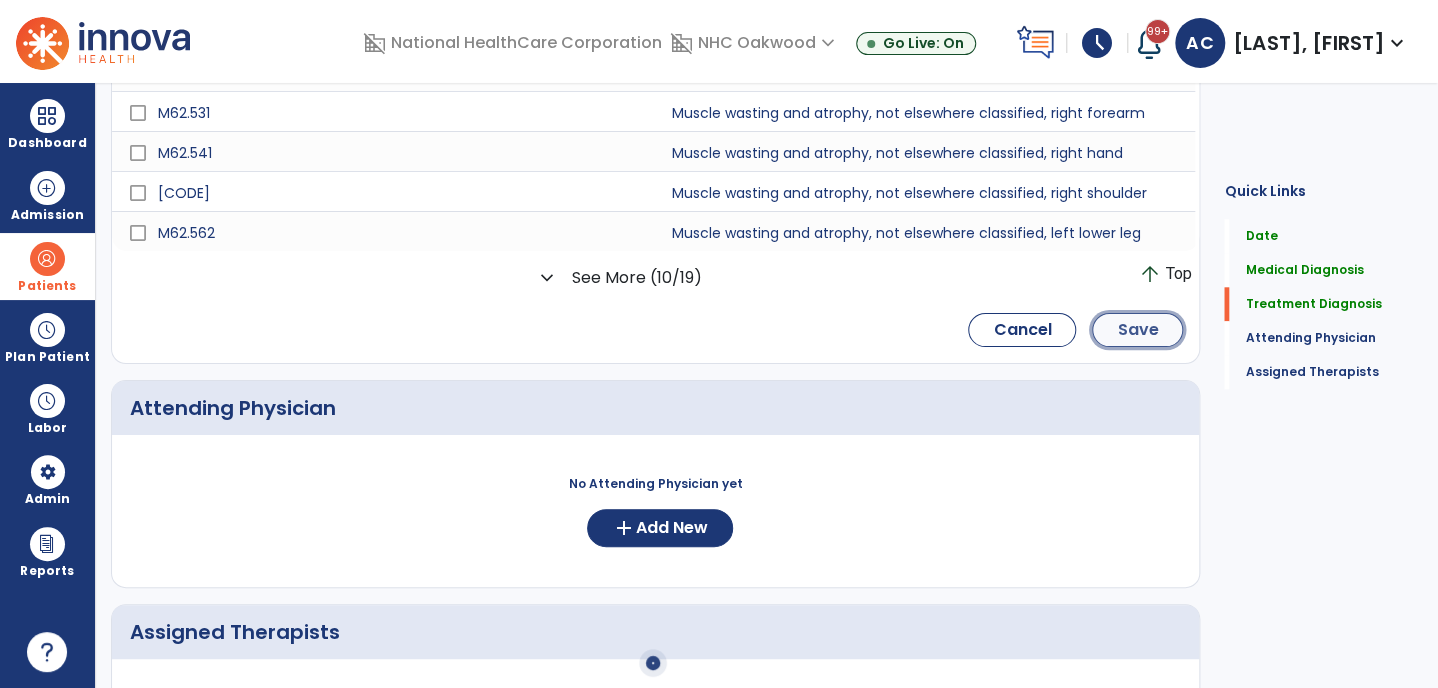 click on "Save" 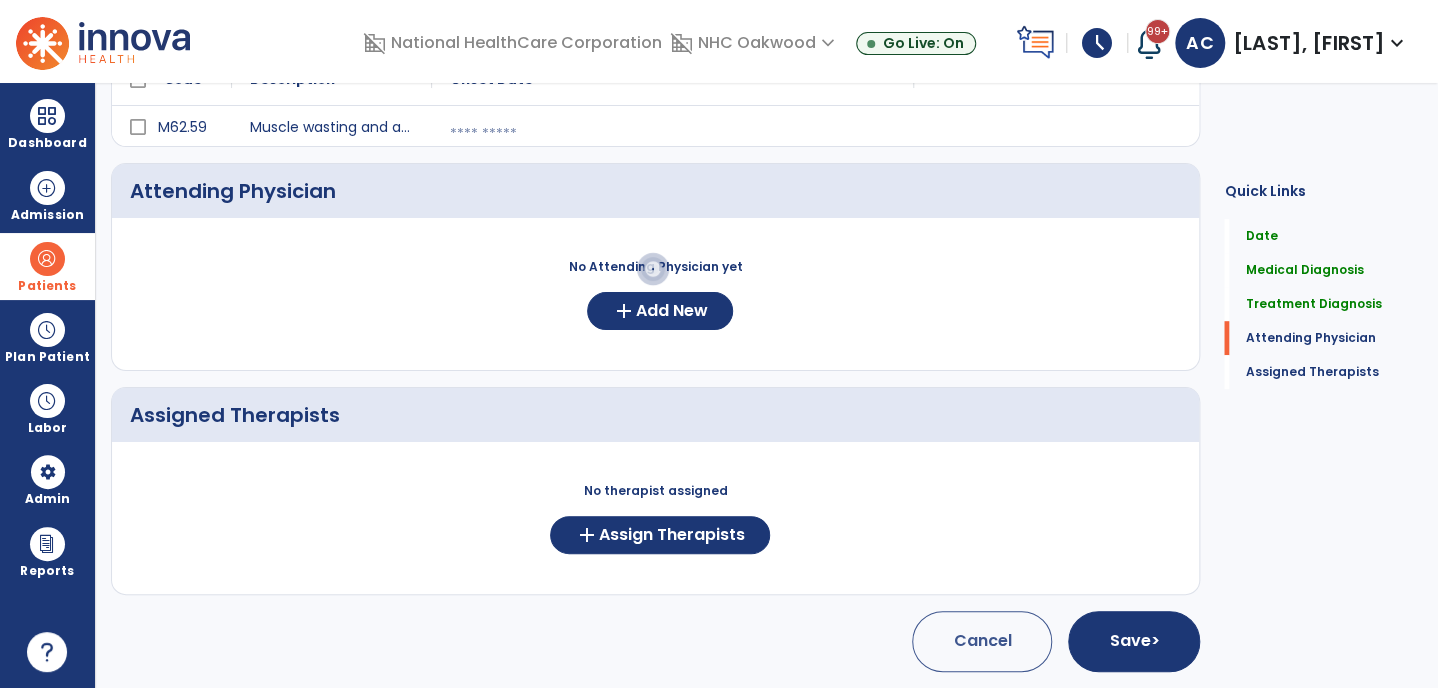 scroll, scrollTop: 476, scrollLeft: 0, axis: vertical 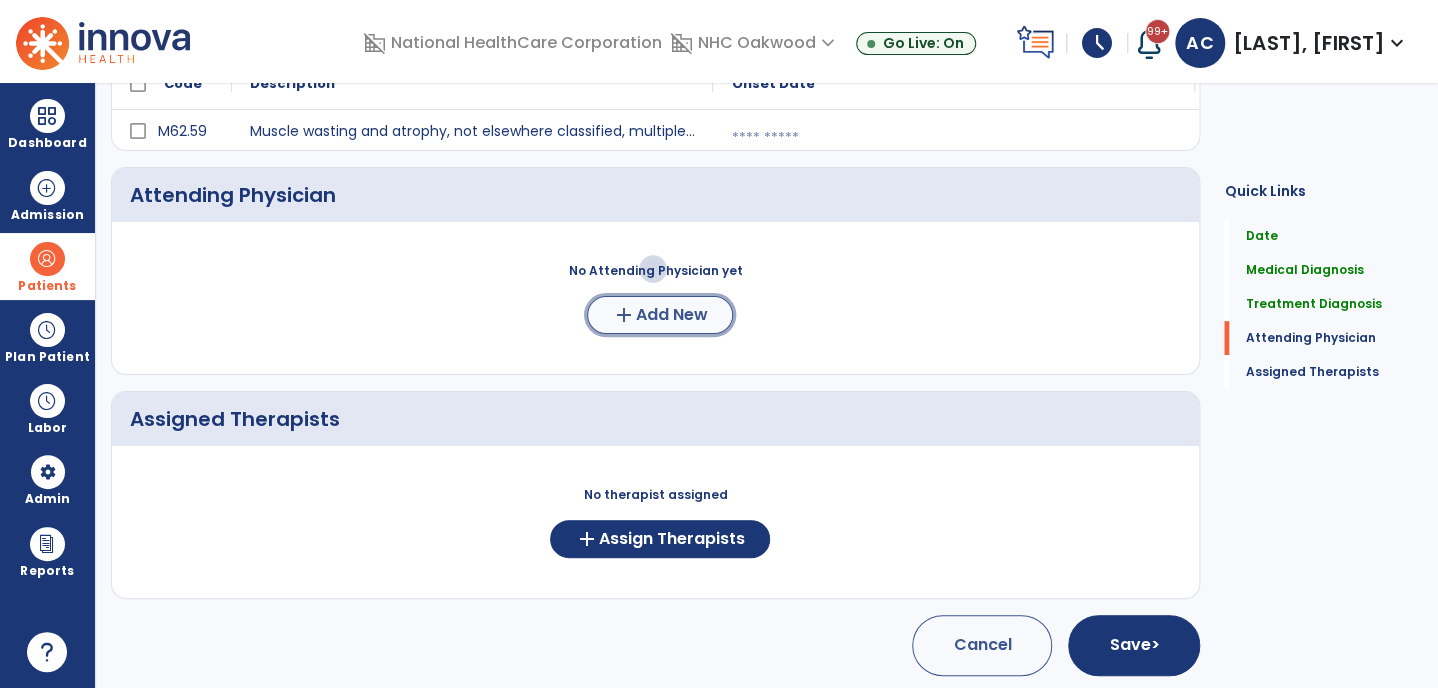 click on "Add New" 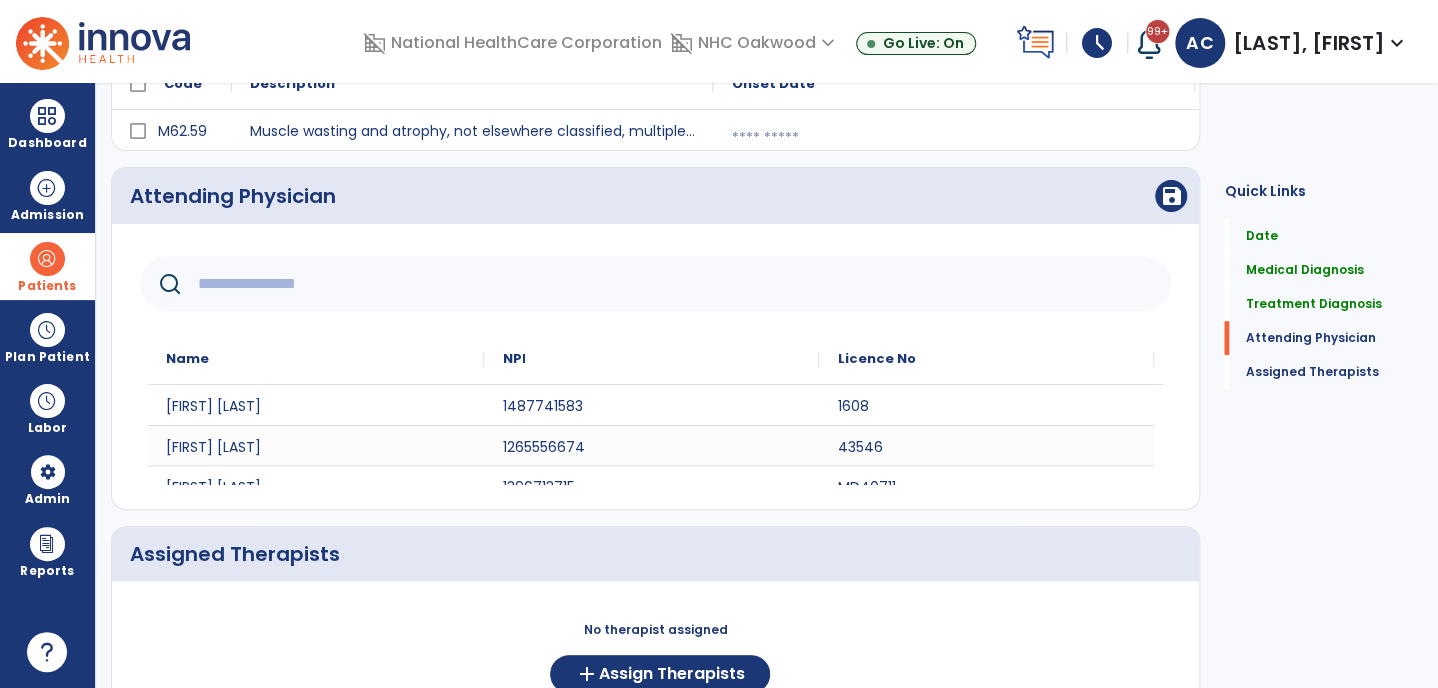 click 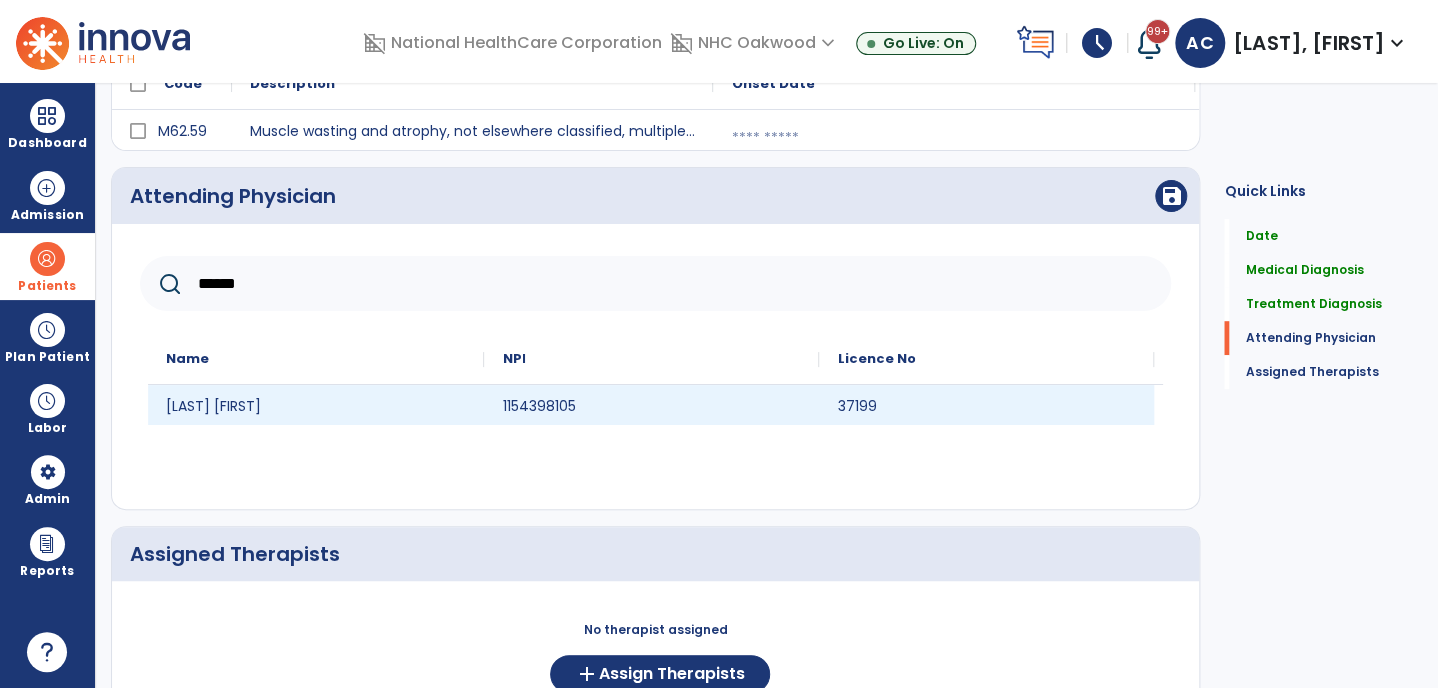 type on "******" 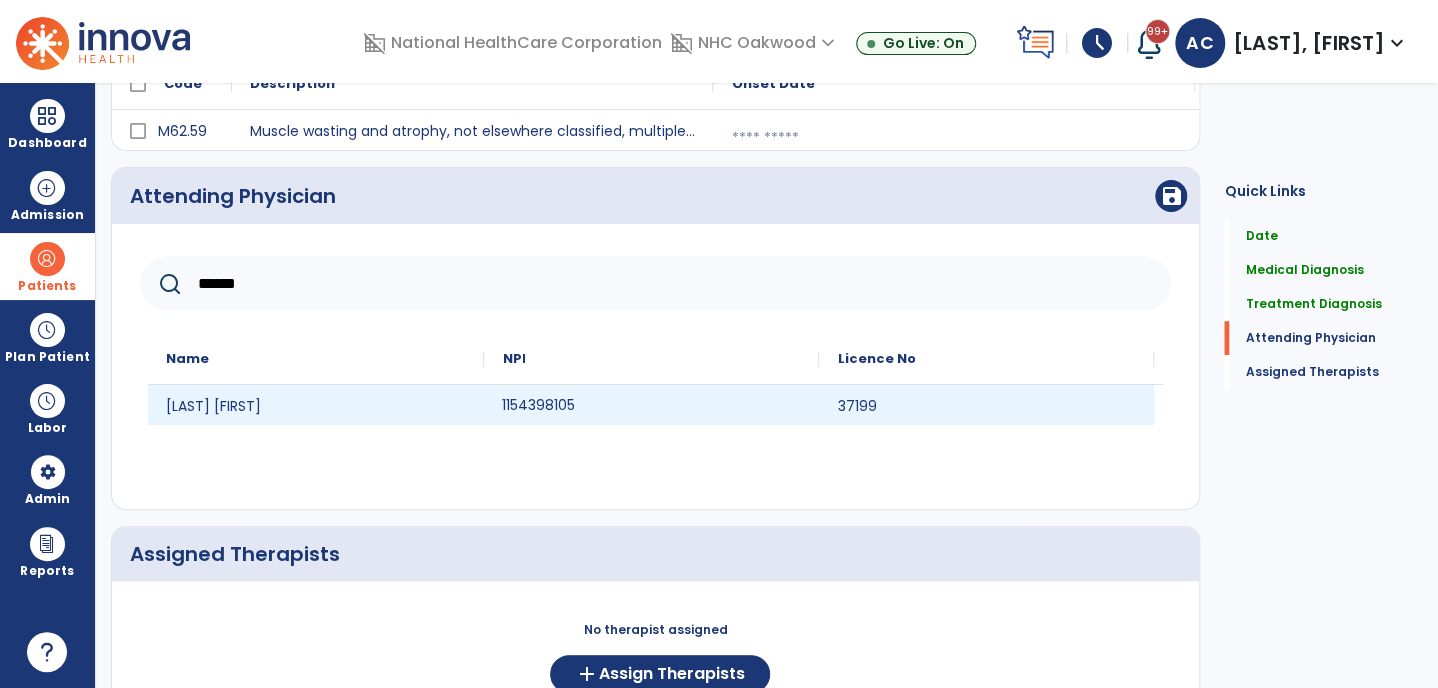 click on "1154398105" 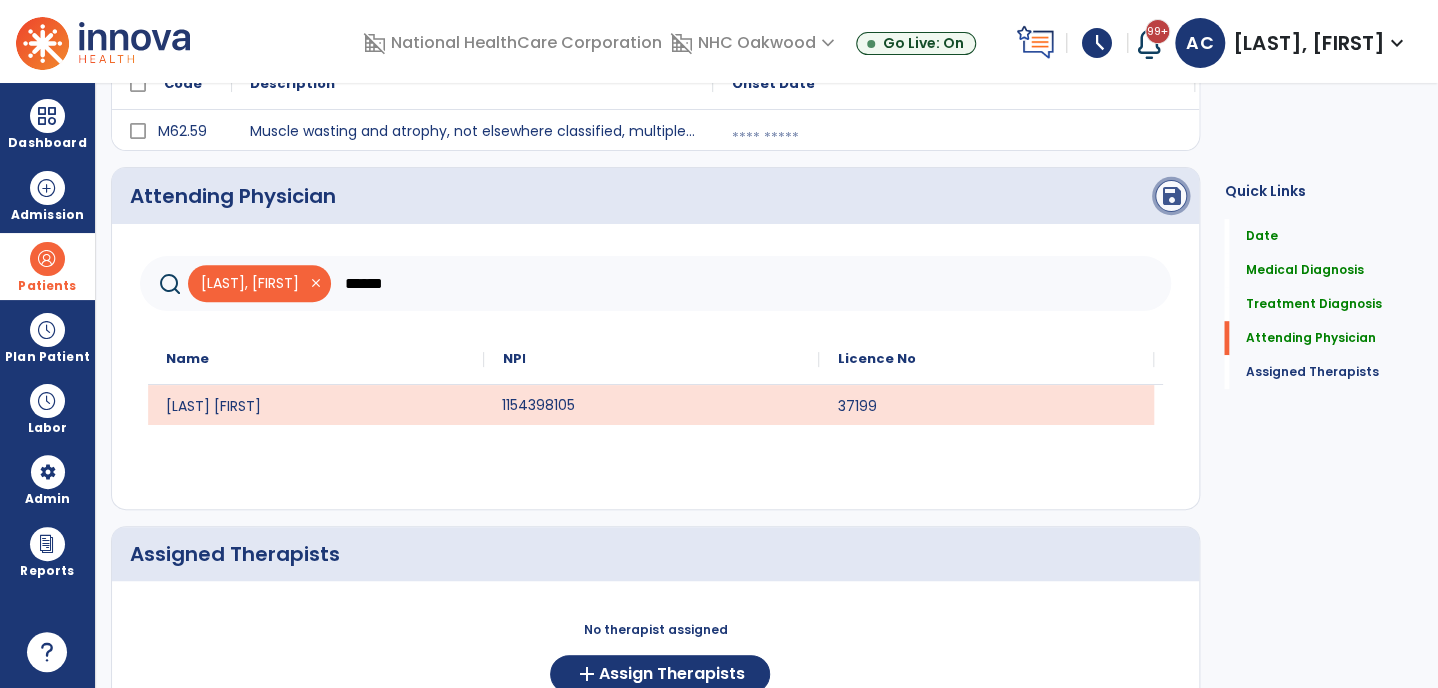 click on "save" 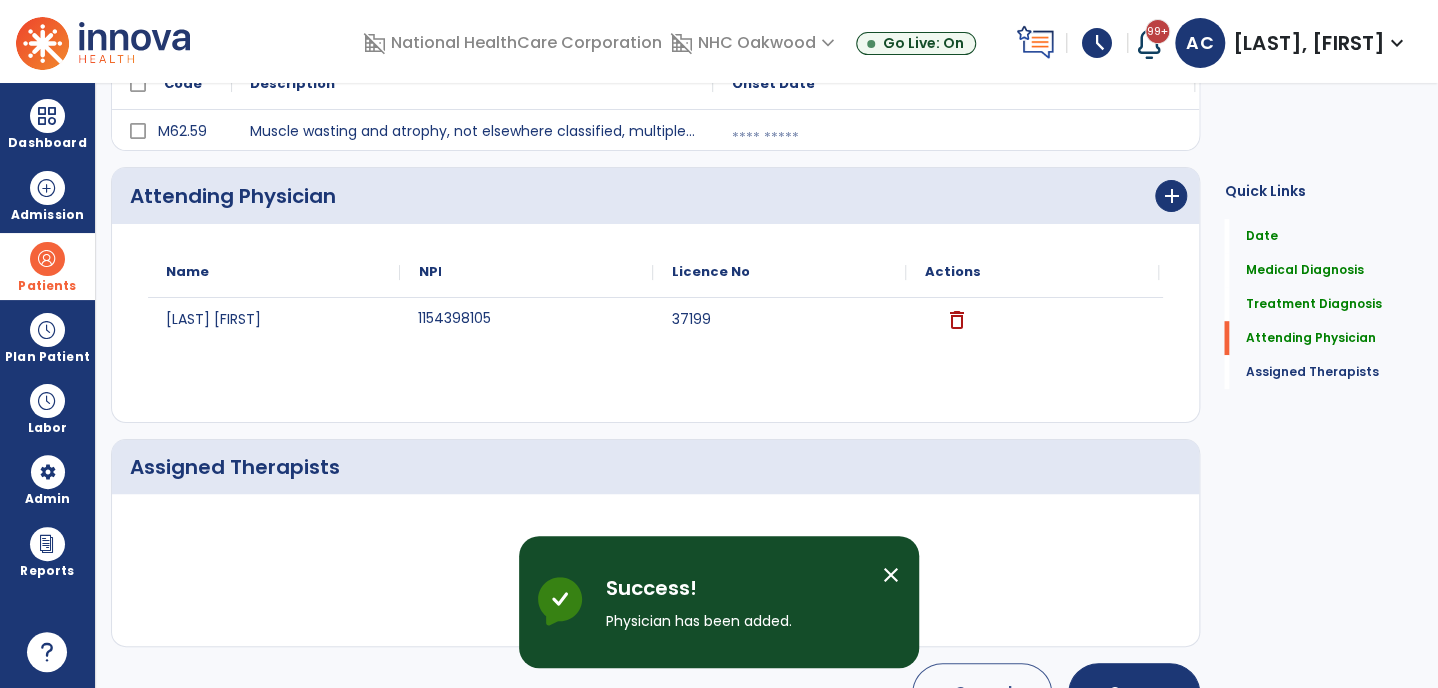 scroll, scrollTop: 524, scrollLeft: 0, axis: vertical 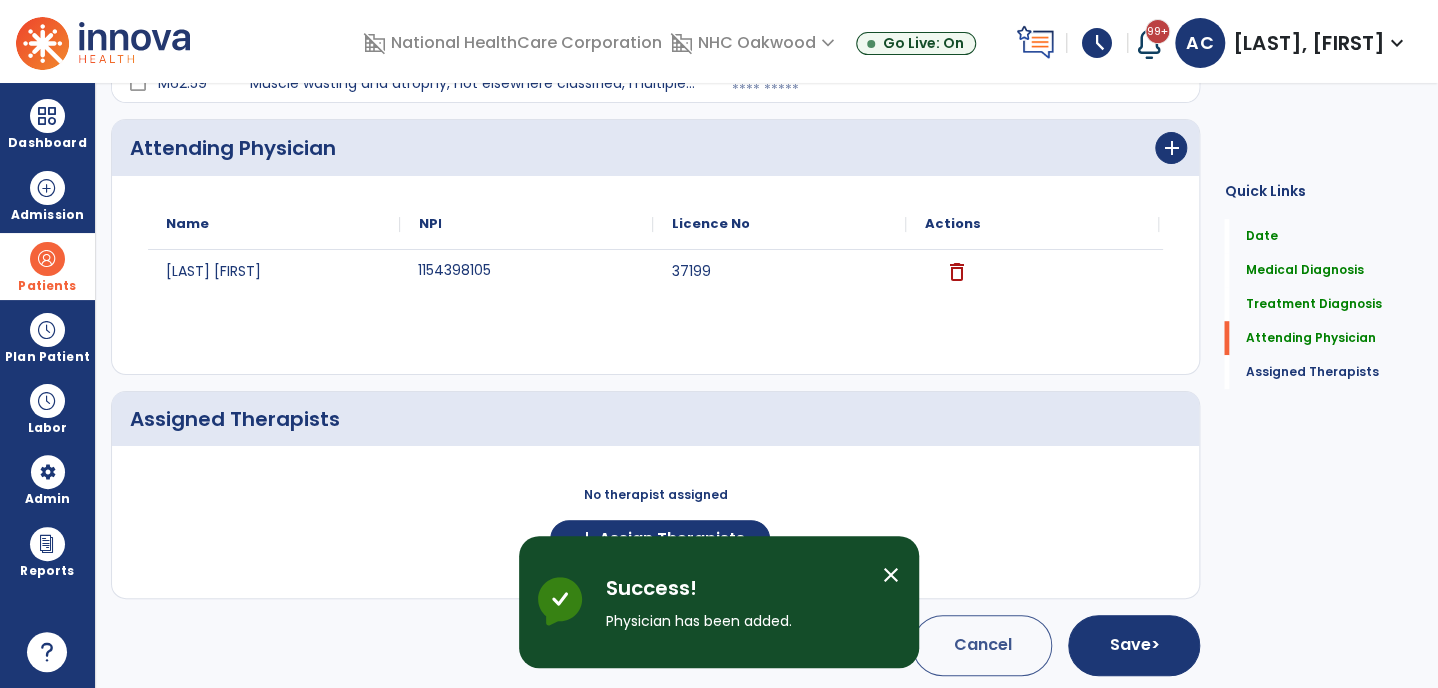 click on "close" at bounding box center [891, 575] 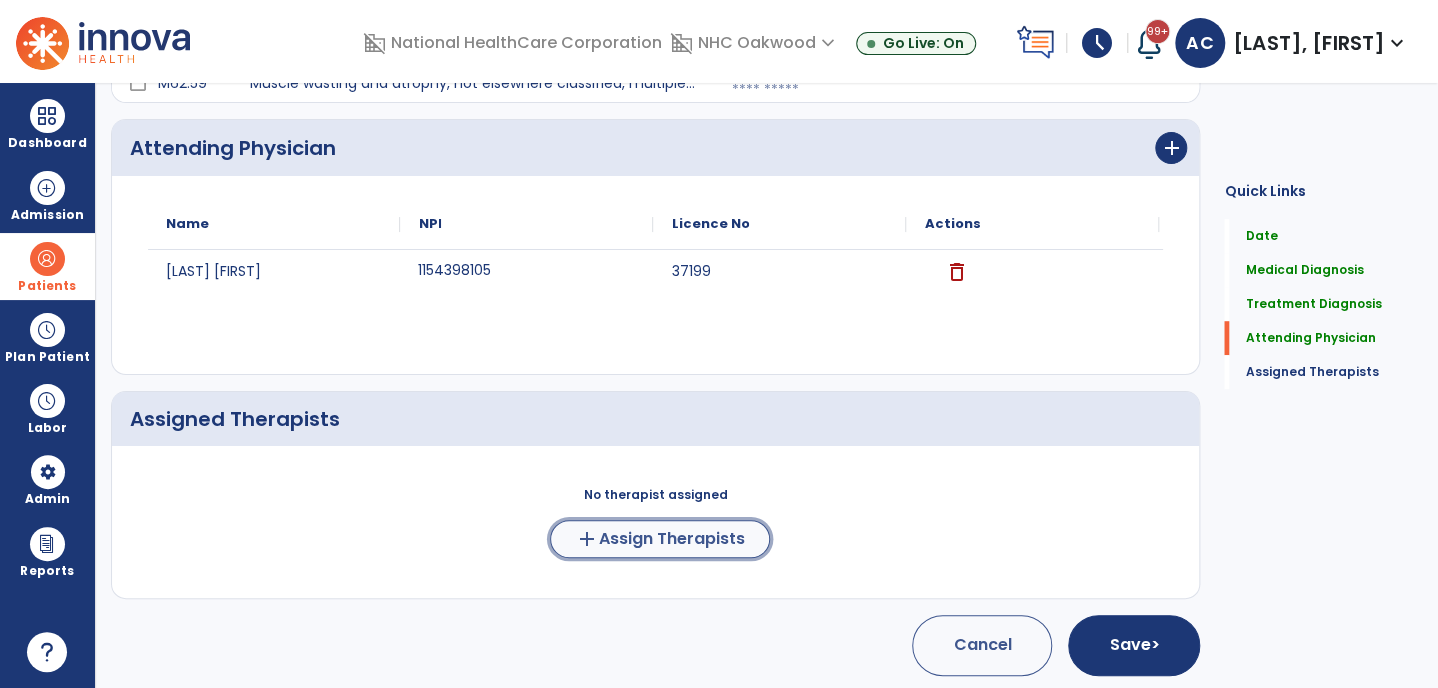 click on "add  Assign Therapists" 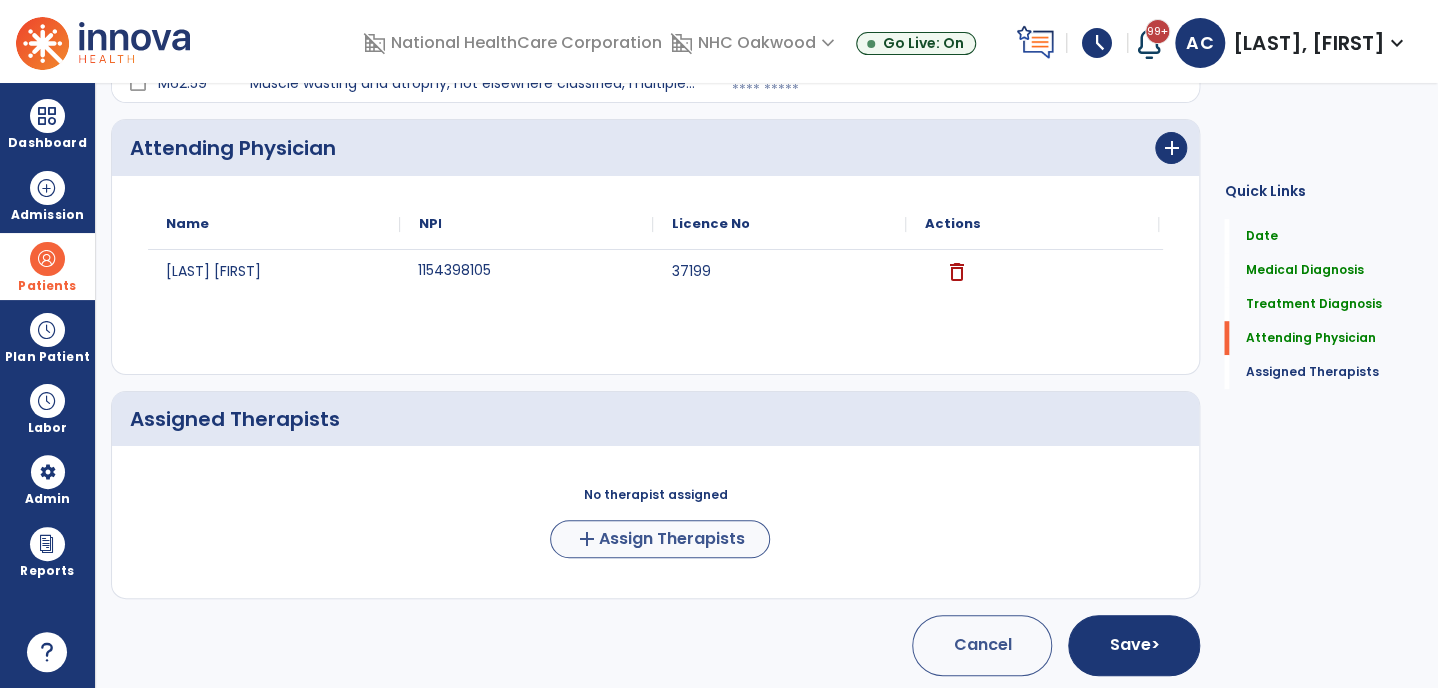 scroll, scrollTop: 521, scrollLeft: 0, axis: vertical 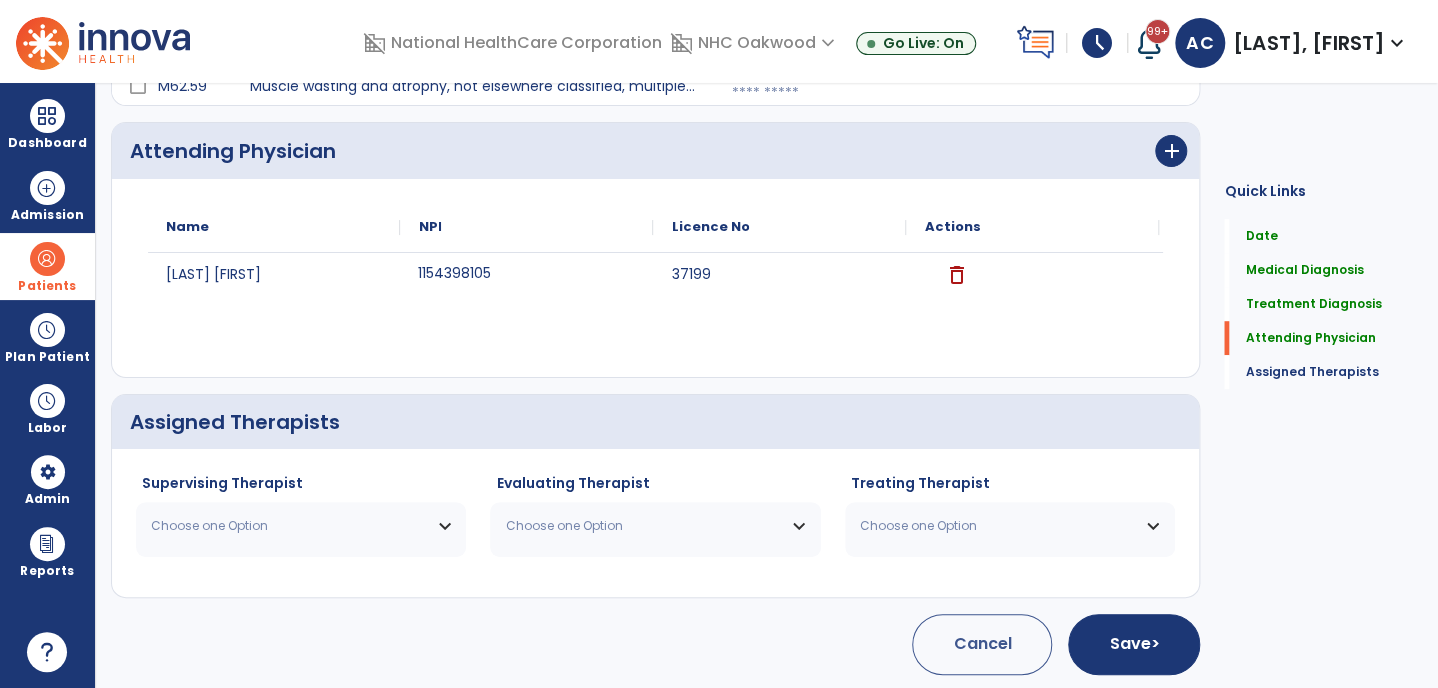click on "Choose one Option" at bounding box center [301, 526] 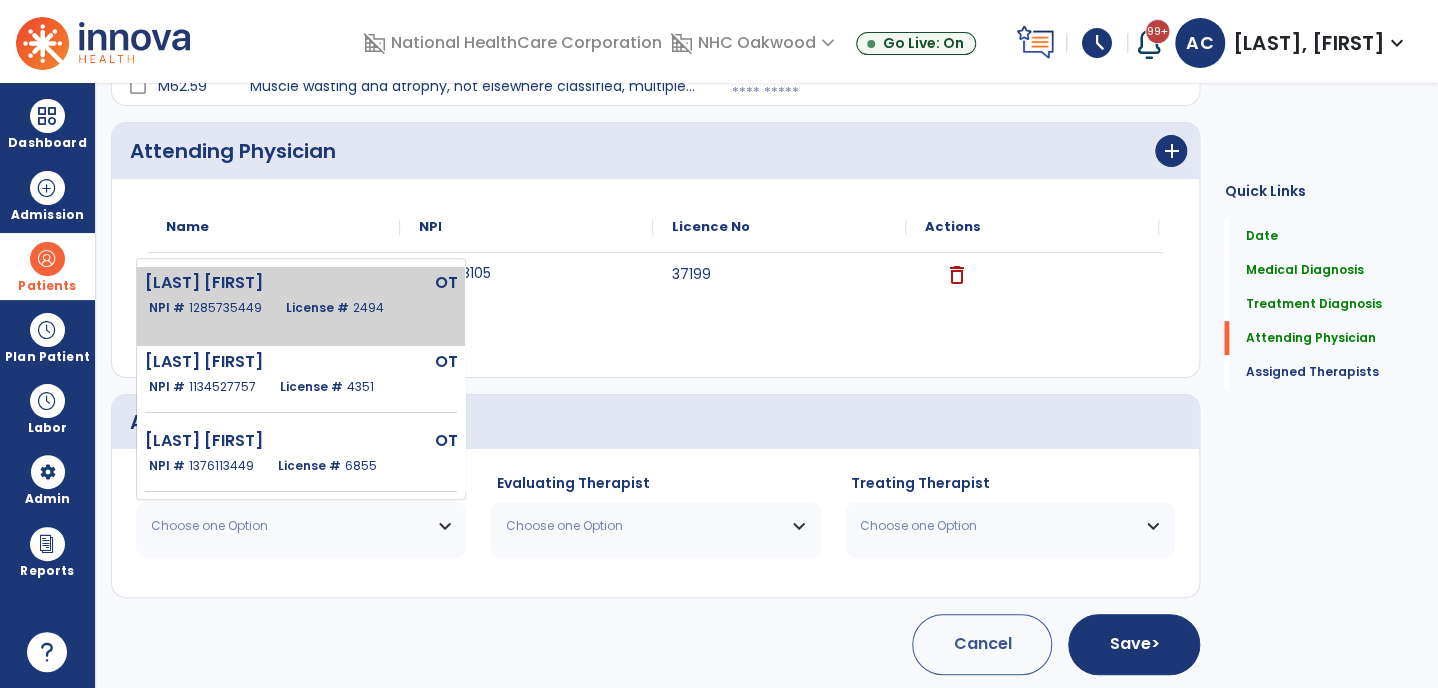 click on "[LAST] [FIRST]" 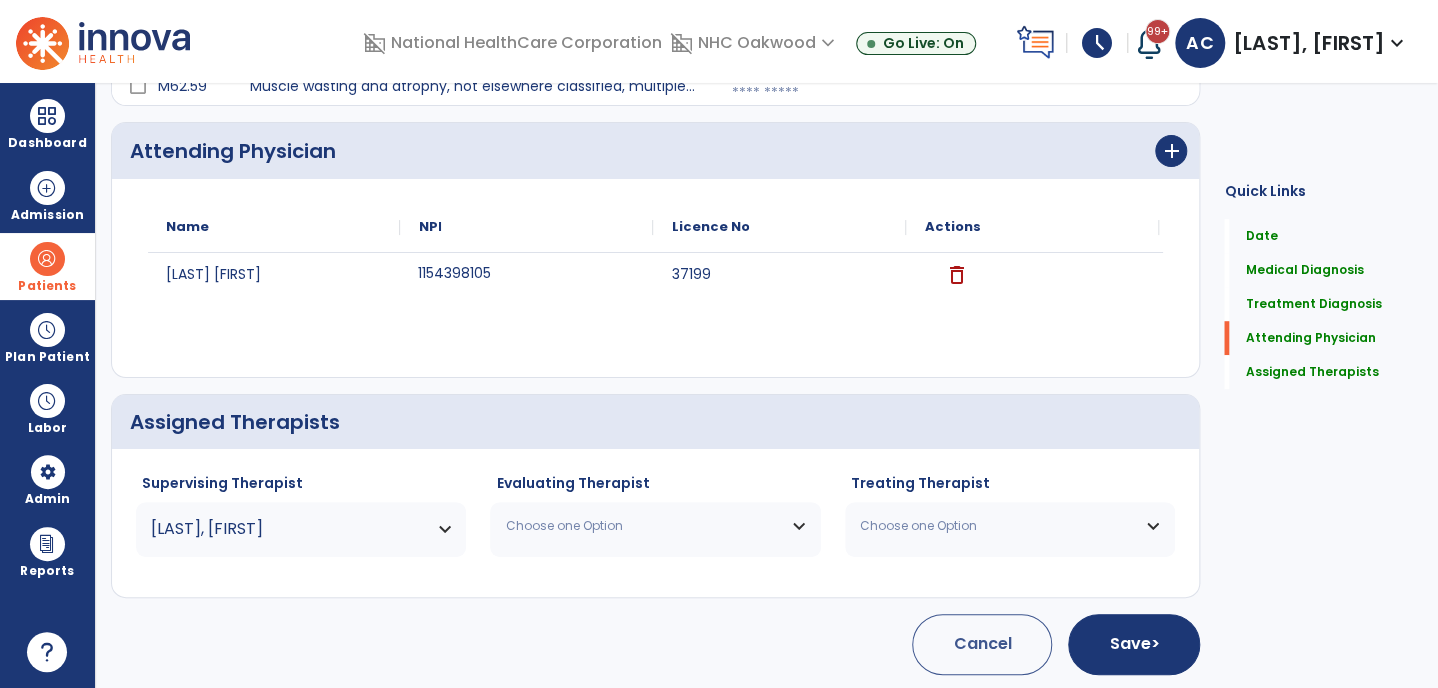 click on "Choose one Option Cummings Alexandra OT NPI # 1285735449 License # 2494 Johnson Amber OT NPI # 1134527757 License # 4351 Morgan Isabel OT NPI # 1376113449 License # 6855" 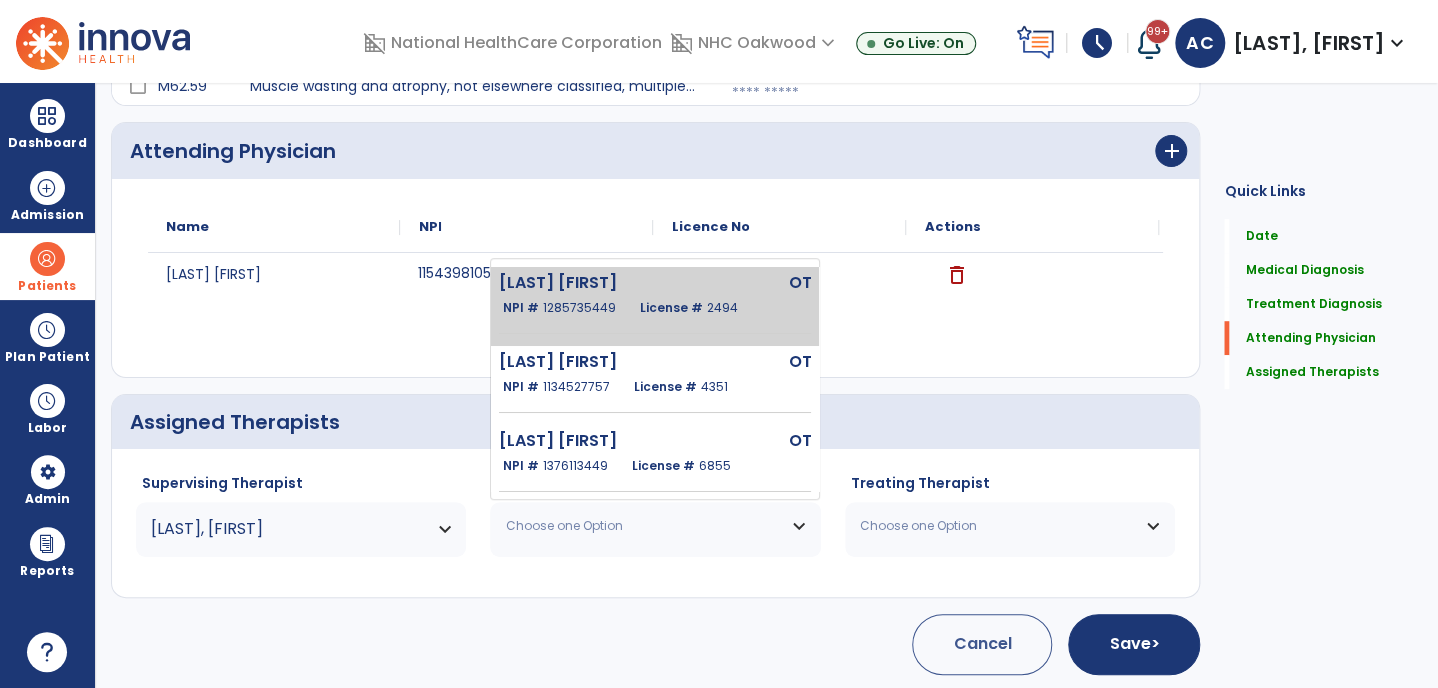 click on "[LAST] [FIRST]   OT   NPI #  [NPI]  License #  [LICENSE]" 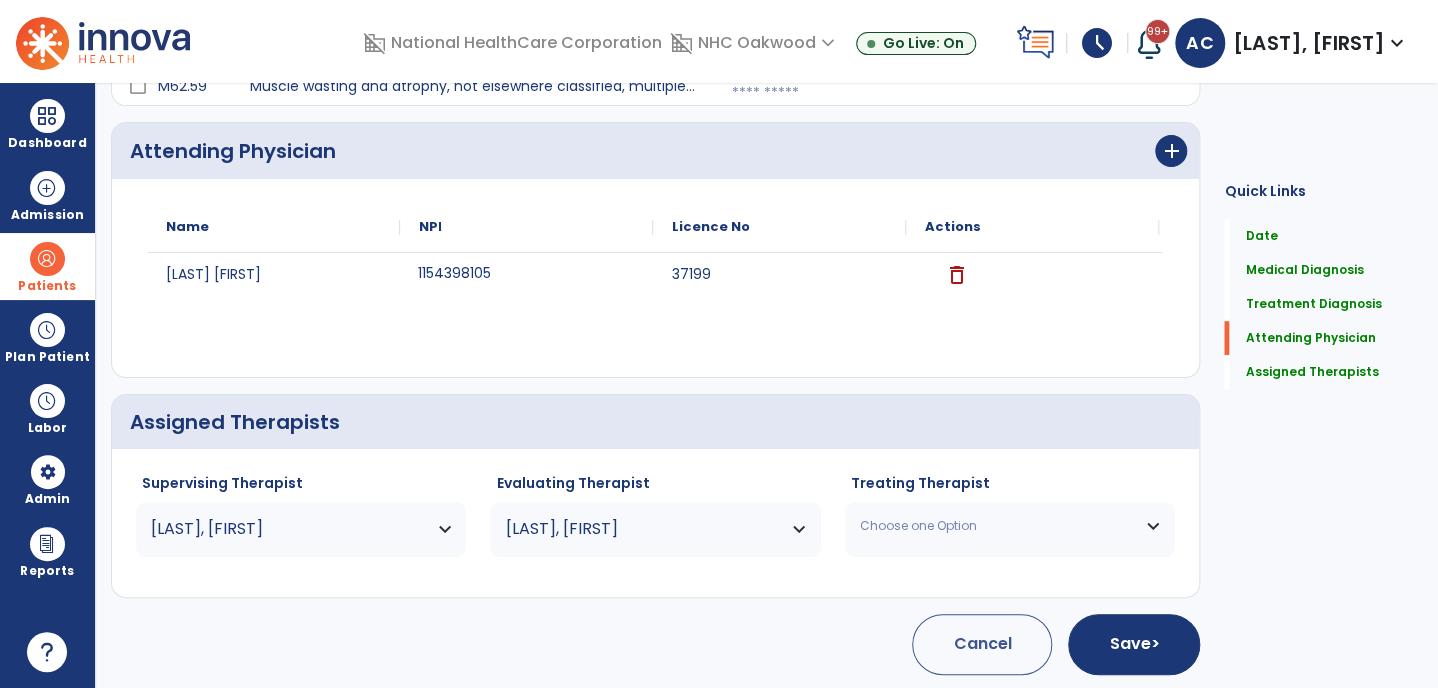click on "Choose one Option" at bounding box center (997, 526) 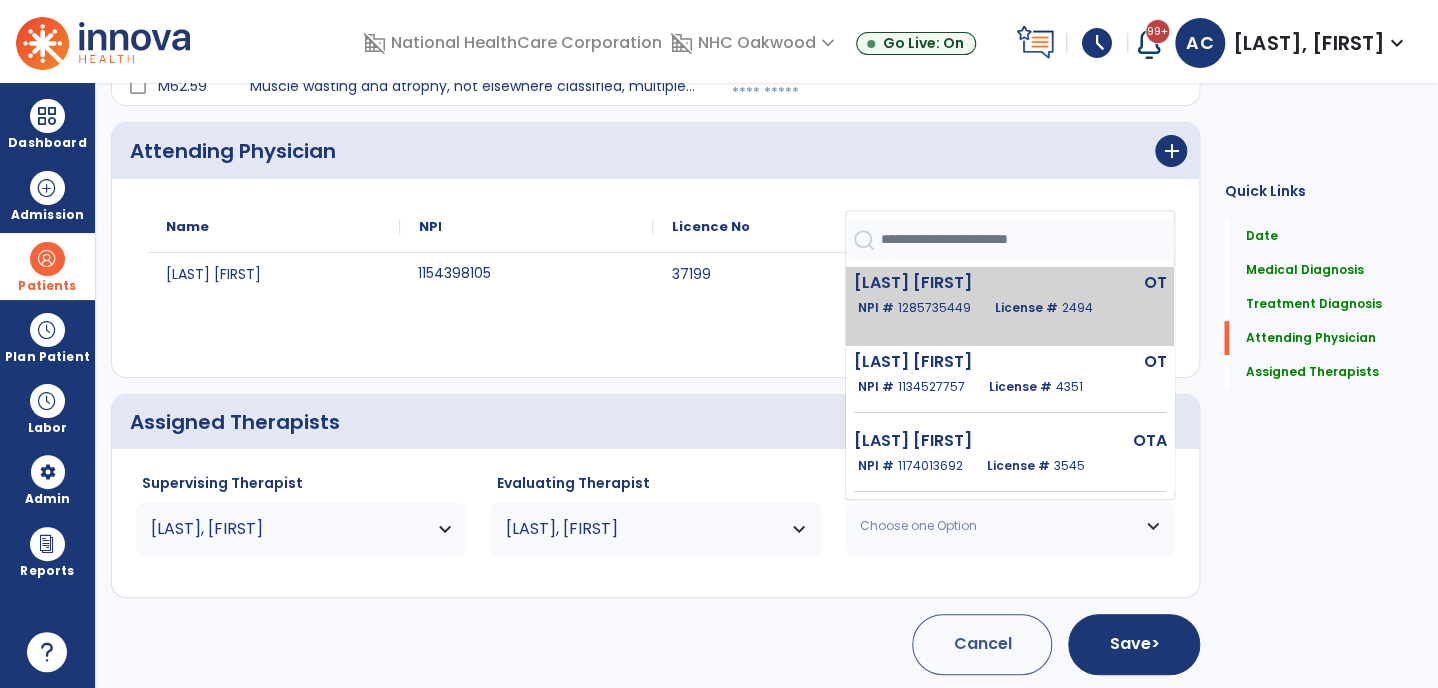 click on "[LAST] [FIRST]" 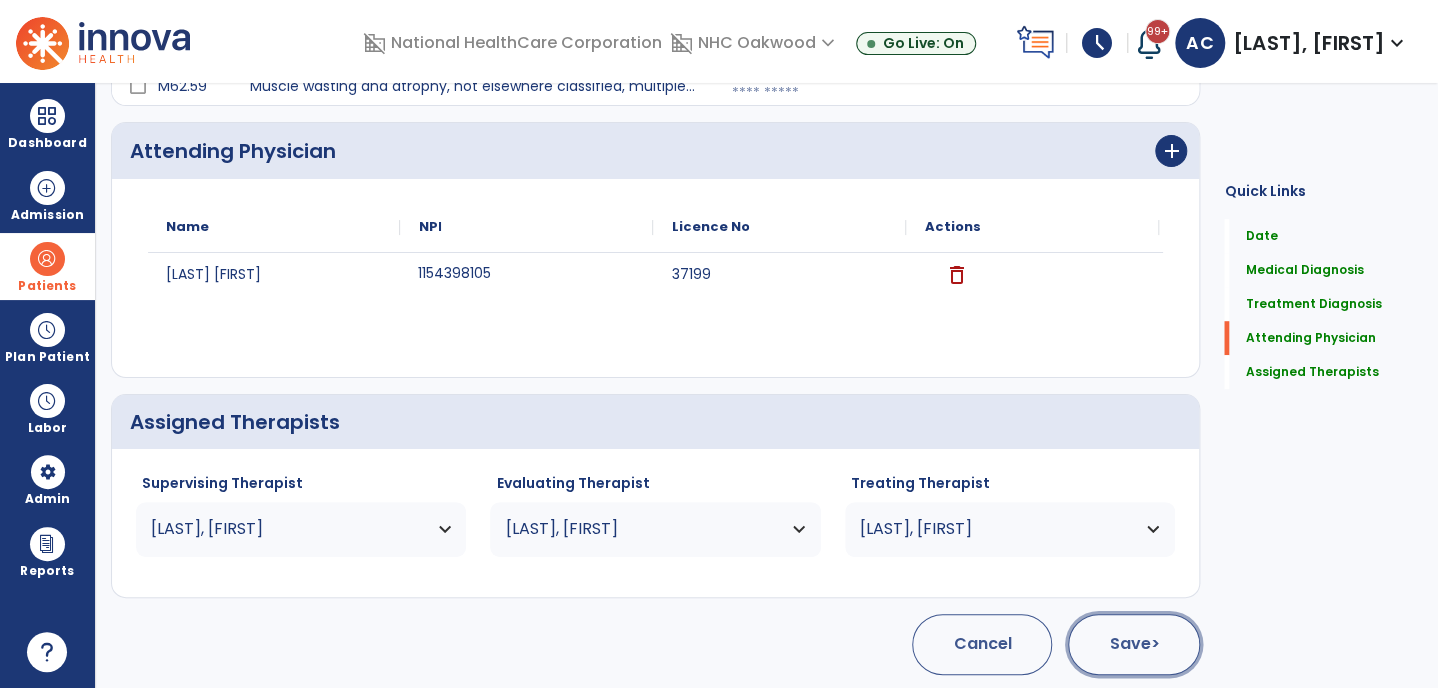 click on "Save  >" 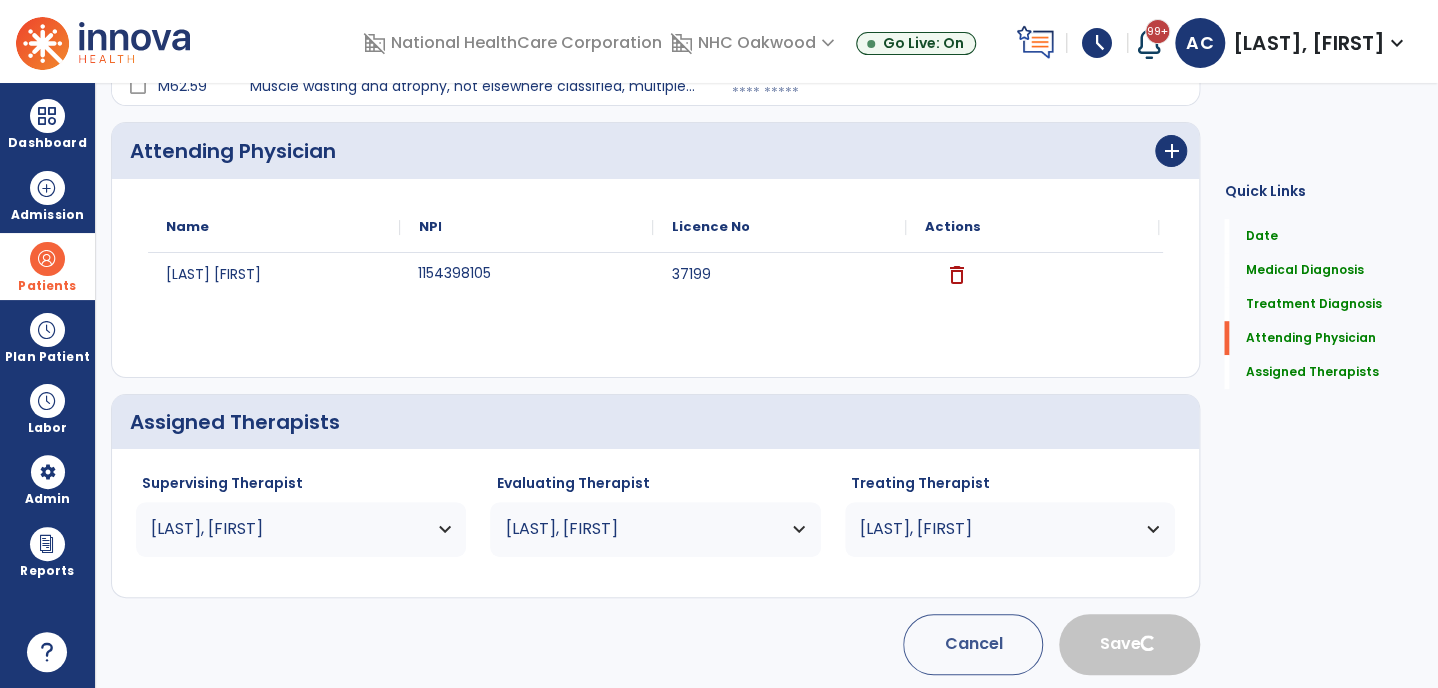 type 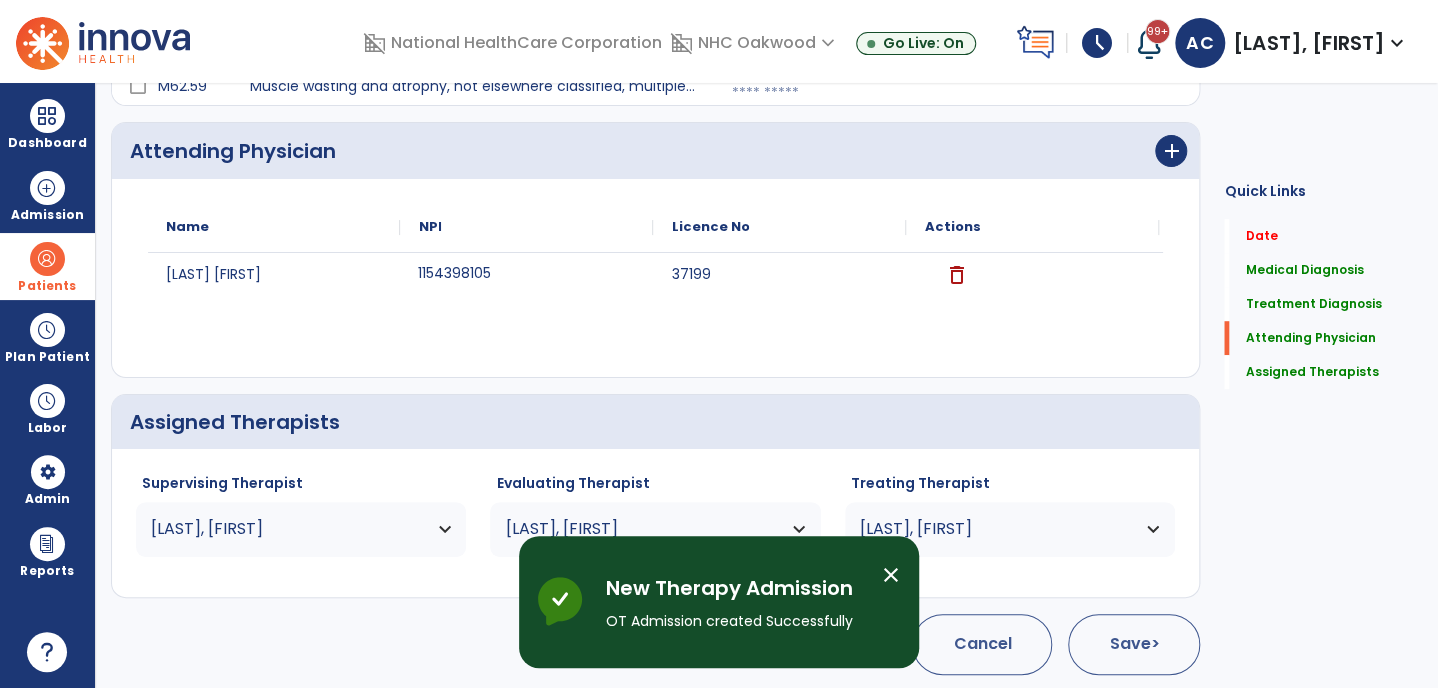 scroll, scrollTop: 0, scrollLeft: 0, axis: both 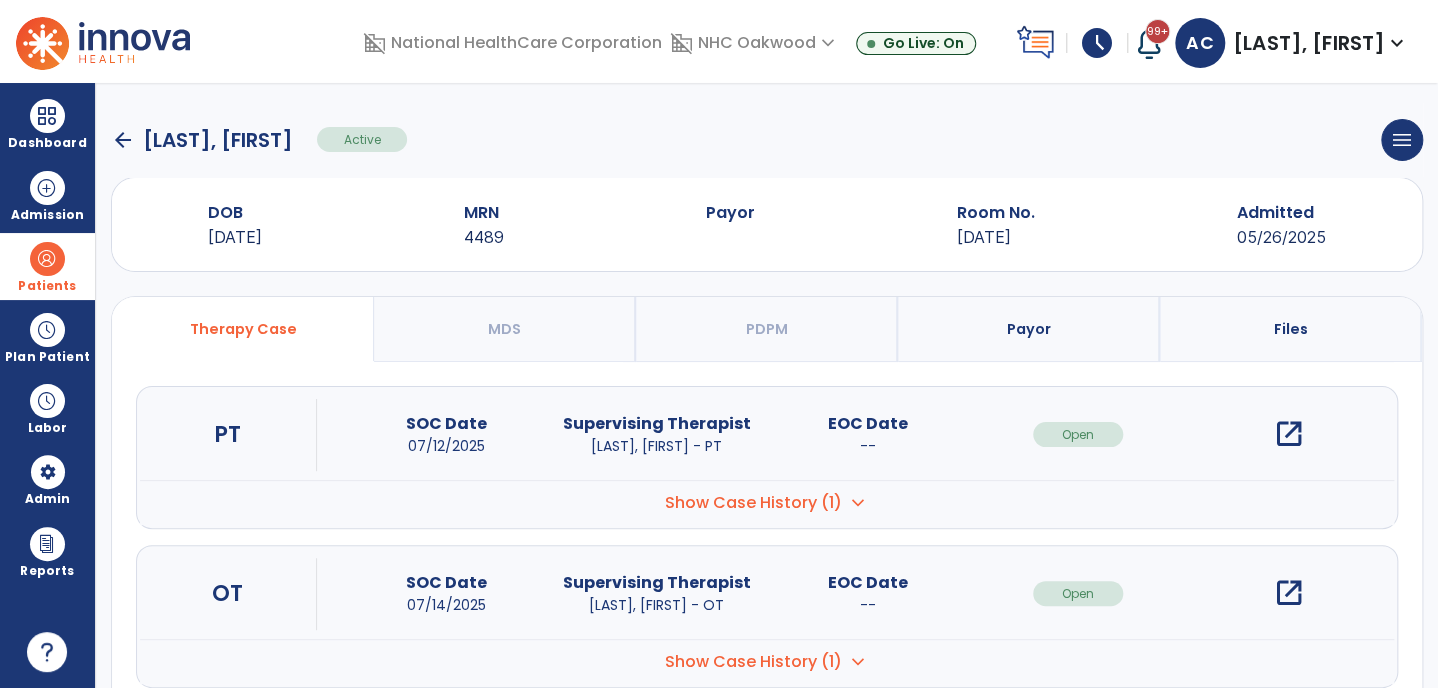 click on "open_in_new" at bounding box center (1289, 593) 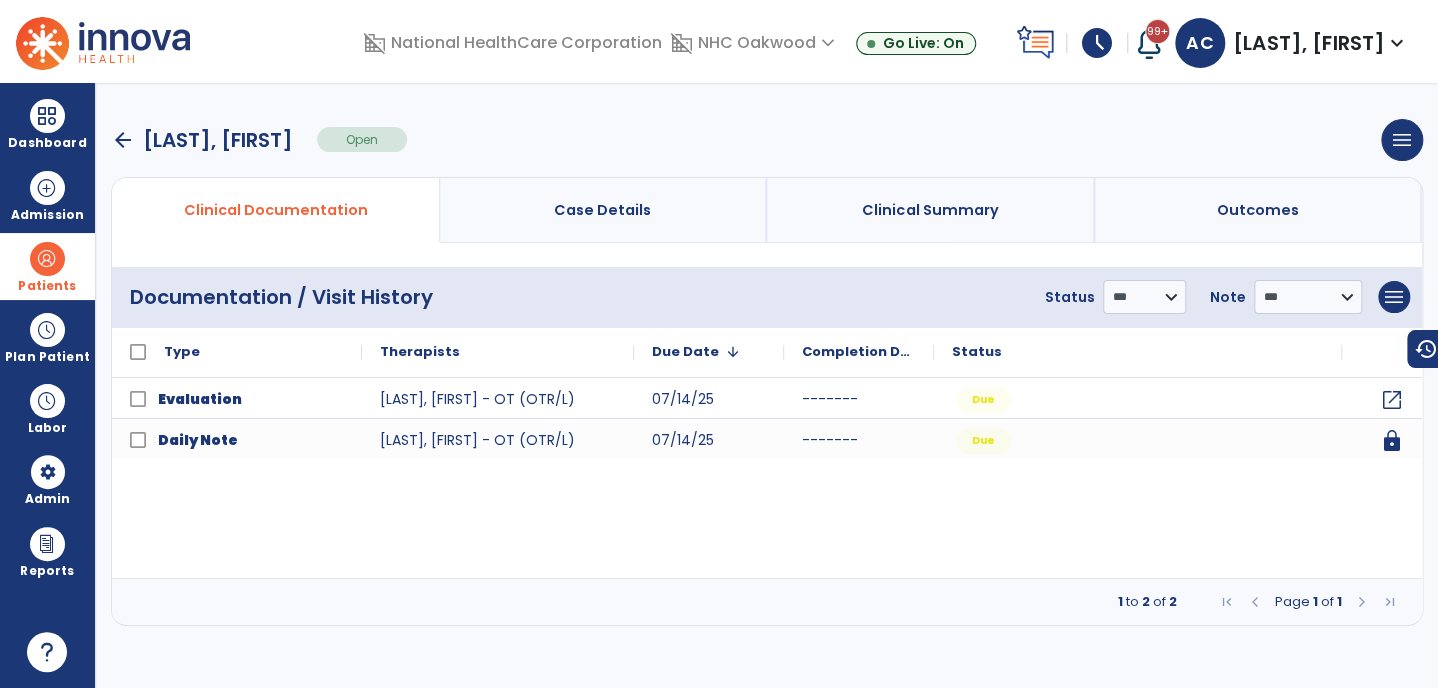 click on "arrow_back" at bounding box center [123, 140] 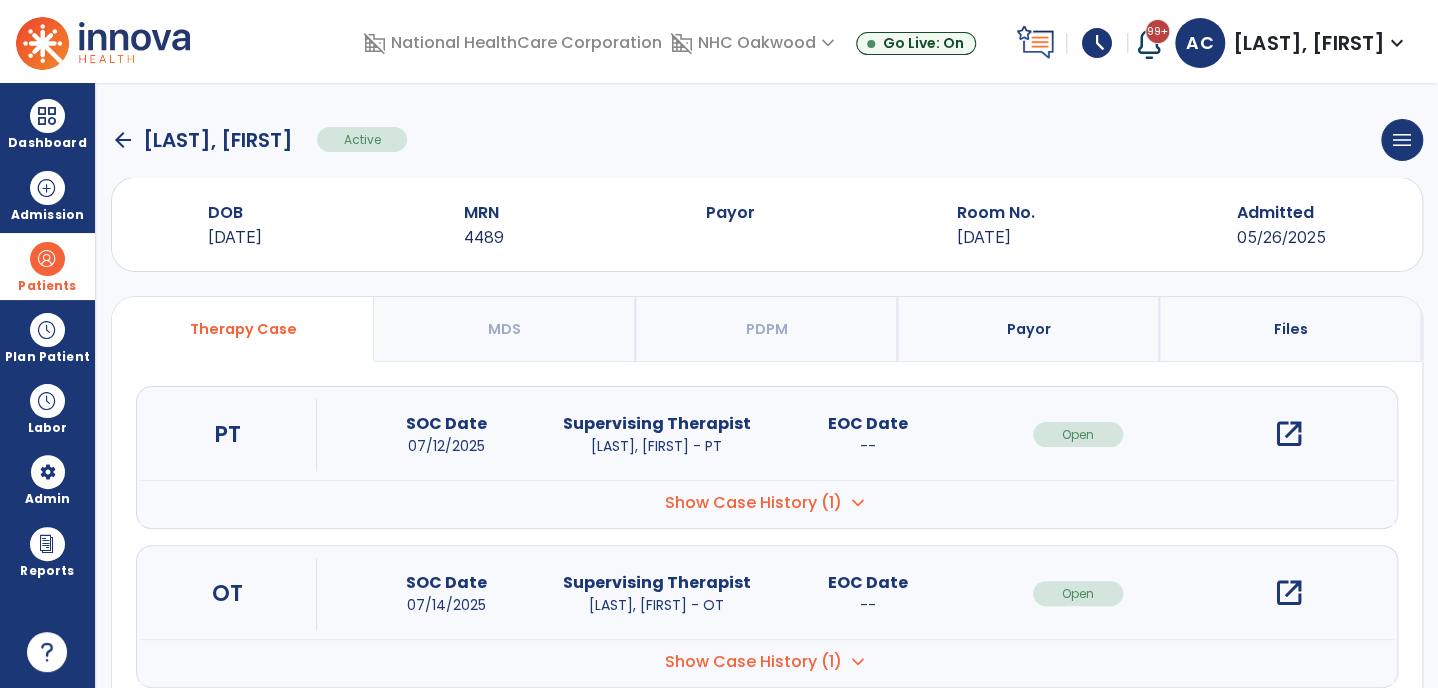 click on "PT SOC Date 07/12/2025 Supervising Therapist Weinberg, Drisa - PT EOC Date -- Open open_in_new" at bounding box center [767, 435] 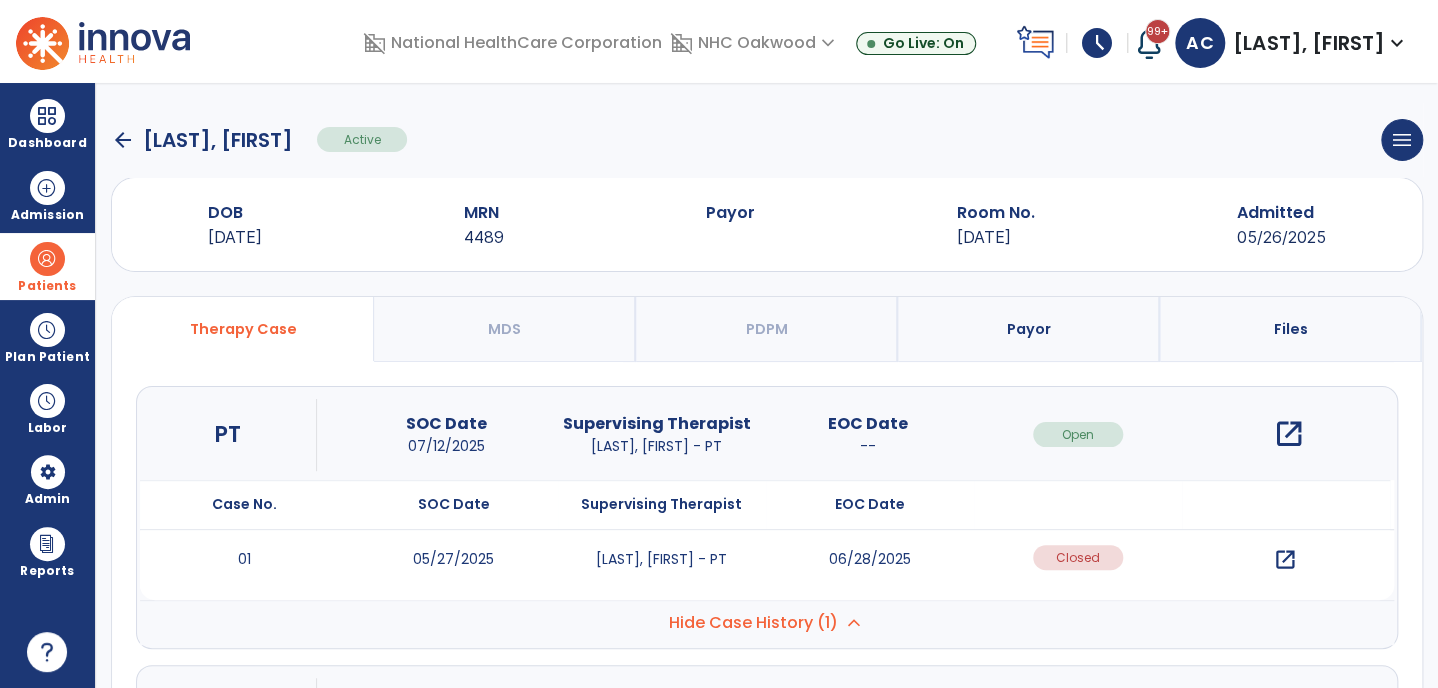 click on "open_in_new" at bounding box center (1289, 434) 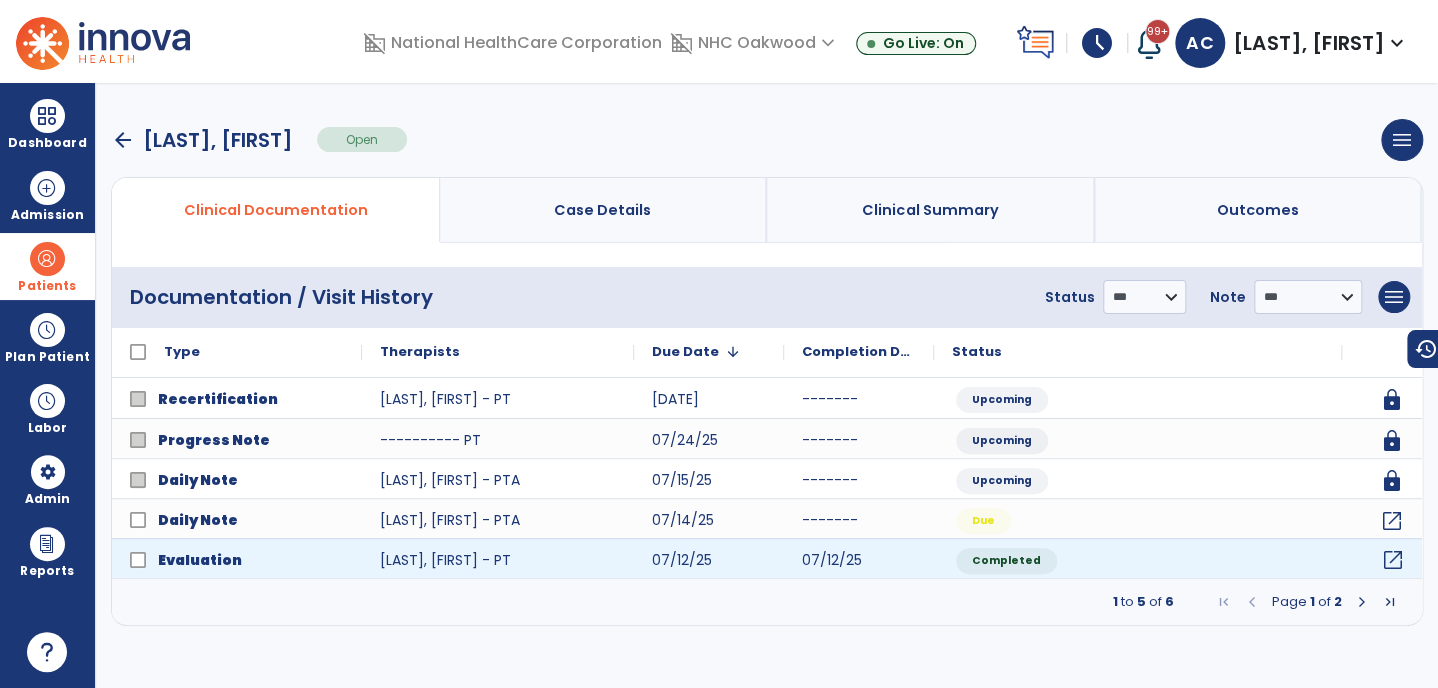 click on "open_in_new" 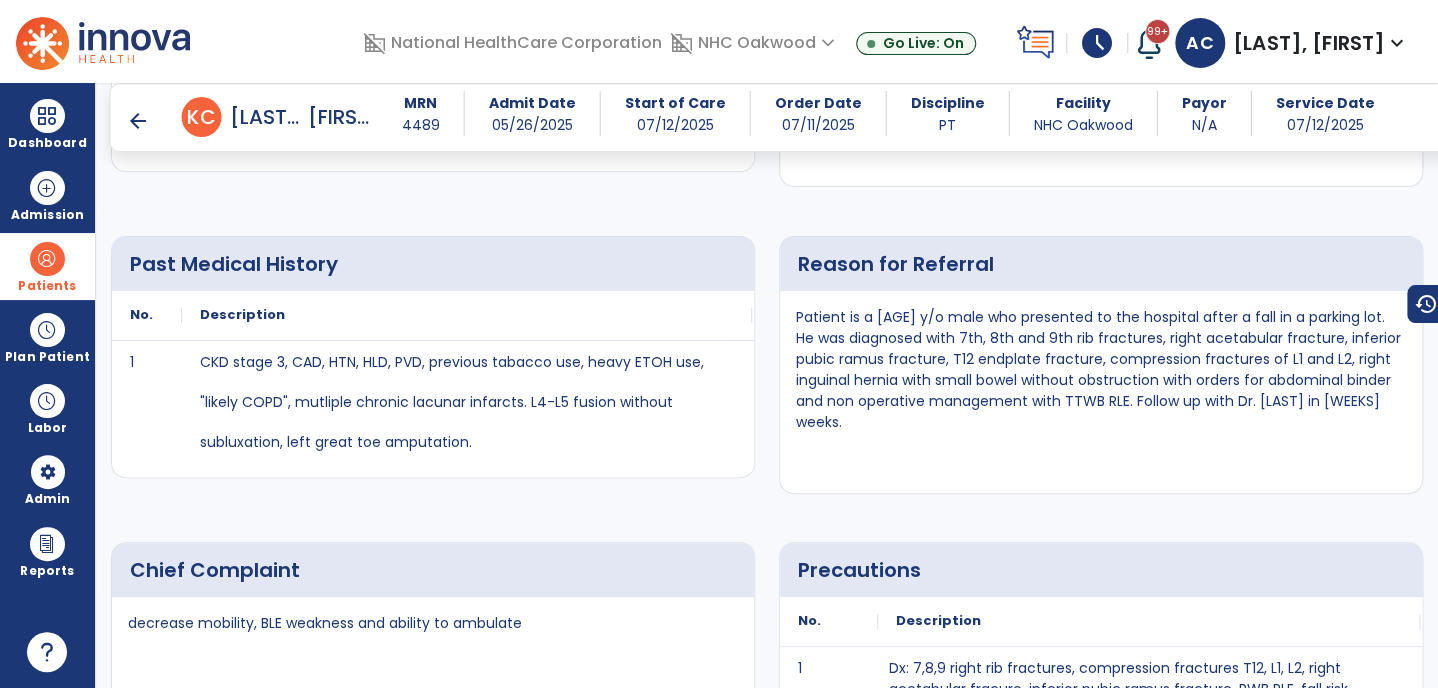 scroll, scrollTop: 786, scrollLeft: 0, axis: vertical 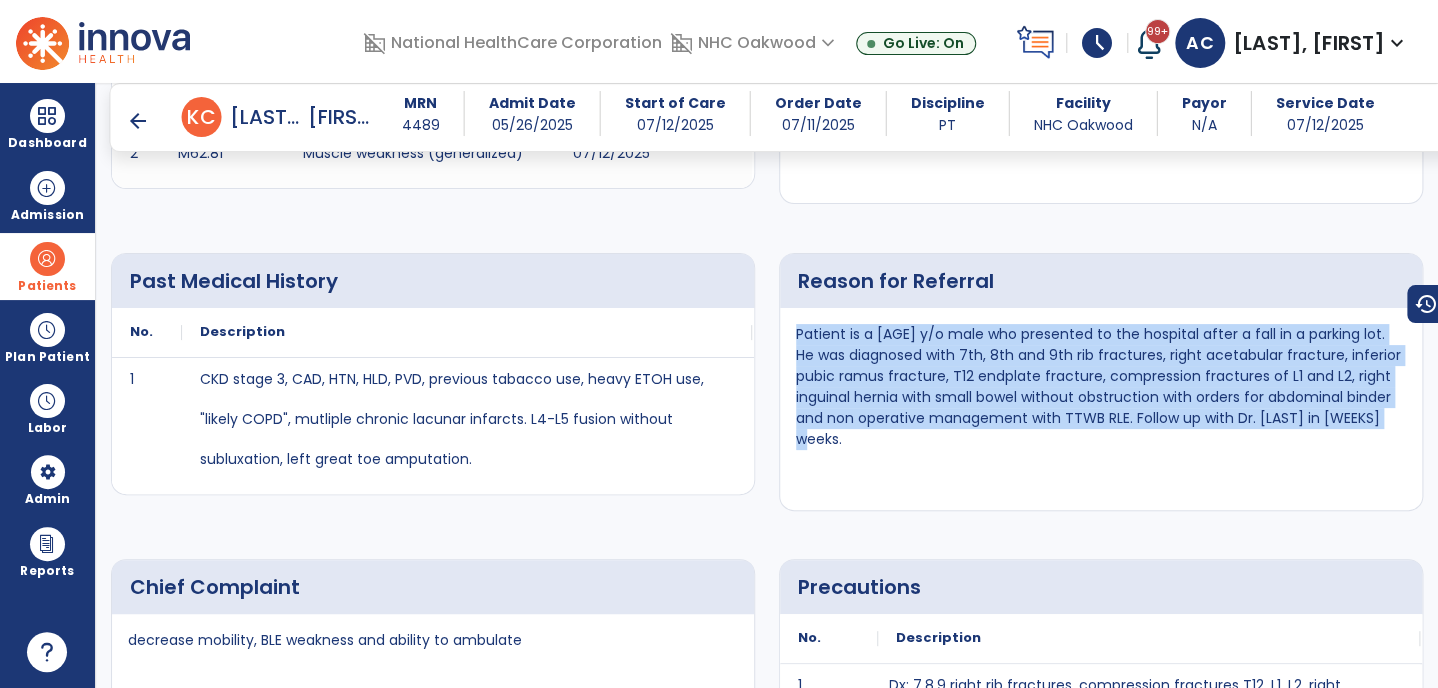 drag, startPoint x: 793, startPoint y: 327, endPoint x: 1436, endPoint y: 454, distance: 655.422 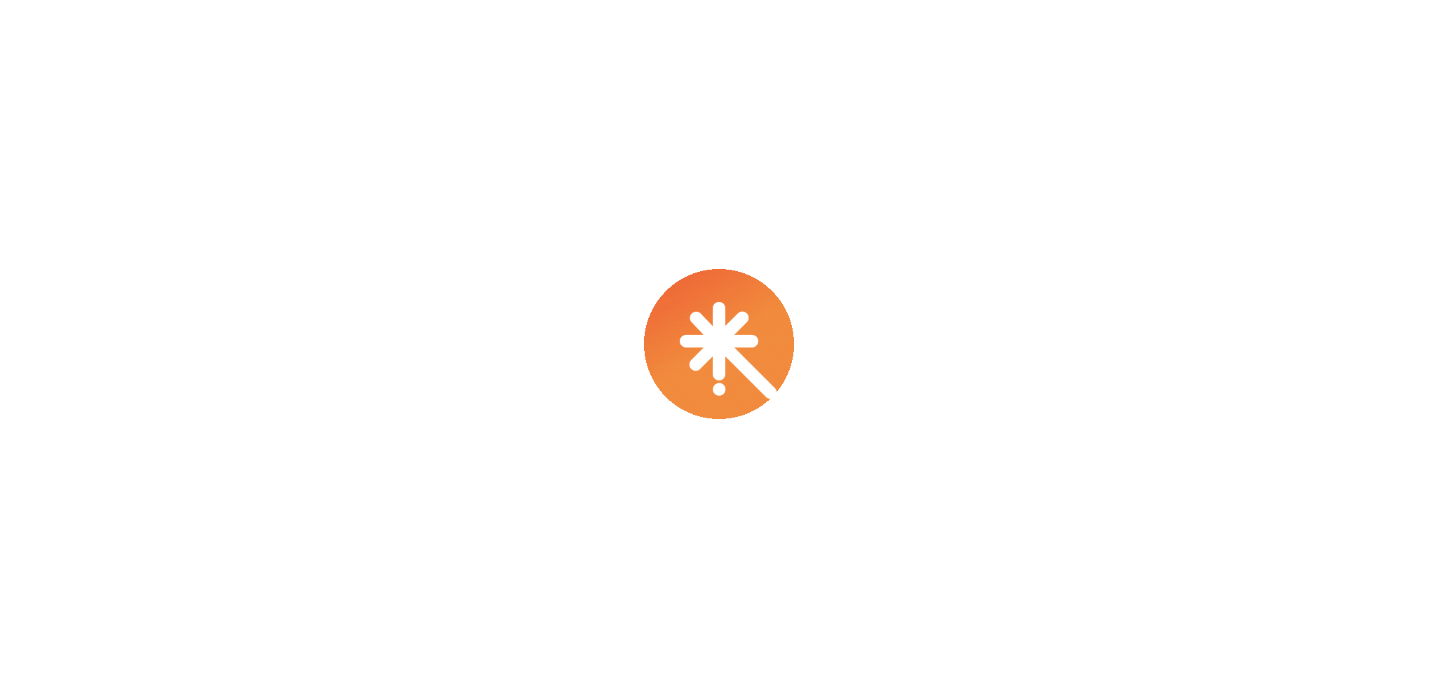 scroll, scrollTop: 0, scrollLeft: 0, axis: both 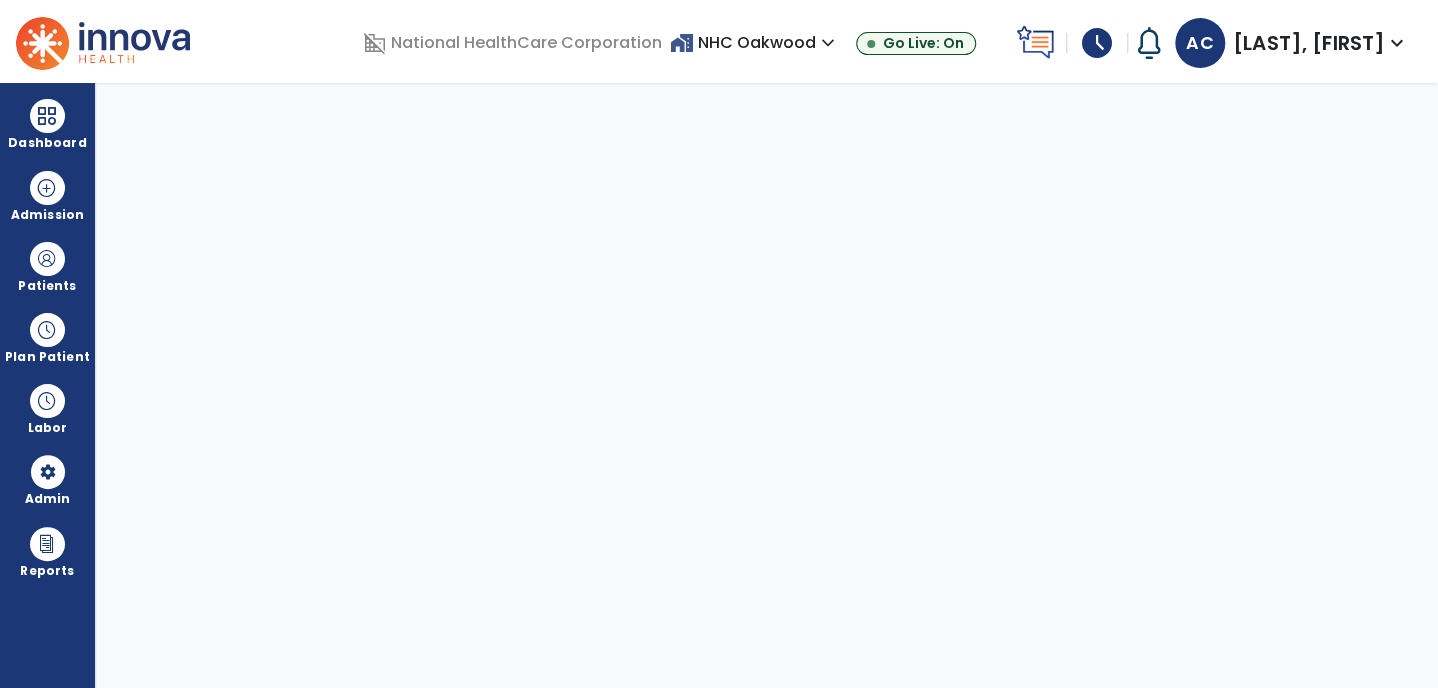 select on "***" 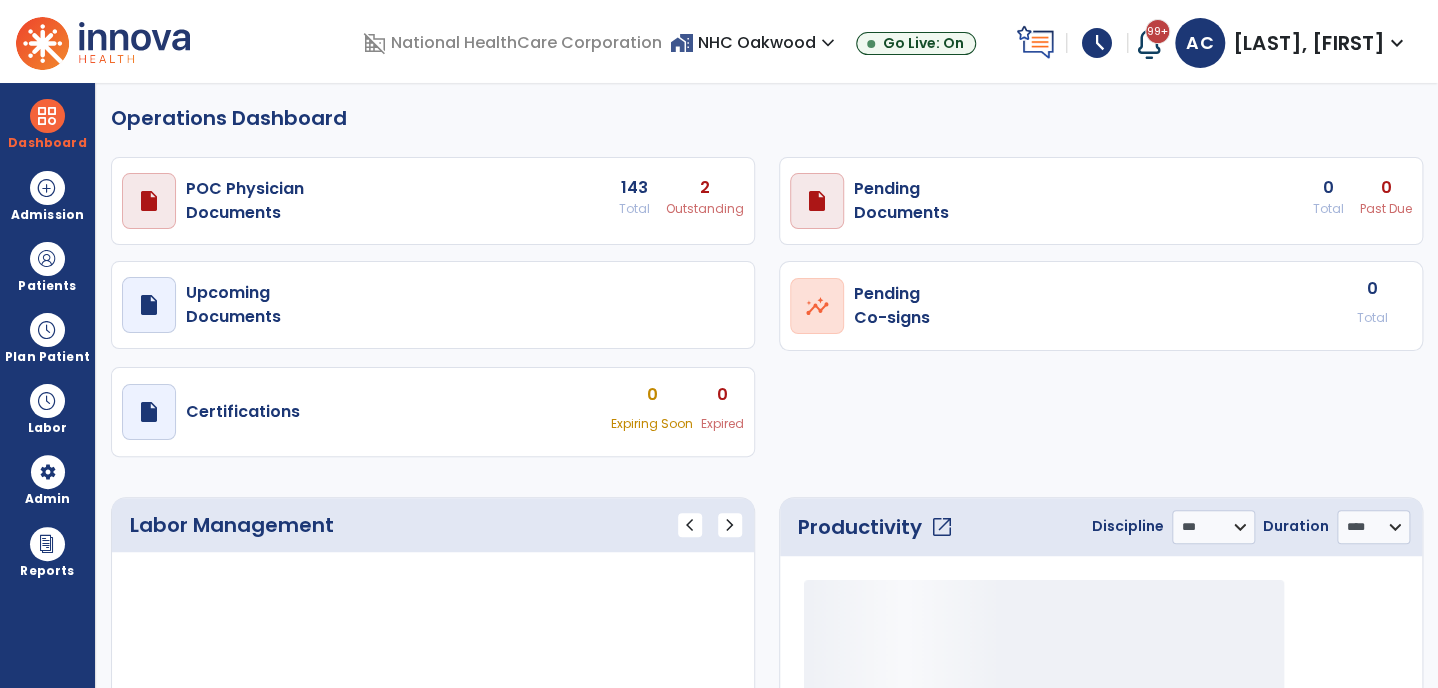 select on "***" 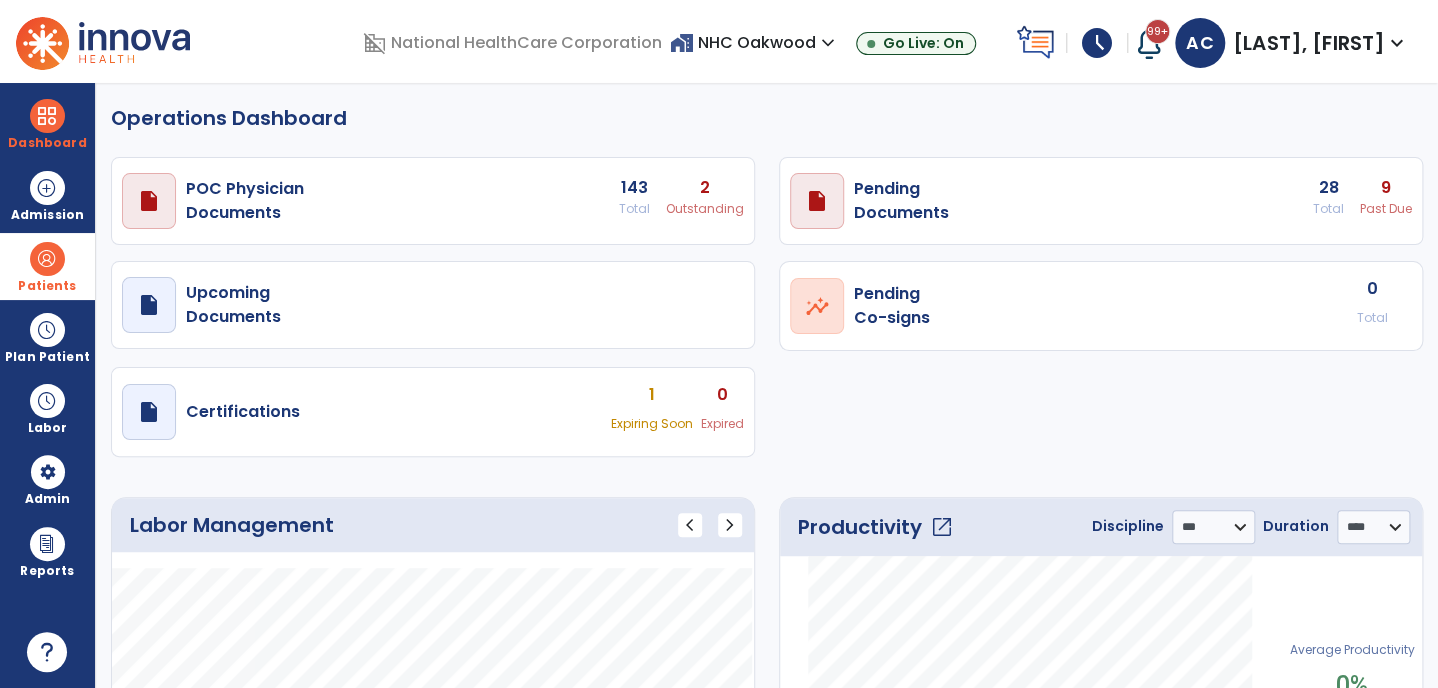 click on "Patients" at bounding box center [47, 266] 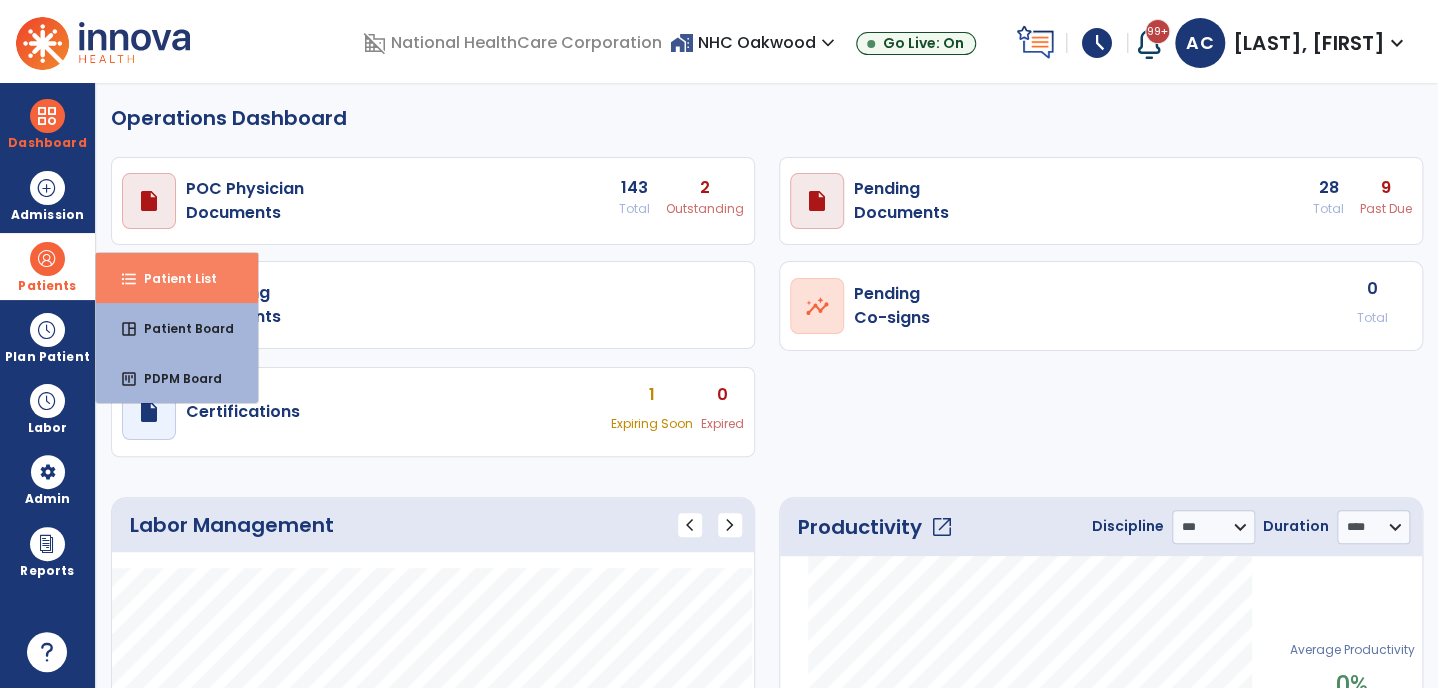 click on "Patient List" at bounding box center (172, 278) 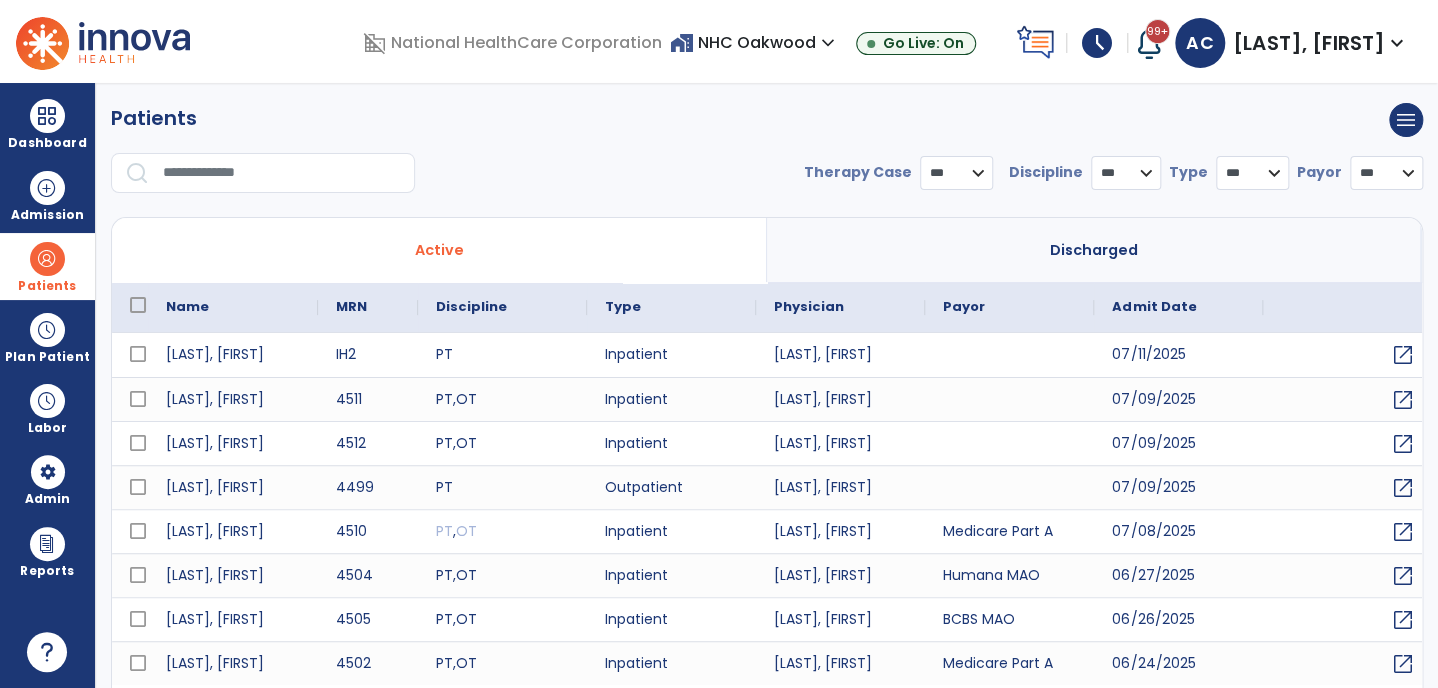 select on "***" 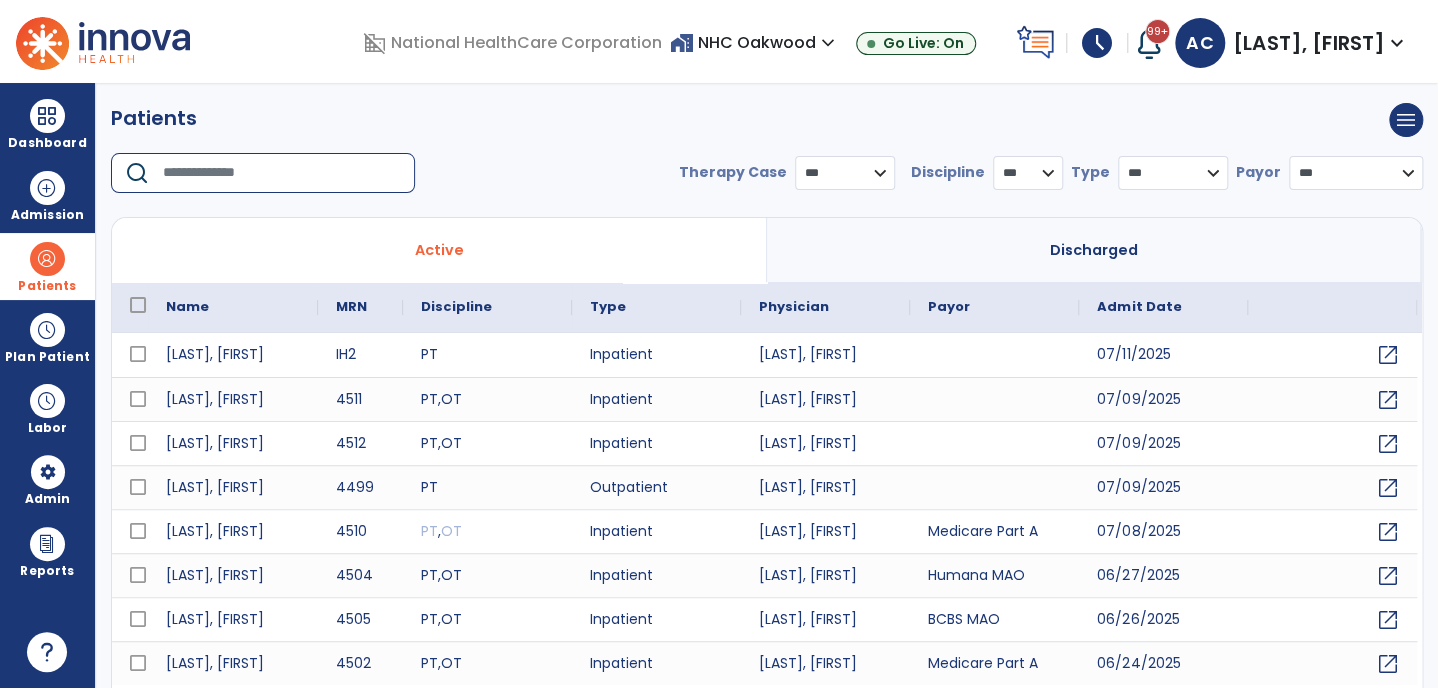 click at bounding box center [282, 173] 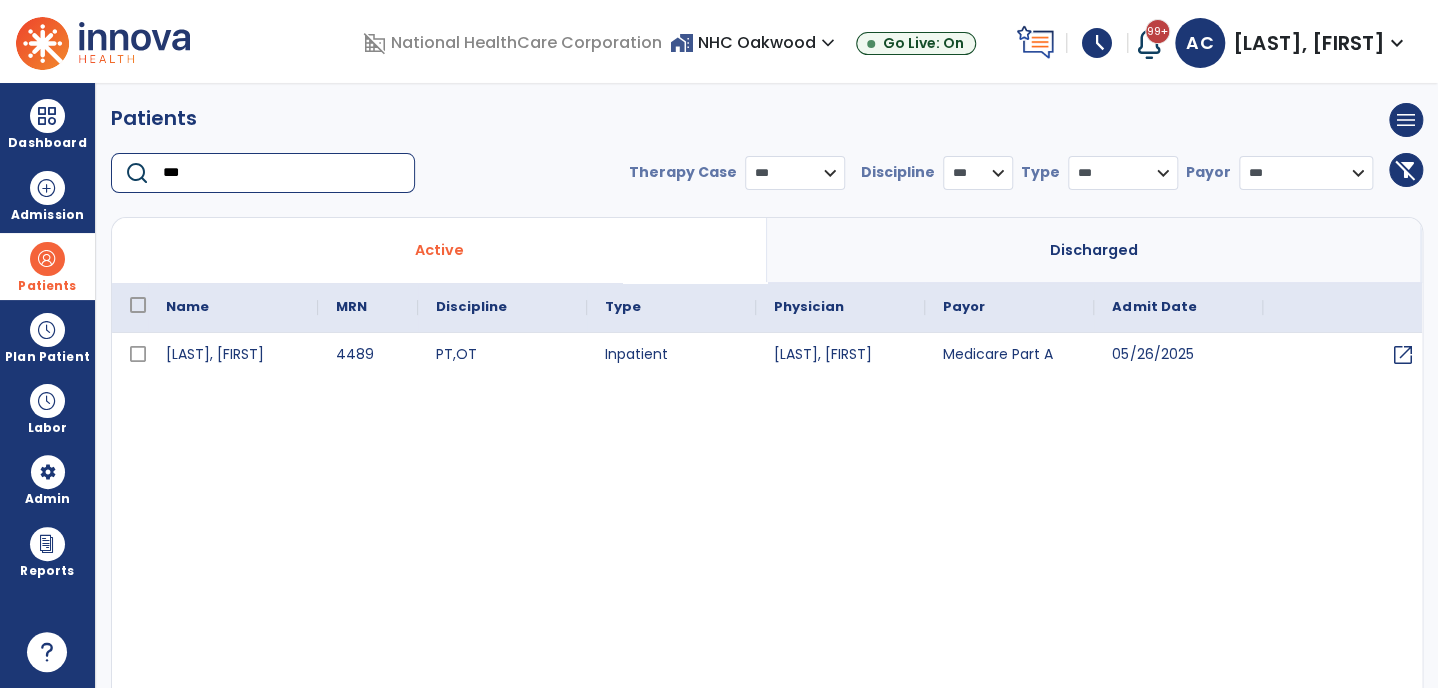 type on "***" 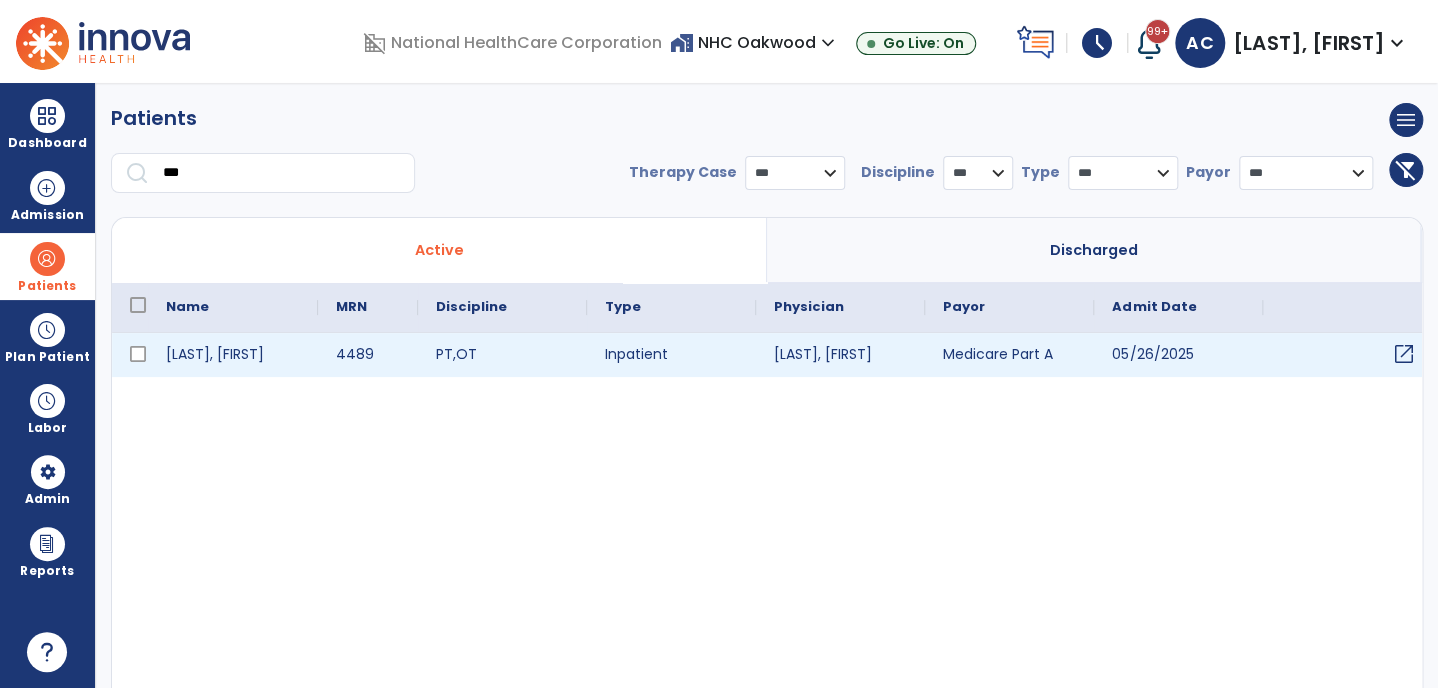 click on "open_in_new" at bounding box center (1403, 354) 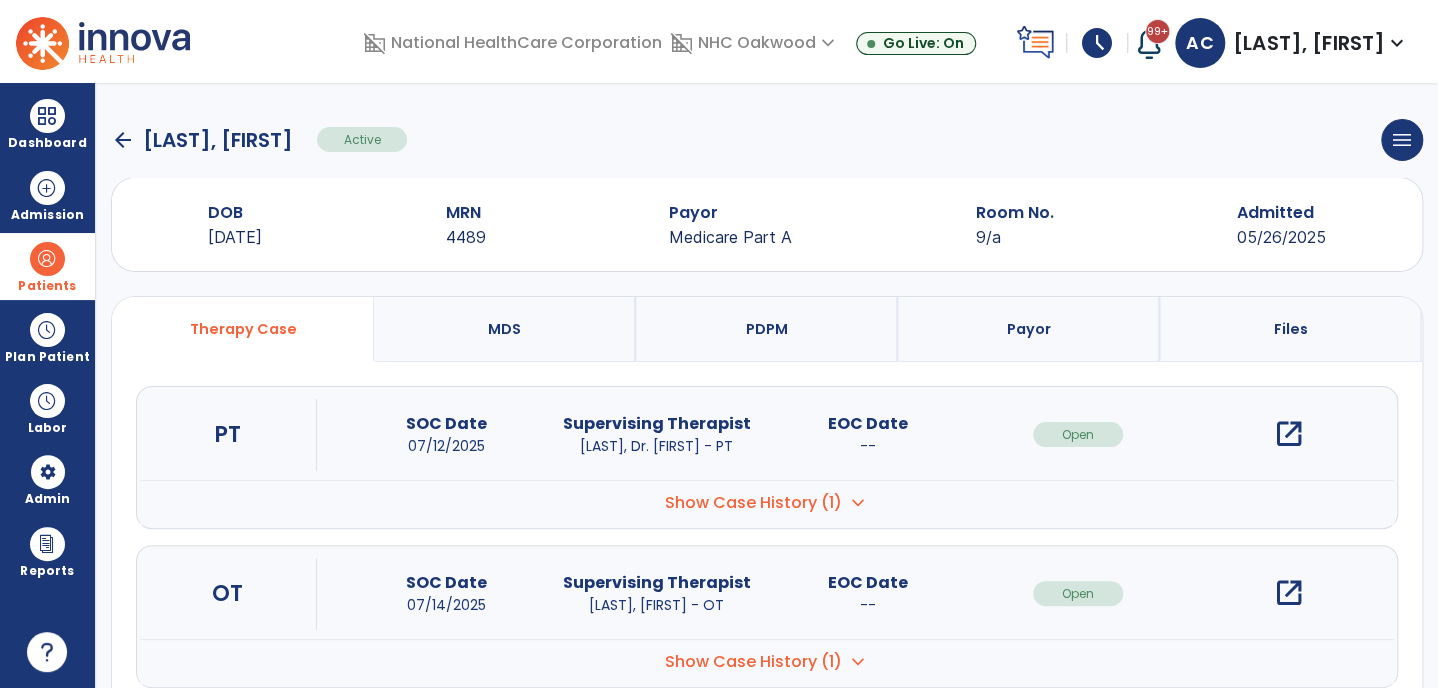 click on "open_in_new" at bounding box center [1289, 593] 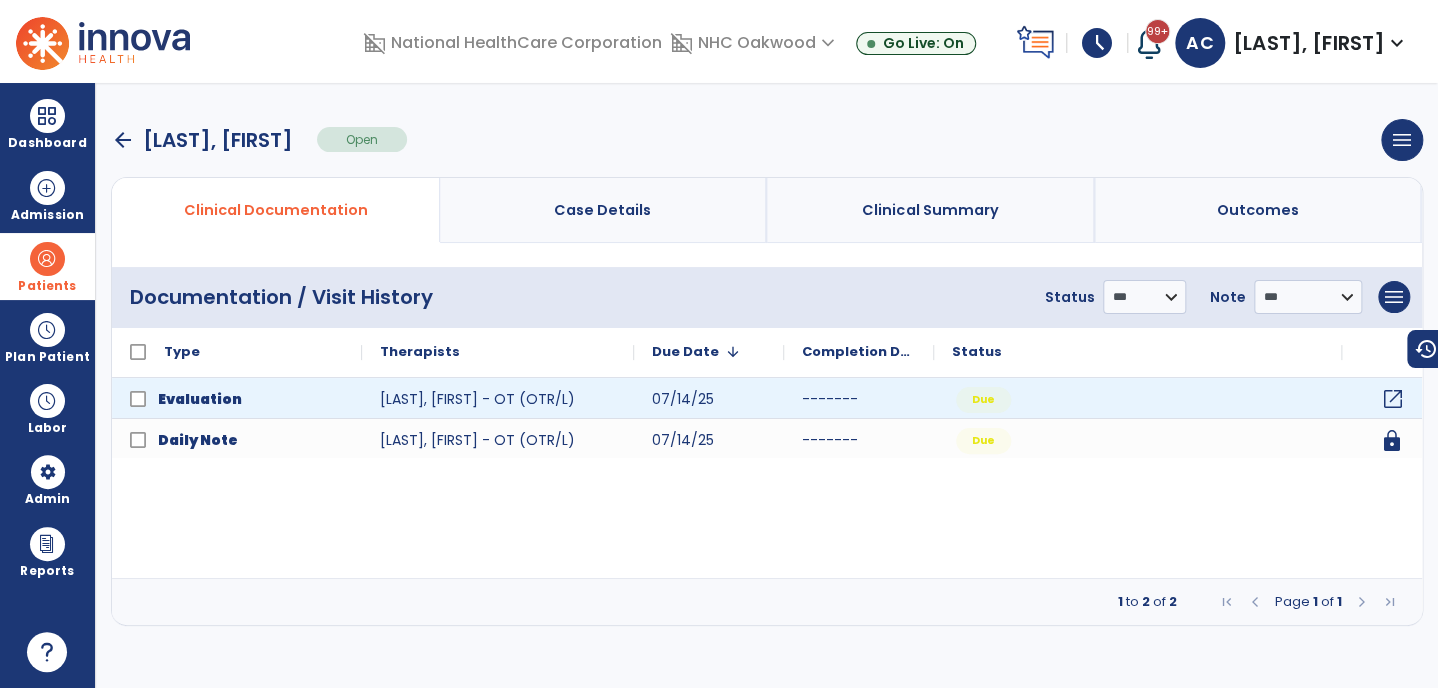 click on "open_in_new" 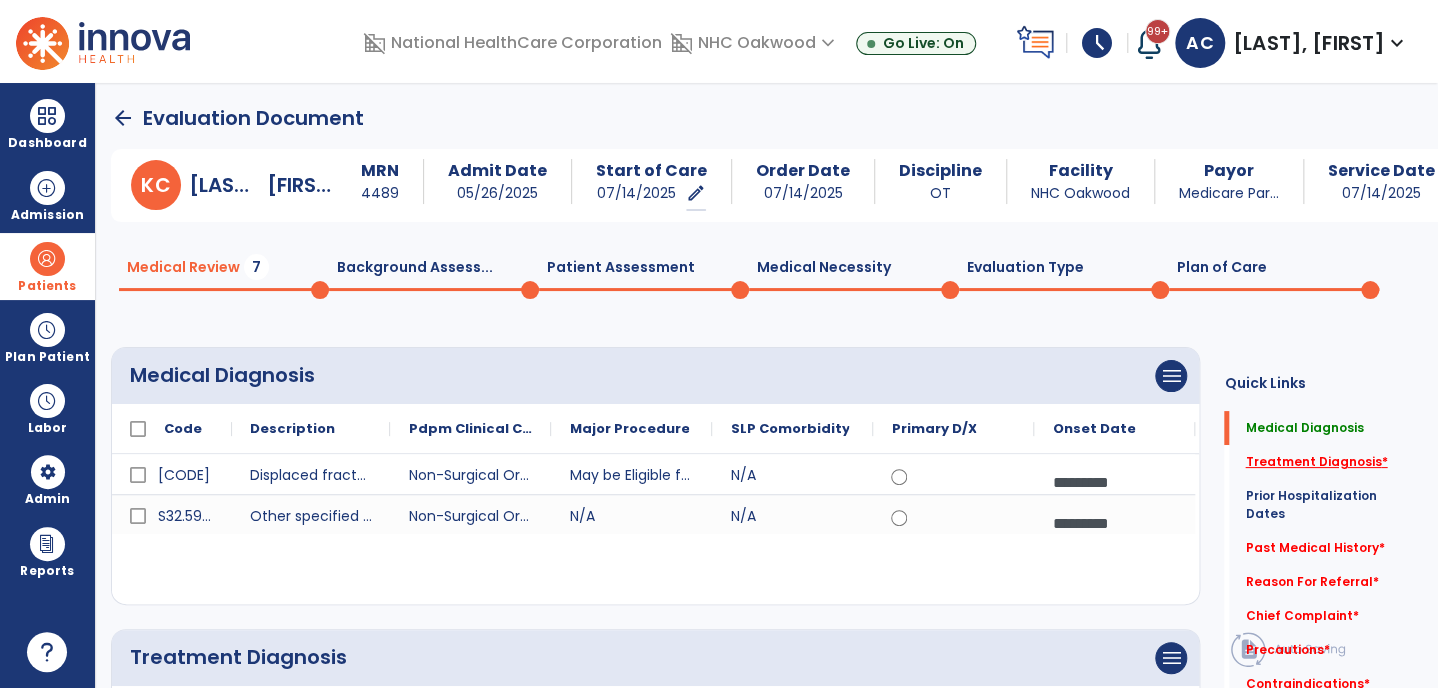 click on "Treatment Diagnosis   *" 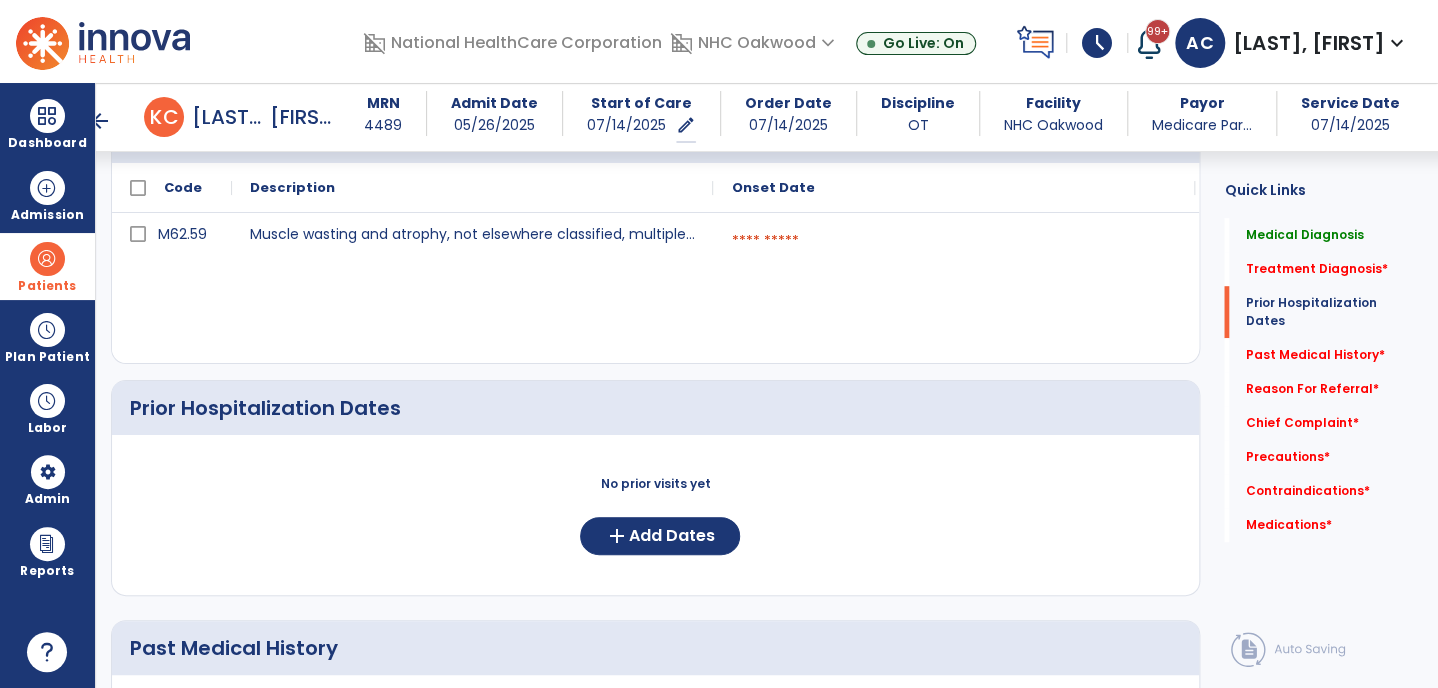 scroll, scrollTop: 546, scrollLeft: 0, axis: vertical 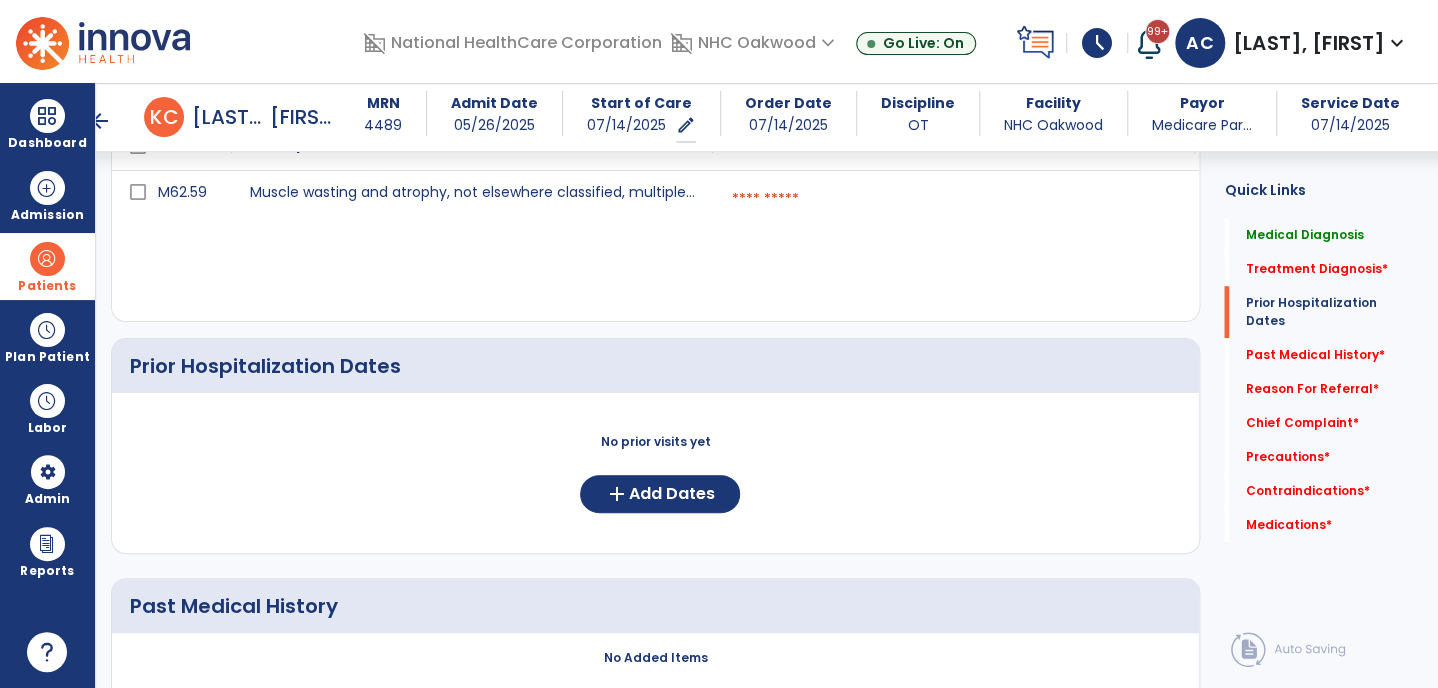 click at bounding box center [954, 199] 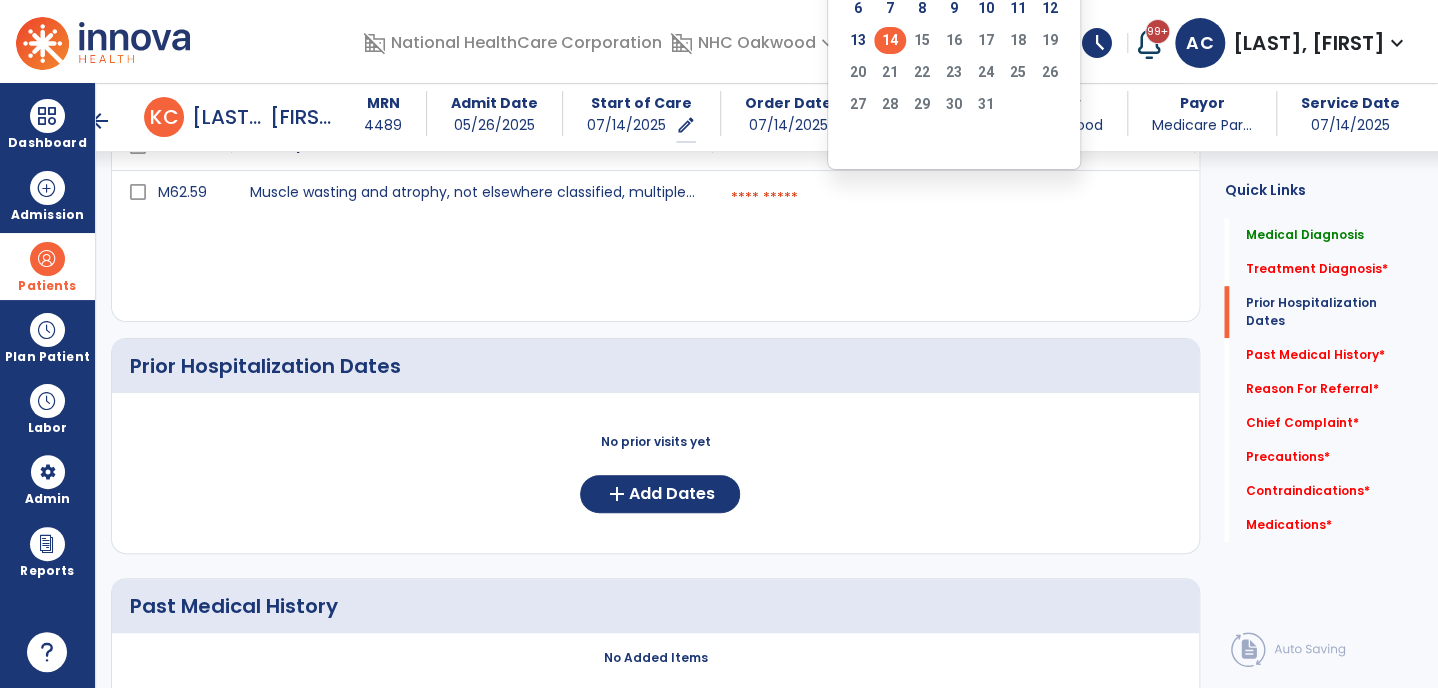 click on "14" 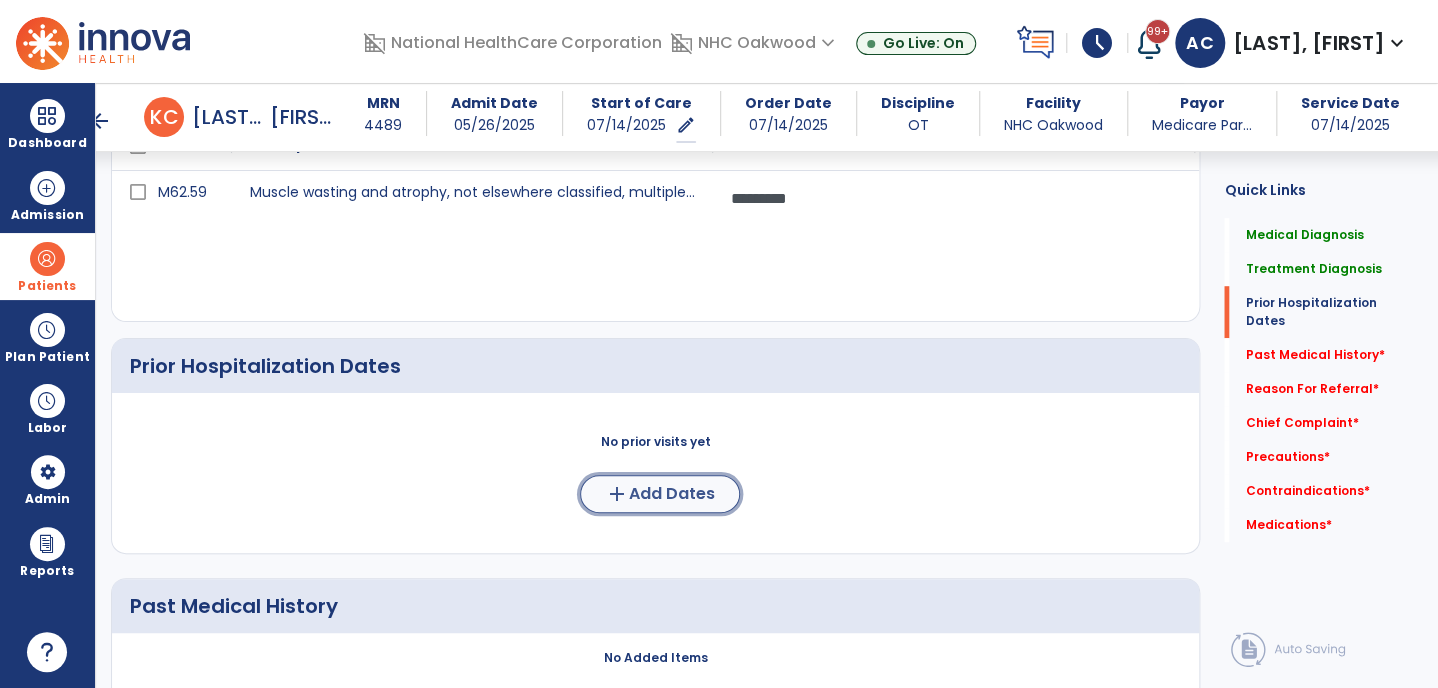 click on "add  Add Dates" 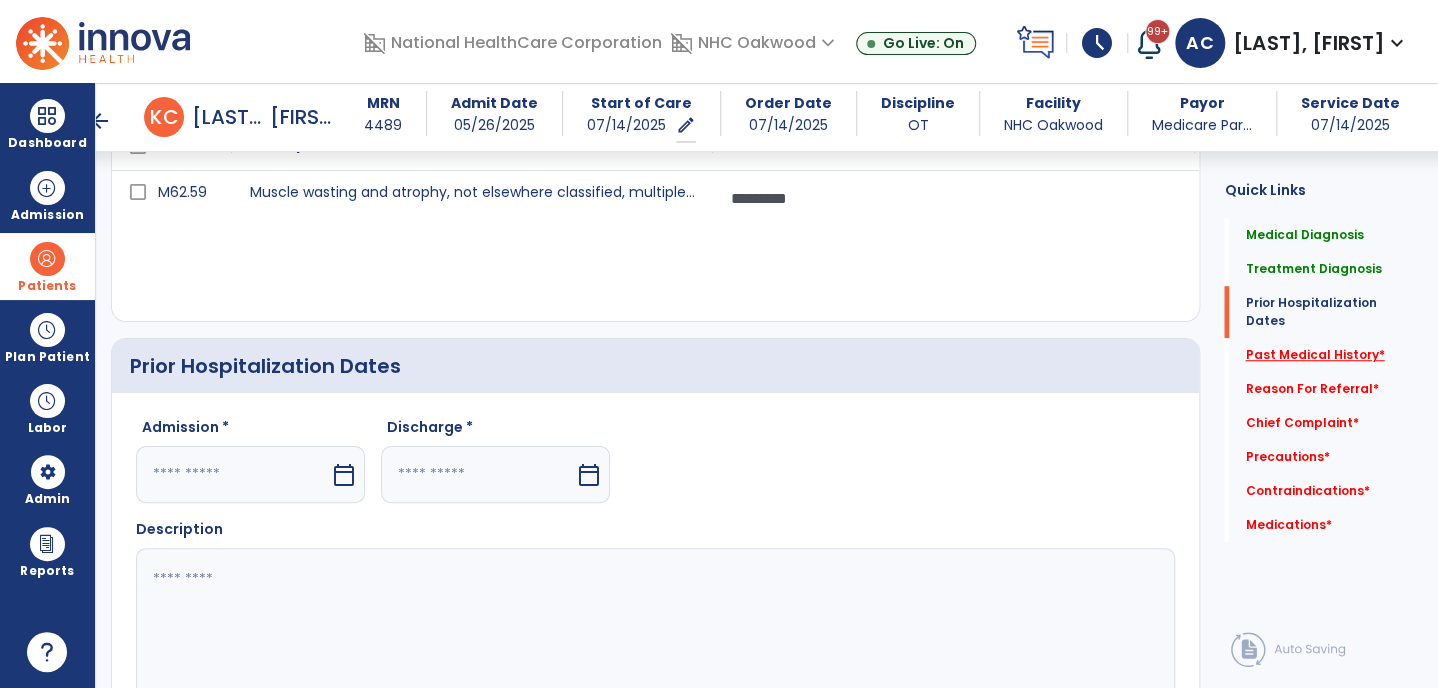 click on "Past Medical History   *" 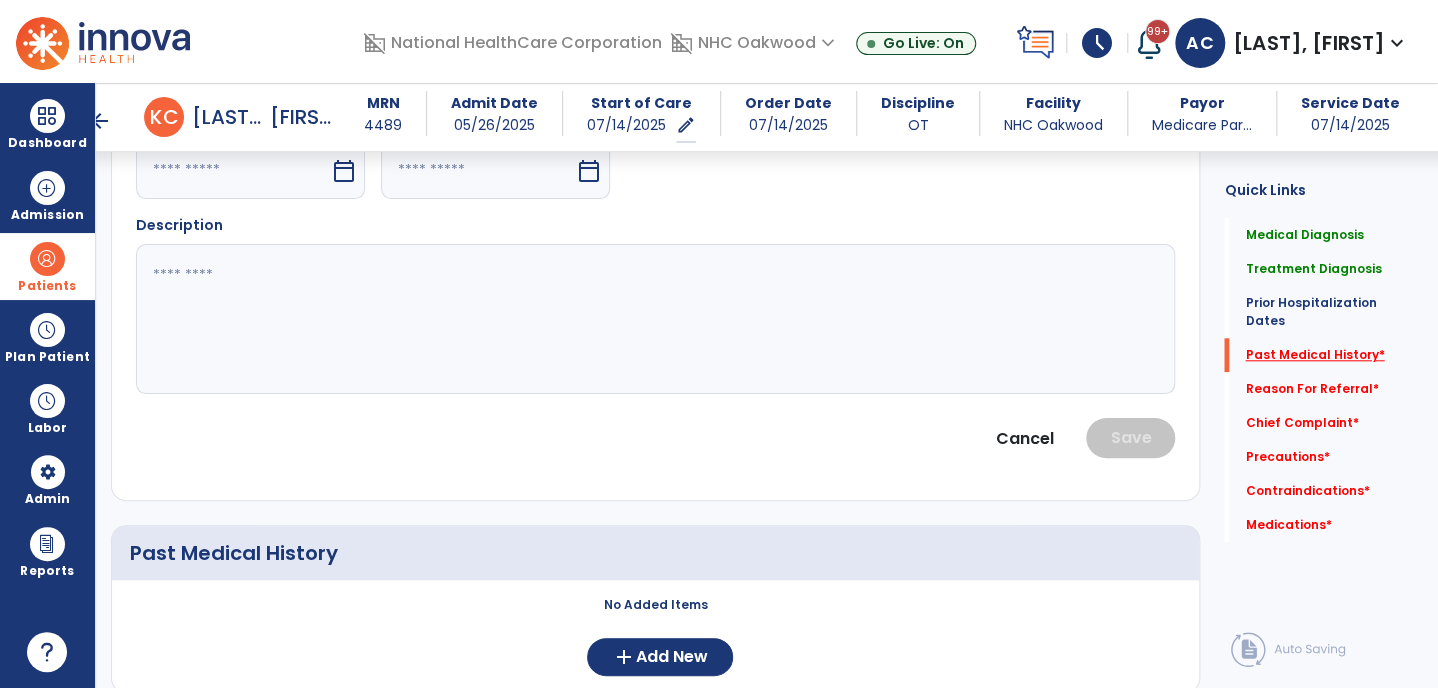scroll, scrollTop: 1070, scrollLeft: 0, axis: vertical 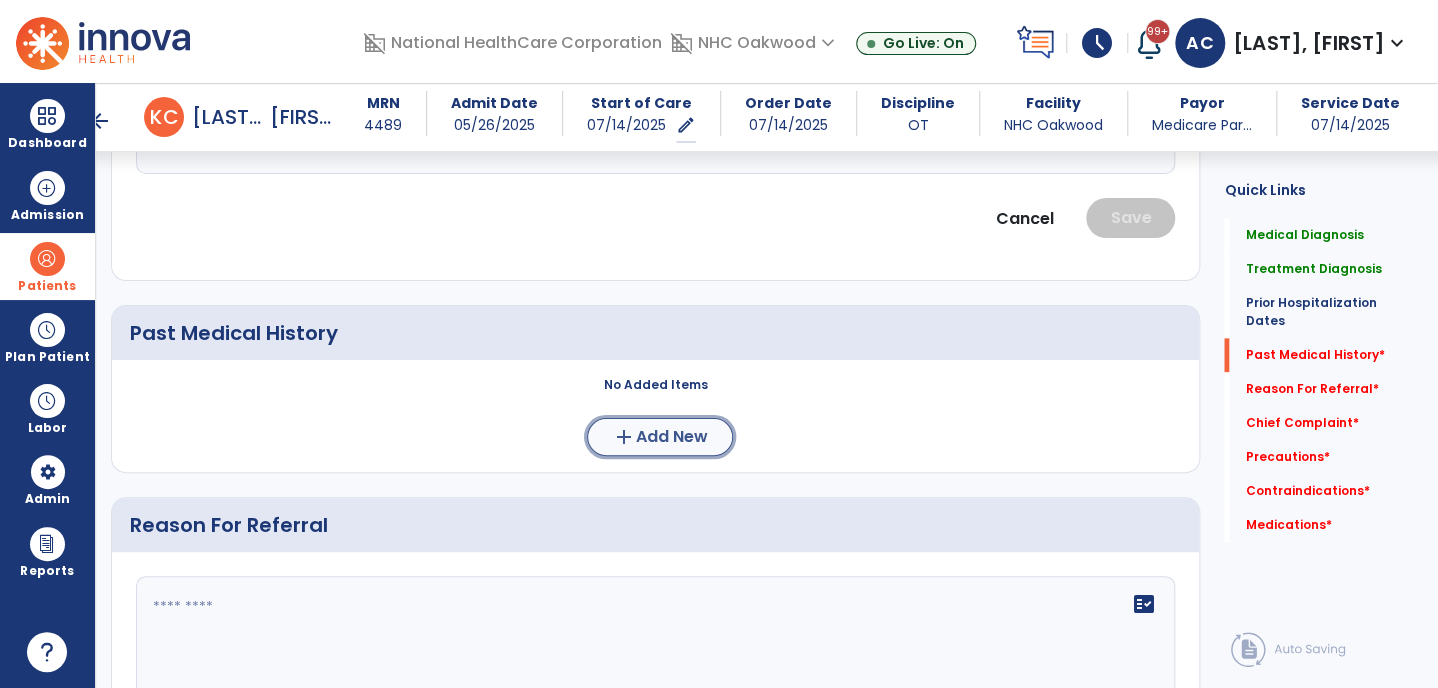click on "add  Add New" 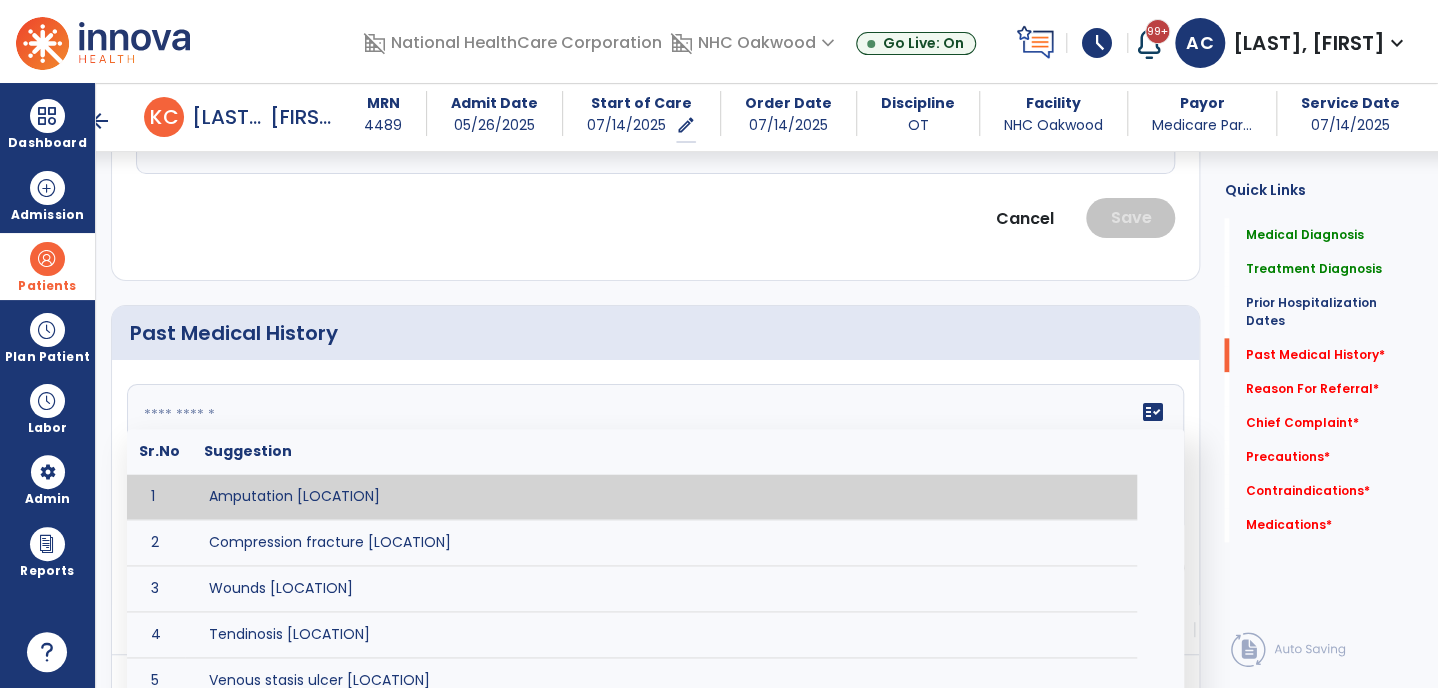 click 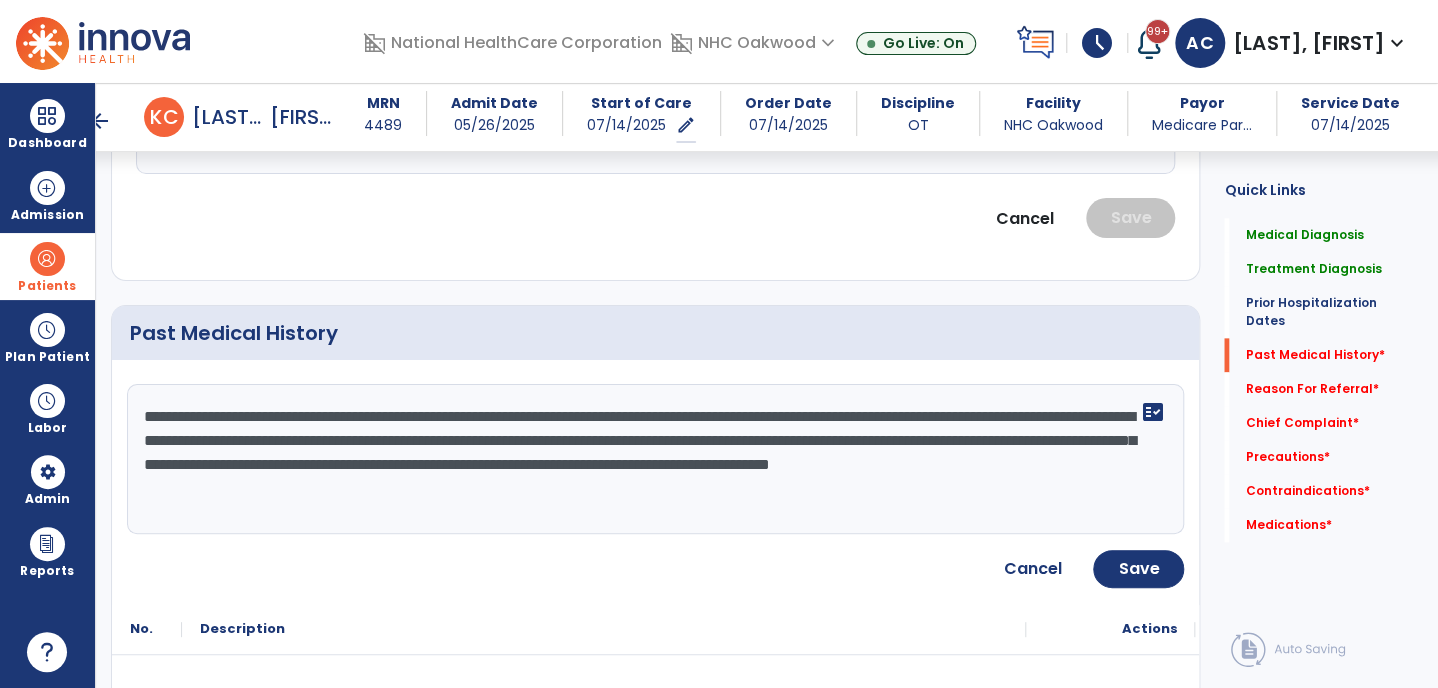 click on "**********" 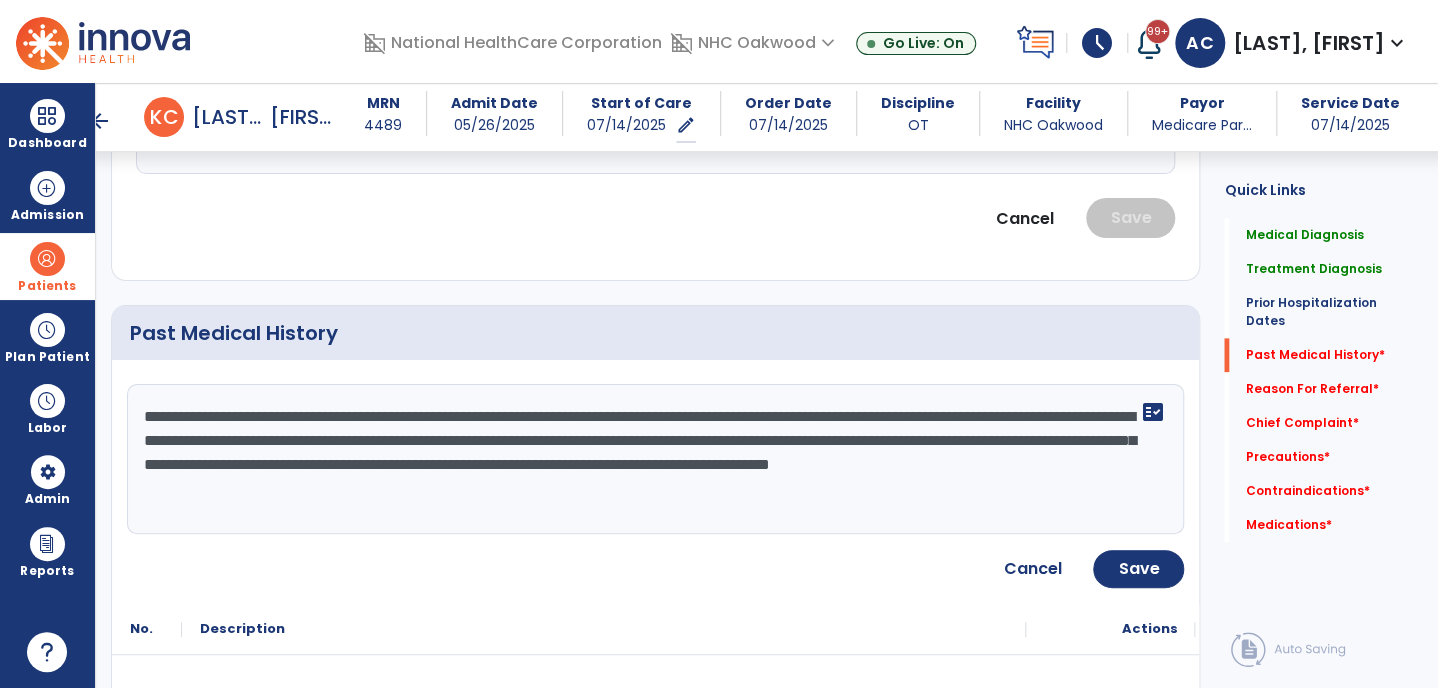 click on "**********" 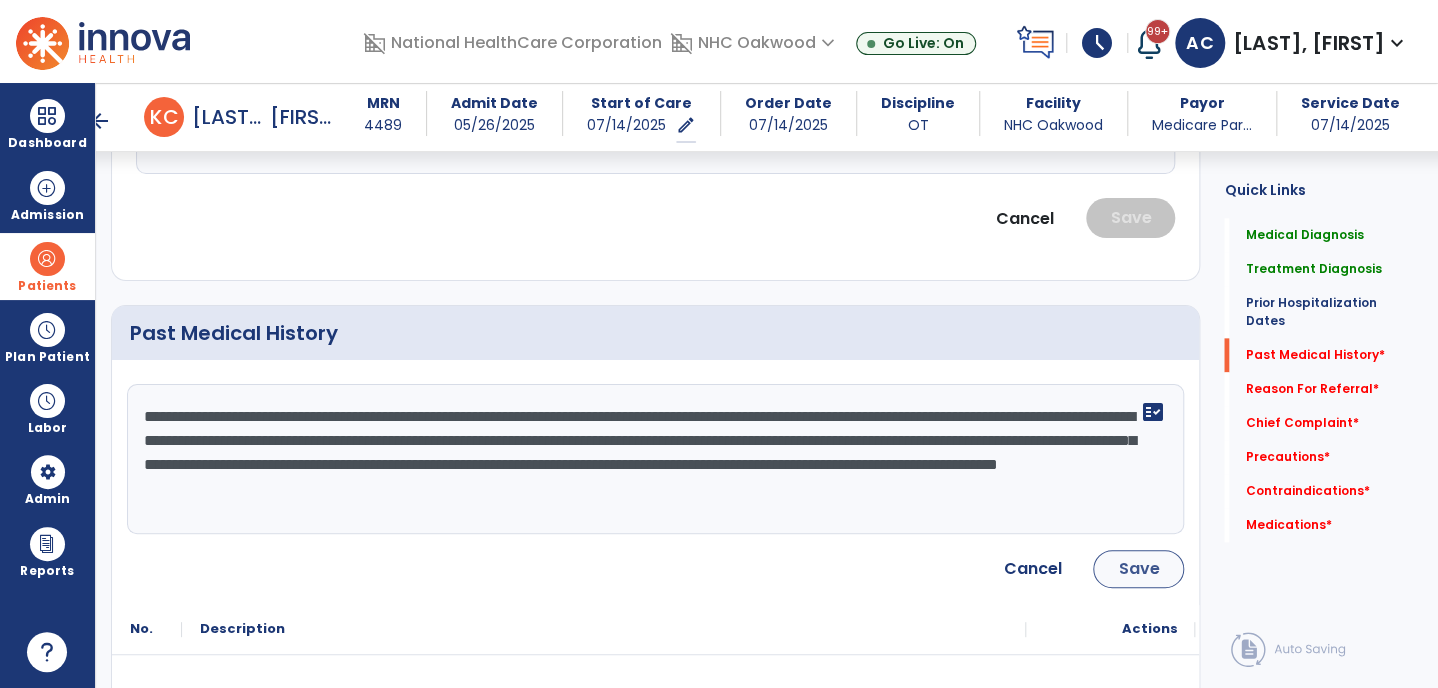 type on "**********" 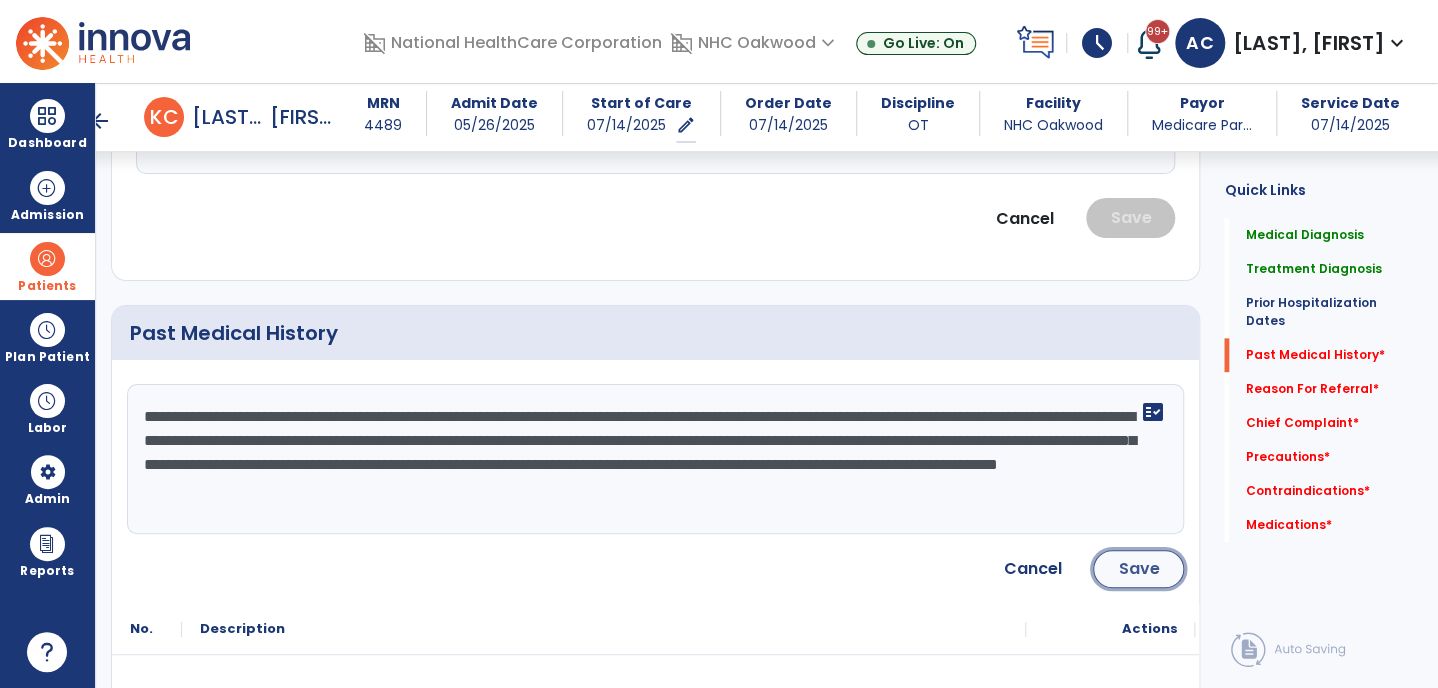 click on "Save" 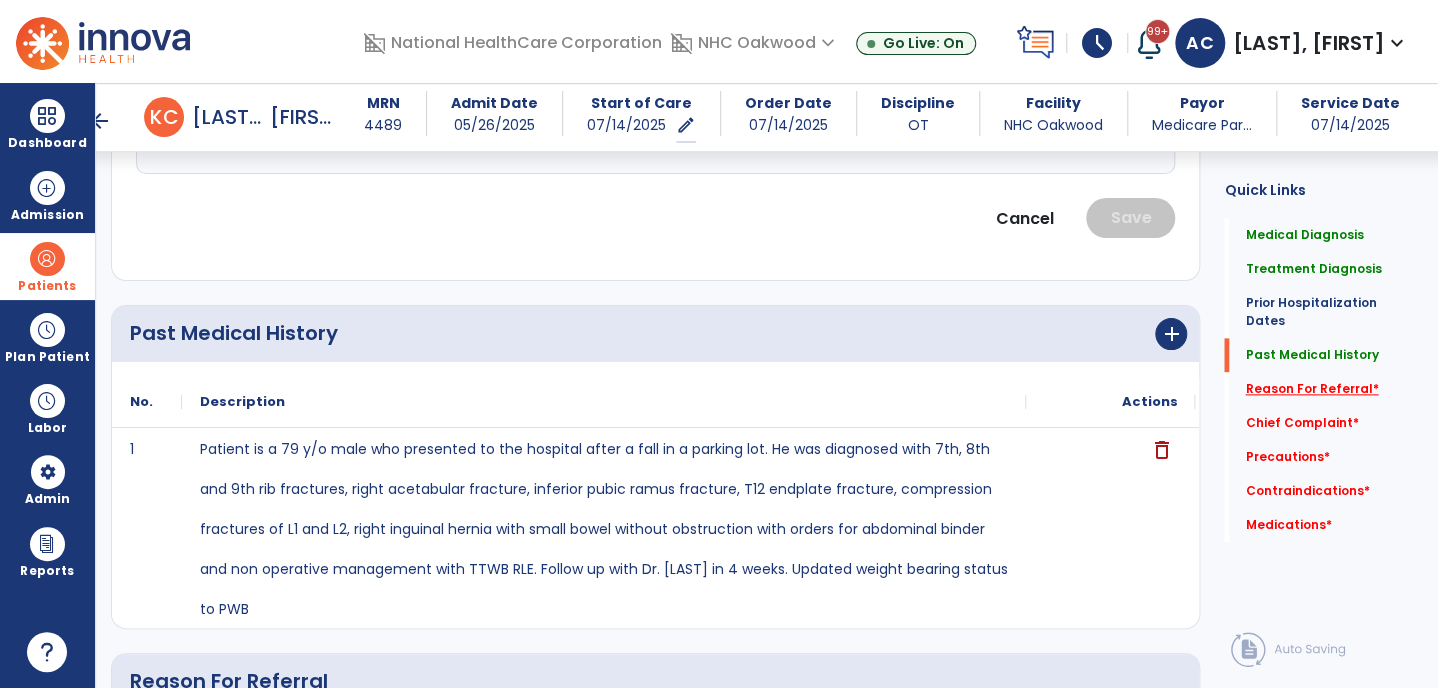 click on "Reason For Referral   *" 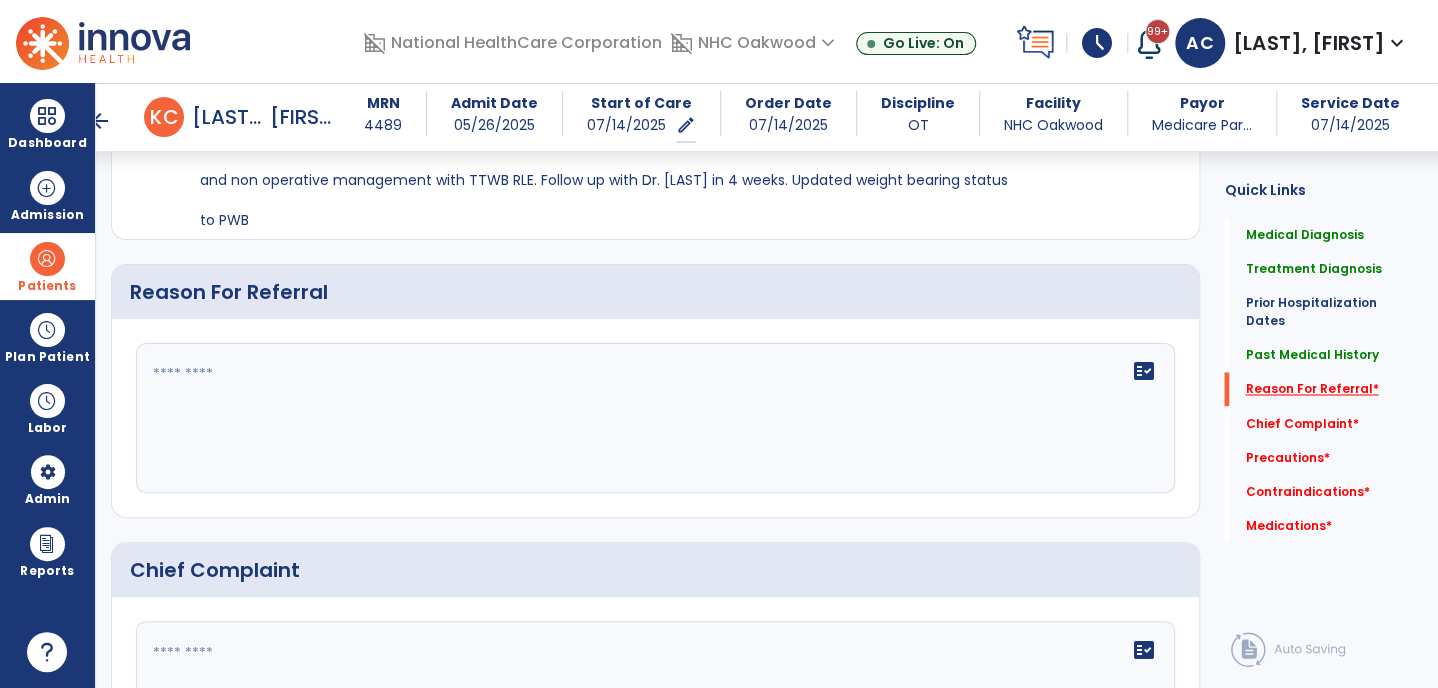 scroll, scrollTop: 1460, scrollLeft: 0, axis: vertical 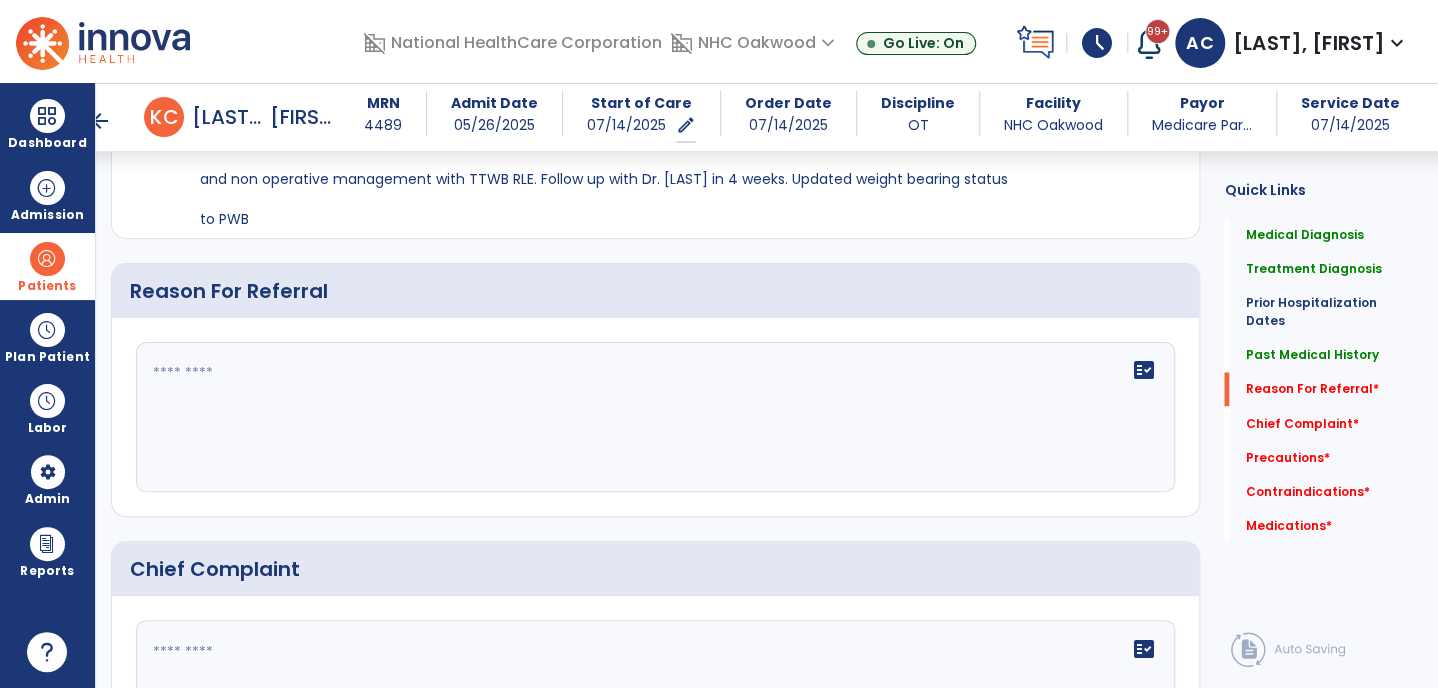 click on "fact_check" 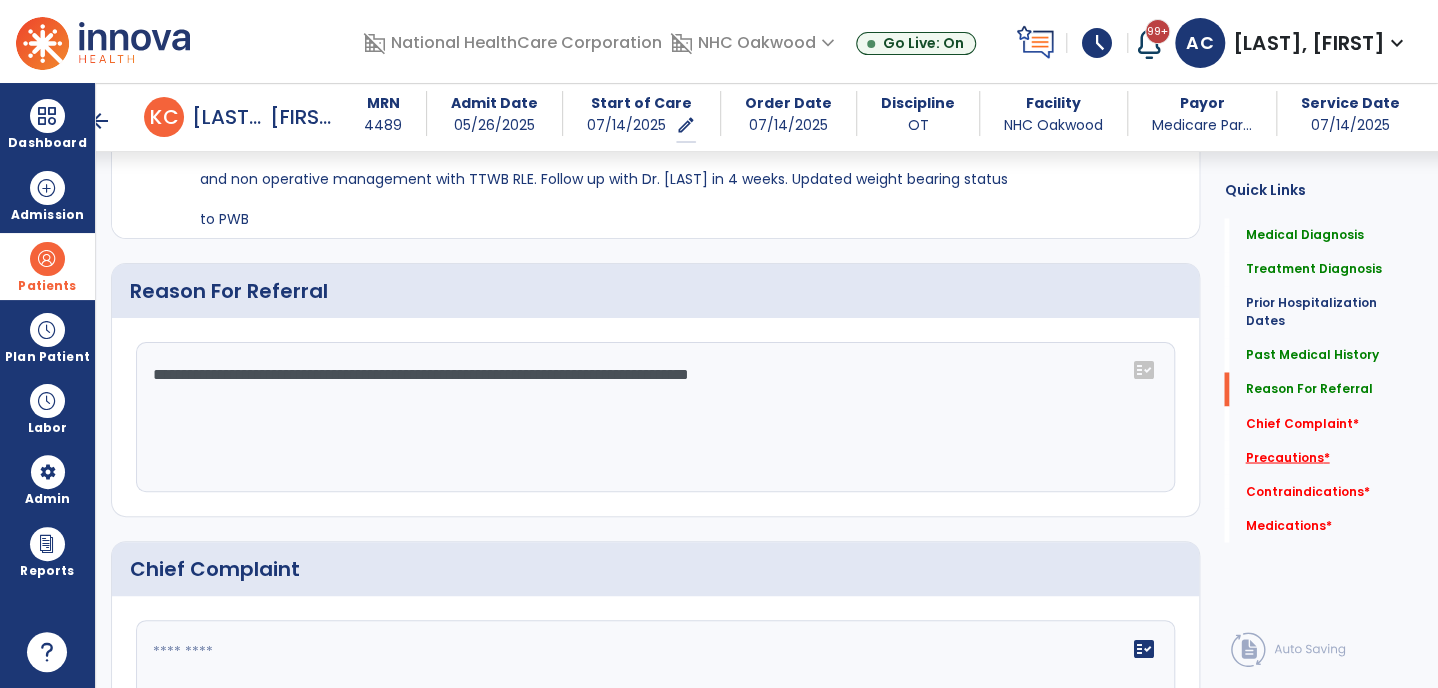 type on "**********" 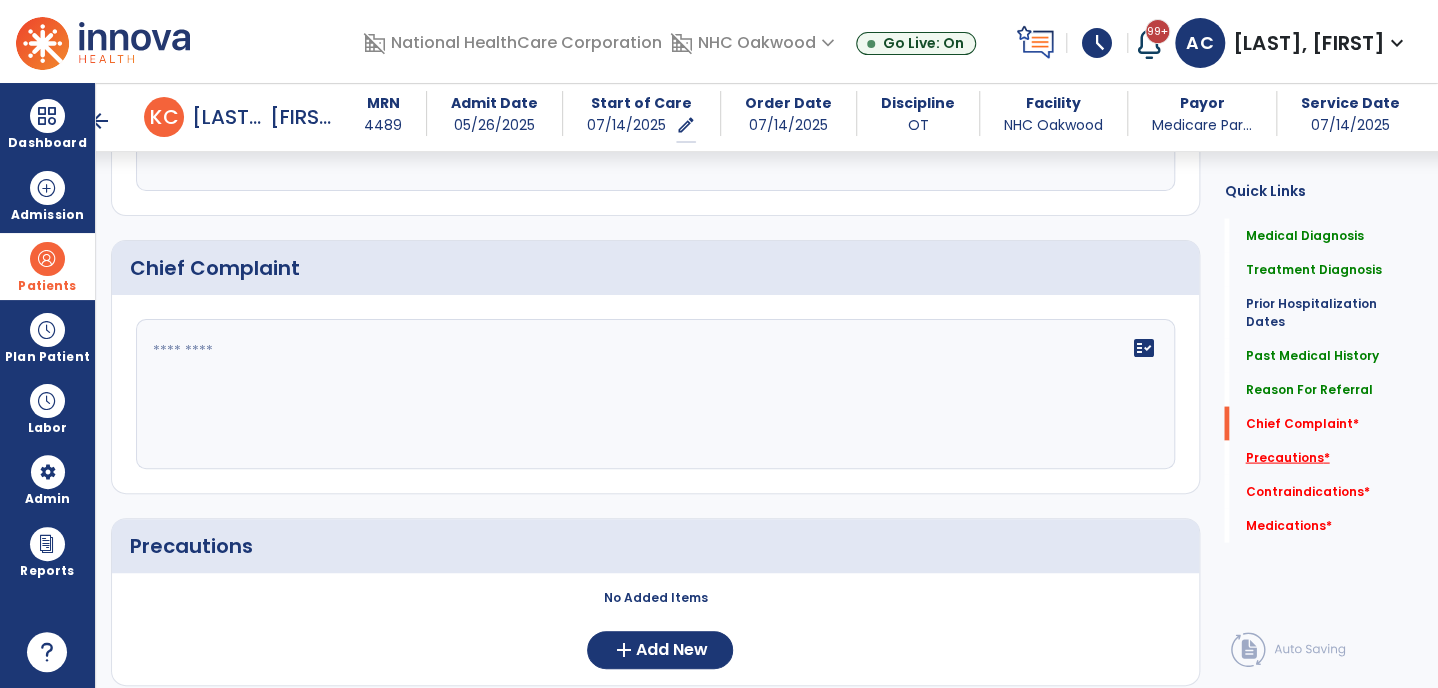 scroll, scrollTop: 1972, scrollLeft: 0, axis: vertical 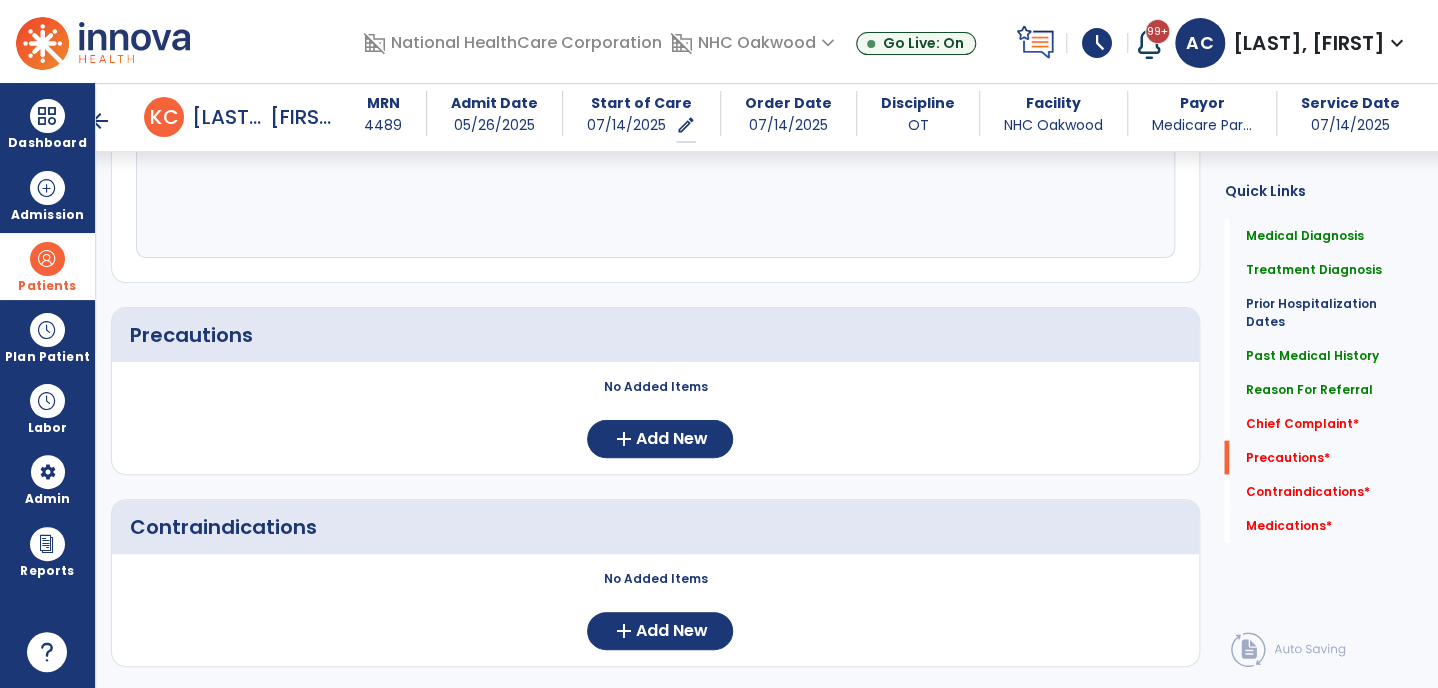 click on "fact_check" 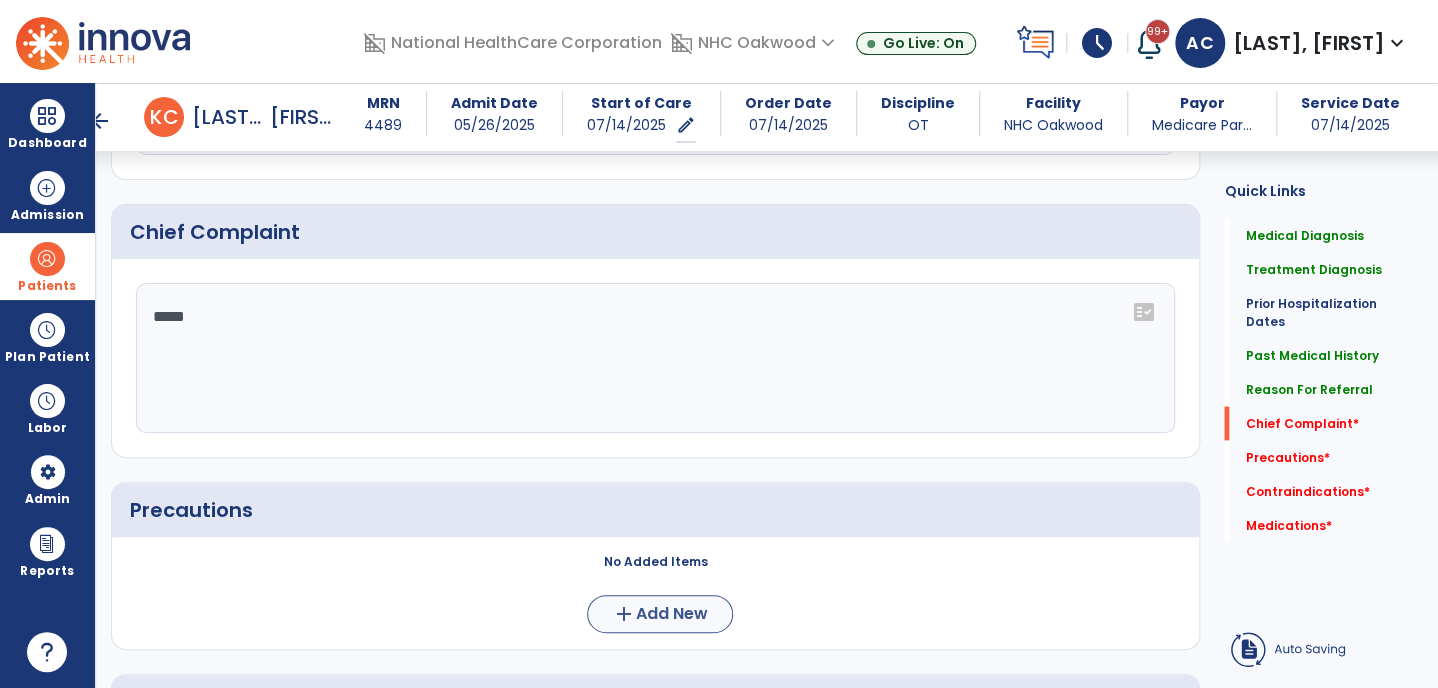 scroll, scrollTop: 1797, scrollLeft: 0, axis: vertical 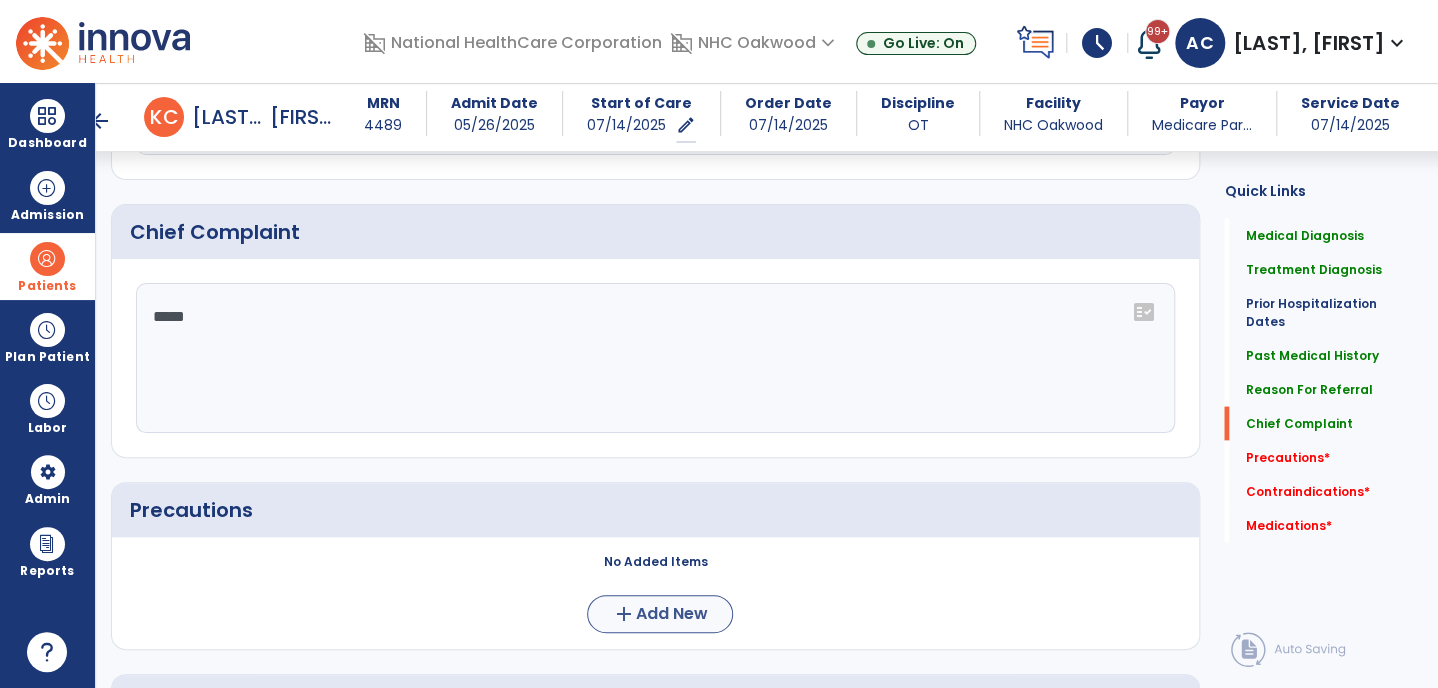 type on "*****" 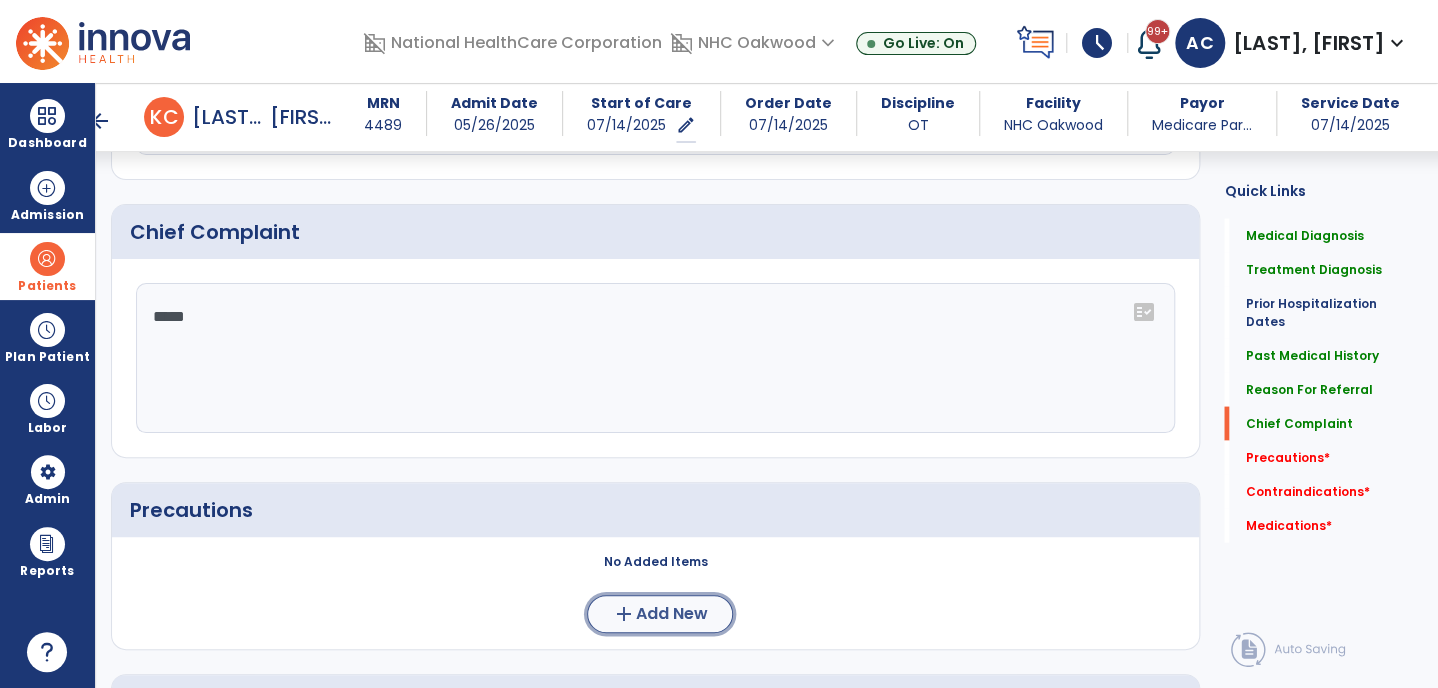 click on "Add New" 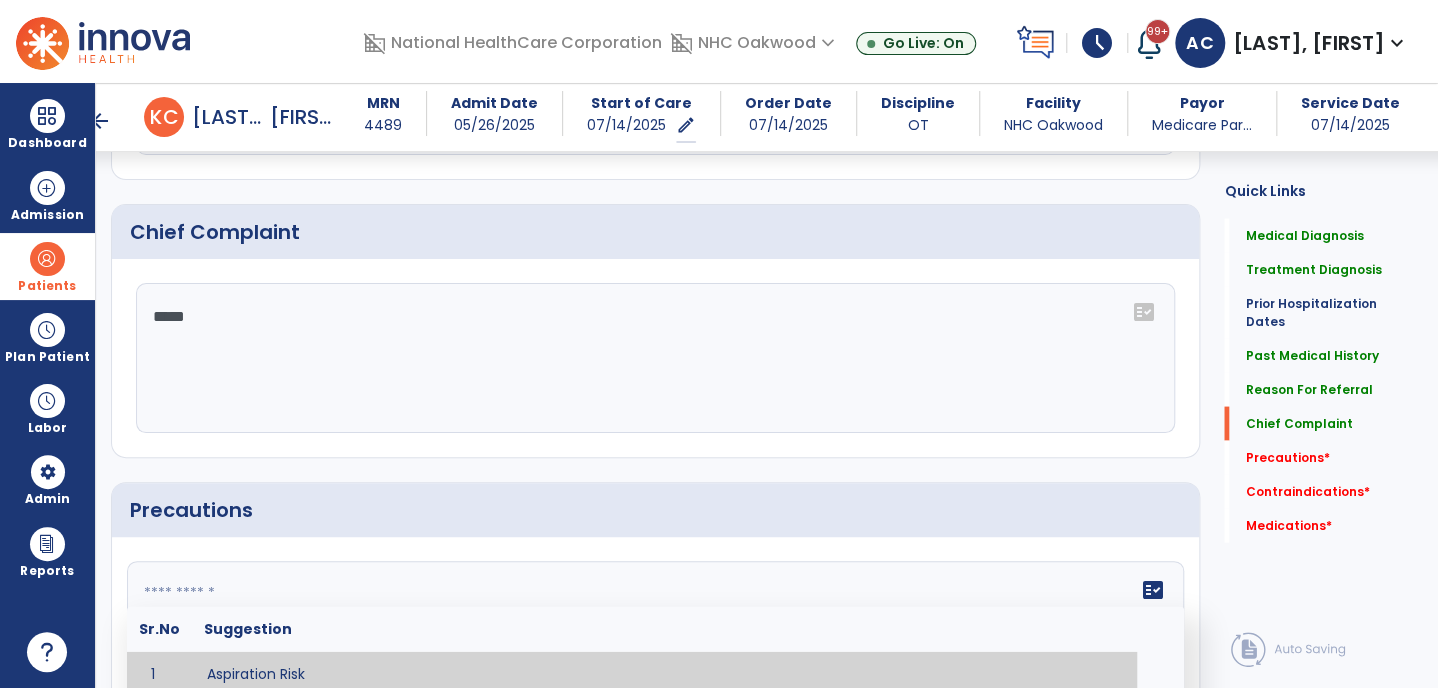 click on "fact_check  Sr.No Suggestion 1 Aspiration Risk 2 Assess SaO2 for < 92% (or within the patient's pre-existing levels) throughout treatment secondary to increased potential for post-operative DVTs / PEs. 3 Decreased sensation or non-intact skin. 4 Cardiac 5 Cease exercise/activity SpO2 < 88 - 90%, RPE > 16, RR > 45 6 Check for modified diet / oral intake restrictions related to swallowing impairments. Consult ST as appropriate. 7 Check INR lab results prior to activity if patient on blood thinners. 8 Closely monitor anxiety or stress due to increased SOB/dyspnea and cease activity/exercise until patient is able to control this response 9 Code Status:  10 Confirm surgical approach and discoloration or other precautions. 11 Confirm surgical procedure and specific precautions based on procedure (e.g., no twisting/bending/lifting, need for post-op brace, limiting time in sitting, etc.). 12 Confirm weight bearing status as defined by the surgeon. 13 14 Precautions for exercise include:  15 Depression 16 17 18 19 20" 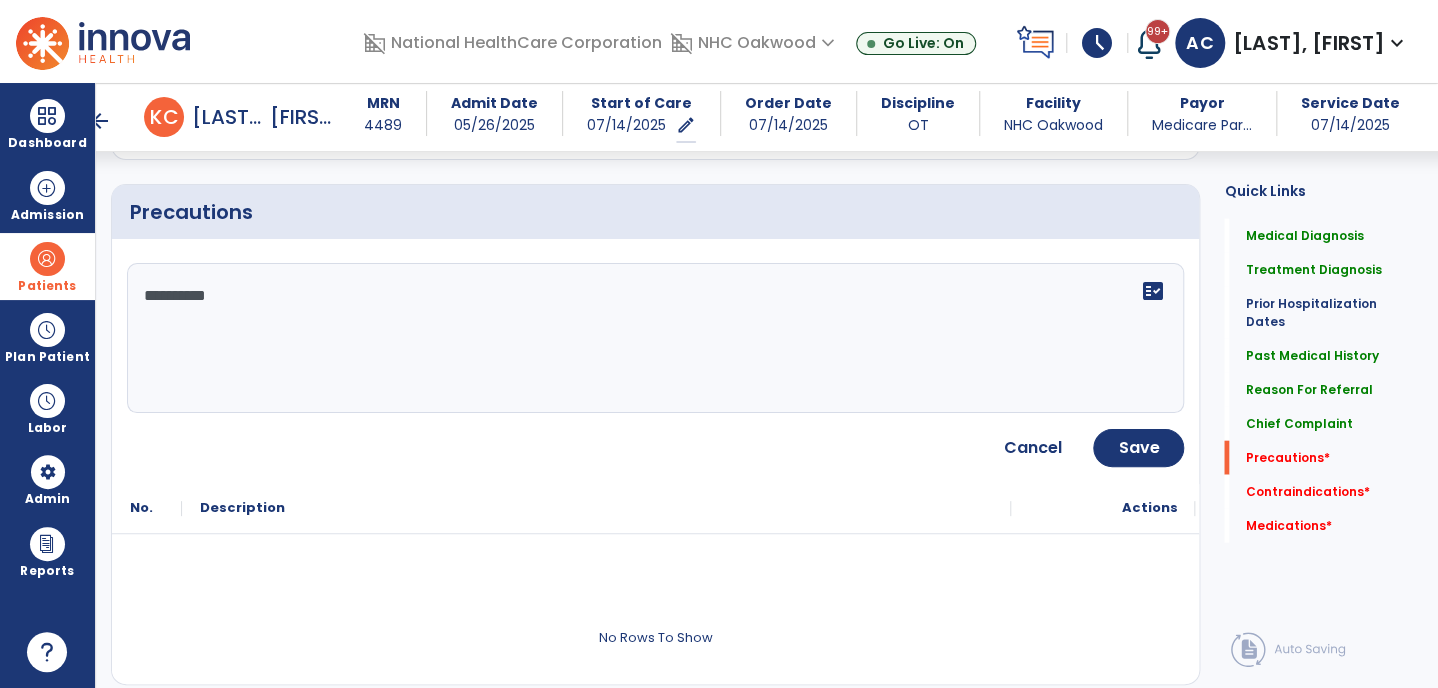 scroll, scrollTop: 2106, scrollLeft: 0, axis: vertical 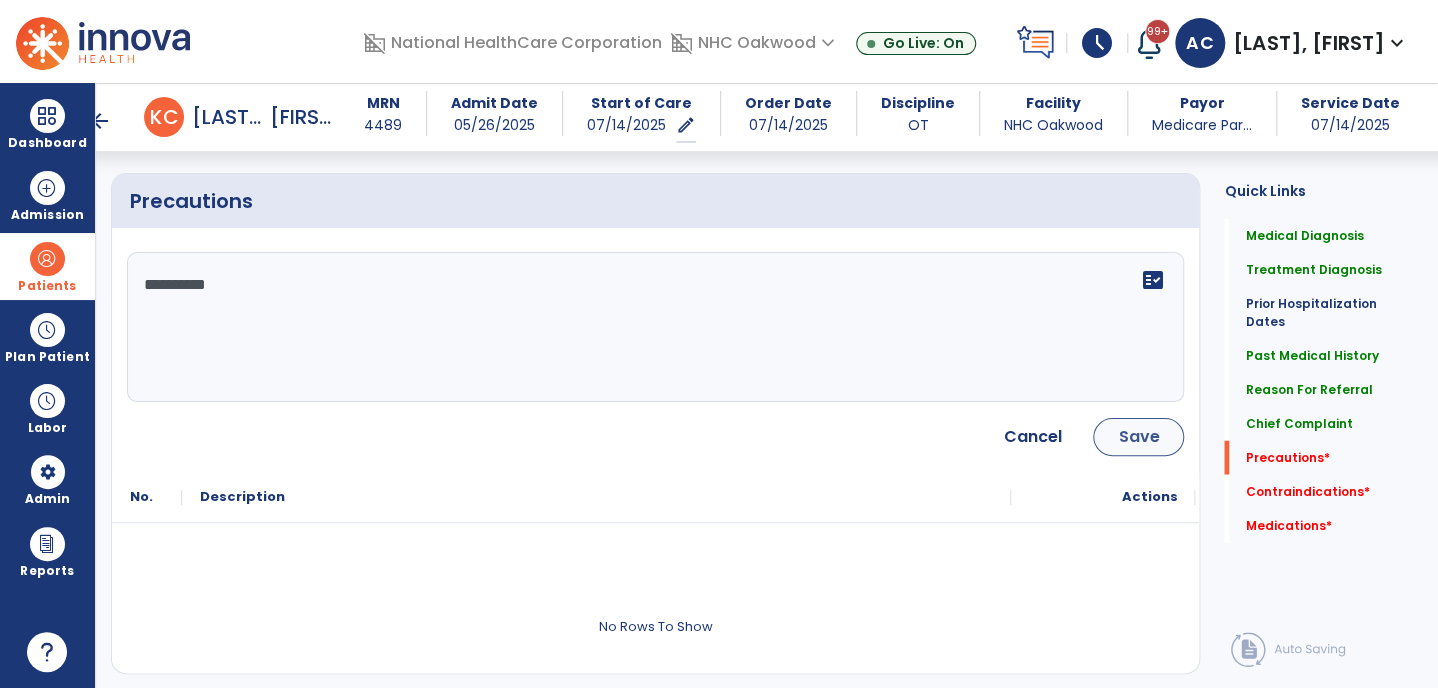 type on "**********" 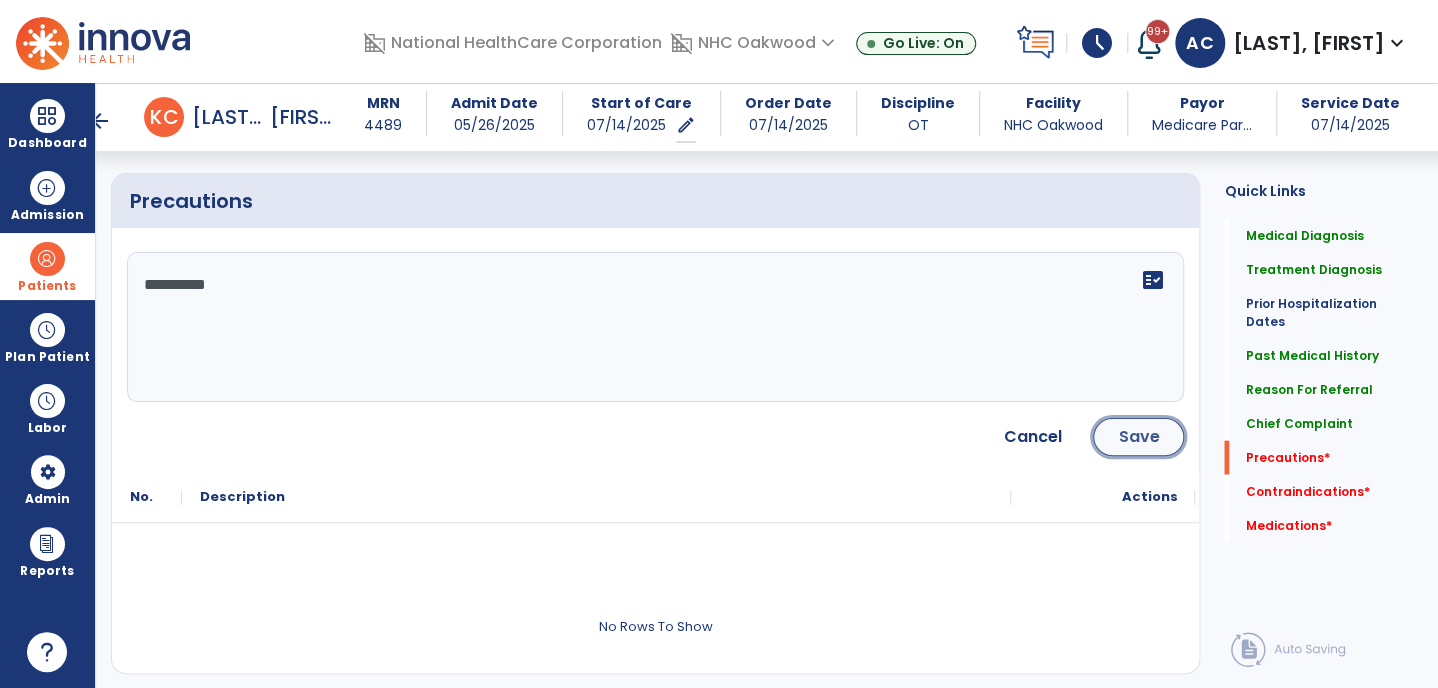 click on "Save" 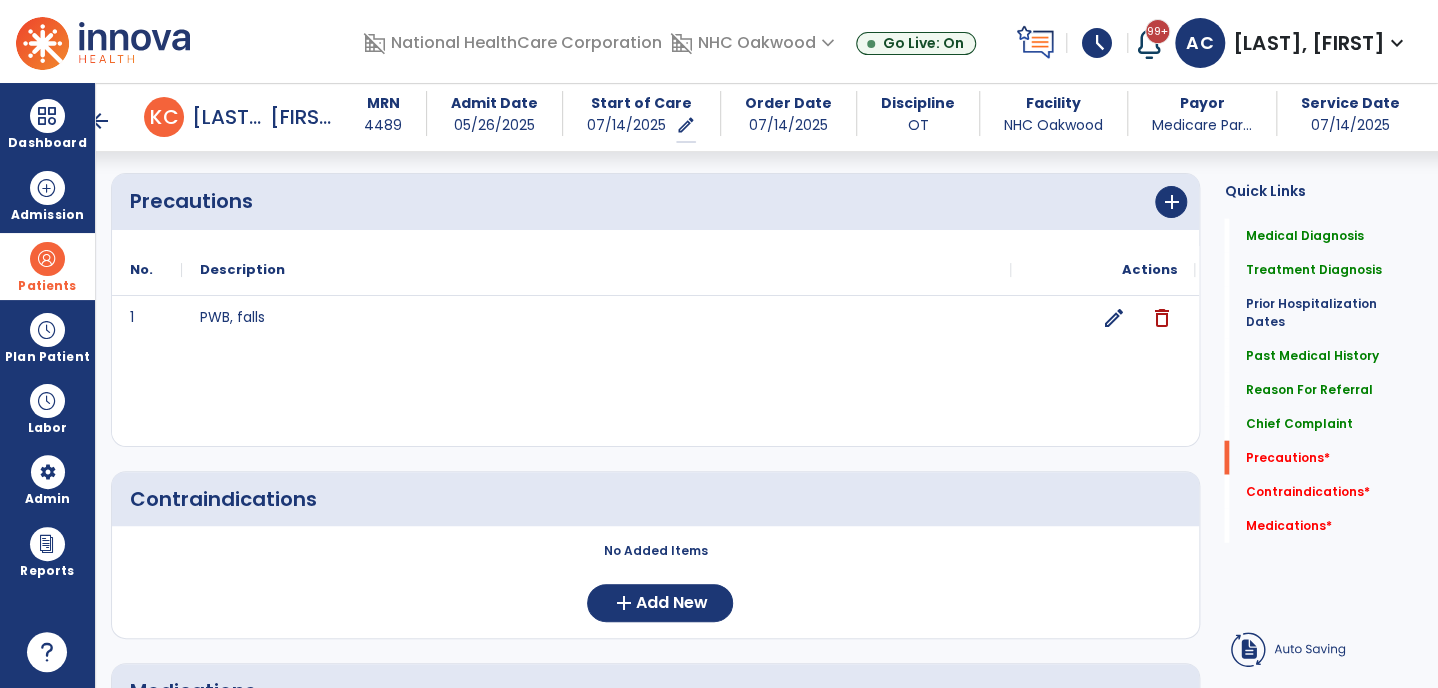 scroll, scrollTop: 2106, scrollLeft: 0, axis: vertical 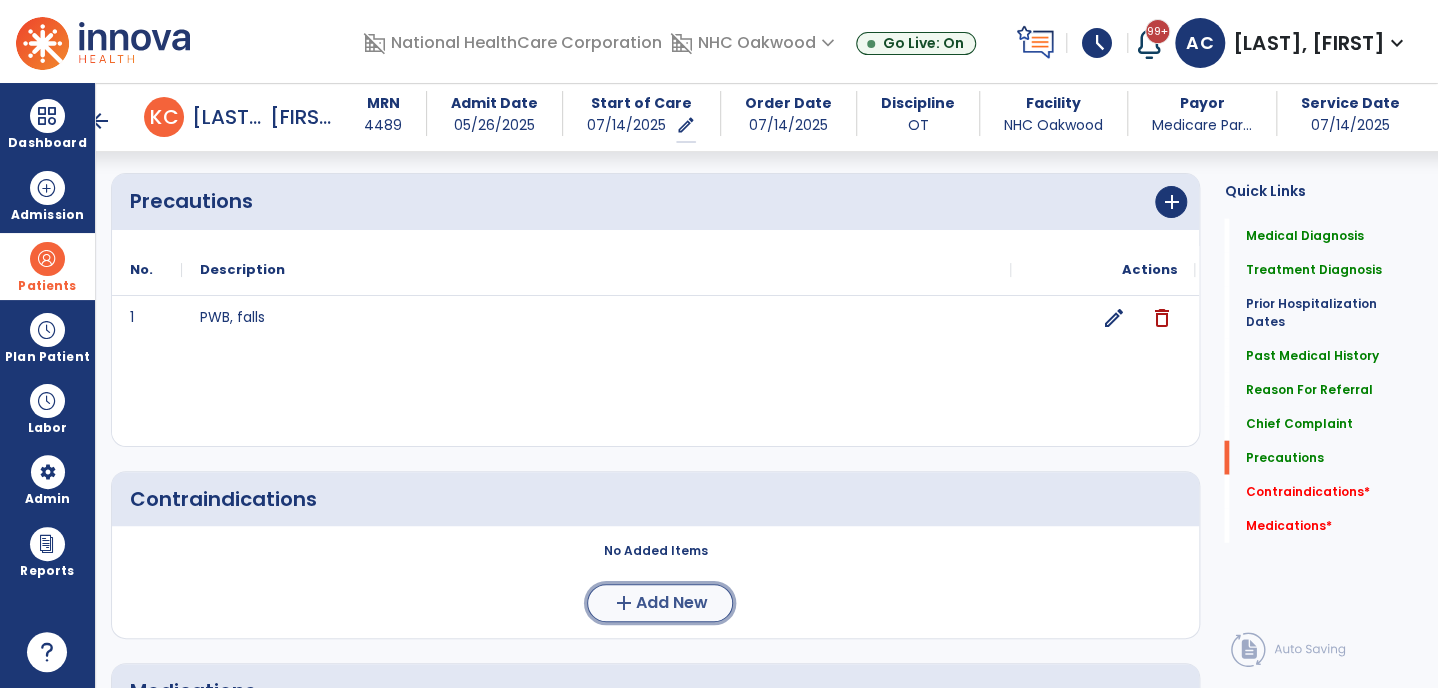 click on "Add New" 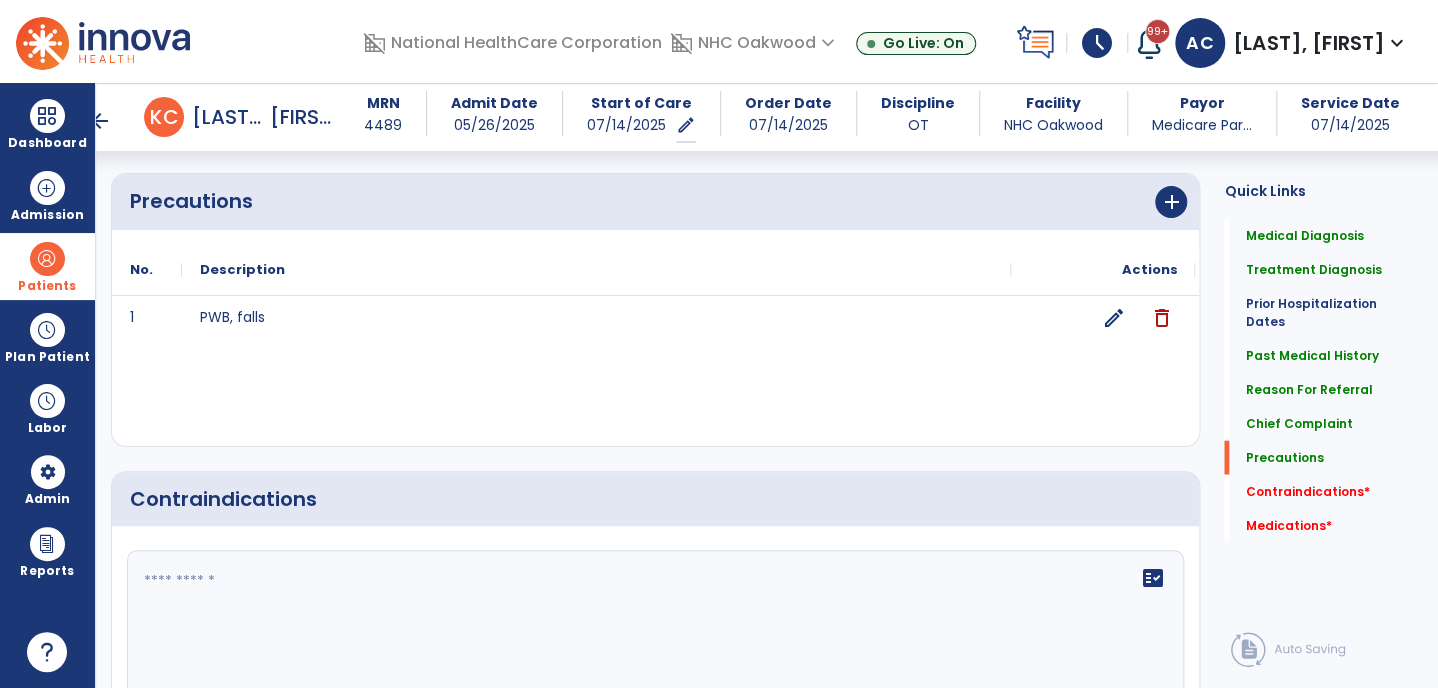 click on "fact_check" 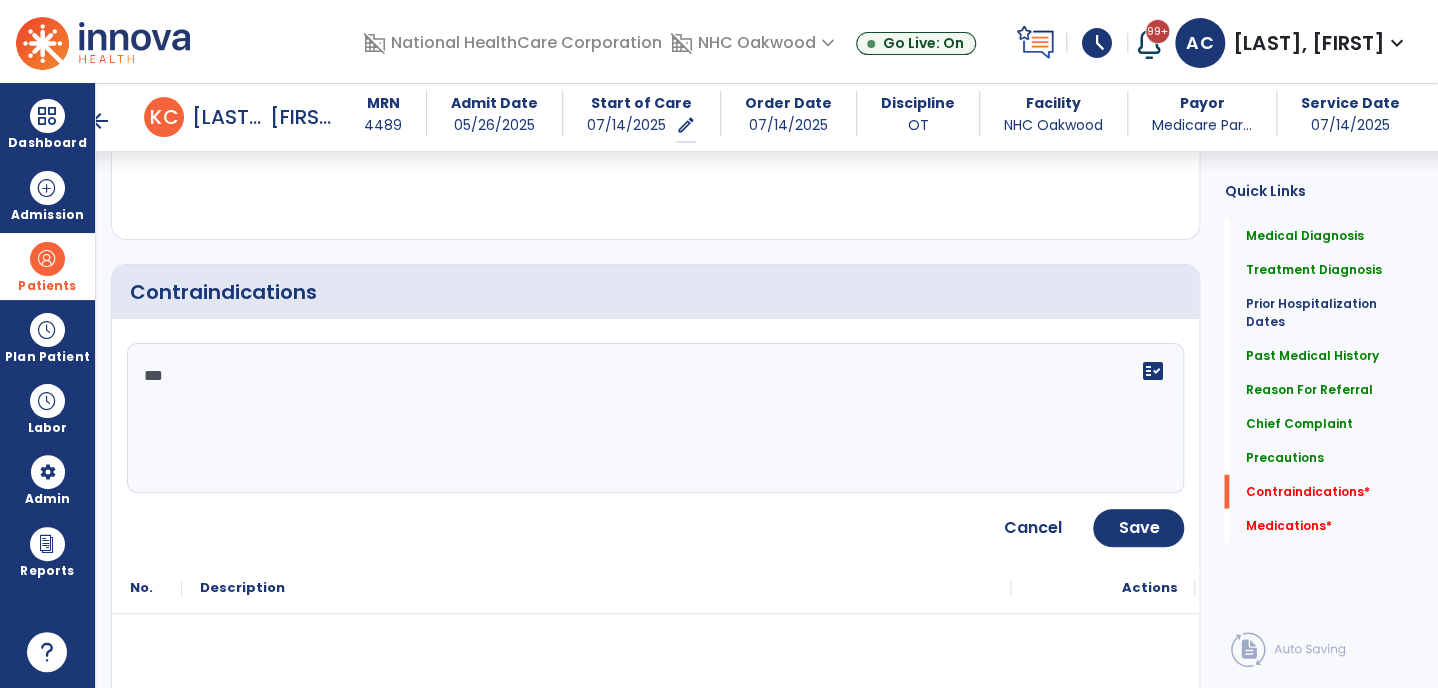 scroll, scrollTop: 2322, scrollLeft: 0, axis: vertical 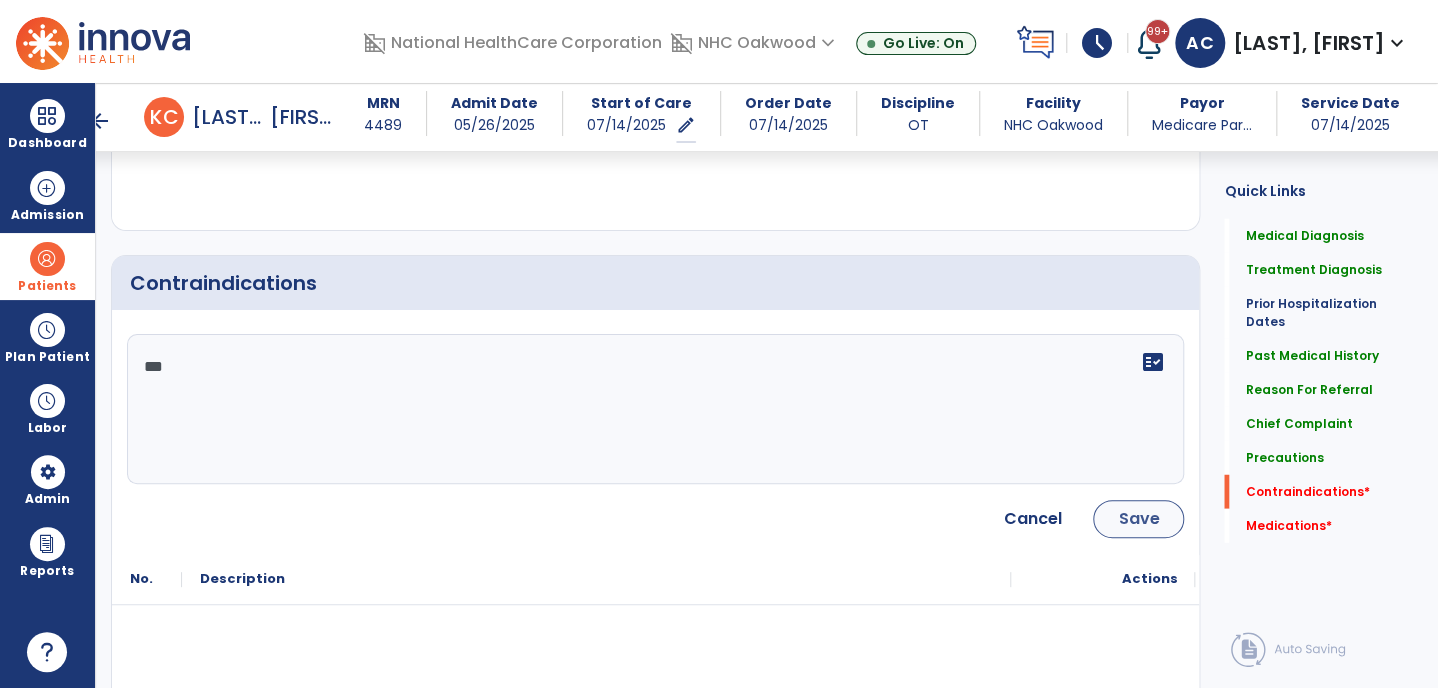 type on "***" 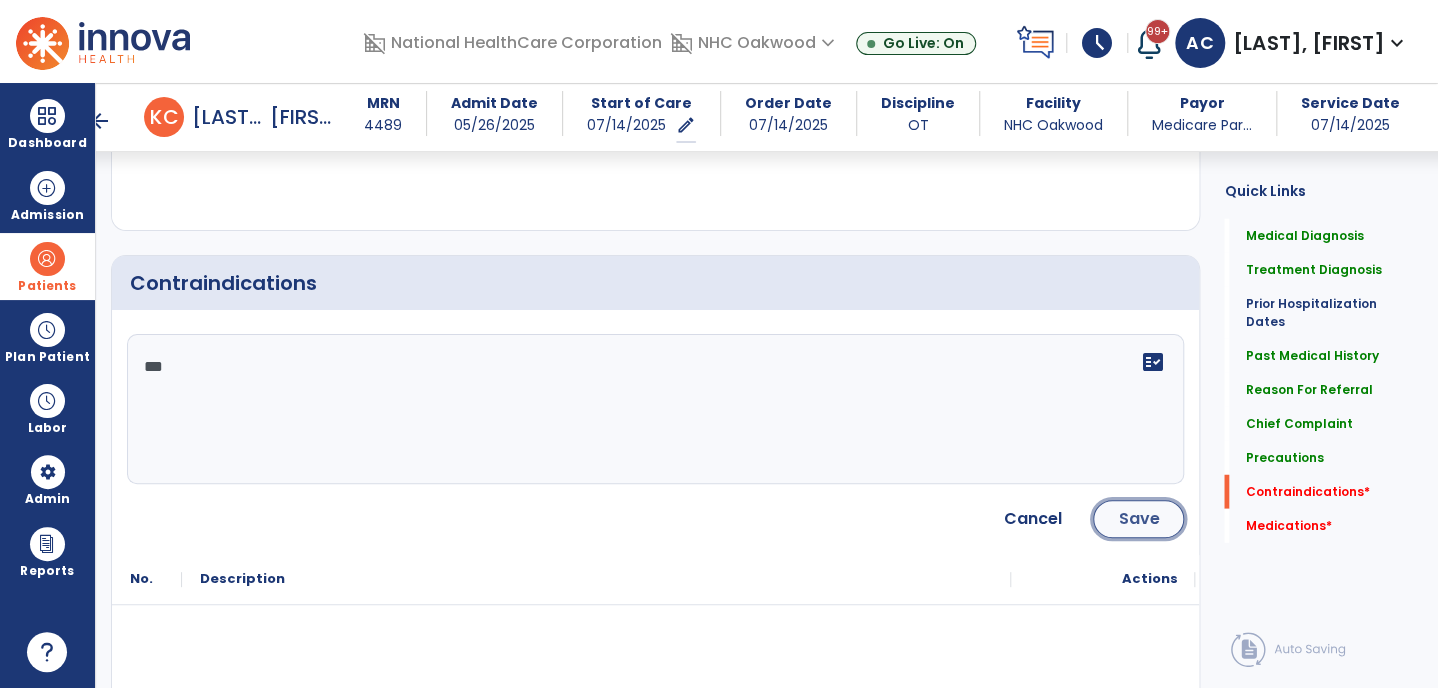 click on "Save" 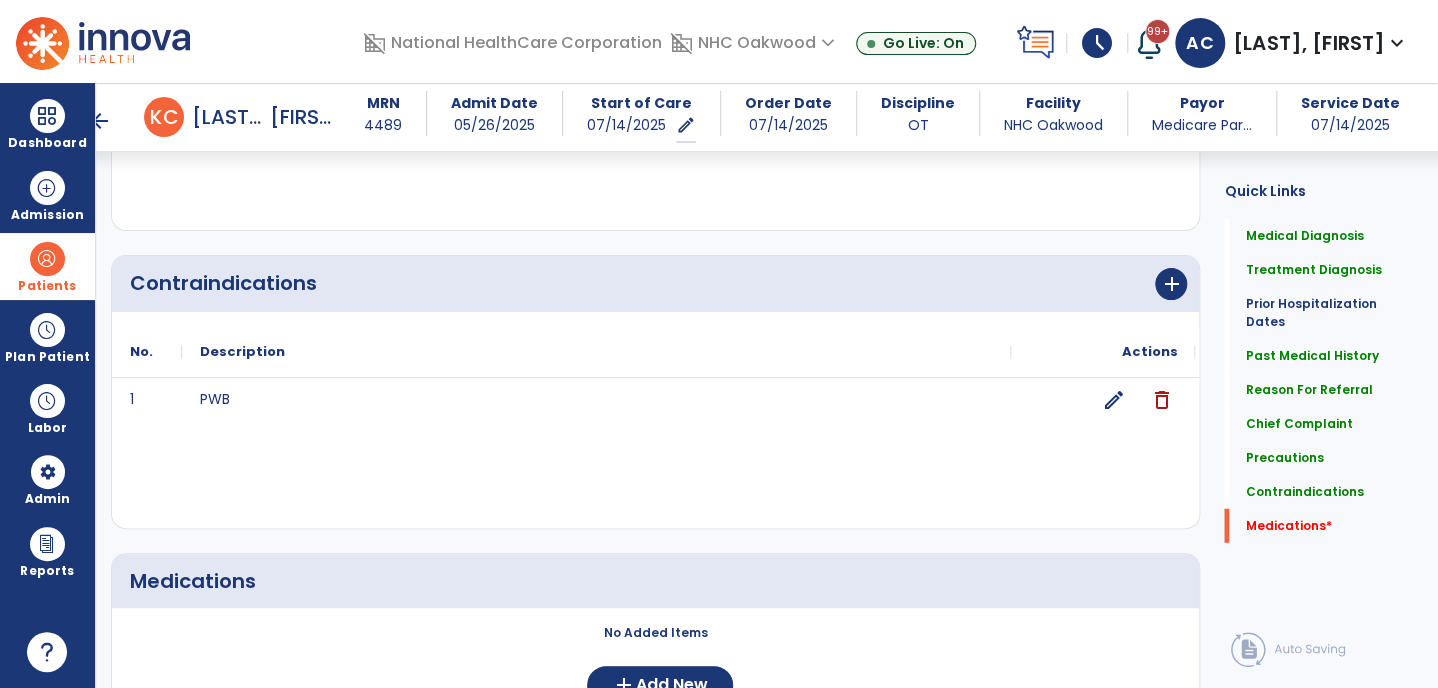 scroll, scrollTop: 2417, scrollLeft: 0, axis: vertical 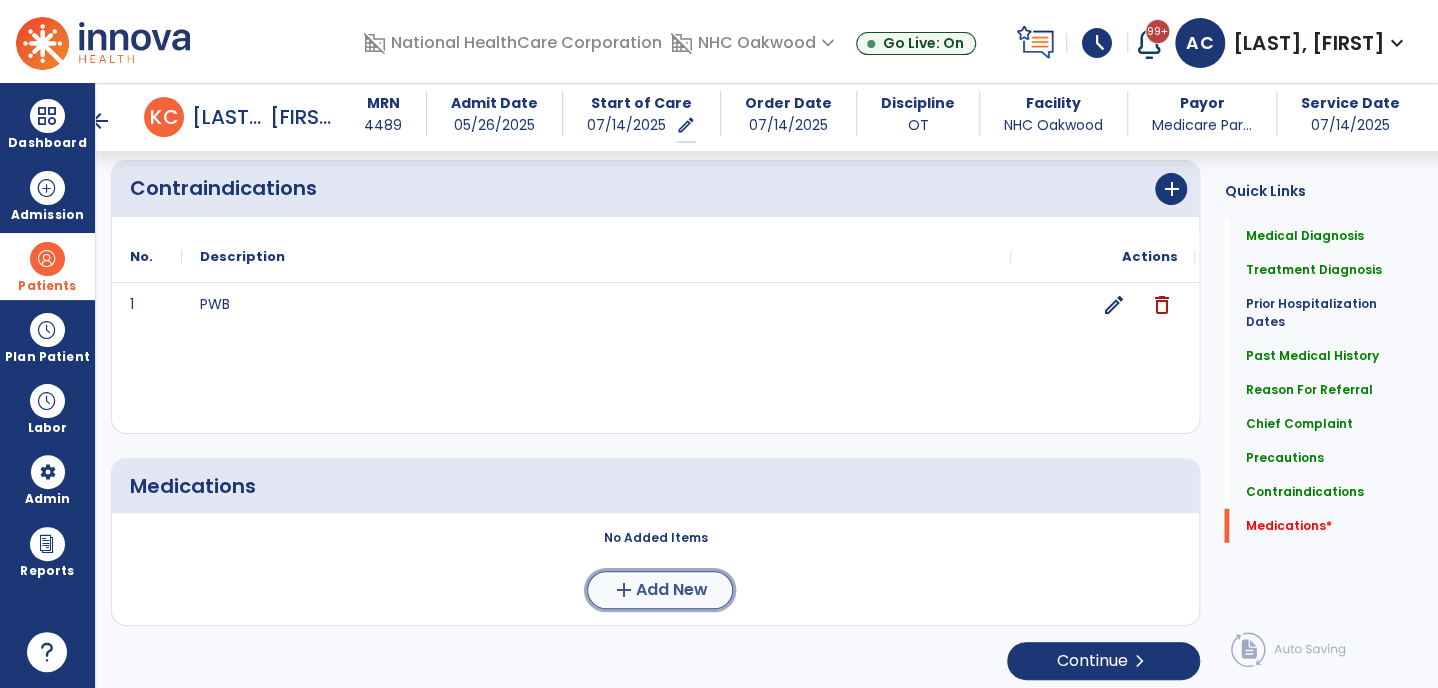 click on "add" 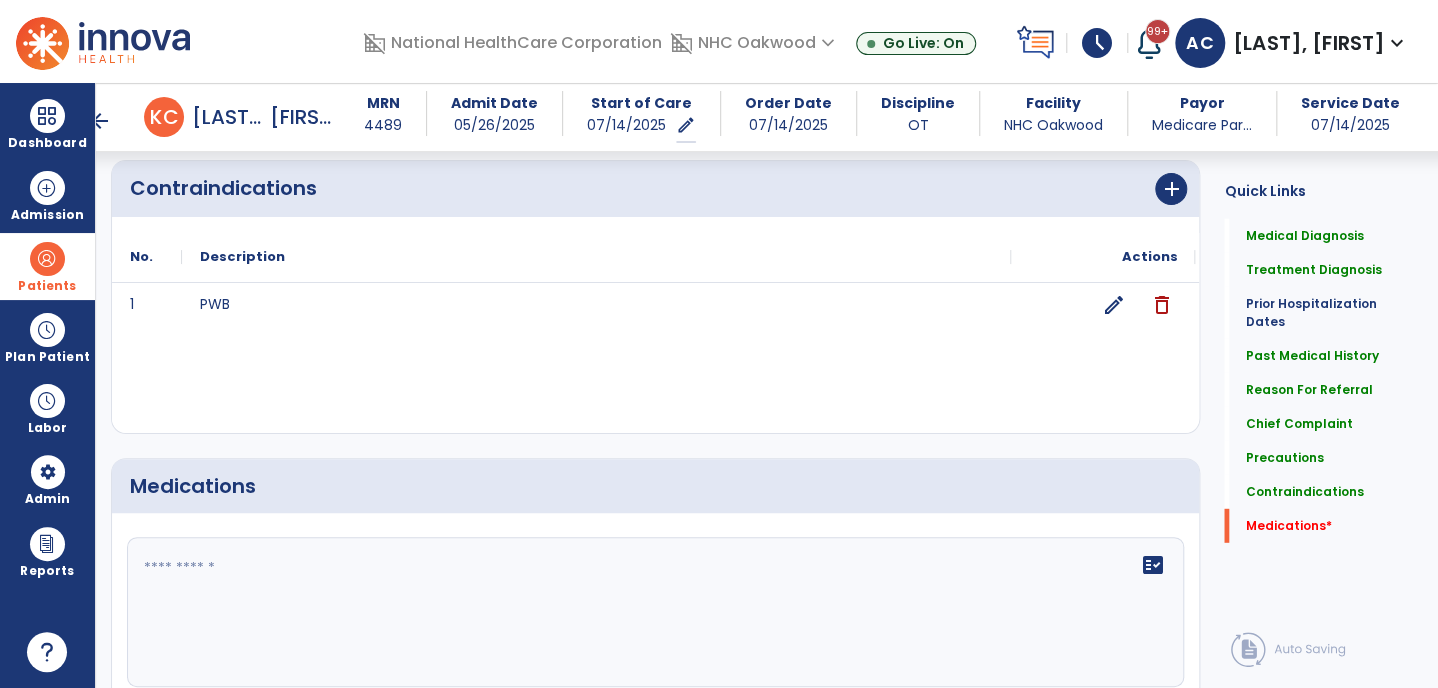 click 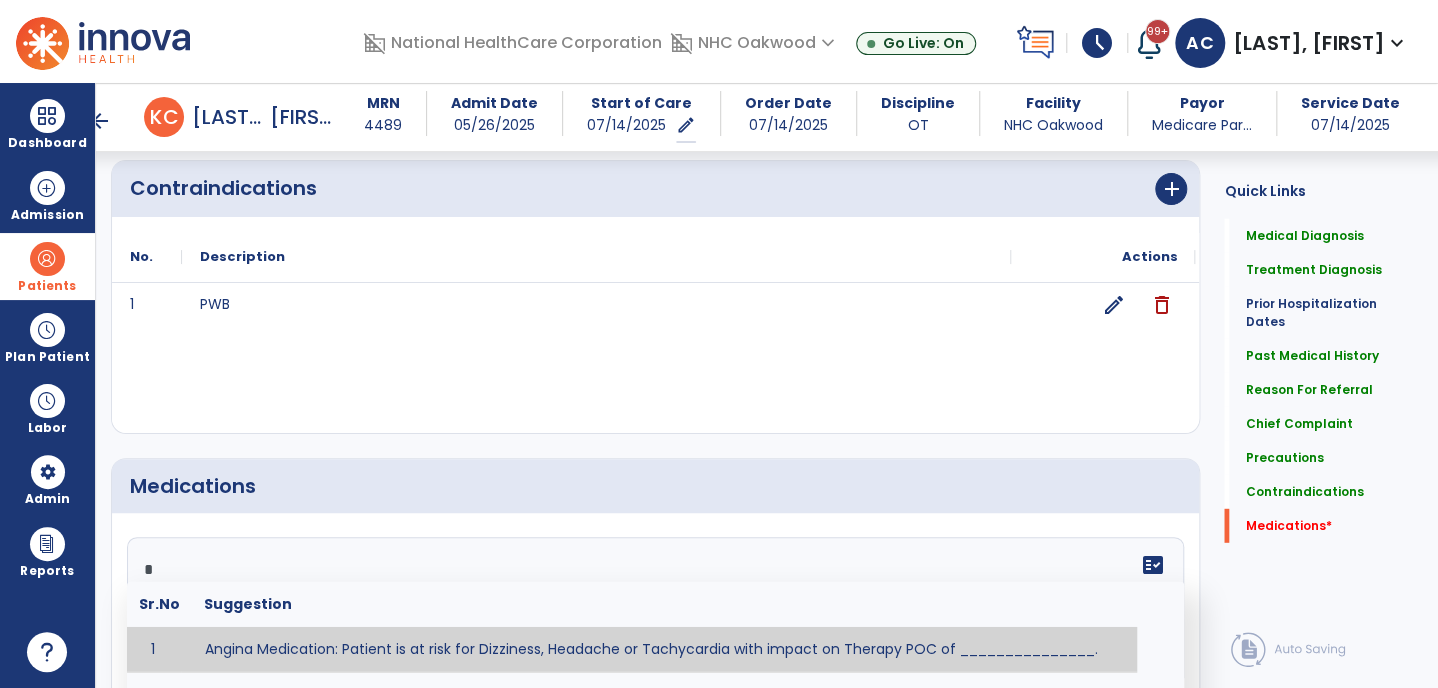click on "*" 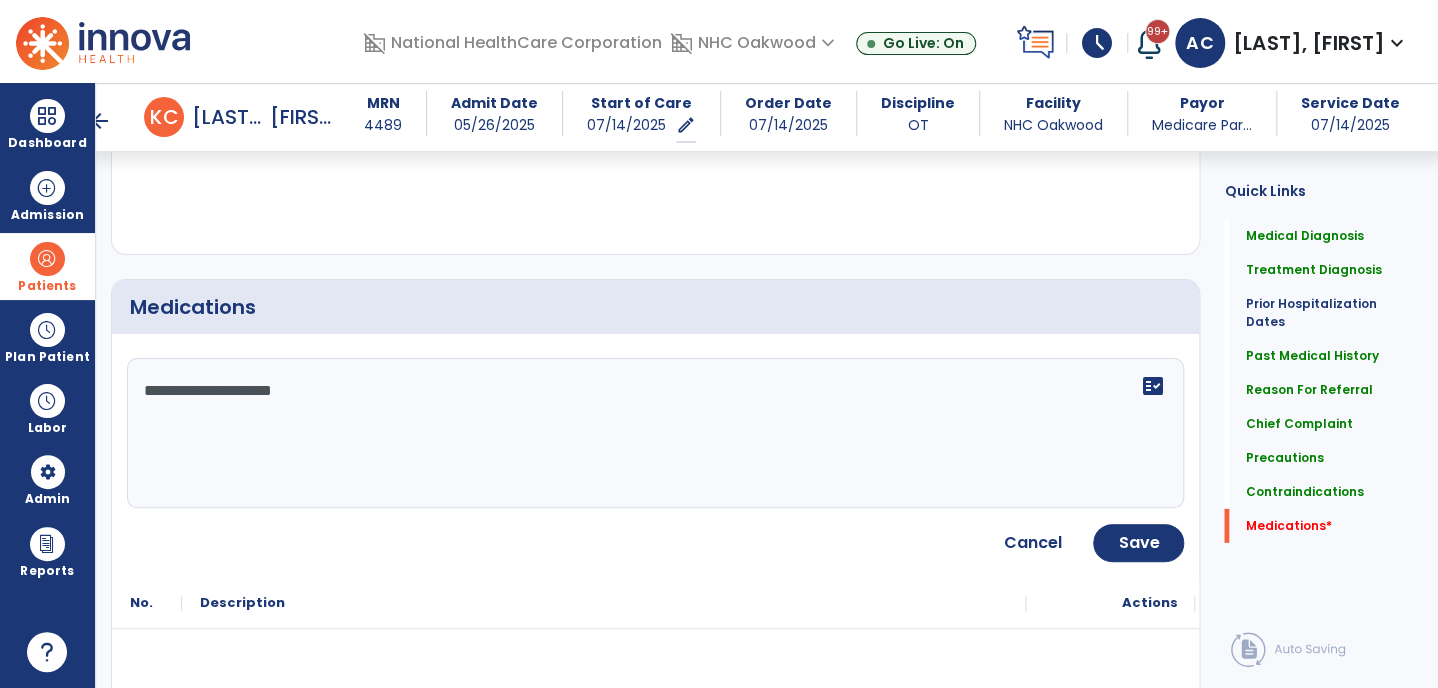 scroll, scrollTop: 2751, scrollLeft: 0, axis: vertical 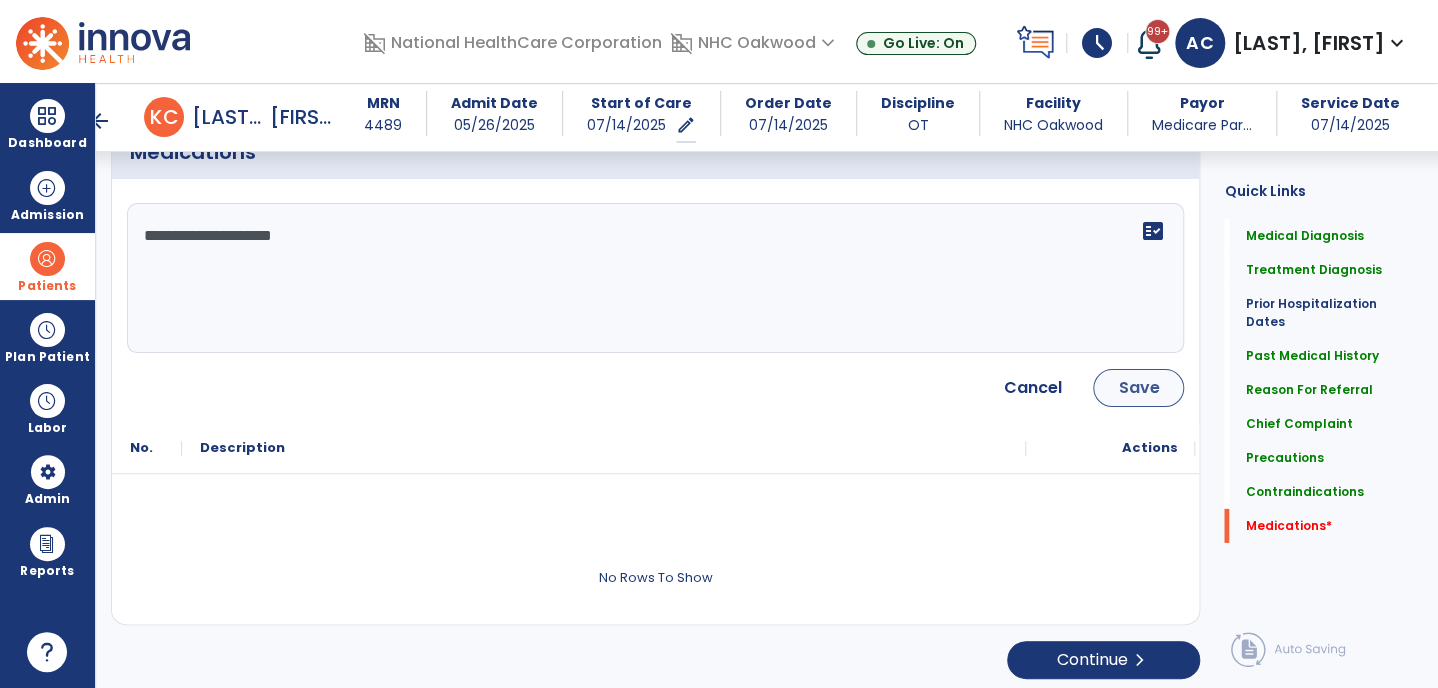 type on "**********" 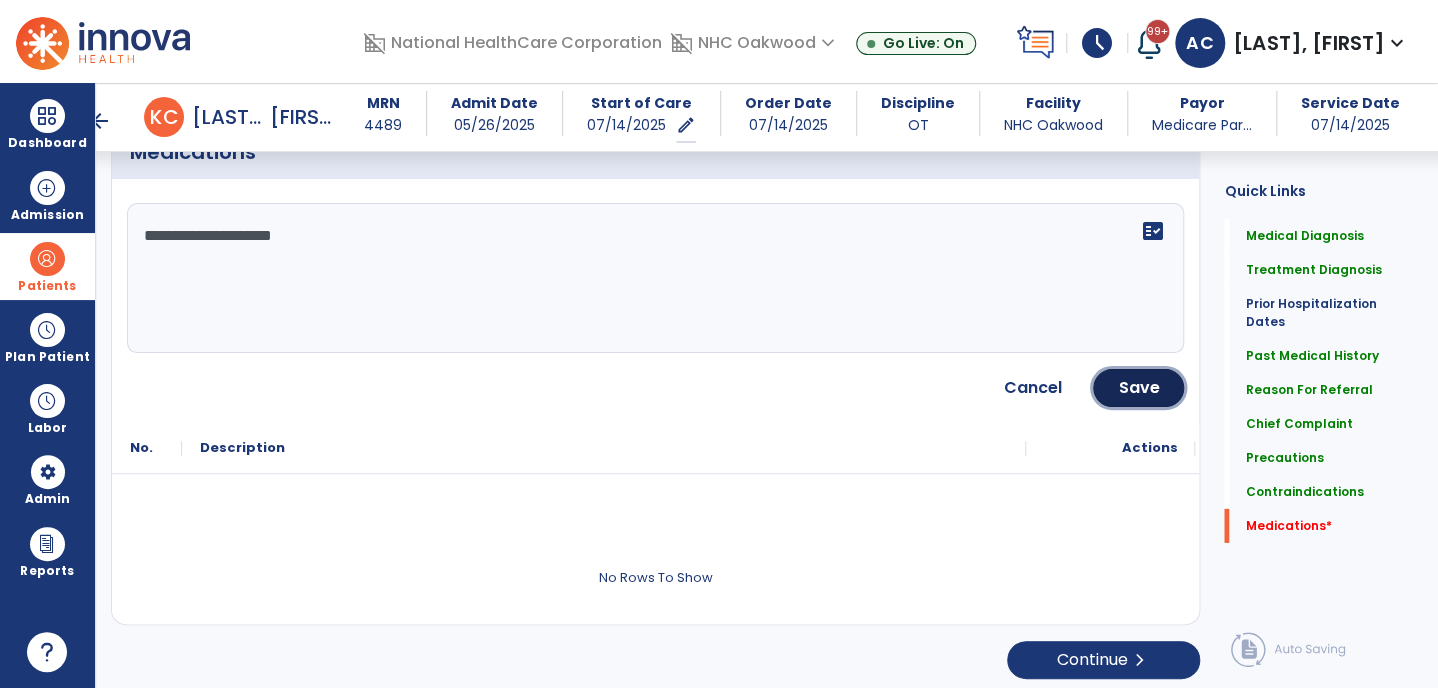 click on "Save" 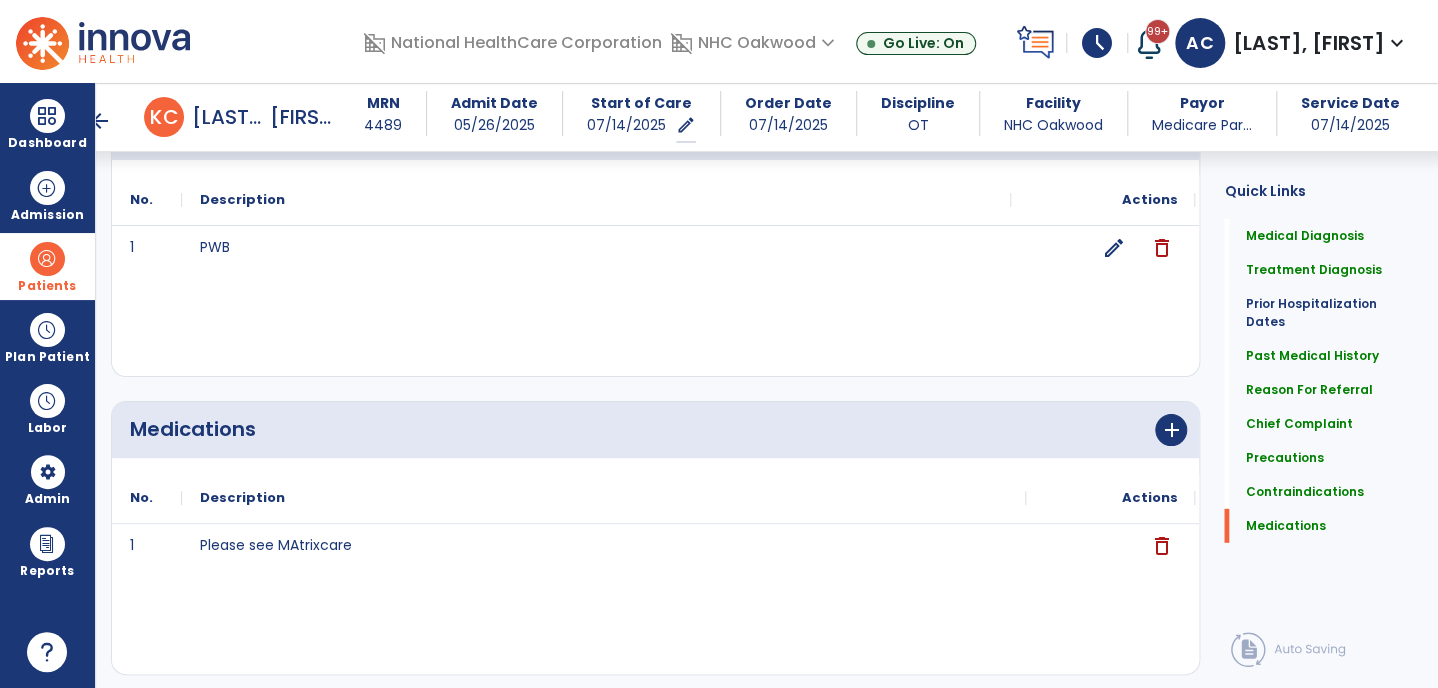 scroll, scrollTop: 2524, scrollLeft: 0, axis: vertical 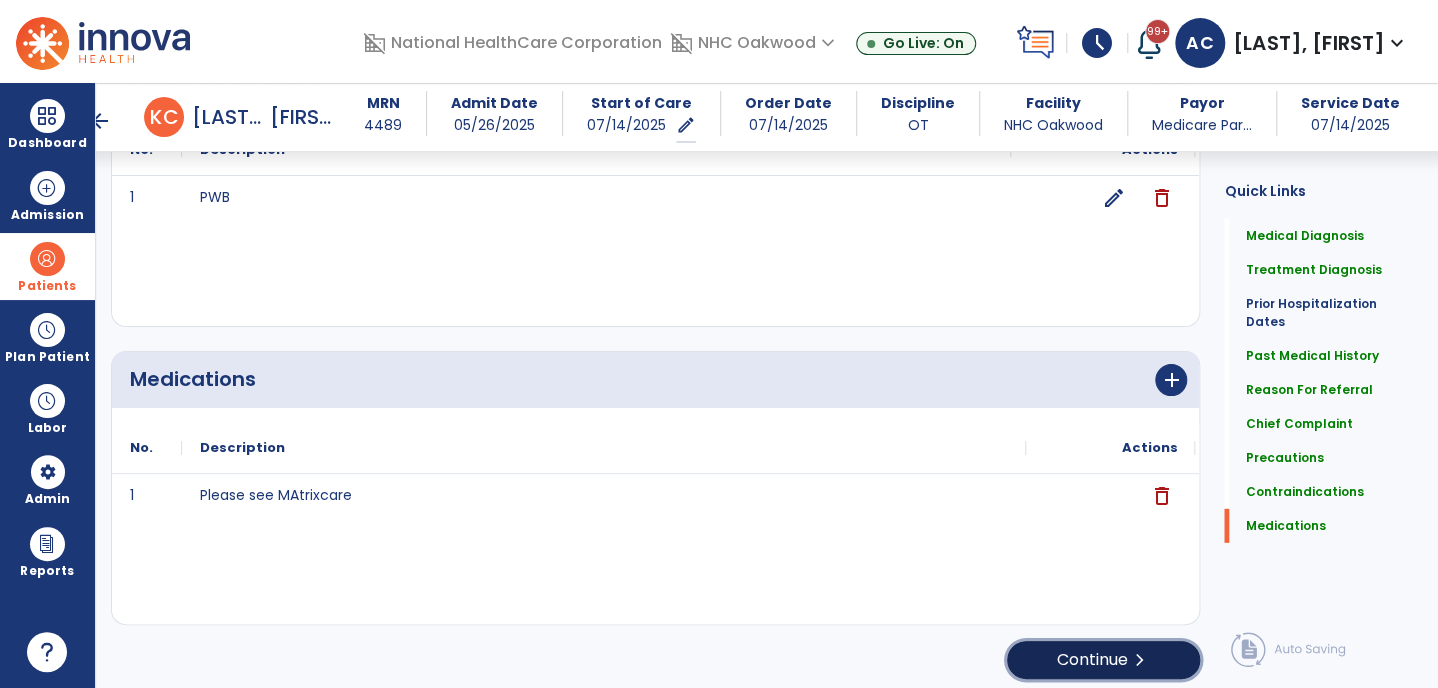 click on "Continue  chevron_right" 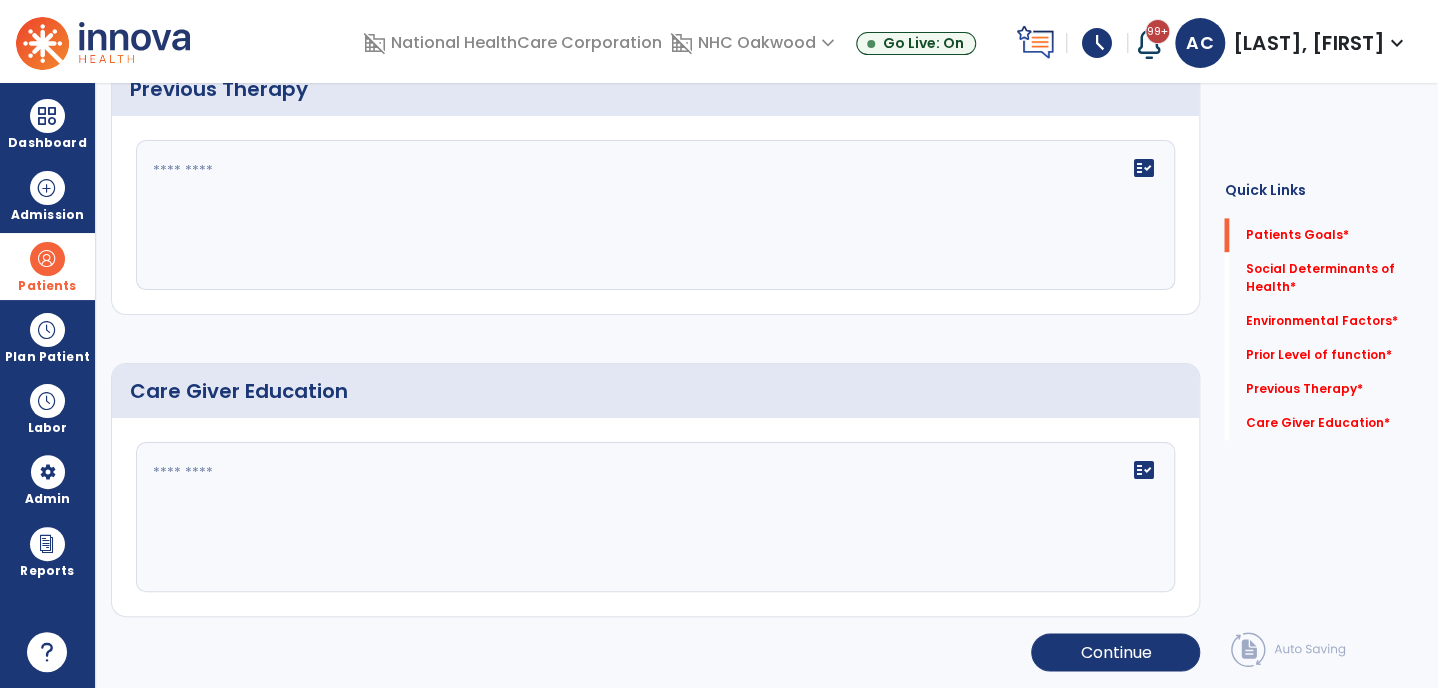 scroll, scrollTop: 16, scrollLeft: 0, axis: vertical 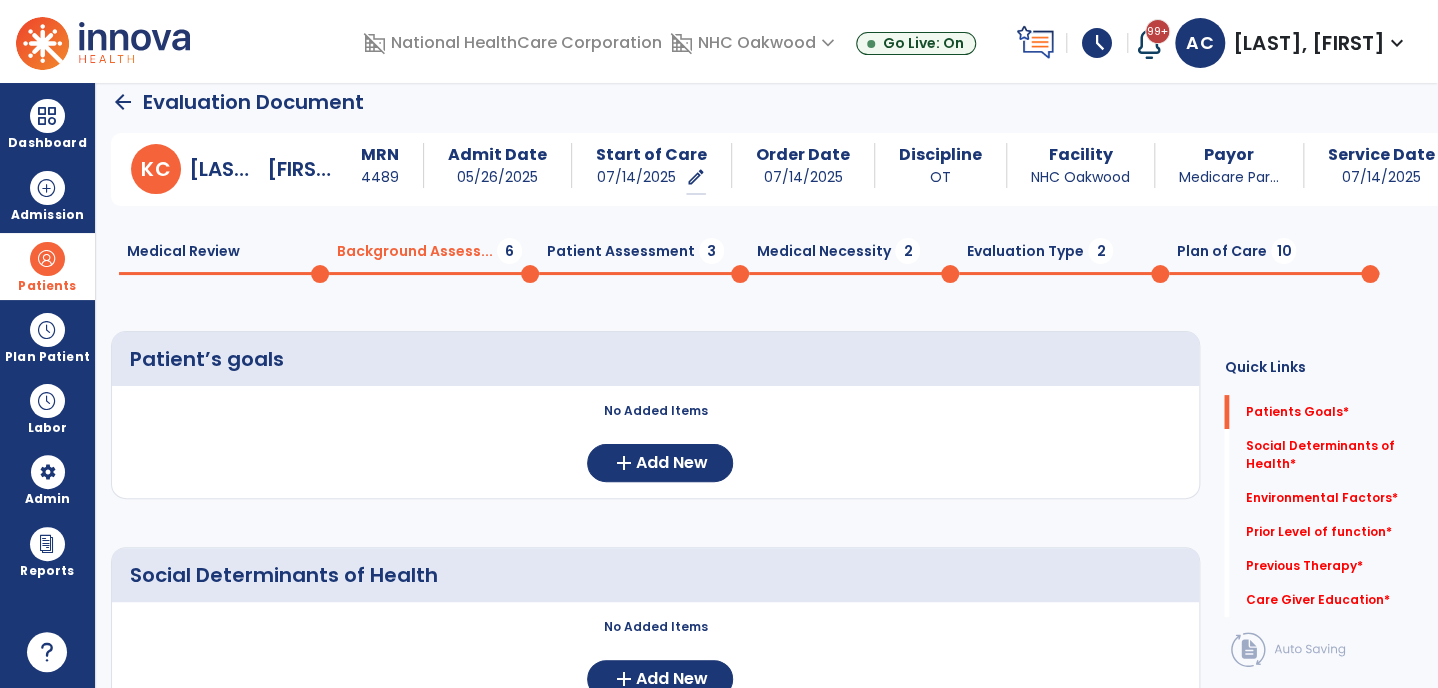 click on "No Added Items  add  Add New" 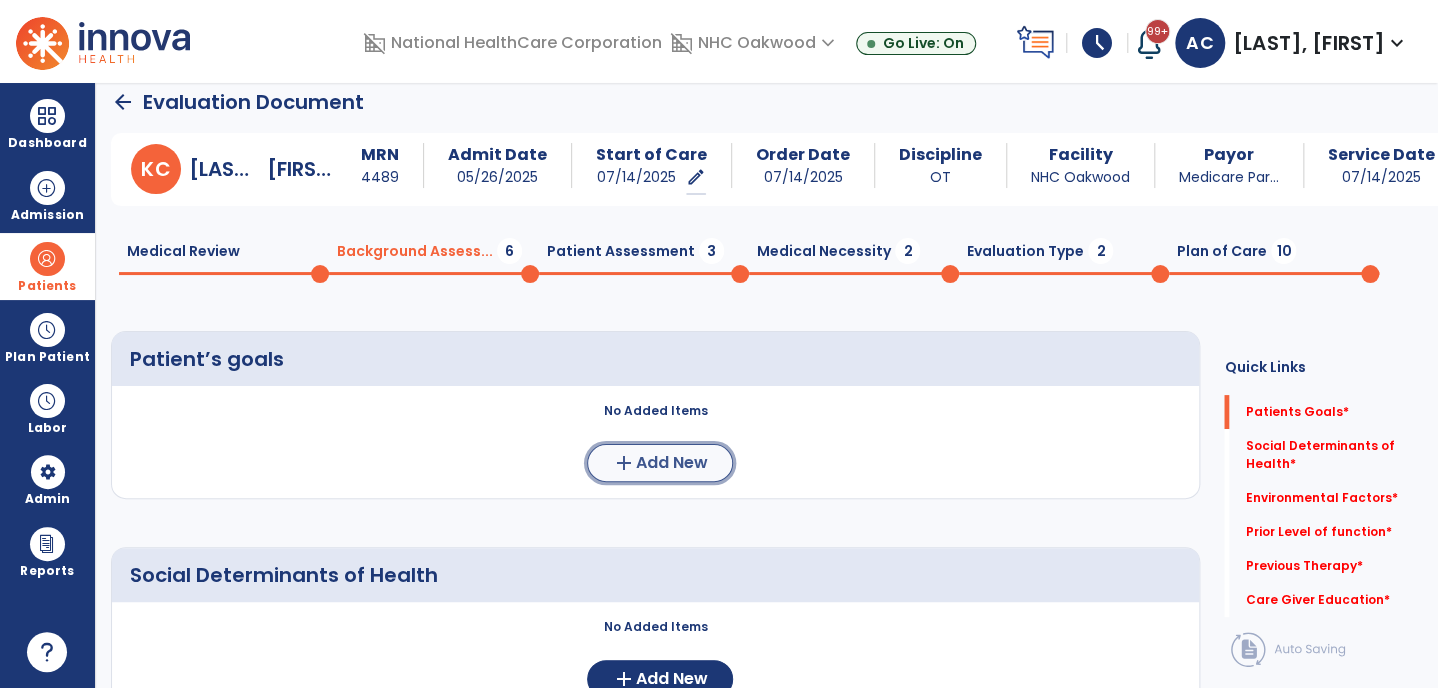 click on "Add New" 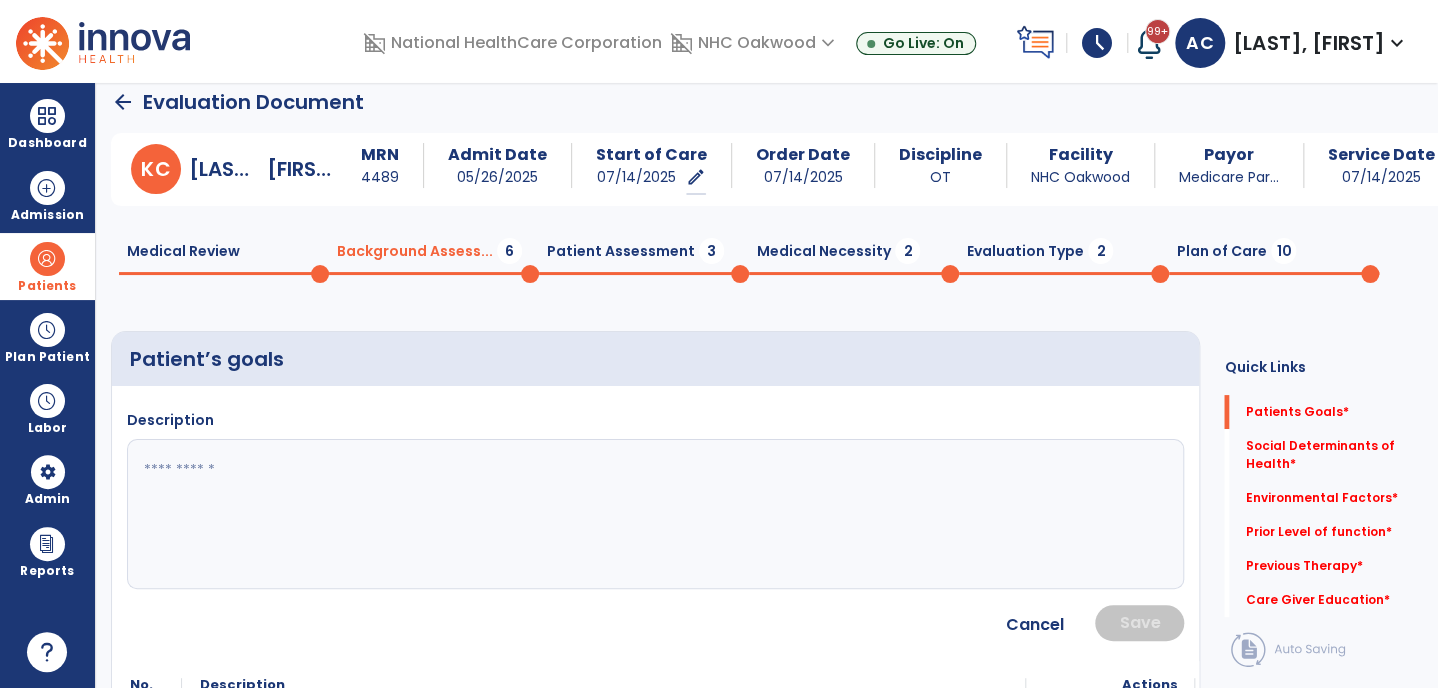 click 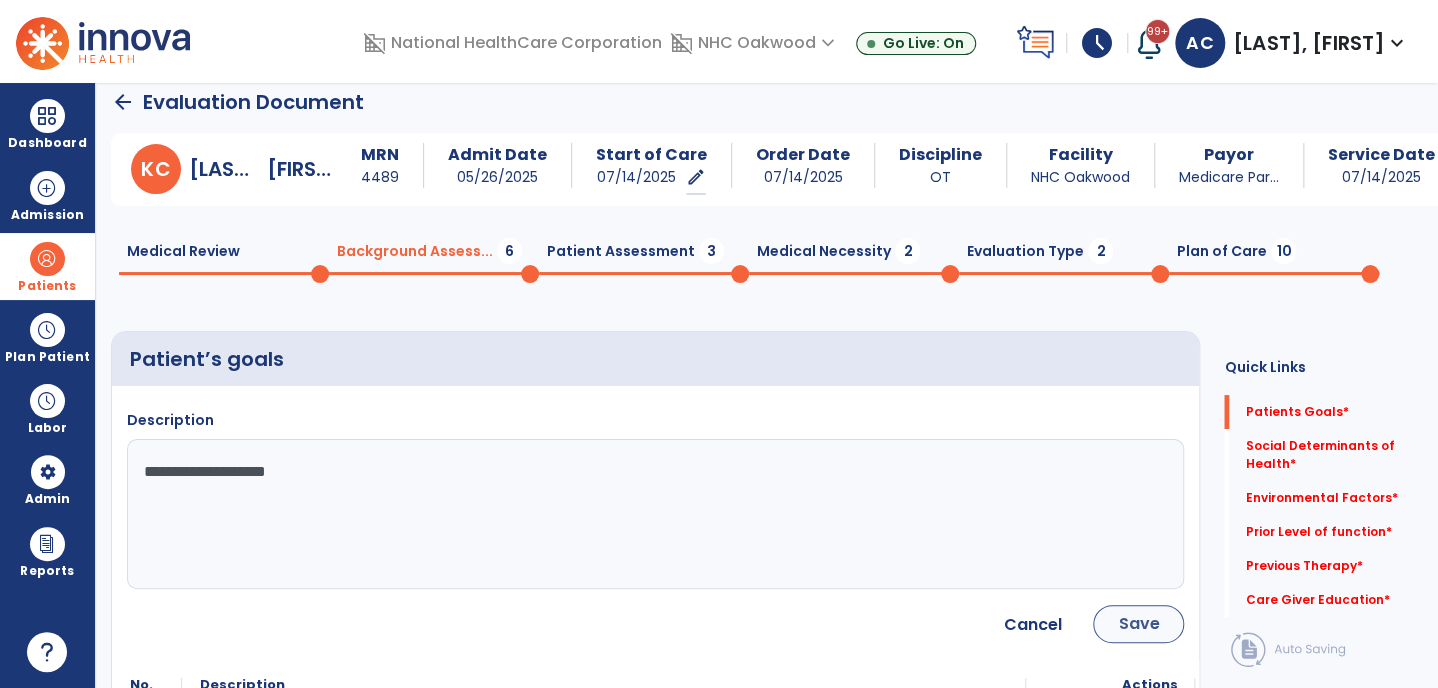 type on "**********" 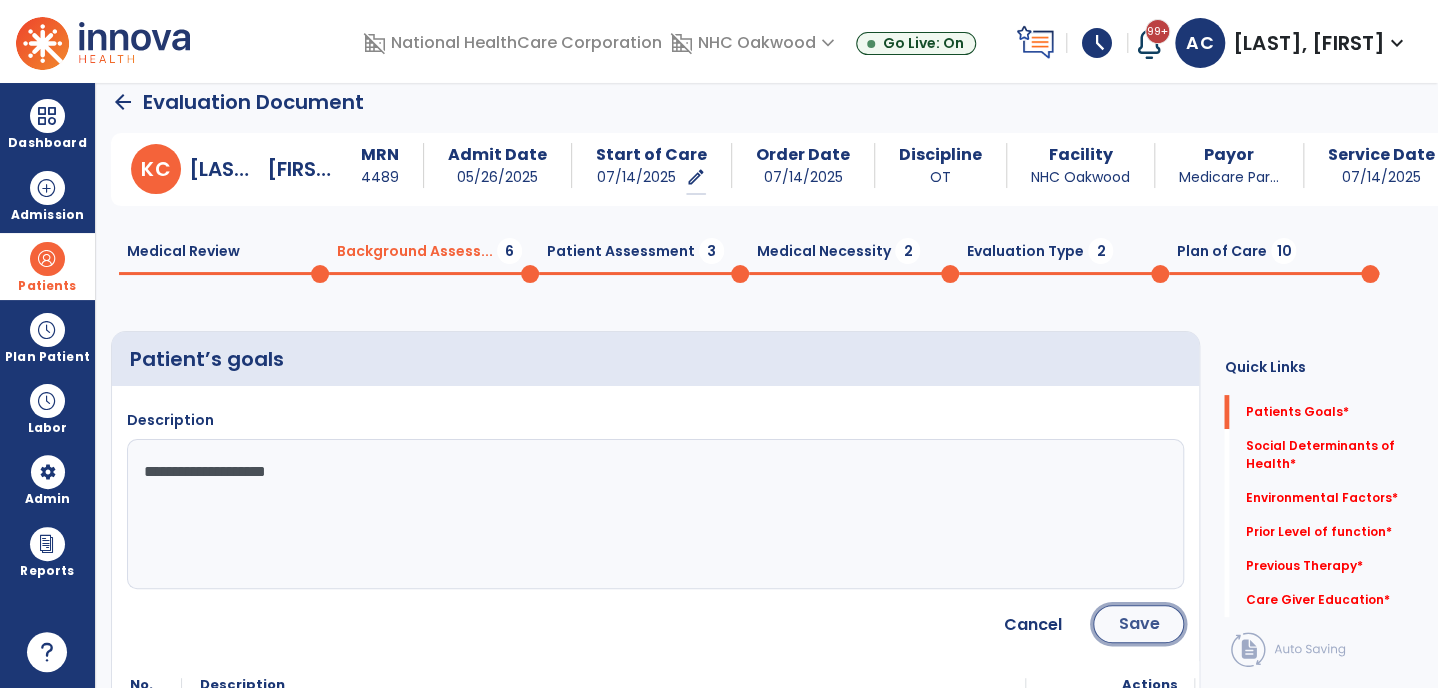 click on "Save" 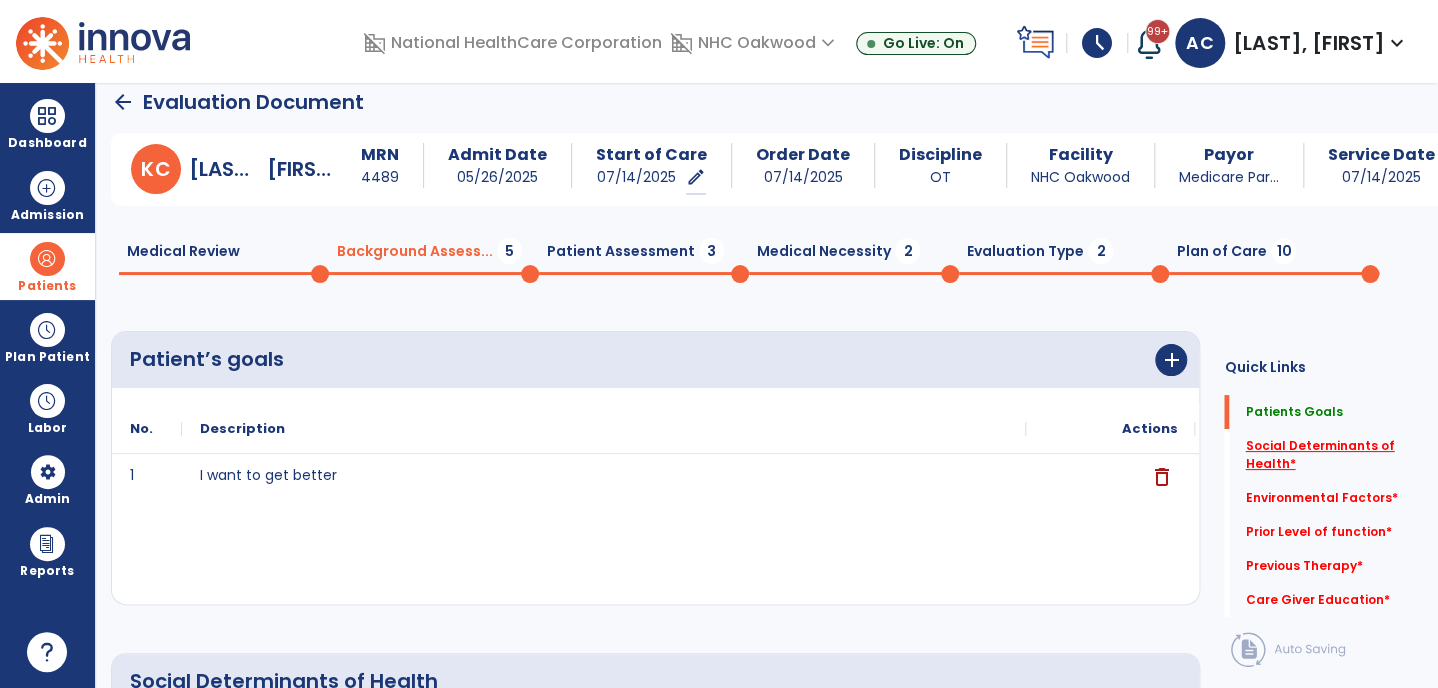 click on "Social Determinants of Health   *" 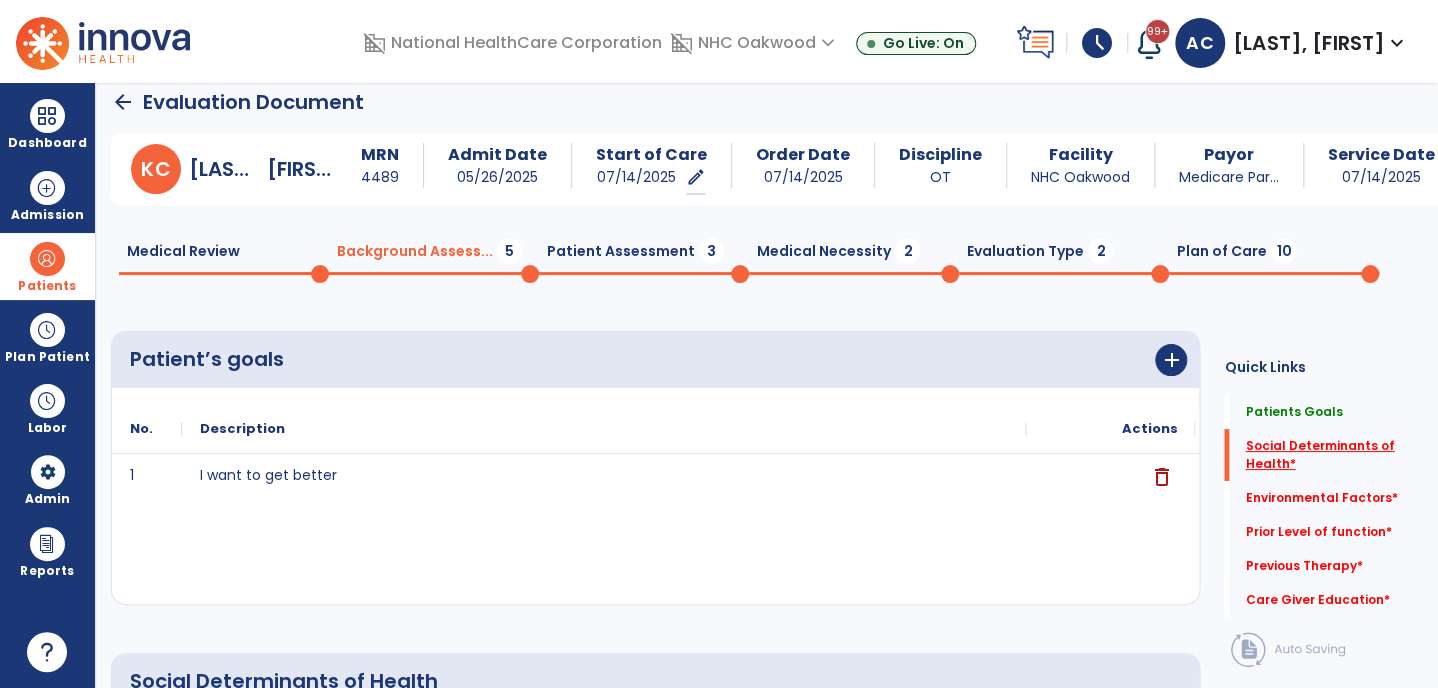 click on "Social Determinants of Health   *" 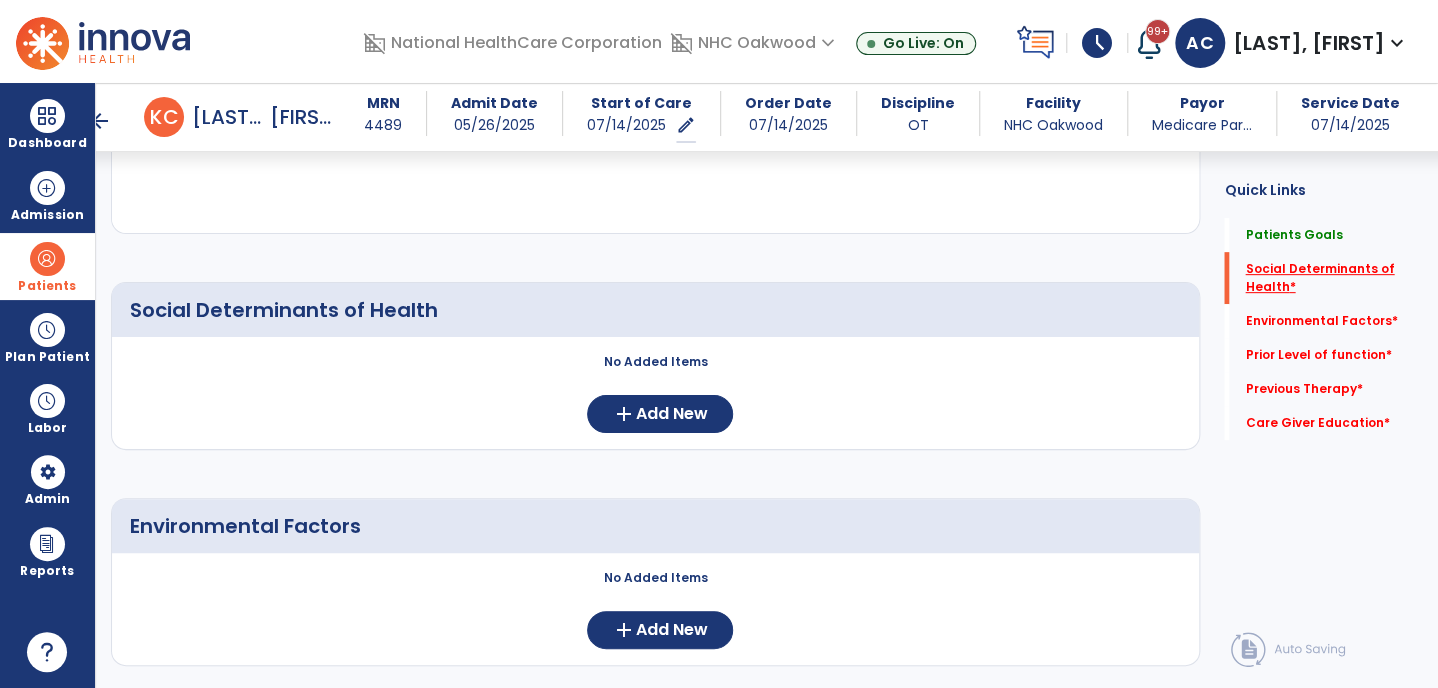 scroll, scrollTop: 369, scrollLeft: 0, axis: vertical 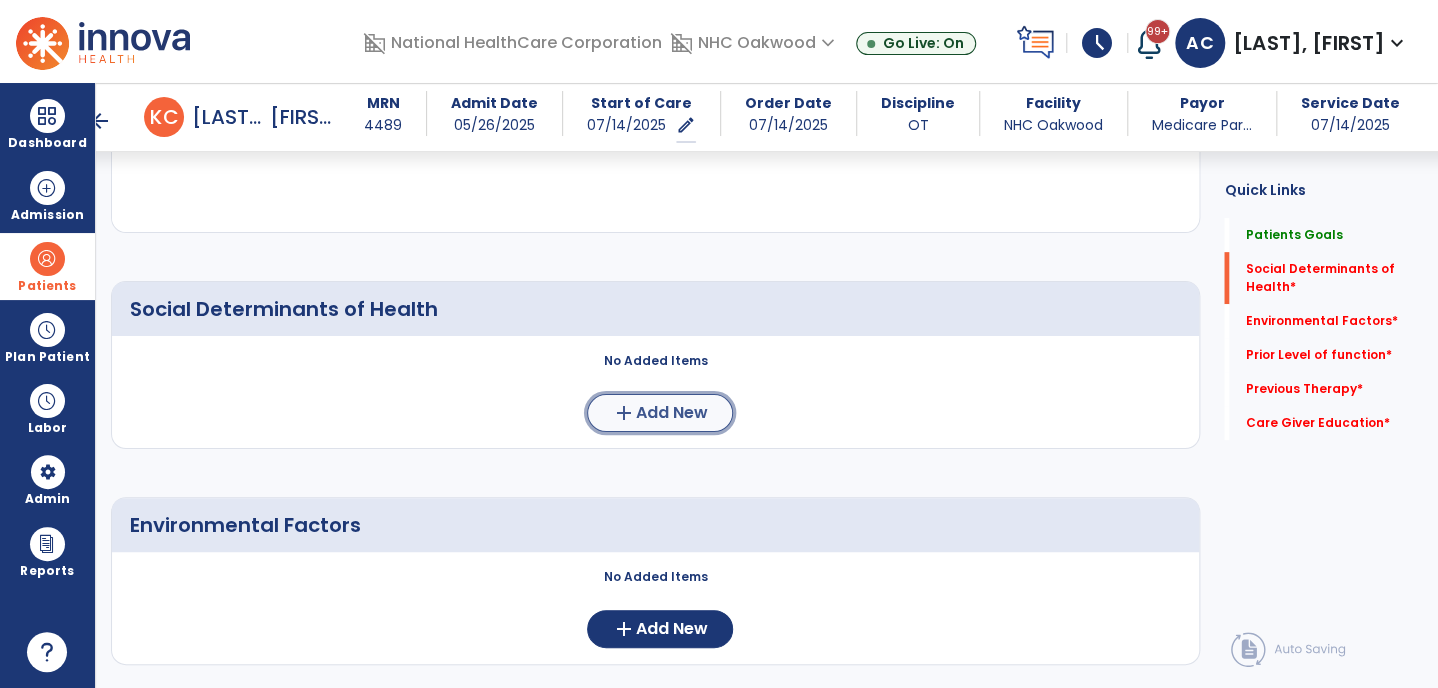 click on "Add New" 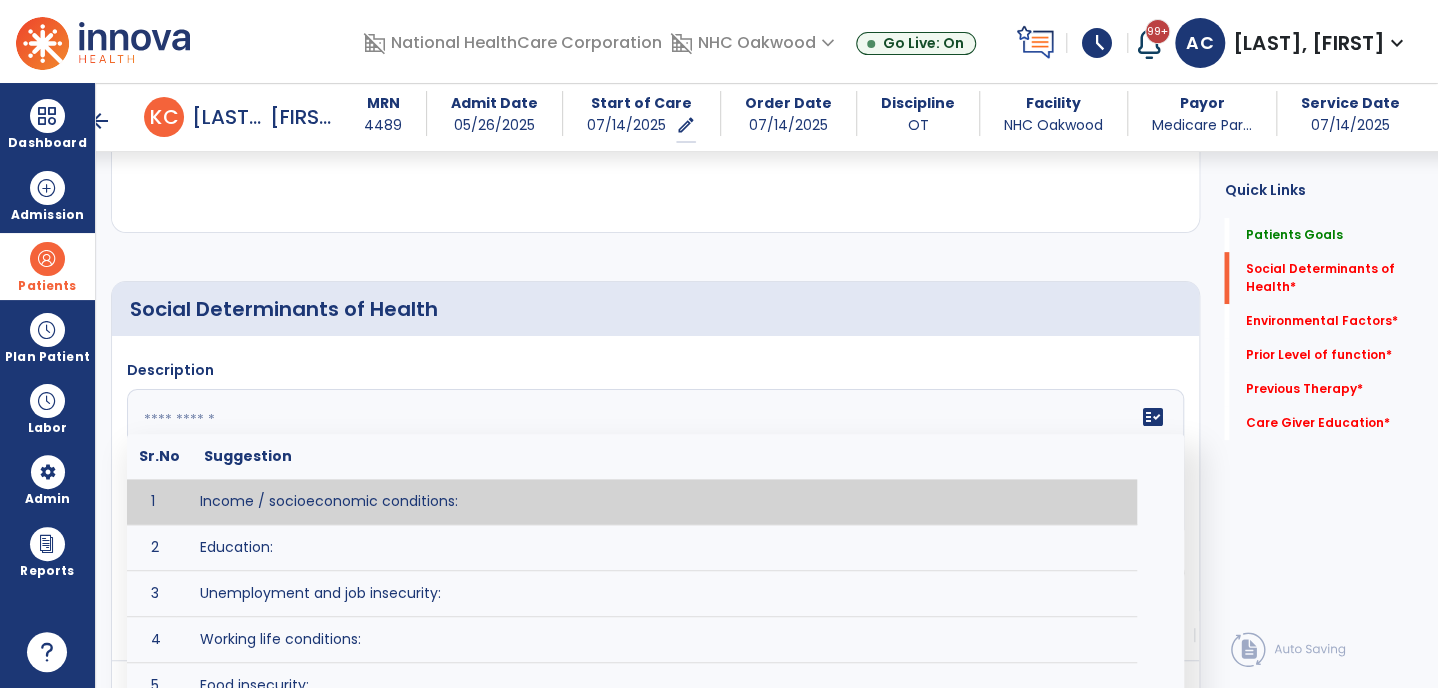 click 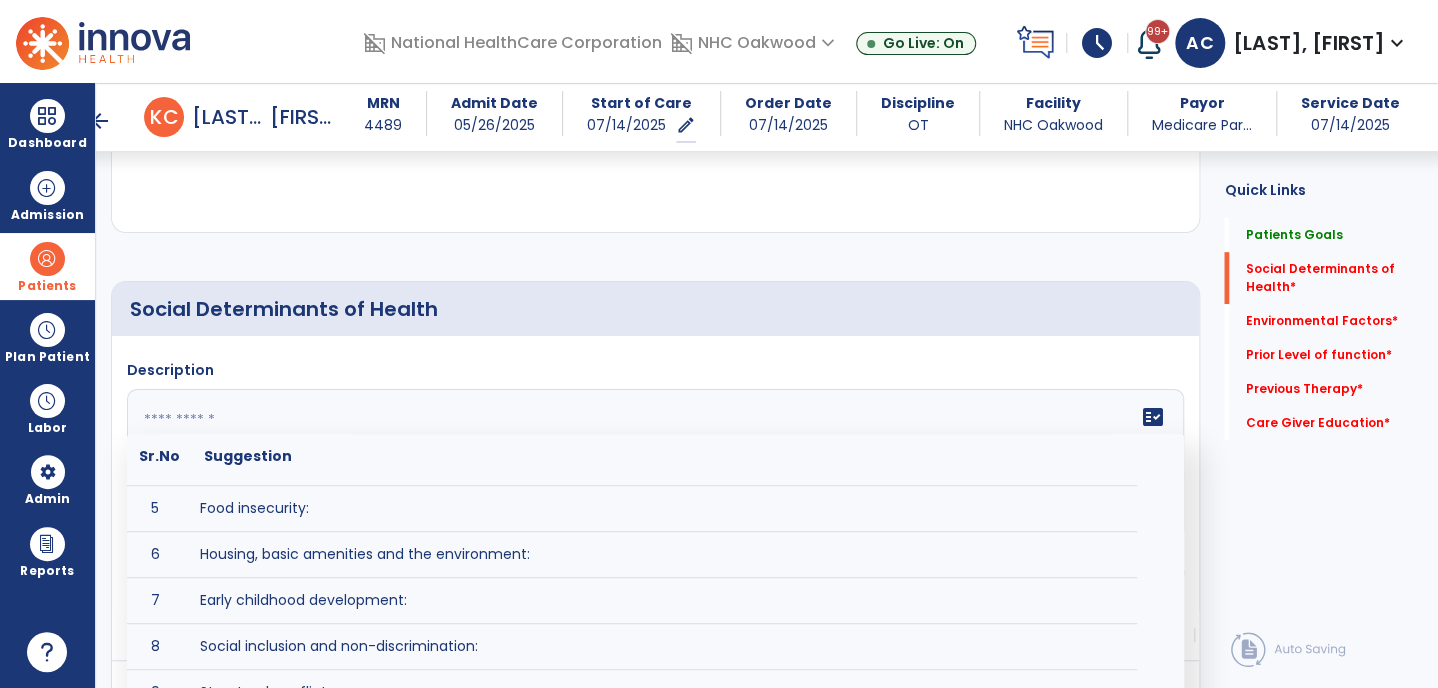 scroll, scrollTop: 208, scrollLeft: 0, axis: vertical 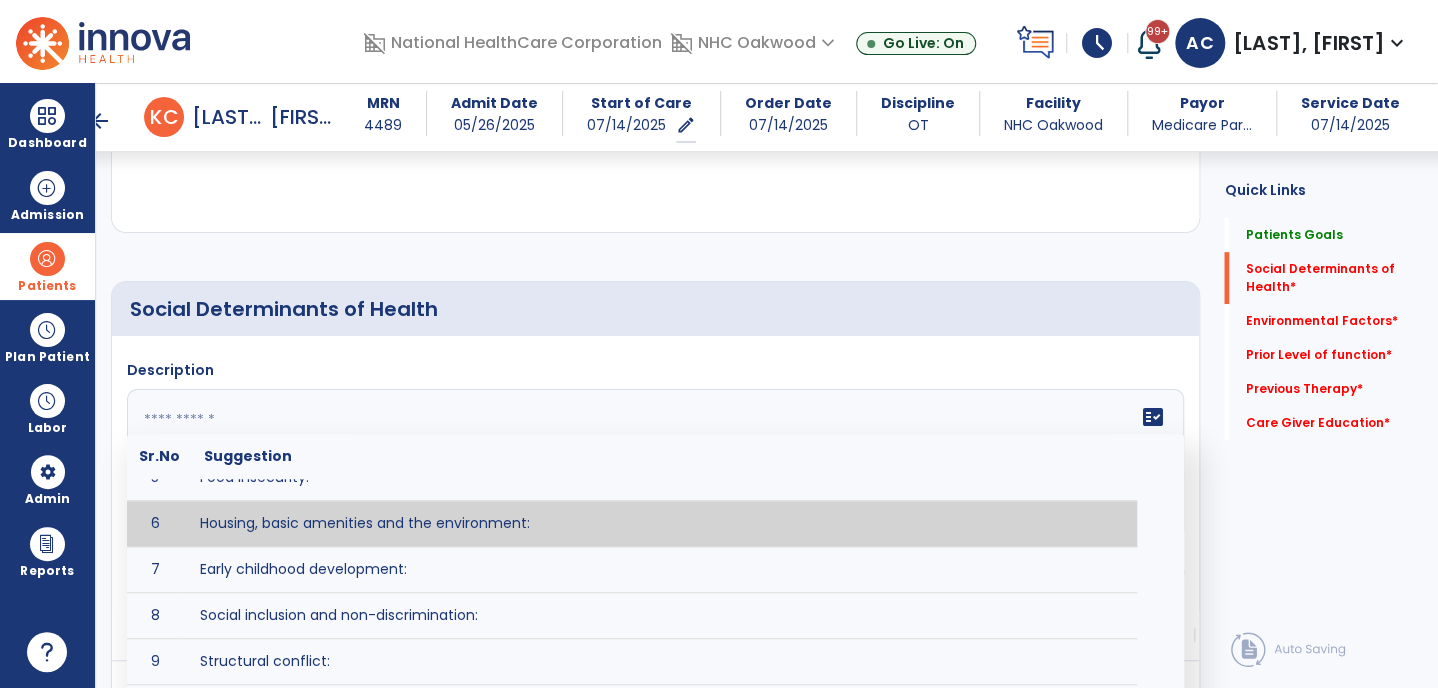 type on "**********" 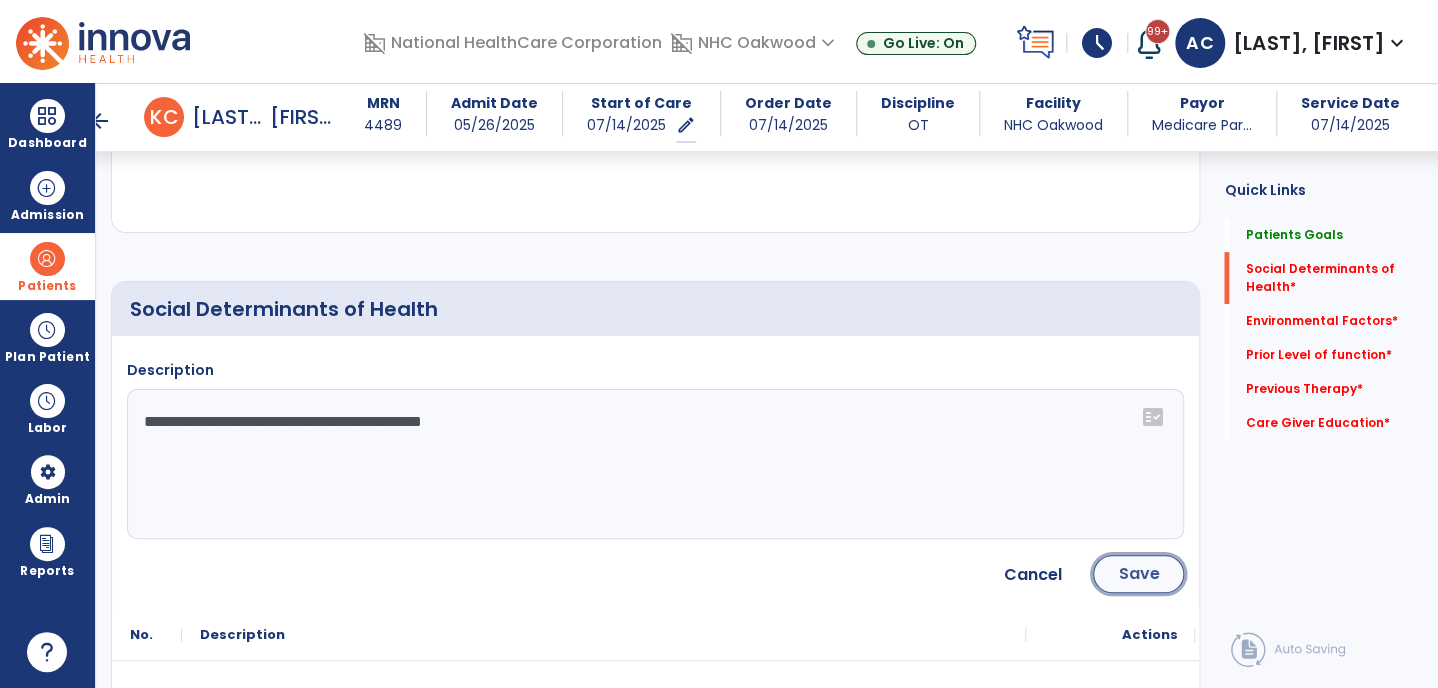 click on "Save" 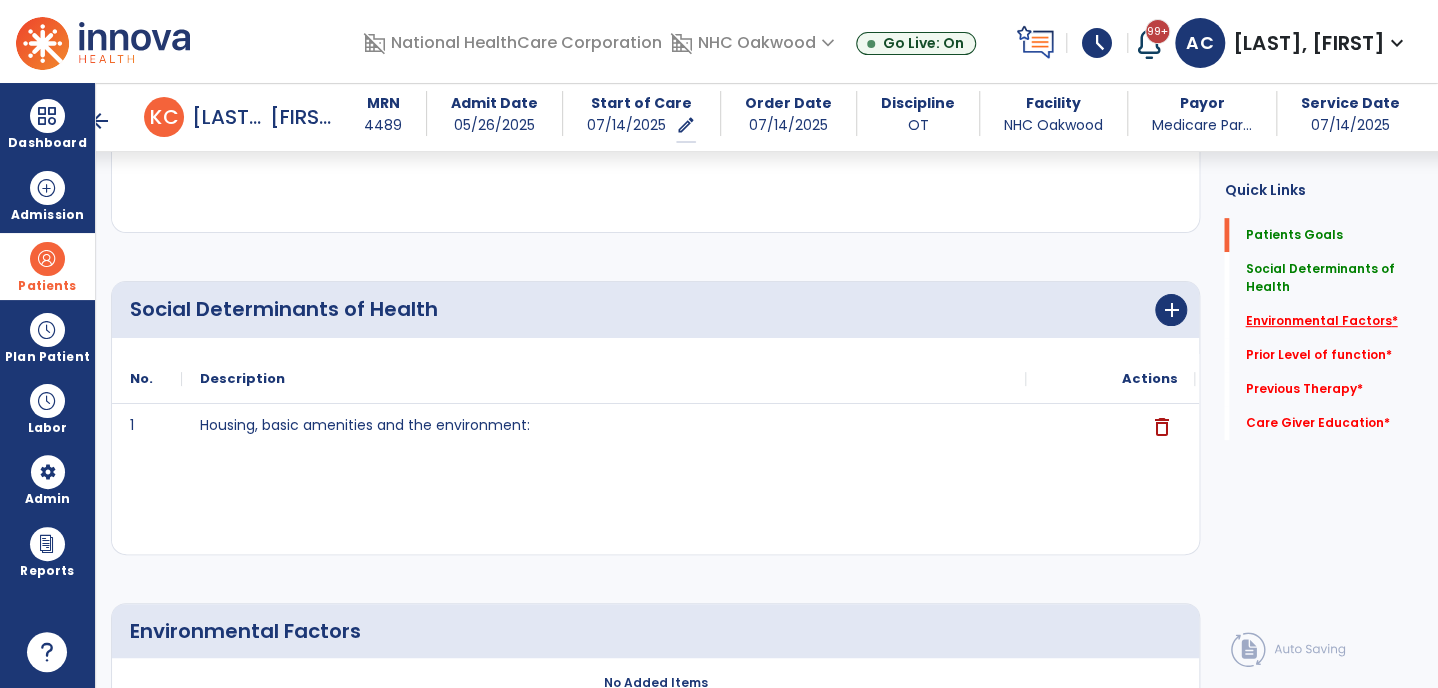 click on "Environmental Factors   *" 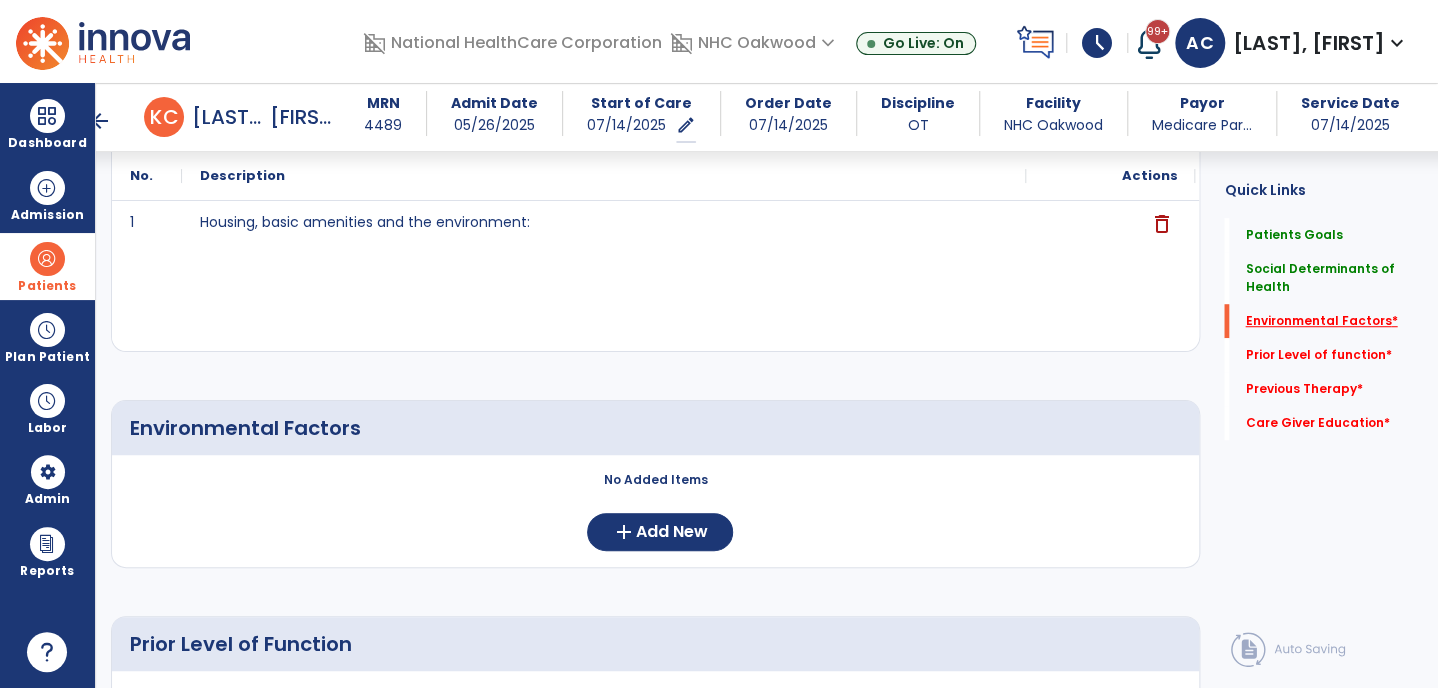 scroll, scrollTop: 645, scrollLeft: 0, axis: vertical 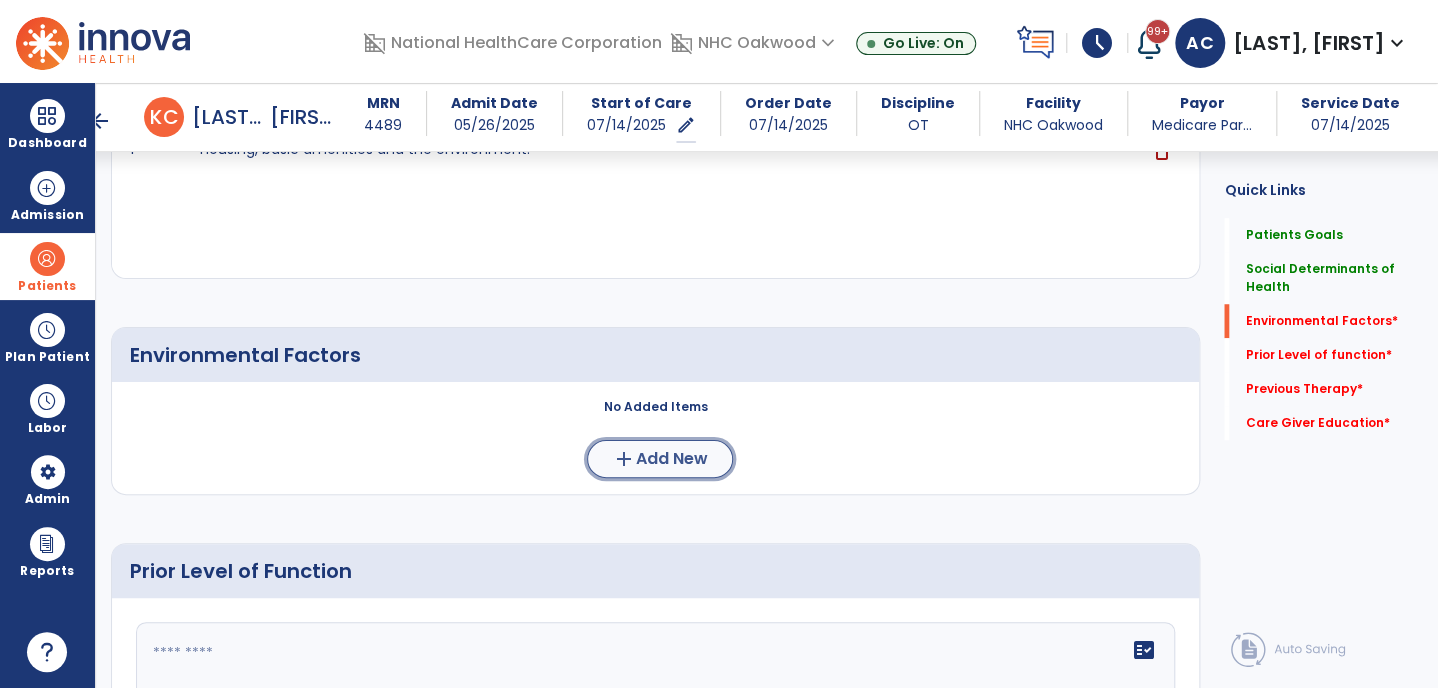click on "Add New" 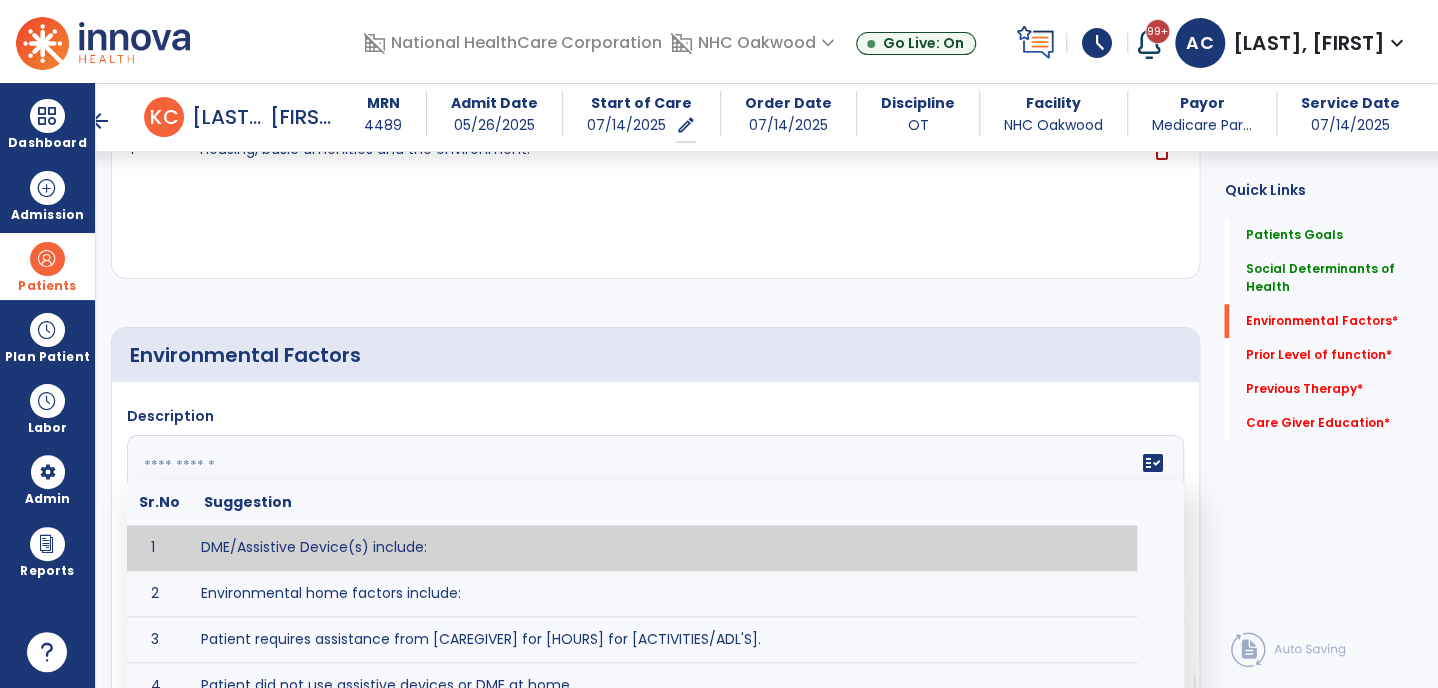 click on "fact_check  Sr.No Suggestion 1 DME/Assistive Device(s) include:  2 Environmental home factors include:  3 Patient requires assistance from [CAREGIVER] for [HOURS] for [ACTIVITIES/ADL'S]. 4 Patient did not use assistive devices or DME at home. 5 Patient had meals on wheels. 6 Patient has caregiver help at home who will be able to provide assistance upon discharge. 7 Patient lived alone at home prior to admission and will [HAVE or HAVE NOT] assistance at home from [CAREGIVER] upon discharge. 8 Patient lives alone. 9 Patient lives with caregiver who provides support/aid for ____________. 10 Patient lives with spouse/significant other. 11 Patient needs to clime [NUMBER] stairs [WITH/WITHOUT] railing in order to reach [ROOM]. 12 Patient uses adaptive equipment at home including [EQUIPMENT] and has the following home modifications __________. 13 Patient was able to complete community activities (driving, shopping, community ambulation, etc.) independently. 14 15 16 17" 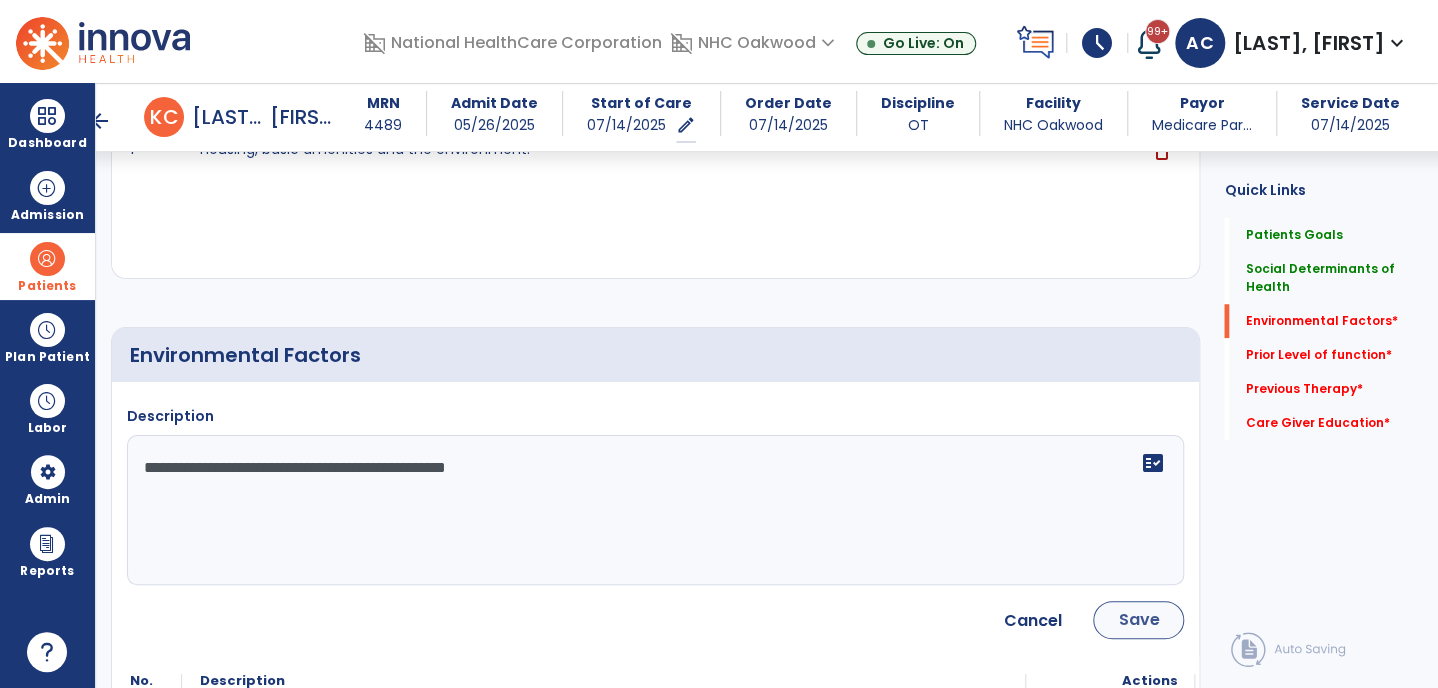 type on "**********" 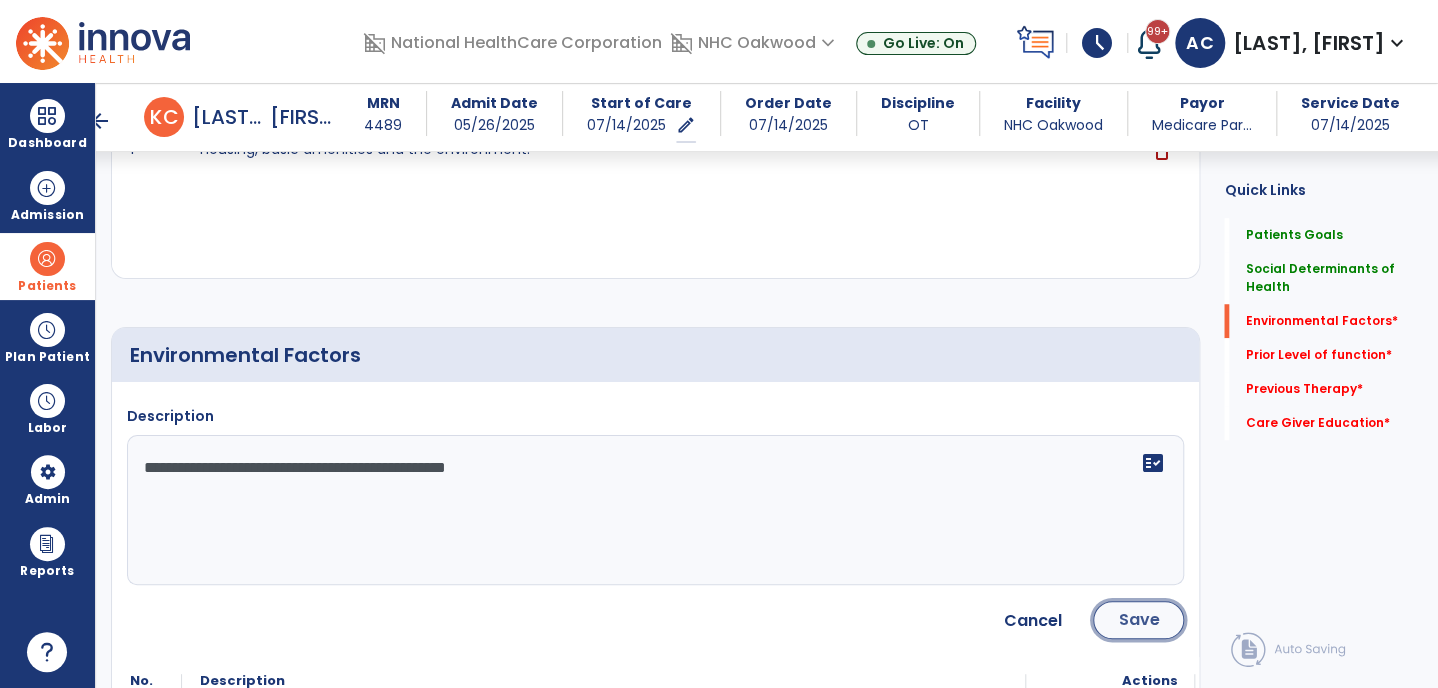 click on "Save" 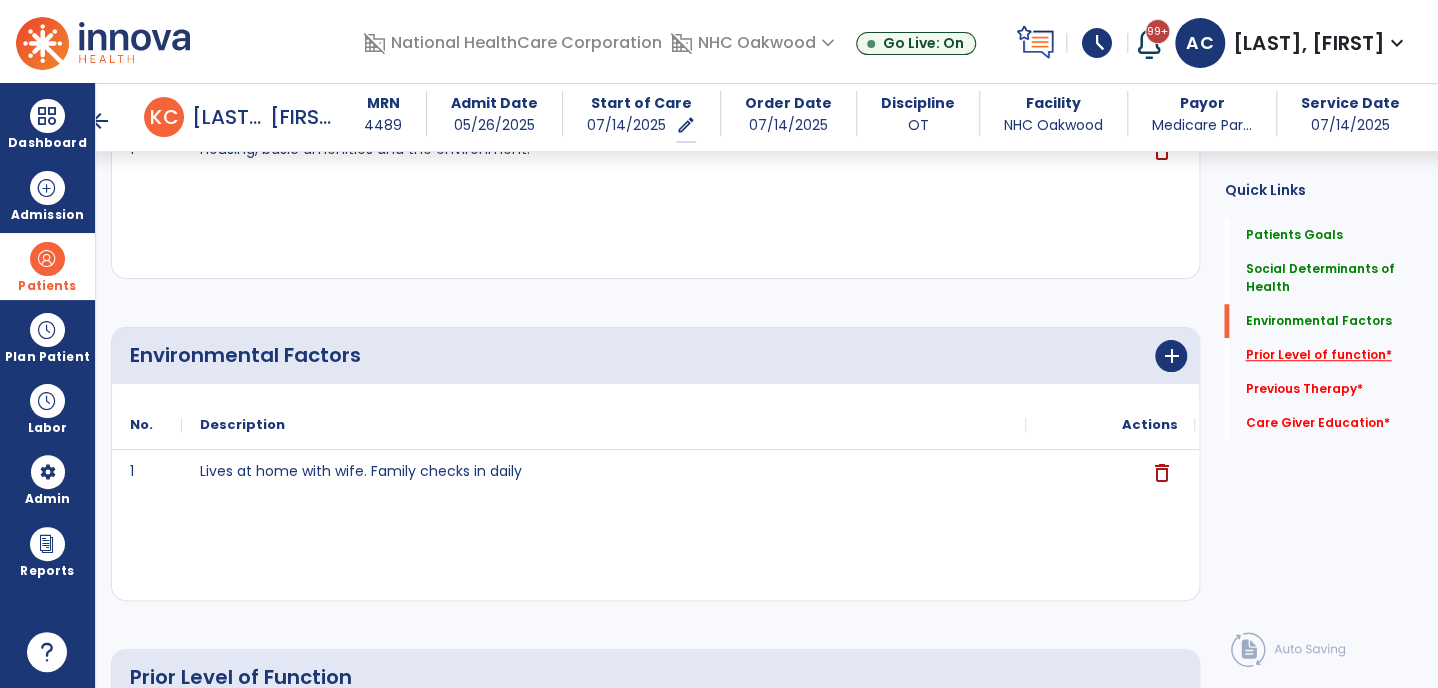 click on "Prior Level of function   *" 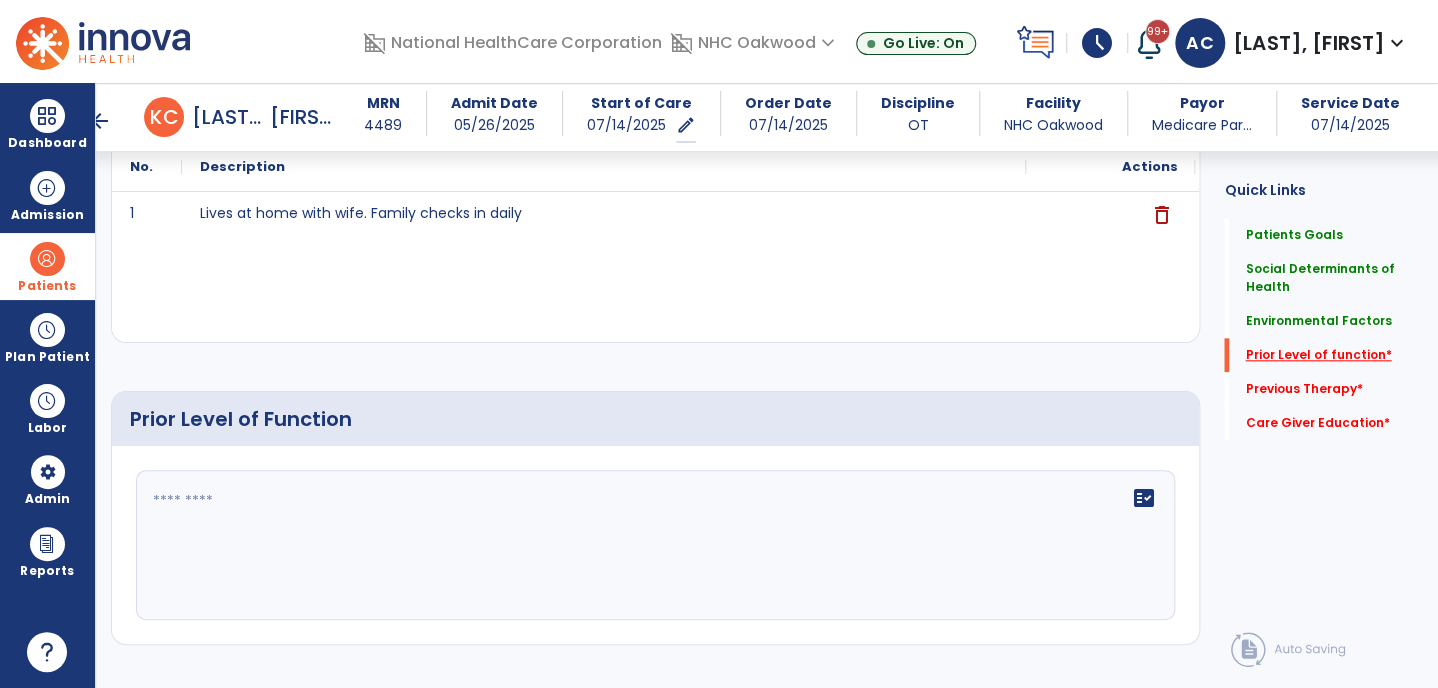 scroll, scrollTop: 1061, scrollLeft: 0, axis: vertical 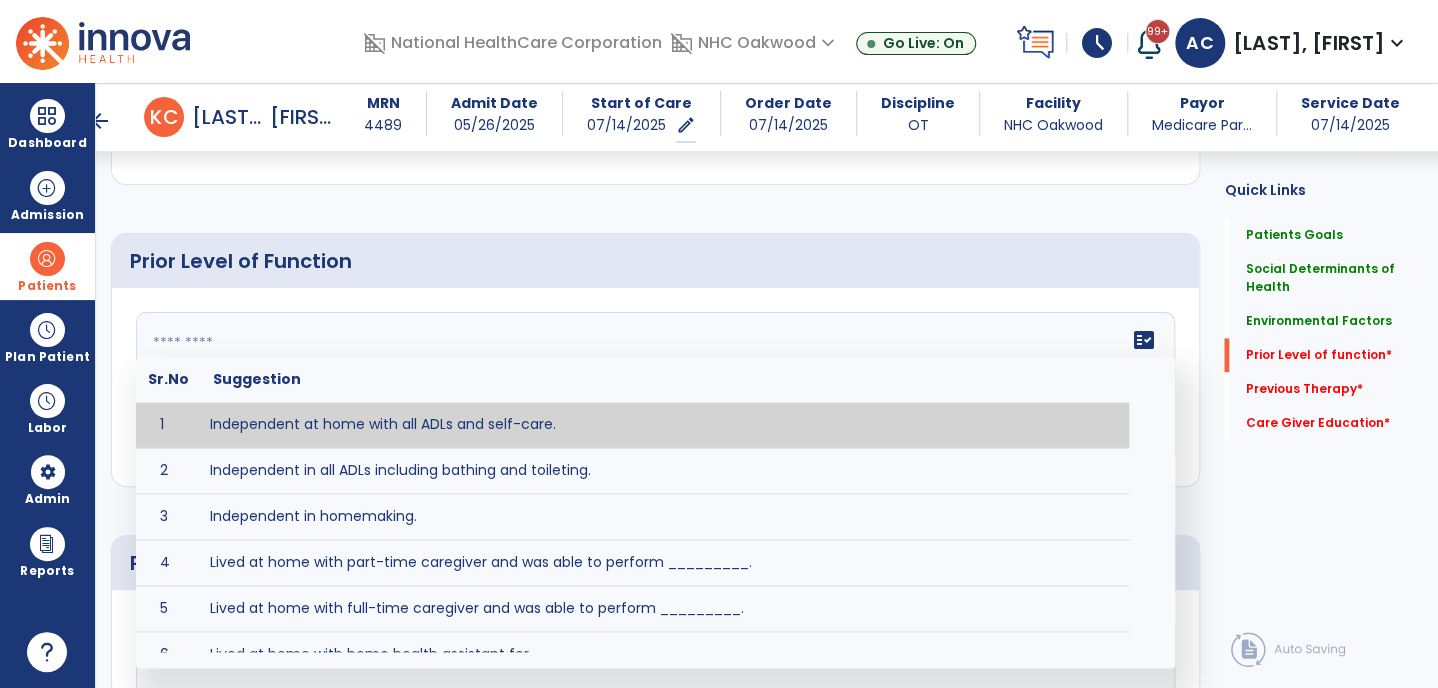 click on "fact_check  Sr.No Suggestion 1 Independent at home with all ADLs and self-care. 2 Independent in all ADLs including bathing and toileting. 3 Independent in homemaking. 4 Lived at home with part-time caregiver and was able to perform _________. 5 Lived at home with full-time caregiver and was able to perform _________. 6 Lived at home with home health assistant for ________. 7 Lived at SNF and able to _______. 8 Lived at SNF and required ______ assist for ________. 9 Lived in assisted living facility and able to _______. 10 Lived in home with ______ stairs and able to navigate with_________ assistance and _______ device. 11 Lived in single story home and did not have to navigate stairs or steps. 12 Lived in SNF and began to develop increase in risk for ______. 13 Lived in SNF and skin was intact without pressure sores or wounds 14 Lived in SNF and was independent with the following ADL's ________. 15 Lived independently at home with _________ and able to __________. 16 17 Worked as a __________." 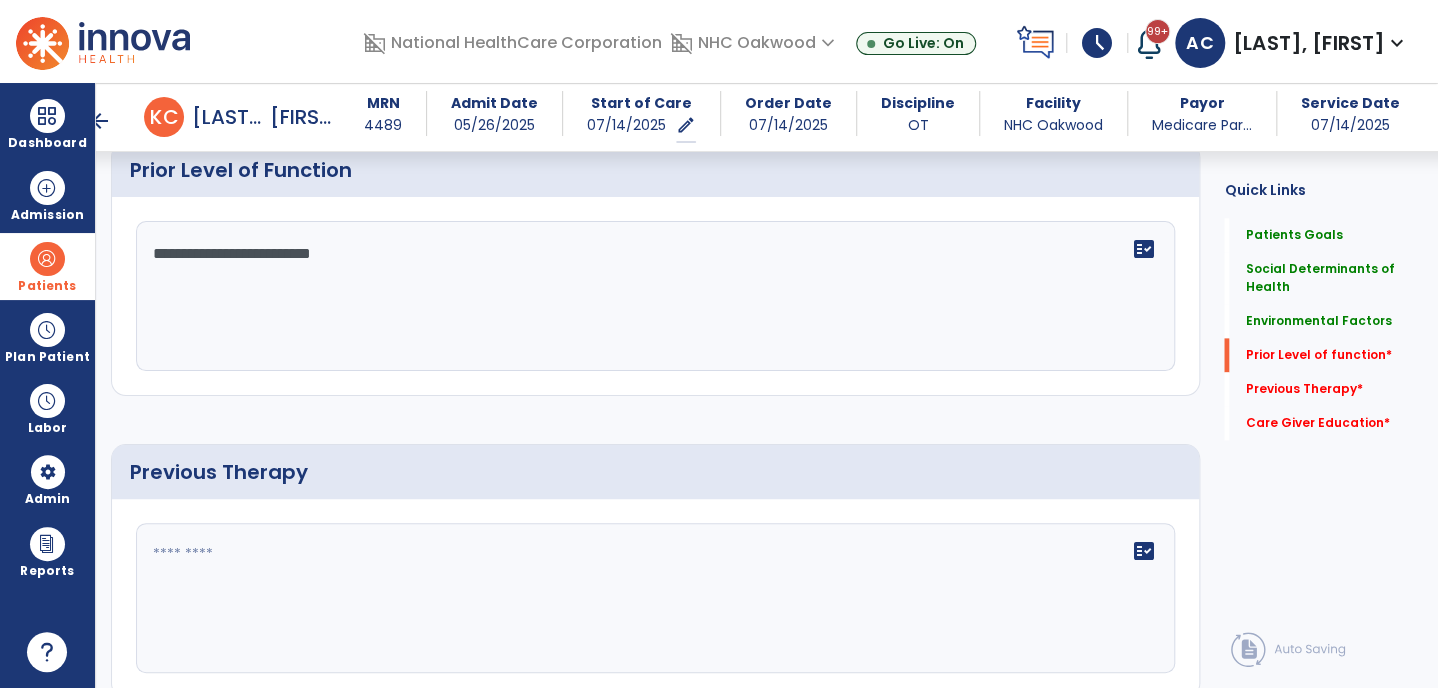 scroll, scrollTop: 1283, scrollLeft: 0, axis: vertical 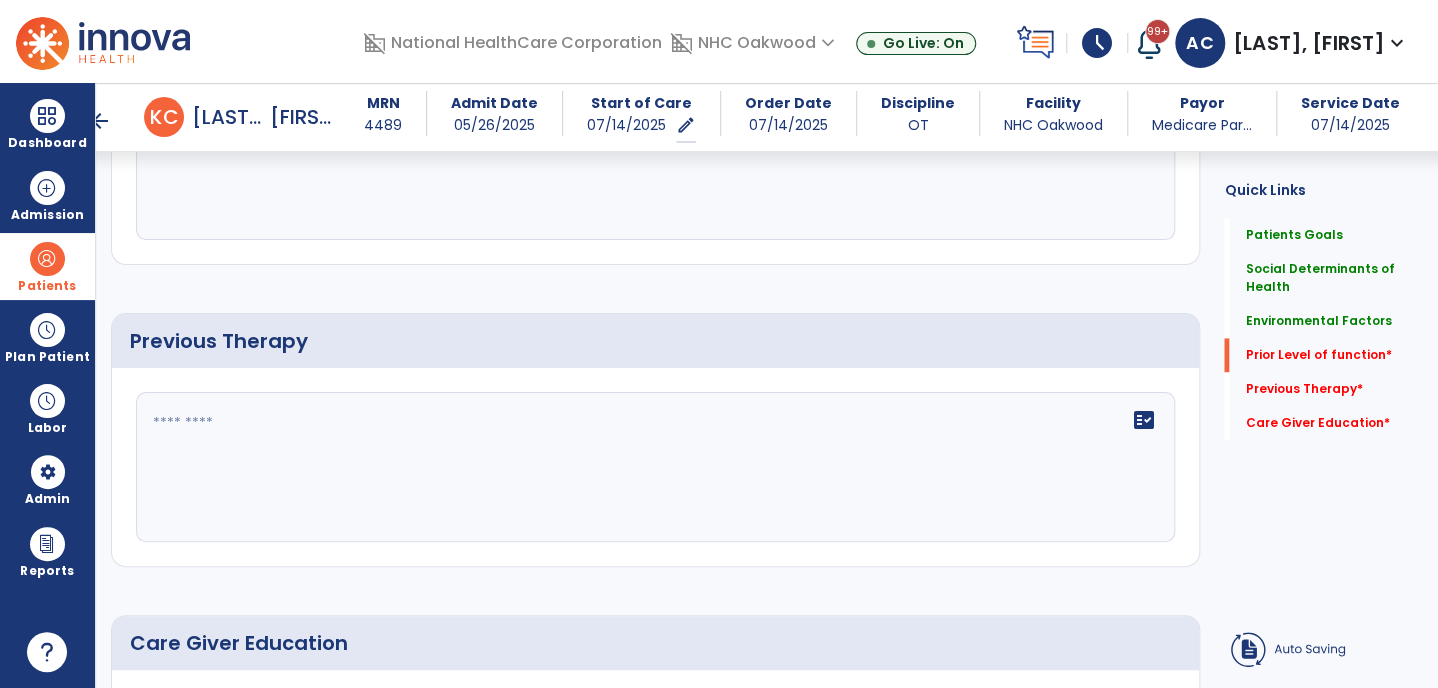 type on "**********" 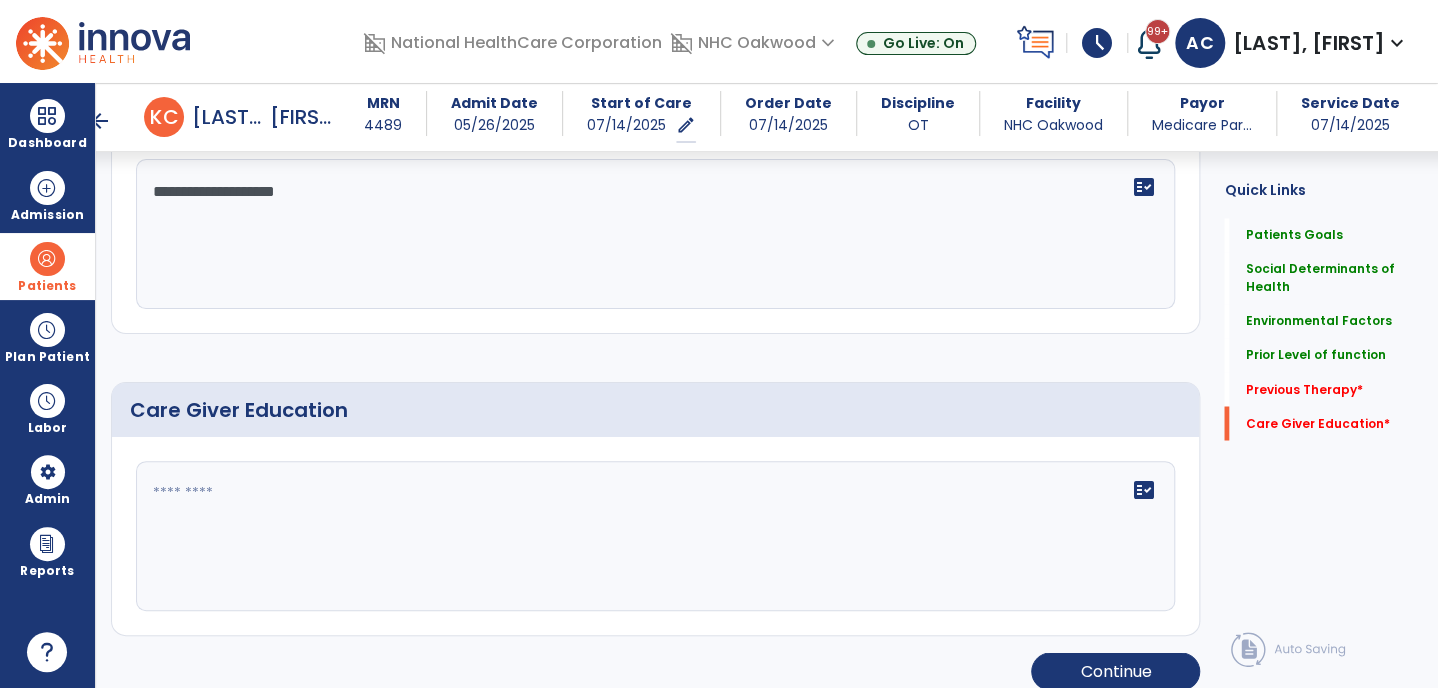 scroll, scrollTop: 1522, scrollLeft: 0, axis: vertical 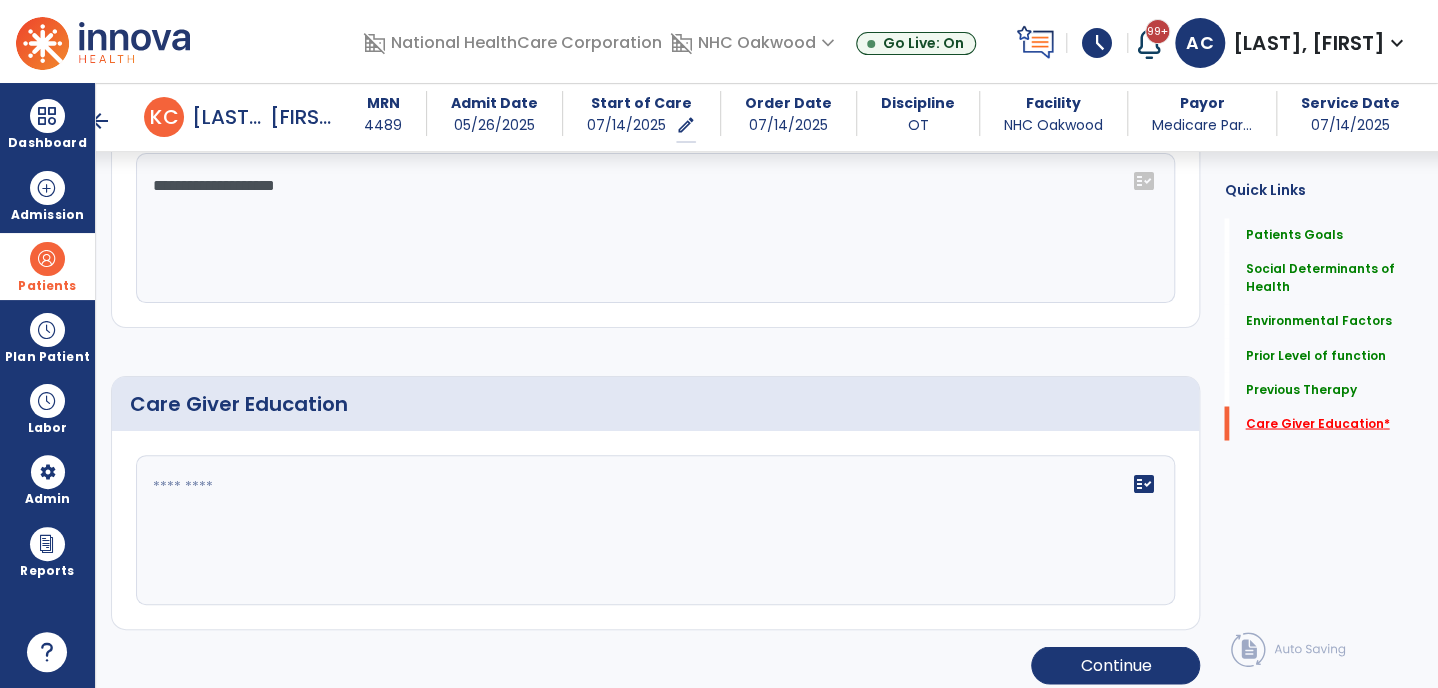 type on "**********" 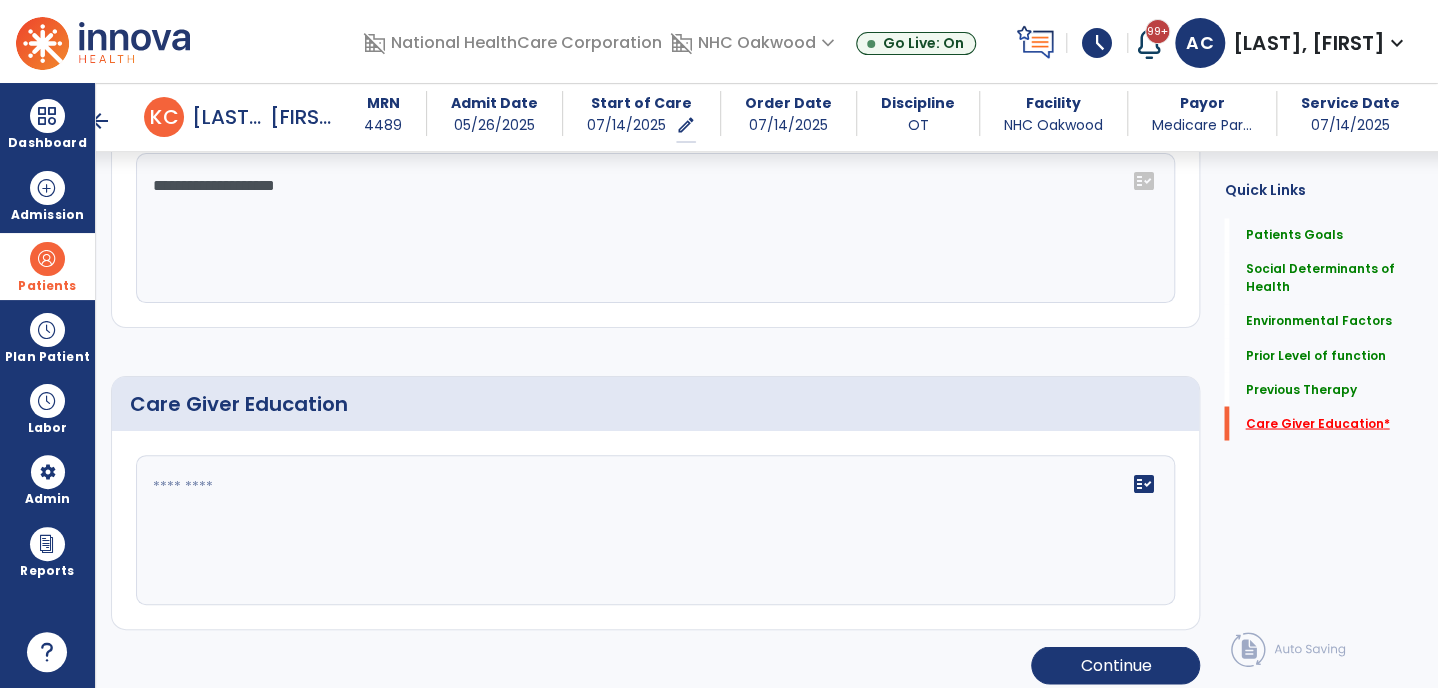 click on "Care Giver Education   *" 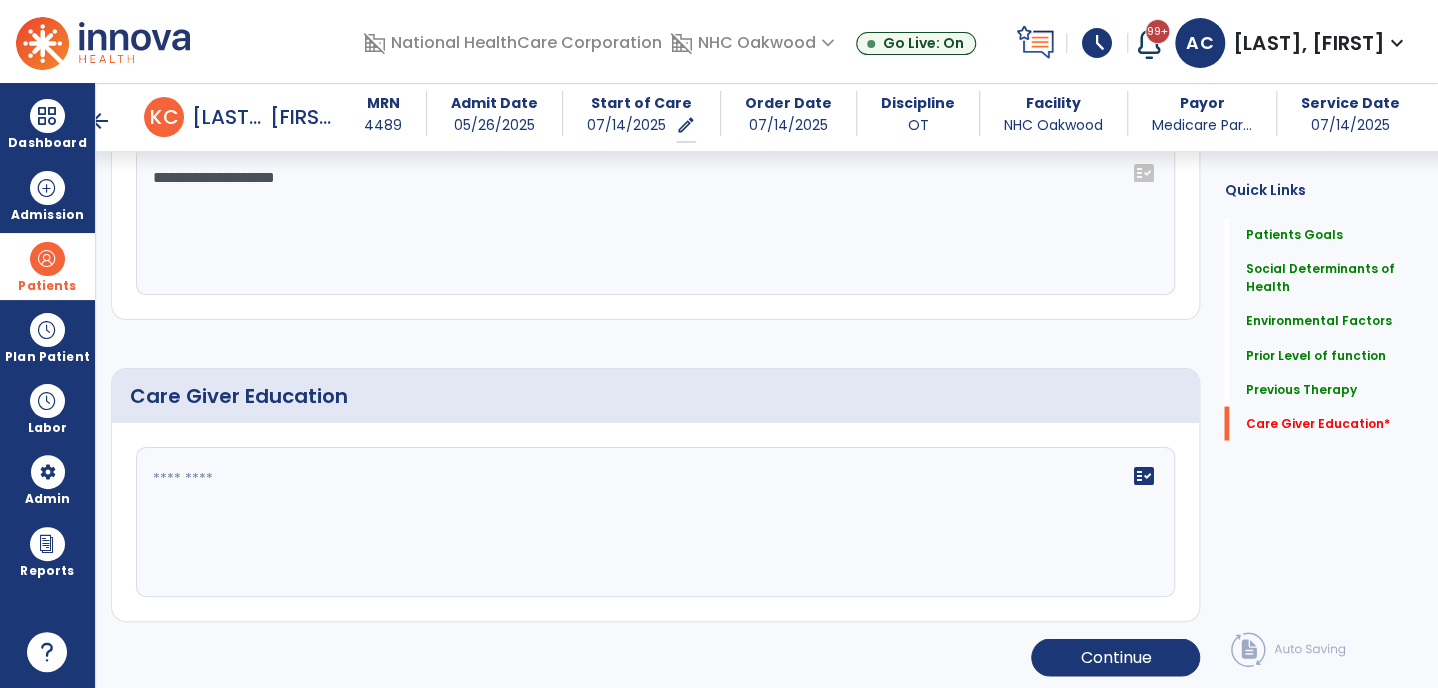 click 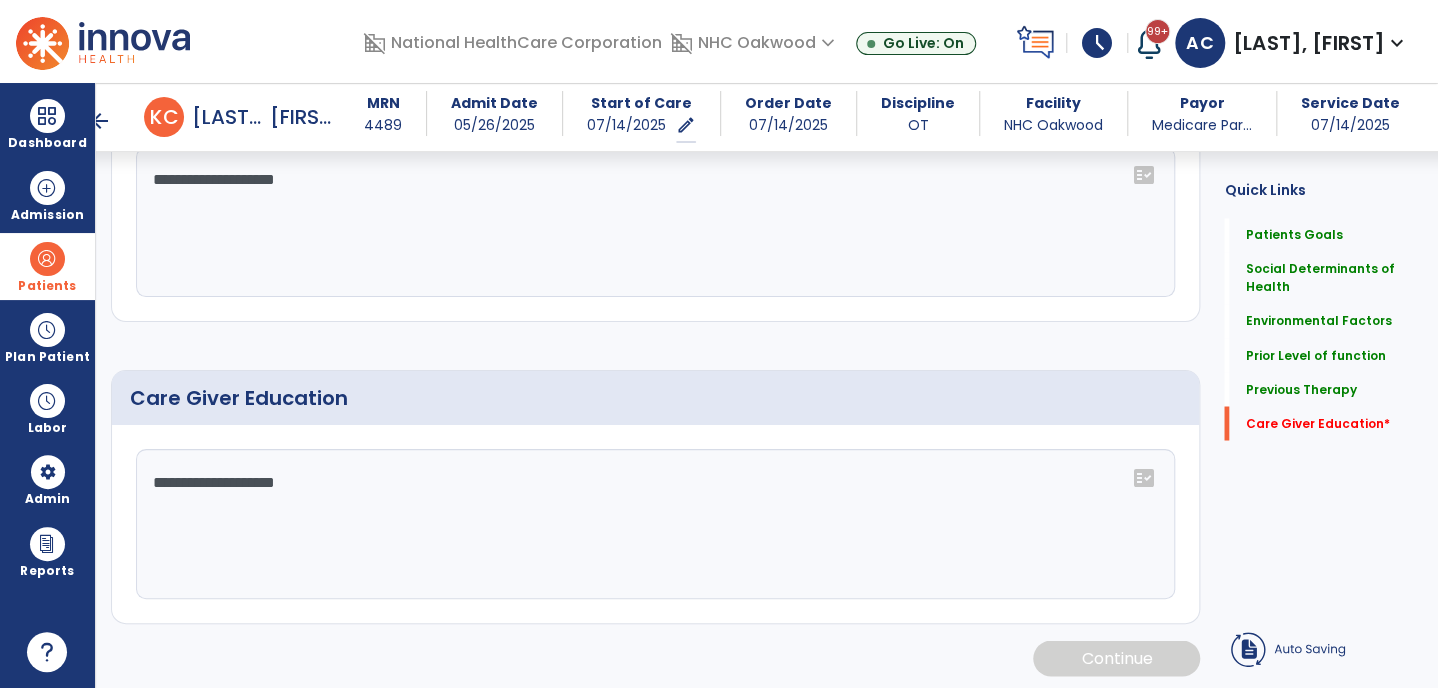 scroll, scrollTop: 1530, scrollLeft: 0, axis: vertical 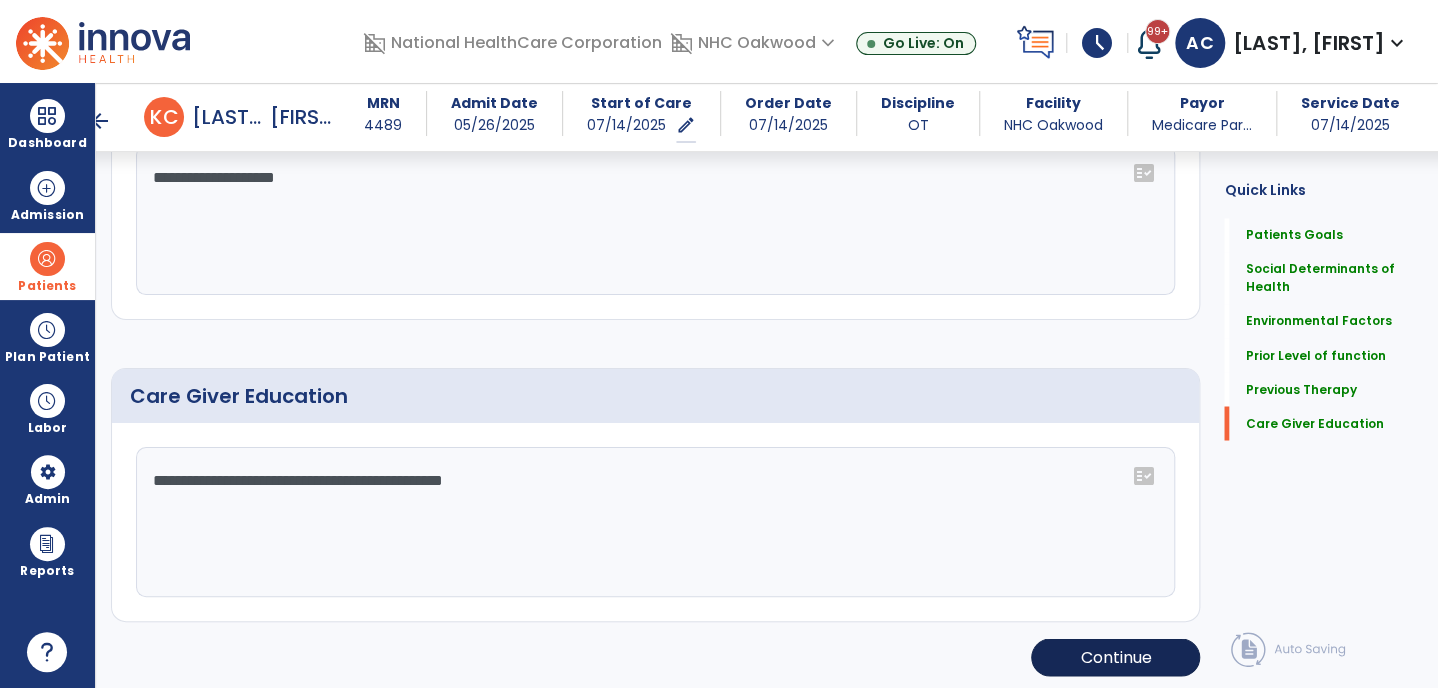 type on "**********" 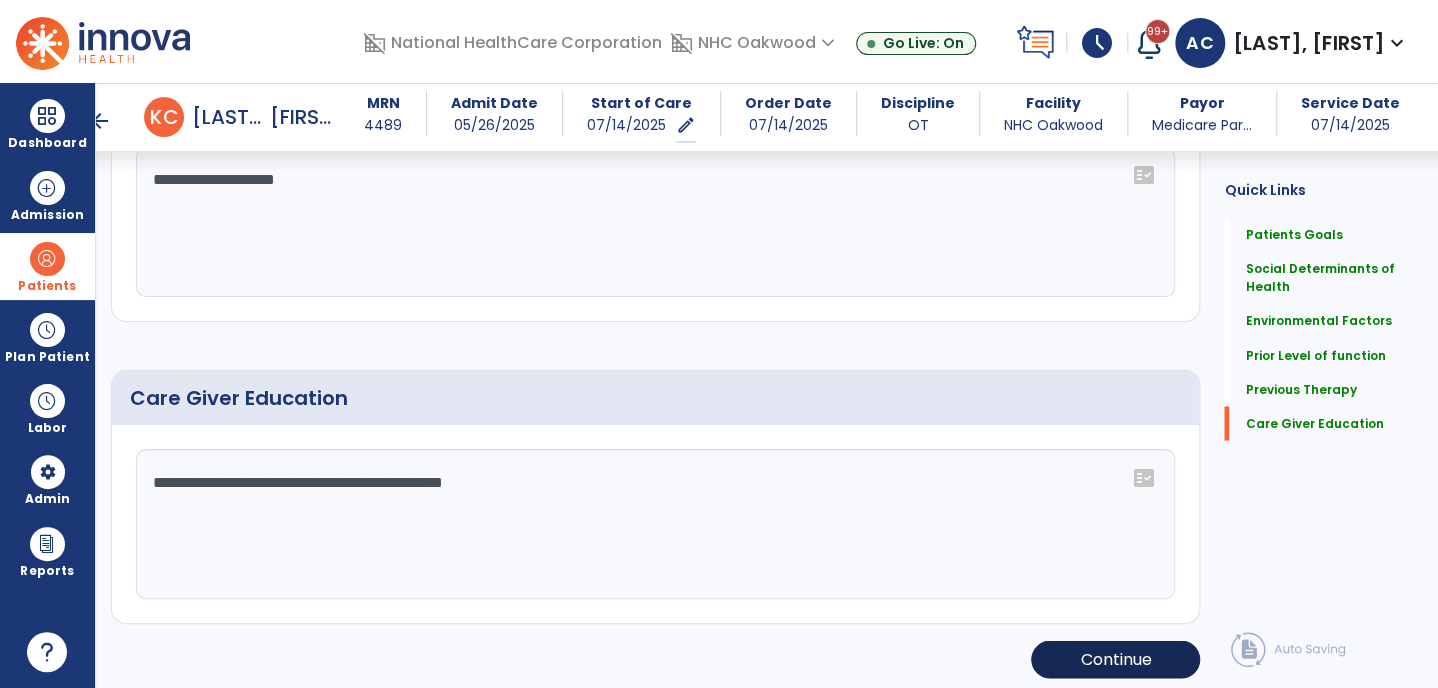 scroll, scrollTop: 1530, scrollLeft: 0, axis: vertical 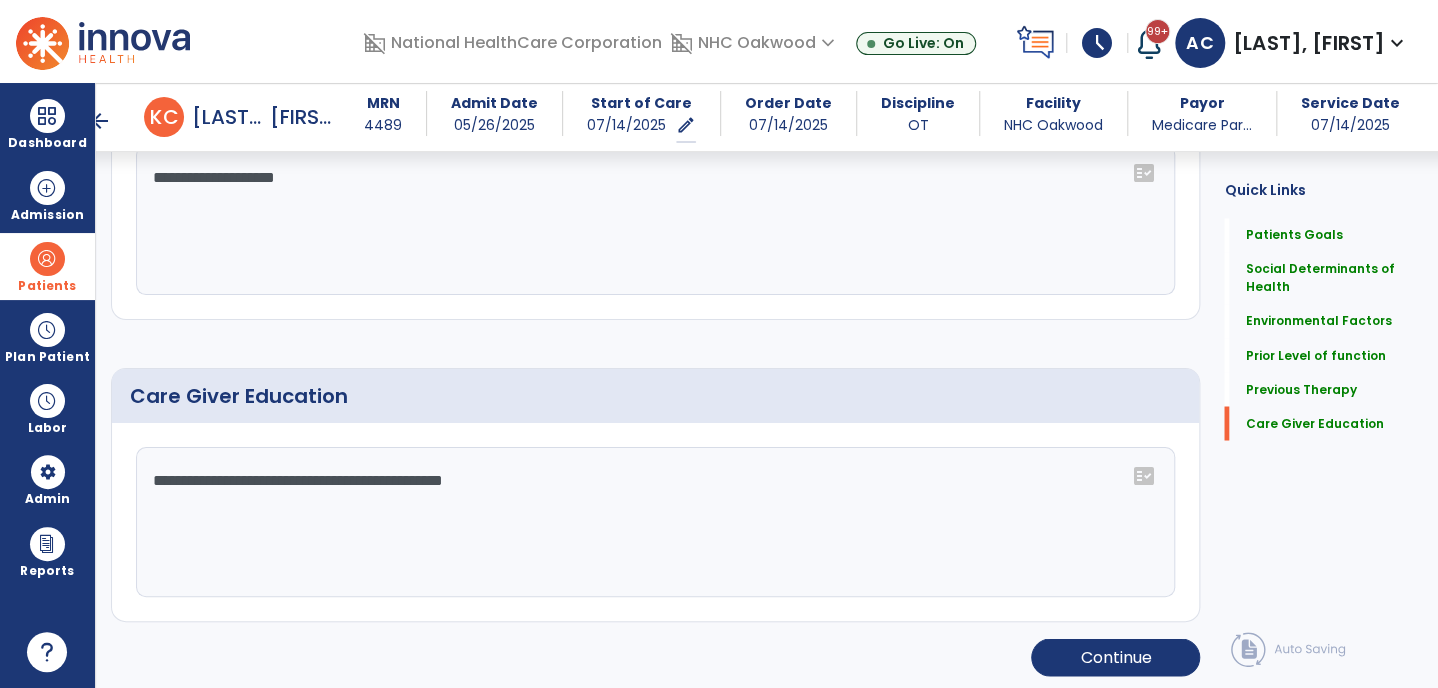 click on "Patient’s goals      add
No.
Description
Actions
1" 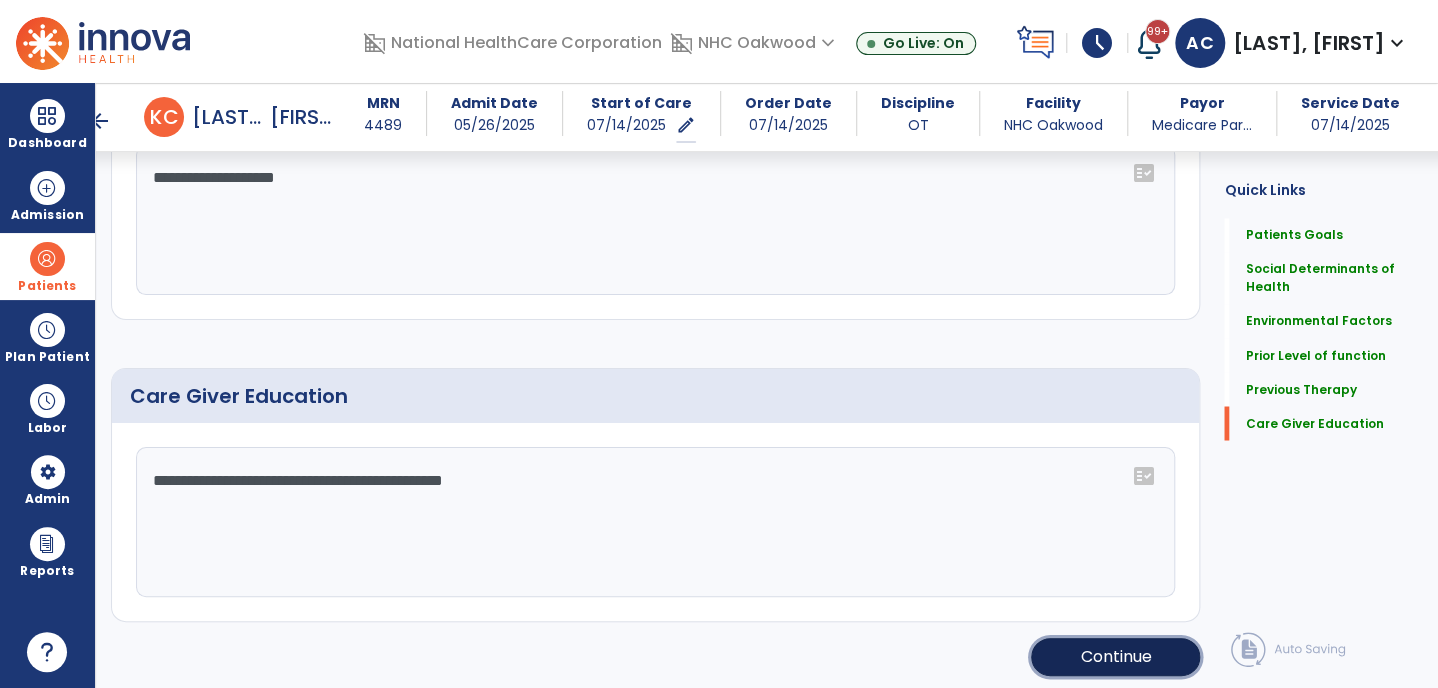 click on "Continue" 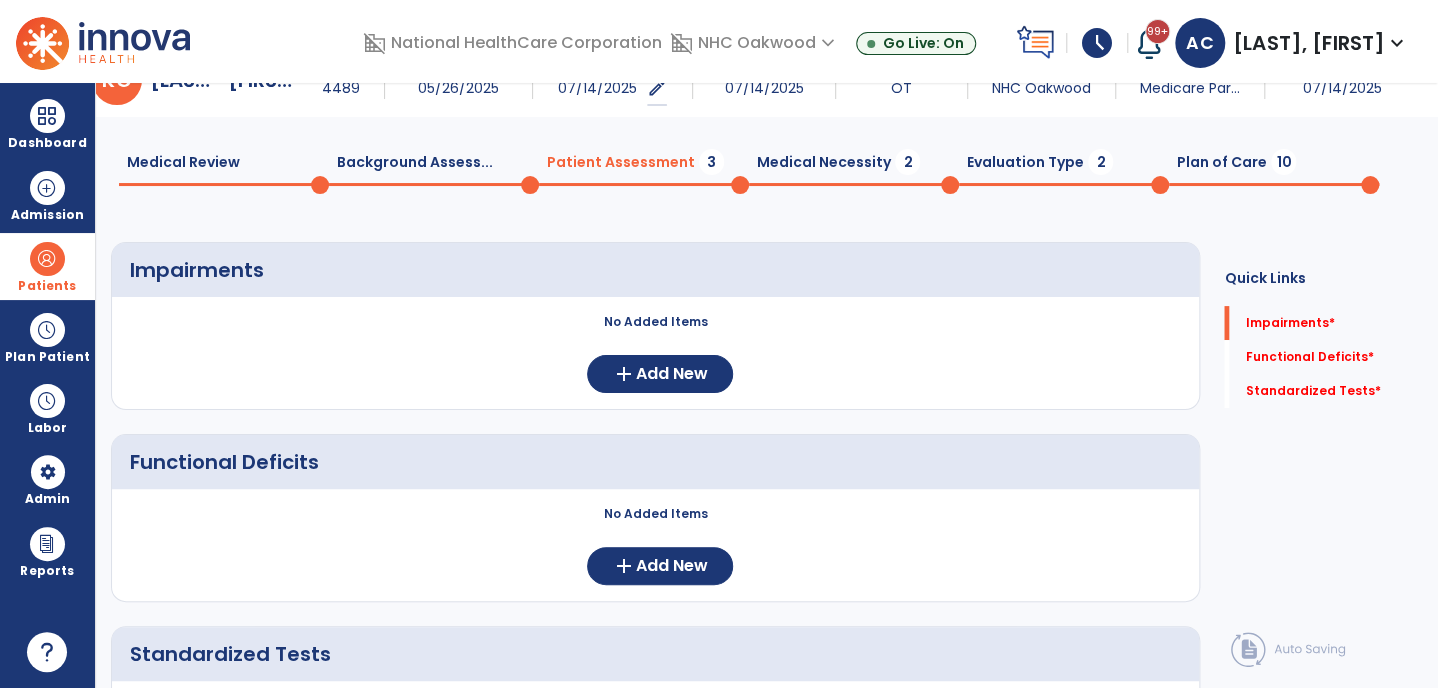 scroll, scrollTop: 0, scrollLeft: 0, axis: both 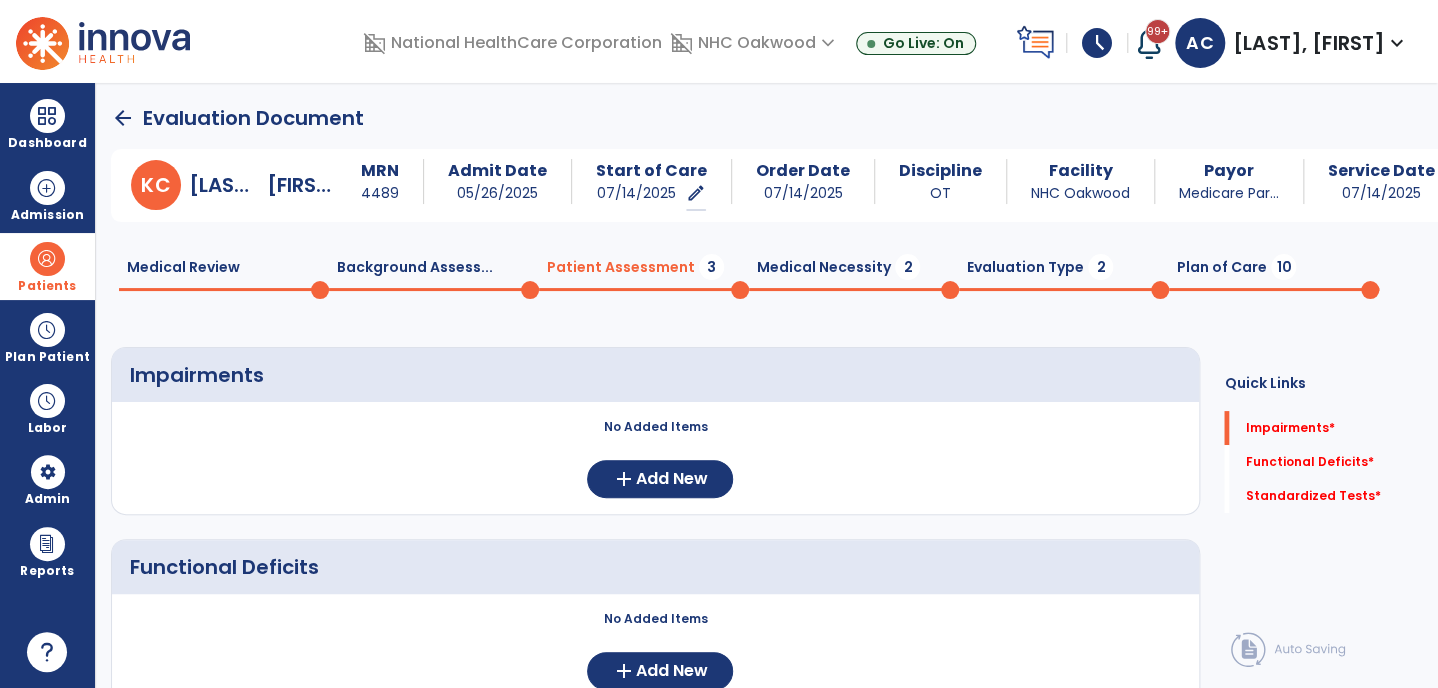 click on "No Added Items  add  Add New" 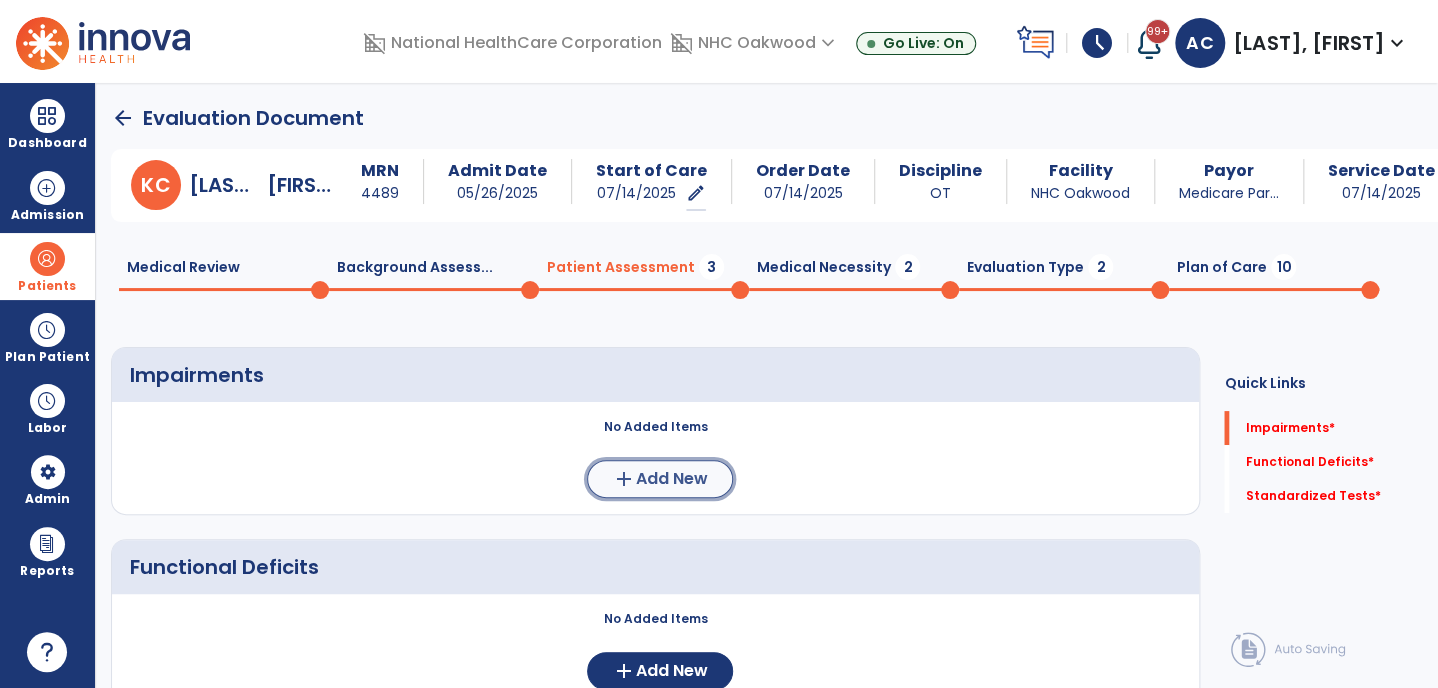 click on "Add New" 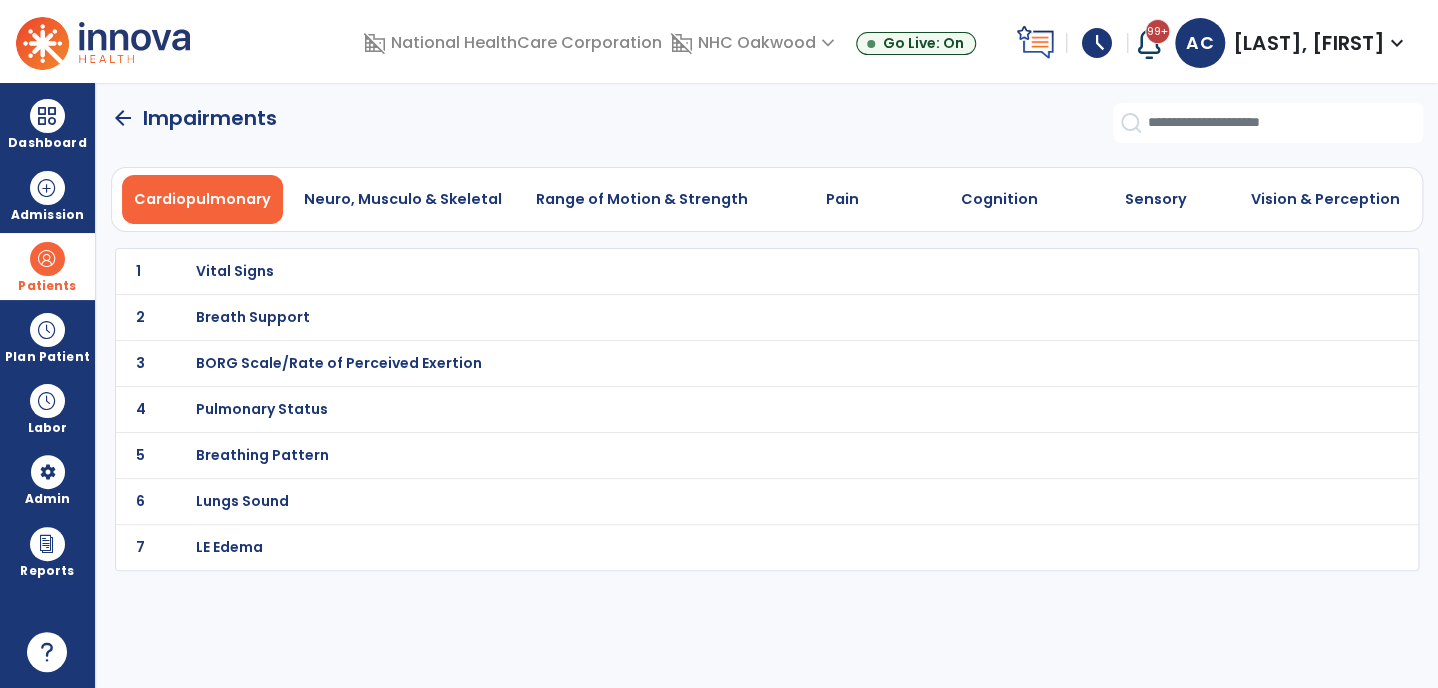 click on "arrow_back" 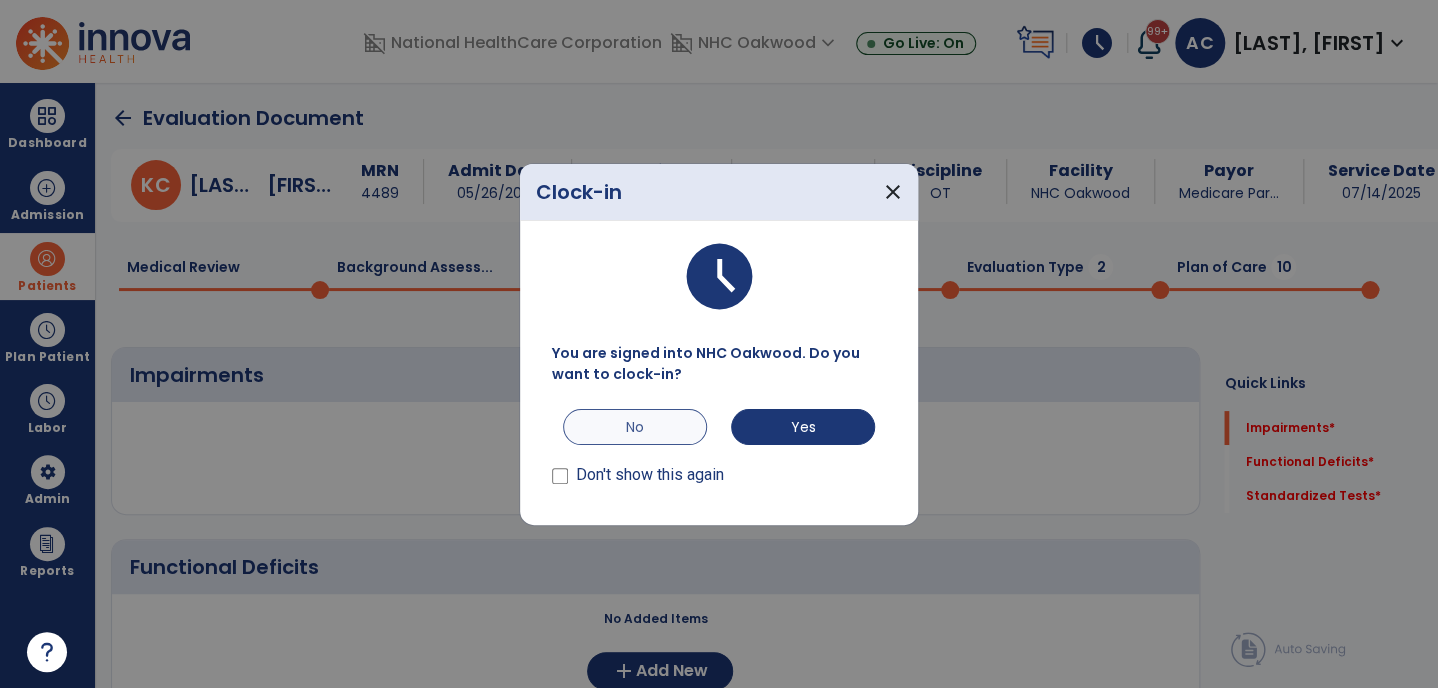 click on "No" at bounding box center (635, 427) 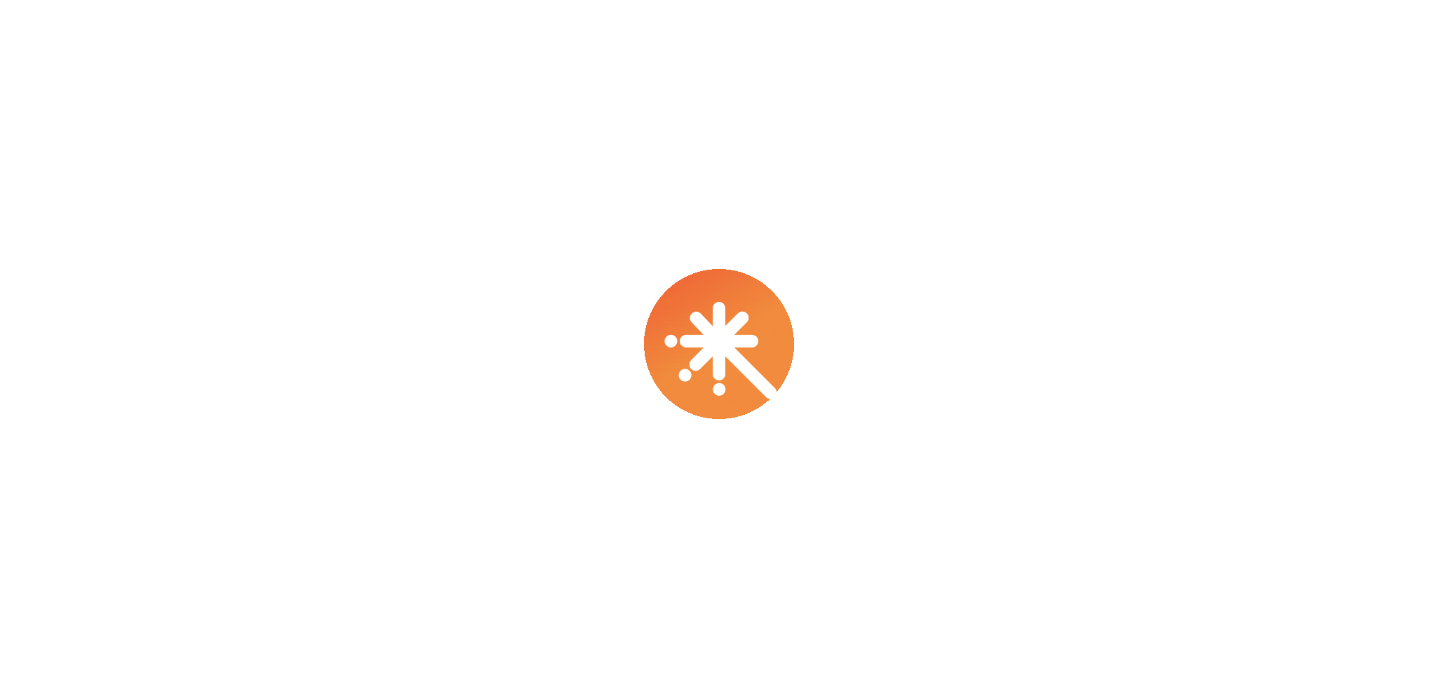 scroll, scrollTop: 0, scrollLeft: 0, axis: both 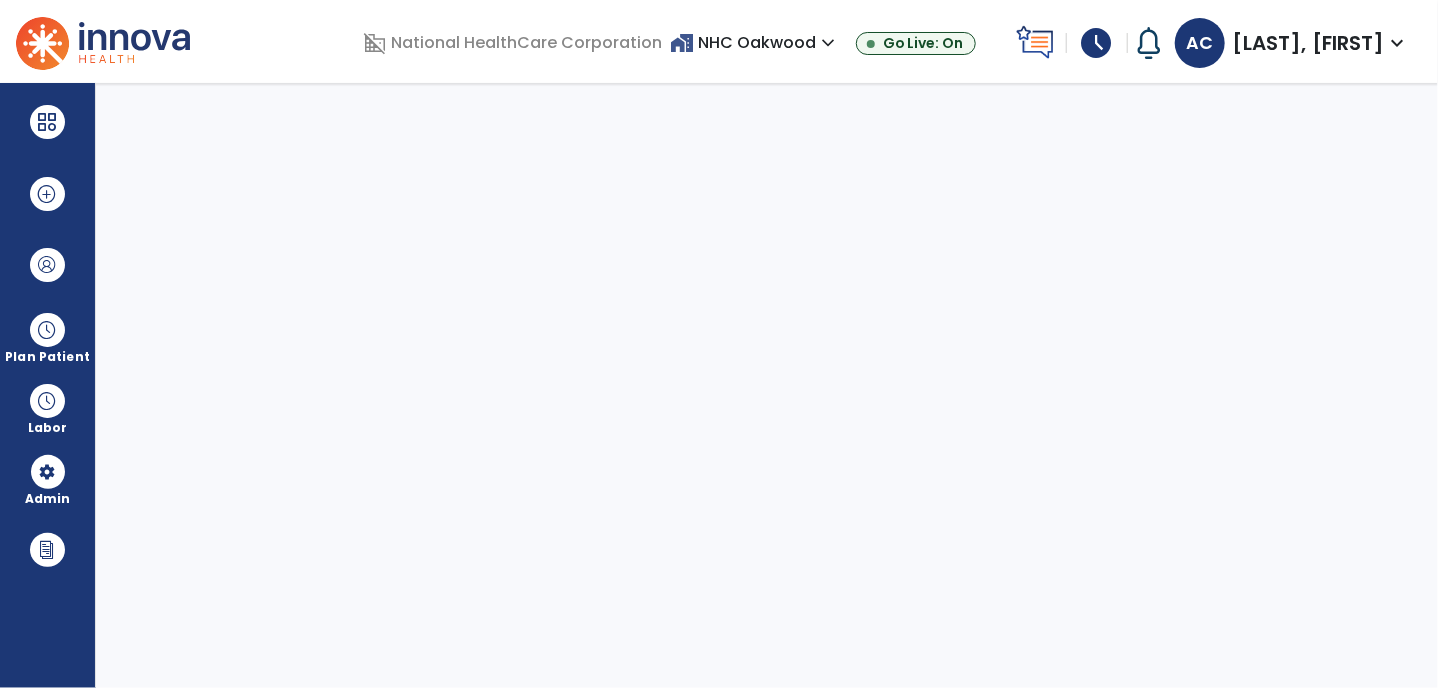 select on "***" 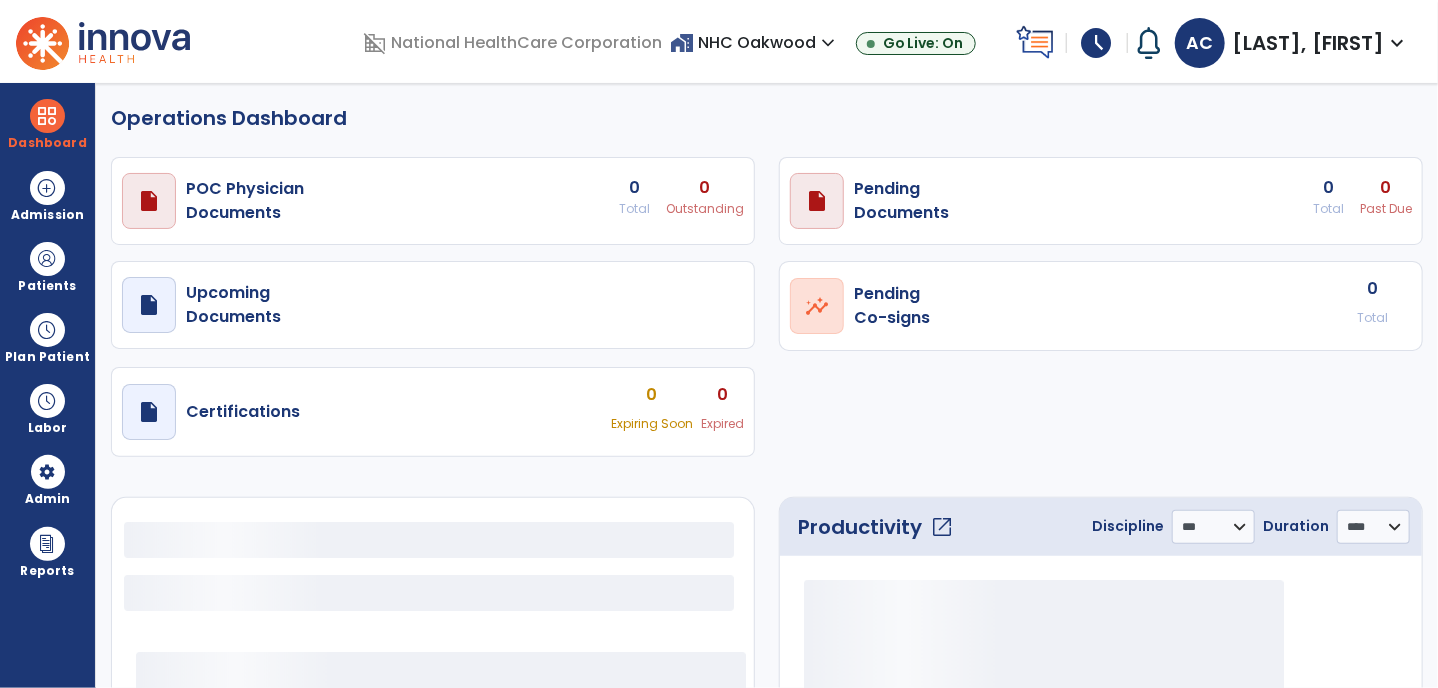 select on "***" 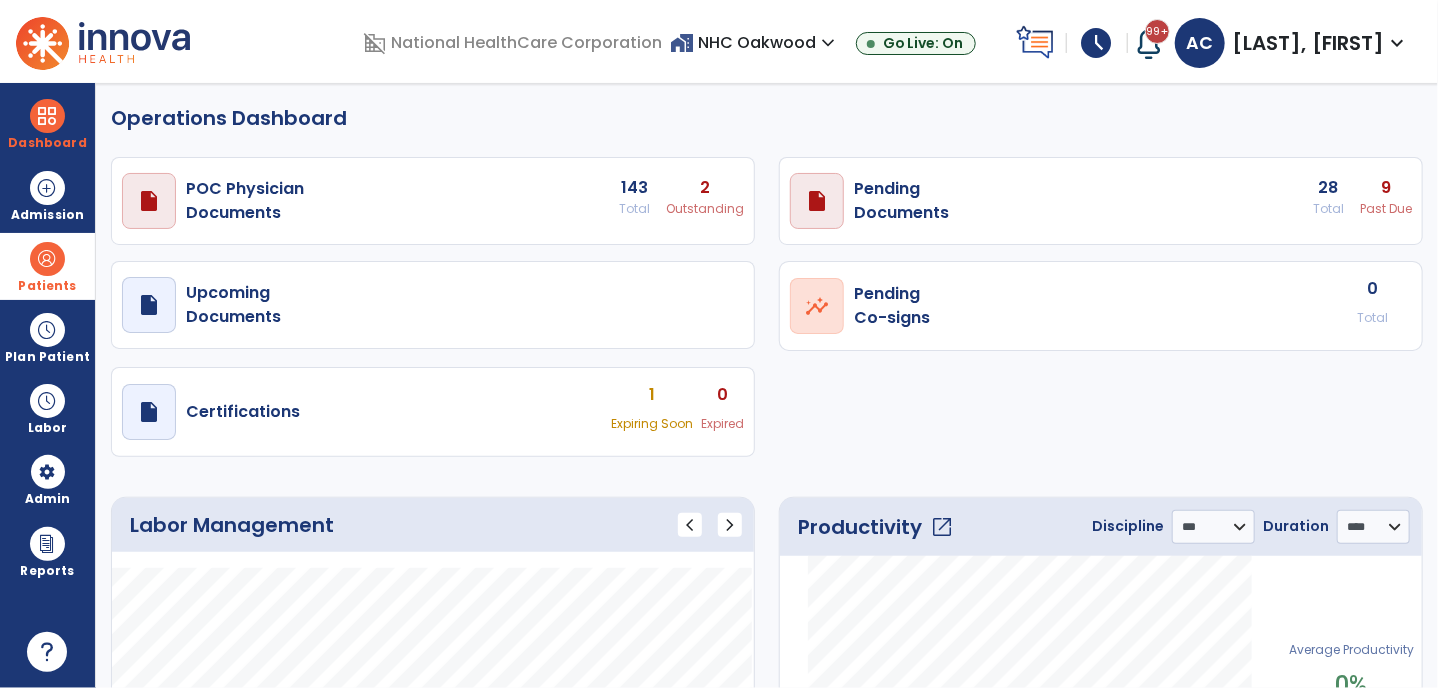 click on "Patients" at bounding box center [47, 286] 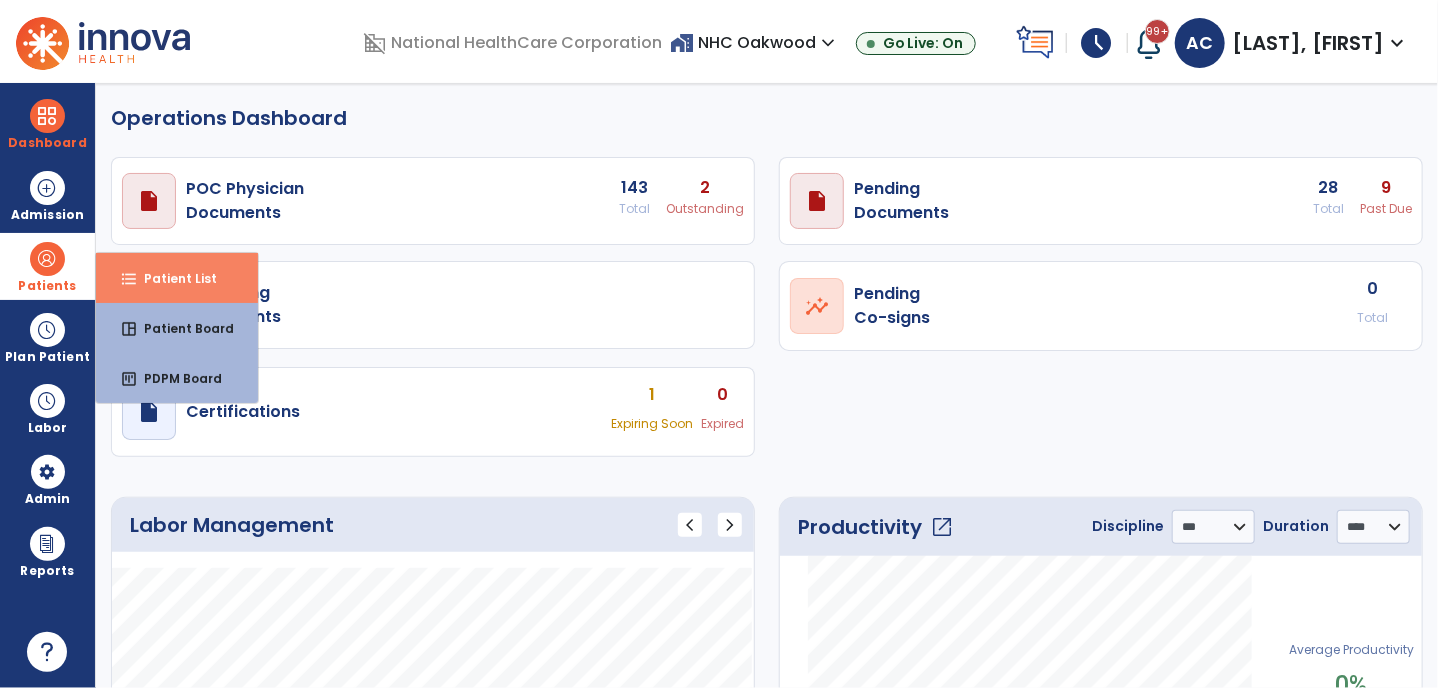click on "format_list_bulleted  Patient List" at bounding box center [177, 278] 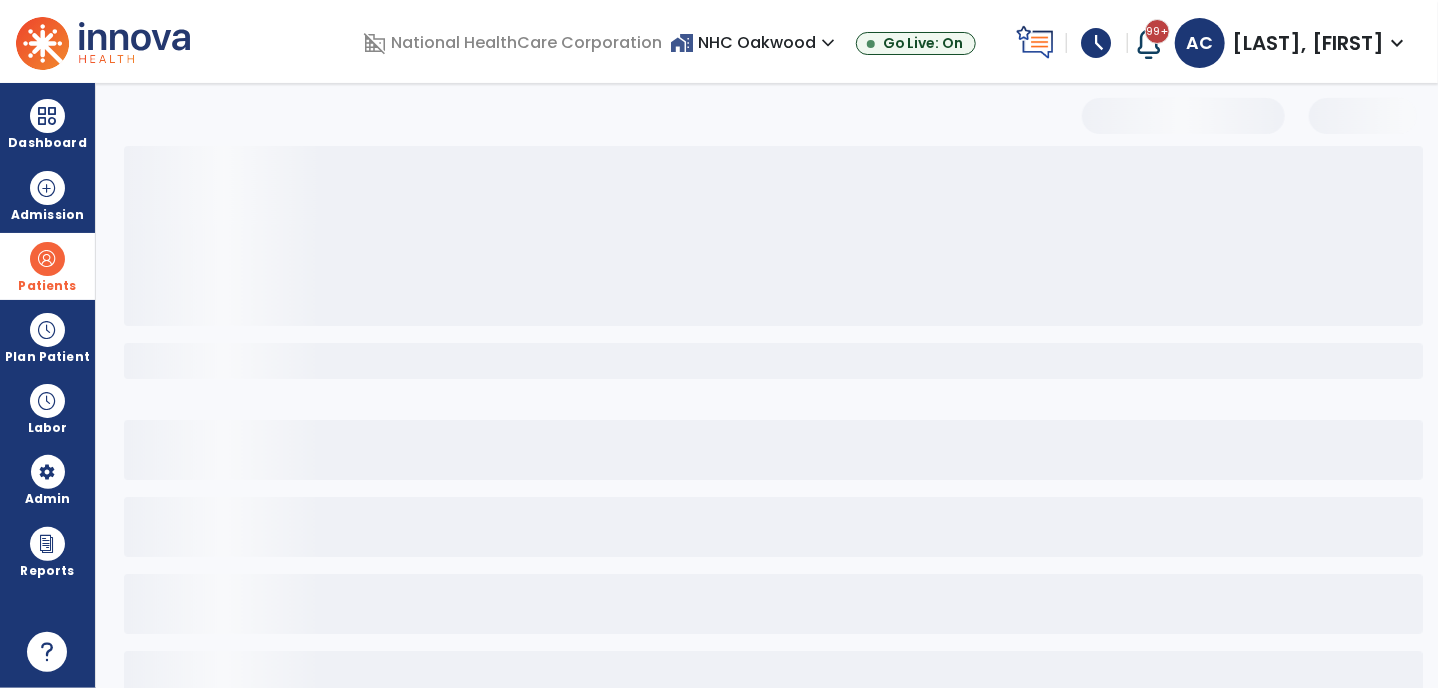 select on "***" 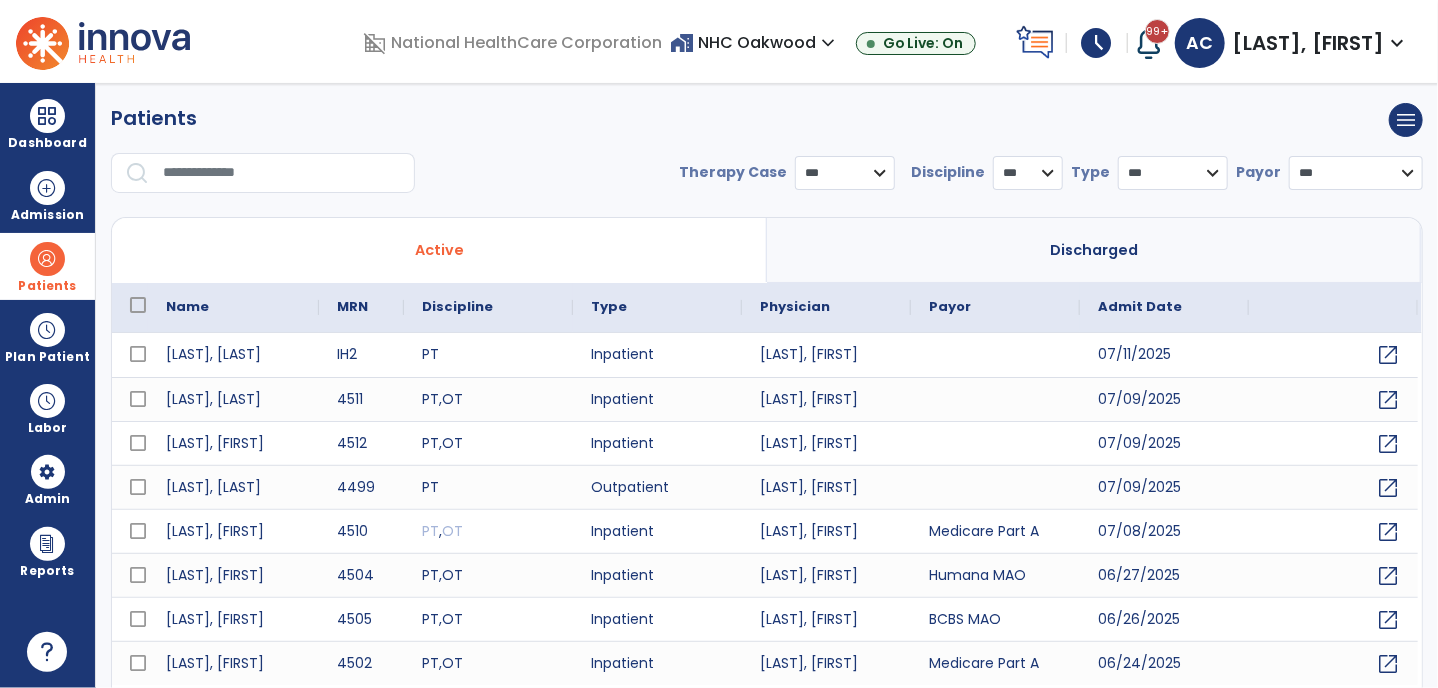 click at bounding box center [47, 259] 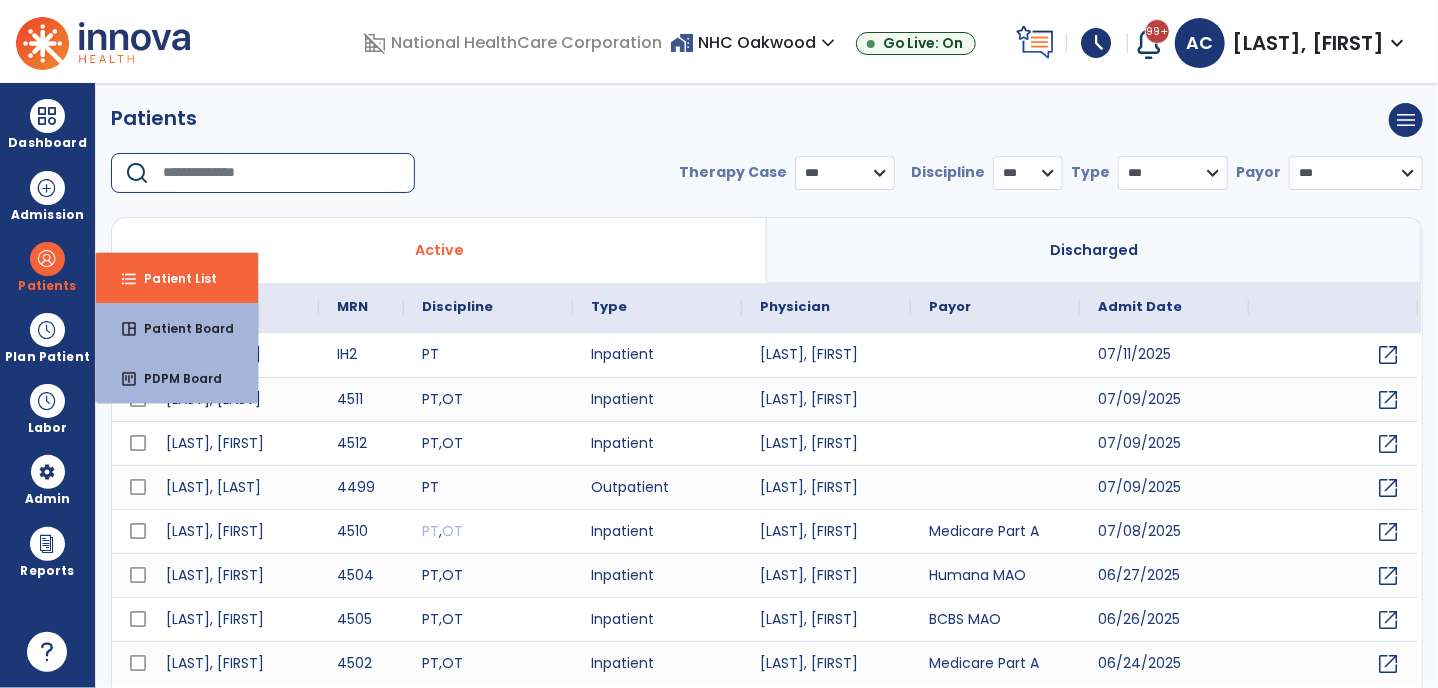 click at bounding box center (282, 173) 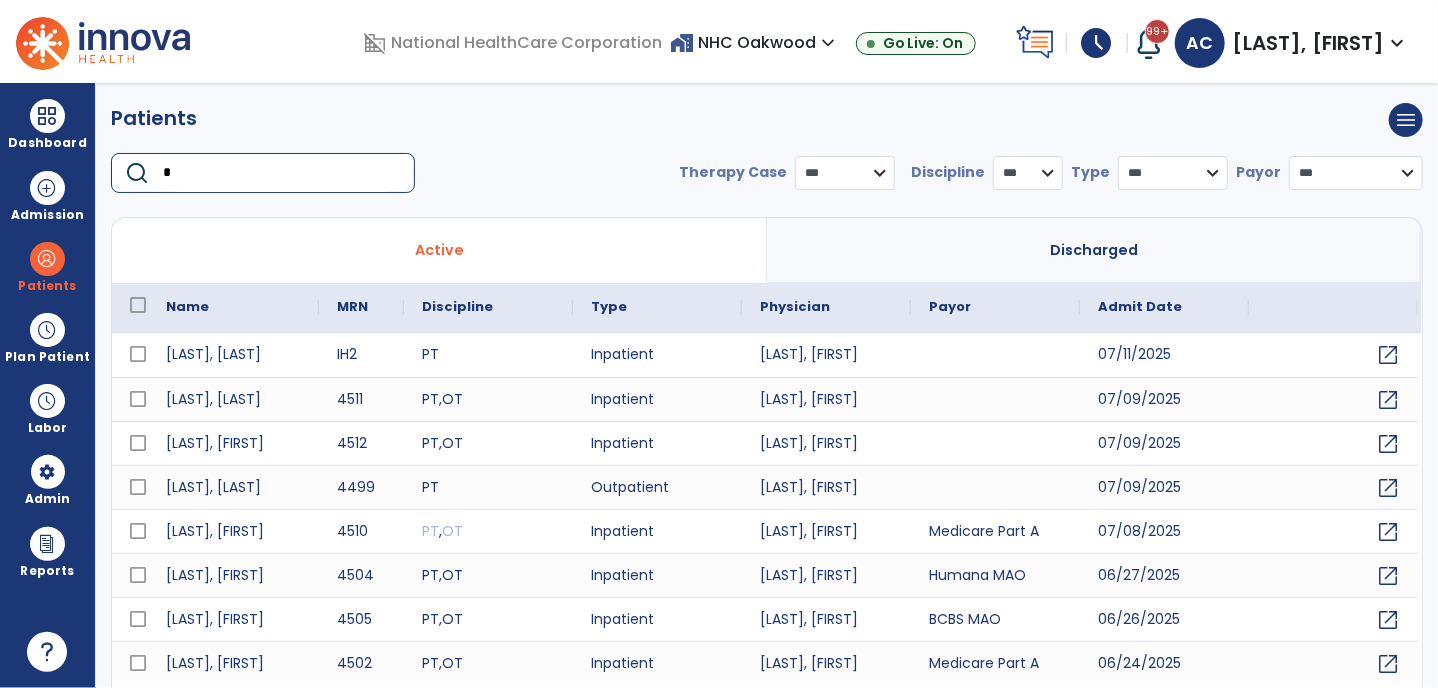 click on "*" at bounding box center [282, 173] 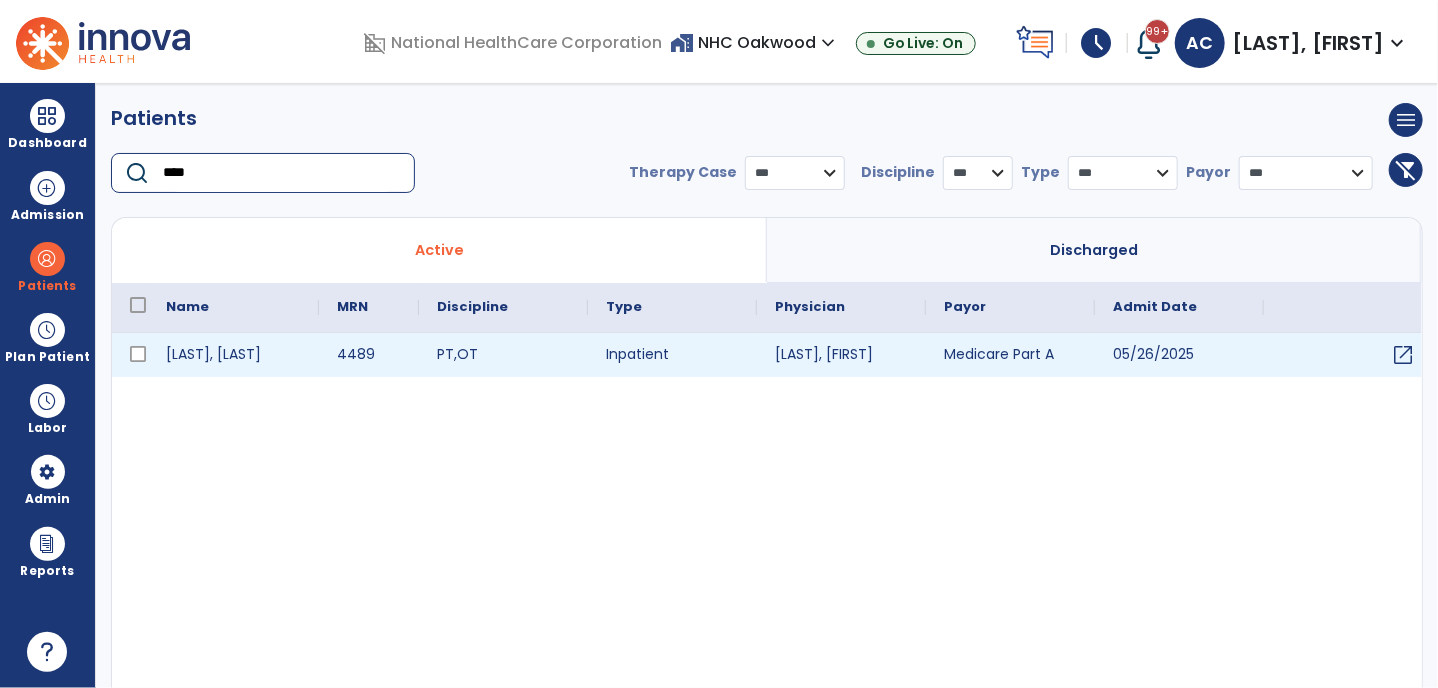 type on "****" 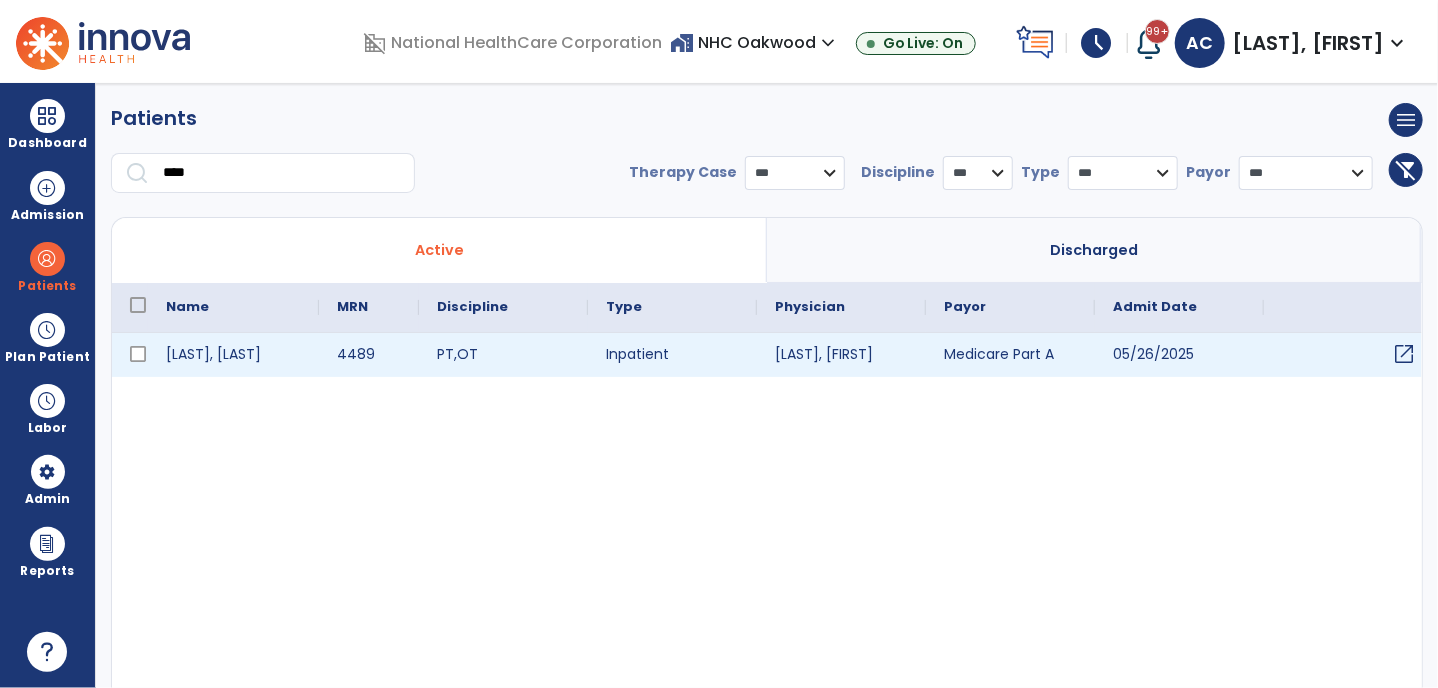 click on "open_in_new" at bounding box center [1404, 354] 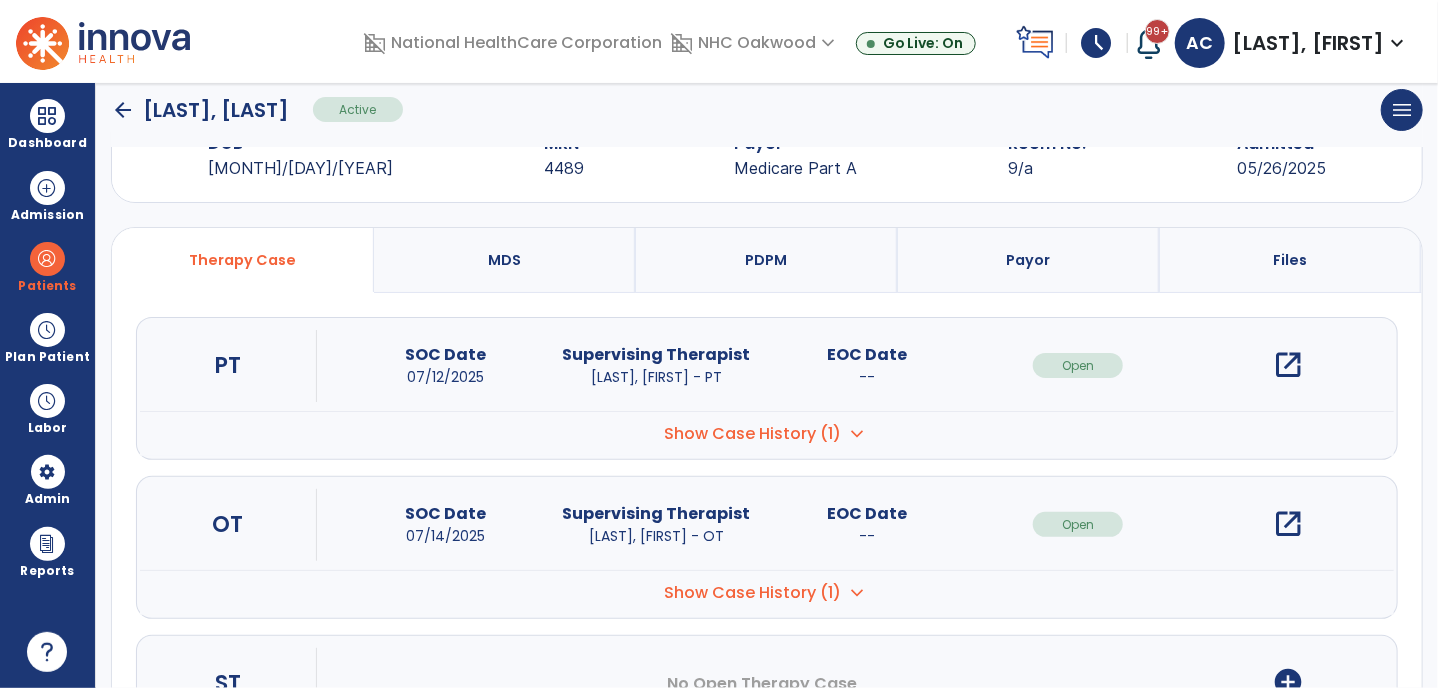 scroll, scrollTop: 159, scrollLeft: 0, axis: vertical 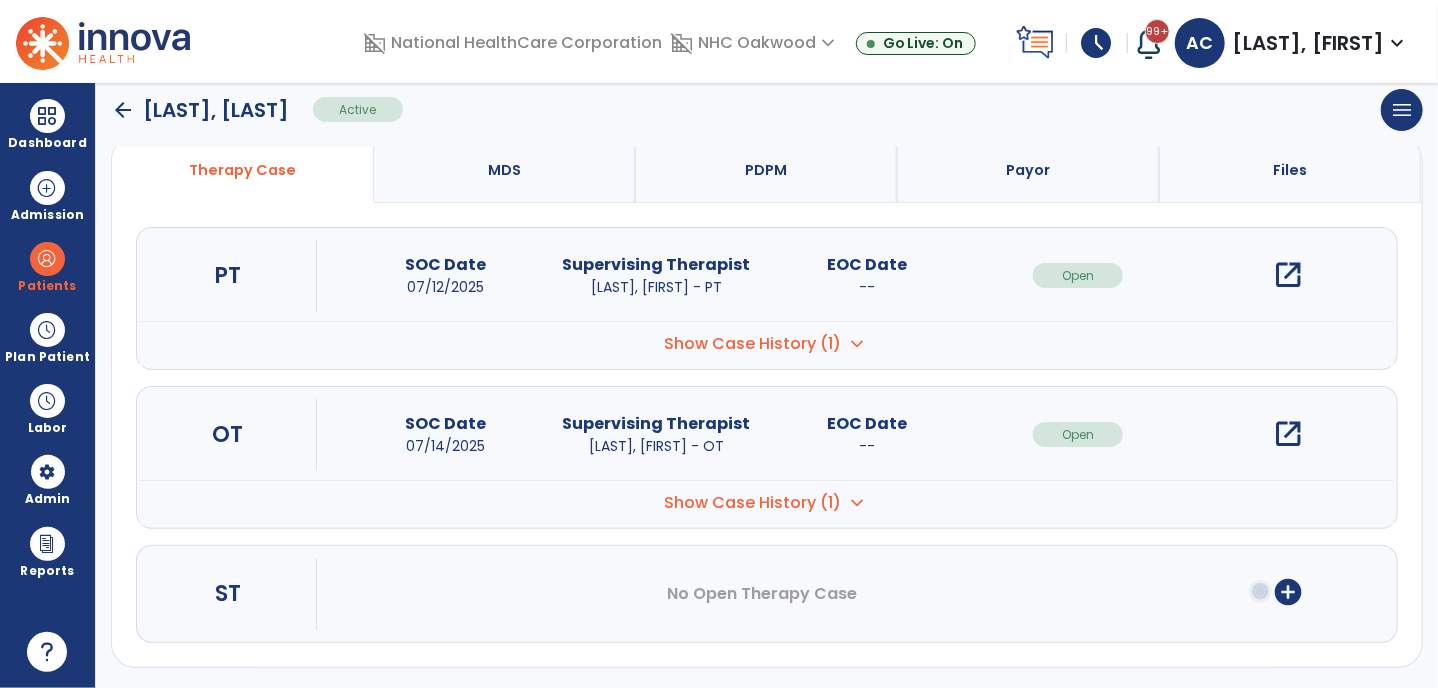 click on "open_in_new" at bounding box center [1289, 434] 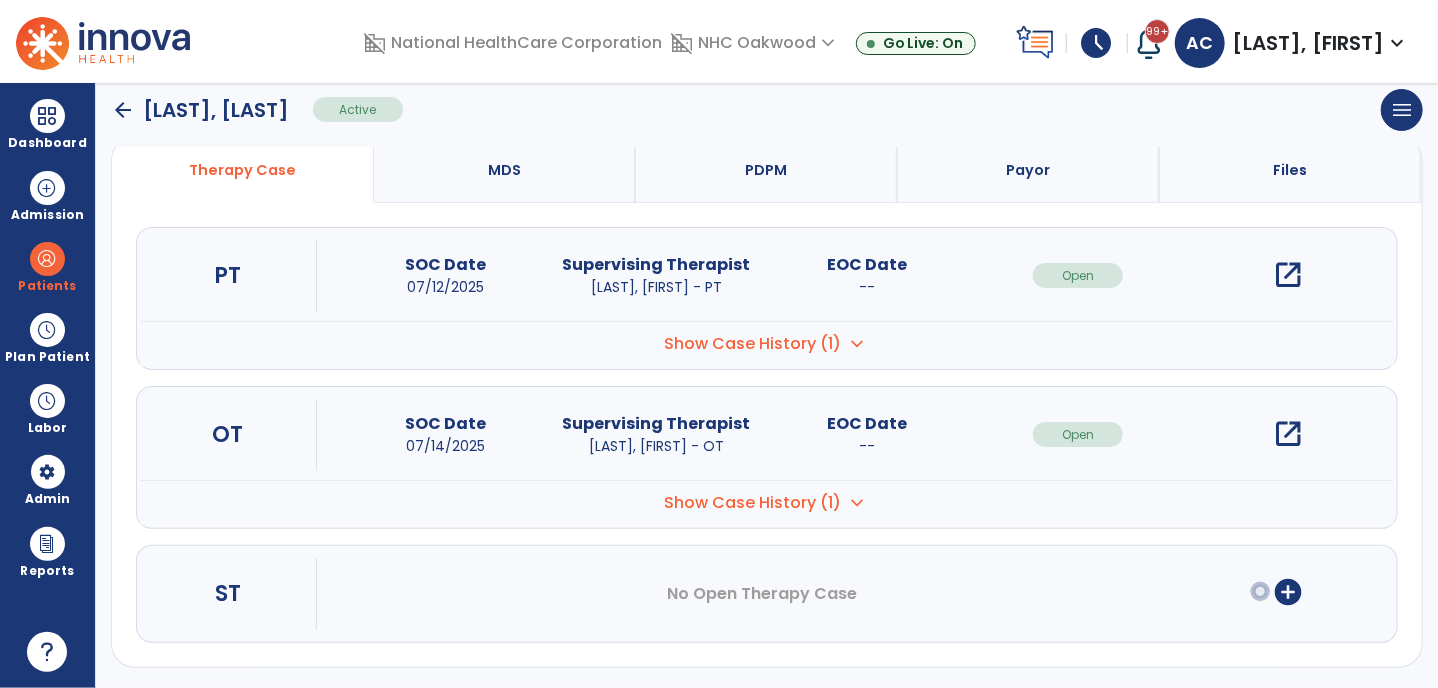 scroll, scrollTop: 0, scrollLeft: 0, axis: both 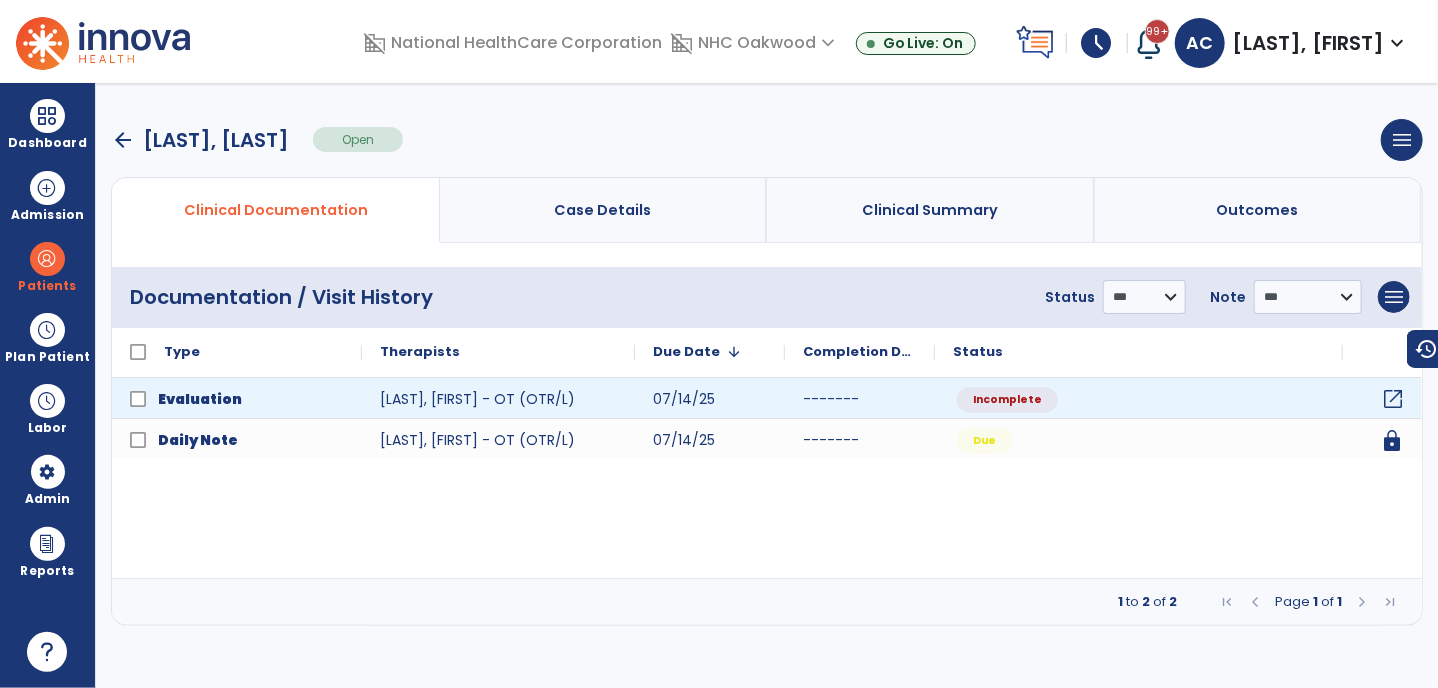 click on "open_in_new" 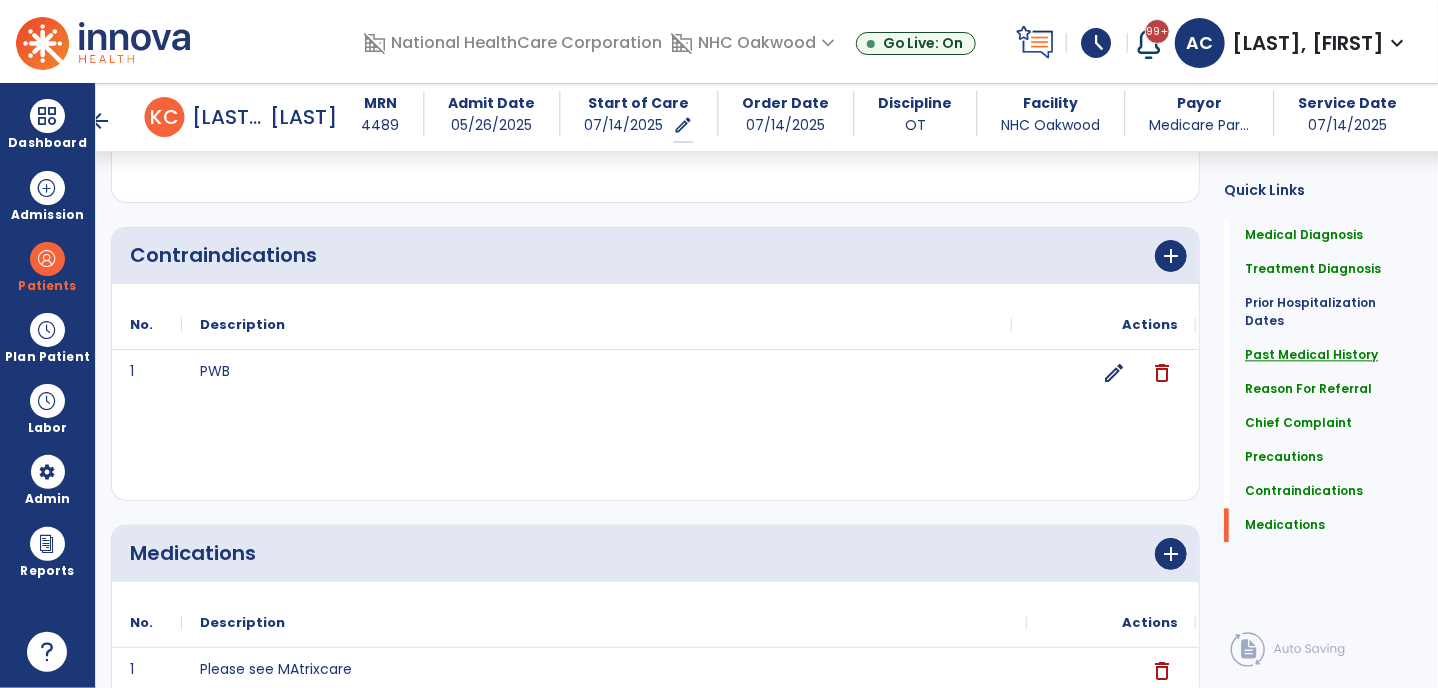scroll, scrollTop: 2275, scrollLeft: 0, axis: vertical 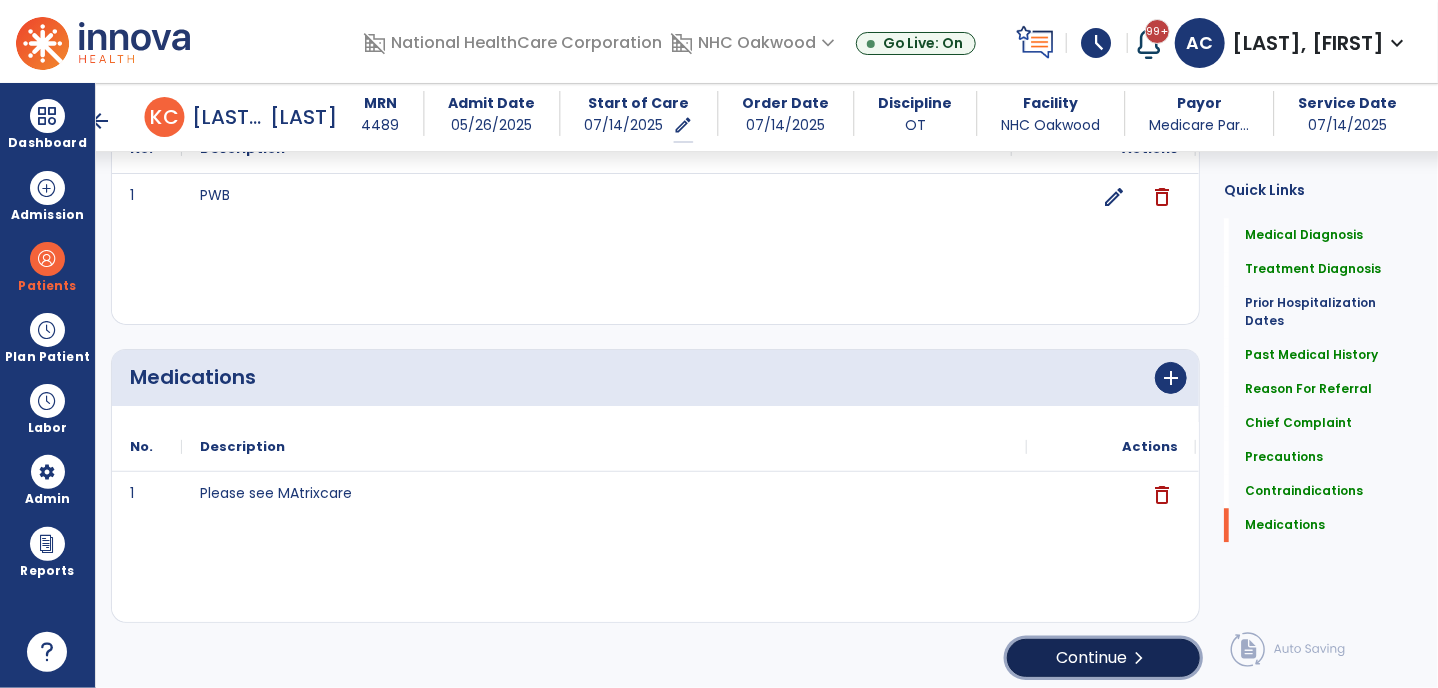 click on "Continue  chevron_right" 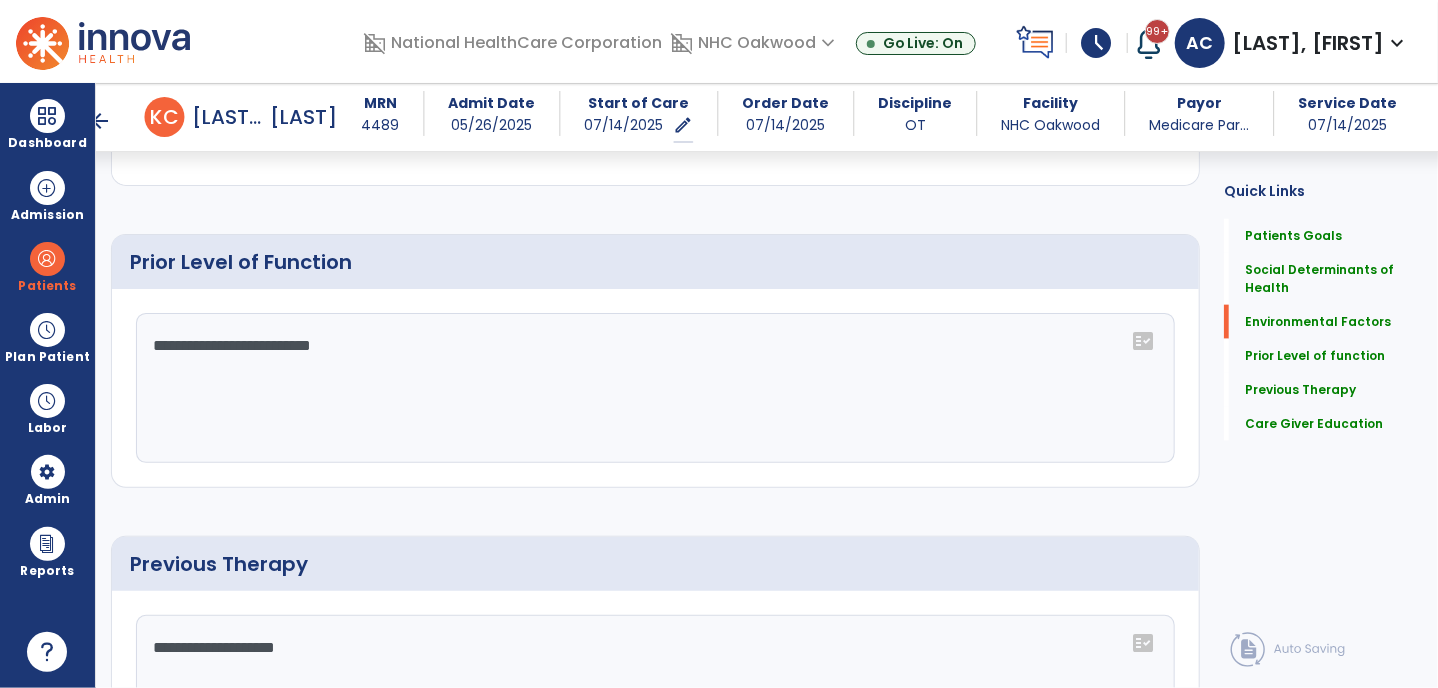 scroll, scrollTop: 1530, scrollLeft: 0, axis: vertical 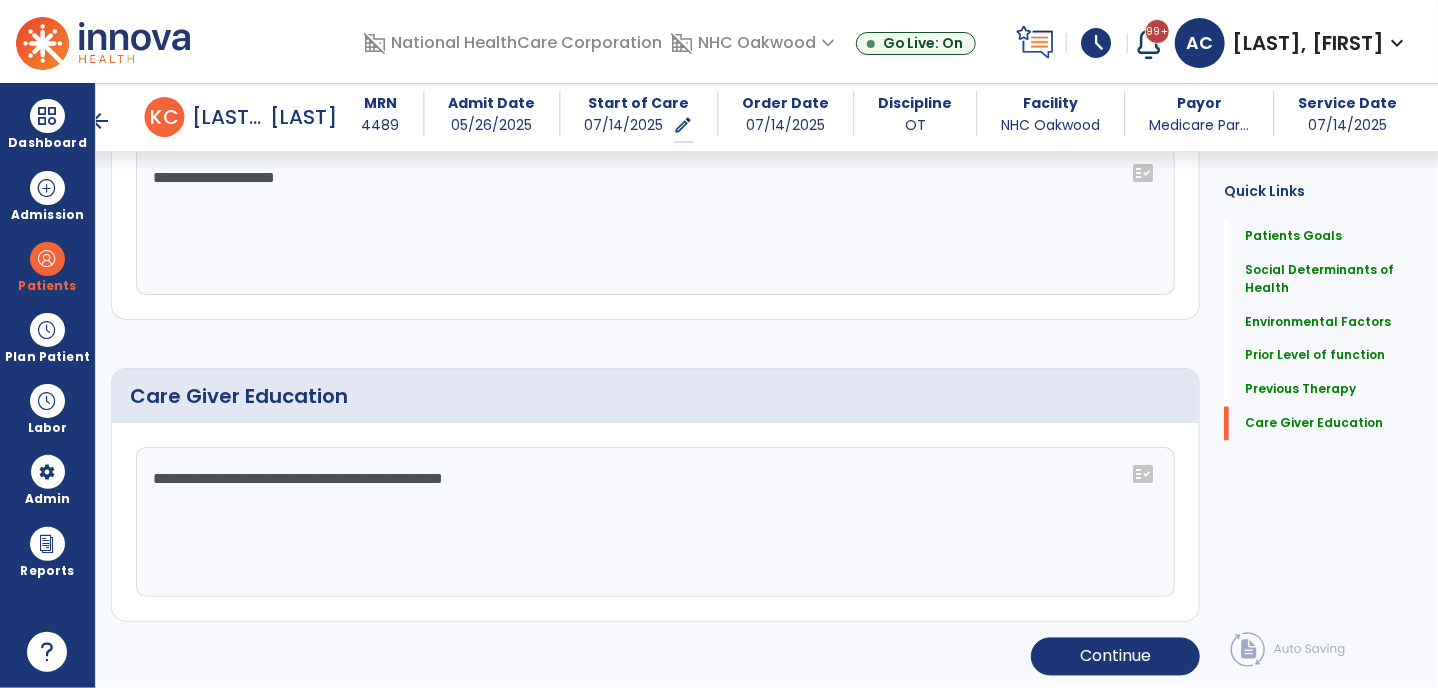 click on "**********" 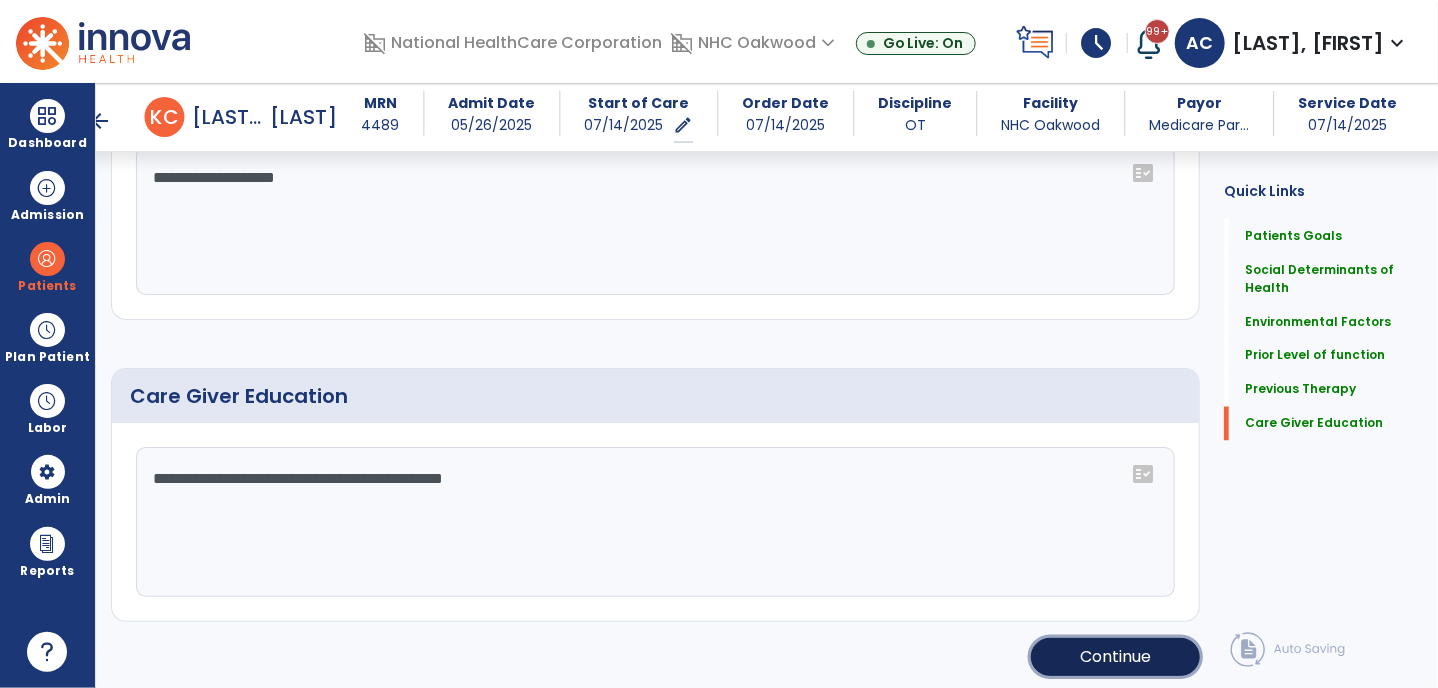 click on "Continue" 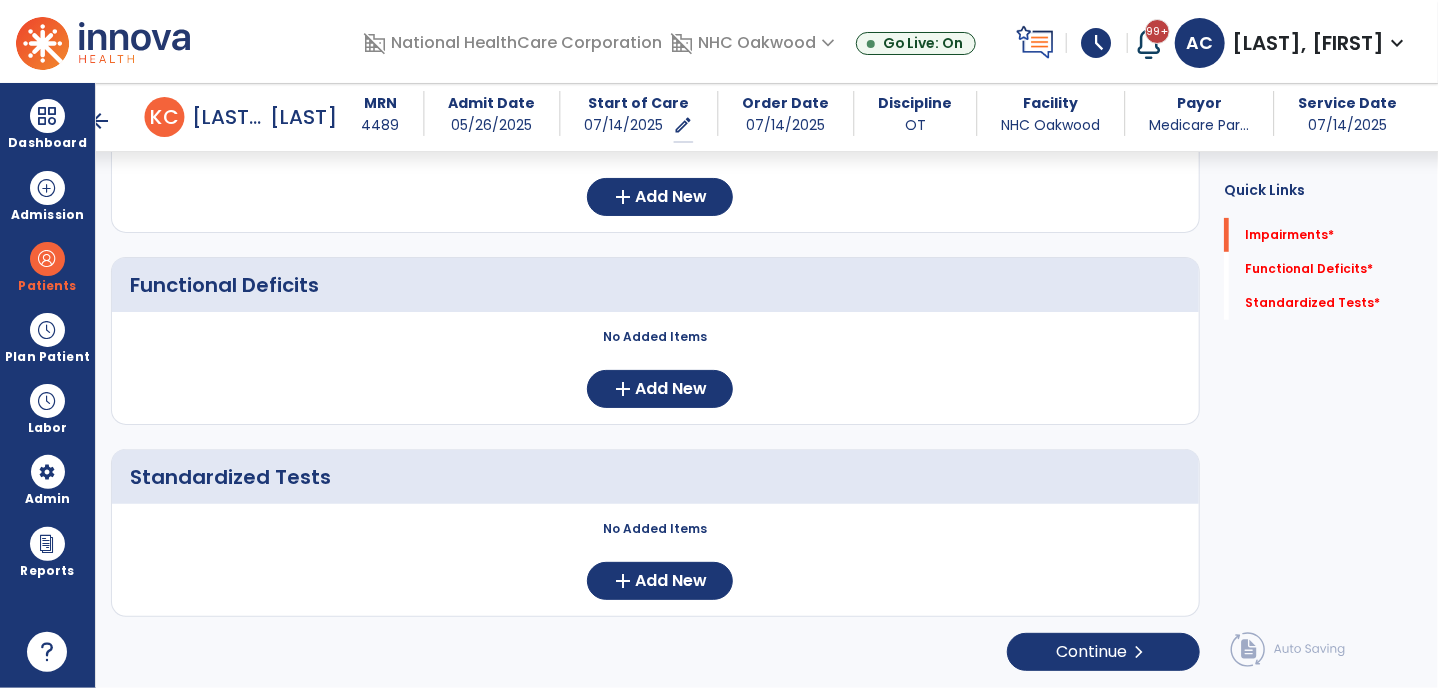 scroll, scrollTop: 259, scrollLeft: 0, axis: vertical 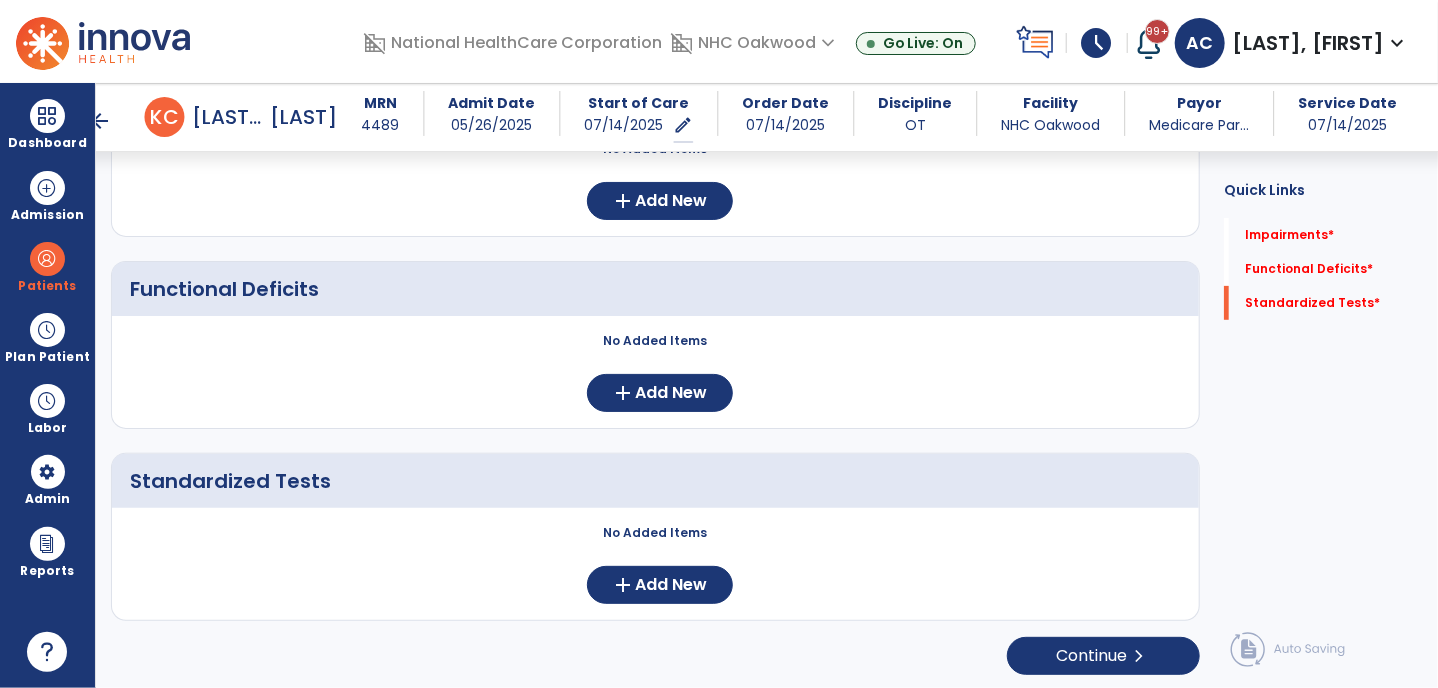 drag, startPoint x: 1044, startPoint y: 268, endPoint x: 1327, endPoint y: 392, distance: 308.97412 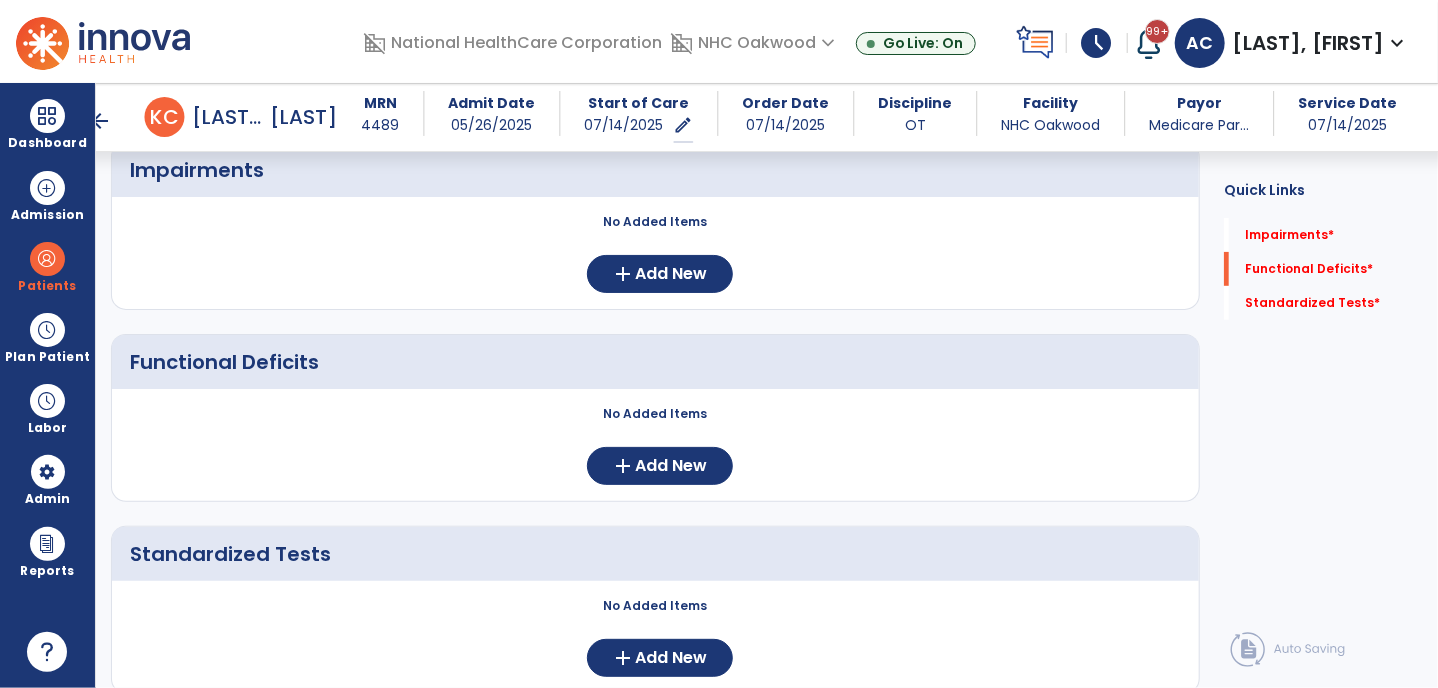 scroll, scrollTop: 187, scrollLeft: 0, axis: vertical 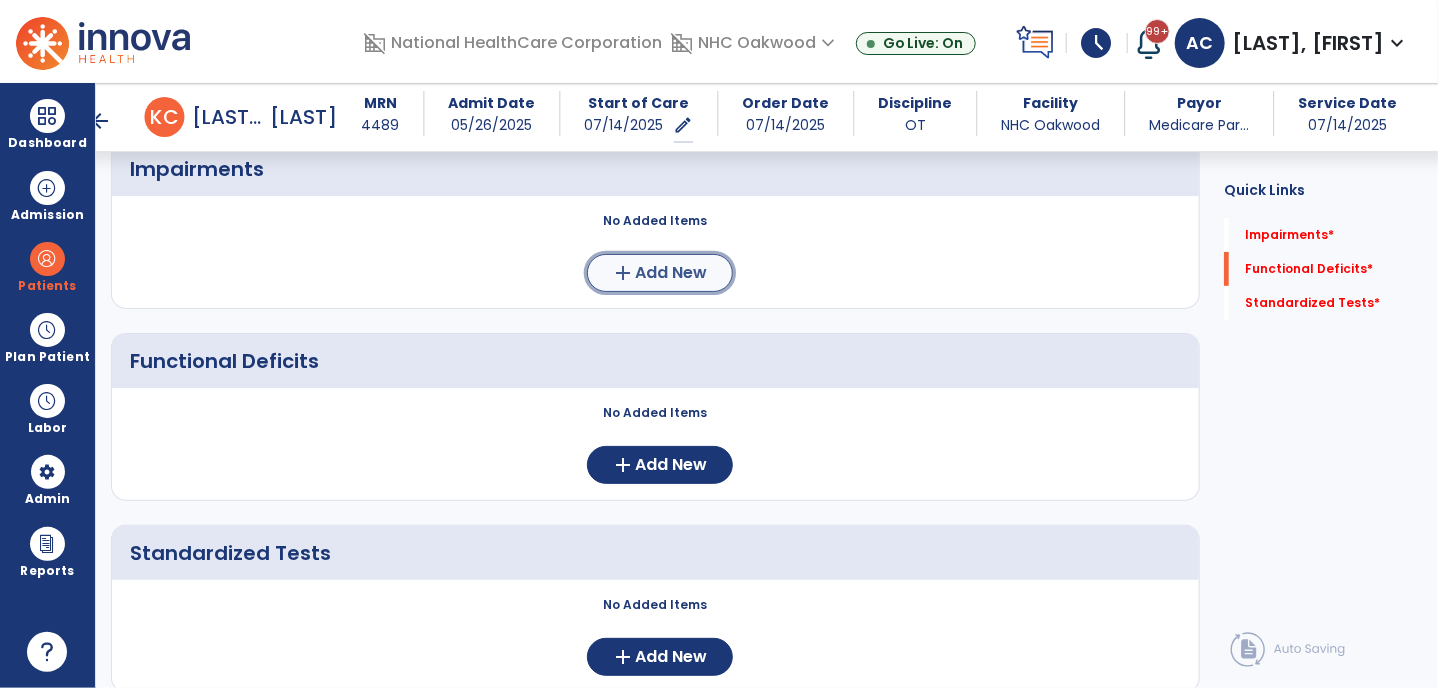 click on "add  Add New" 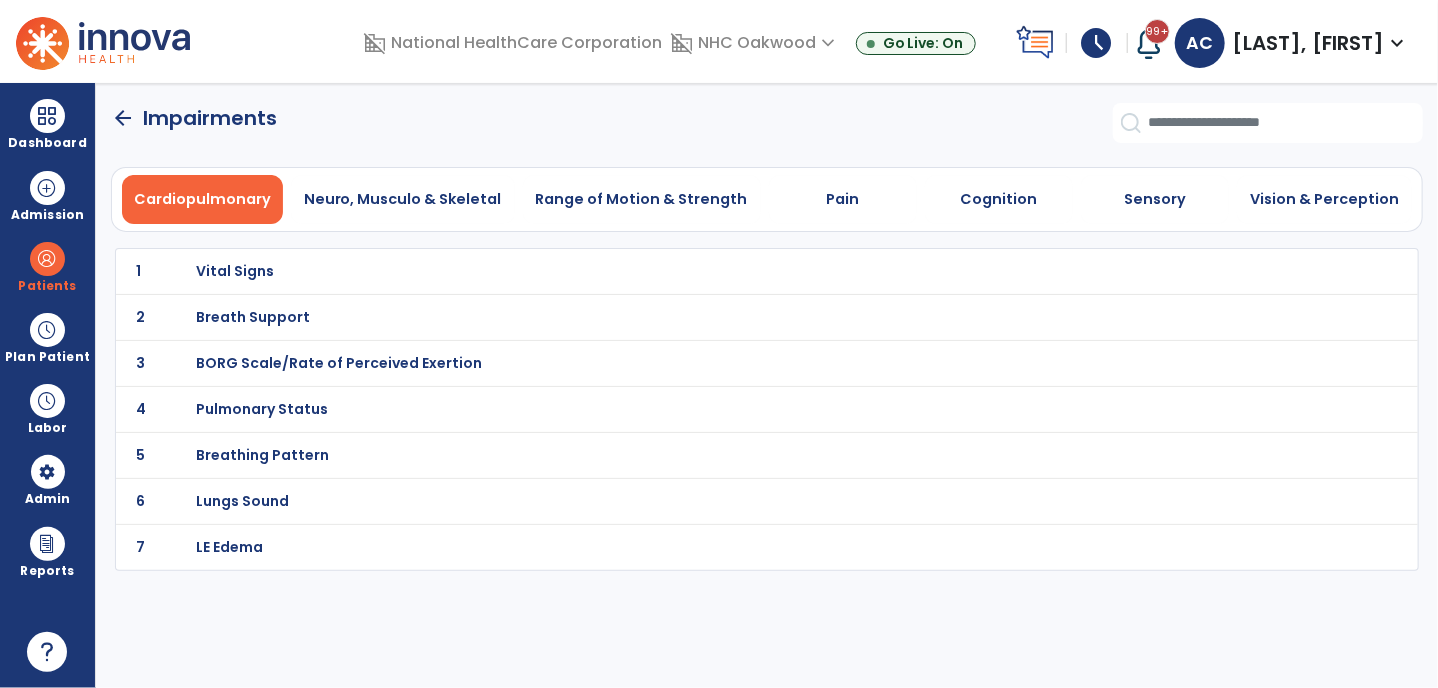 scroll, scrollTop: 0, scrollLeft: 0, axis: both 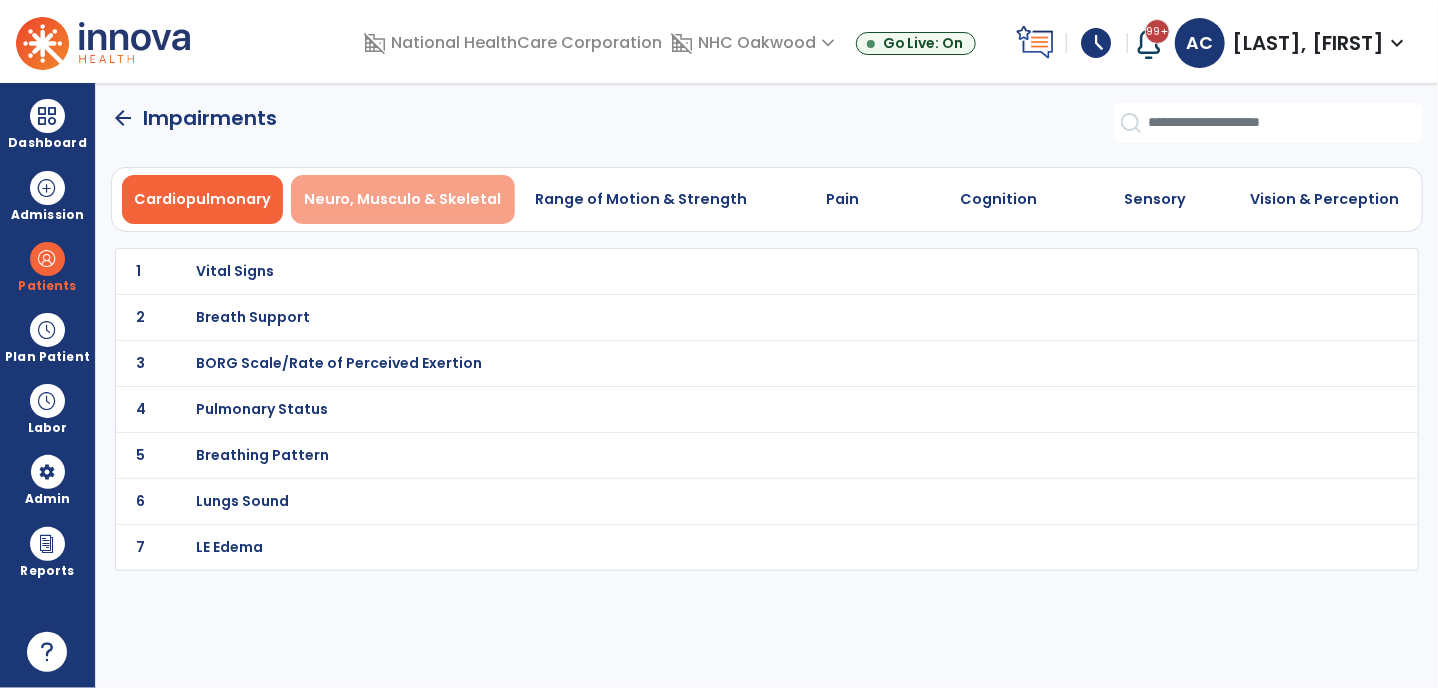 click on "Neuro, Musculo & Skeletal" at bounding box center (403, 199) 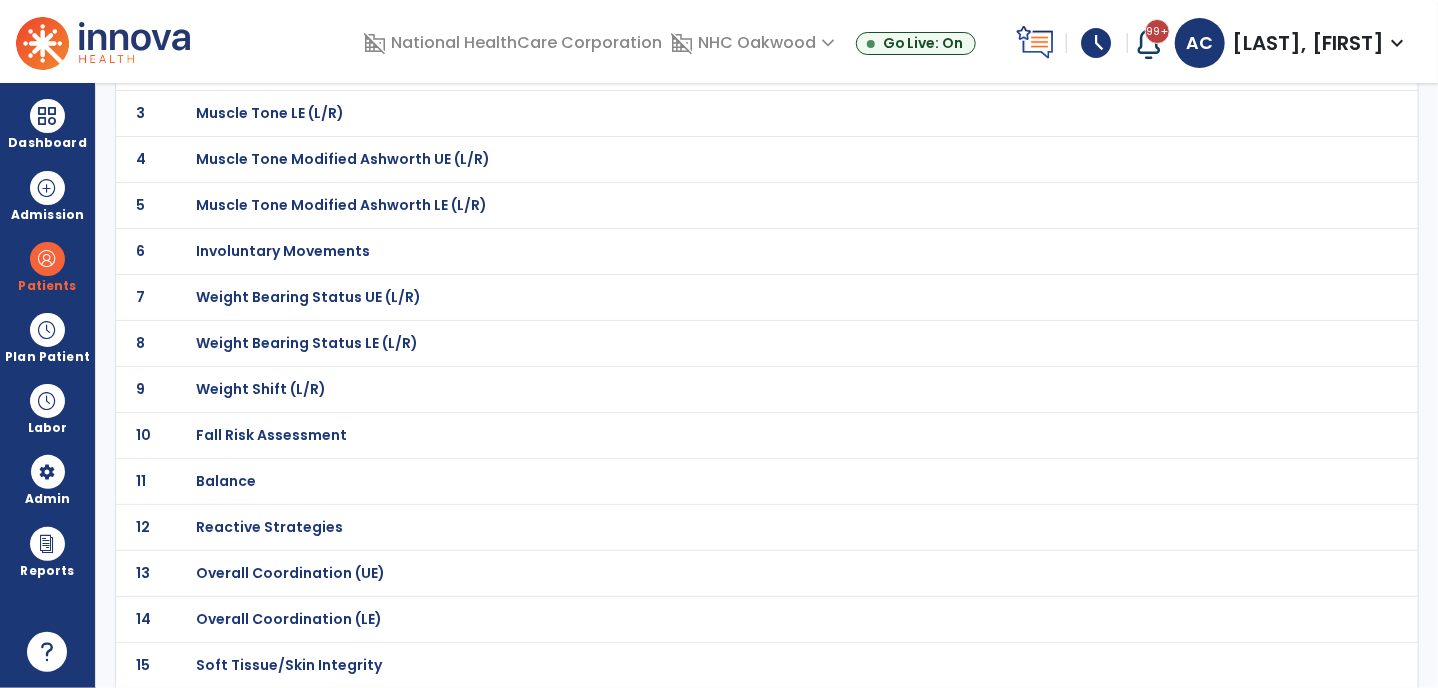 scroll, scrollTop: 256, scrollLeft: 0, axis: vertical 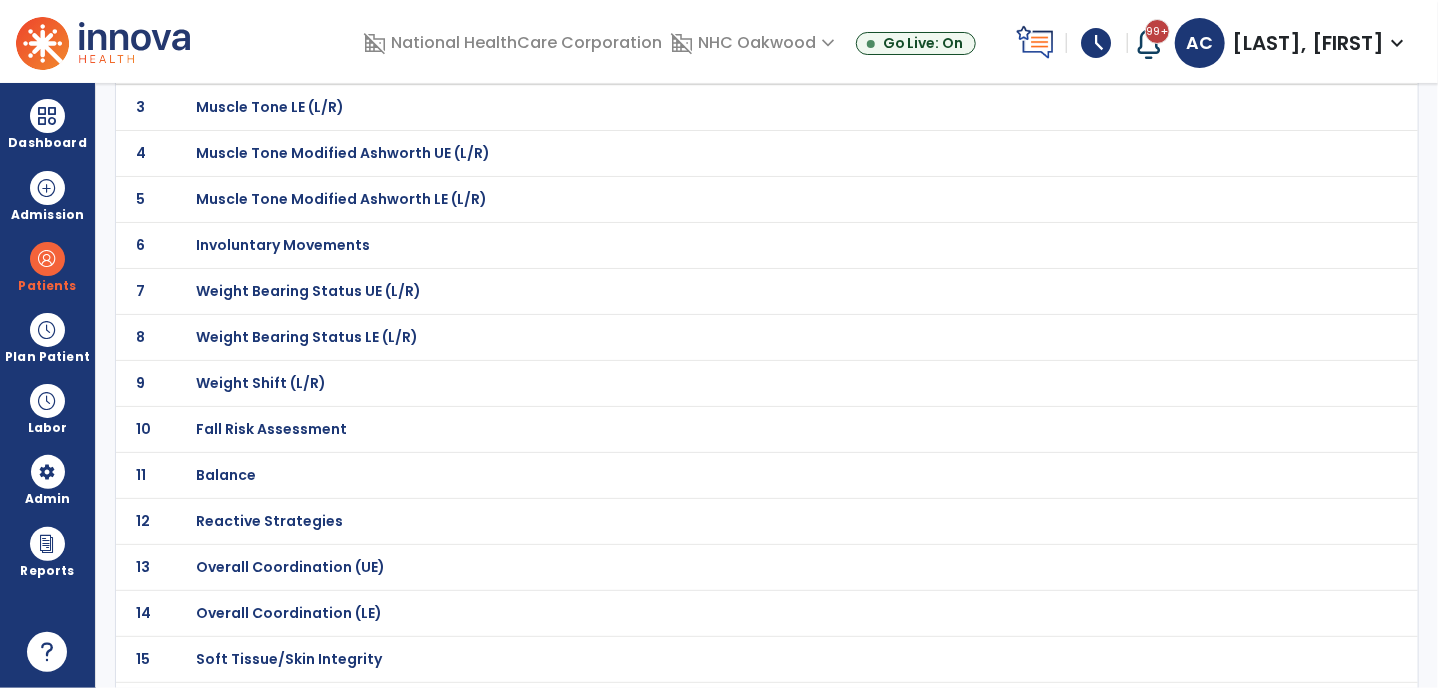 click on "Fall Risk Assessment" at bounding box center (267, 15) 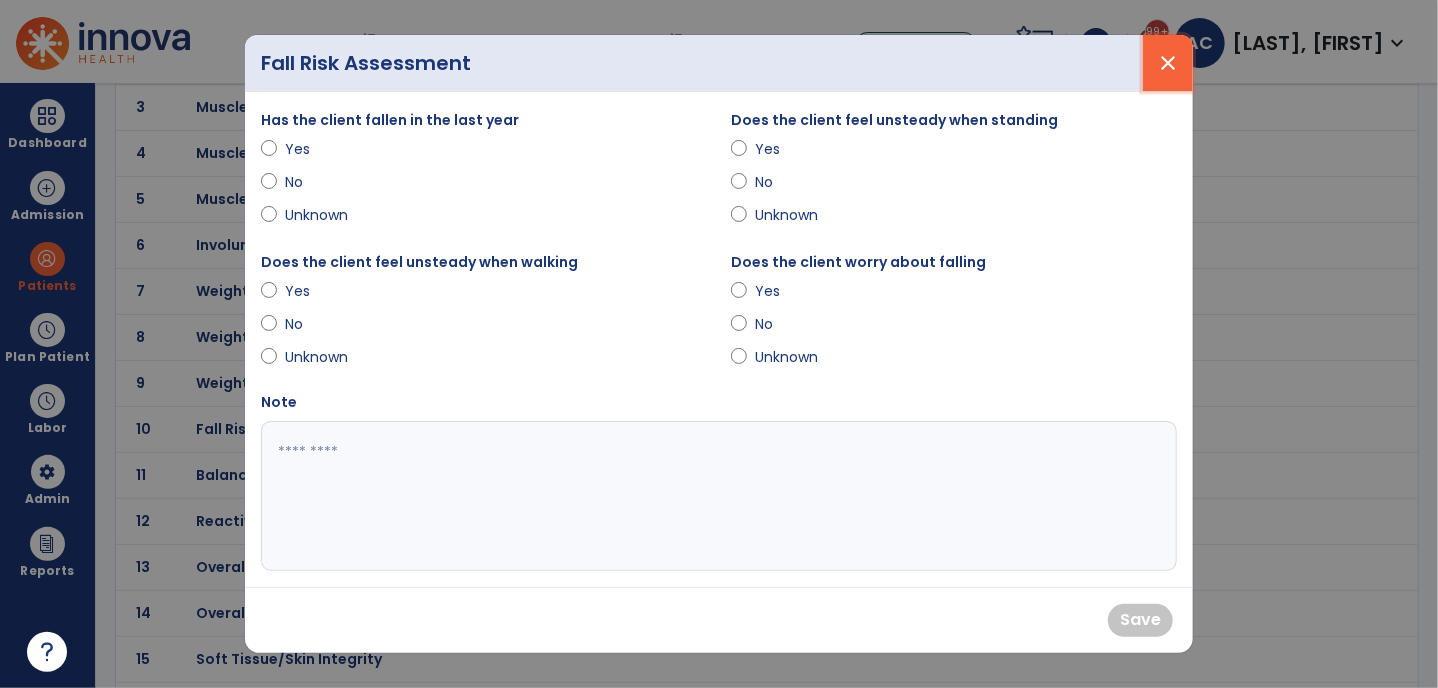 click on "close" at bounding box center [1168, 63] 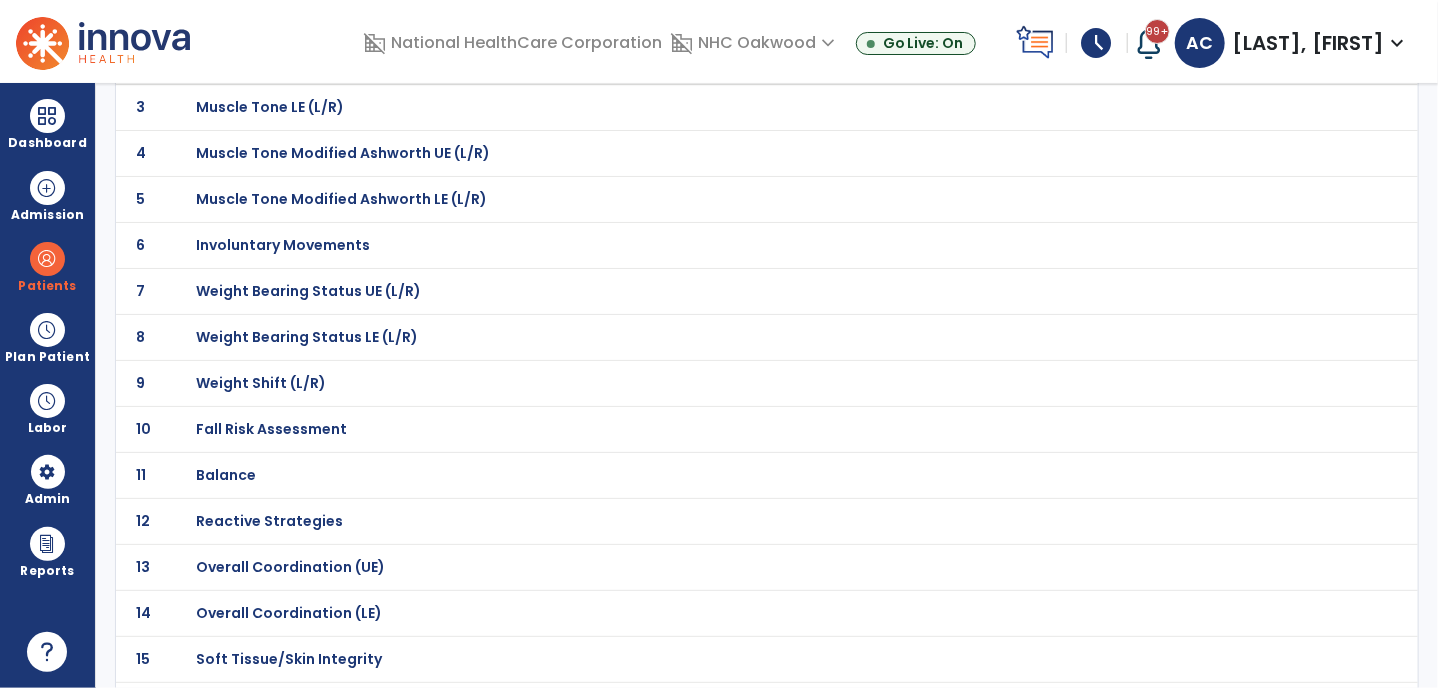 click on "Balance" at bounding box center [267, 15] 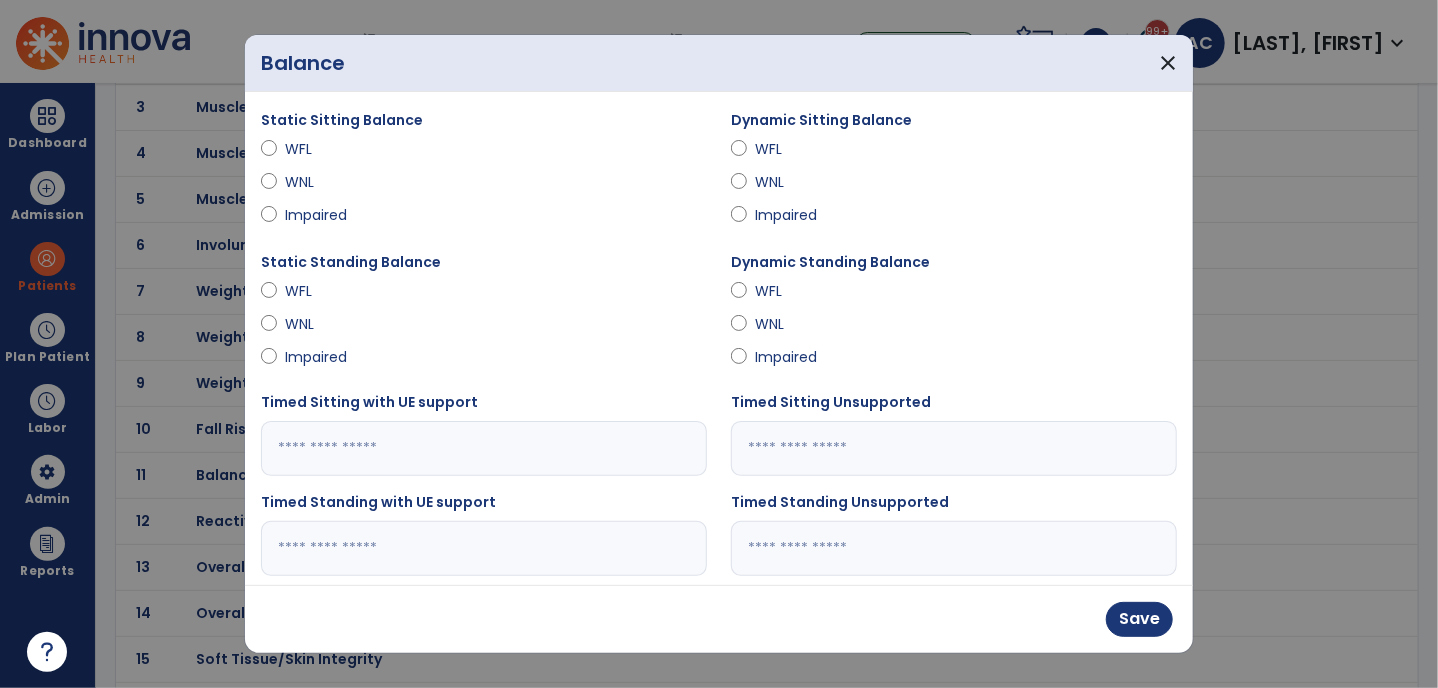click at bounding box center [484, 448] 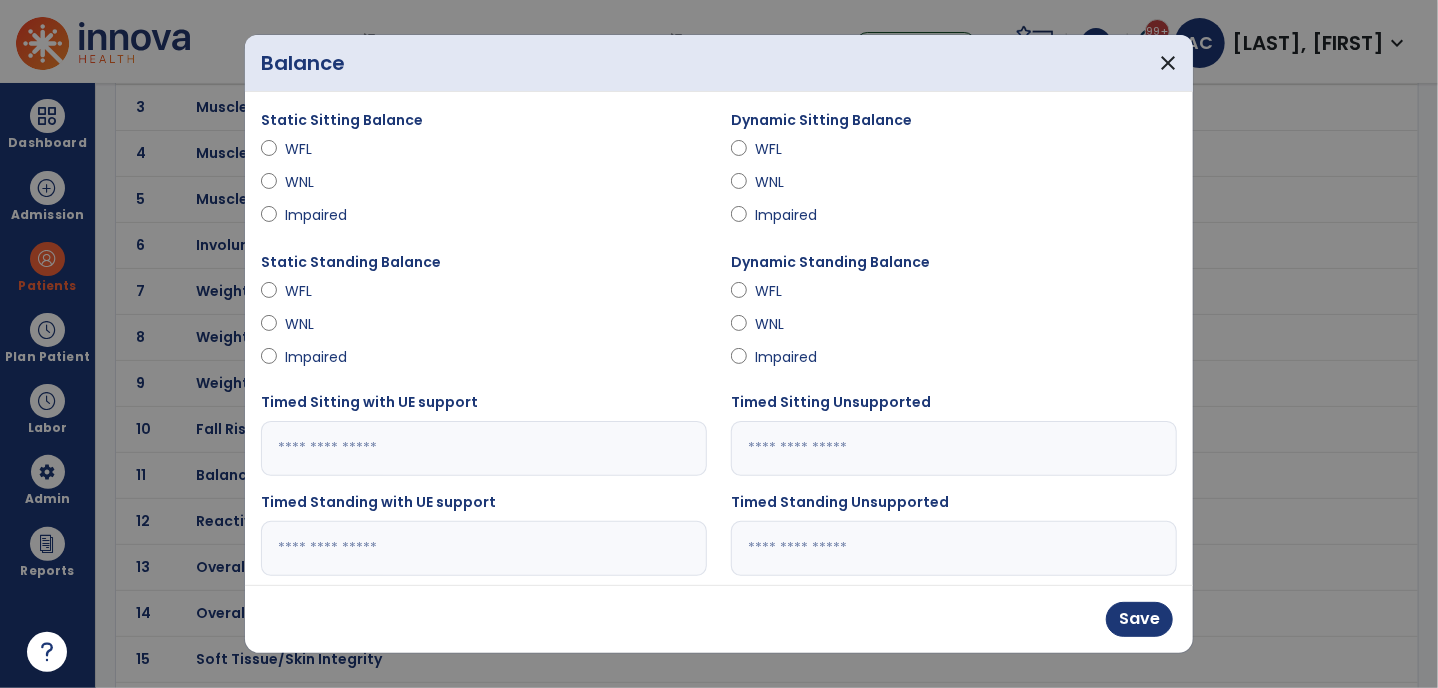 type on "*" 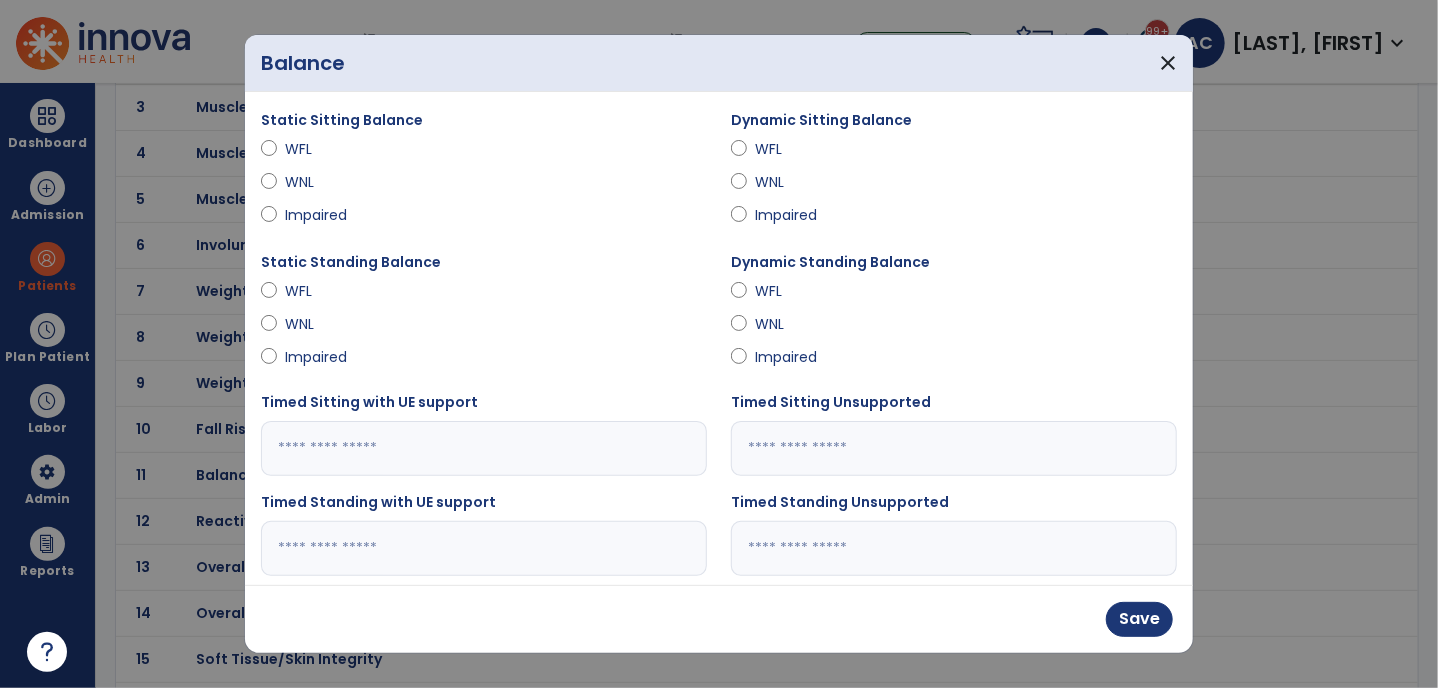 type on "*" 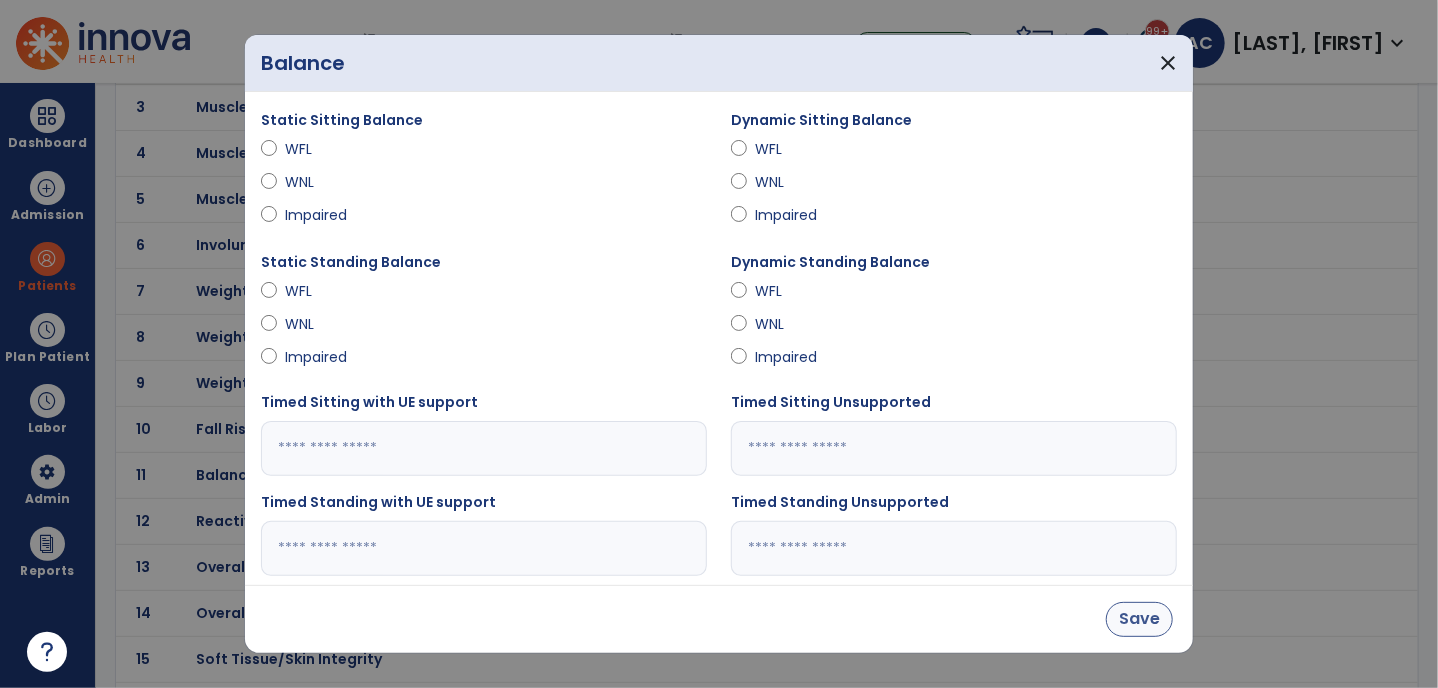 type on "*" 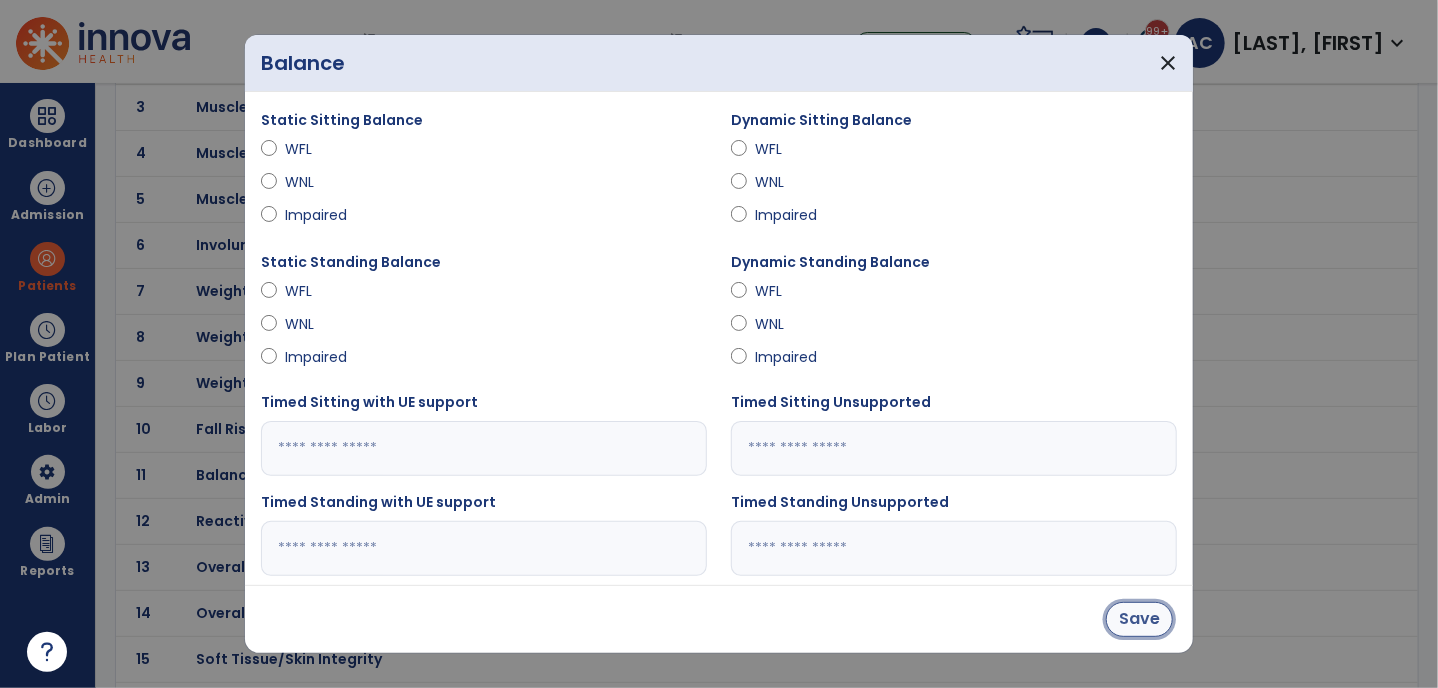 click on "Save" at bounding box center (1139, 619) 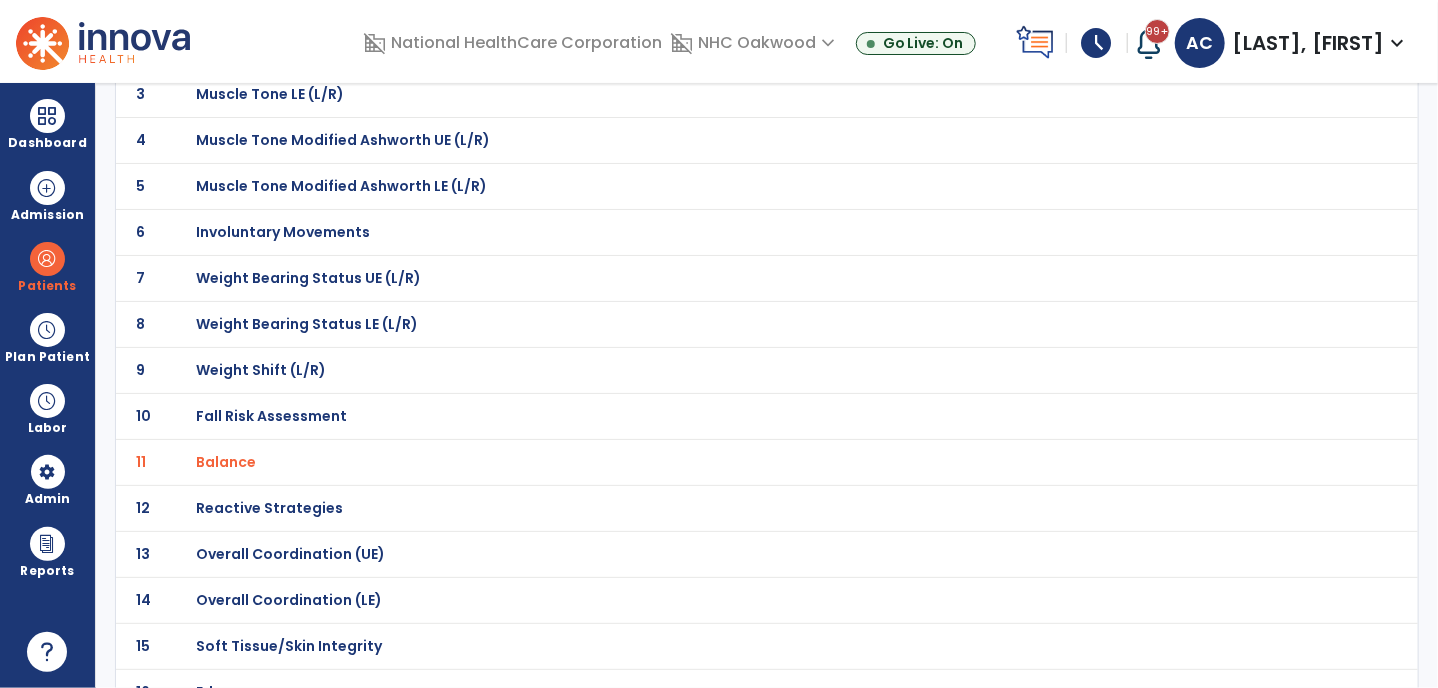 scroll, scrollTop: 0, scrollLeft: 0, axis: both 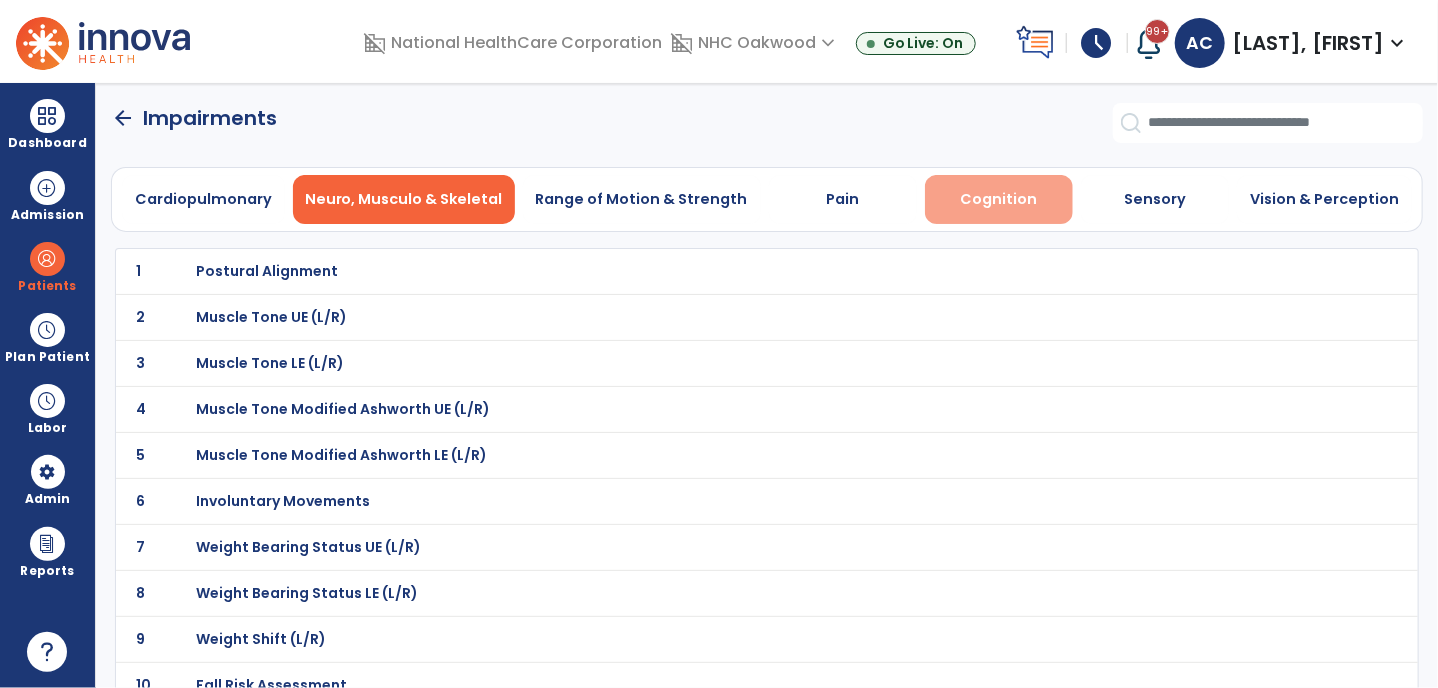 click on "Cognition" at bounding box center [999, 199] 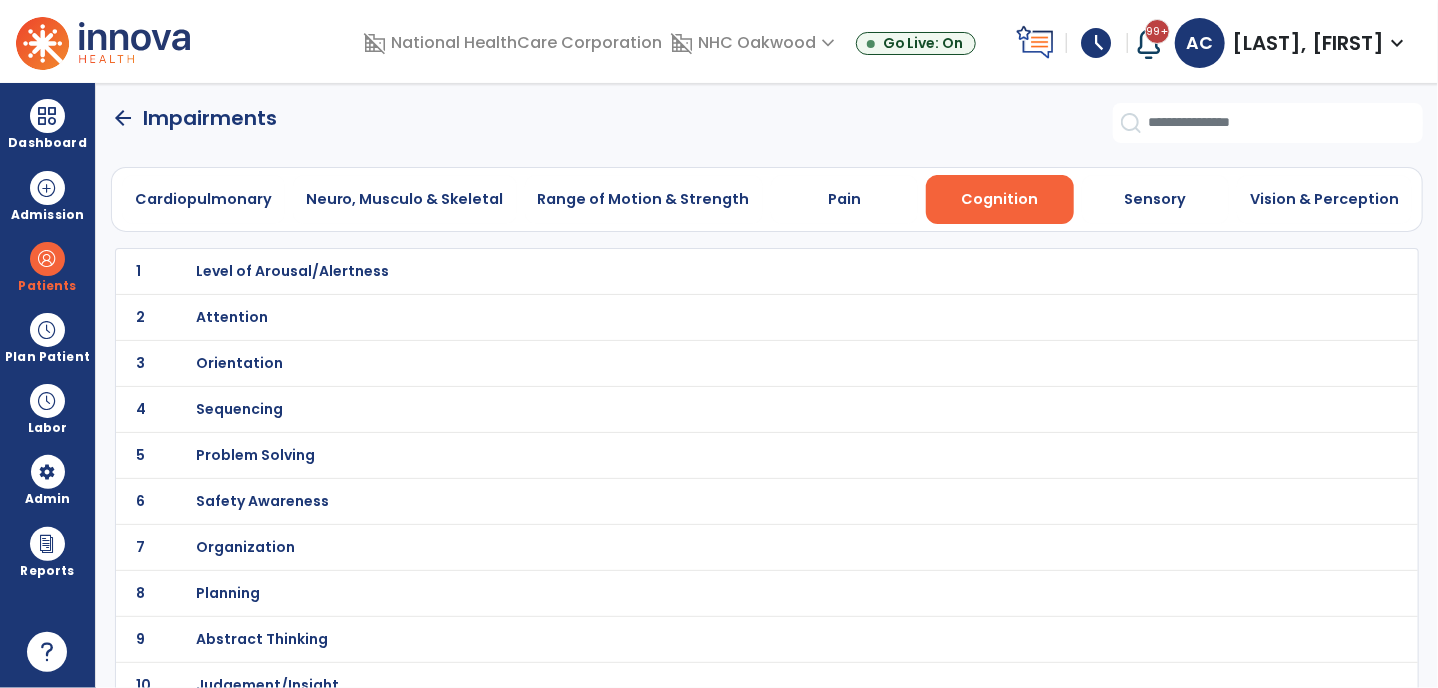 click on "Orientation" at bounding box center [723, 271] 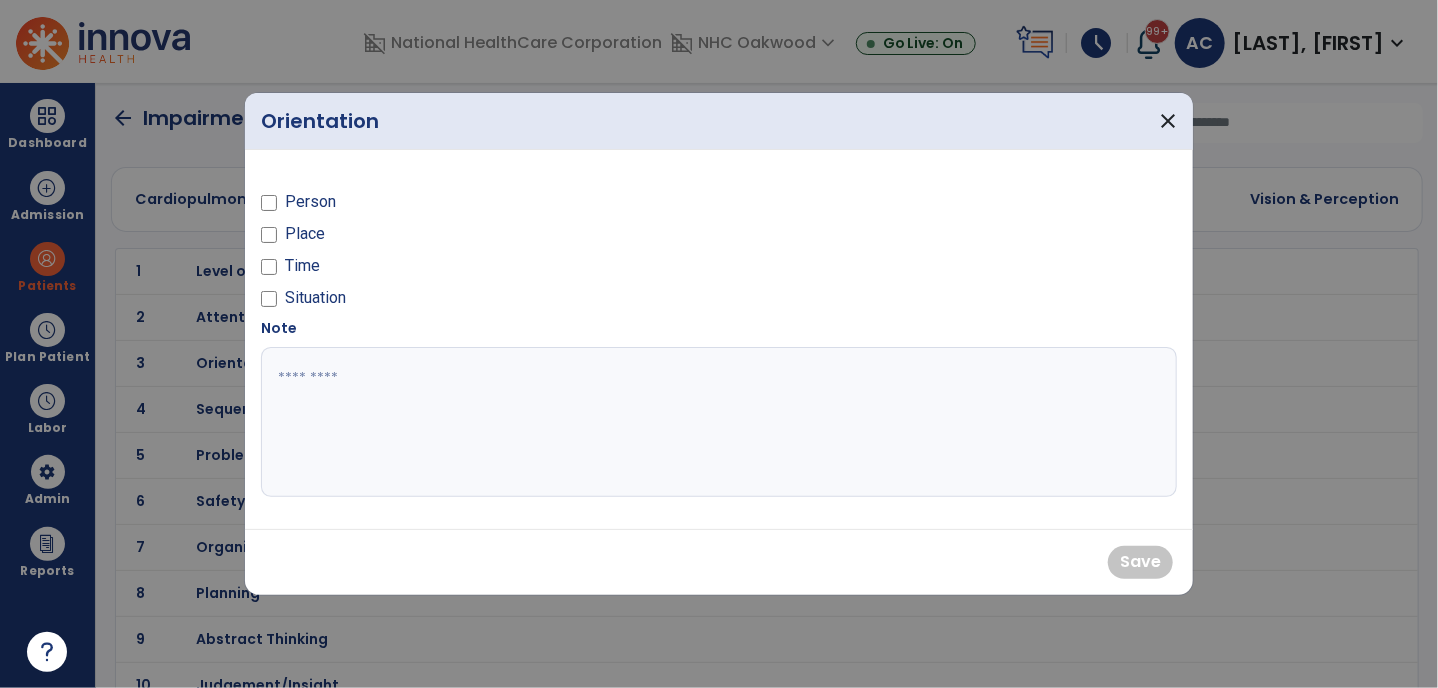 click at bounding box center [269, 206] 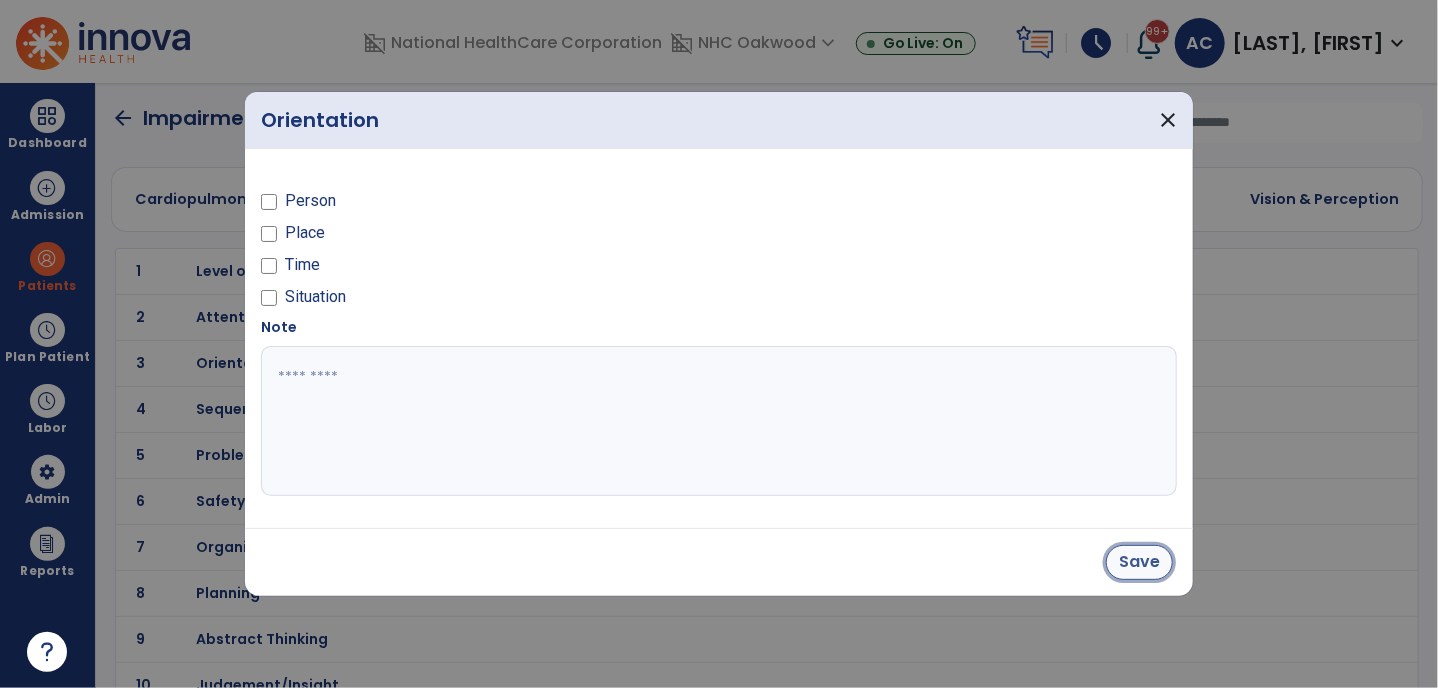 click on "Save" at bounding box center (1139, 562) 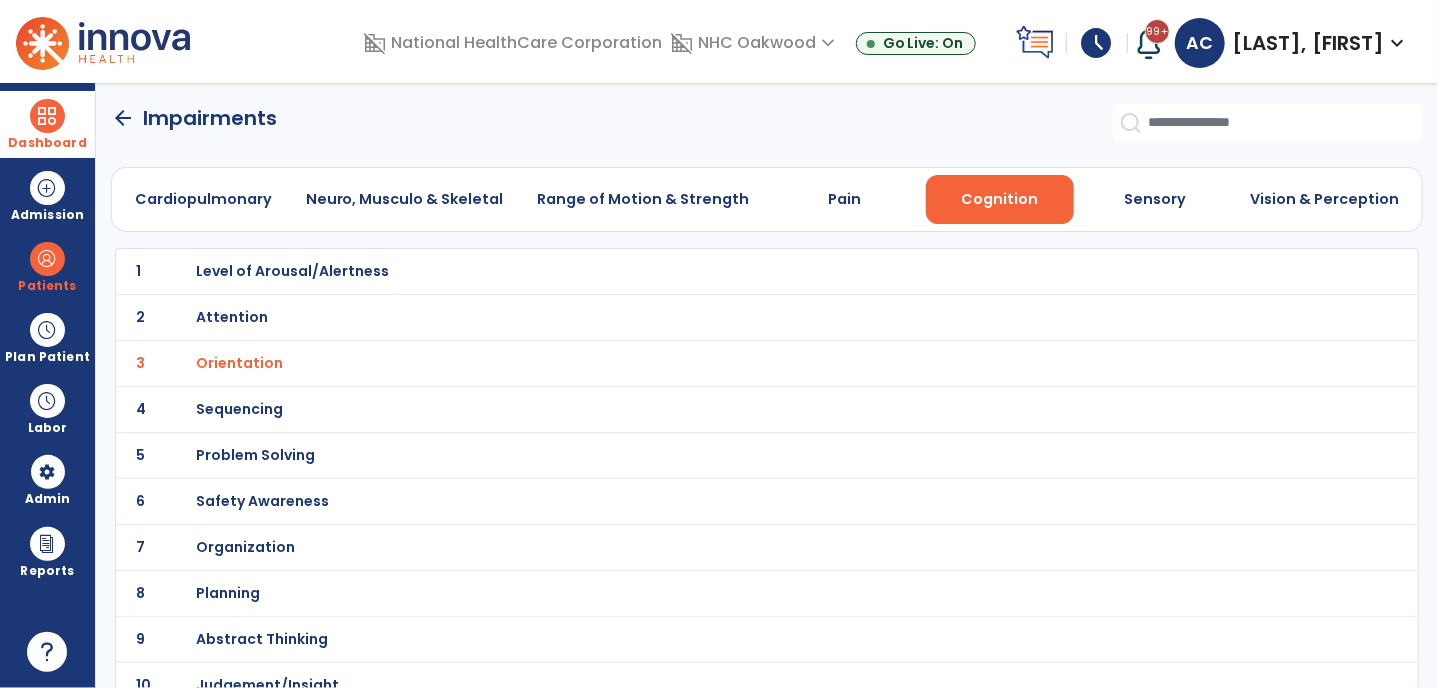 click on "Dashboard  dashboard  Therapist Dashboard  view_quilt  Operations Dashboard" at bounding box center (47, 124) 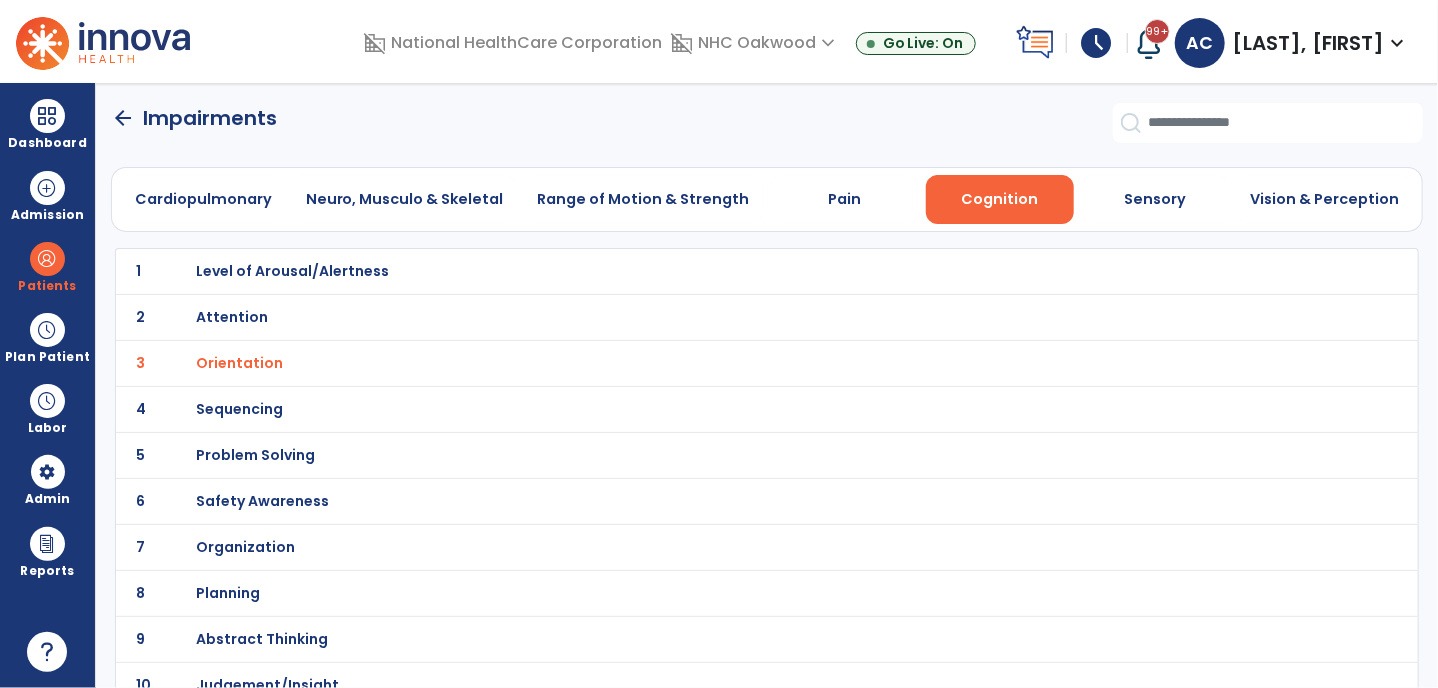 click on "arrow_back" 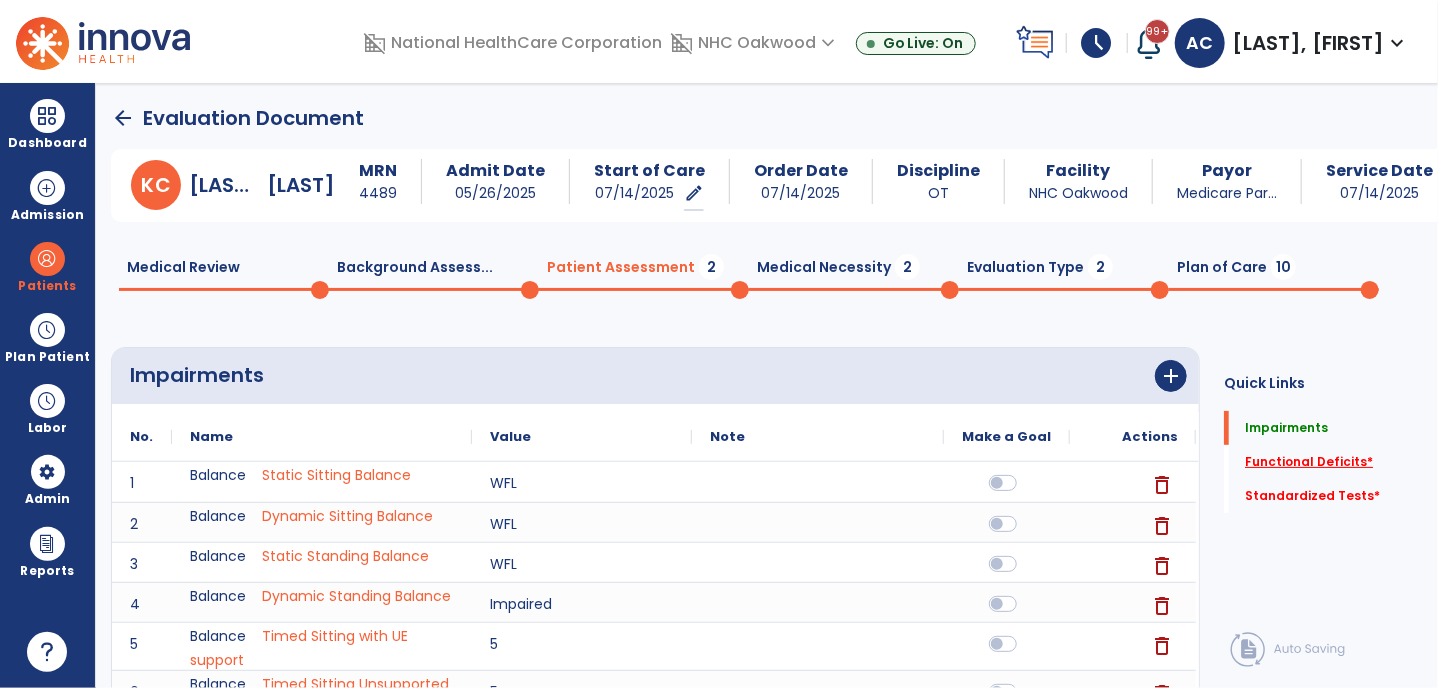 click on "Functional Deficits   *" 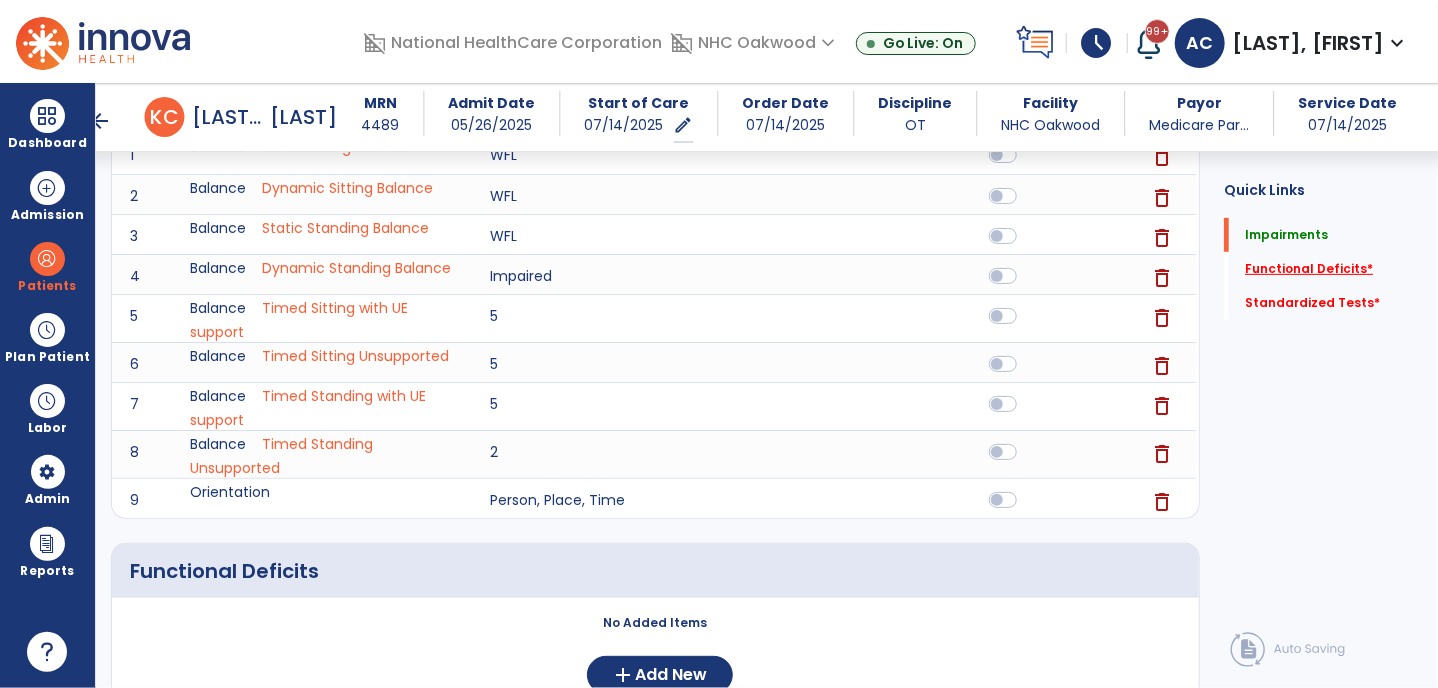 scroll, scrollTop: 569, scrollLeft: 0, axis: vertical 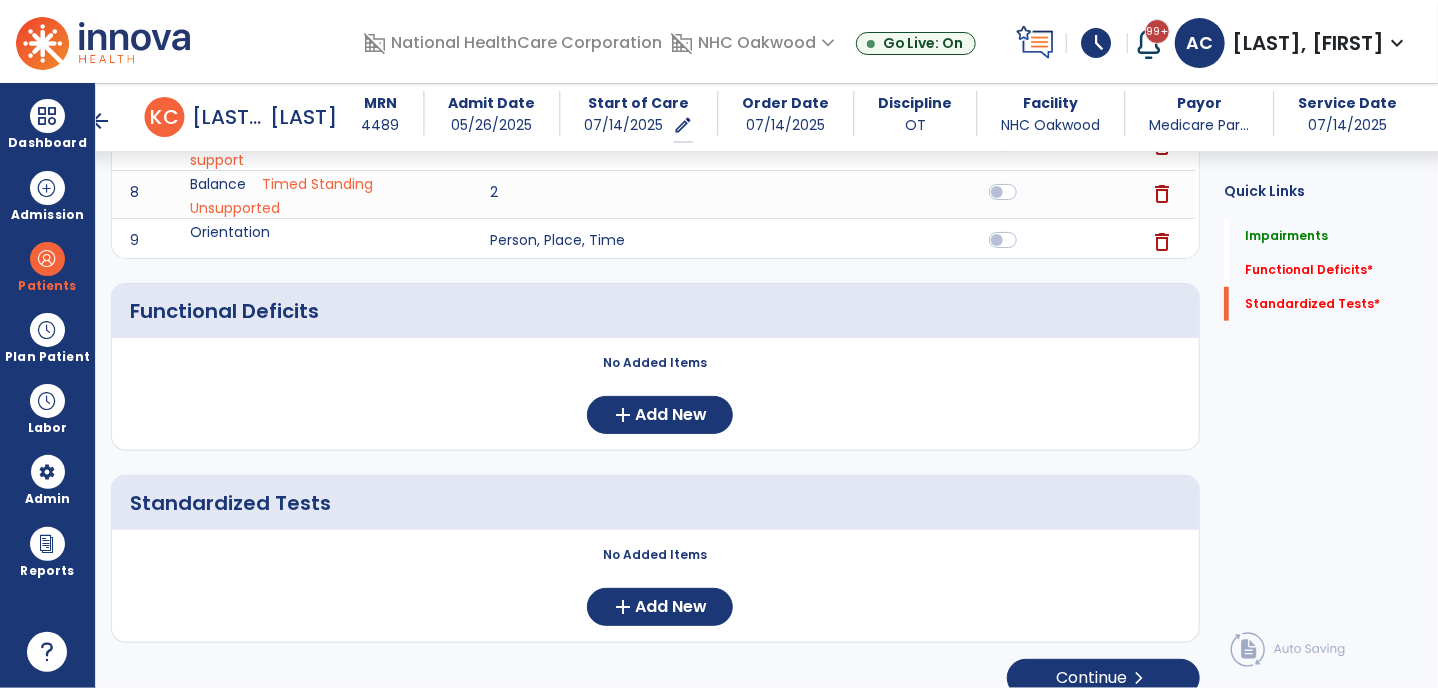 click on "Standardized Tests" 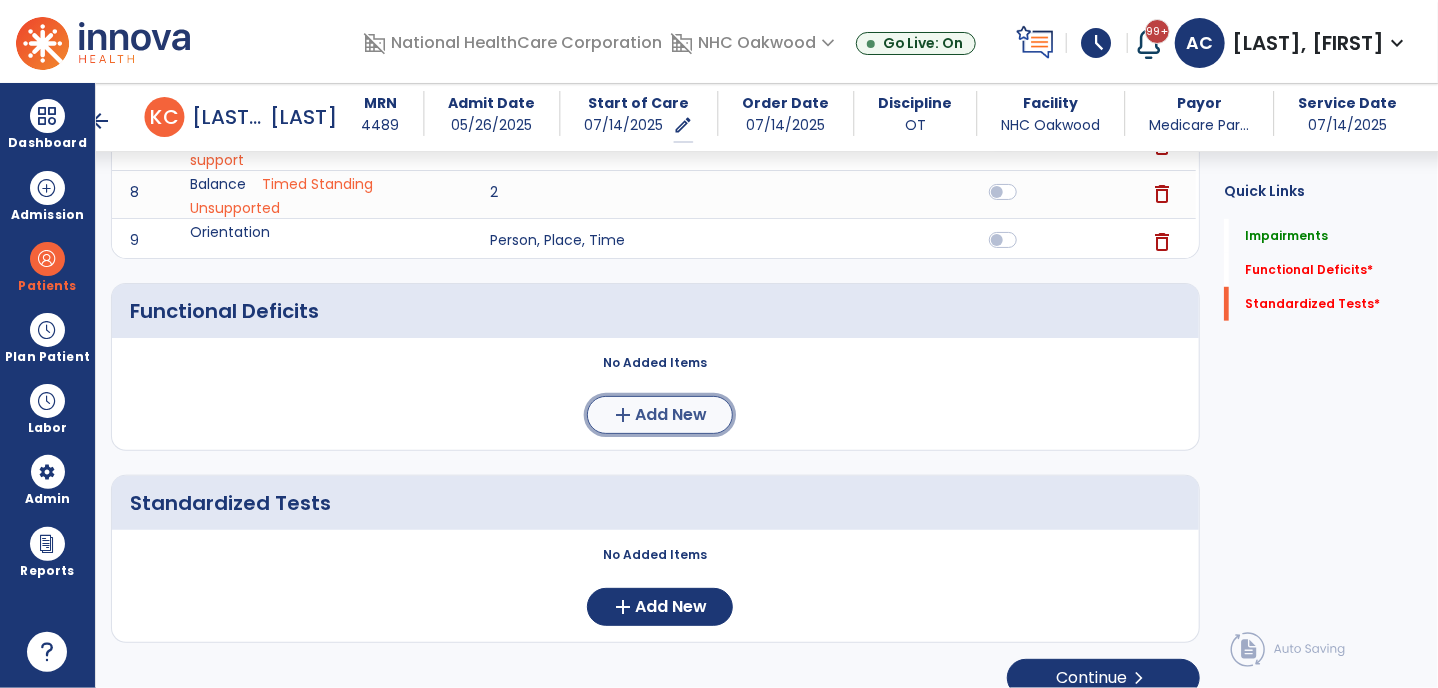 click on "Add New" 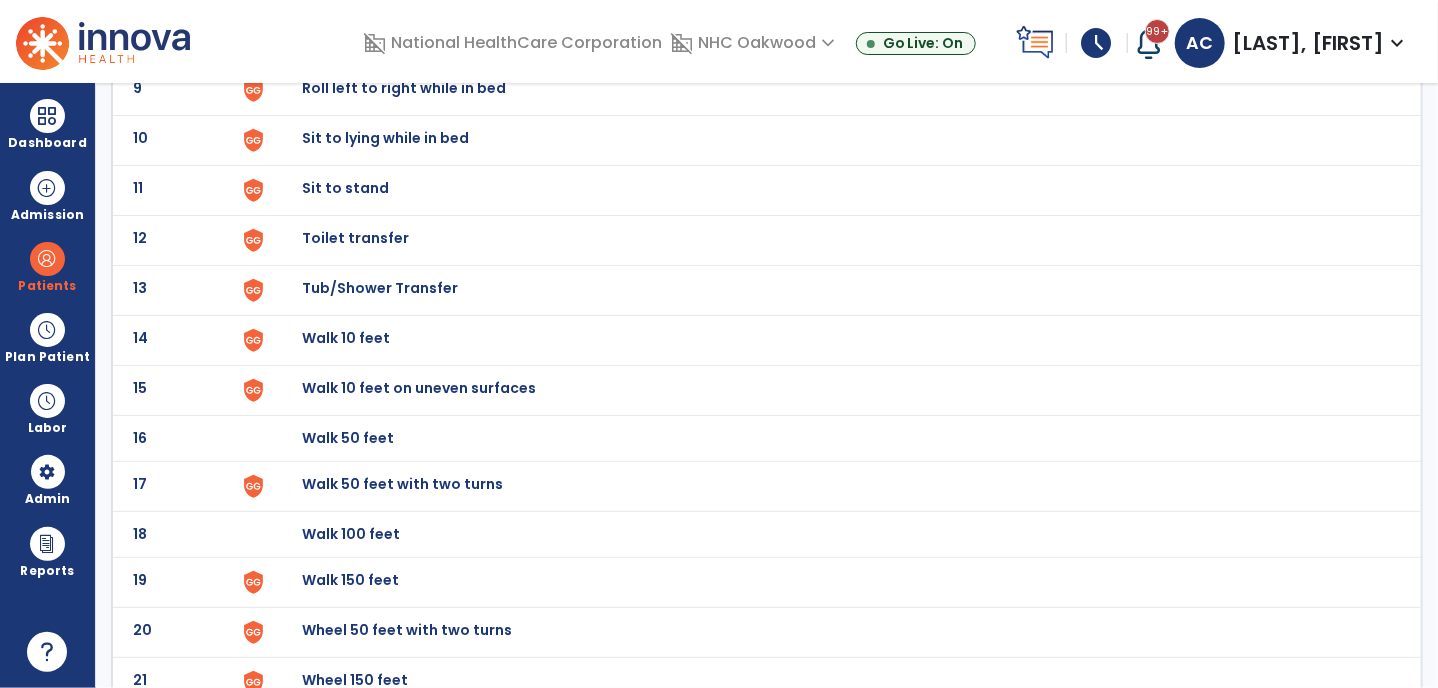 scroll, scrollTop: 571, scrollLeft: 0, axis: vertical 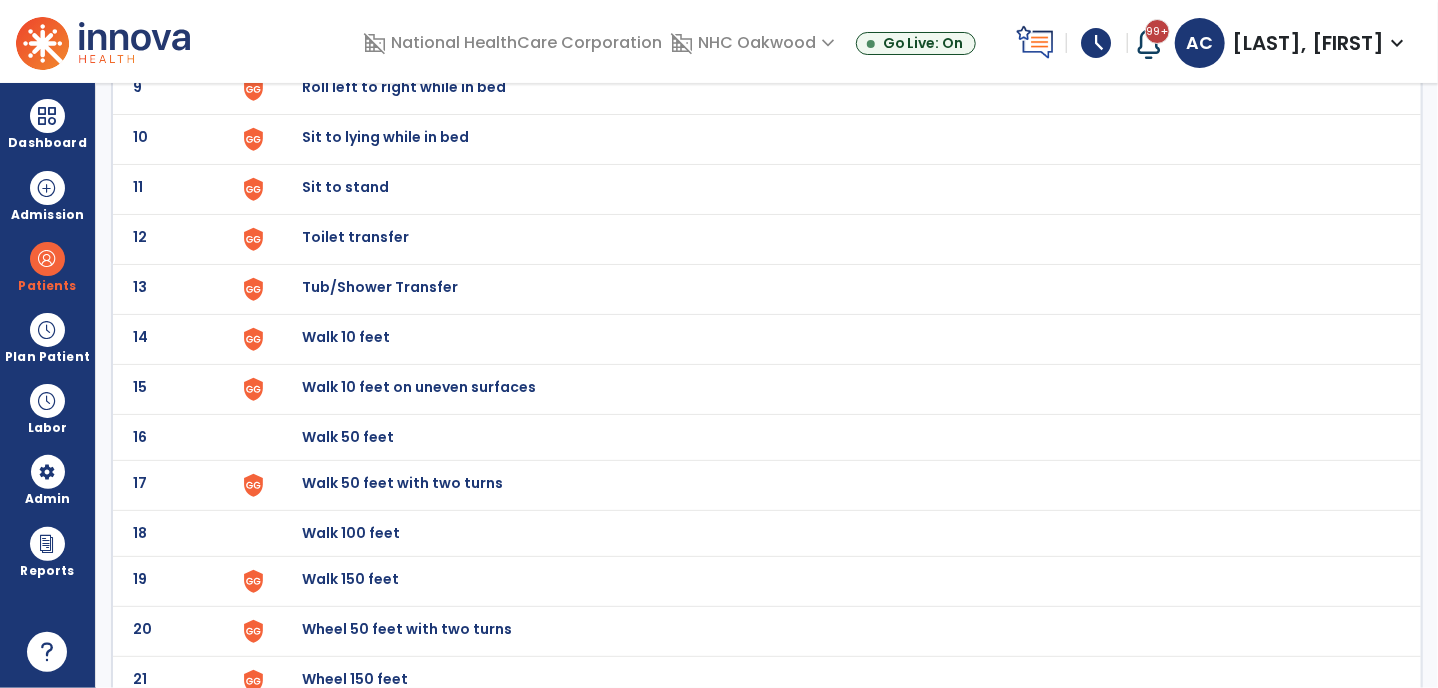 click on "14 Walk 10 feet" 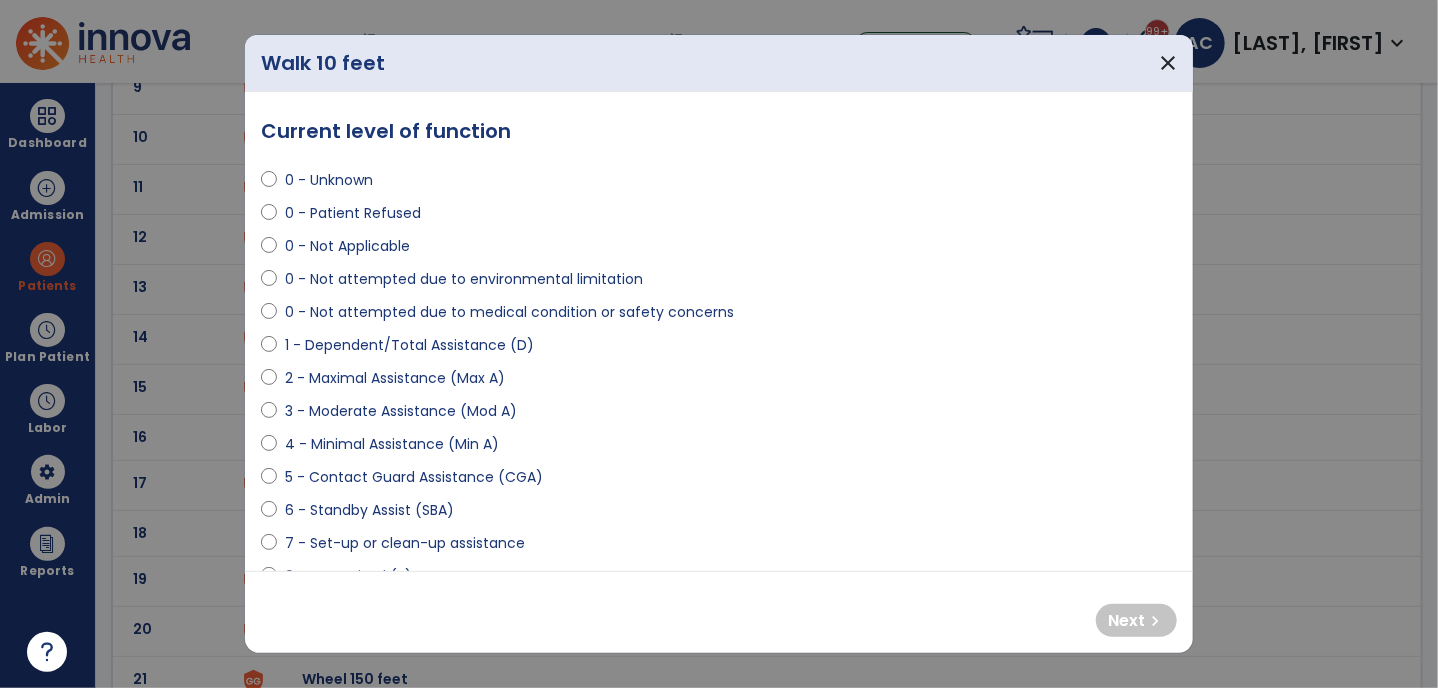 select on "**********" 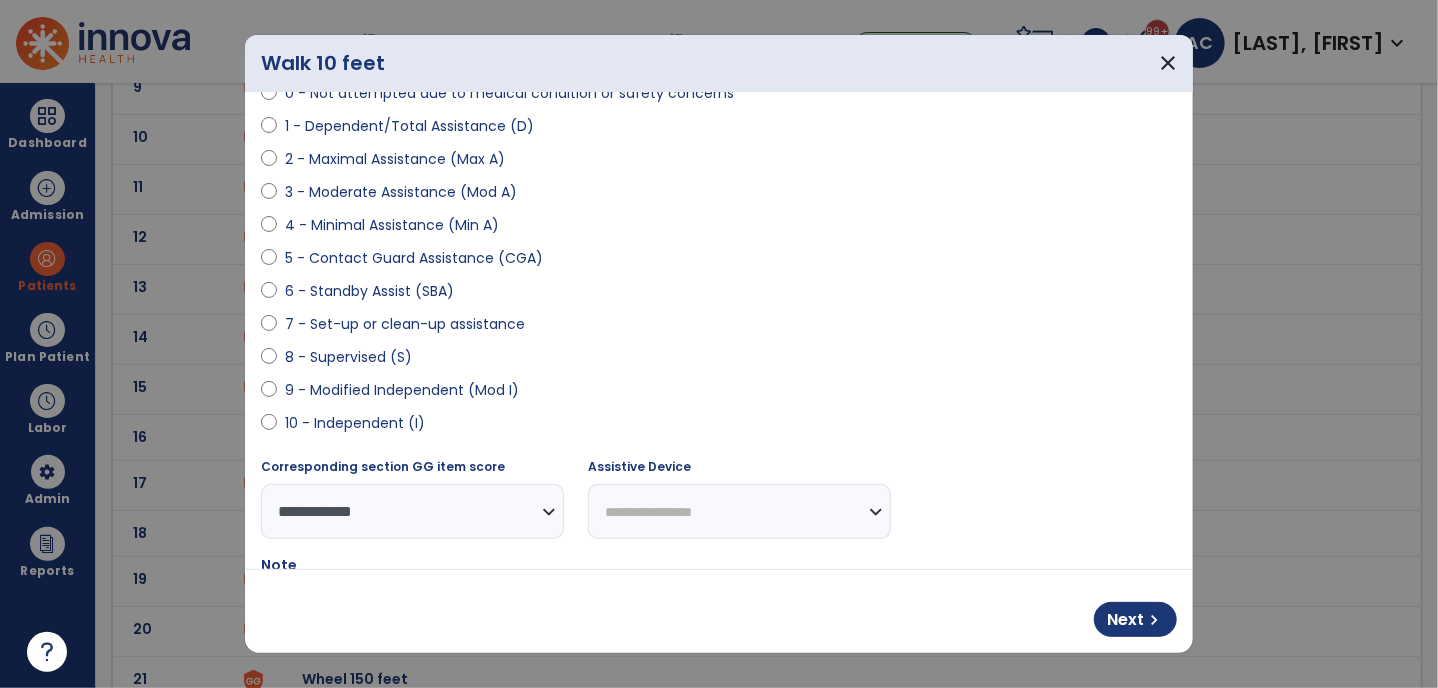 scroll, scrollTop: 220, scrollLeft: 0, axis: vertical 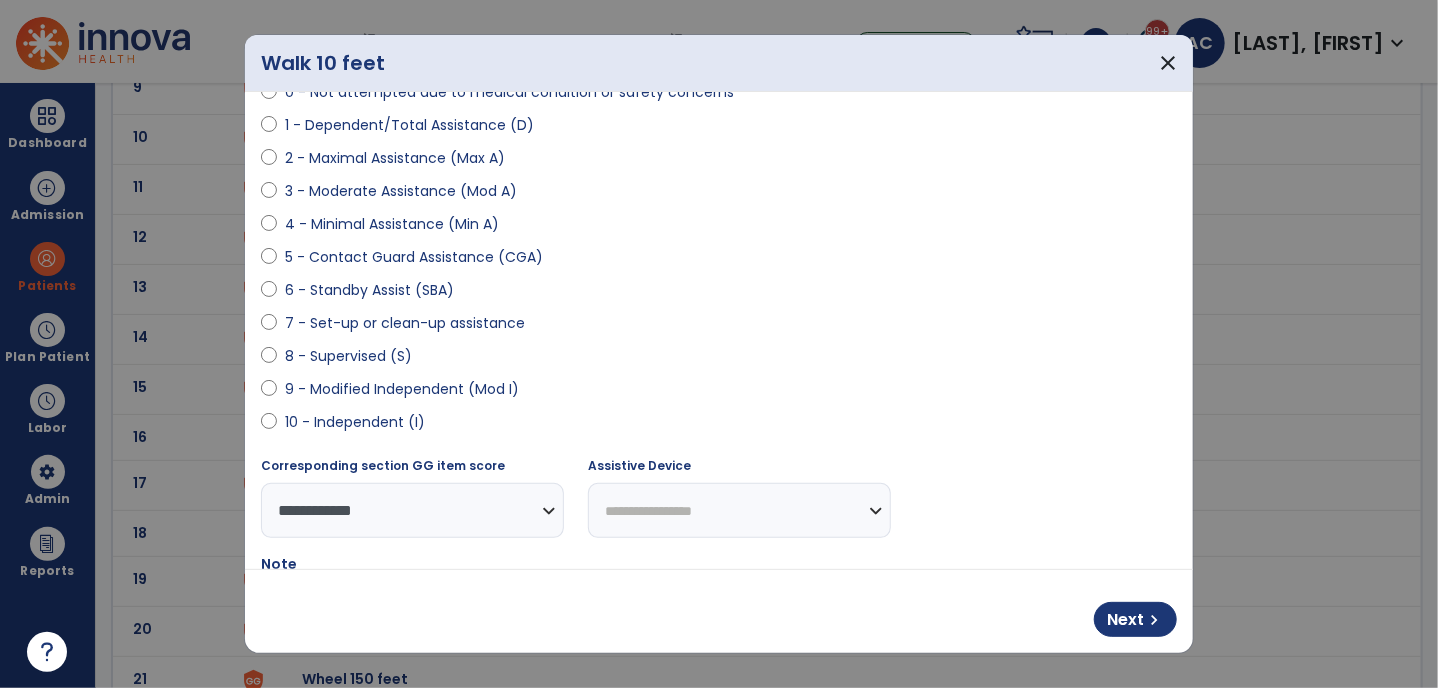 click on "**********" at bounding box center (739, 510) 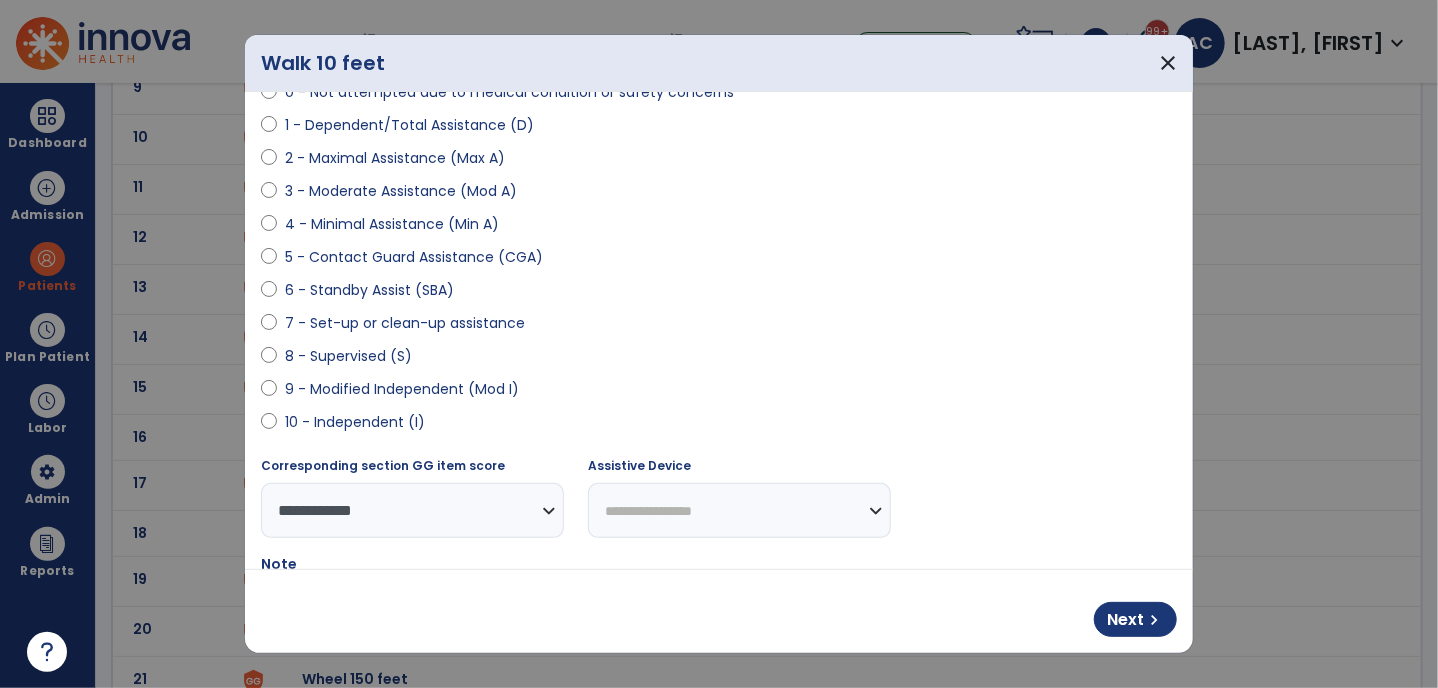 select on "**********" 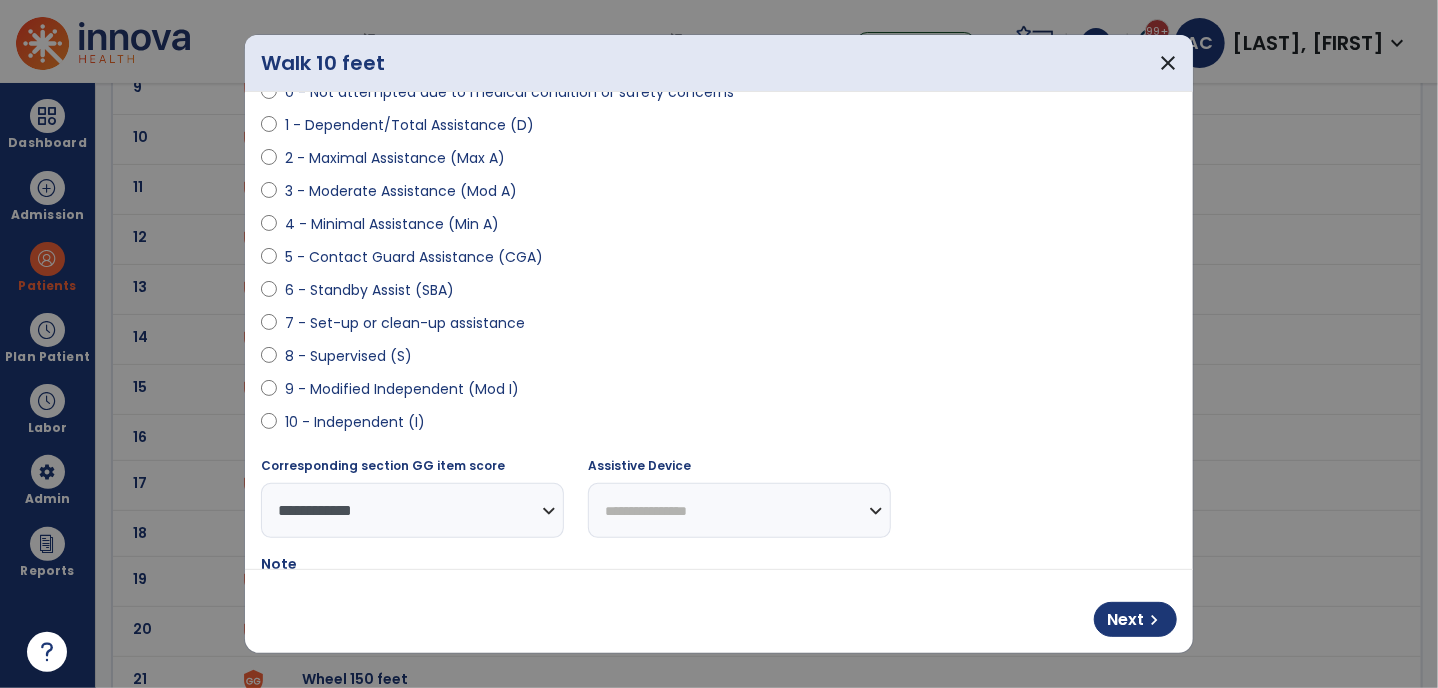 click on "**********" at bounding box center [739, 510] 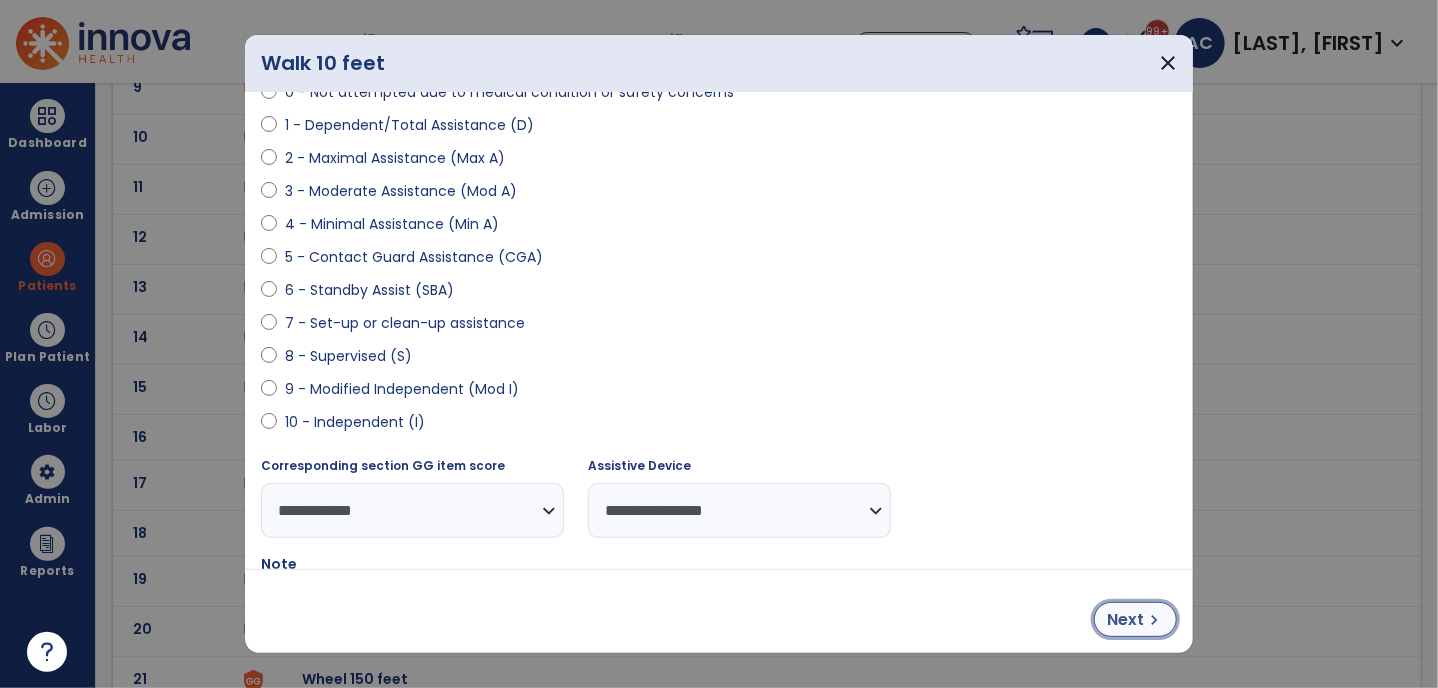 click on "Next" at bounding box center [1125, 620] 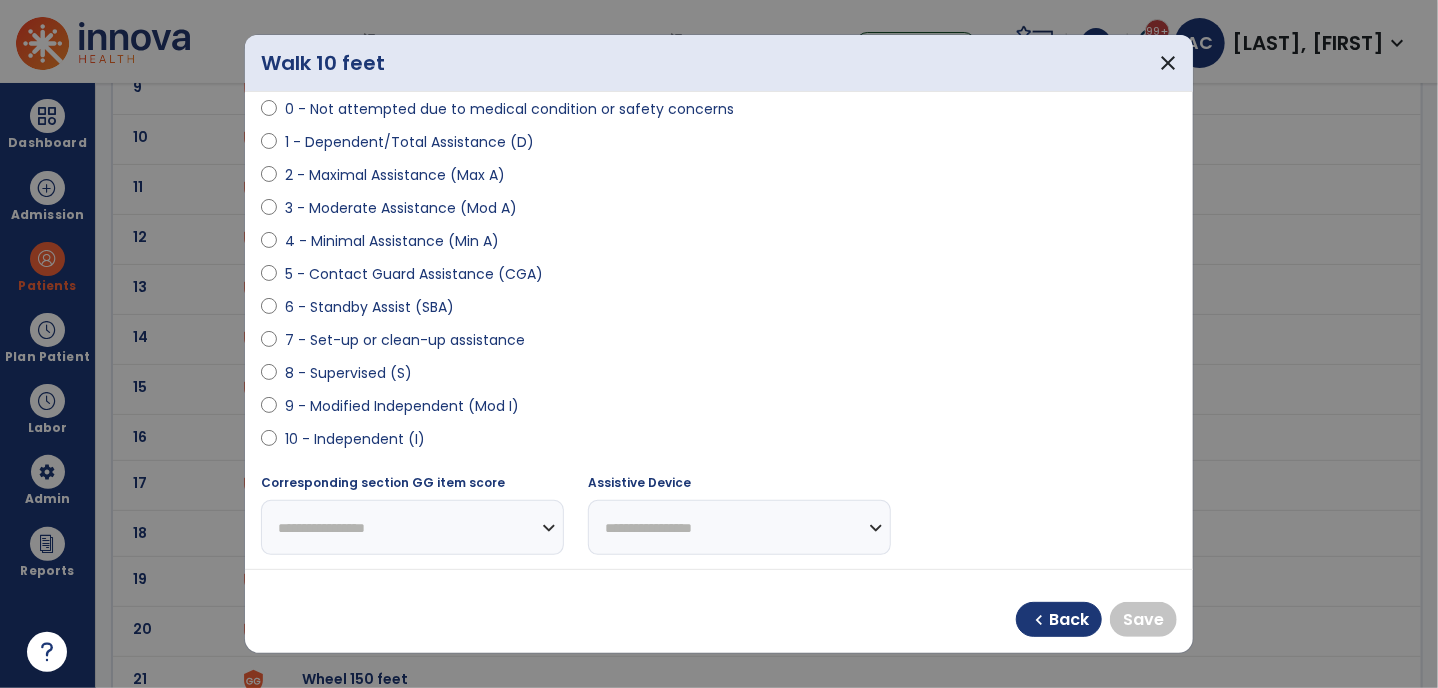 scroll, scrollTop: 212, scrollLeft: 0, axis: vertical 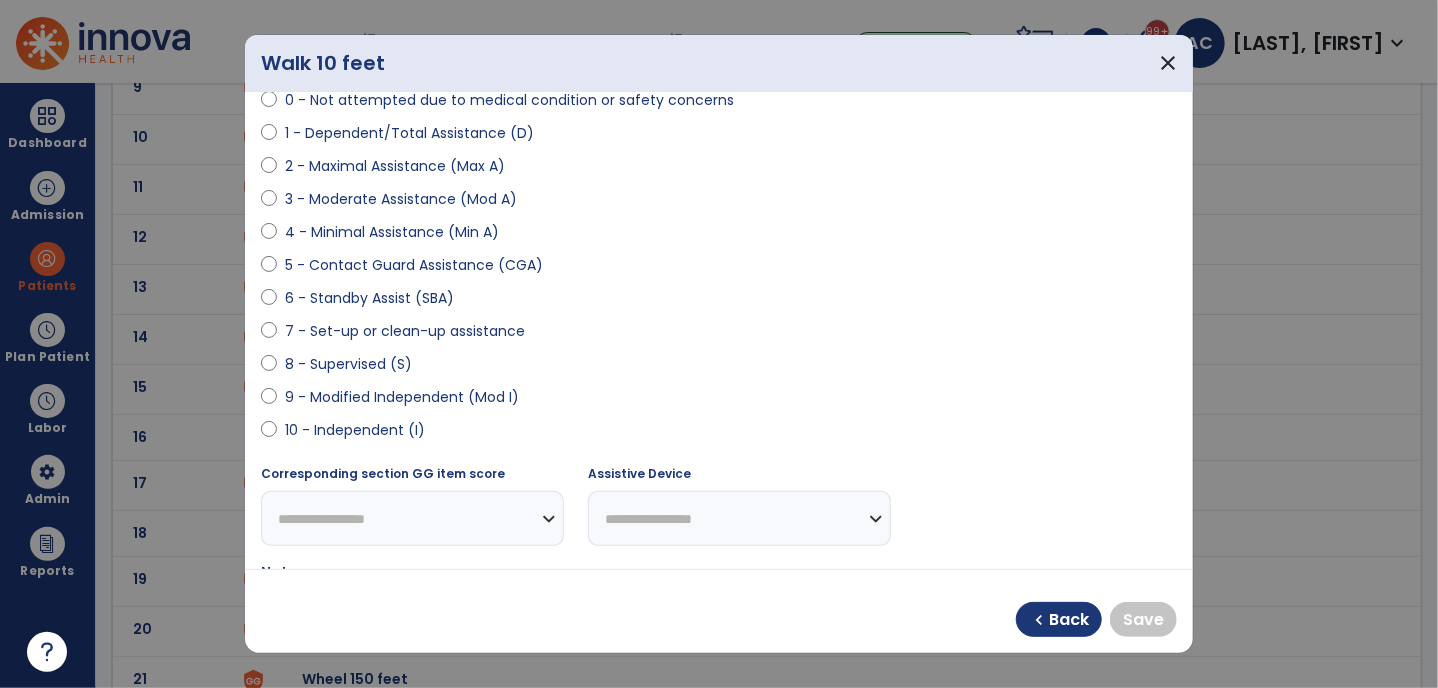 select on "**********" 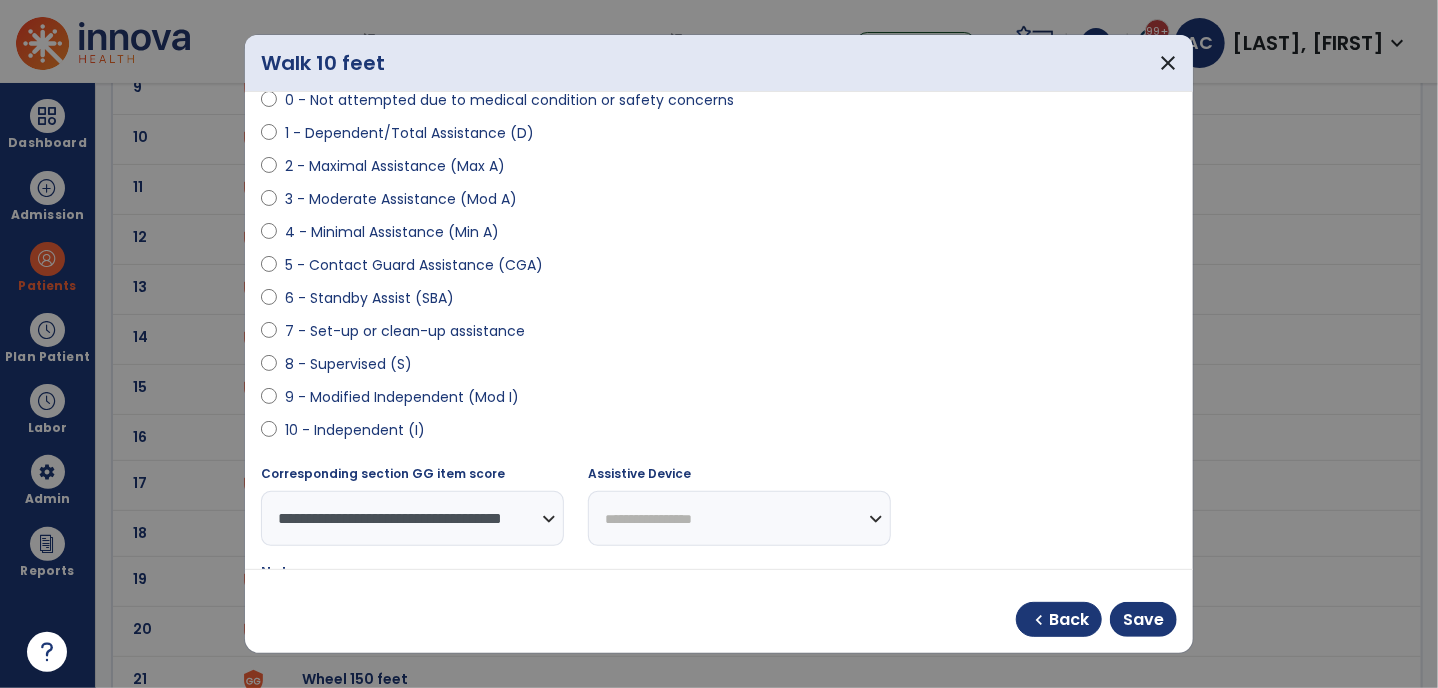 click on "Assistive Device" at bounding box center (739, 478) 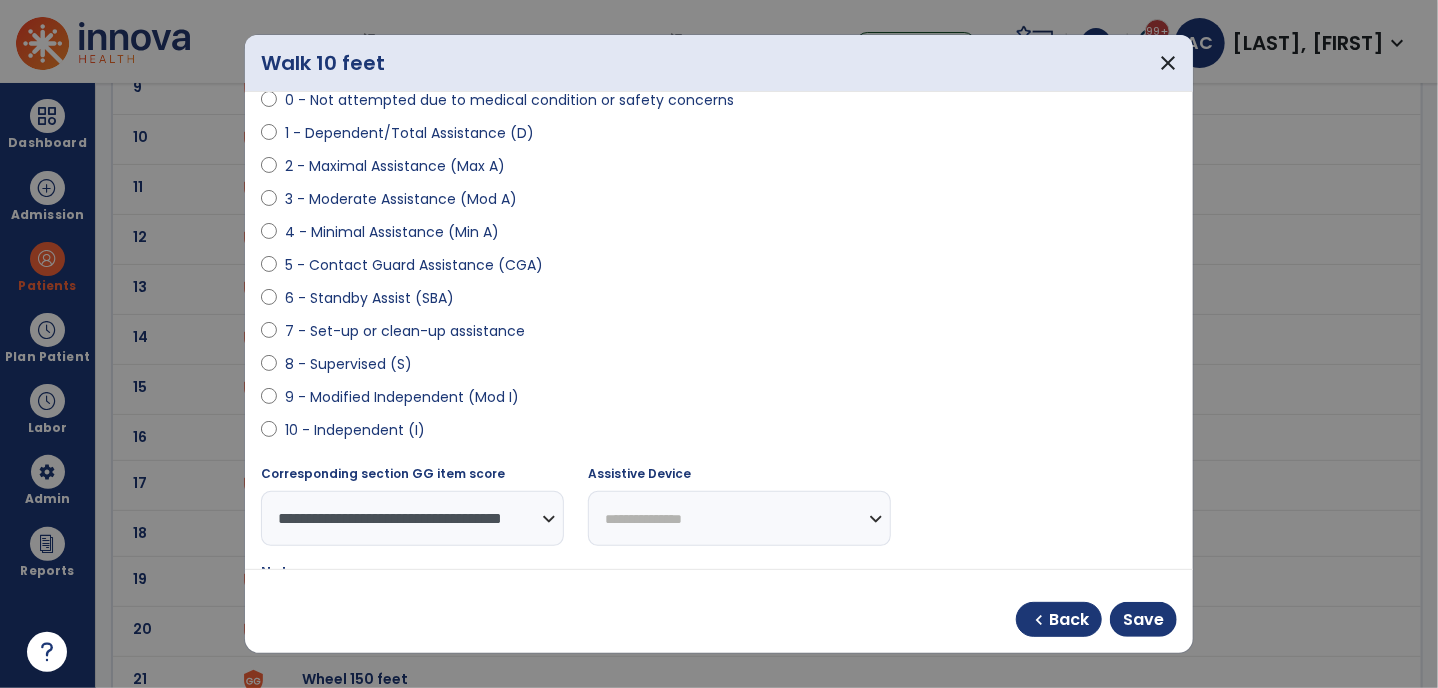 click on "**********" at bounding box center [739, 518] 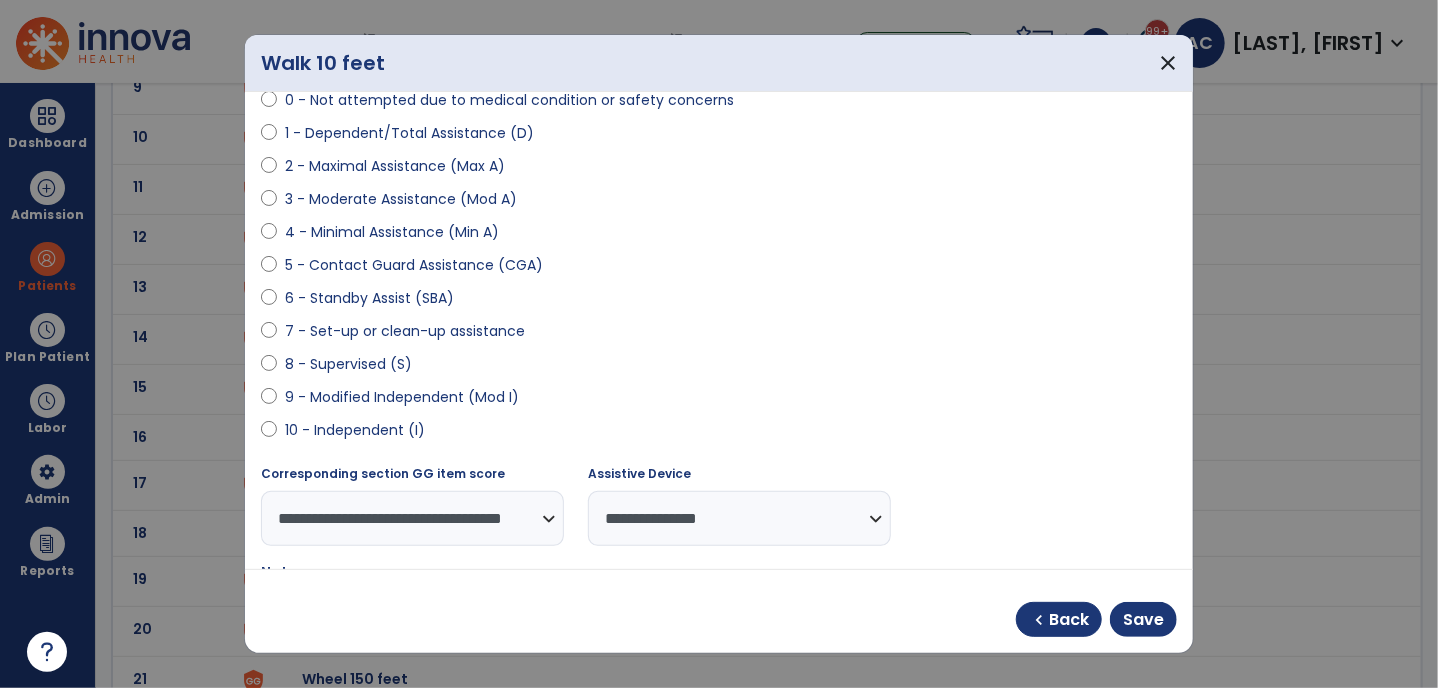 click on "**********" at bounding box center [739, 518] 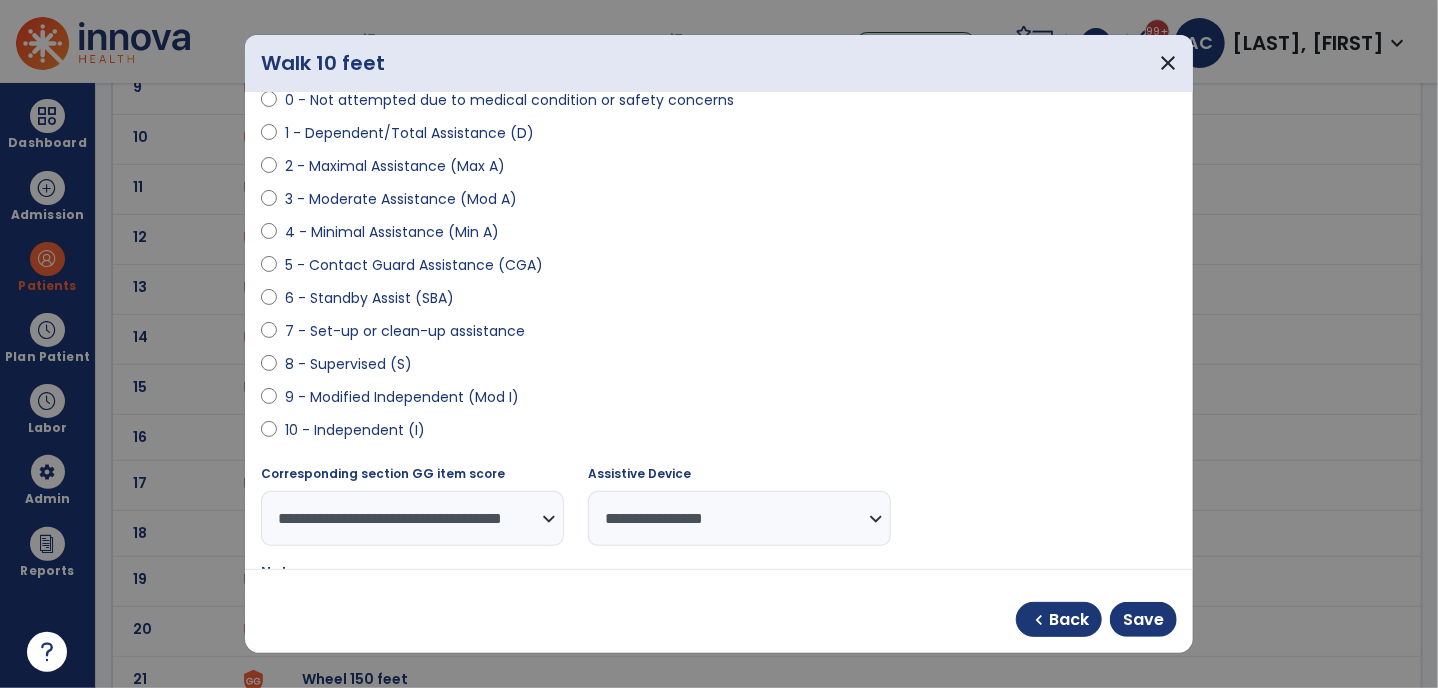 click on "**********" at bounding box center (739, 518) 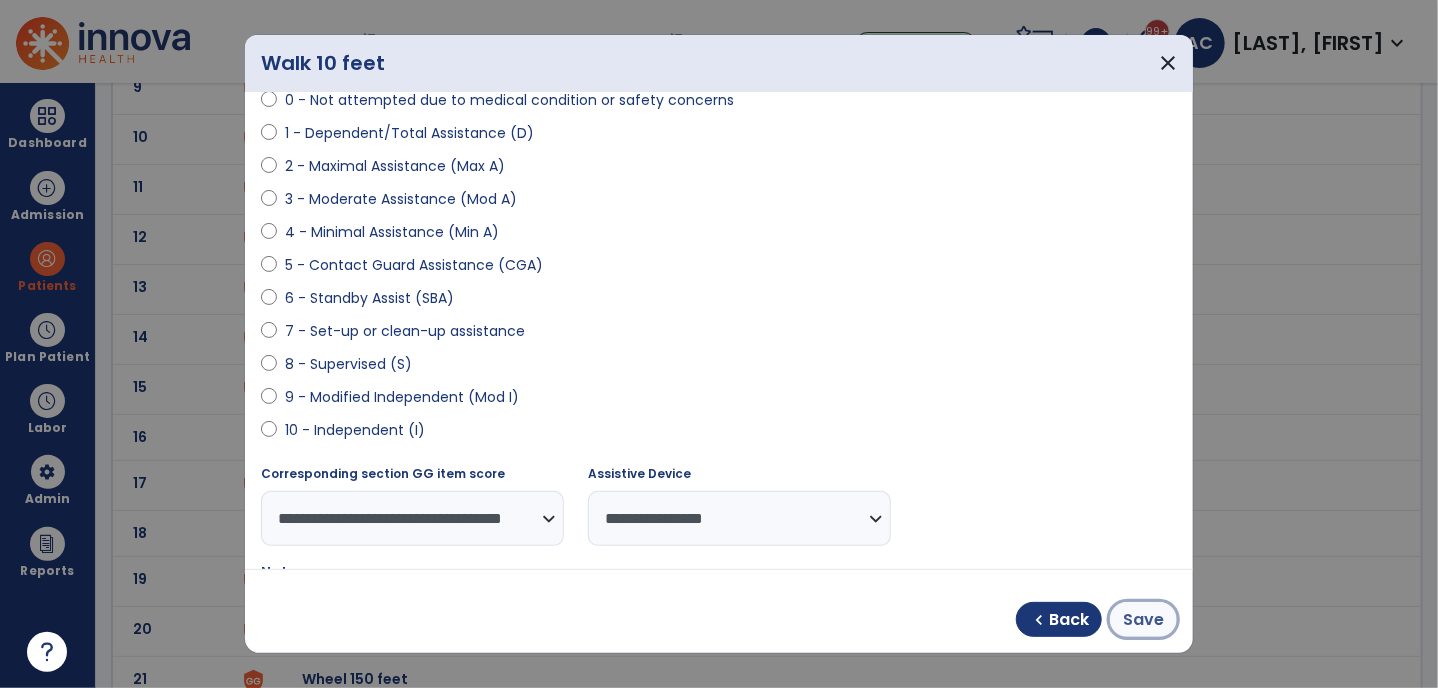 click on "Save" at bounding box center (1143, 620) 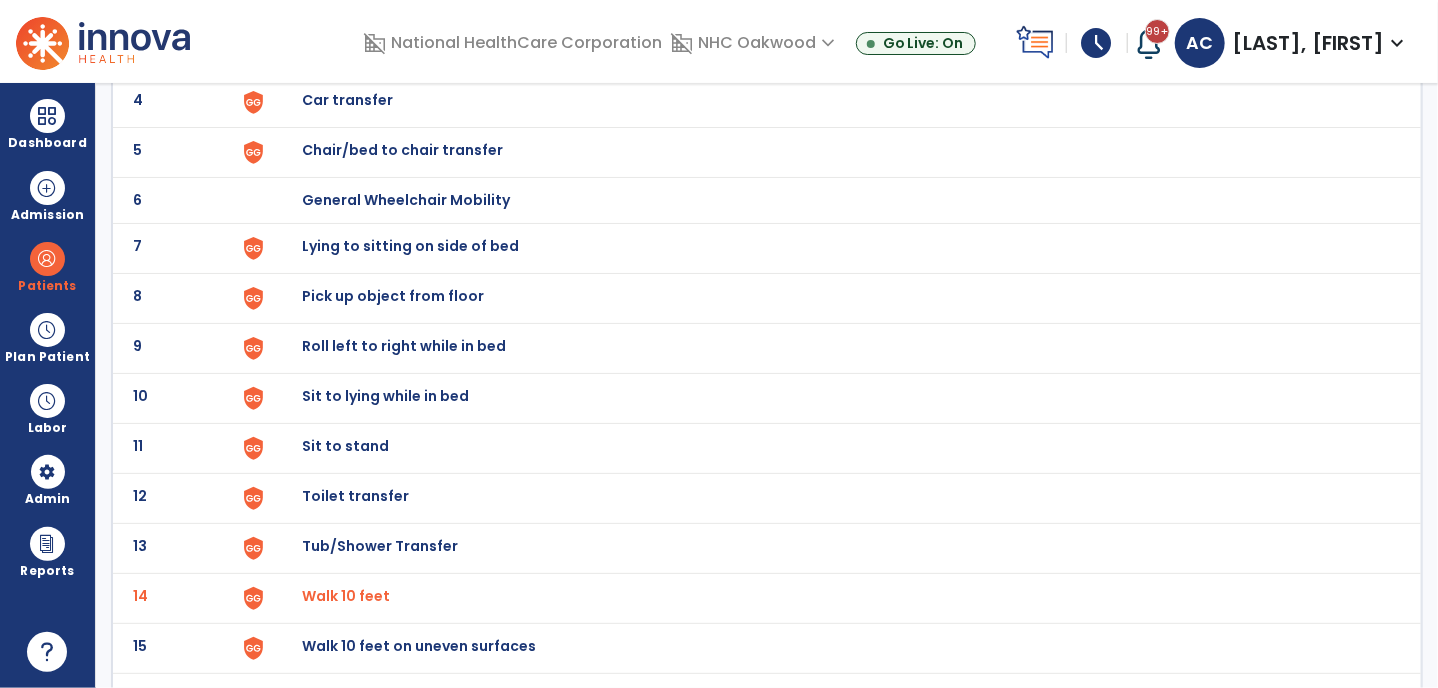 scroll, scrollTop: 0, scrollLeft: 0, axis: both 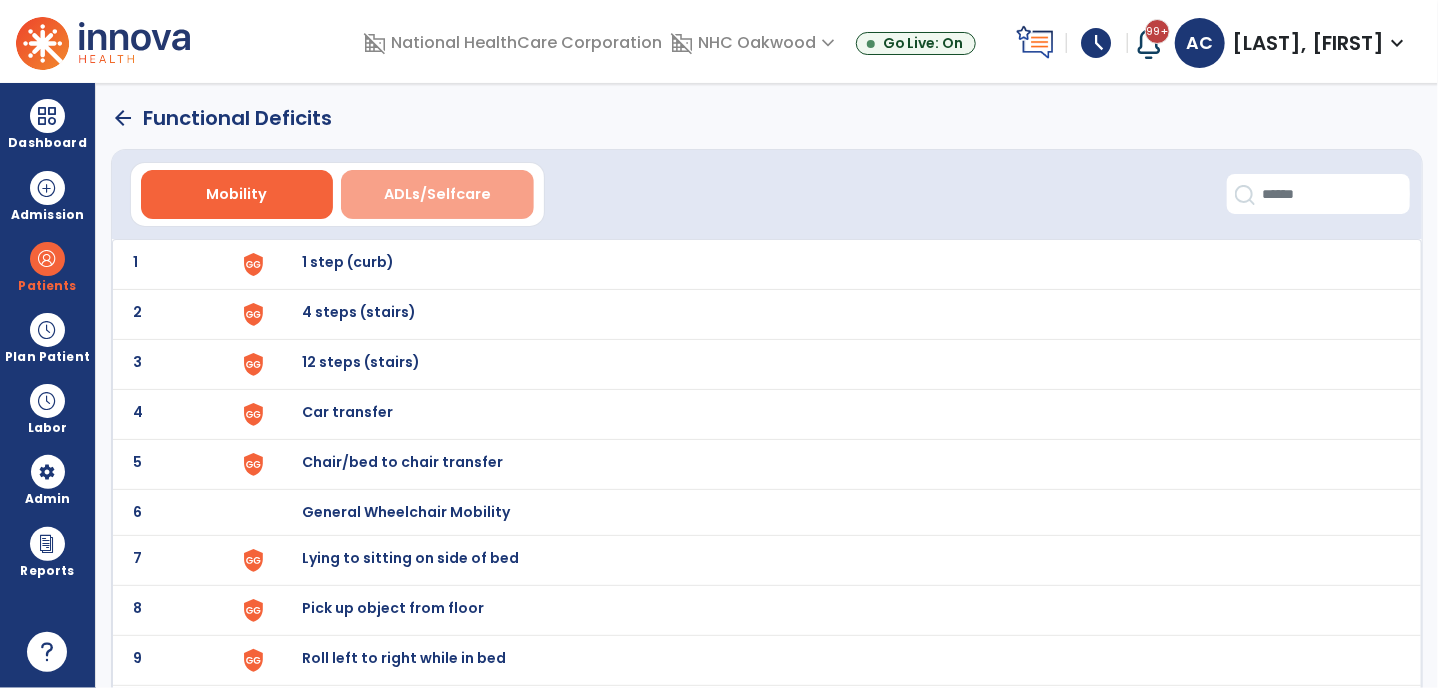 click on "ADLs/Selfcare" at bounding box center (437, 194) 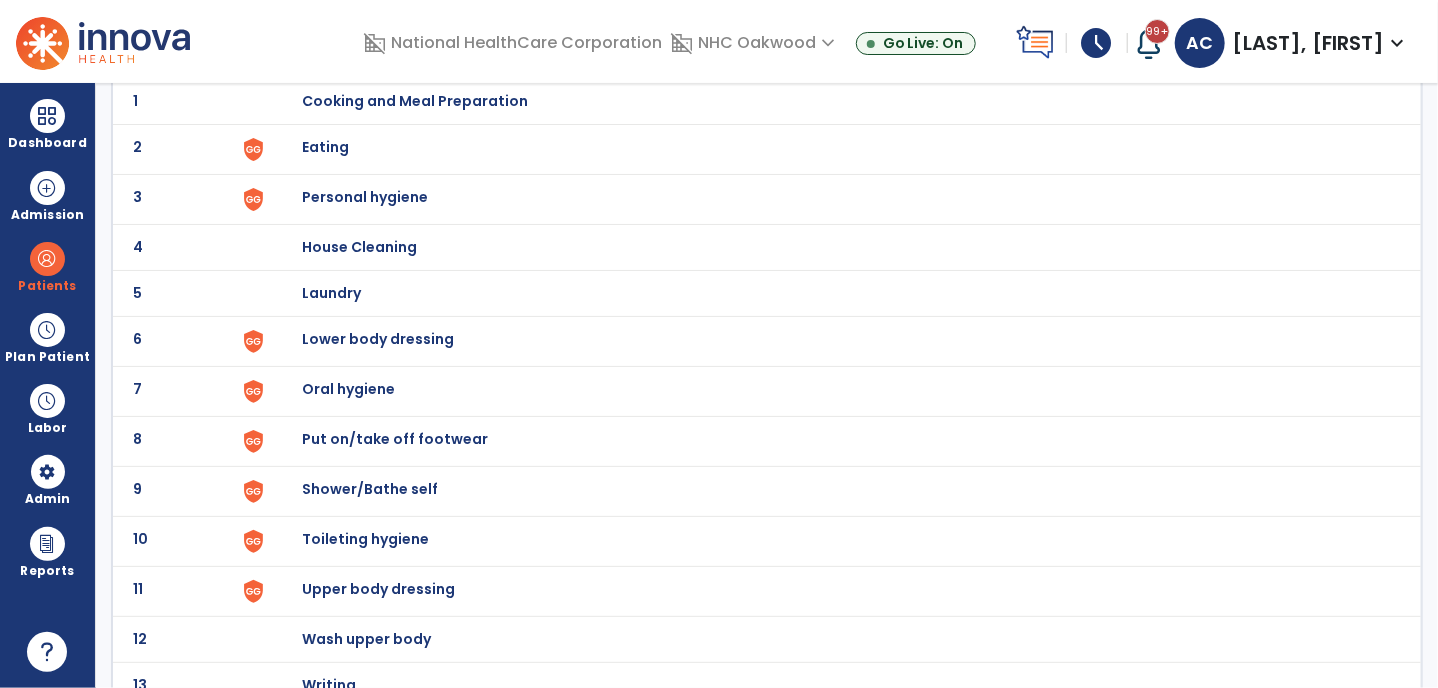 scroll, scrollTop: 179, scrollLeft: 0, axis: vertical 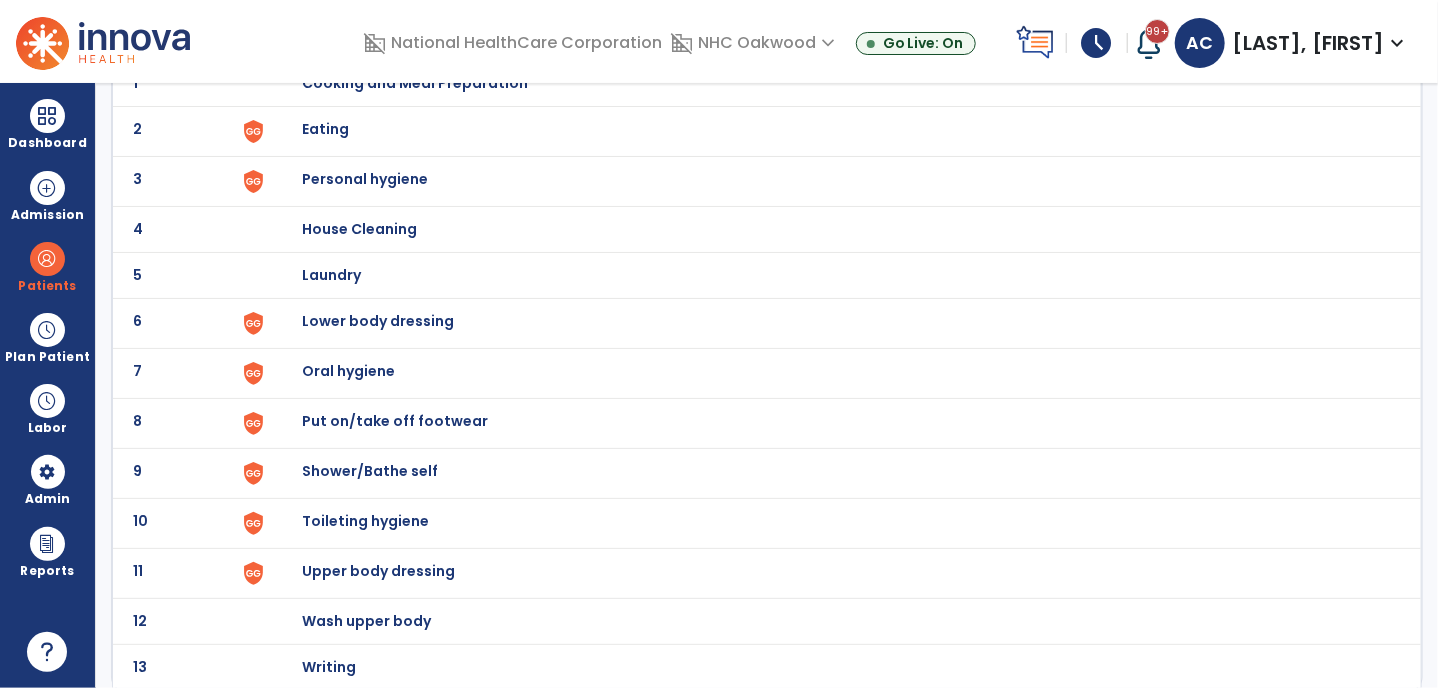 click on "Lower body dressing" at bounding box center [831, 83] 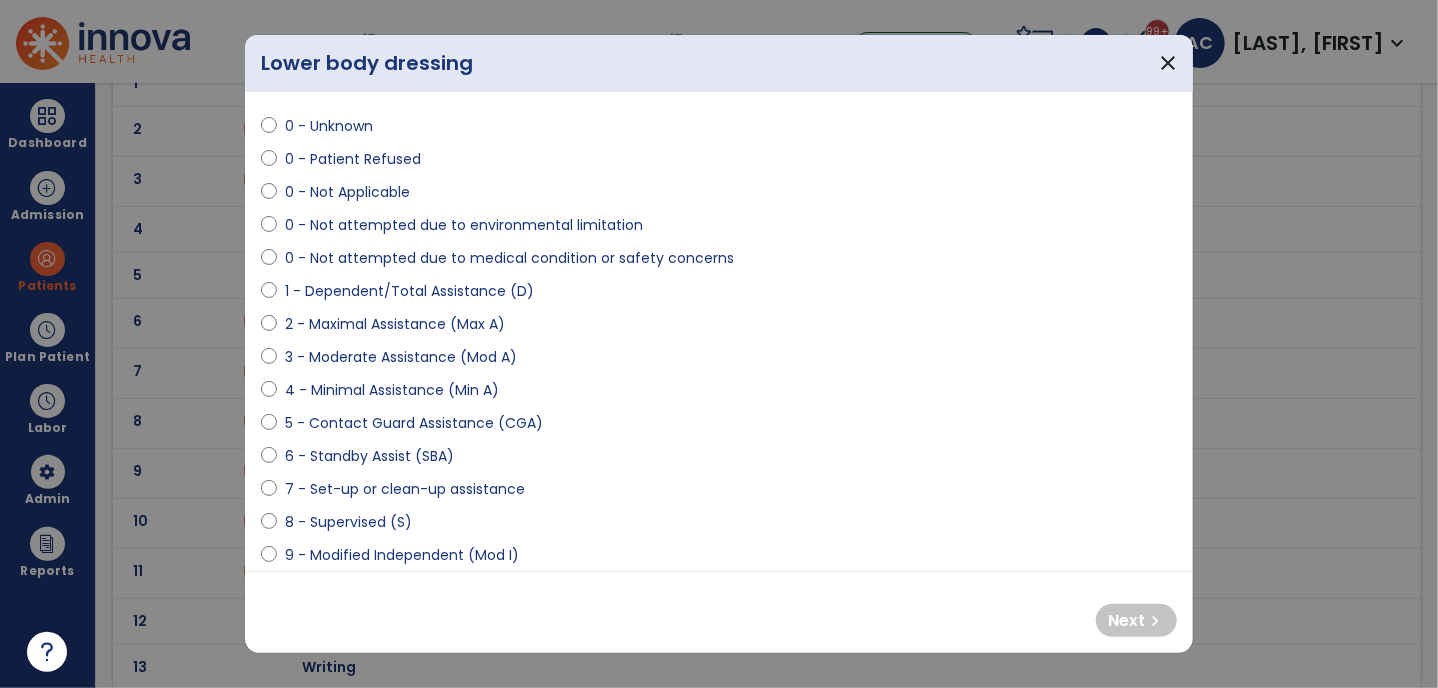 select on "**********" 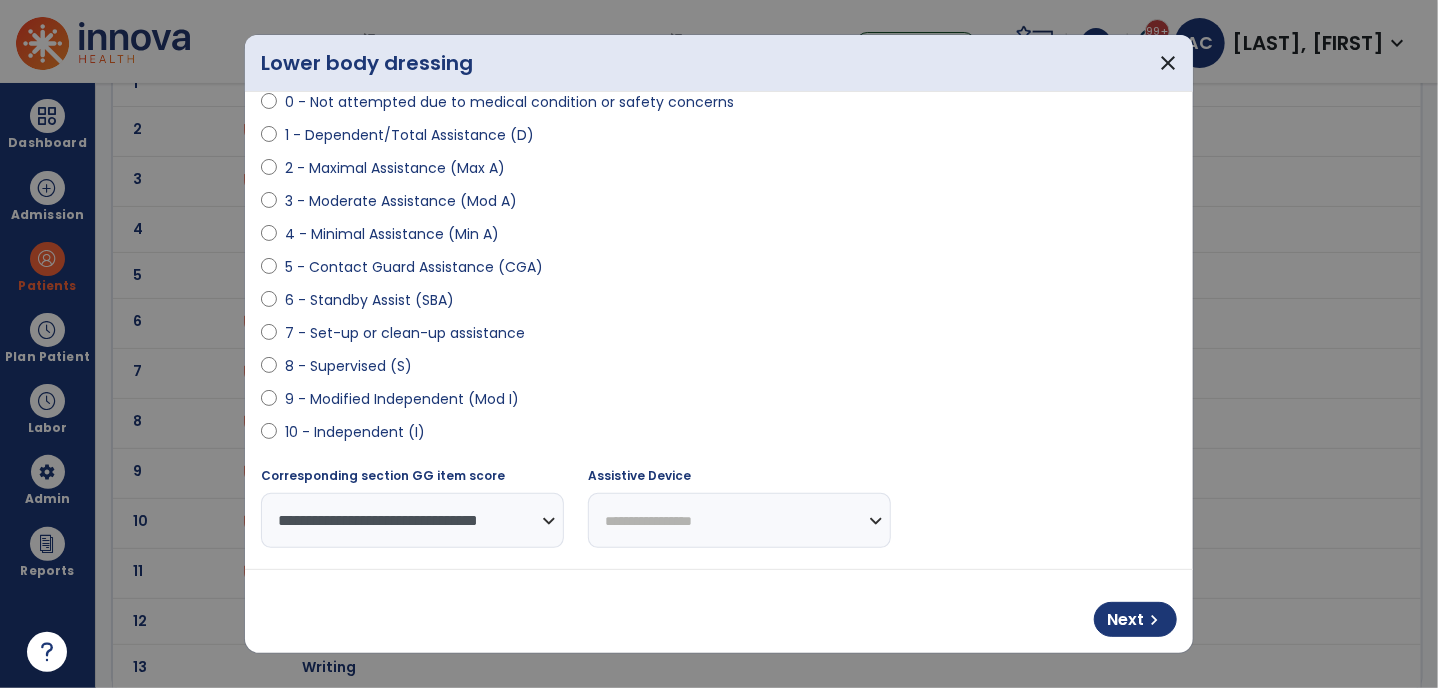 scroll, scrollTop: 231, scrollLeft: 0, axis: vertical 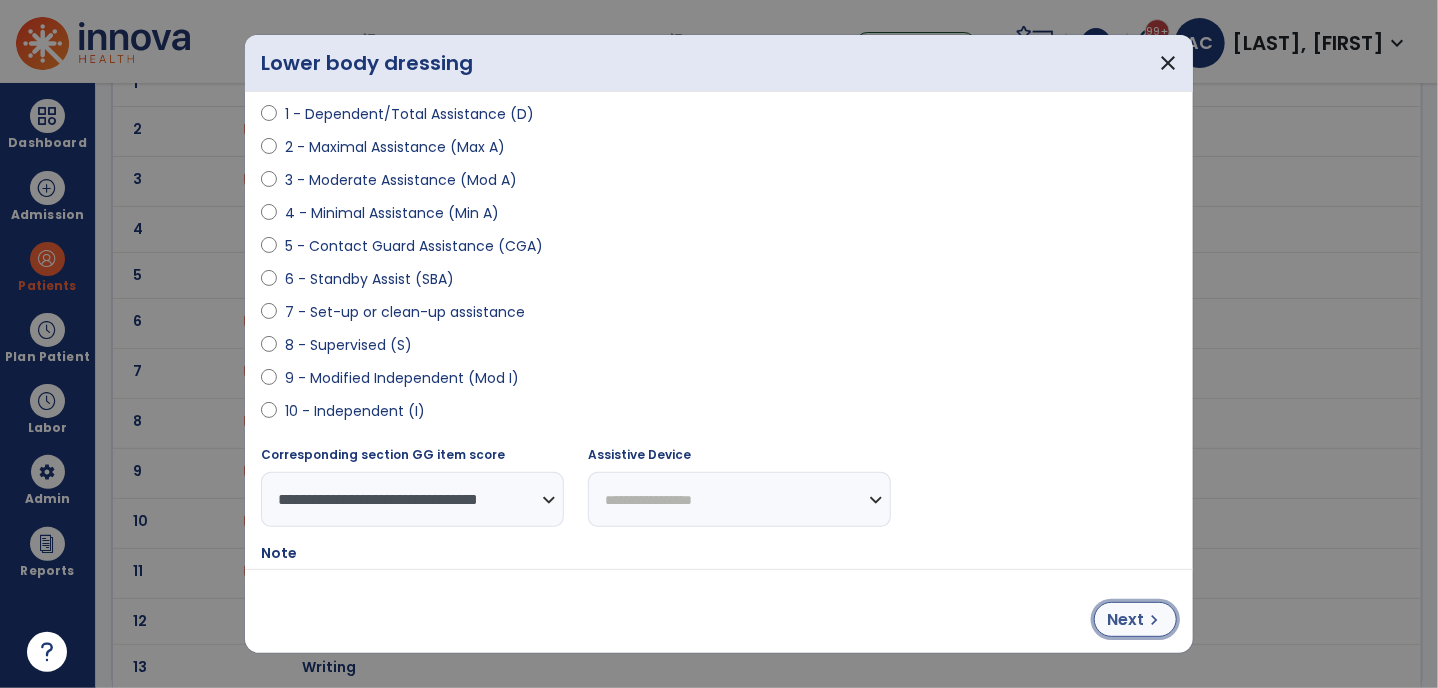click on "Next" at bounding box center (1125, 620) 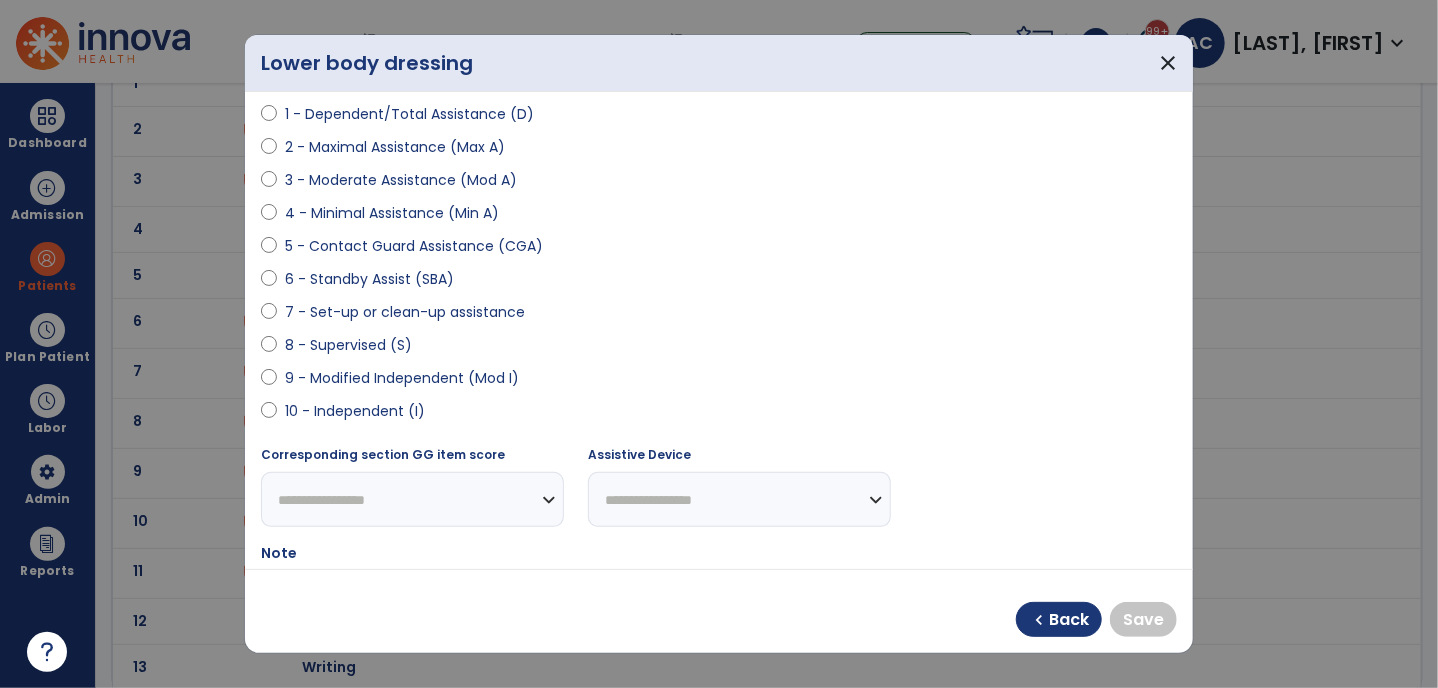 select on "**********" 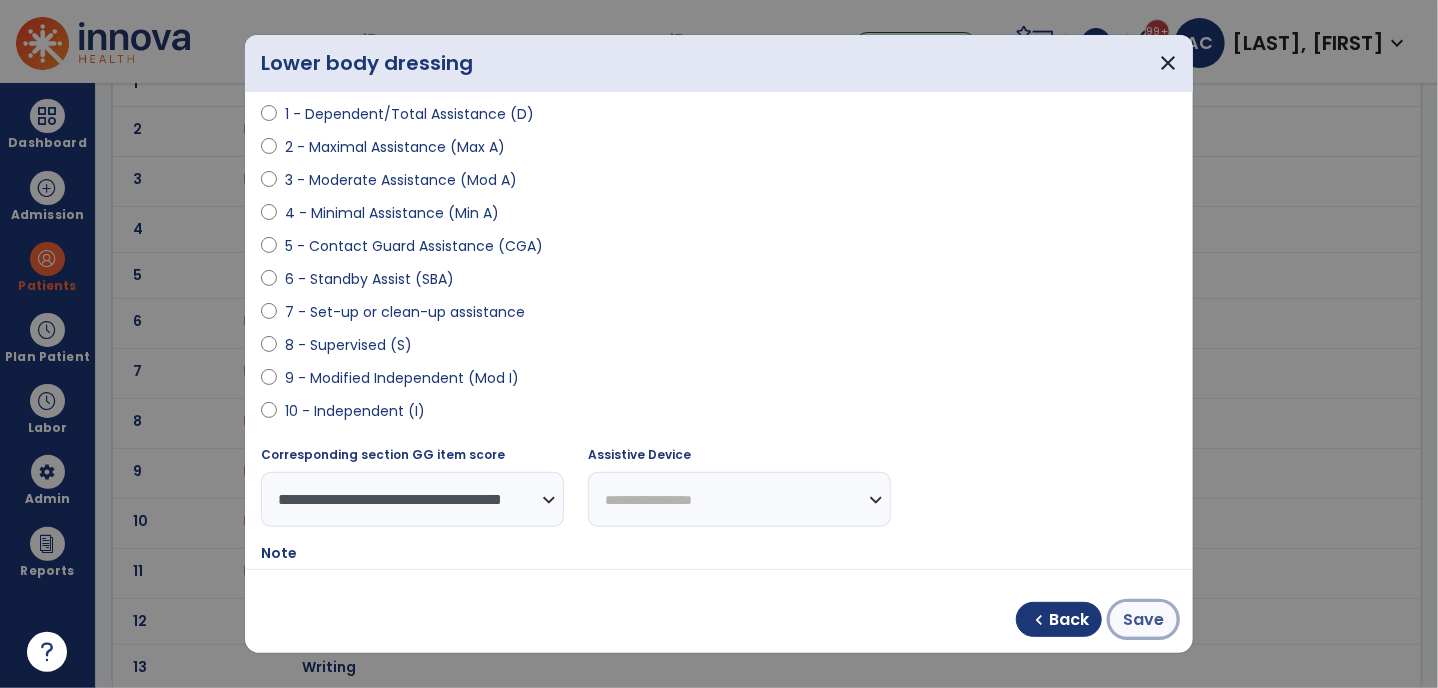 click on "Save" at bounding box center (1143, 620) 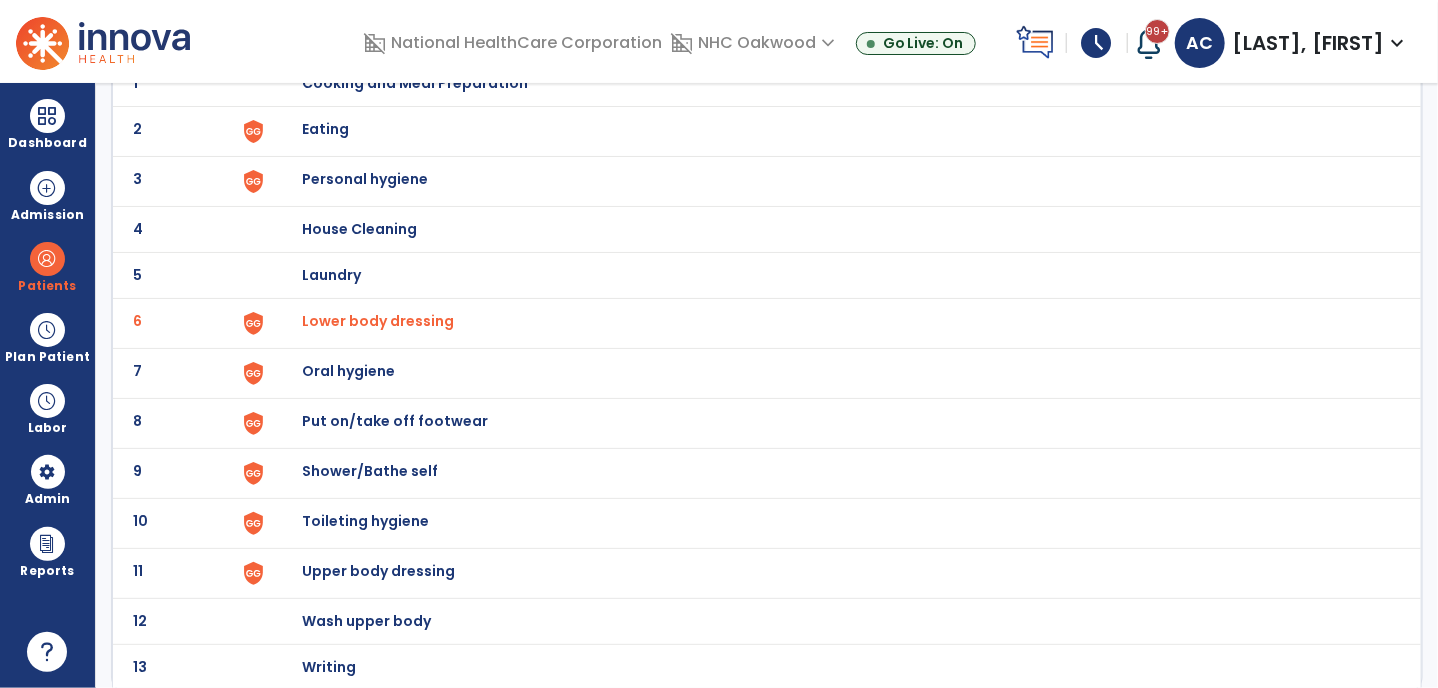 scroll, scrollTop: 0, scrollLeft: 0, axis: both 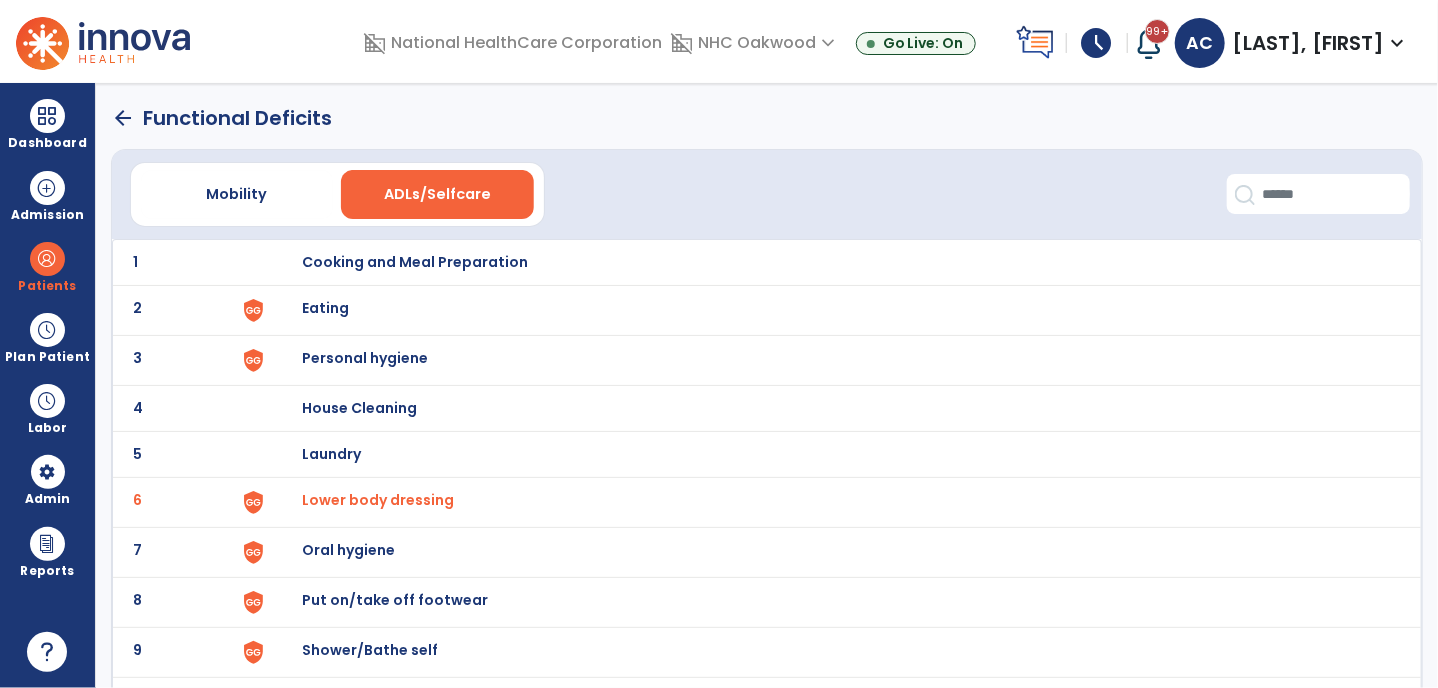 click on "arrow_back   Functional Deficits" 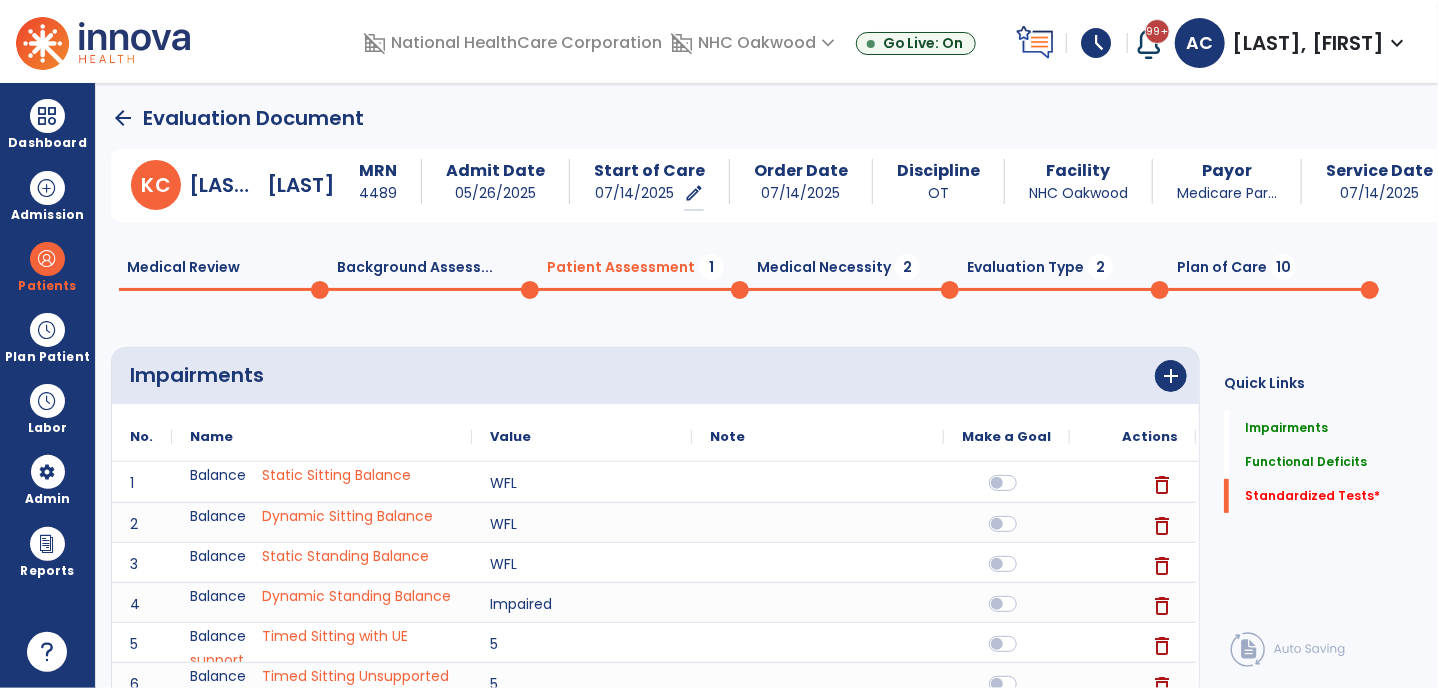 scroll, scrollTop: 20, scrollLeft: 0, axis: vertical 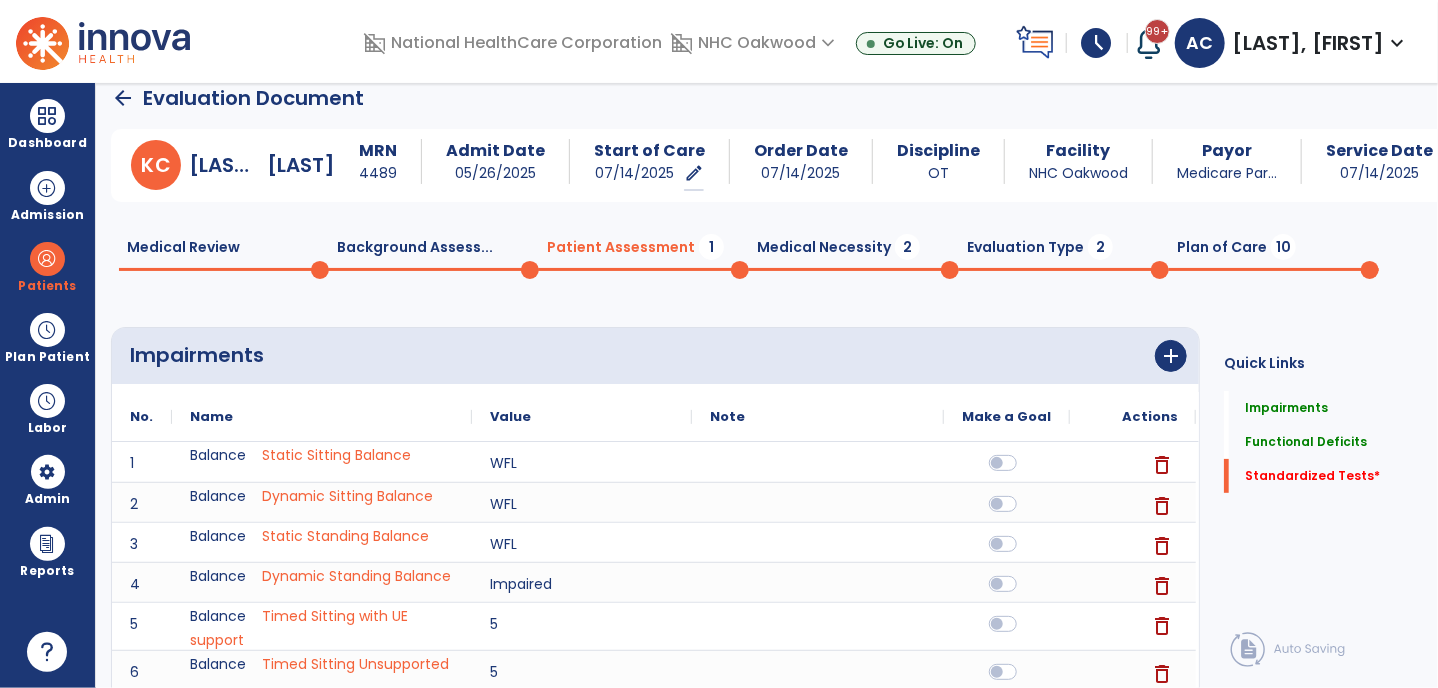 click on "Standardized Tests   *  Standardized Tests   *" 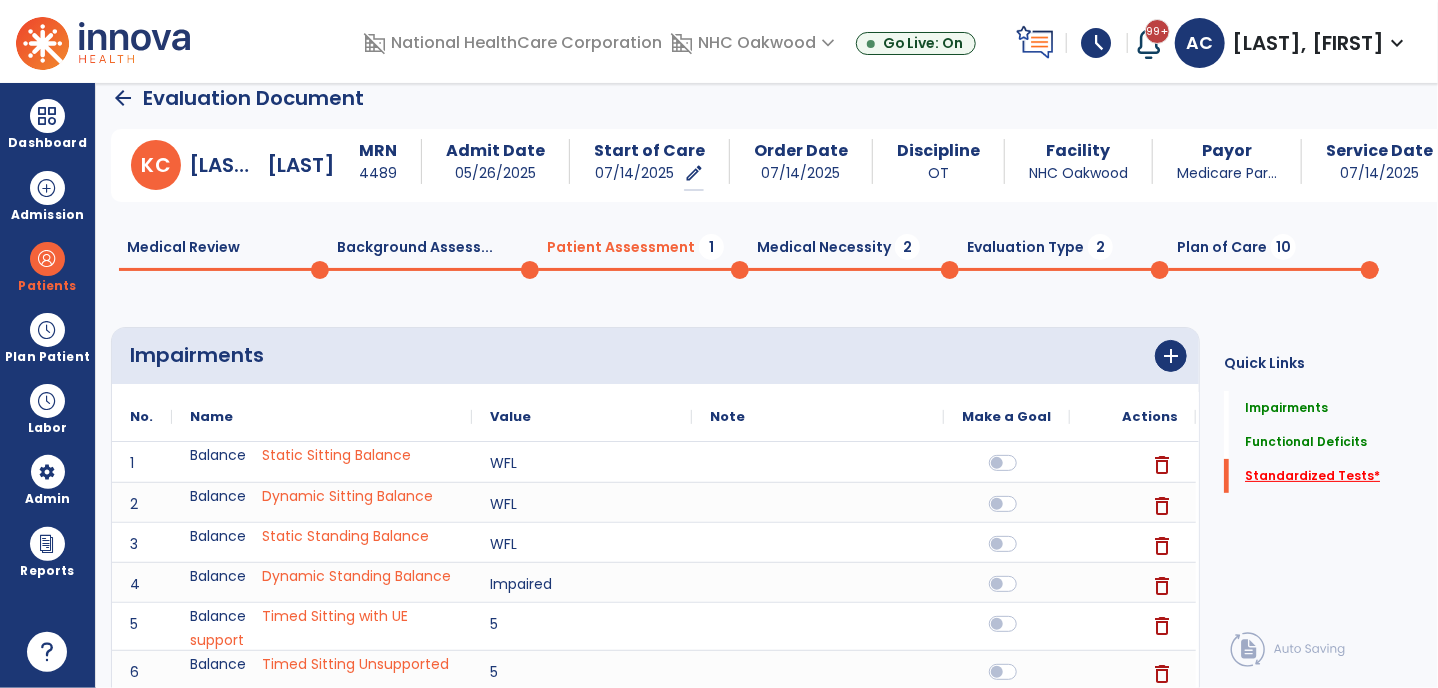 click on "Standardized Tests   *" 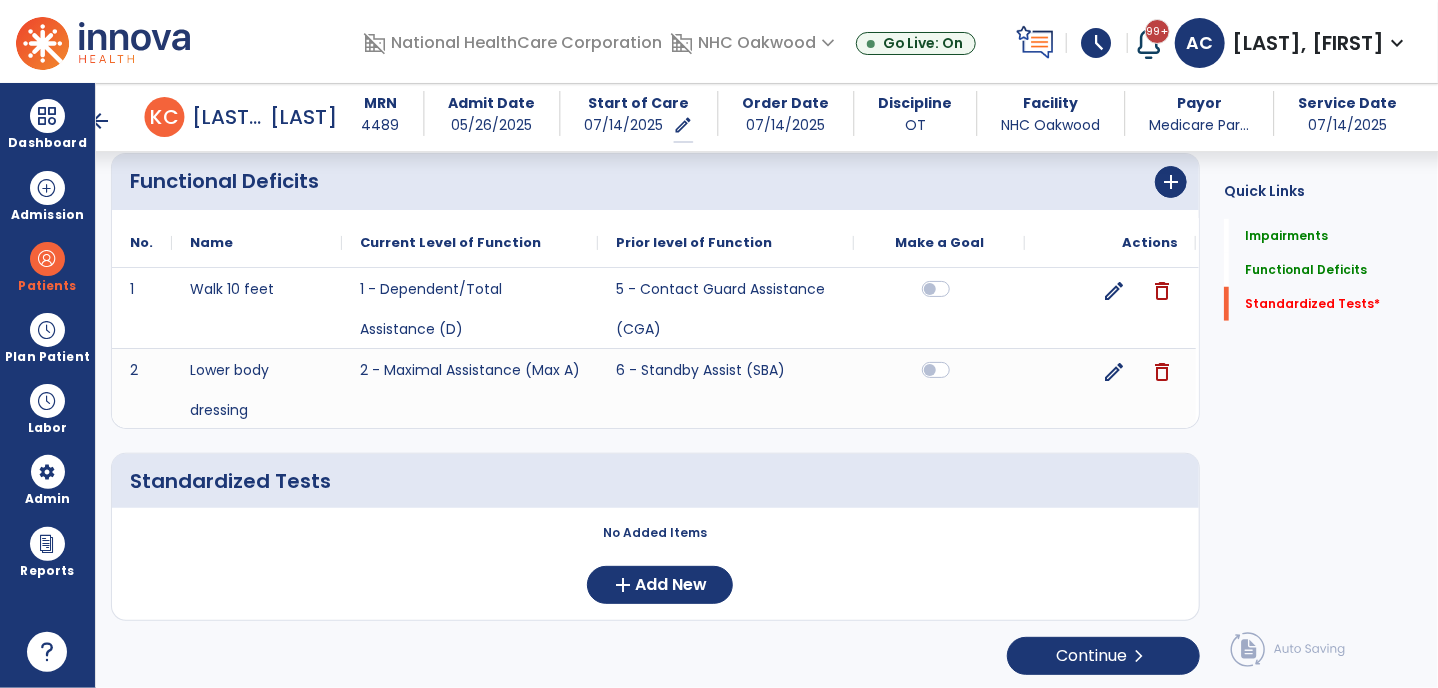 scroll, scrollTop: 700, scrollLeft: 0, axis: vertical 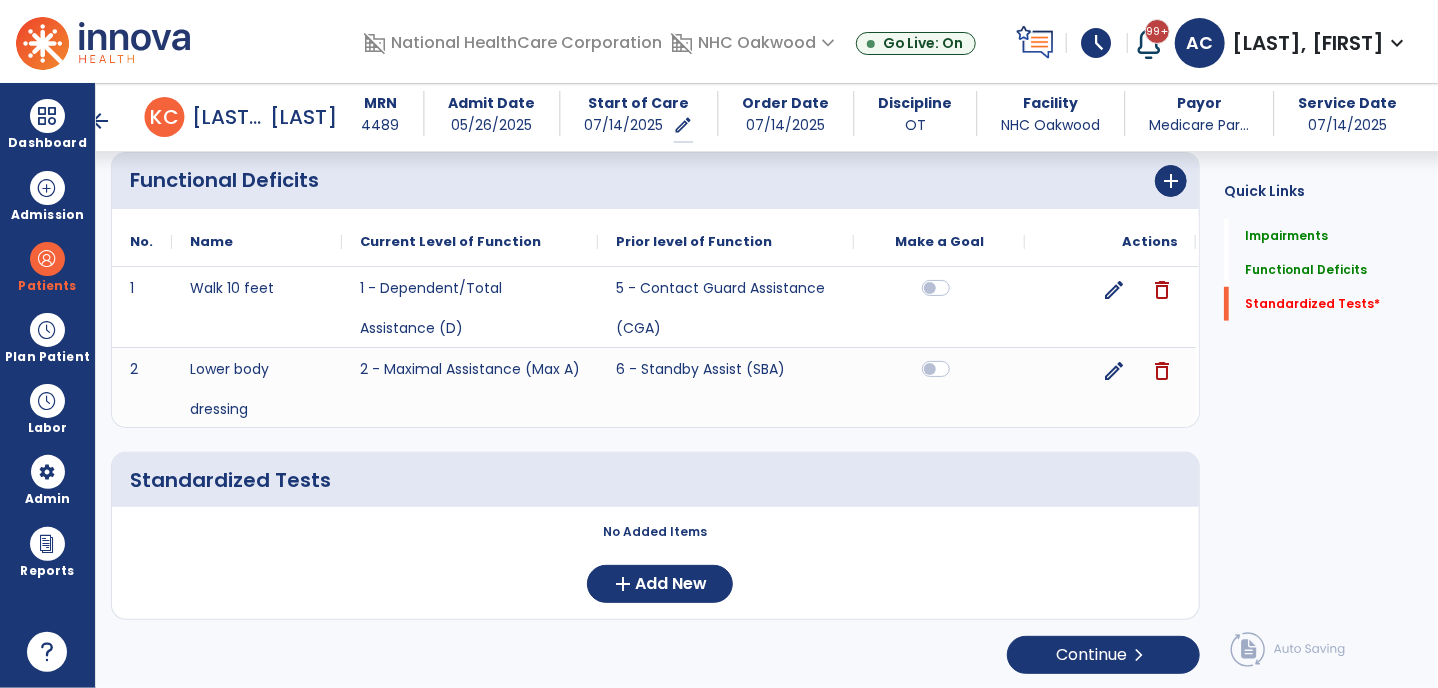 click on "No Added Items  add  Add New" 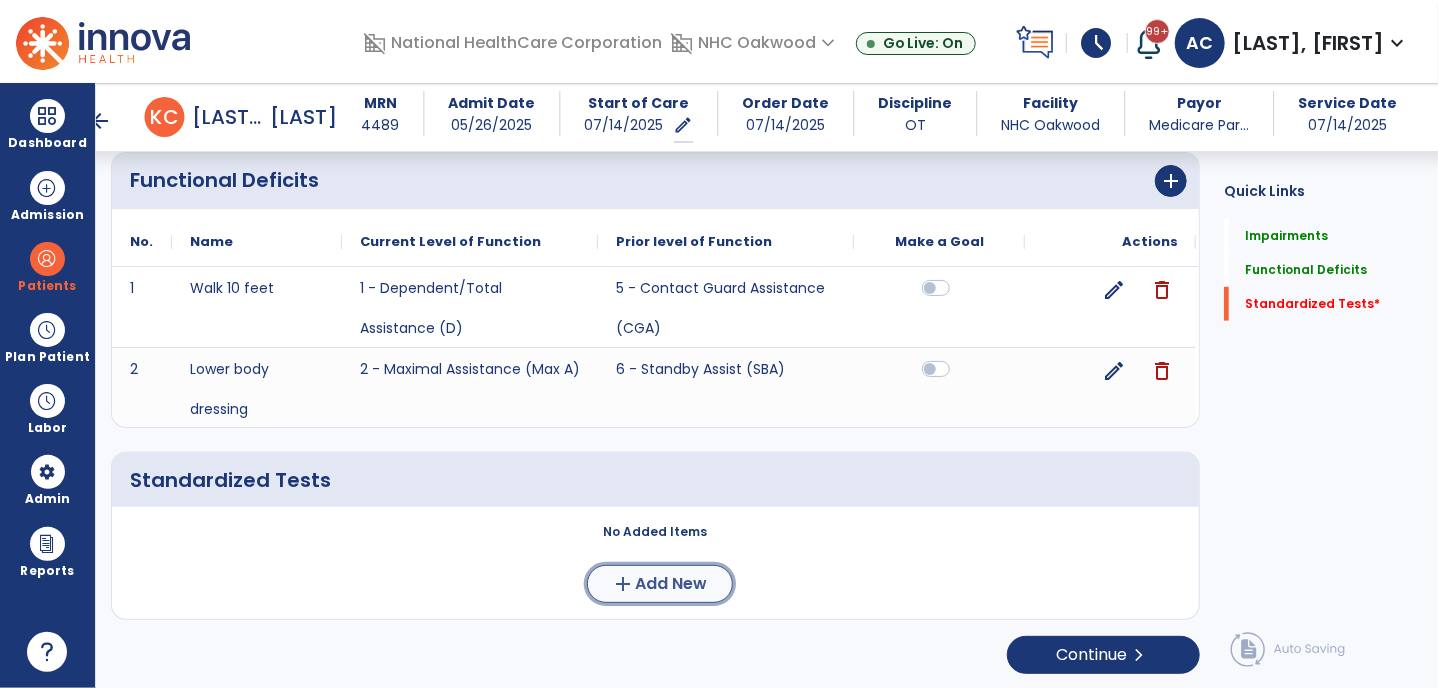click on "Add New" 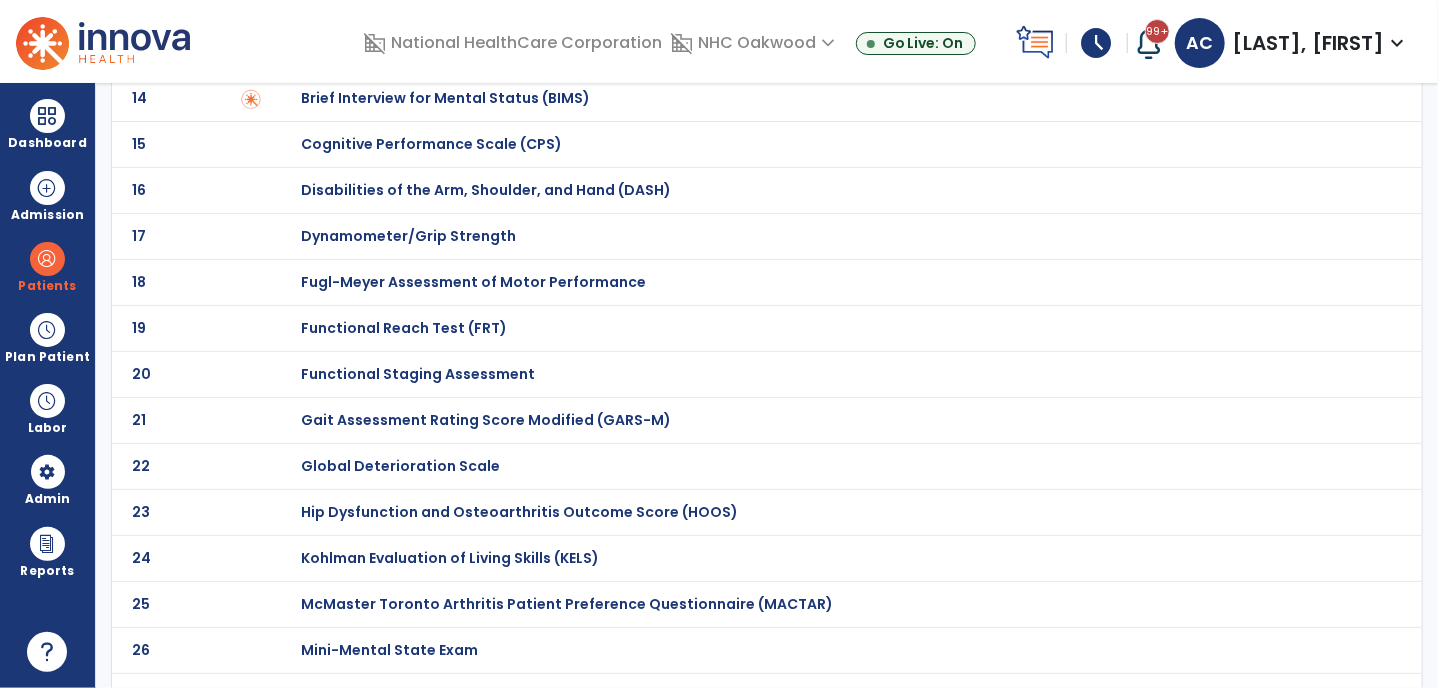 scroll, scrollTop: 0, scrollLeft: 0, axis: both 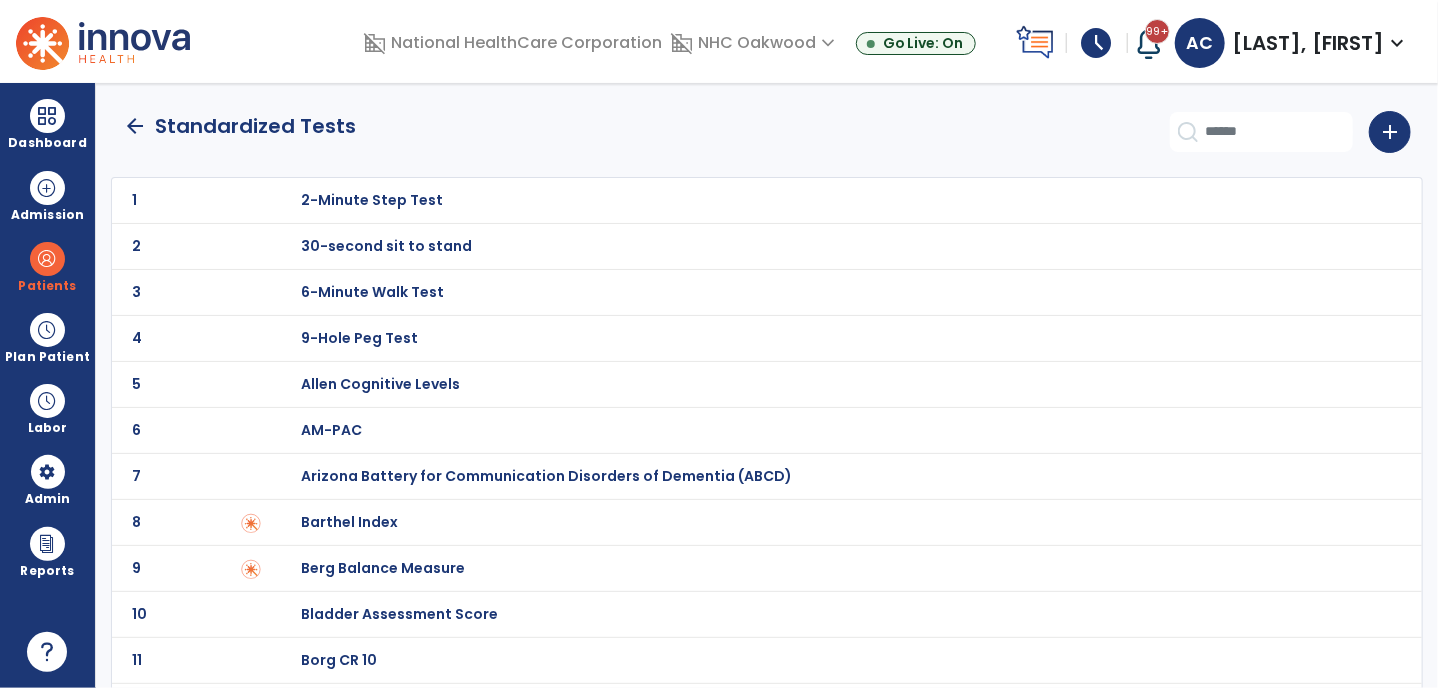 click on "Barthel Index" at bounding box center (372, 200) 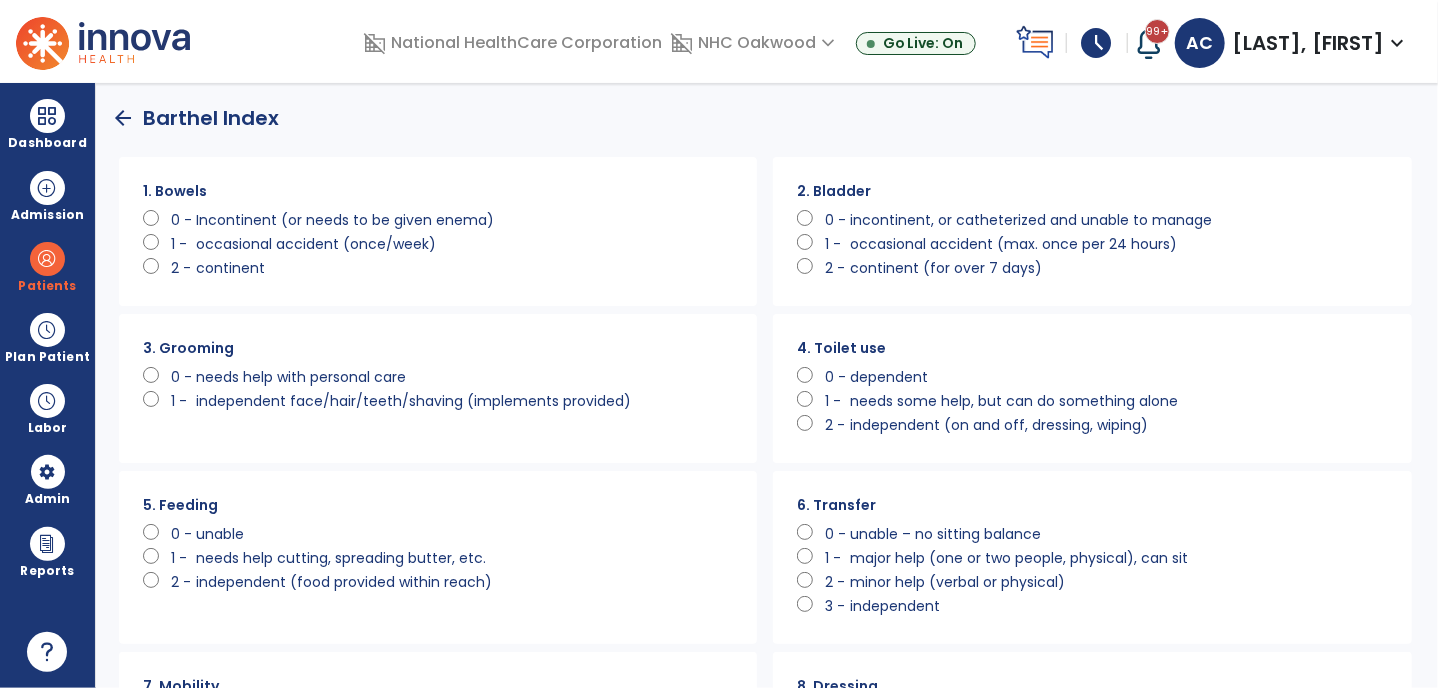 scroll, scrollTop: 0, scrollLeft: 0, axis: both 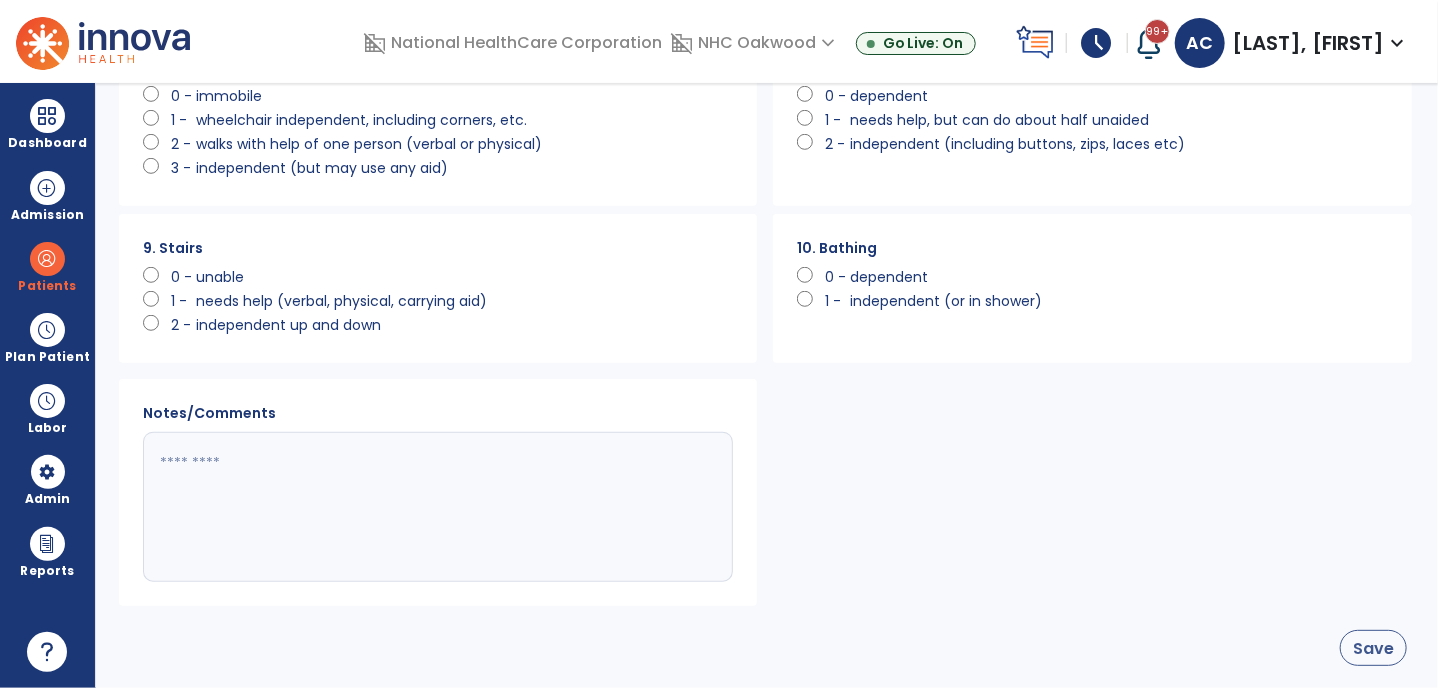 click on "Save" 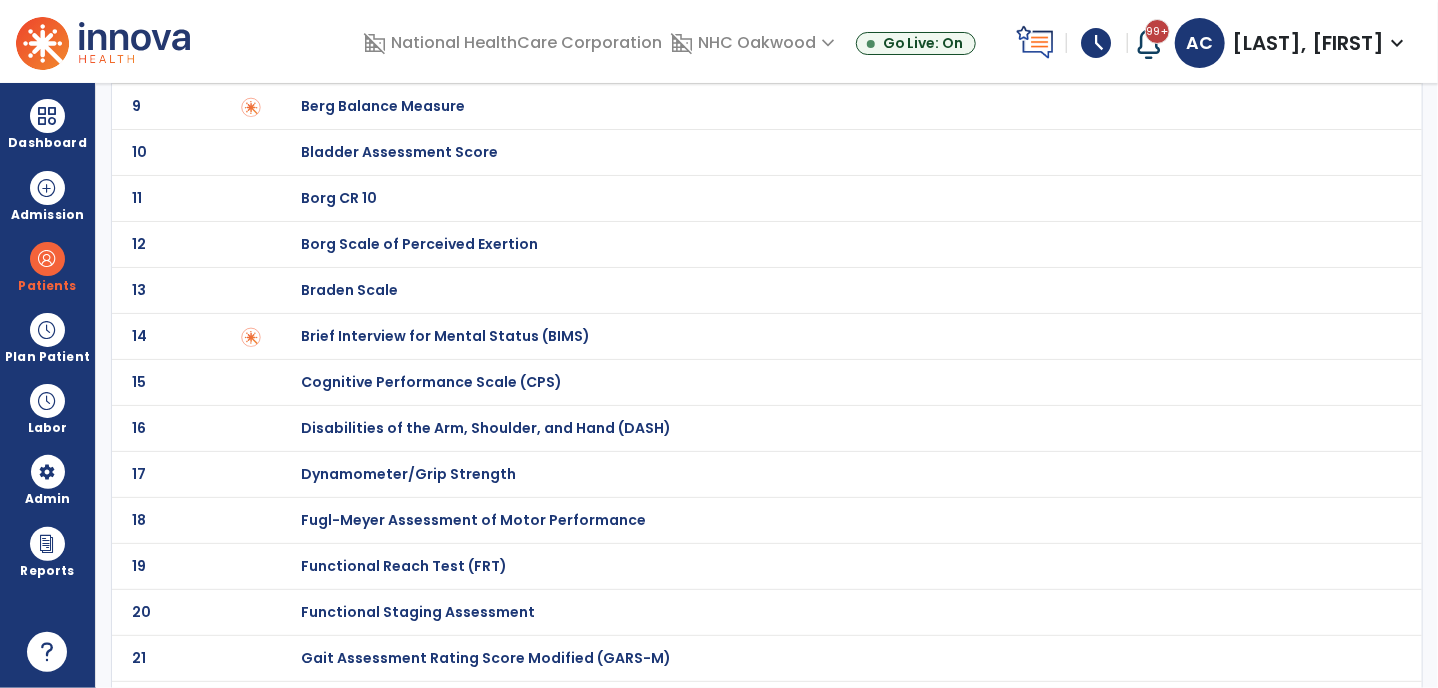 scroll, scrollTop: 0, scrollLeft: 0, axis: both 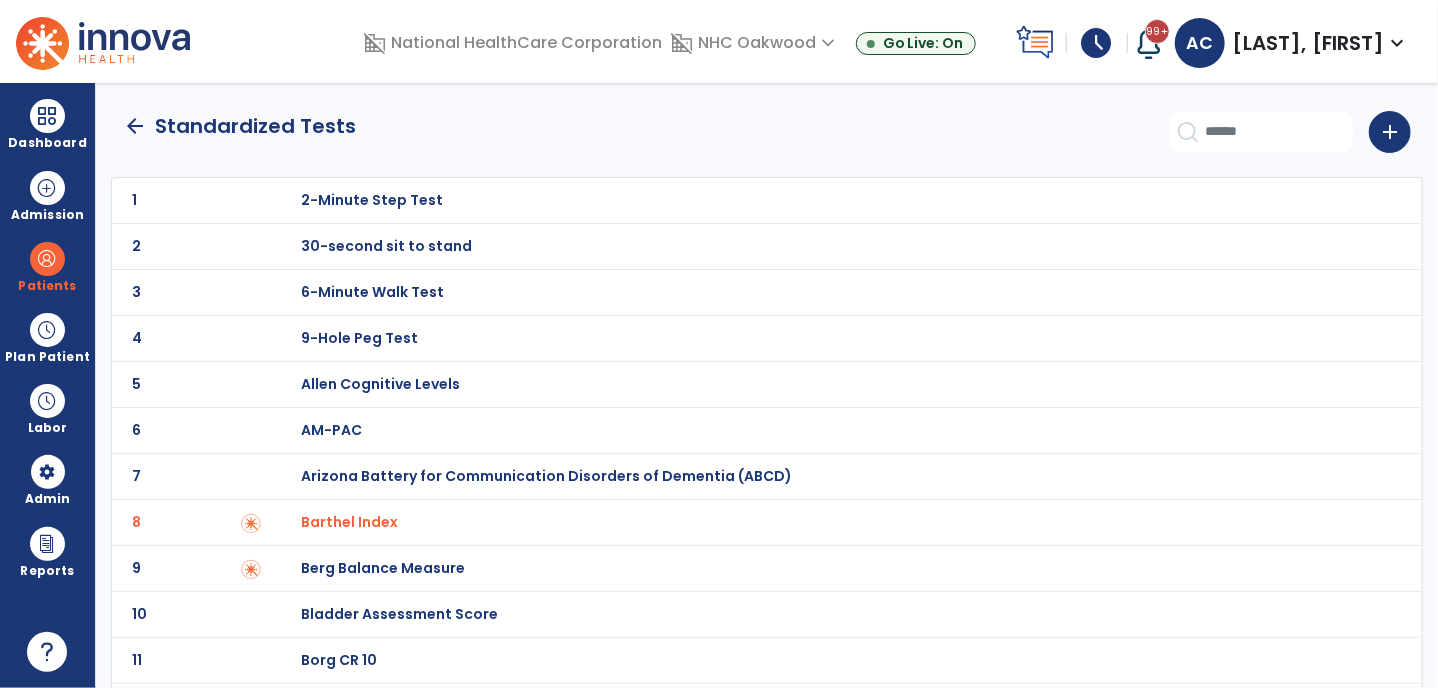 click on "arrow_back" 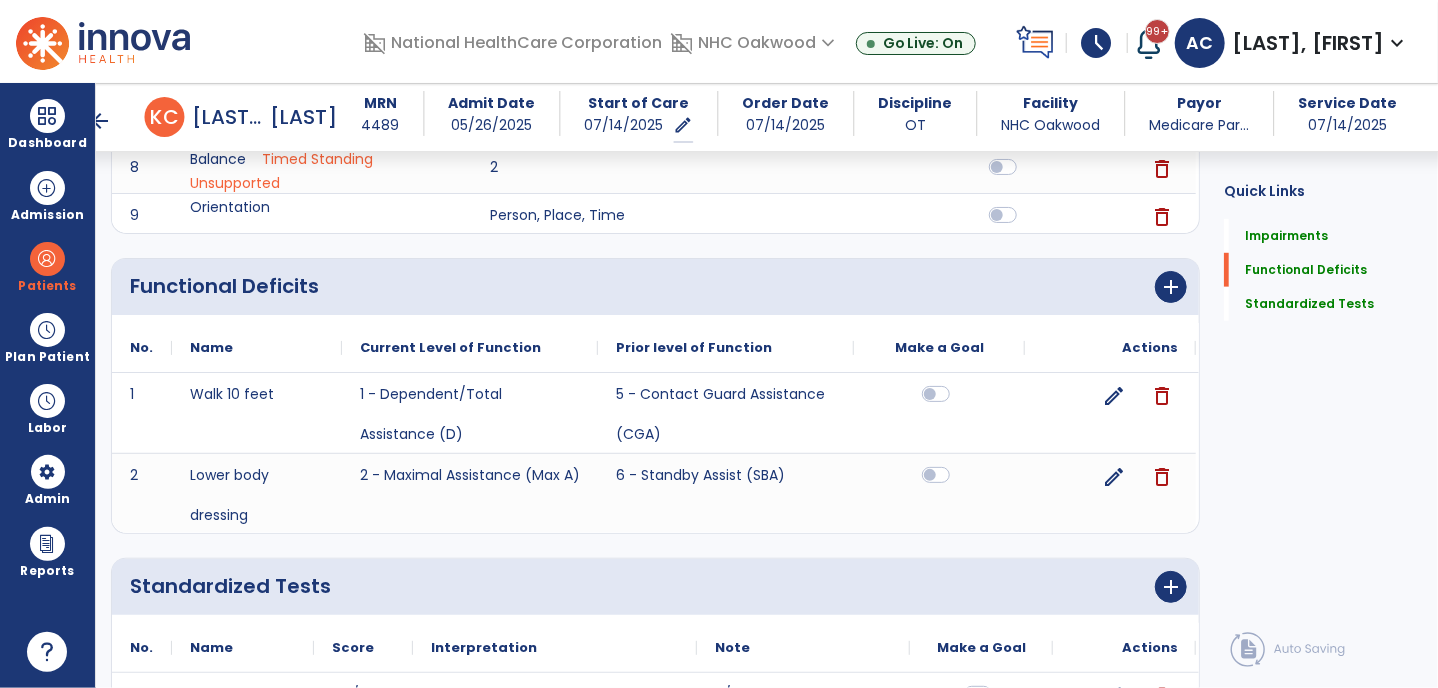 scroll, scrollTop: 798, scrollLeft: 0, axis: vertical 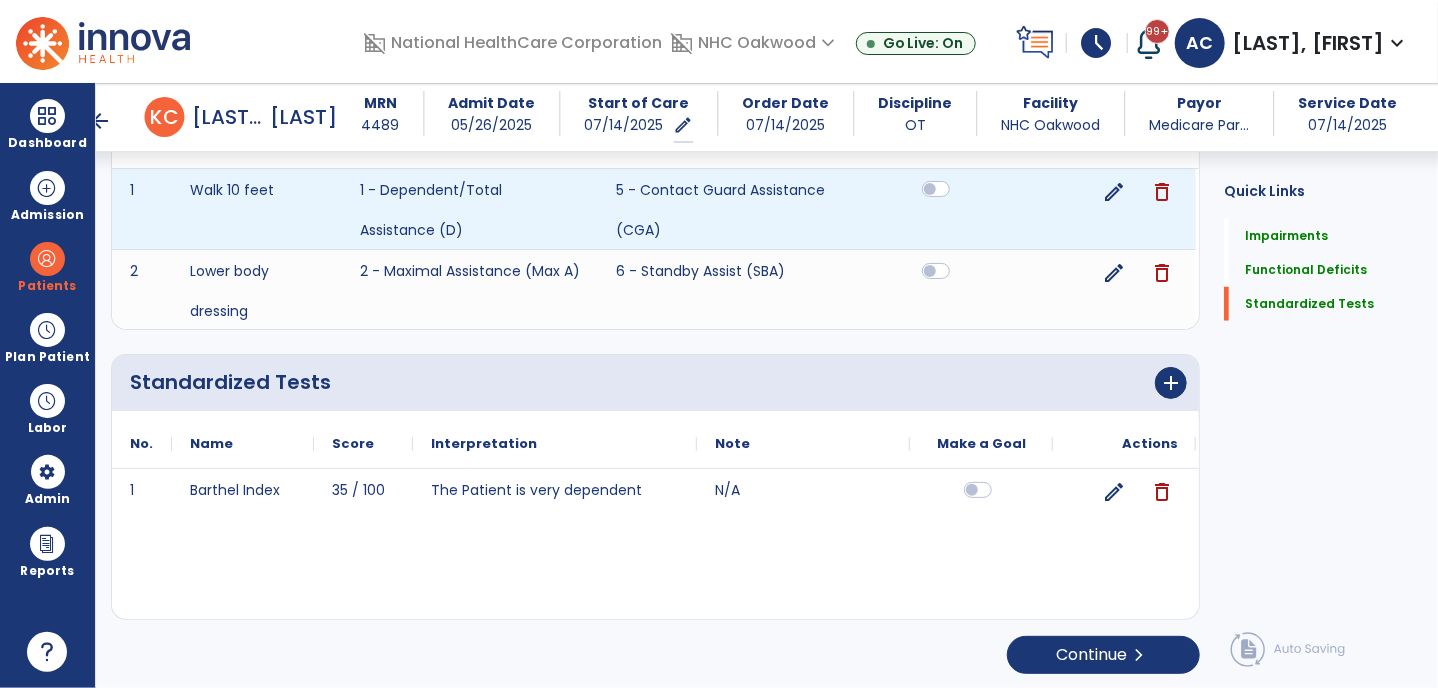 click 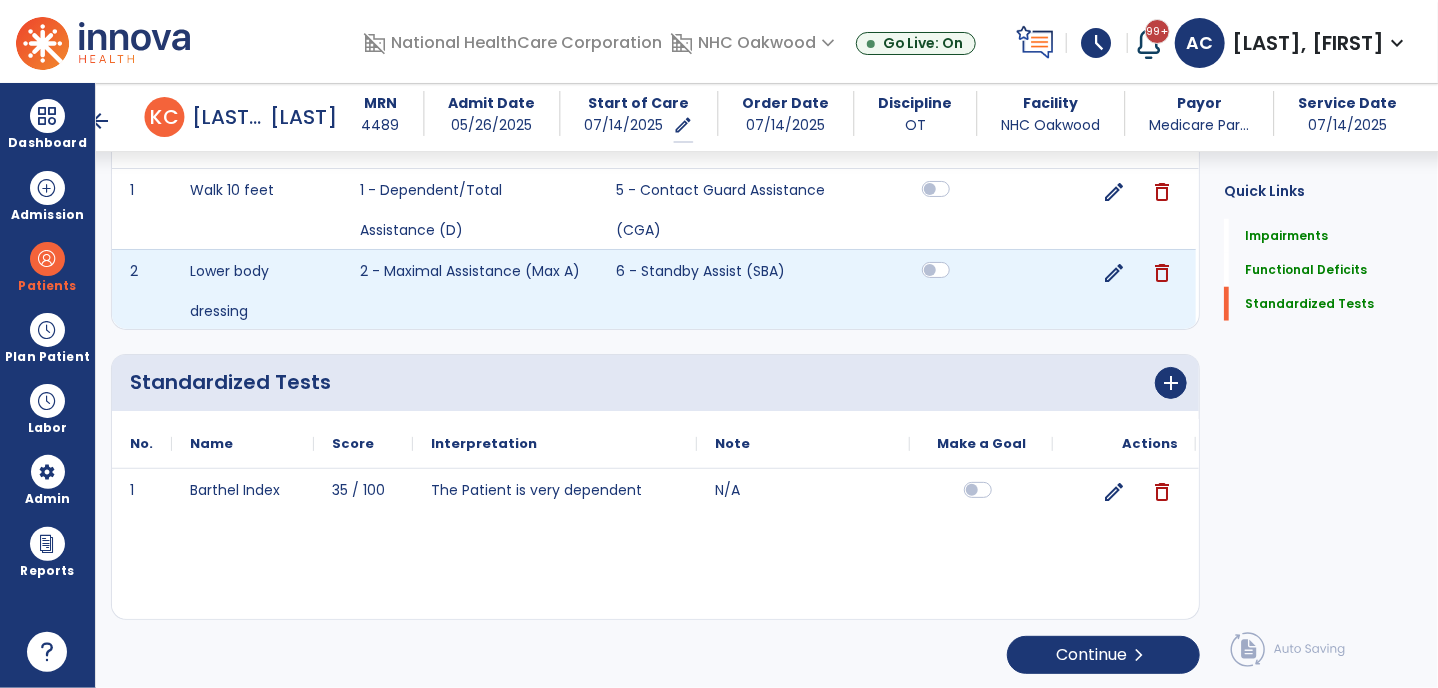 click 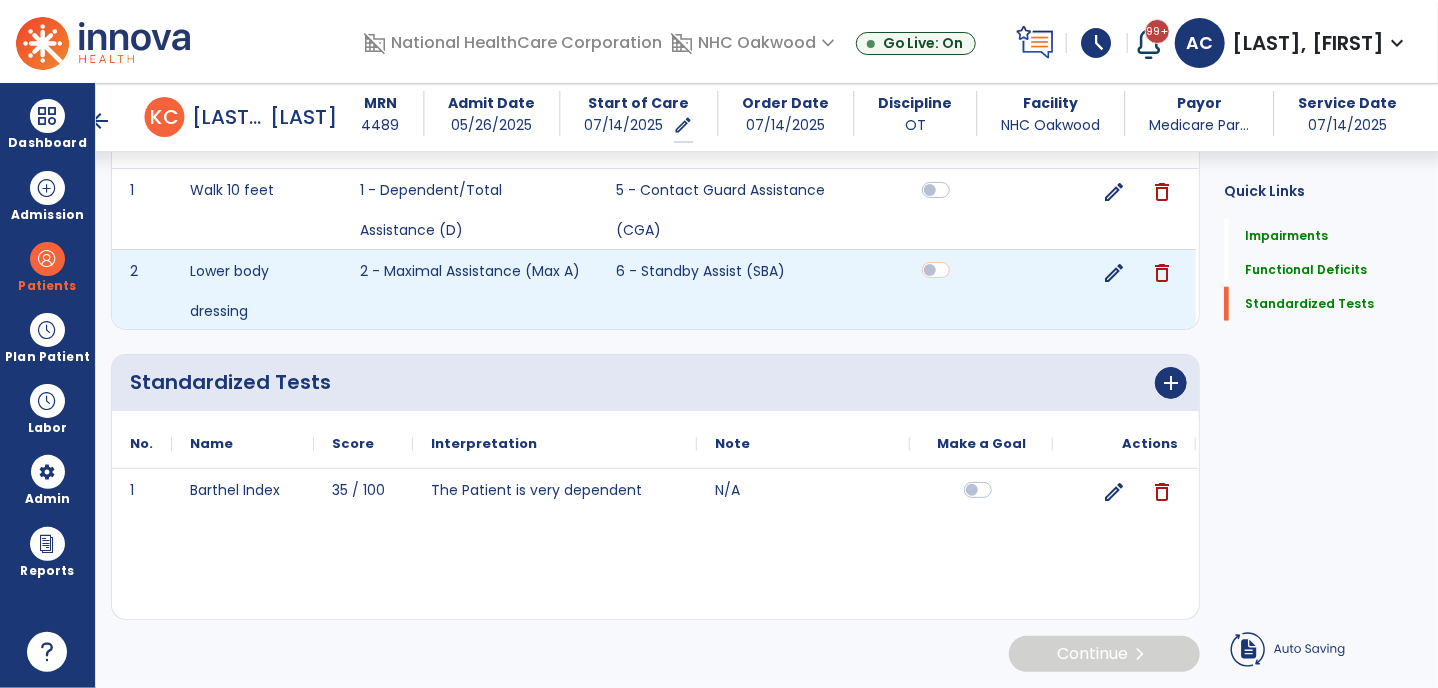 scroll, scrollTop: 798, scrollLeft: 0, axis: vertical 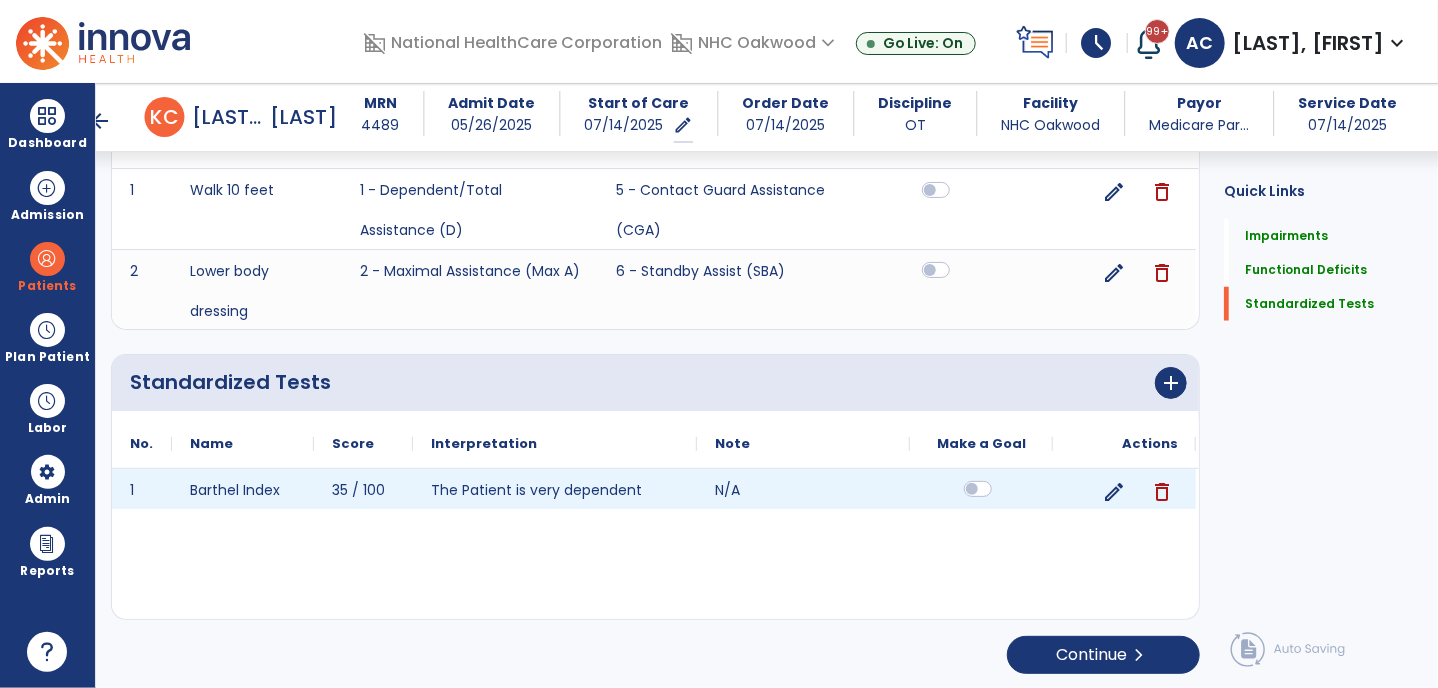 click 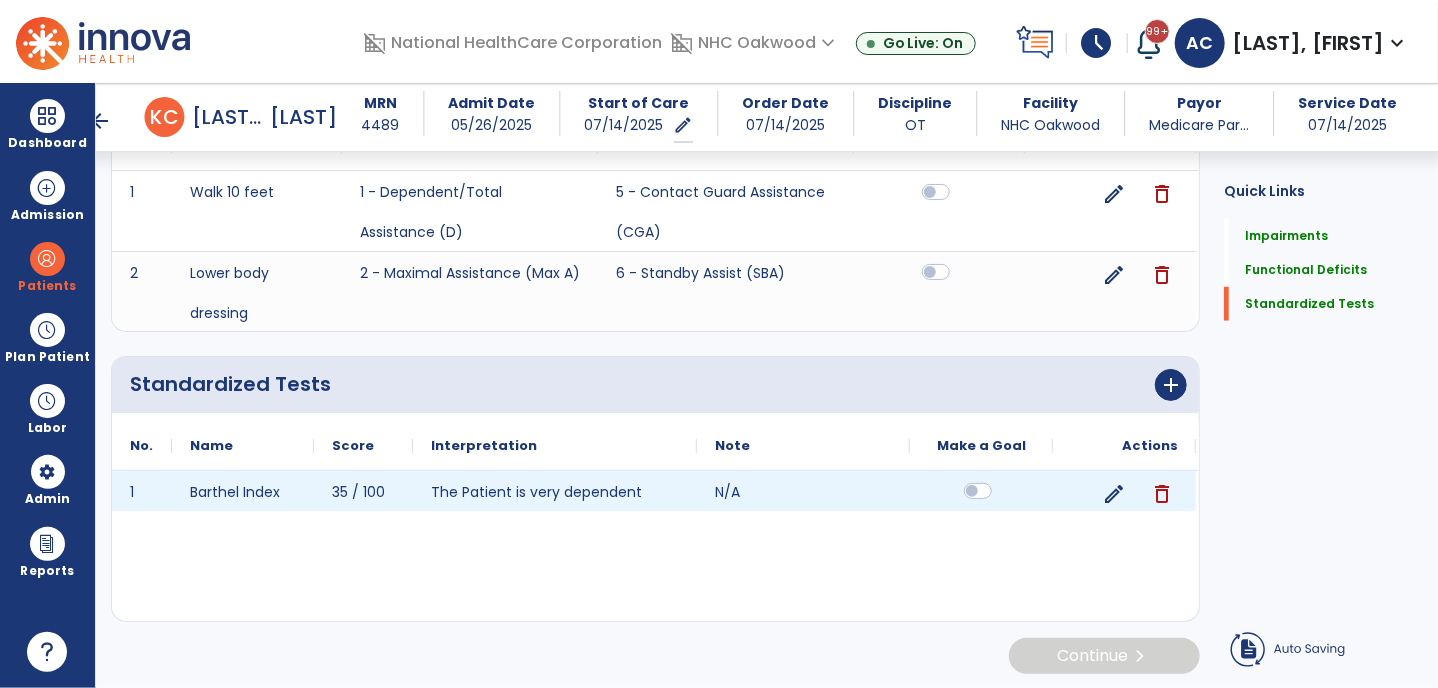 scroll, scrollTop: 798, scrollLeft: 0, axis: vertical 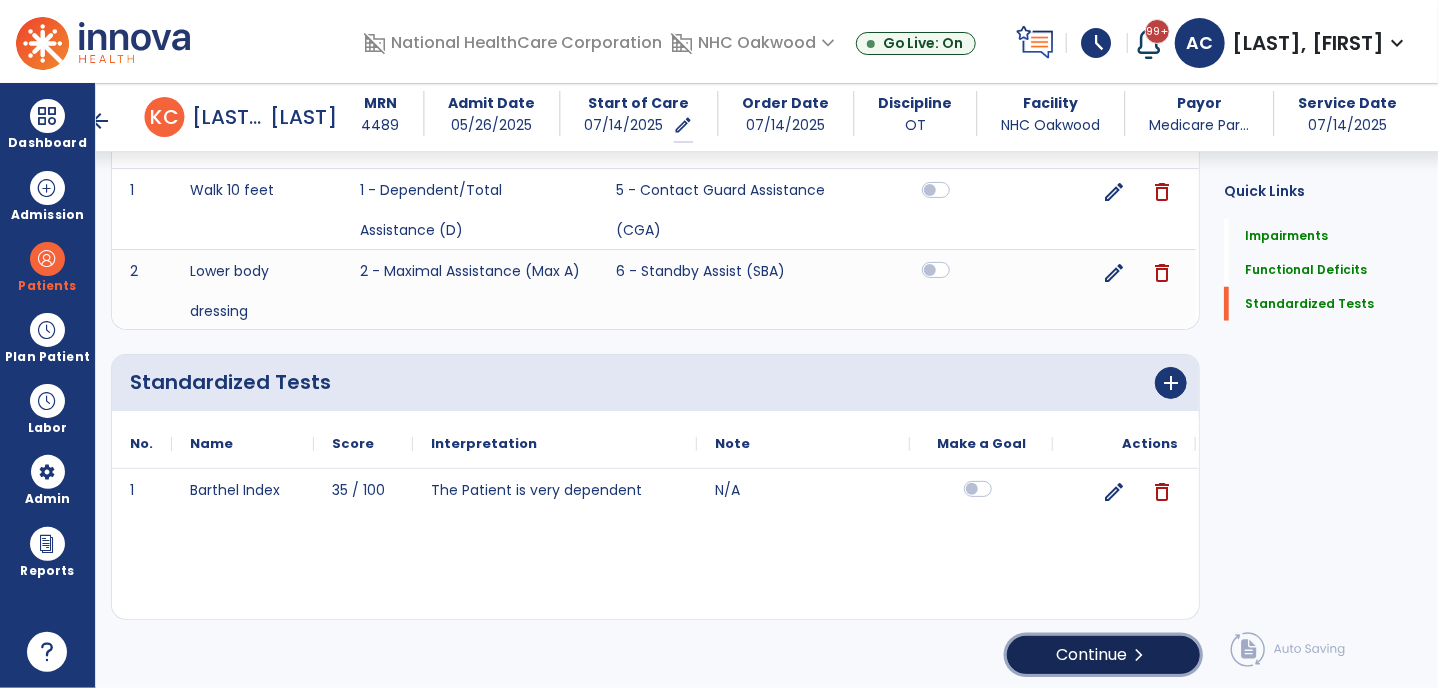 click on "Continue  chevron_right" 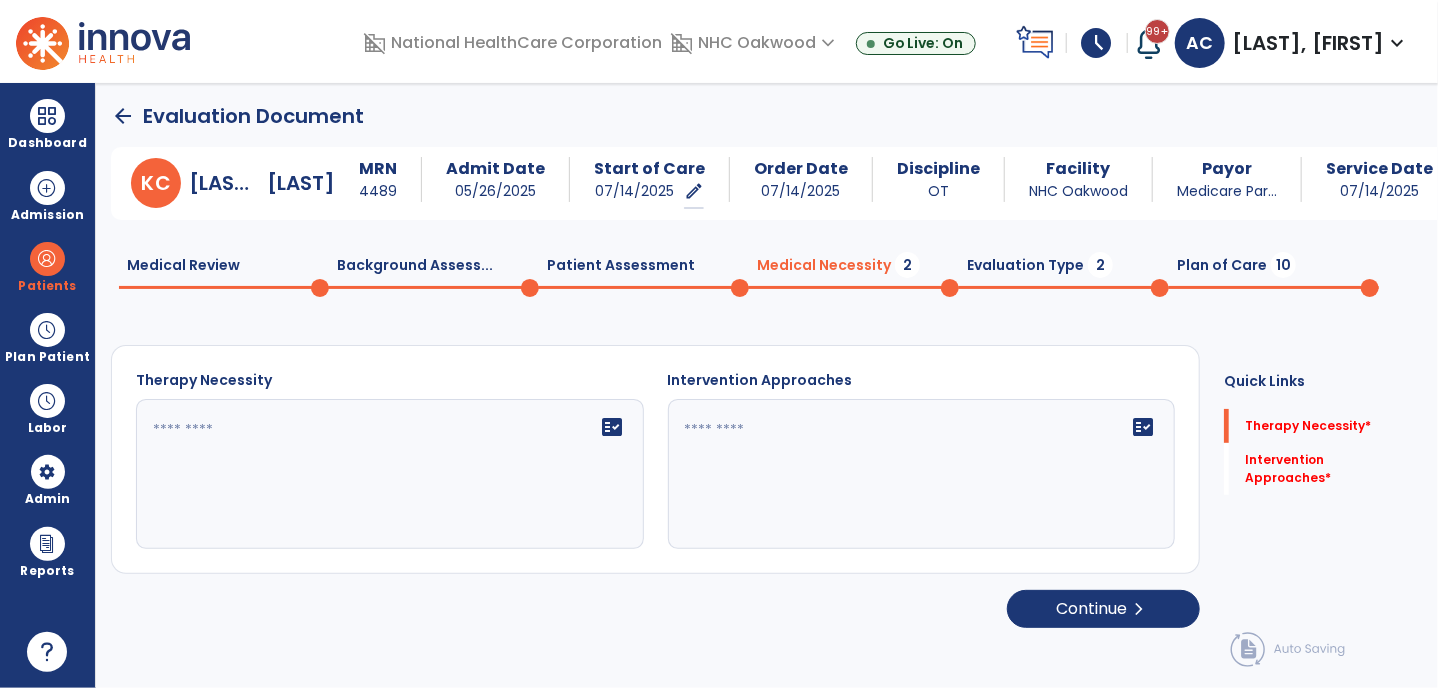 scroll, scrollTop: 0, scrollLeft: 0, axis: both 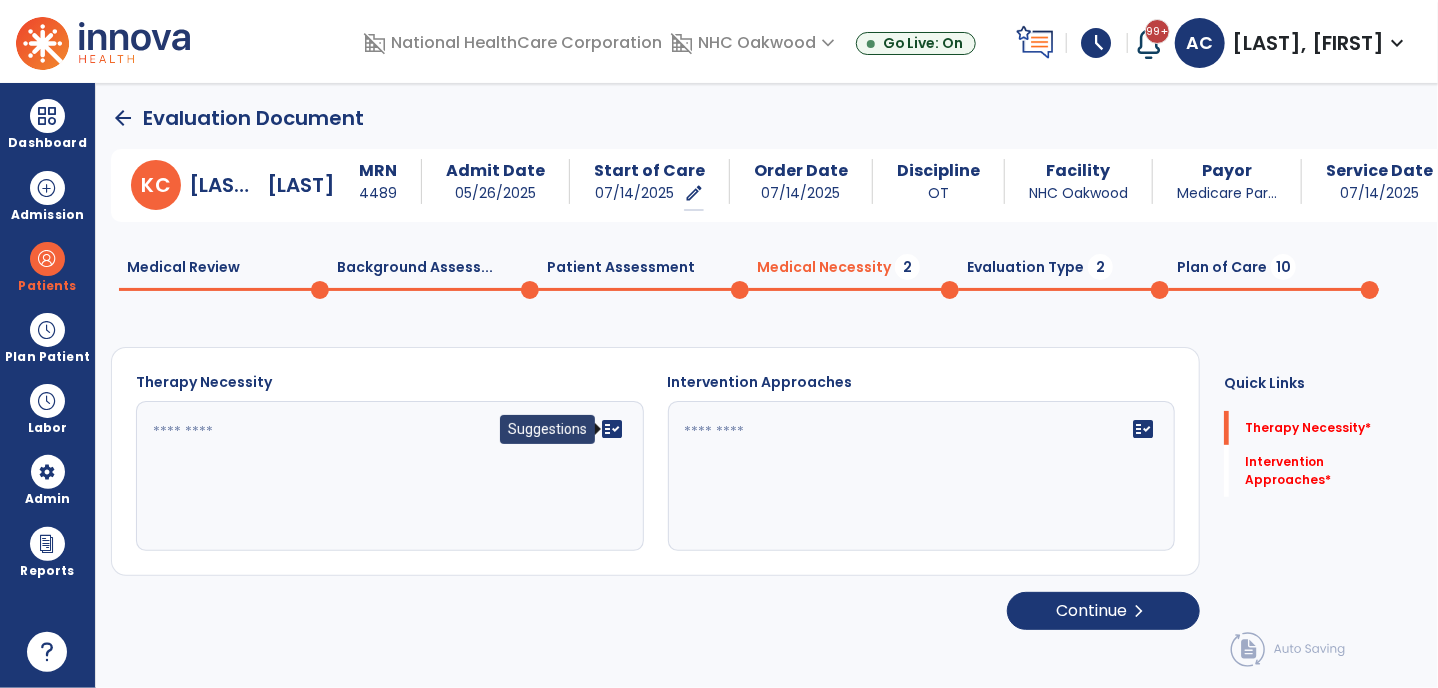 click on "fact_check" 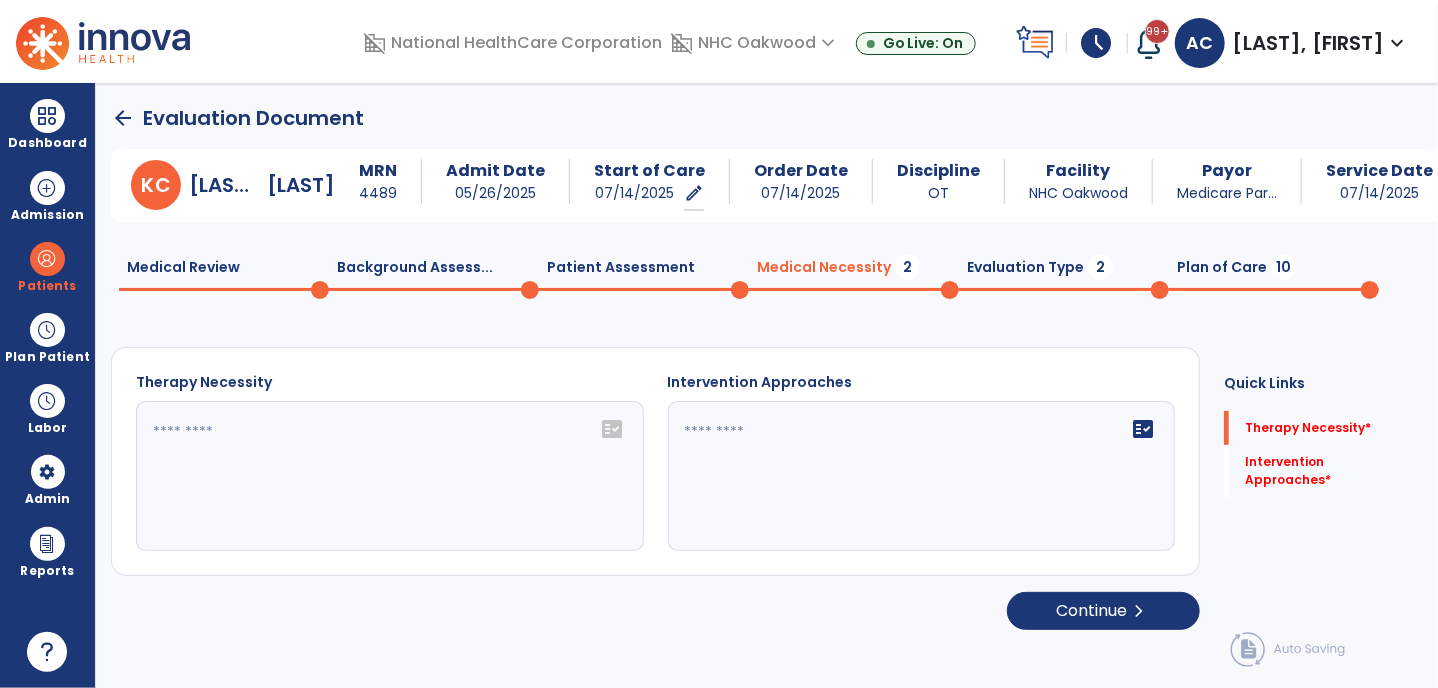 click on "fact_check" 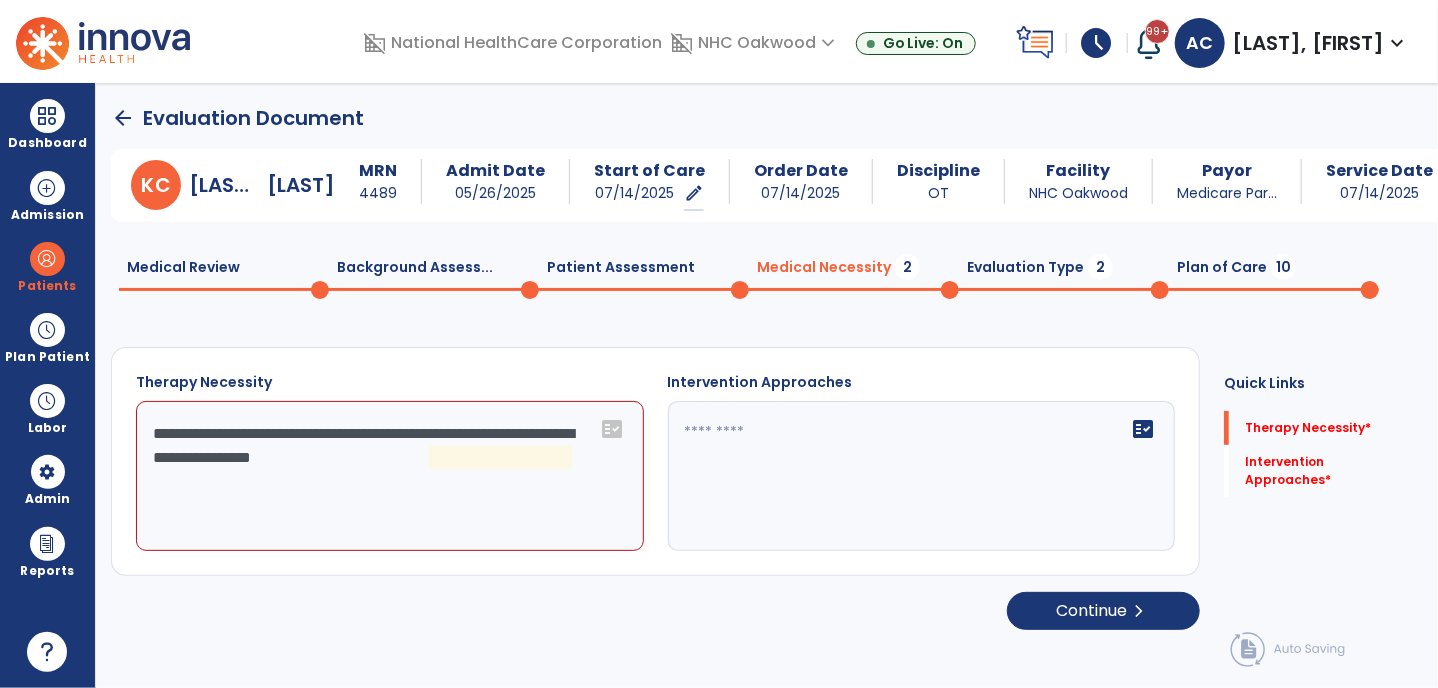click on "**********" 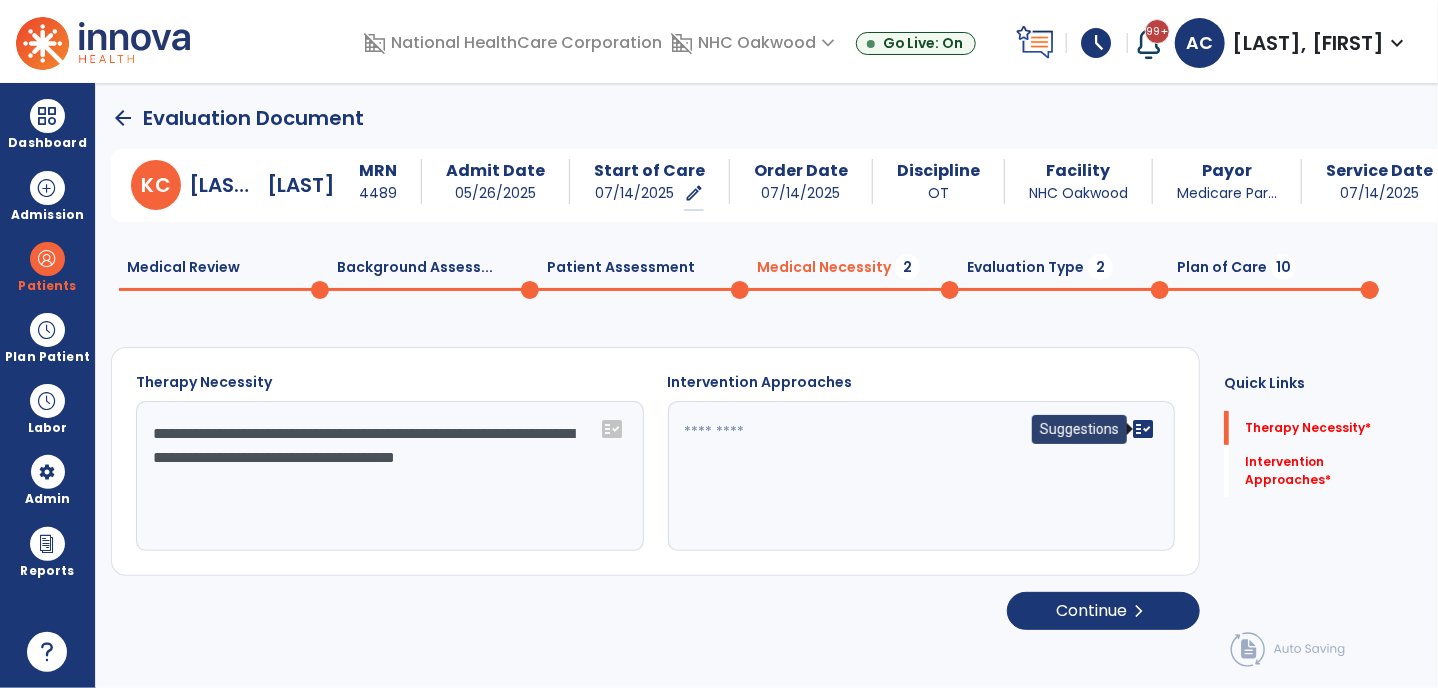 type on "**********" 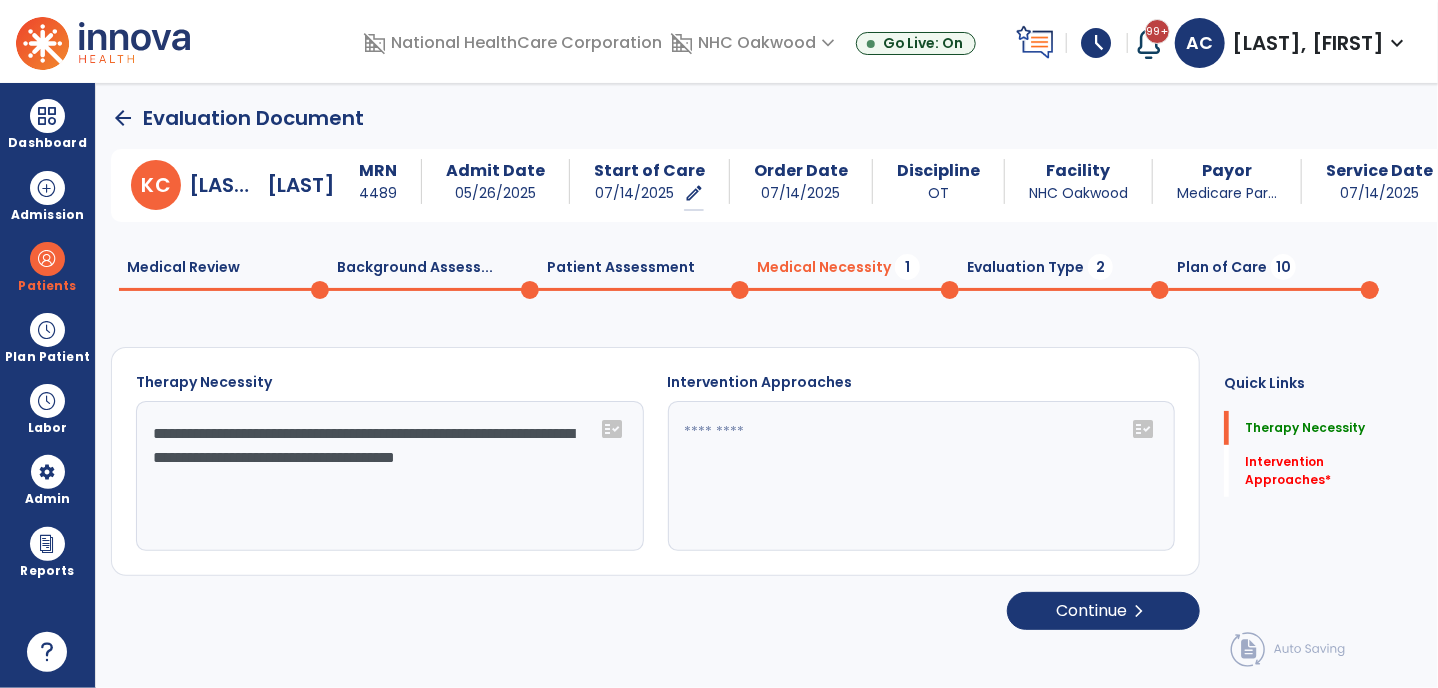click on "fact_check" 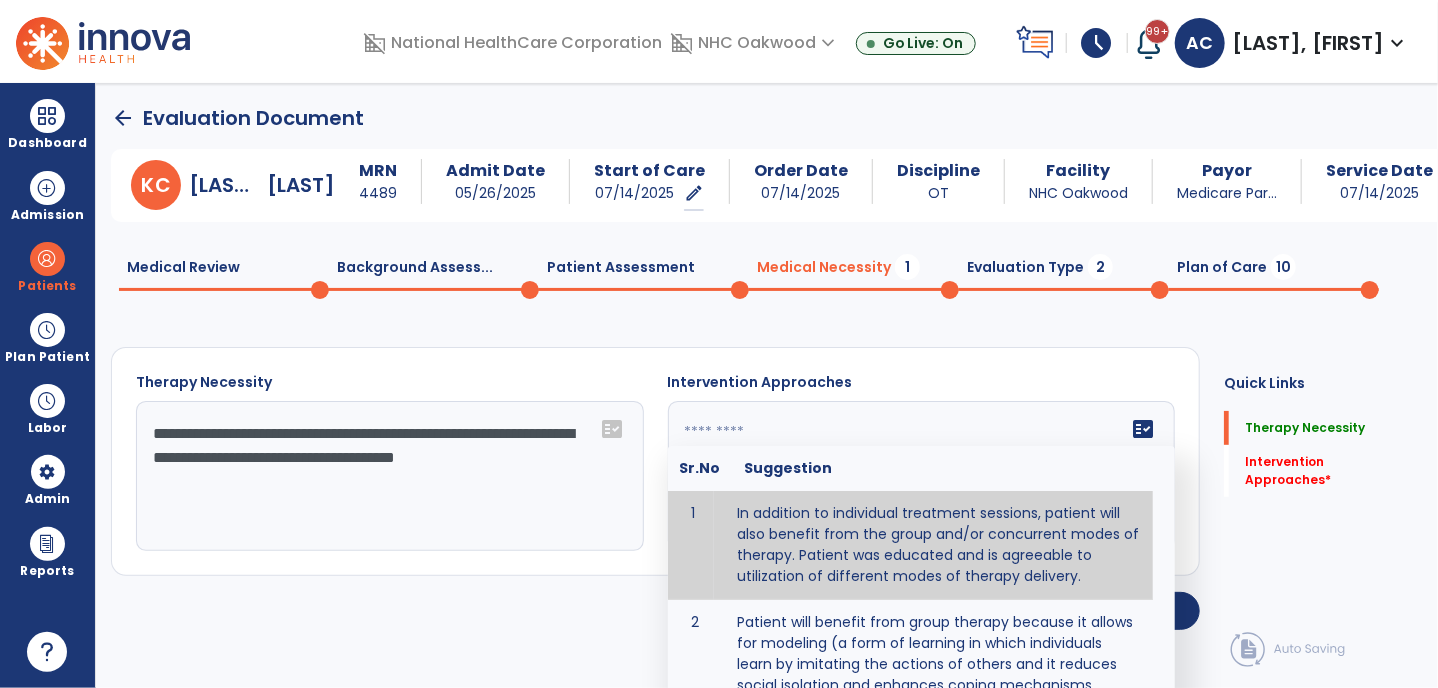 type on "**********" 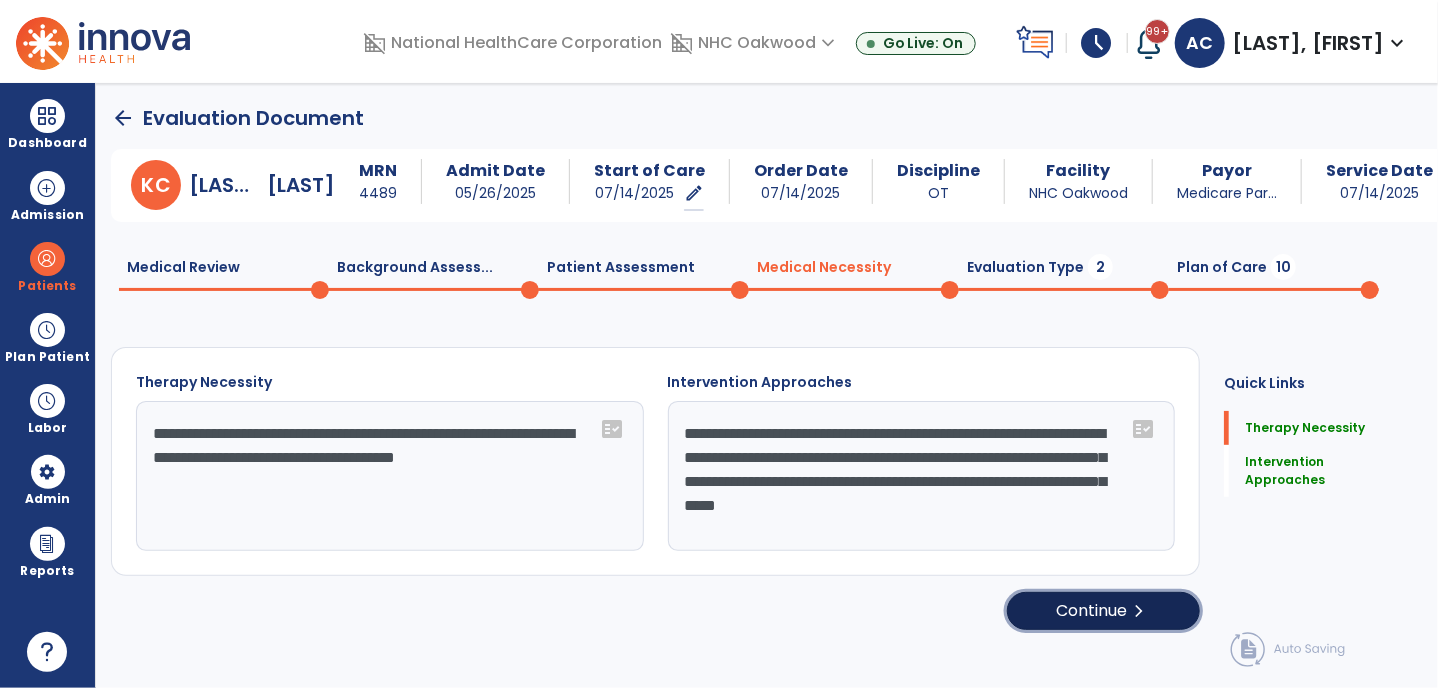 click on "Continue  chevron_right" 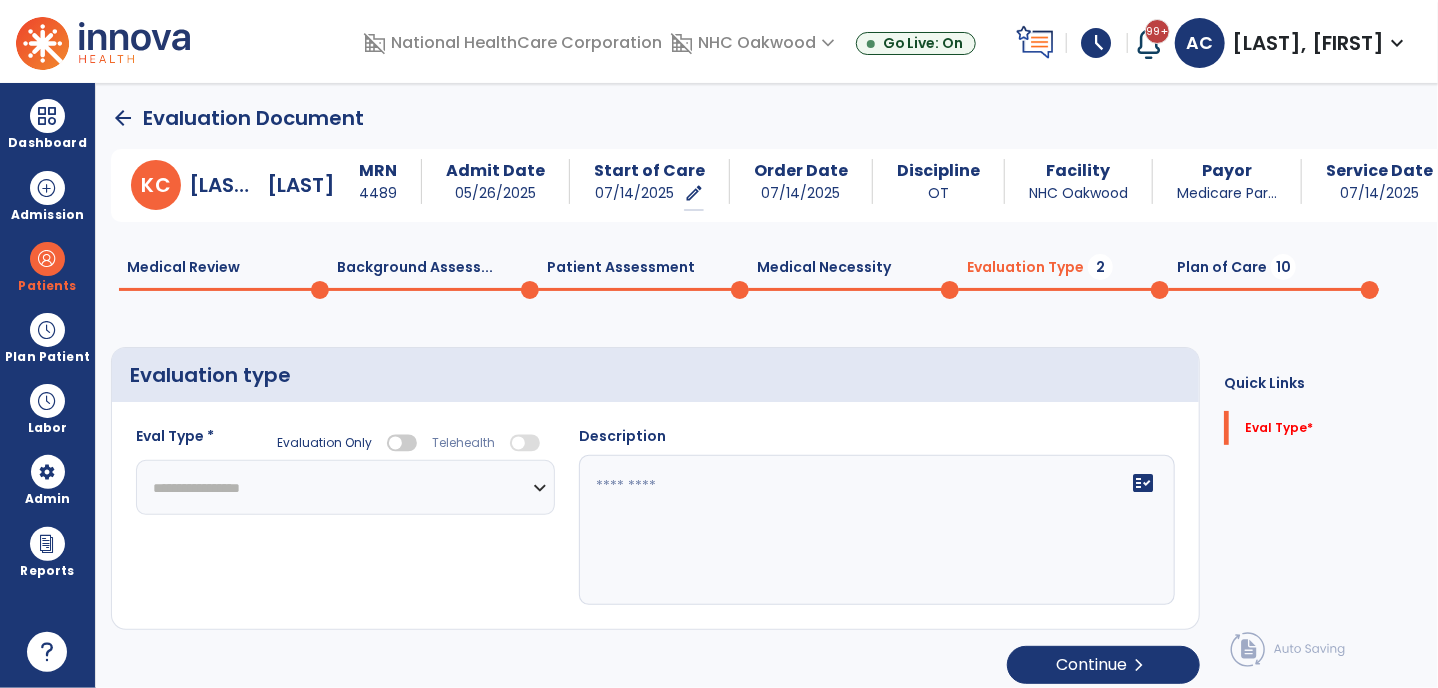click on "**********" 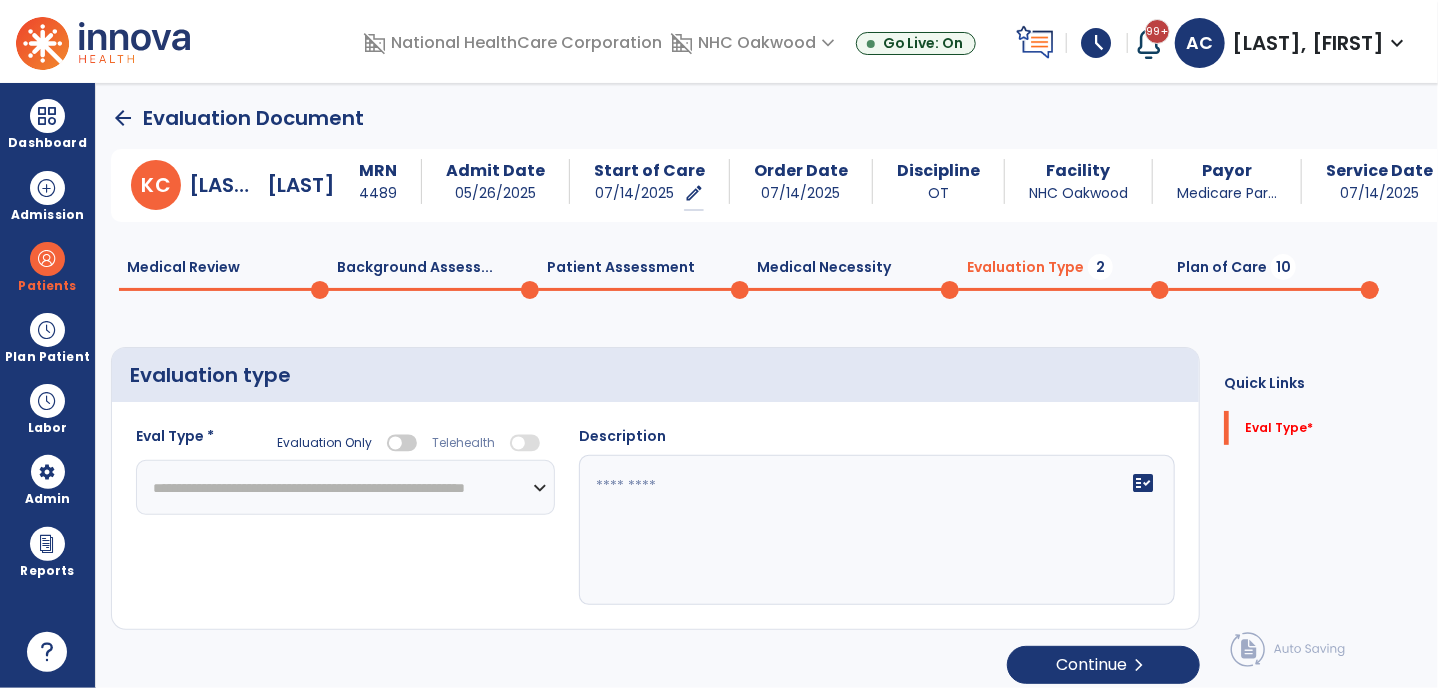 click on "**********" 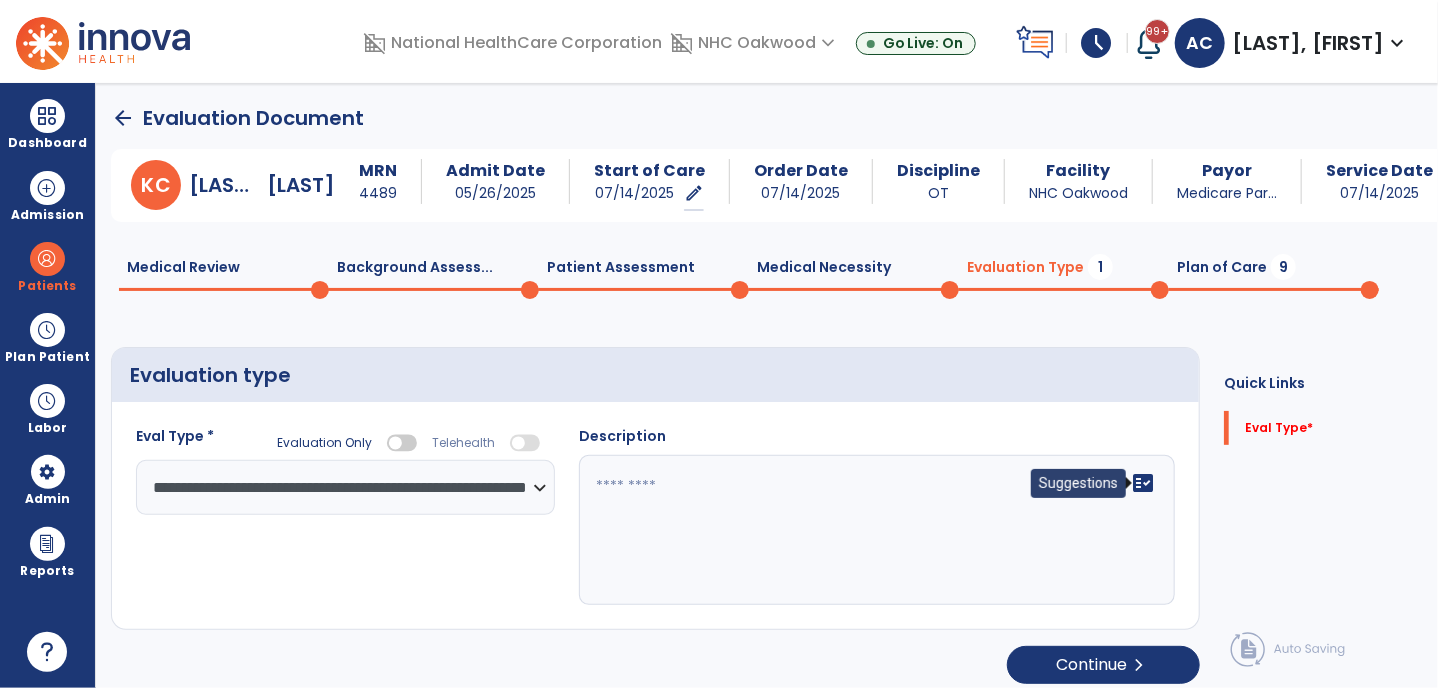 click on "fact_check" 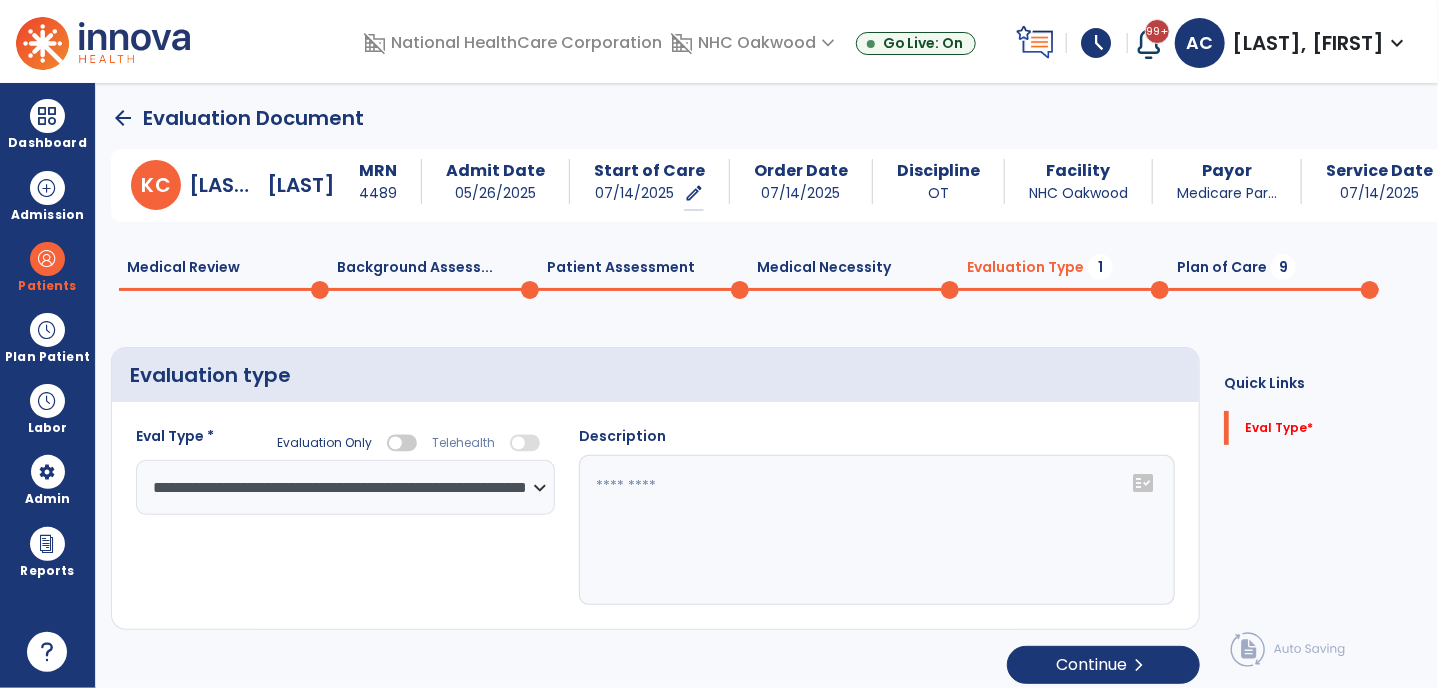 click on "fact_check" 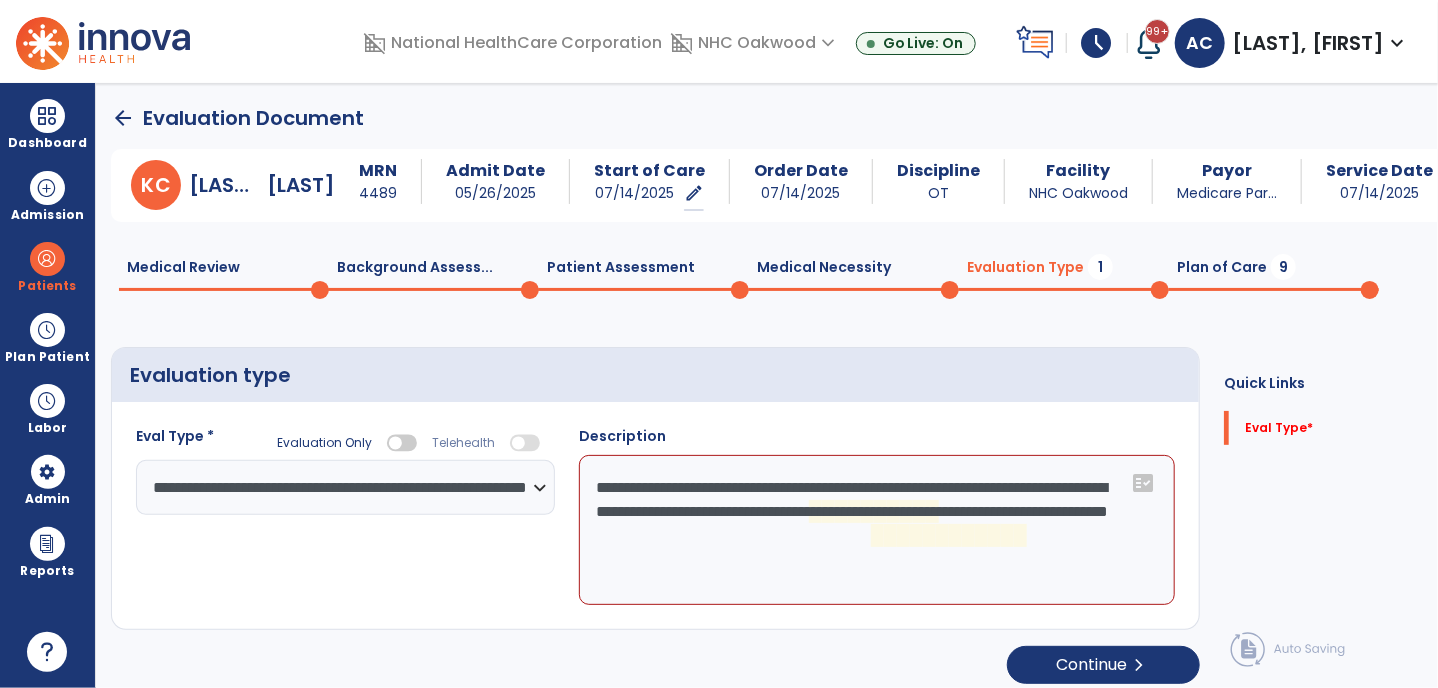 click on "**********" 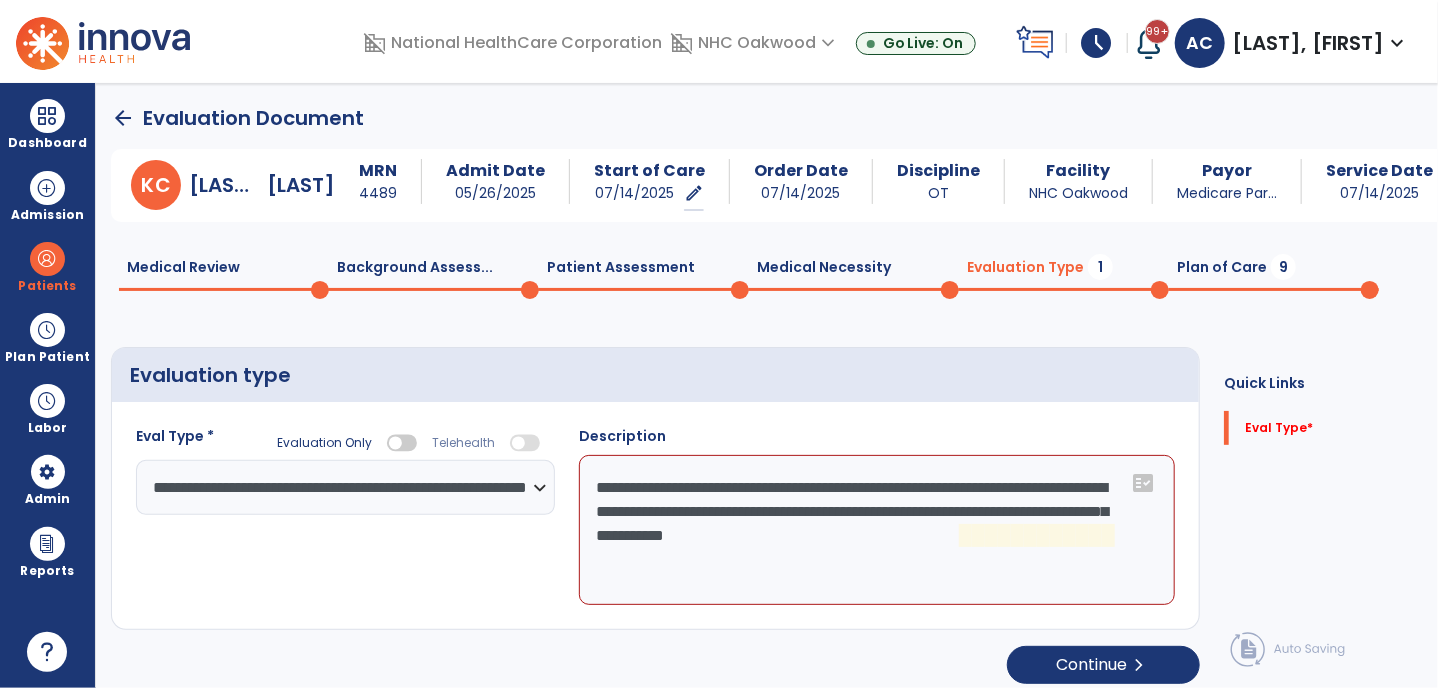 click on "**********" 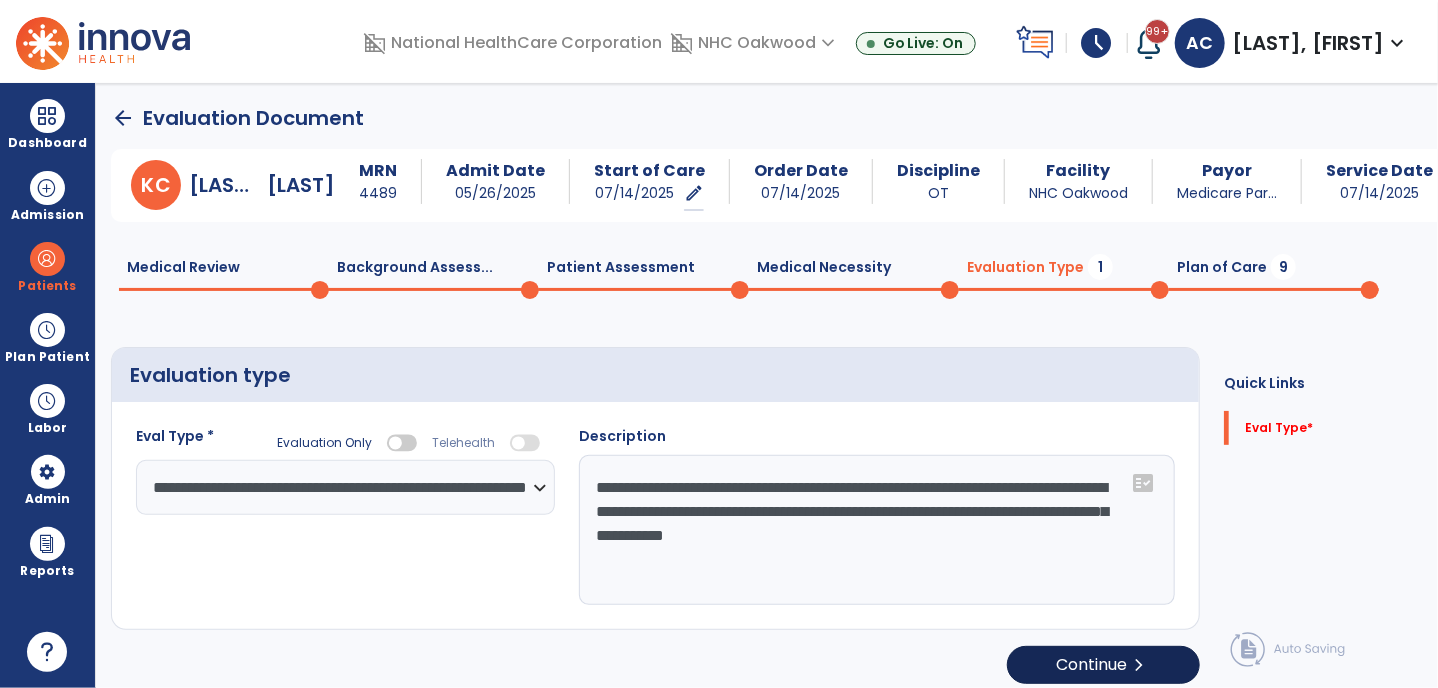 type on "**********" 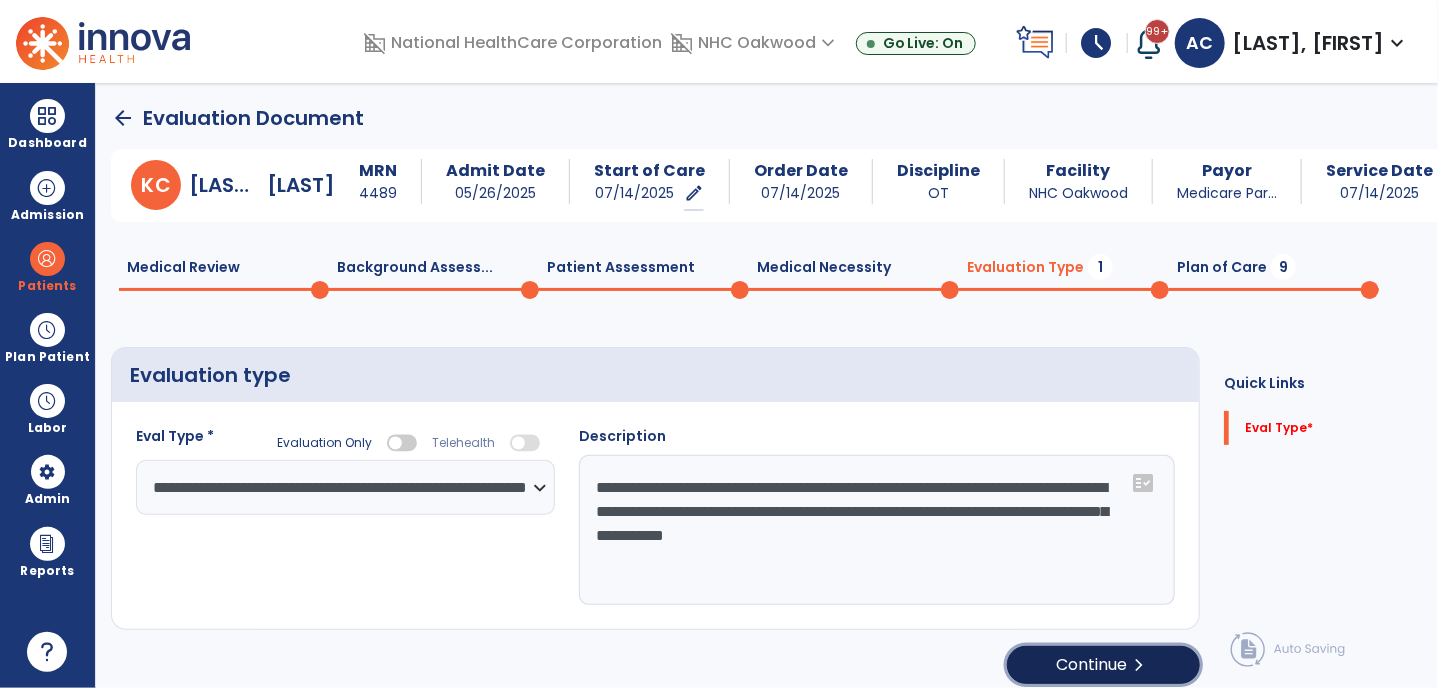 click on "Continue  chevron_right" 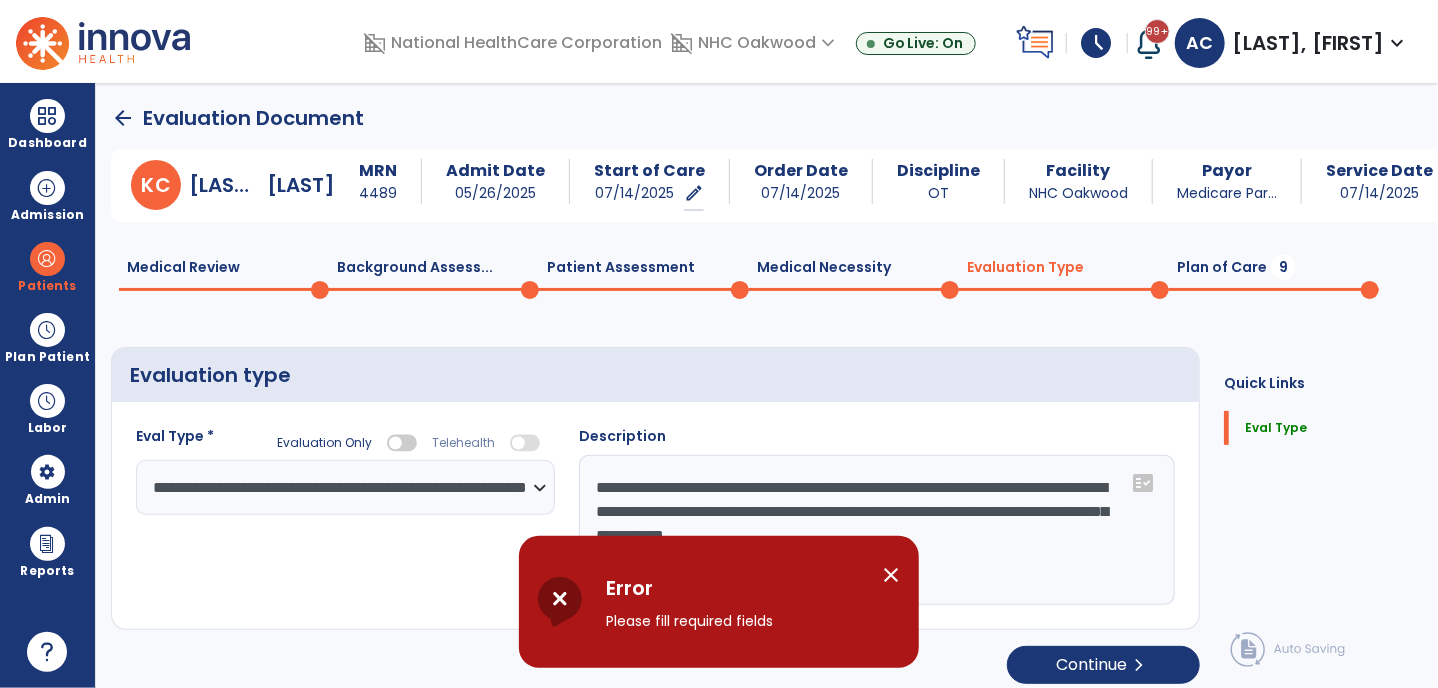 scroll, scrollTop: 11, scrollLeft: 0, axis: vertical 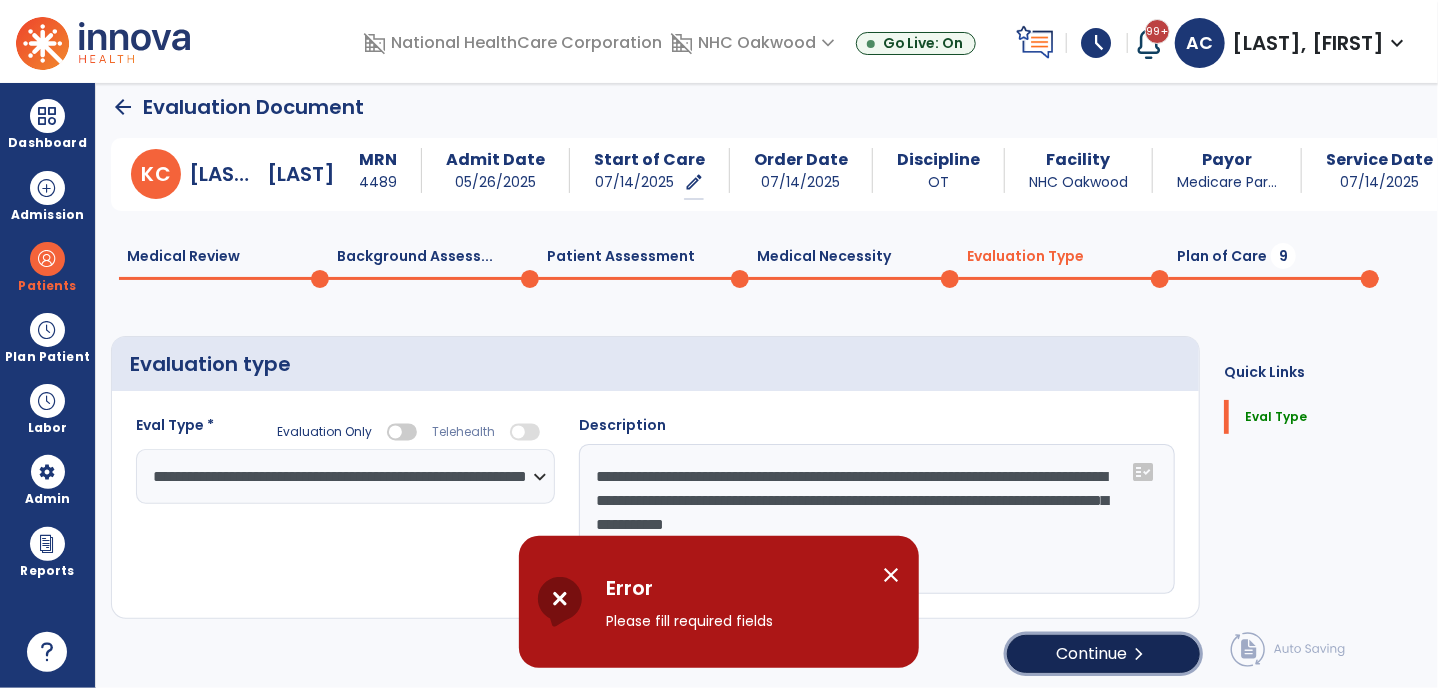 click on "Continue  chevron_right" 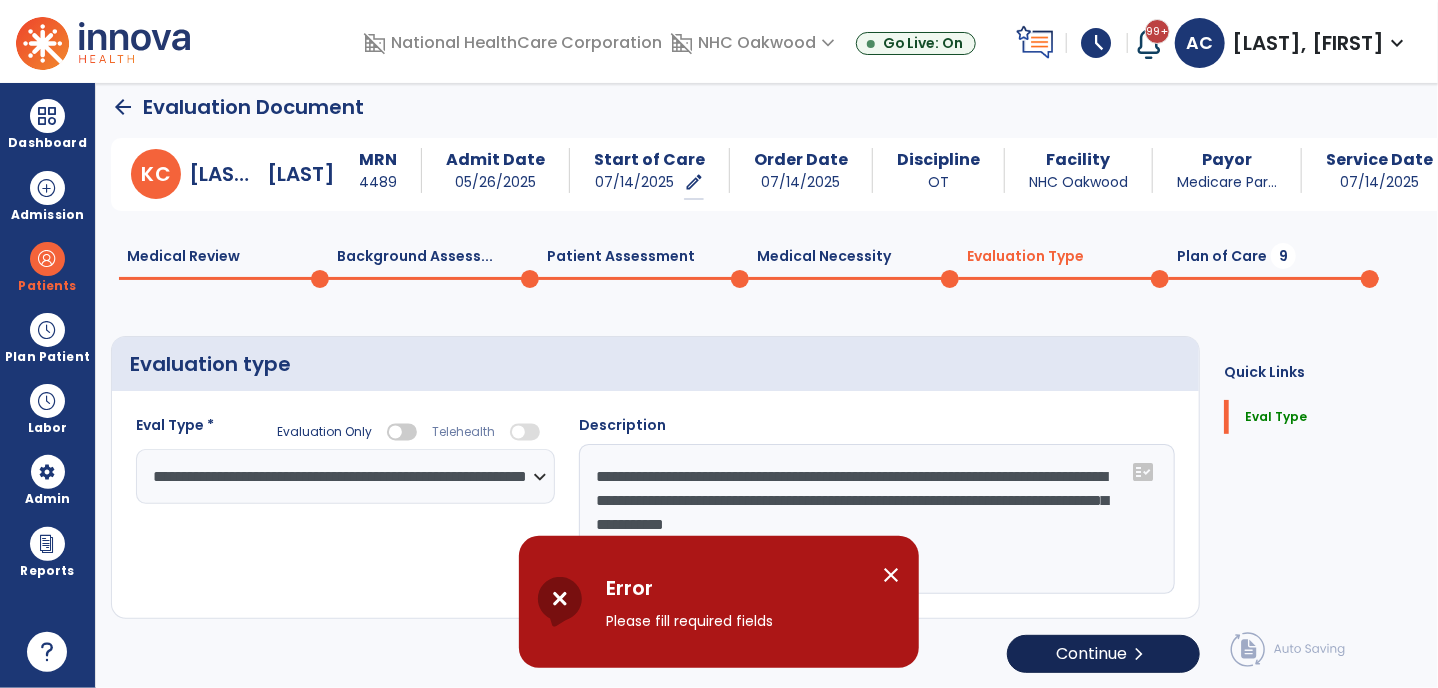 select on "*****" 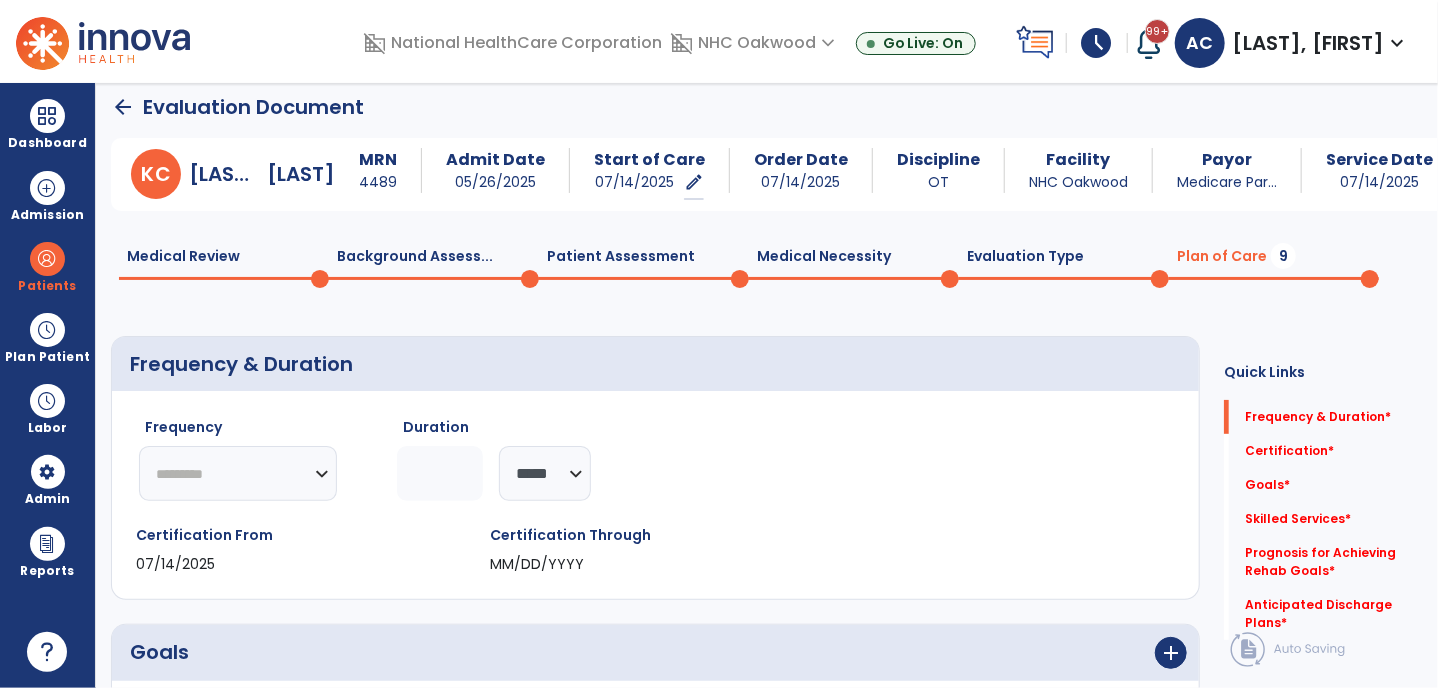 click on "********* ** ** ** ** ** ** **" 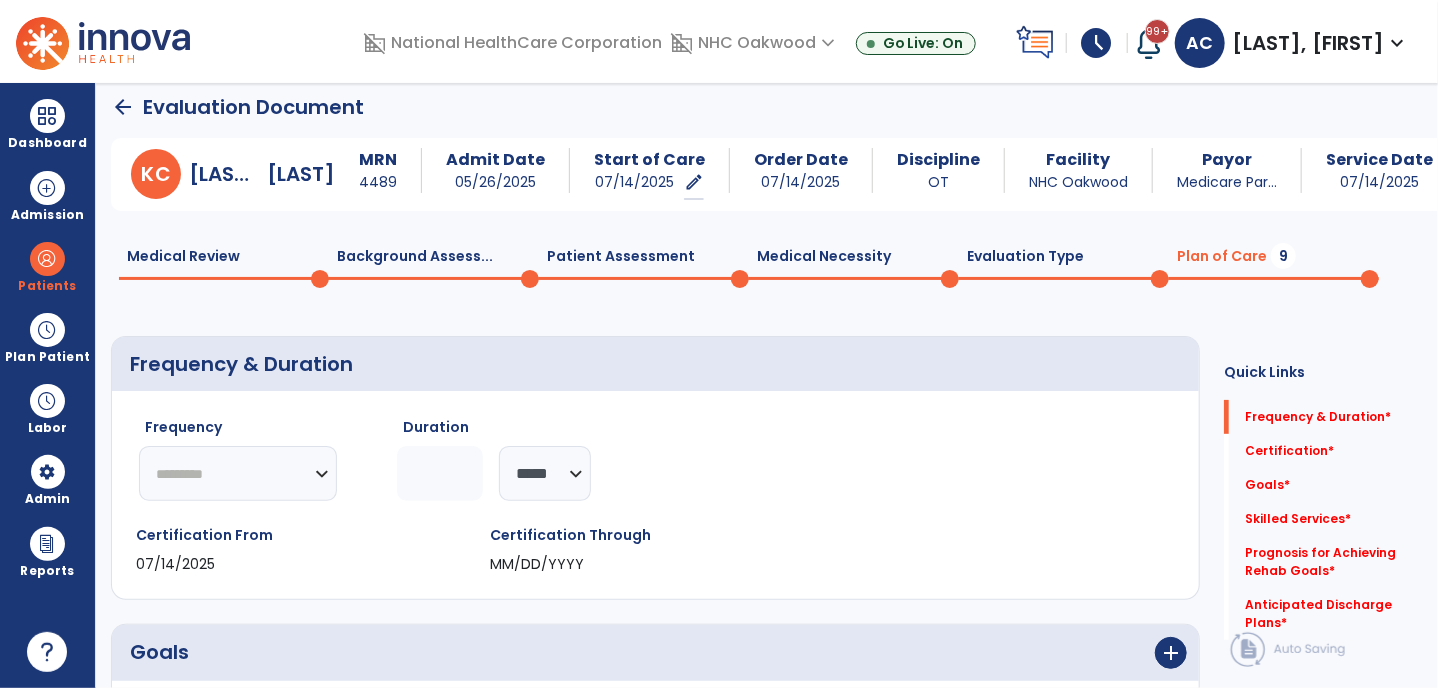select on "**" 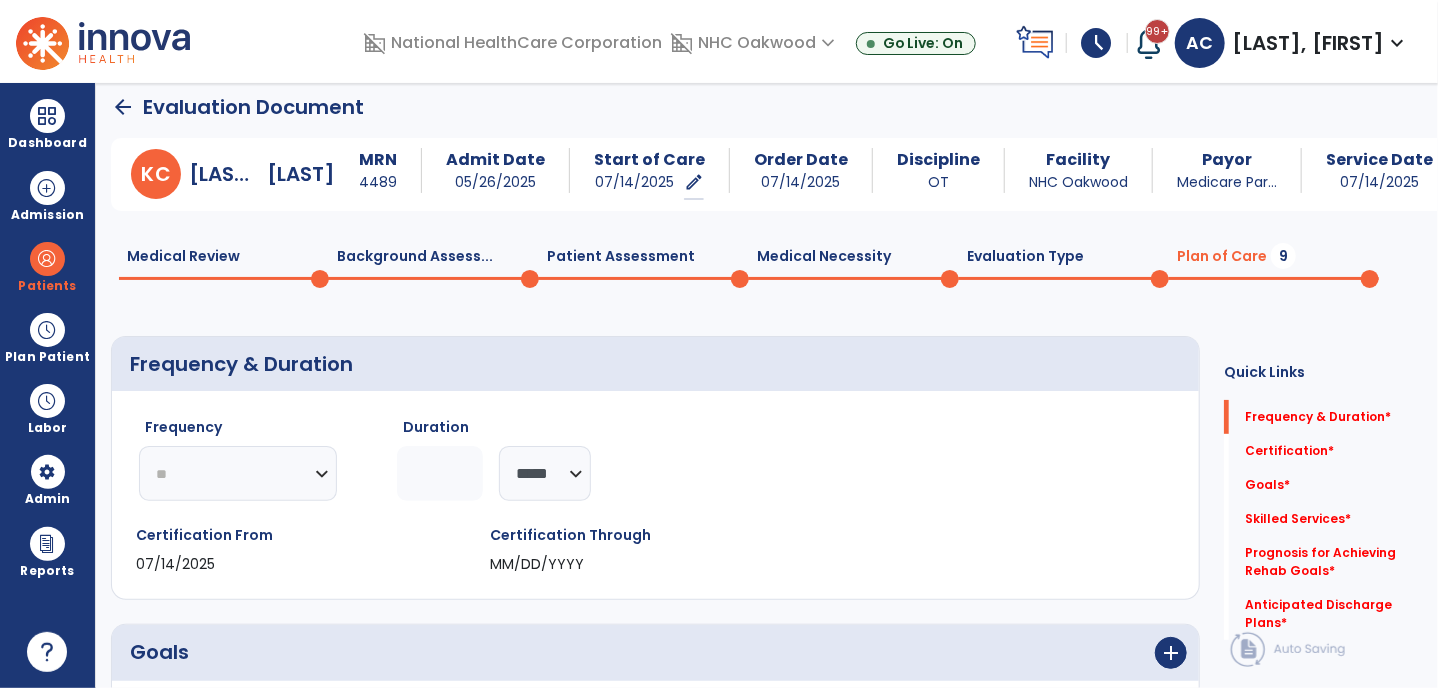 click on "********* ** ** ** ** ** ** **" 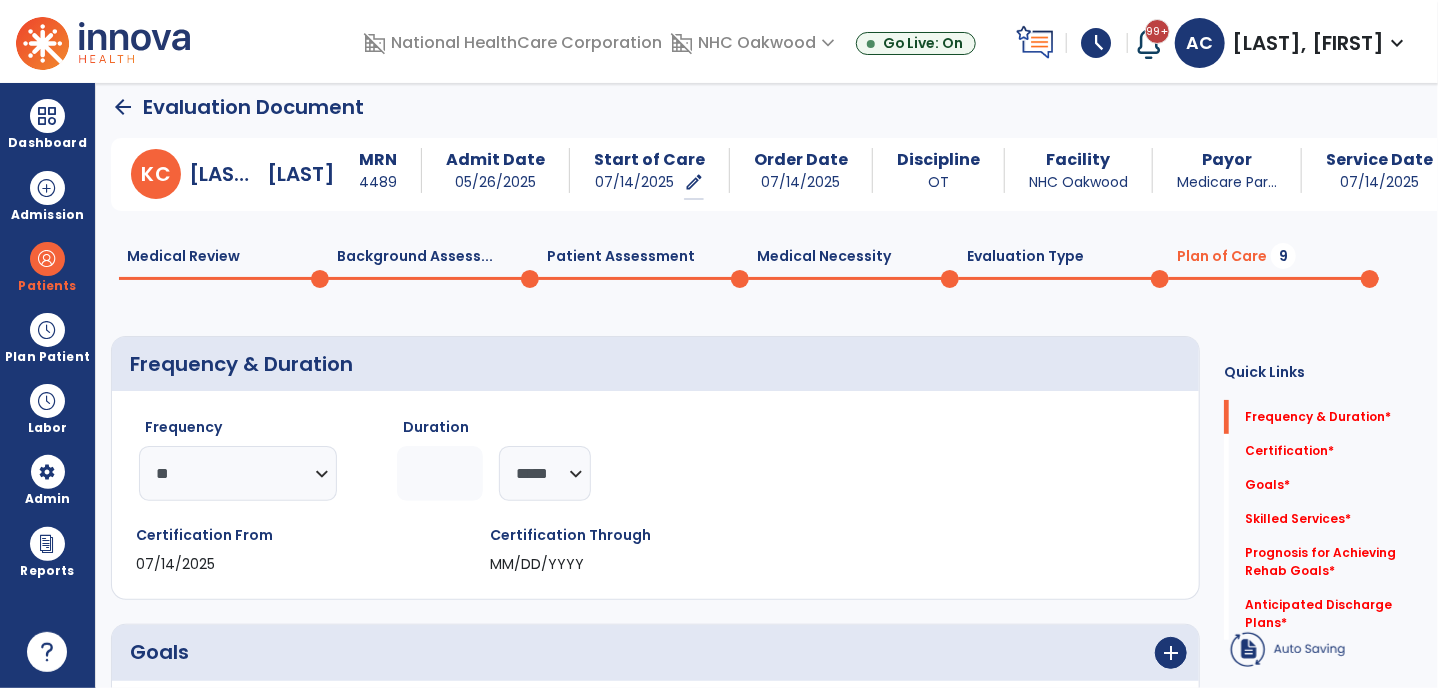click 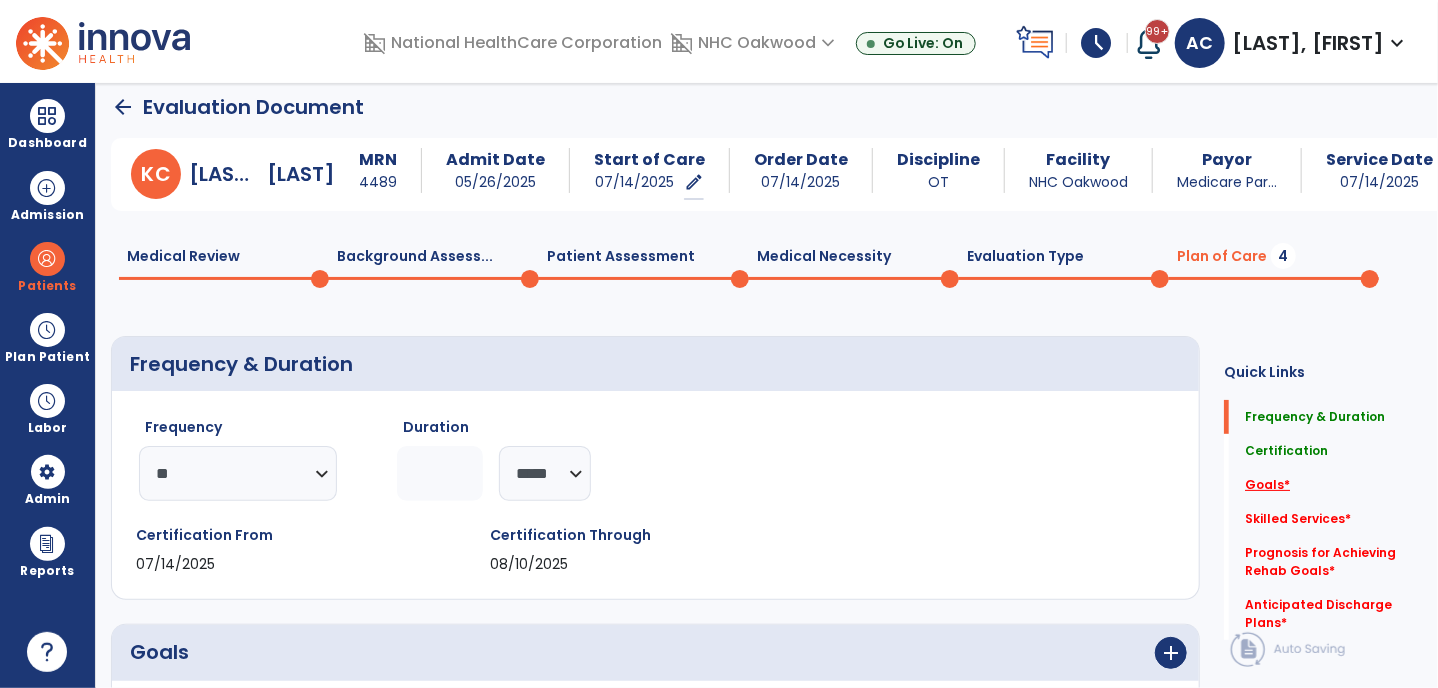 type on "*" 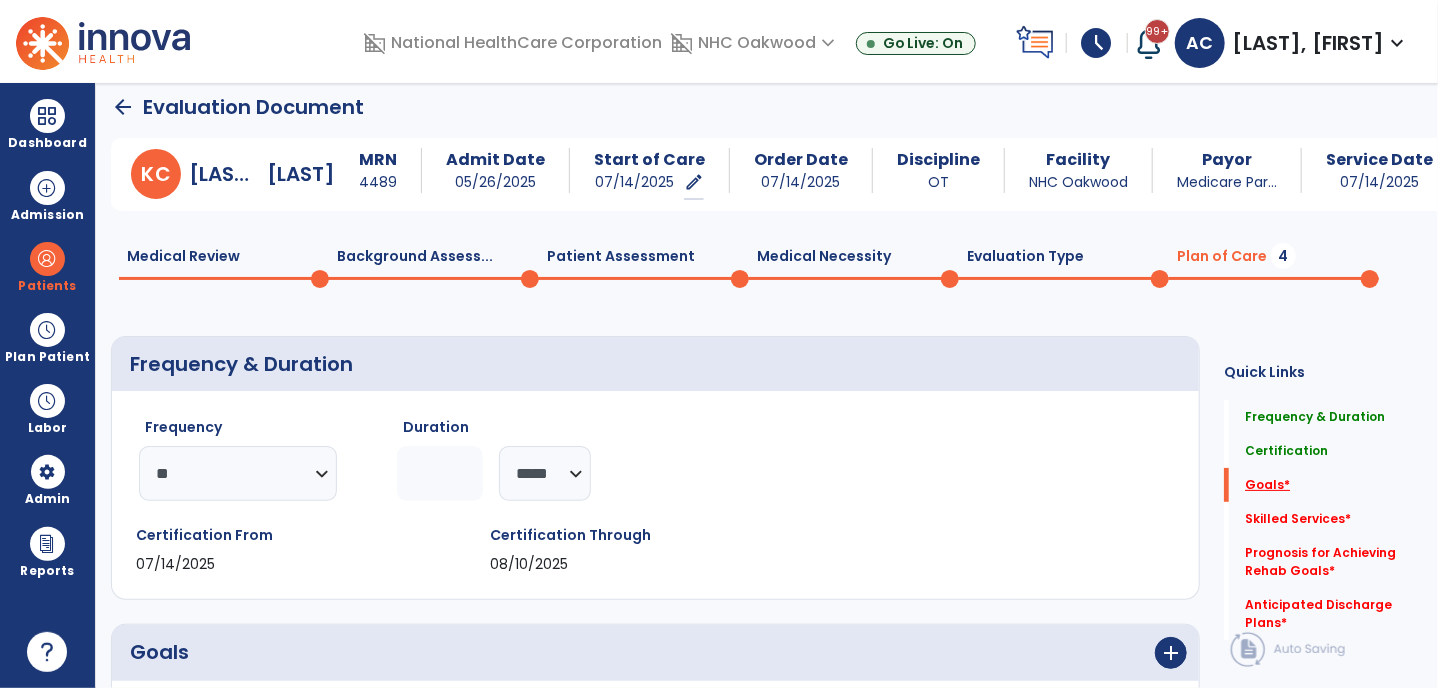 scroll, scrollTop: 40, scrollLeft: 0, axis: vertical 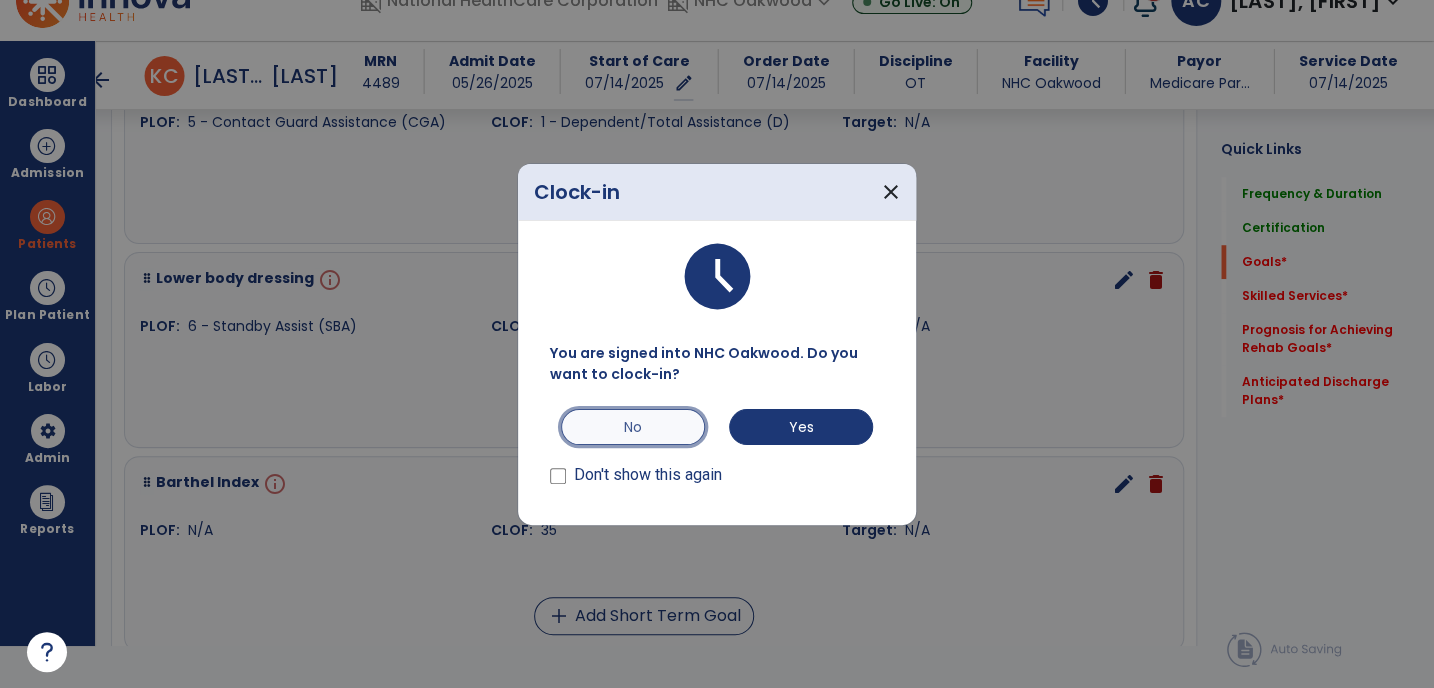 click on "No" at bounding box center [633, 427] 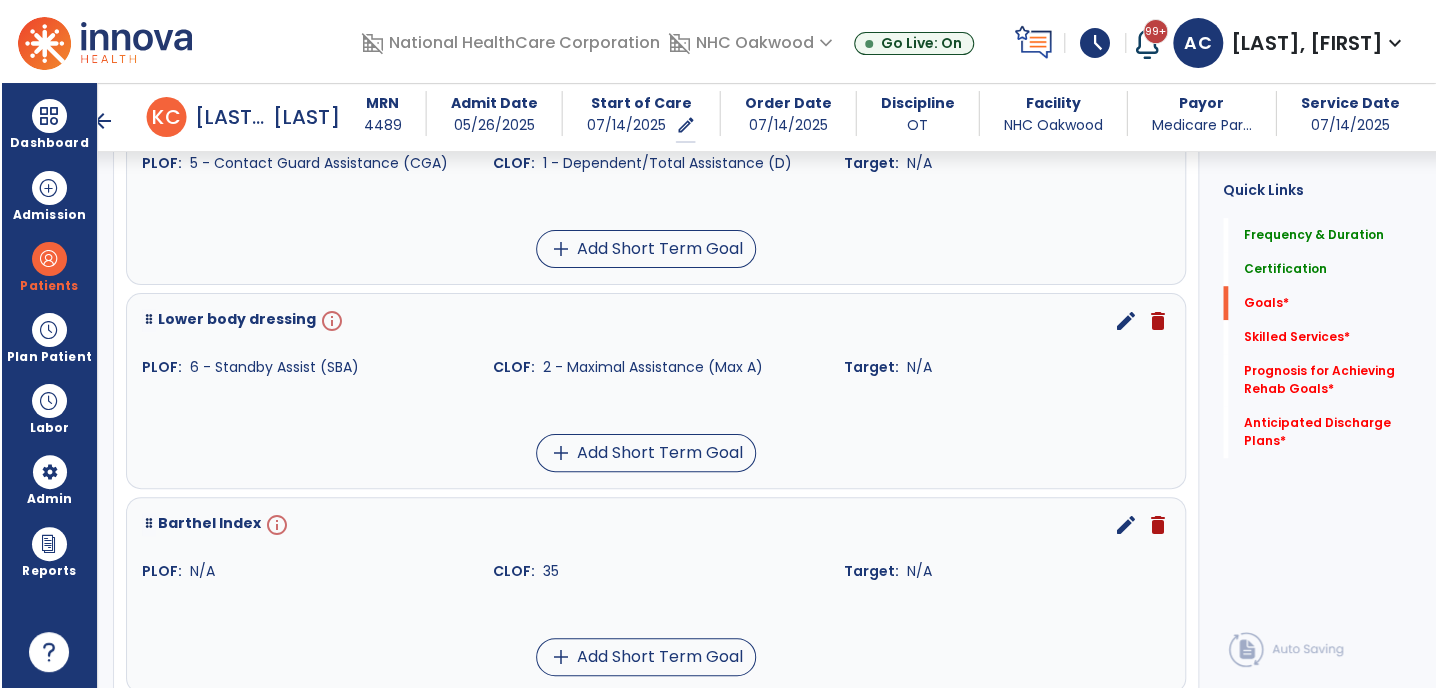 scroll, scrollTop: 41, scrollLeft: 0, axis: vertical 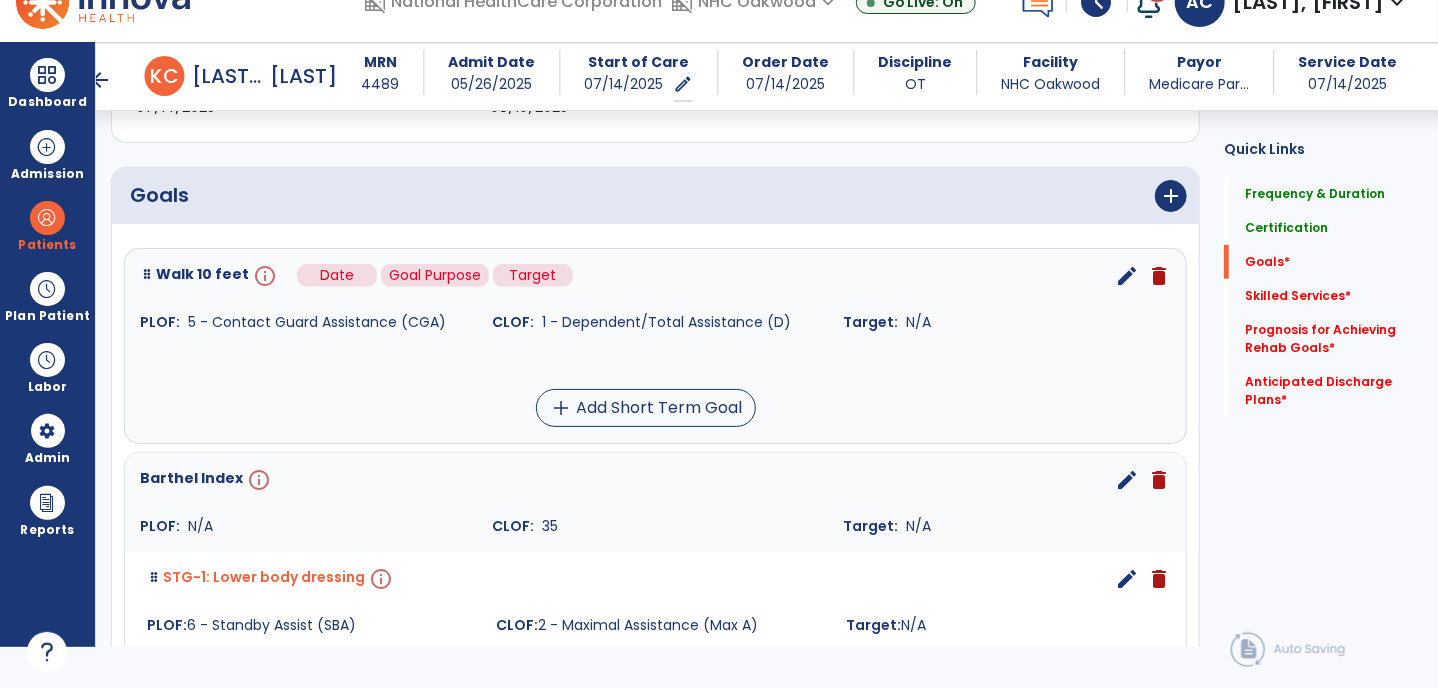 click on "info" at bounding box center [263, 276] 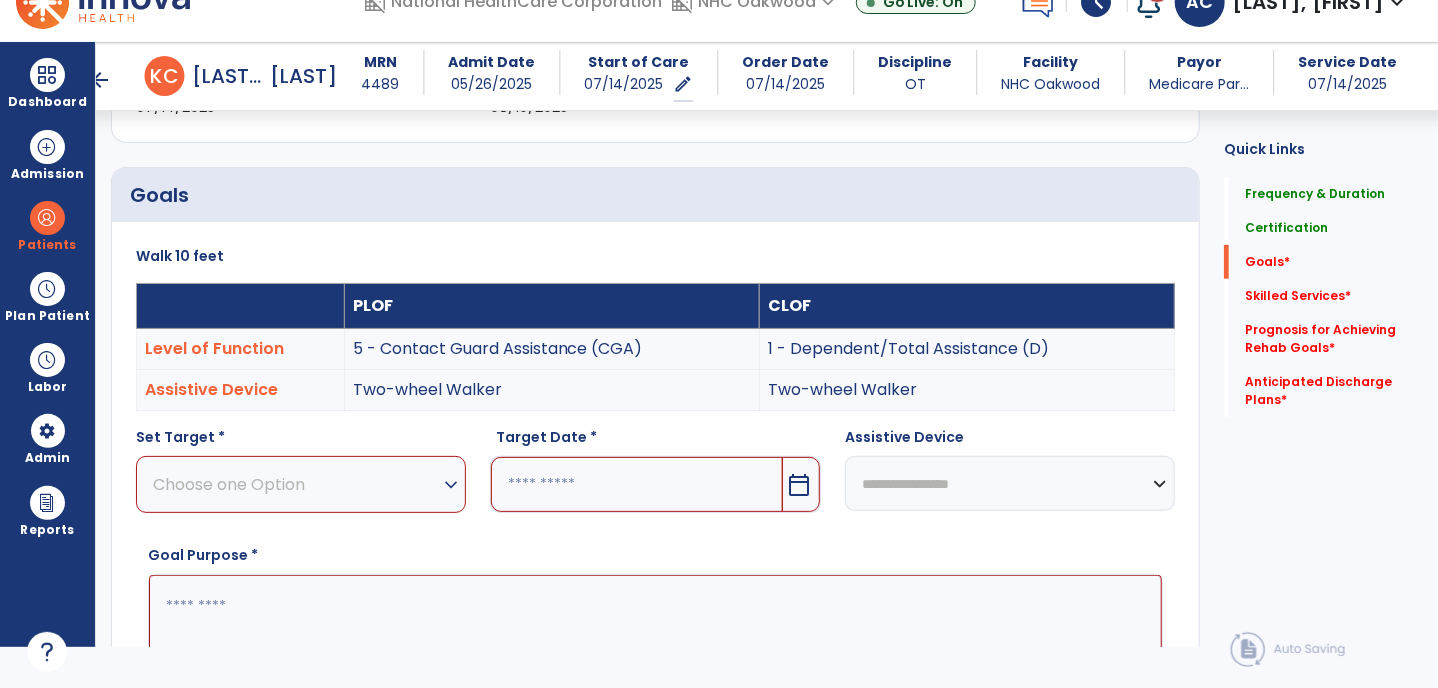 scroll, scrollTop: 82, scrollLeft: 0, axis: vertical 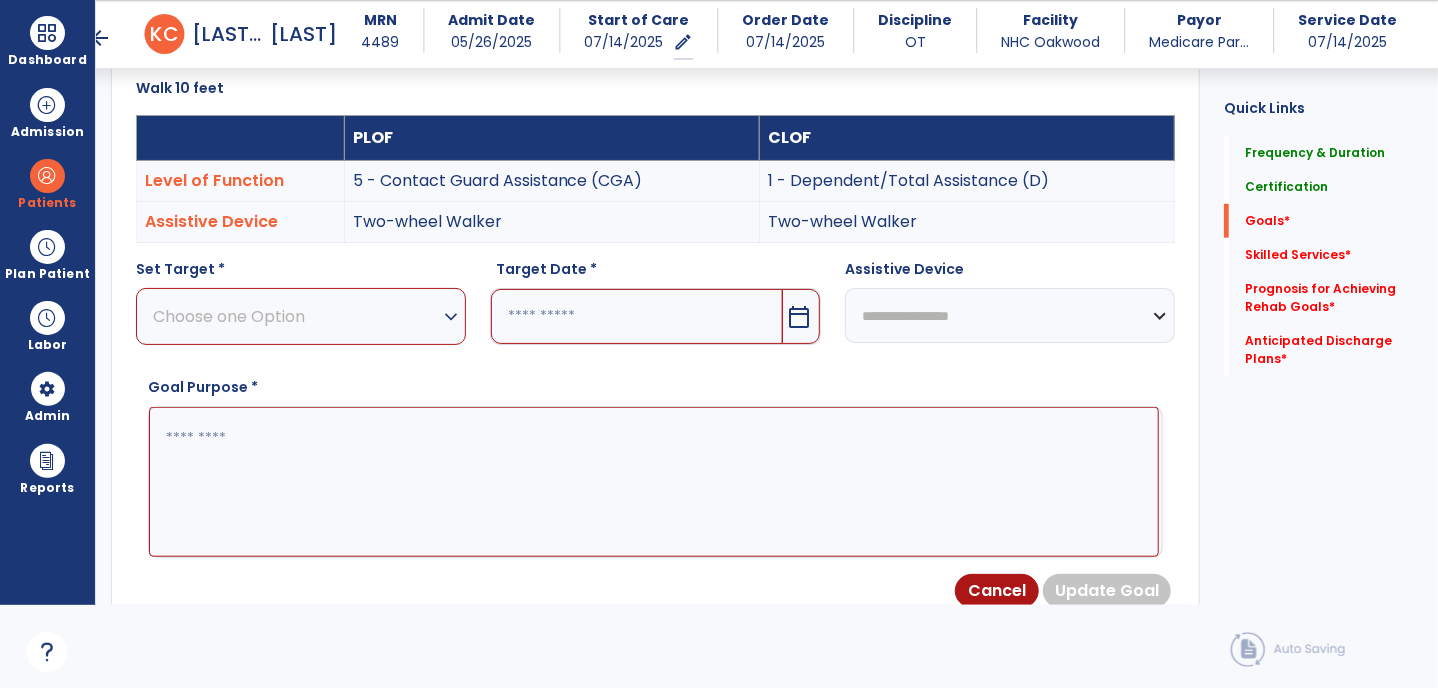 click on "Choose one Option" at bounding box center (296, 316) 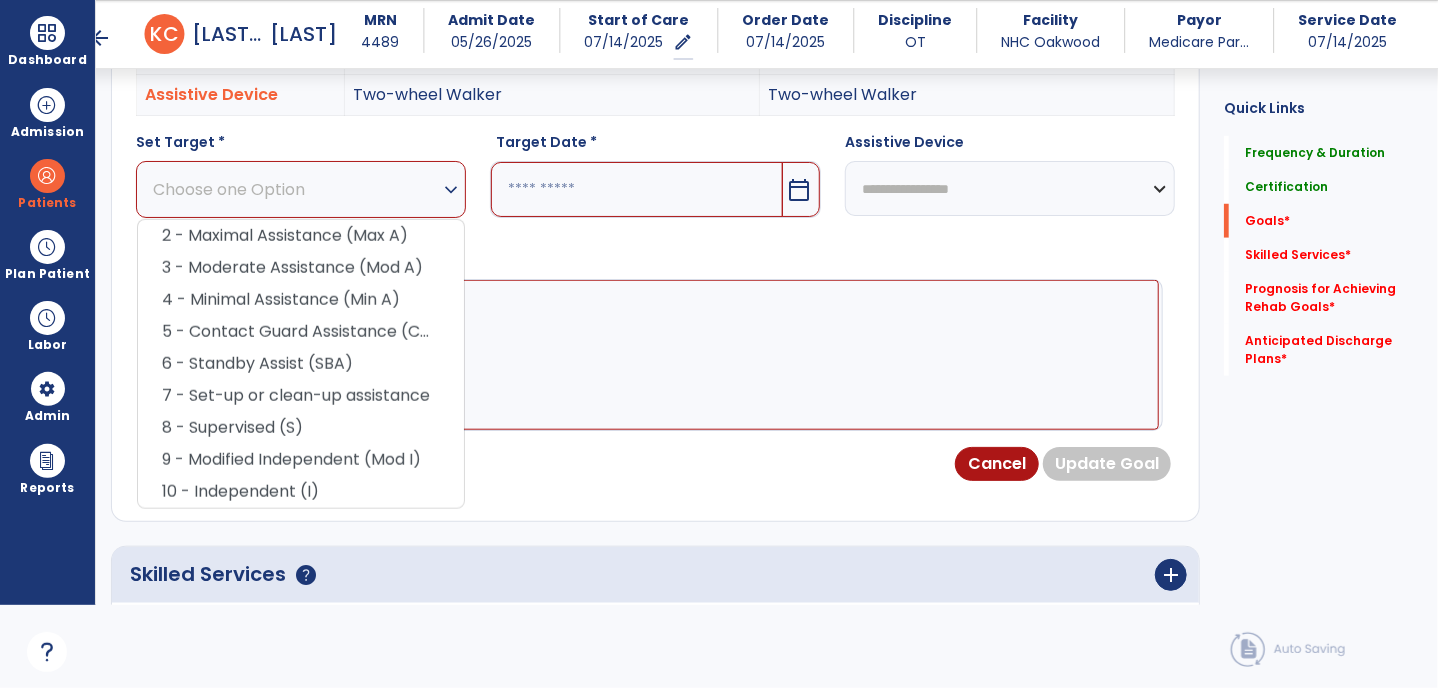scroll, scrollTop: 629, scrollLeft: 0, axis: vertical 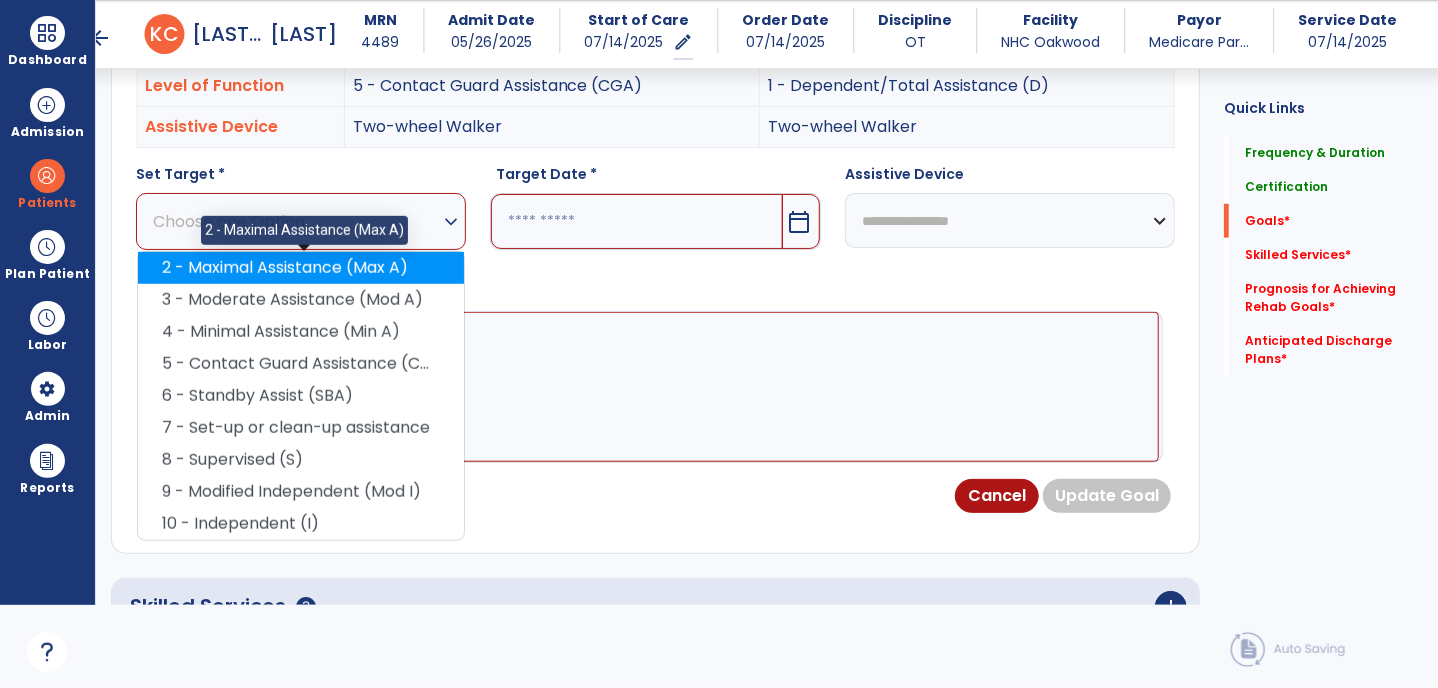 click on "2 - Maximal Assistance (Max A)" at bounding box center (301, 268) 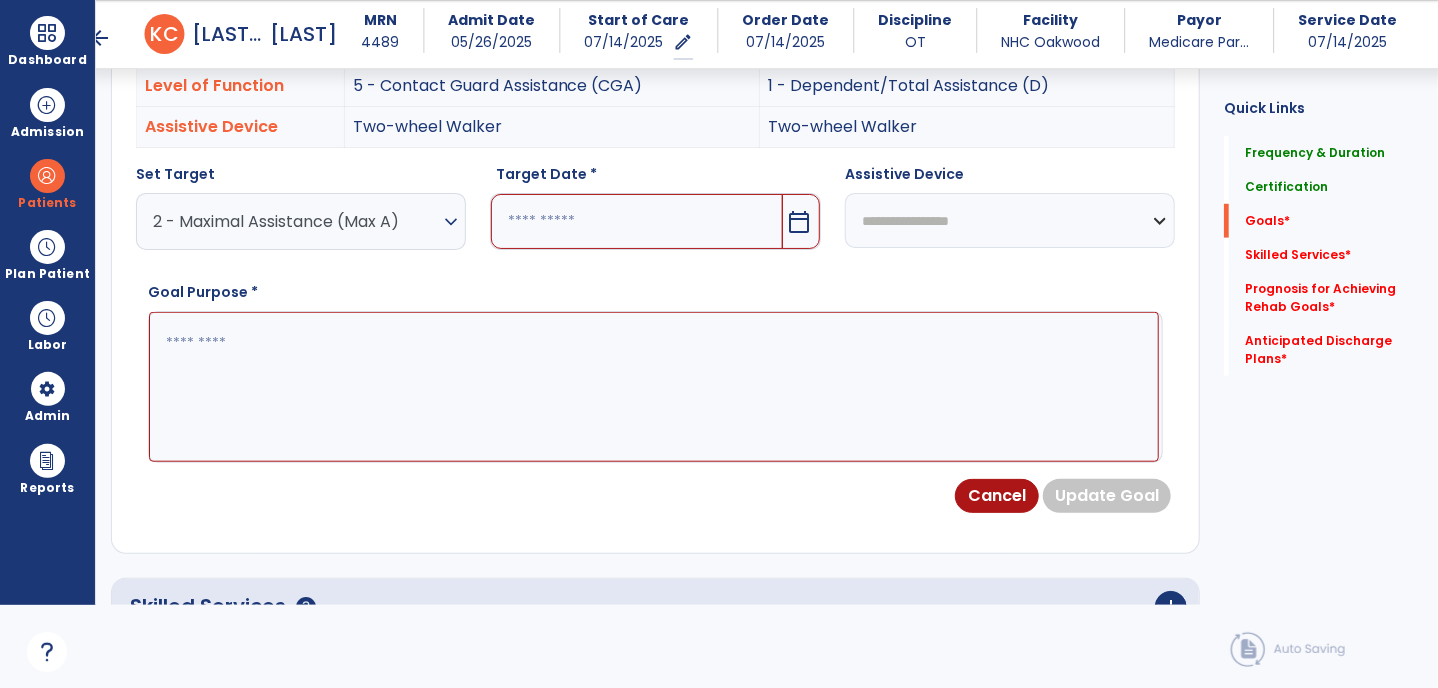 click on "calendar_today" at bounding box center (799, 222) 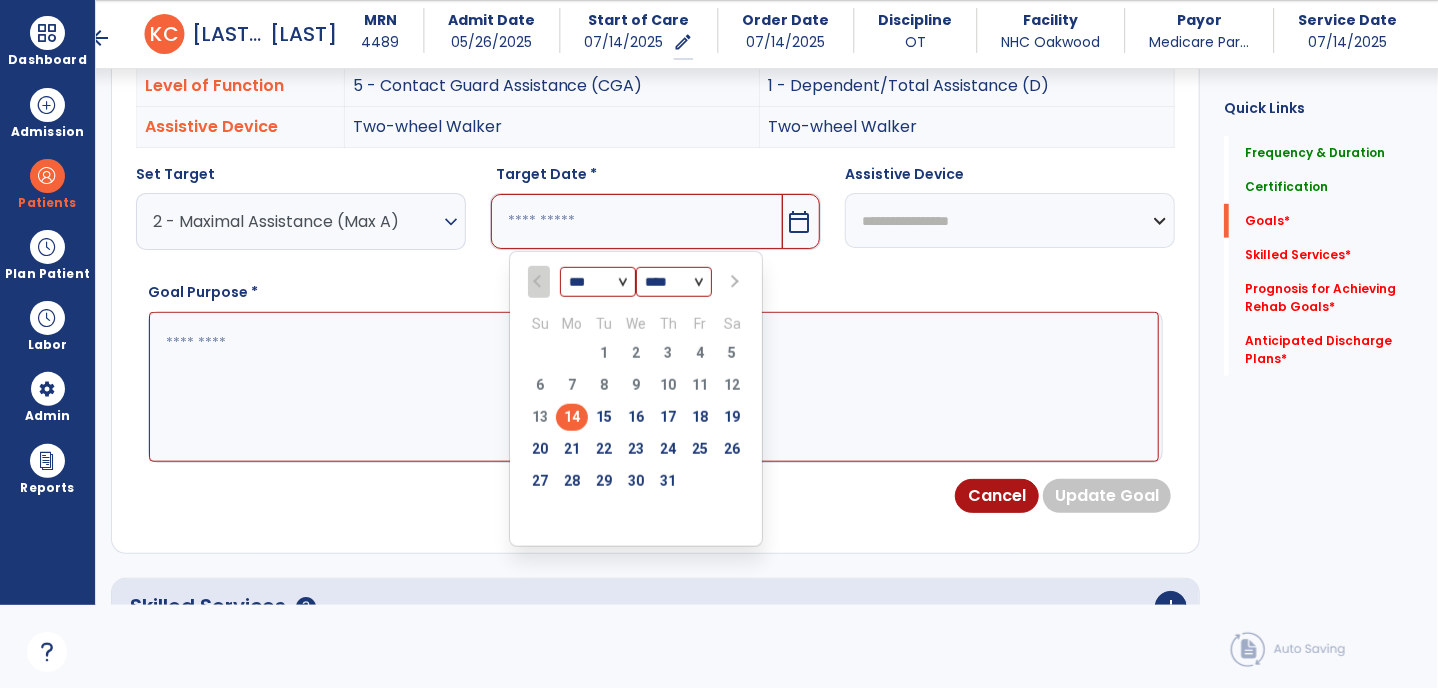 click on "2 - Maximal Assistance (Max A)" at bounding box center [296, 221] 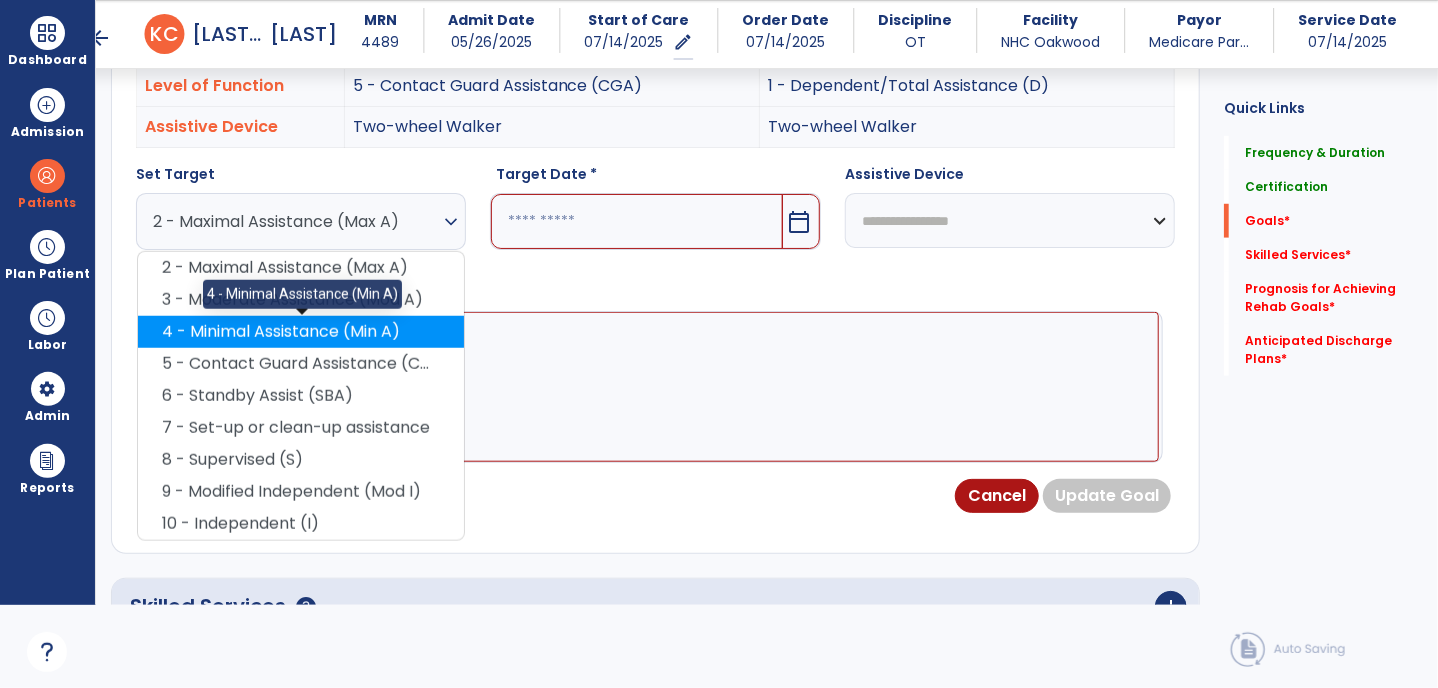 click on "4 - Minimal Assistance (Min A)" at bounding box center (301, 332) 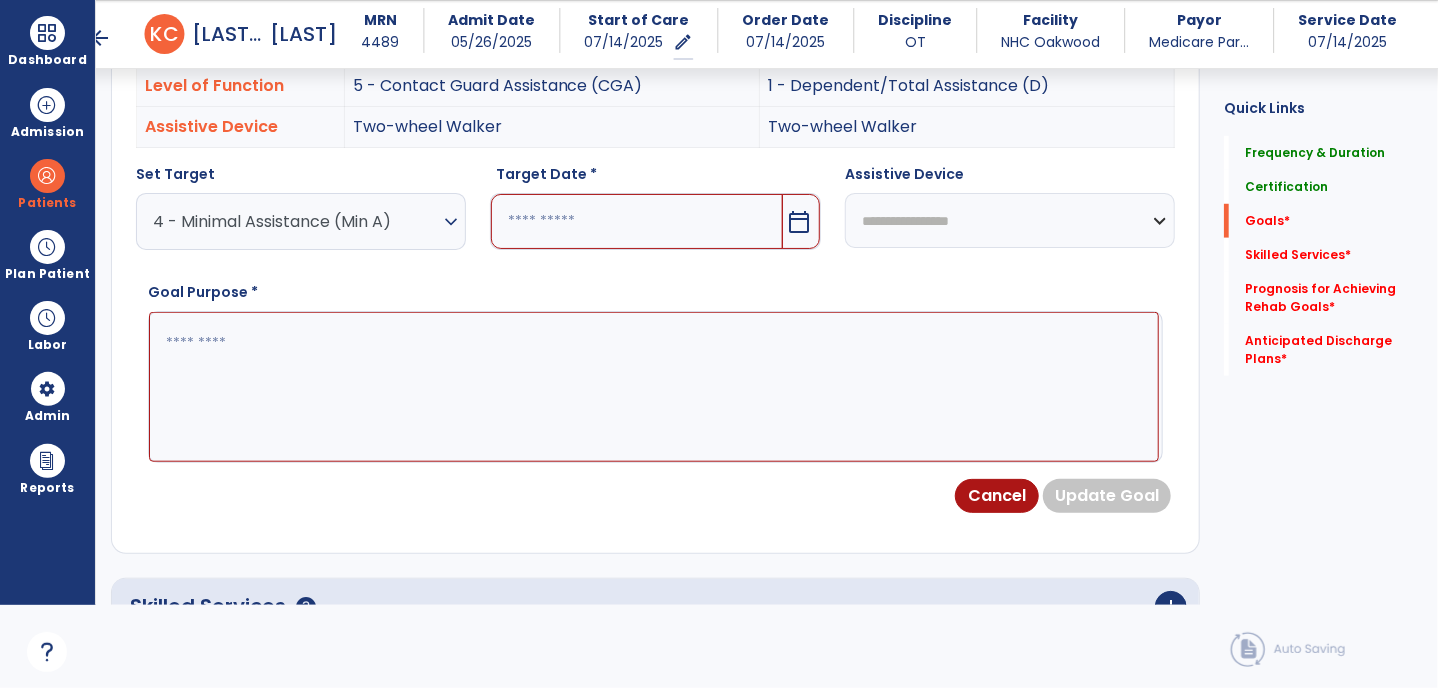 click on "calendar_today" at bounding box center [801, 221] 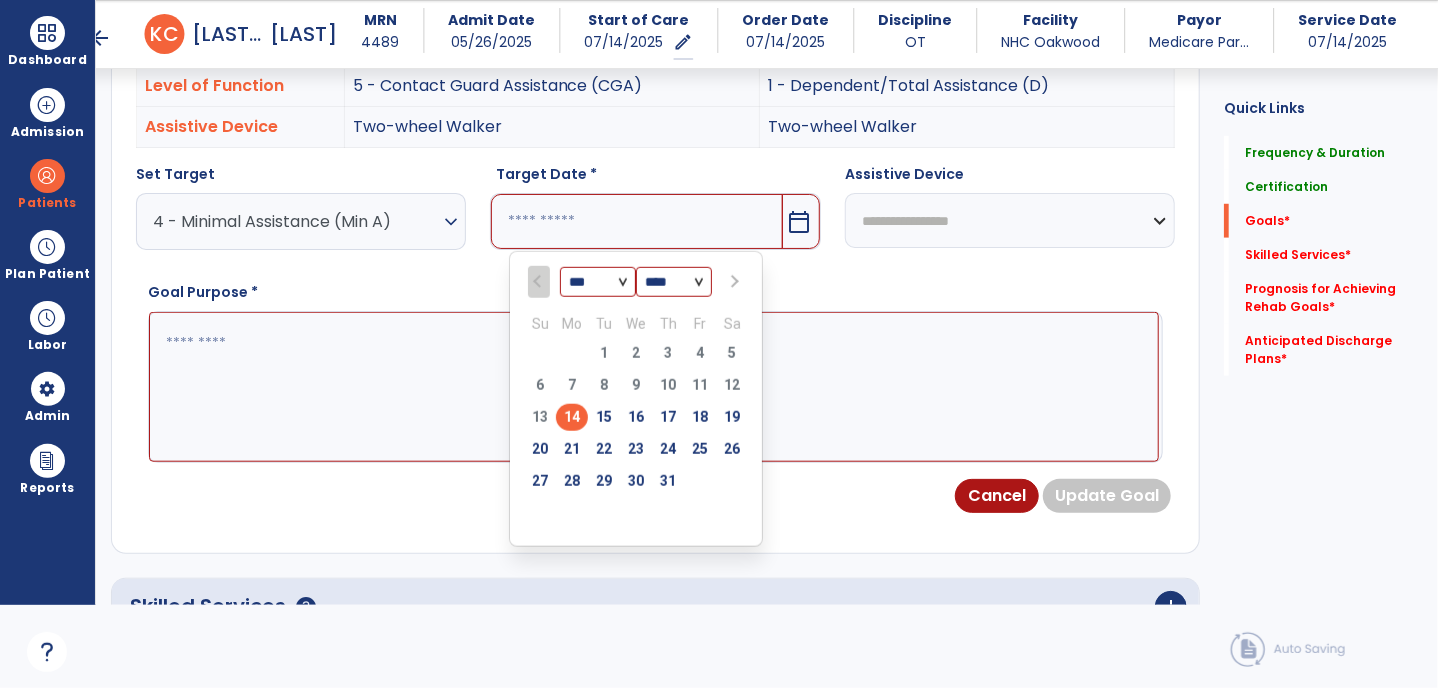 click at bounding box center (734, 282) 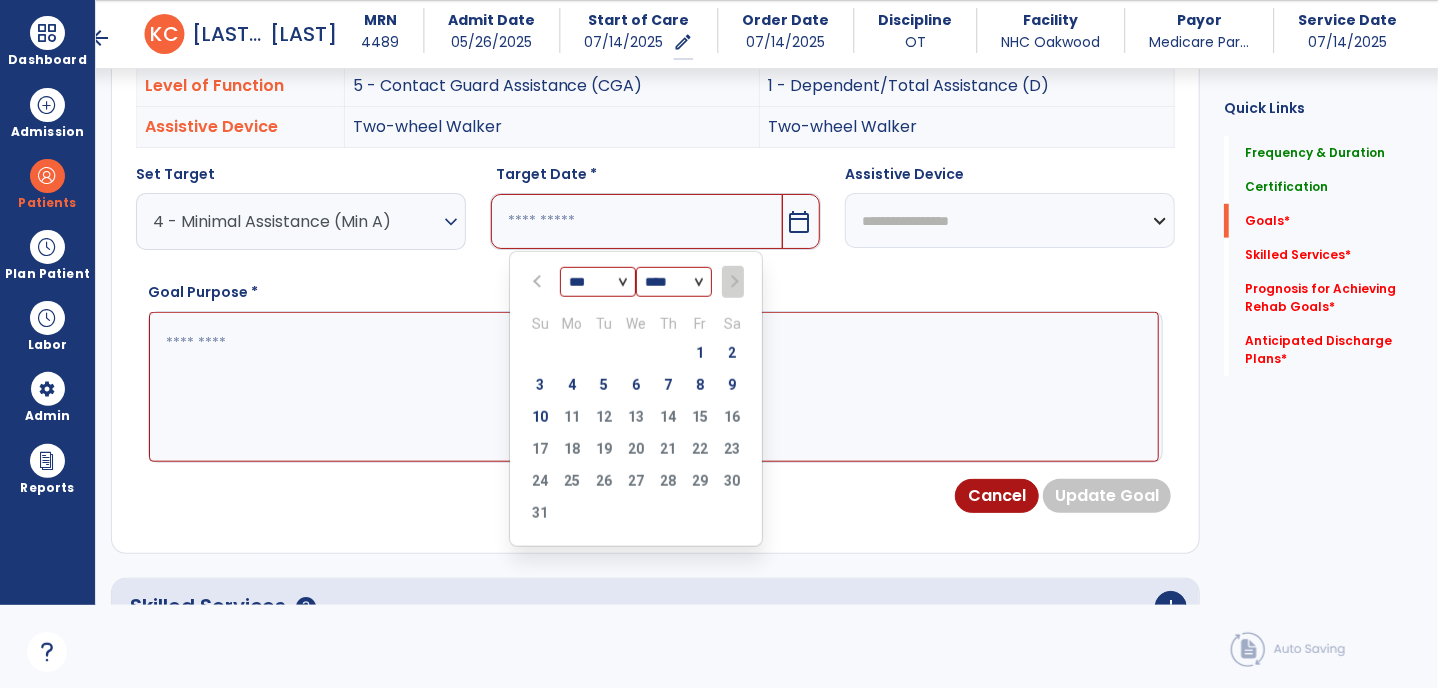 click on "10   11   12   13   14   15   16" at bounding box center [636, 420] 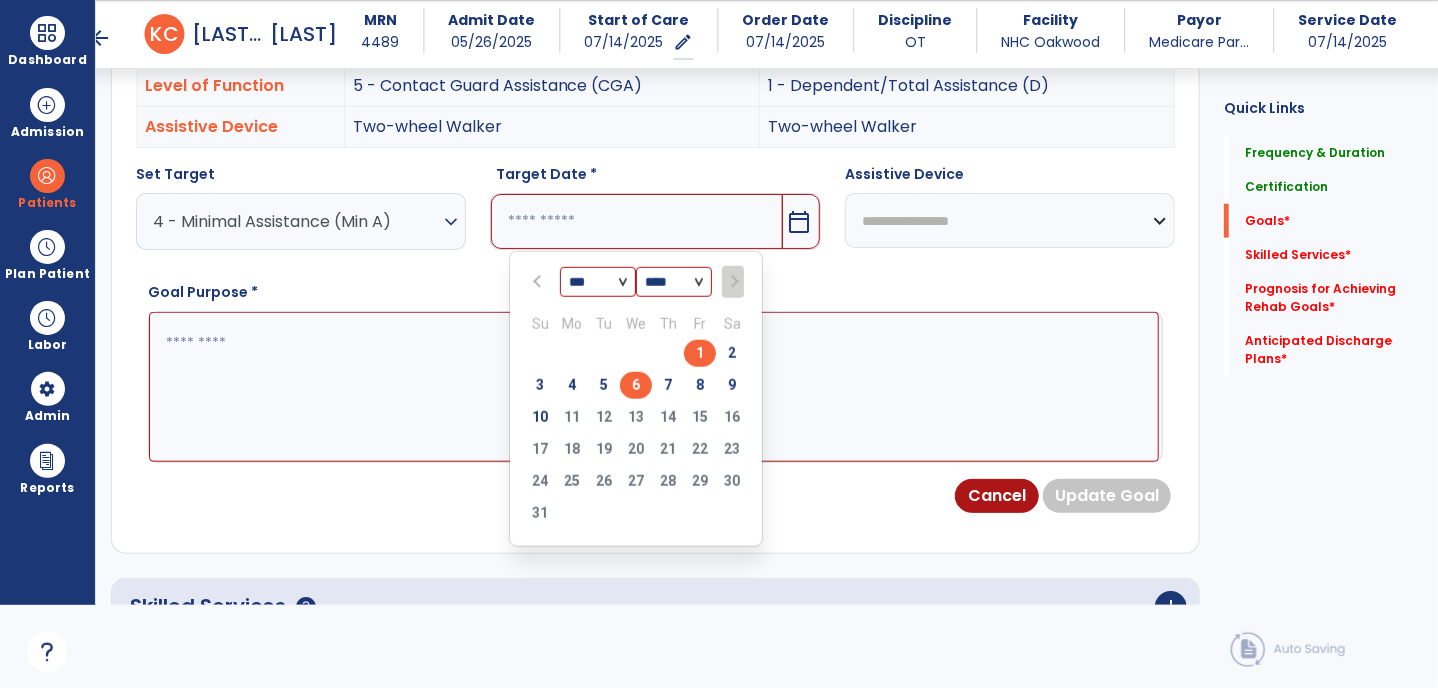 click on "6" at bounding box center (636, 385) 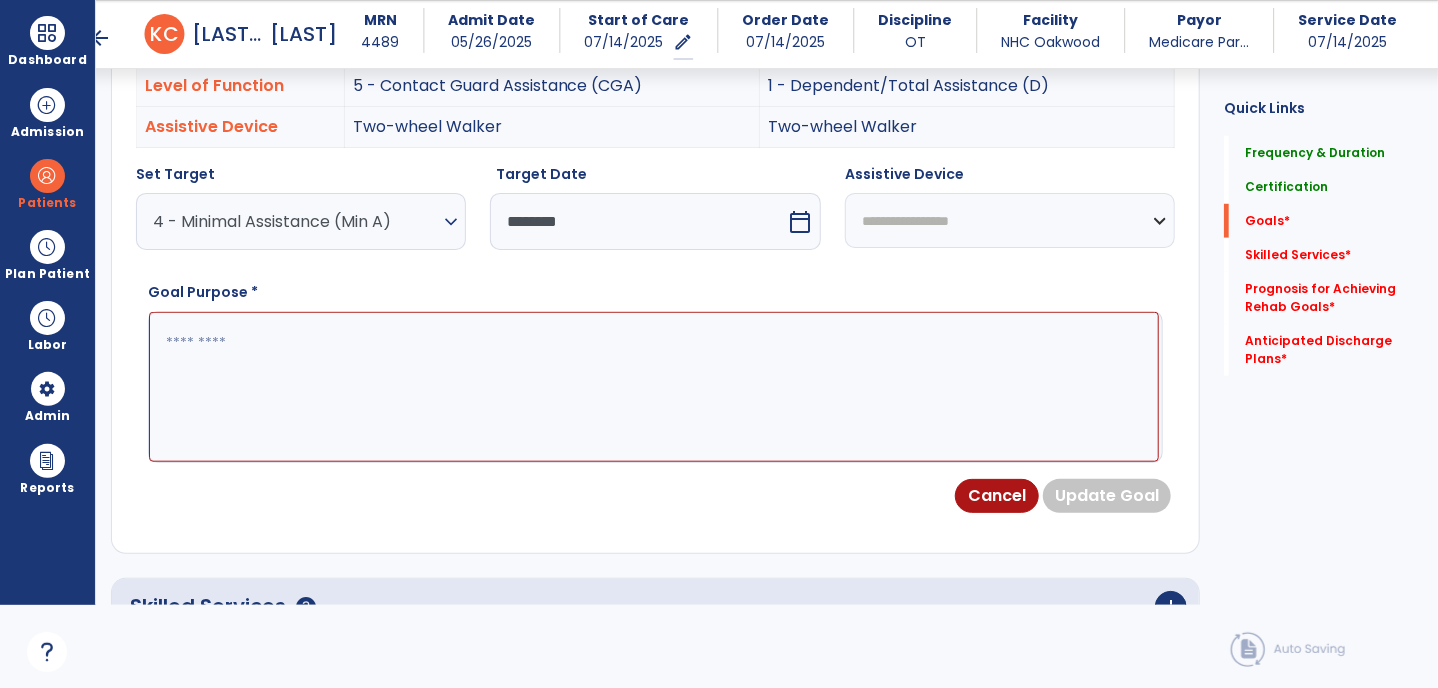 click at bounding box center [654, 387] 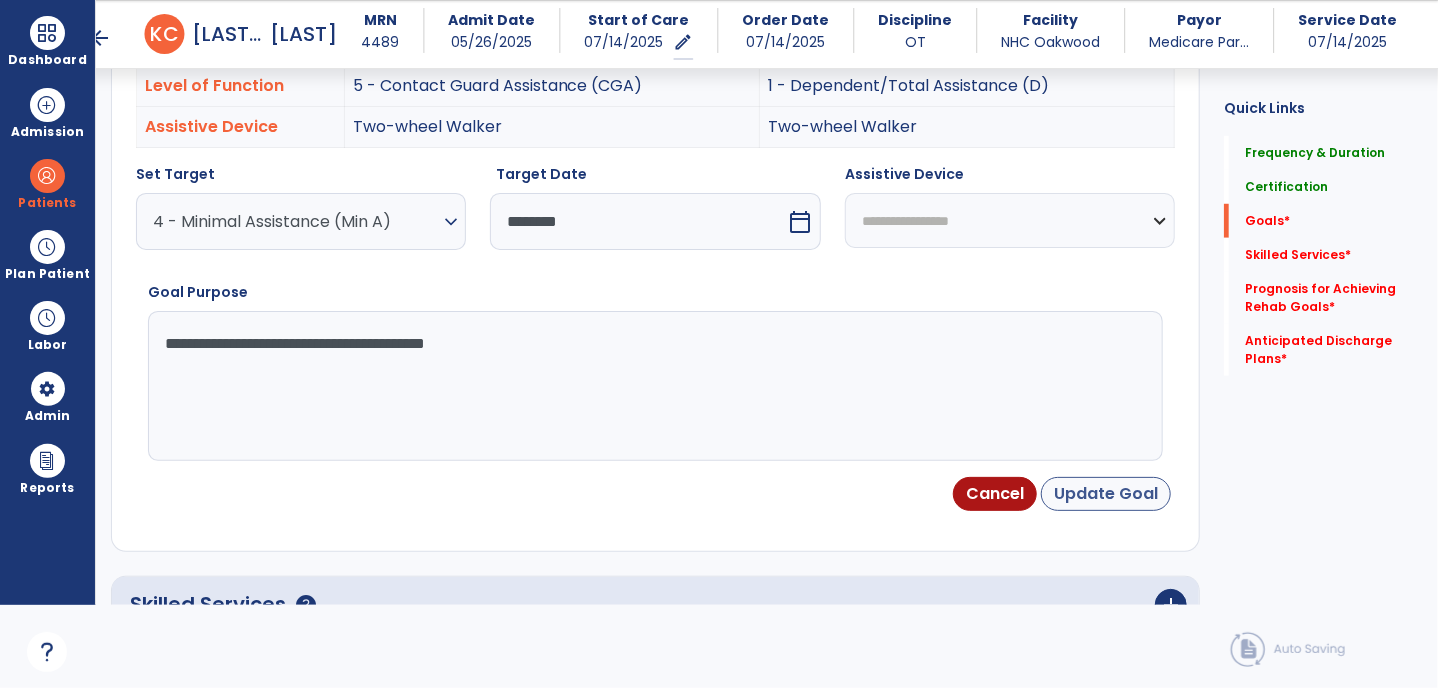 type on "**********" 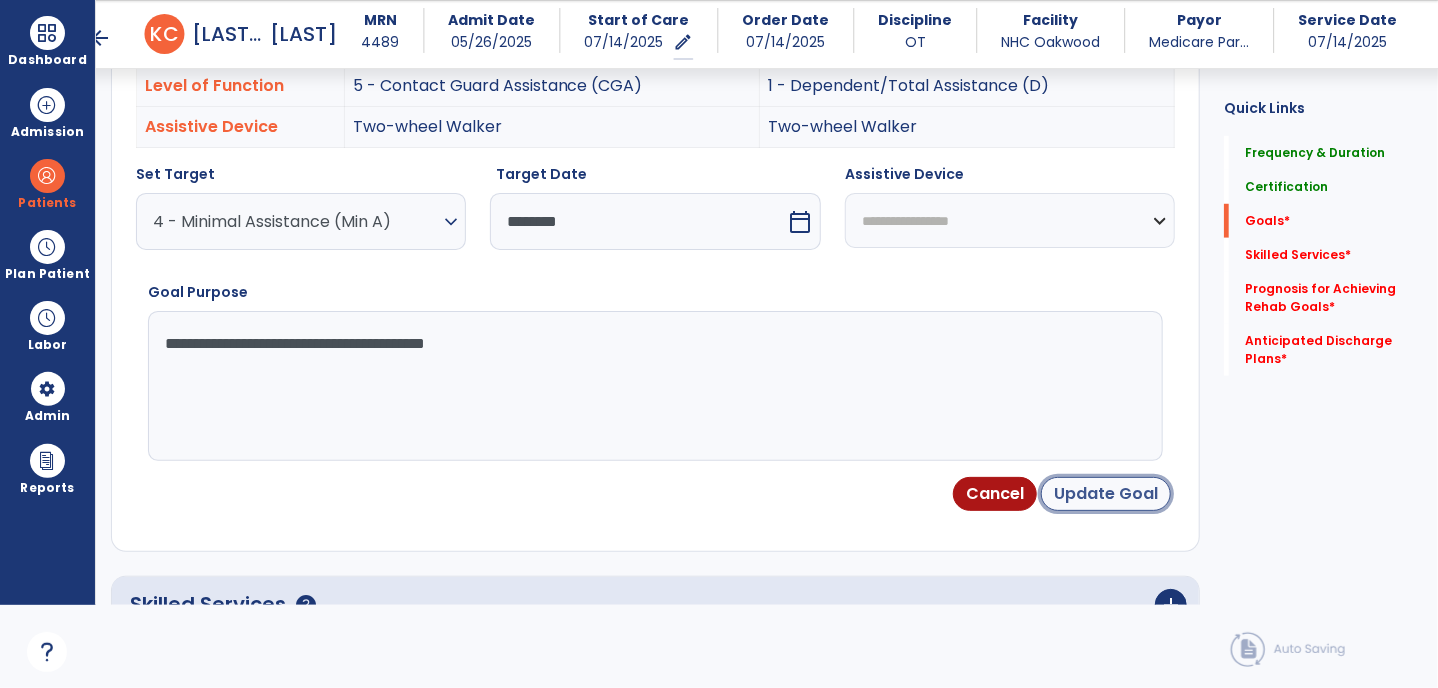click on "Update Goal" at bounding box center [1106, 494] 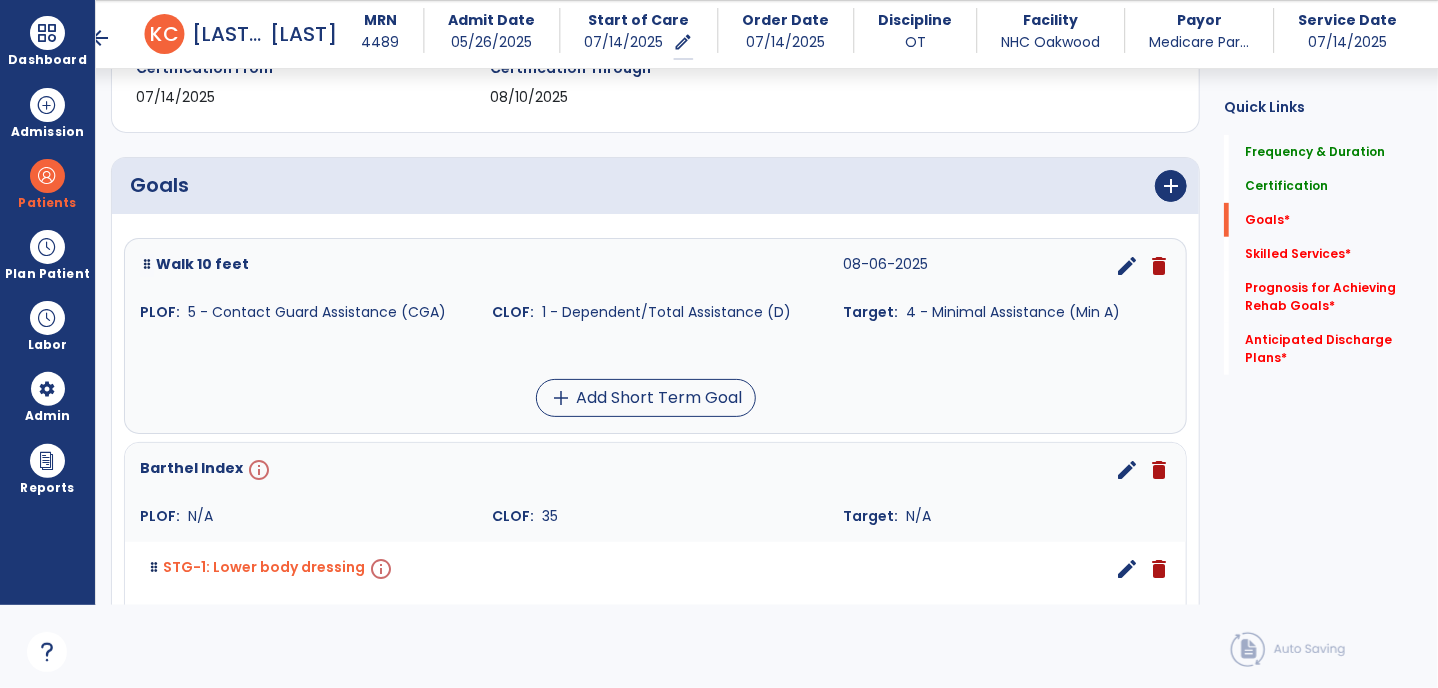 scroll, scrollTop: 380, scrollLeft: 0, axis: vertical 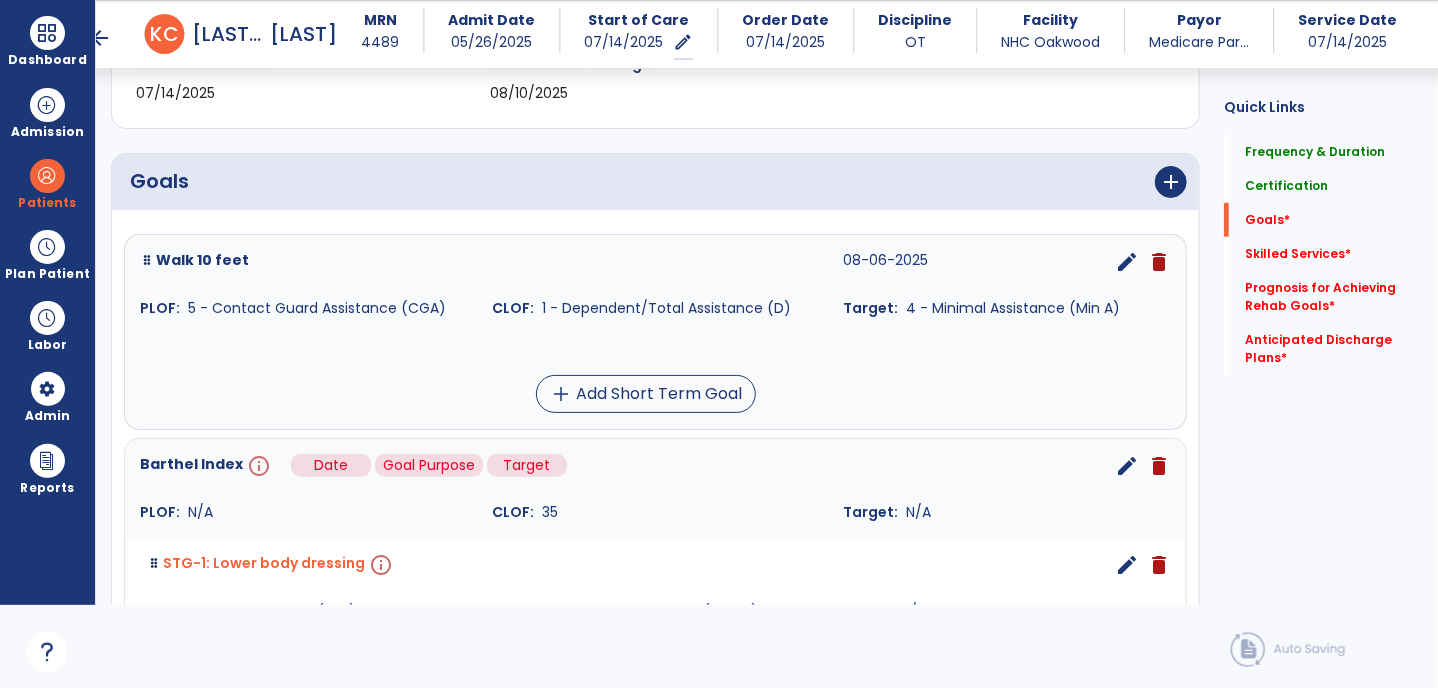 click on "info" at bounding box center (257, 466) 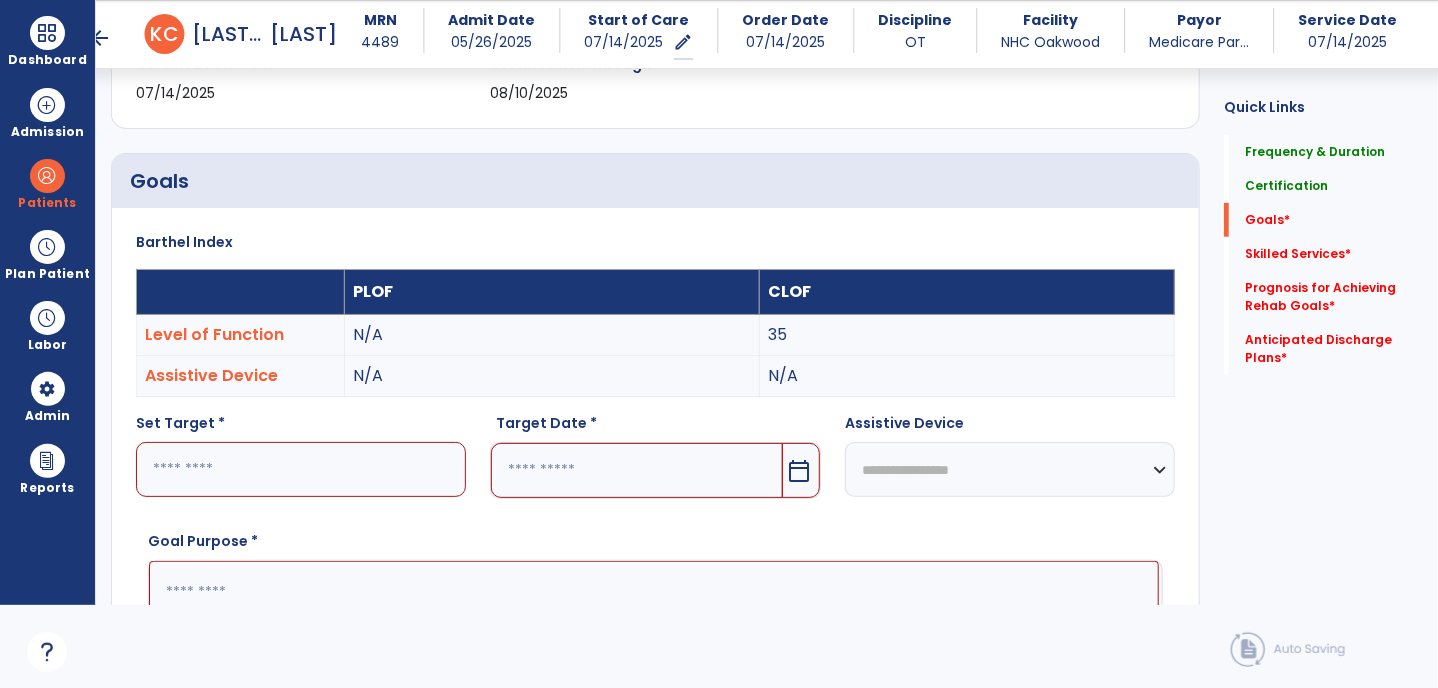 scroll, scrollTop: 534, scrollLeft: 0, axis: vertical 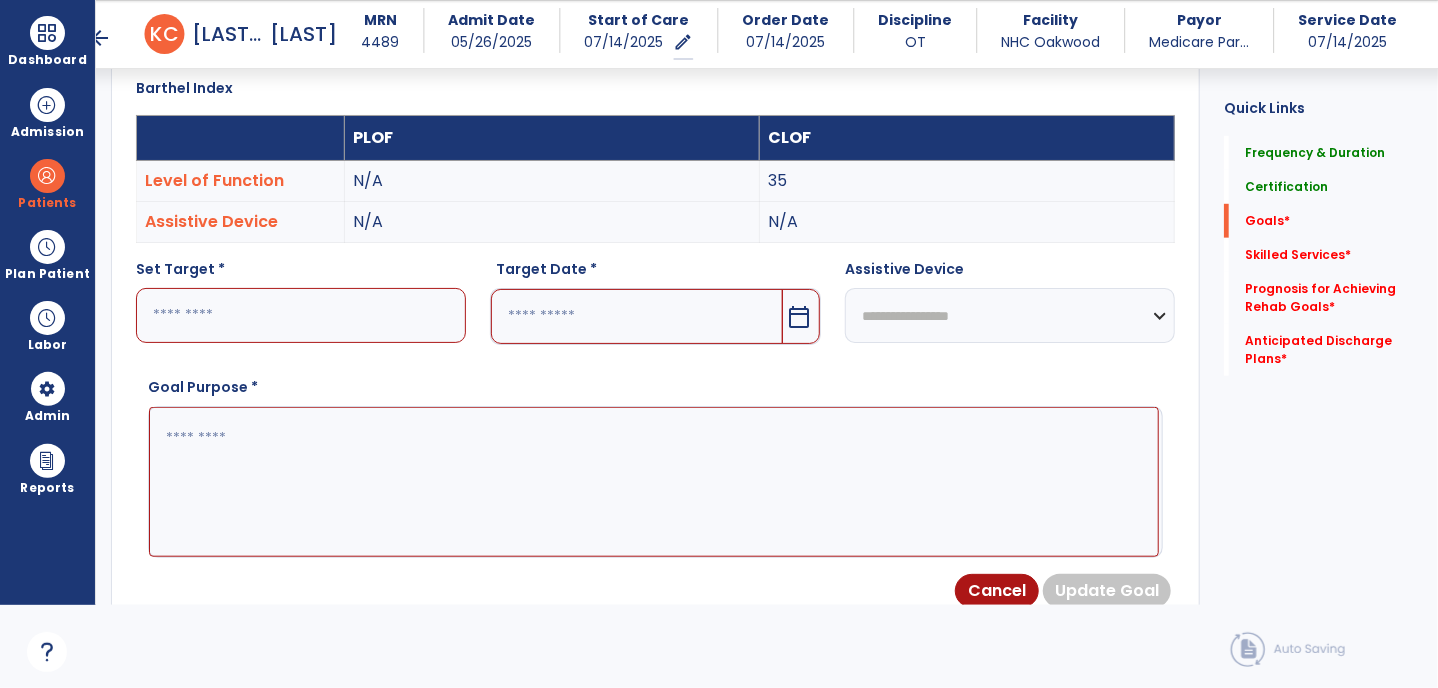 click at bounding box center (301, 315) 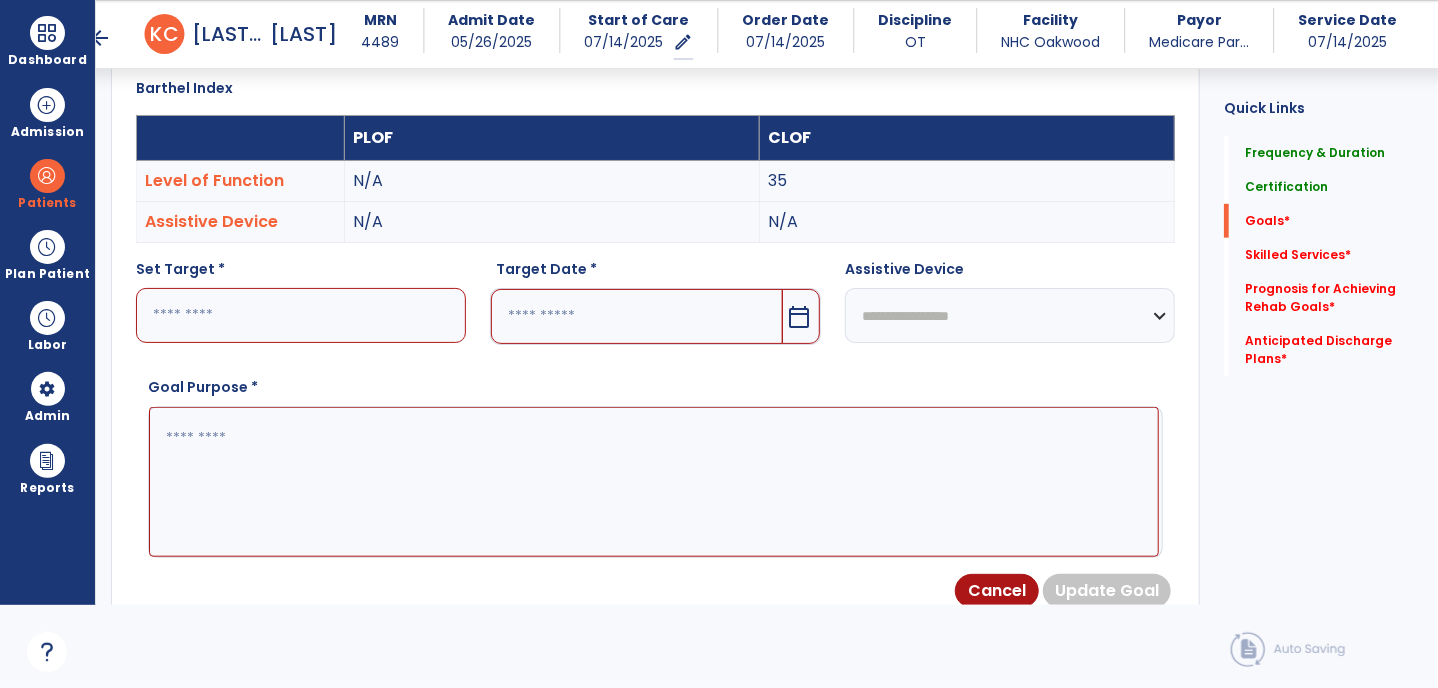 click at bounding box center [301, 315] 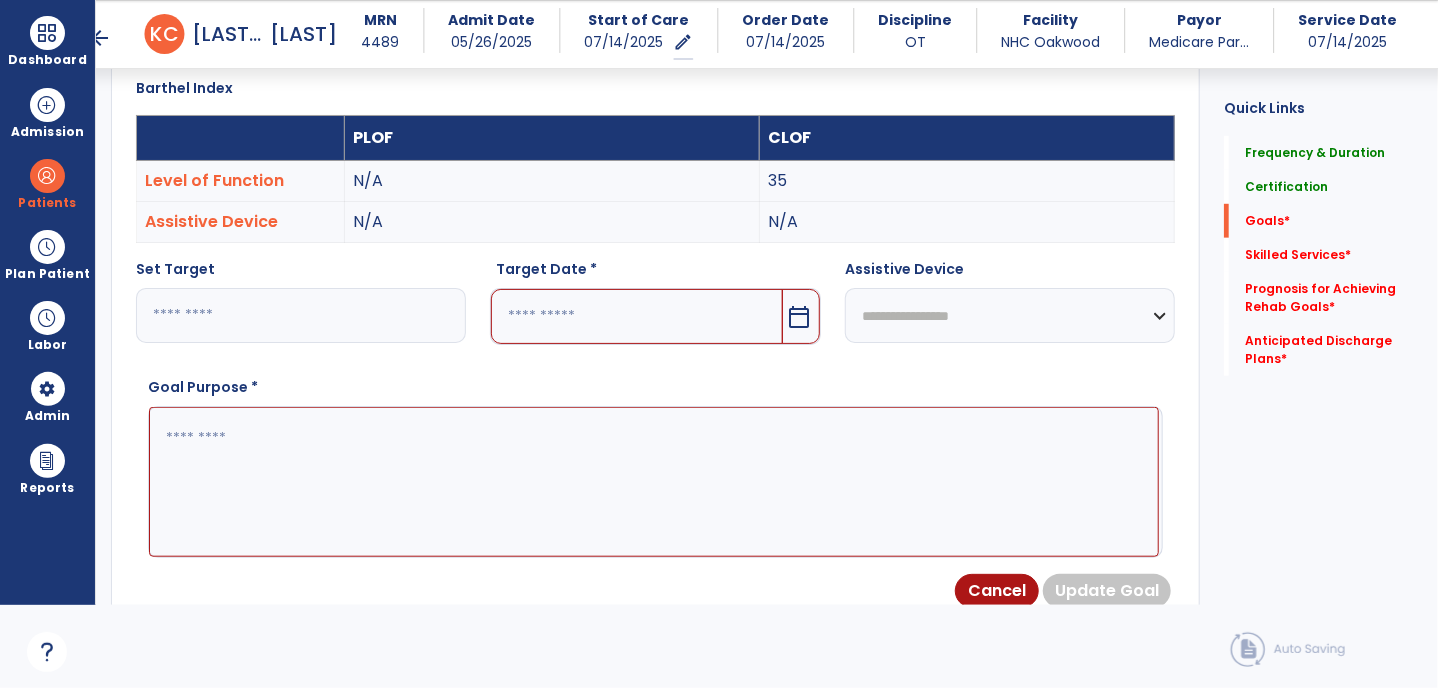type on "**" 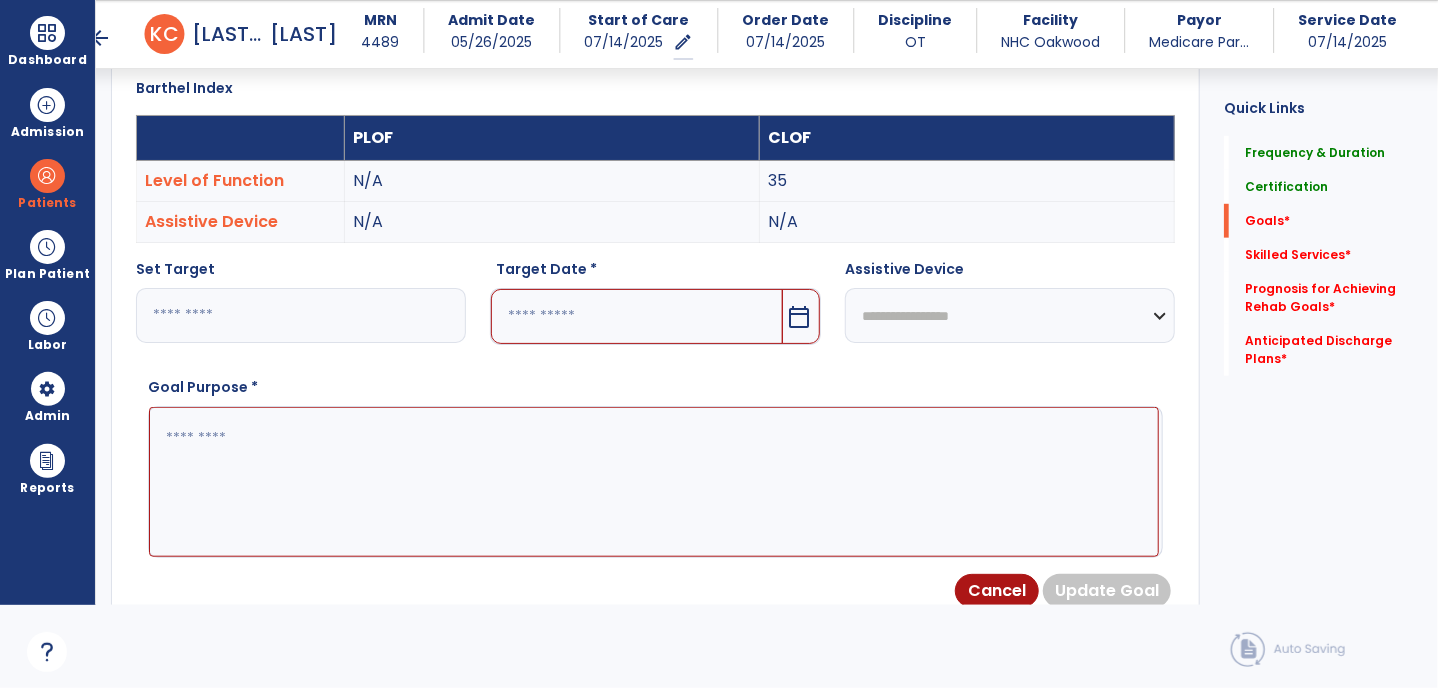 click on "calendar_today" at bounding box center (799, 317) 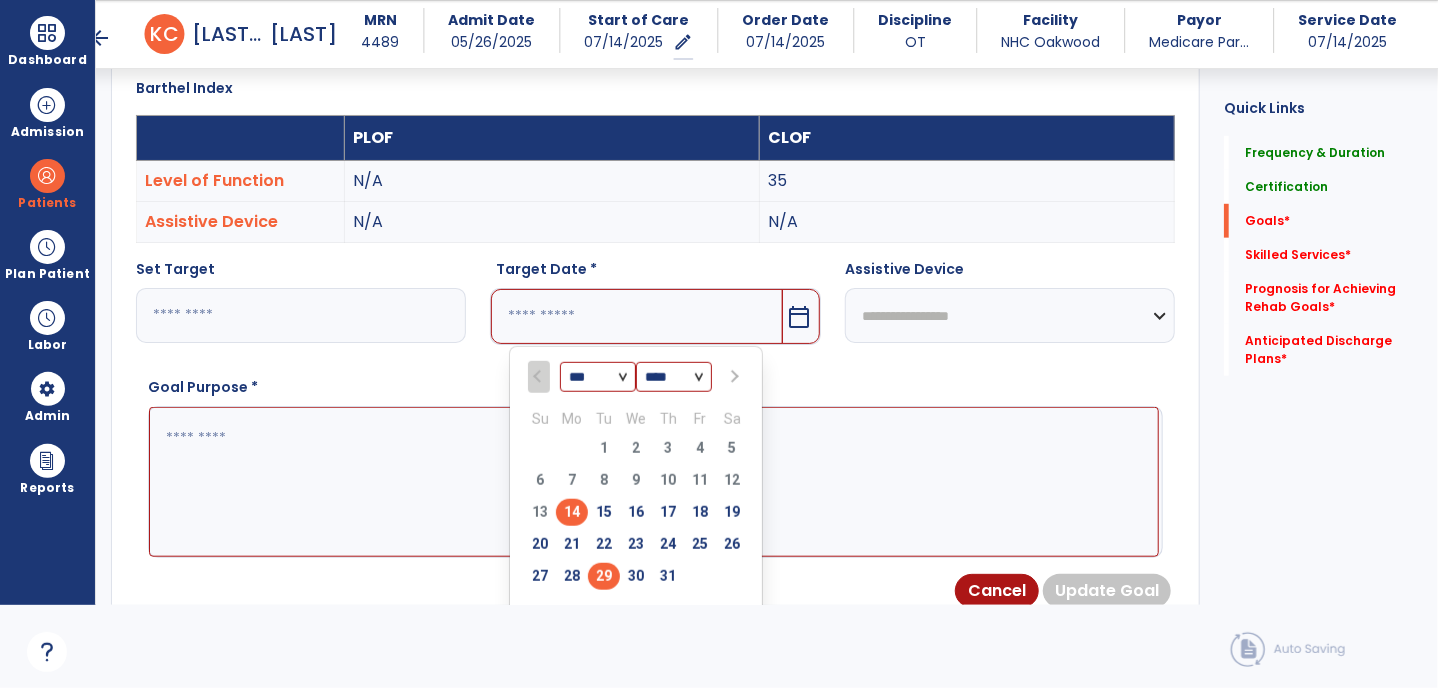 click on "29" at bounding box center [604, 576] 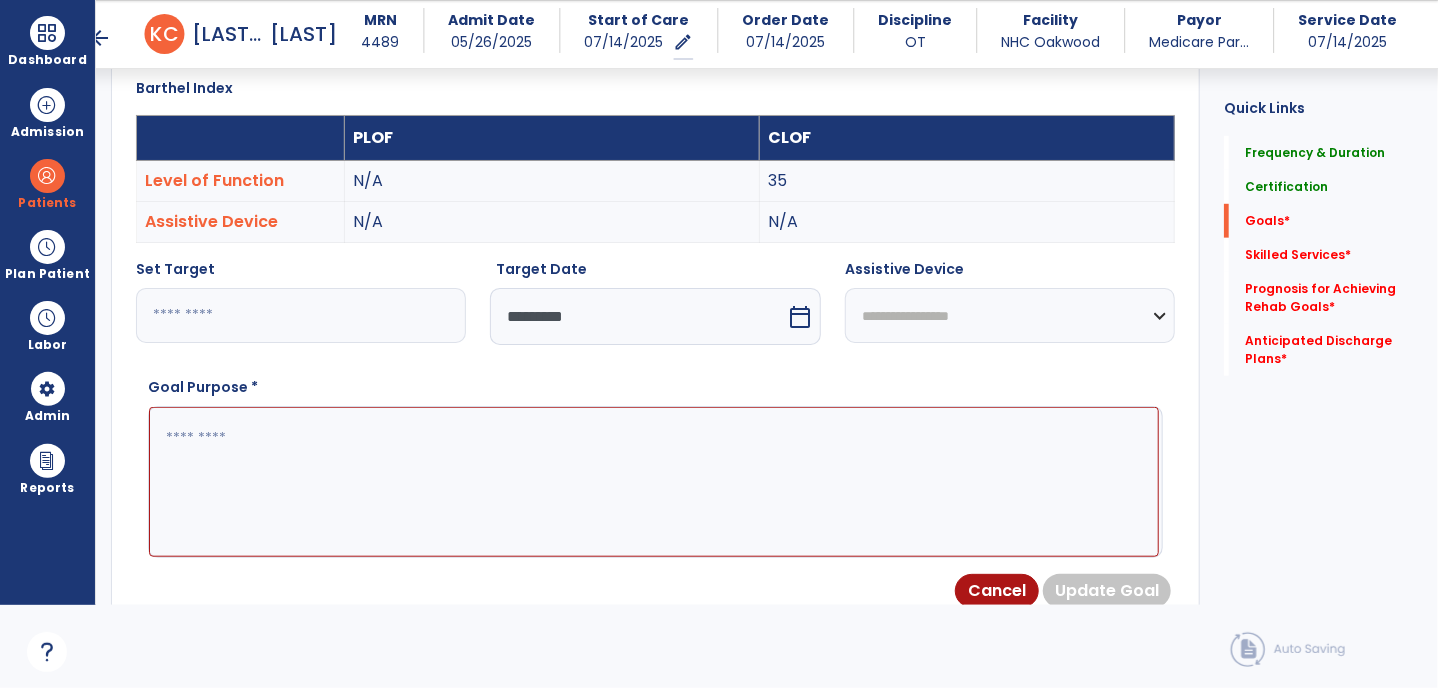 click at bounding box center (654, 482) 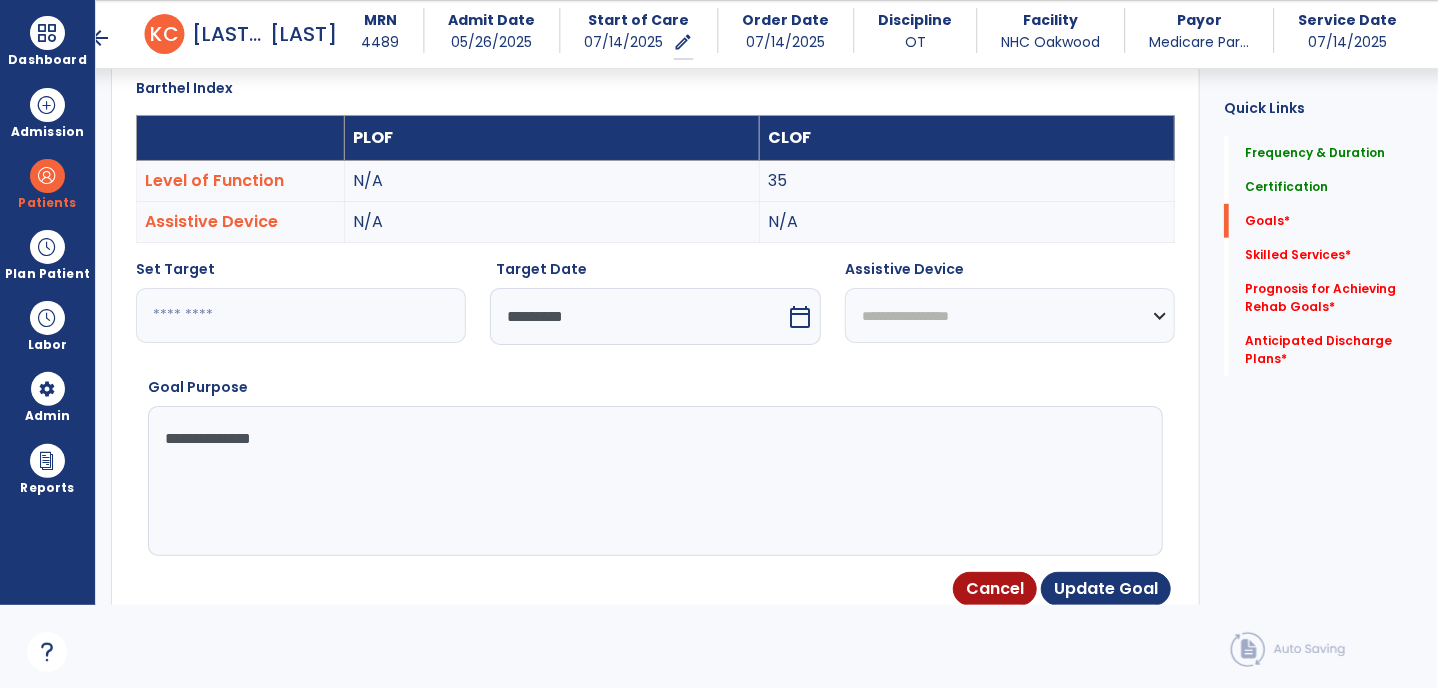 type on "**********" 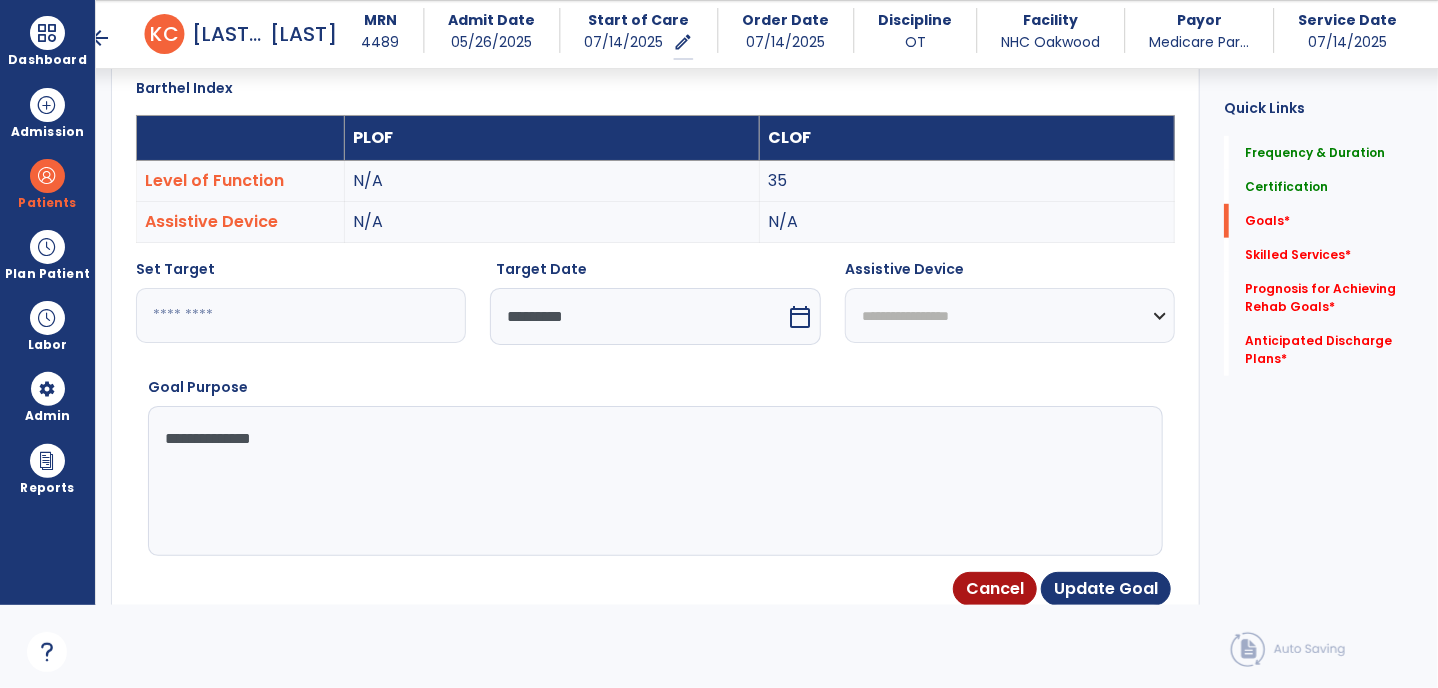 click on "**********" at bounding box center (1010, 315) 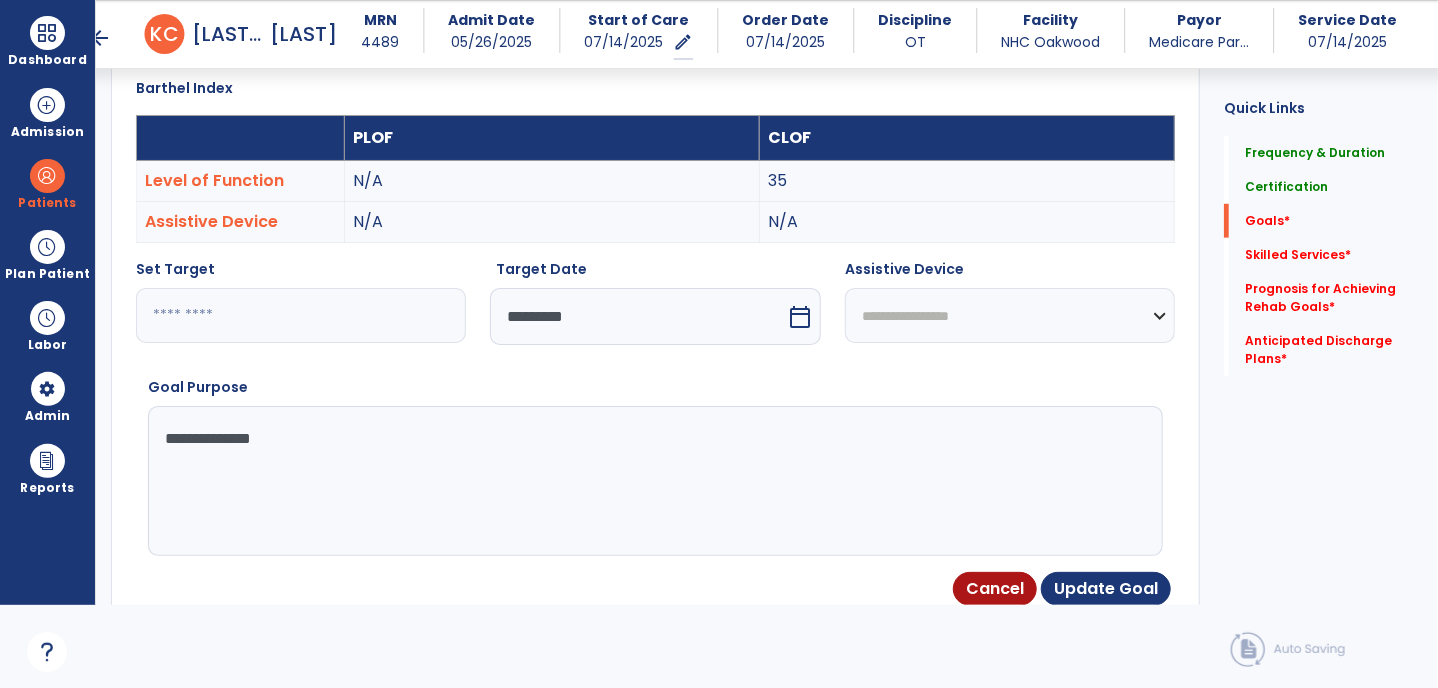 select on "**********" 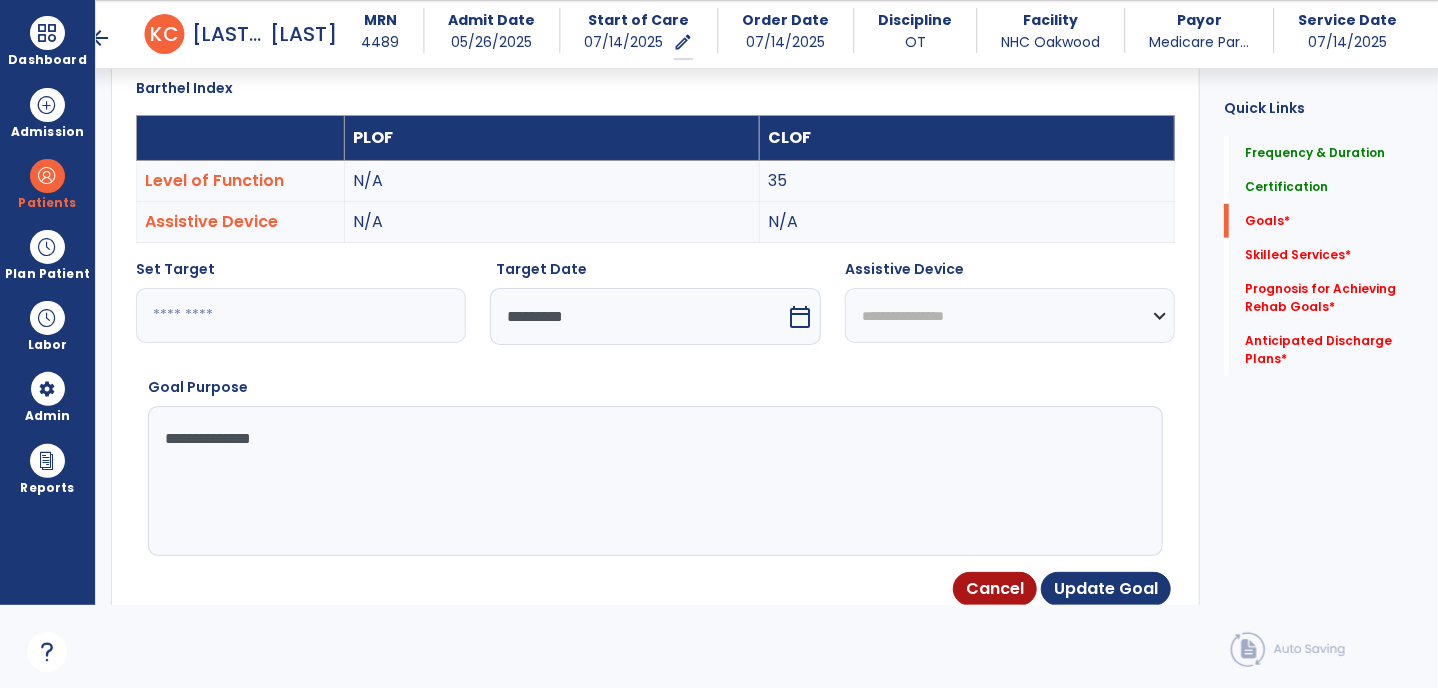 click on "**********" at bounding box center [1010, 315] 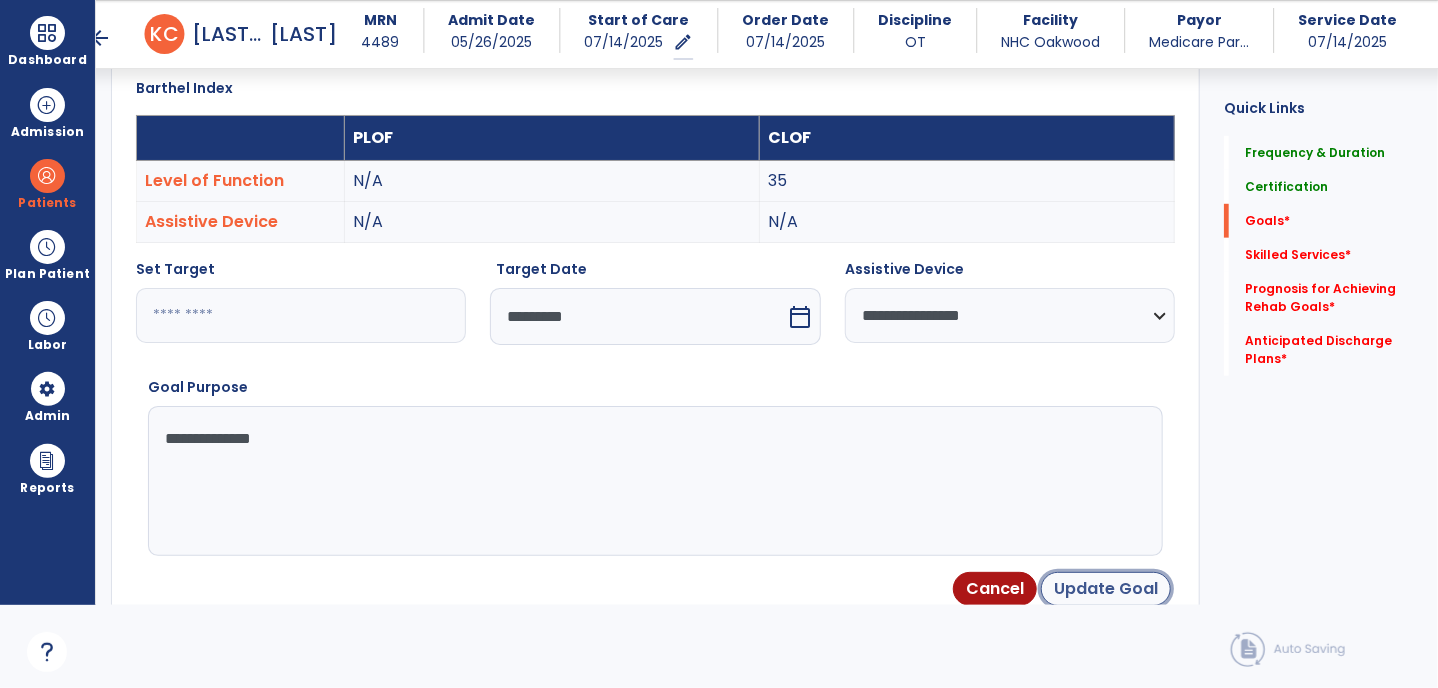 click on "Update Goal" at bounding box center (1106, 589) 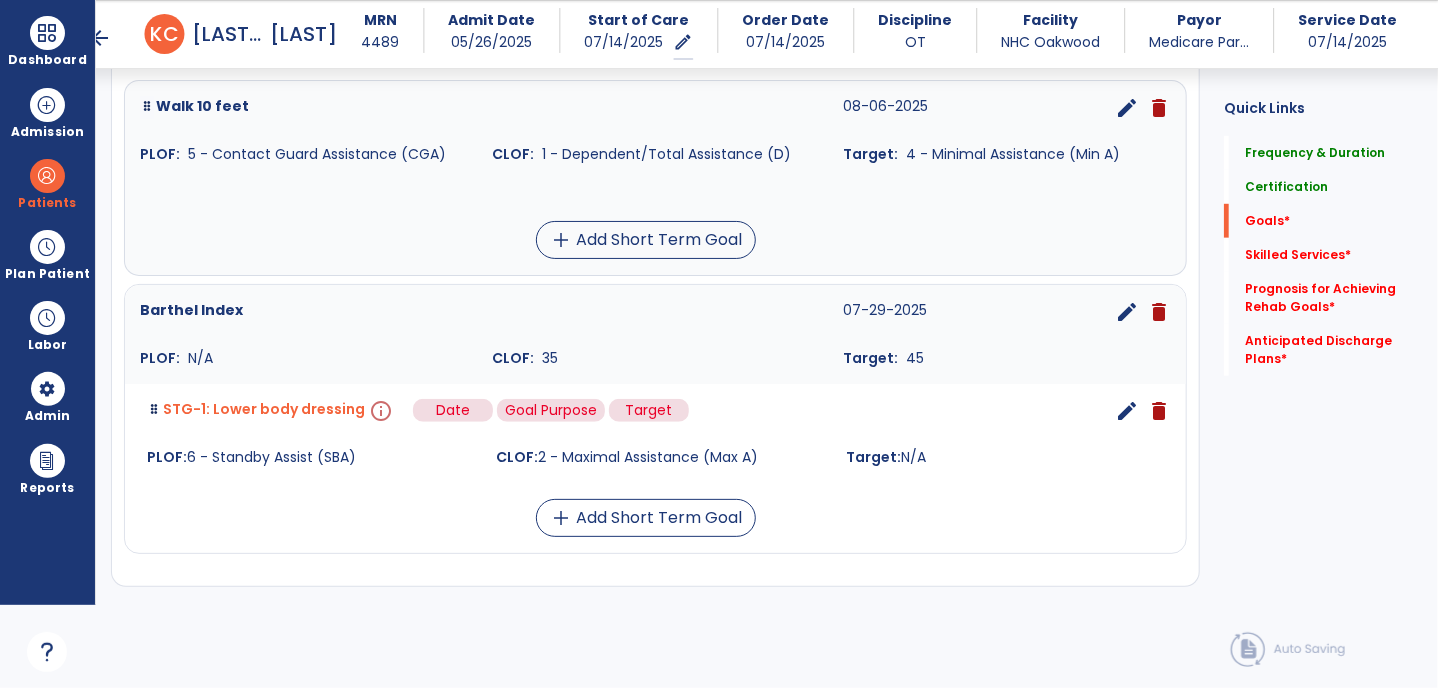 click on "info" at bounding box center [379, 411] 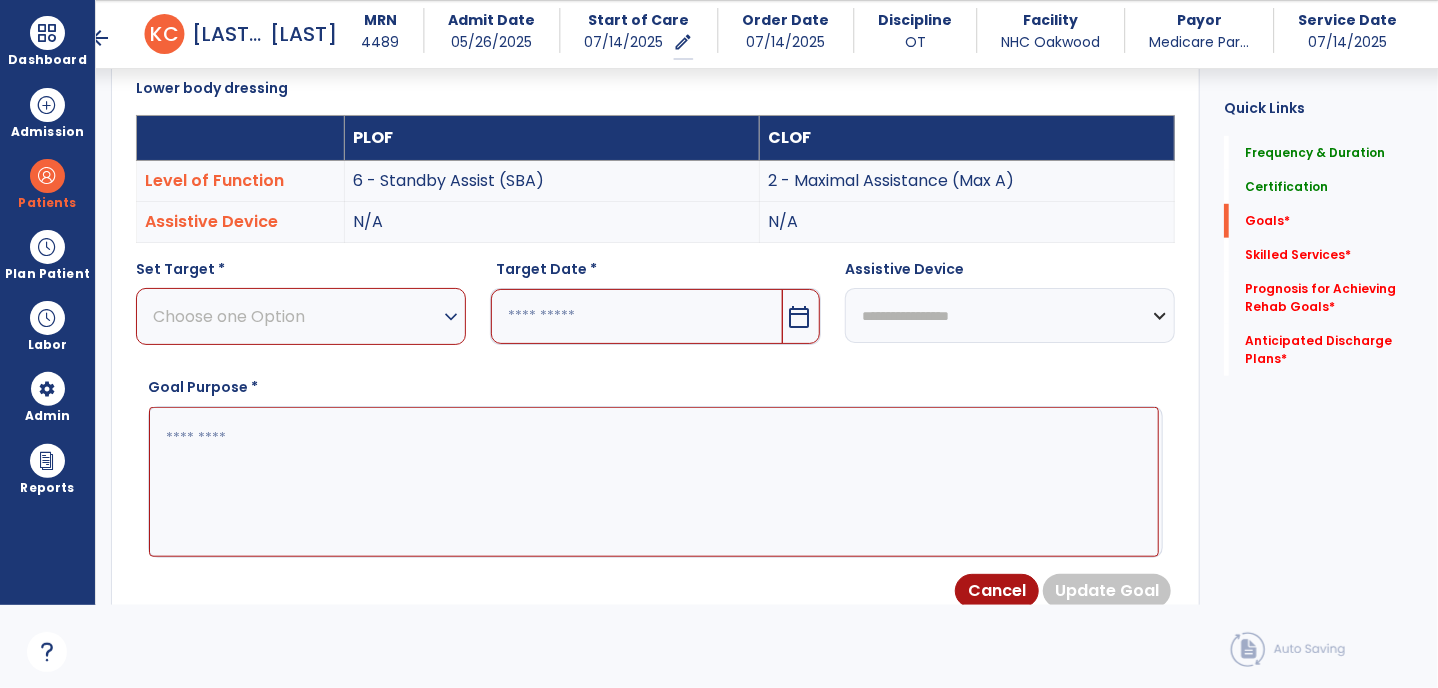 click on "Choose one Option" at bounding box center (296, 316) 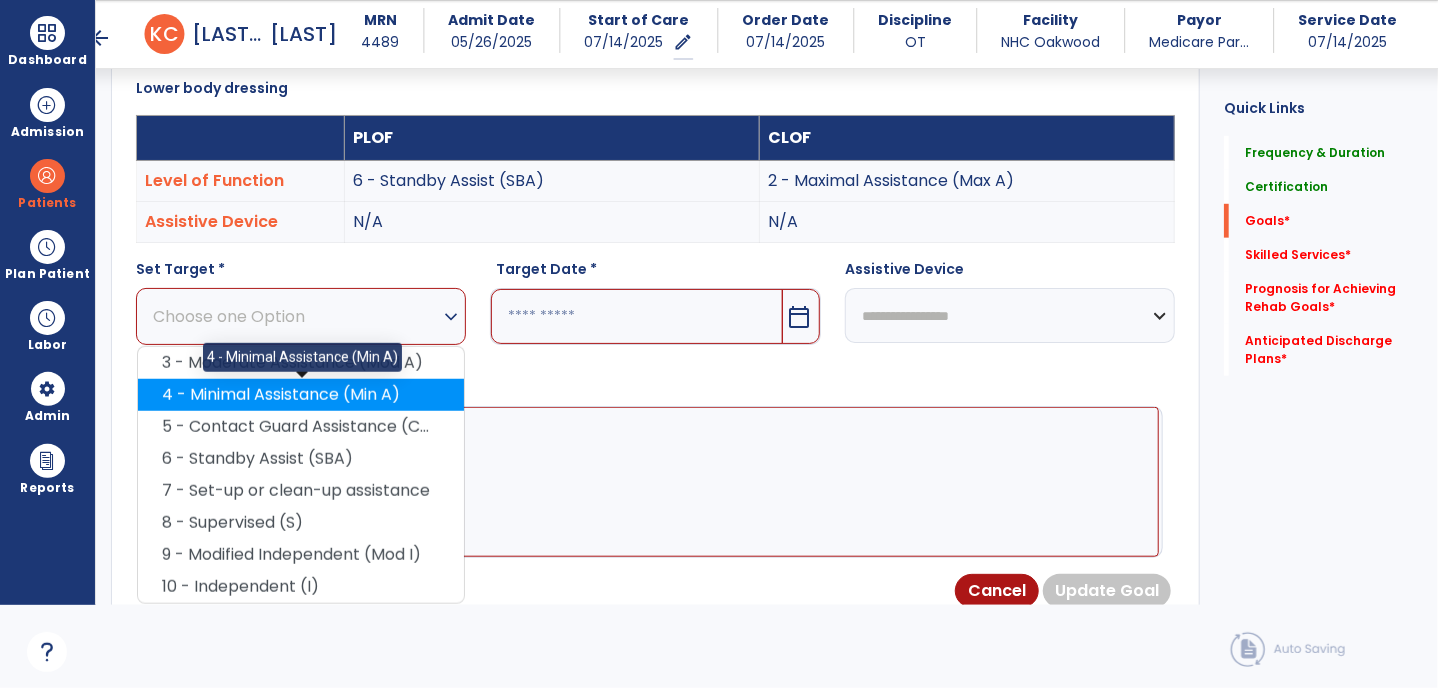 click on "4 - Minimal Assistance (Min A)" at bounding box center (301, 395) 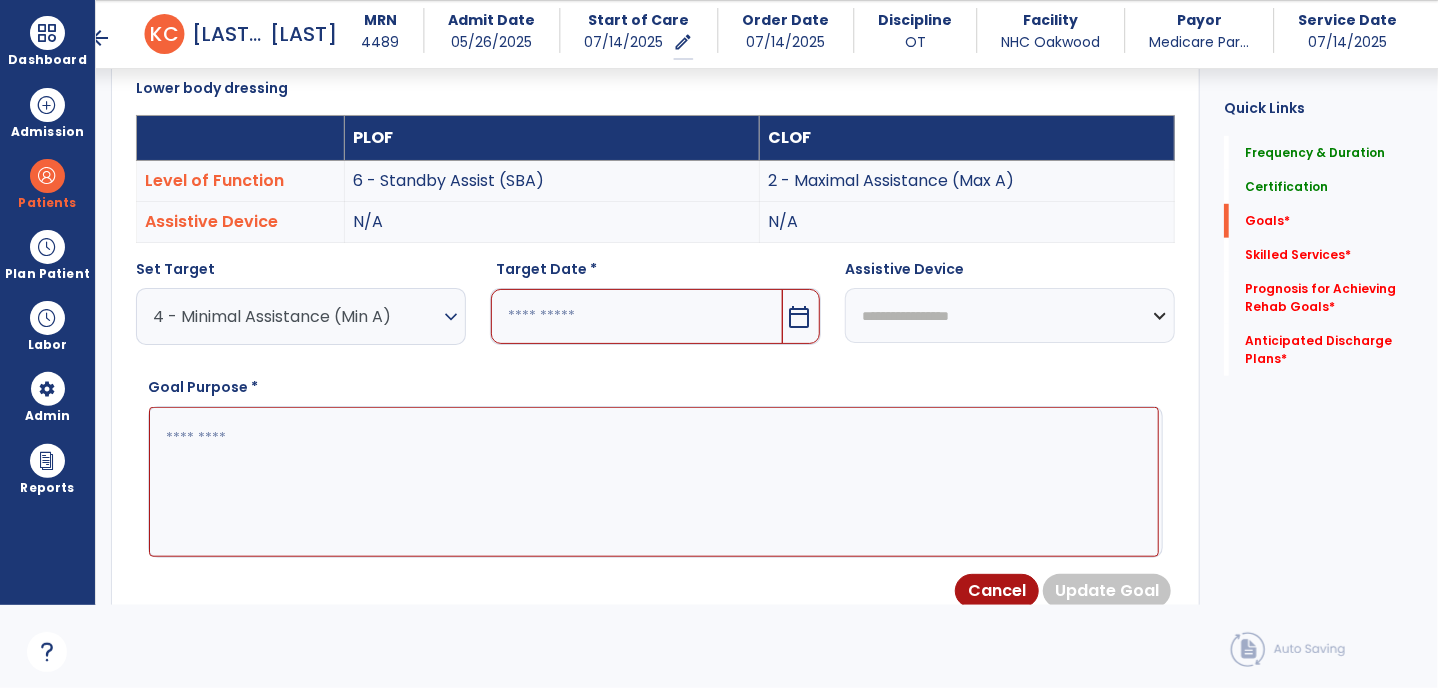 click on "calendar_today" at bounding box center [799, 317] 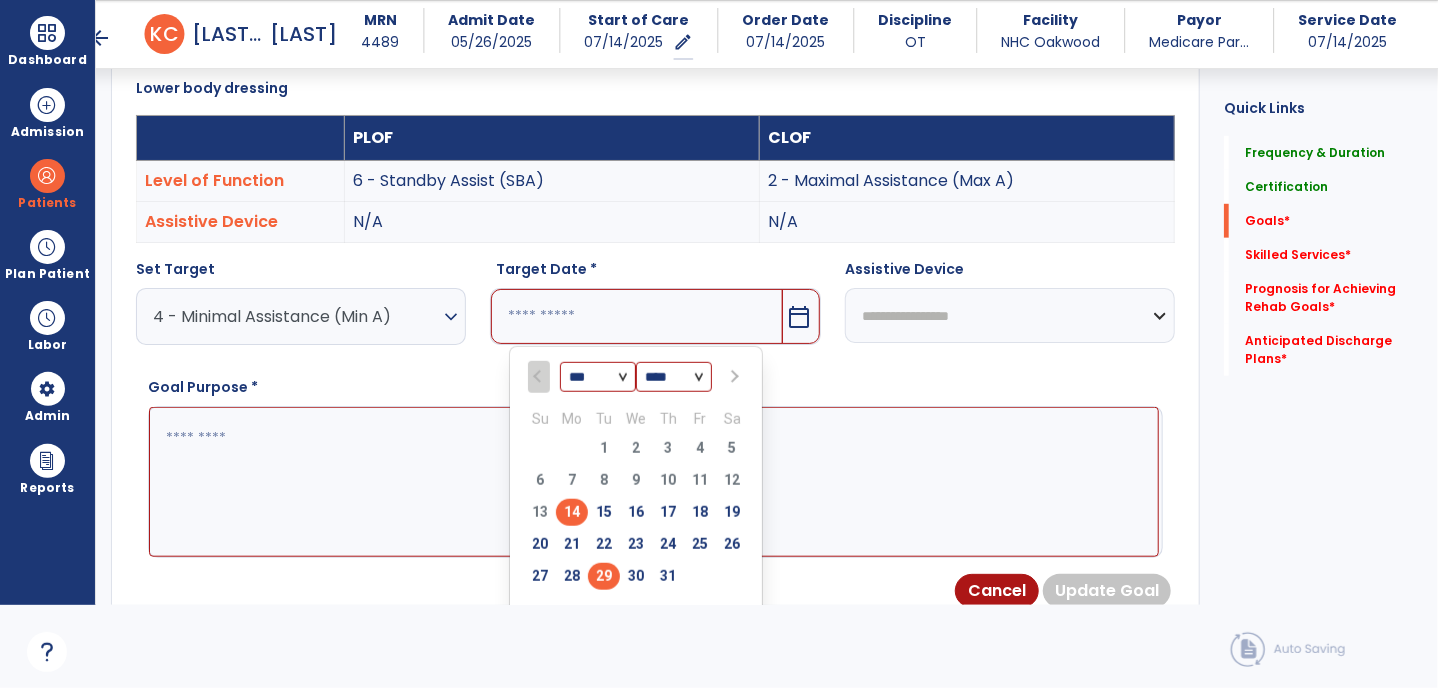 click on "29" at bounding box center [604, 576] 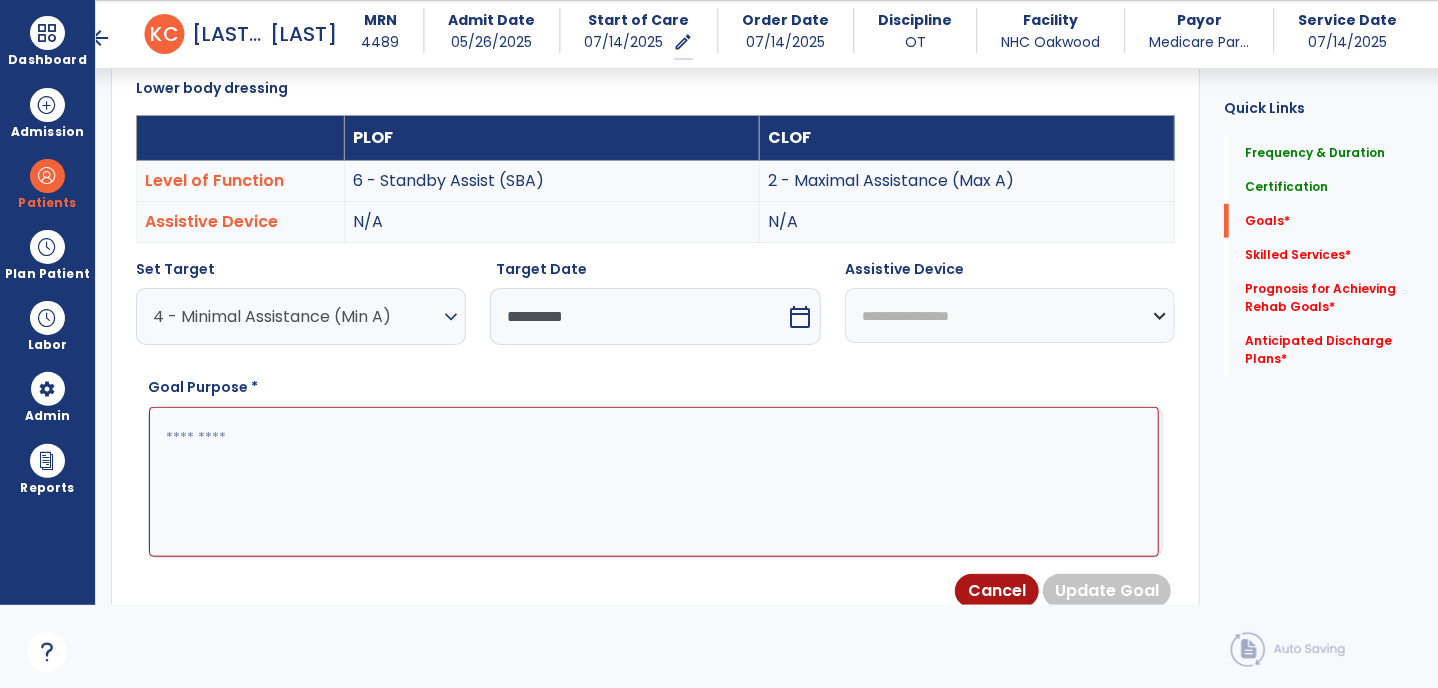 click at bounding box center [654, 482] 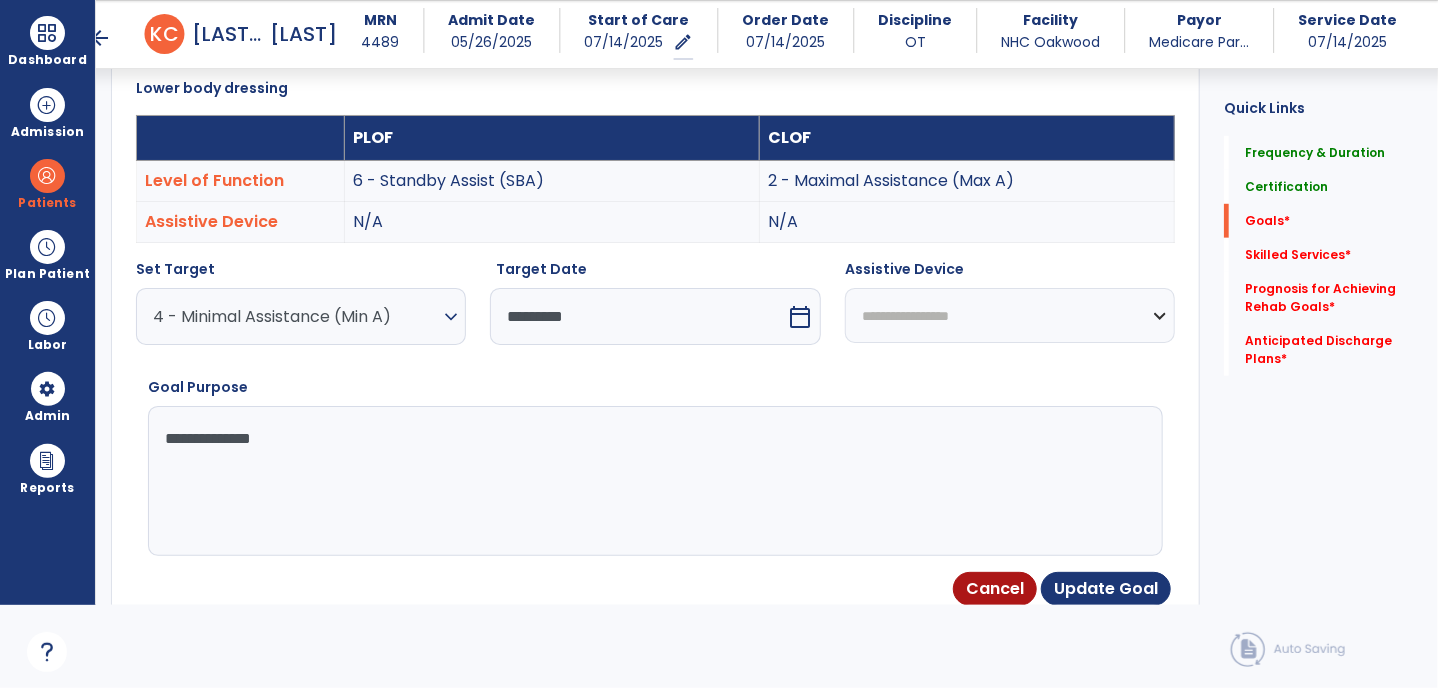 type on "**********" 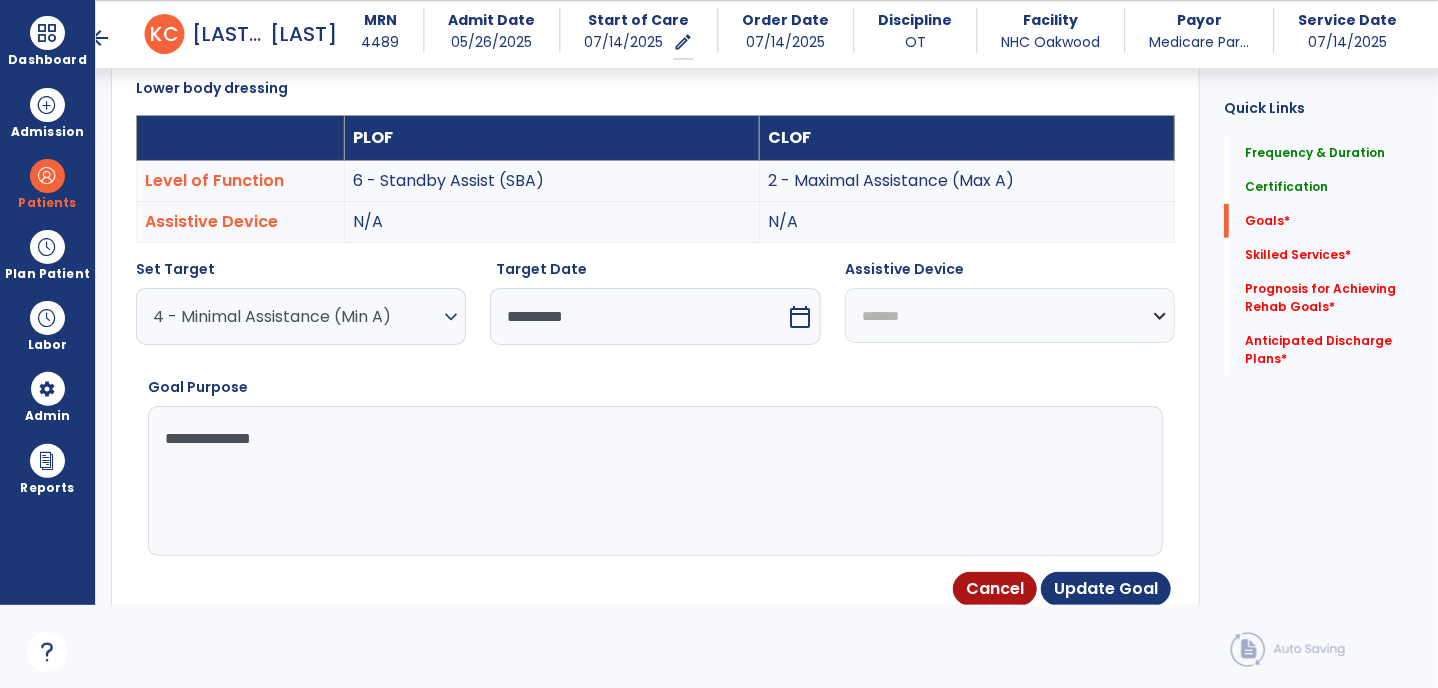 click on "**********" at bounding box center [1010, 315] 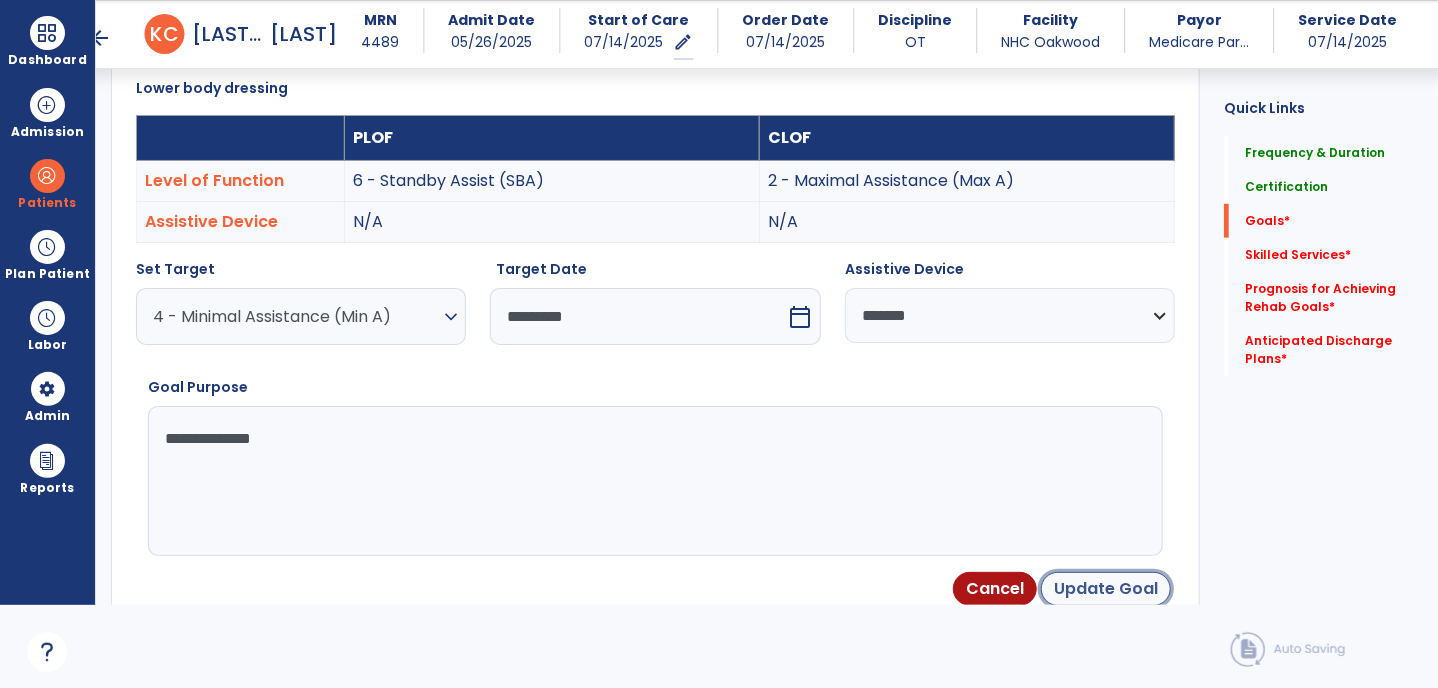 click on "Update Goal" at bounding box center (1106, 589) 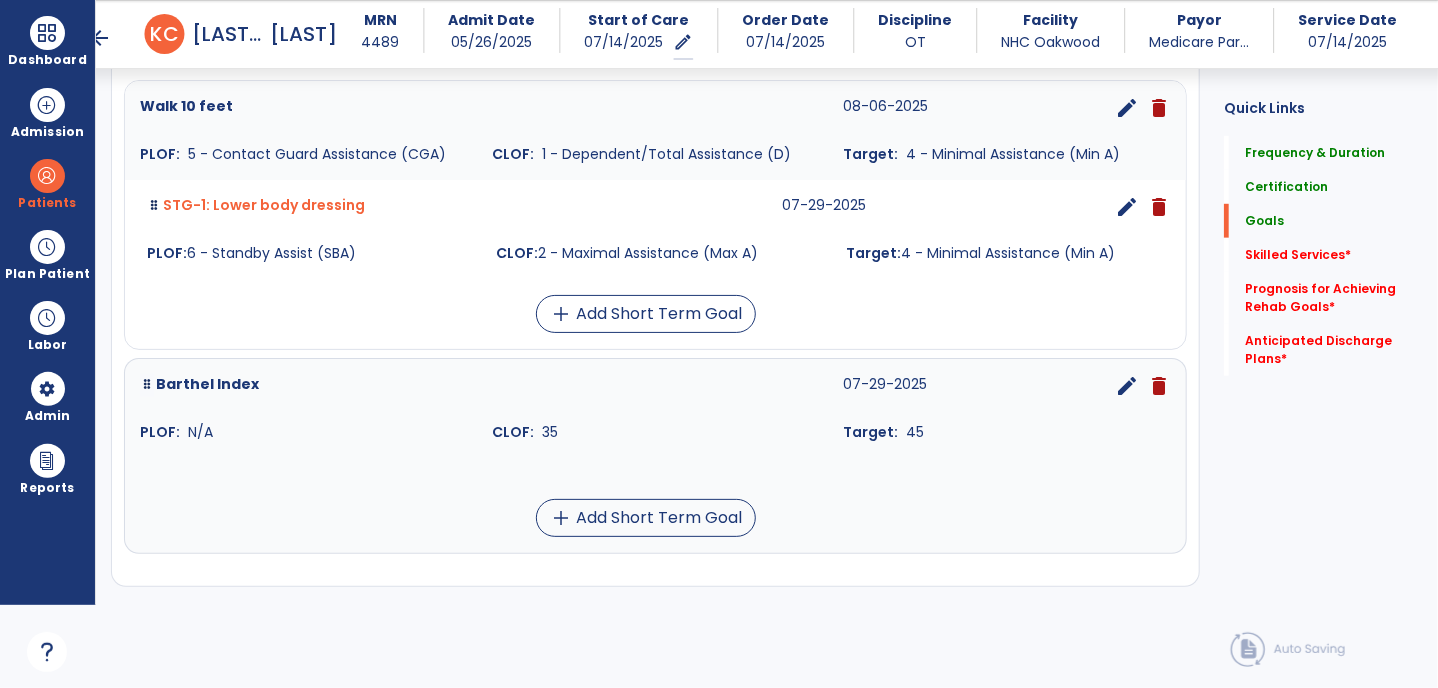 click on "Goals   Goals" 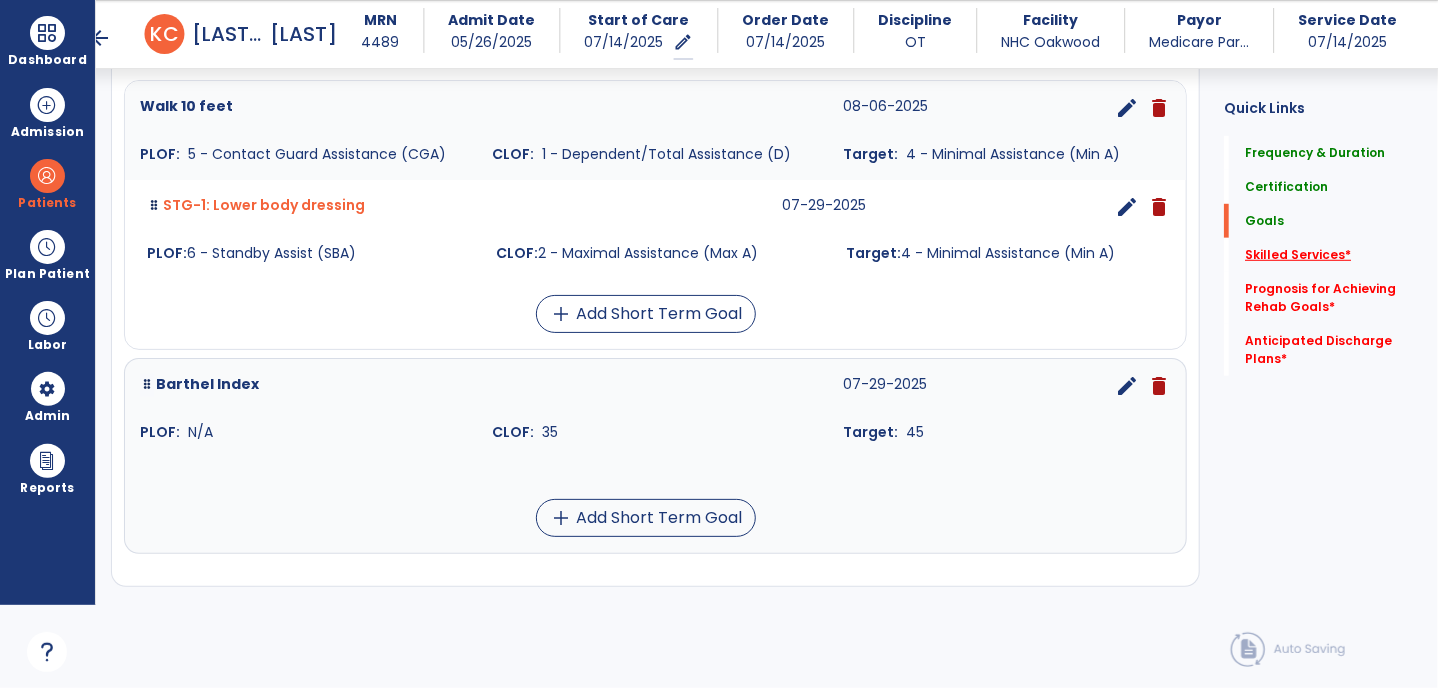 click on "Skilled Services   *" 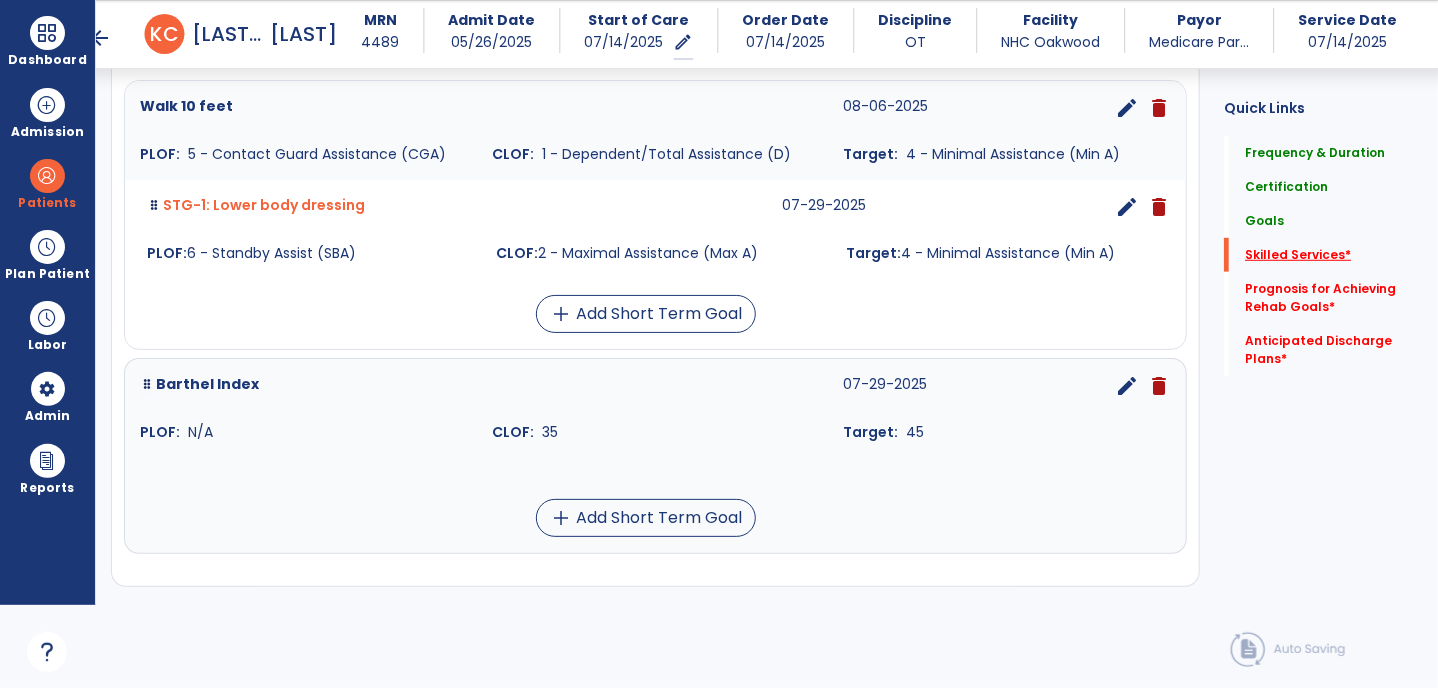 scroll, scrollTop: 41, scrollLeft: 0, axis: vertical 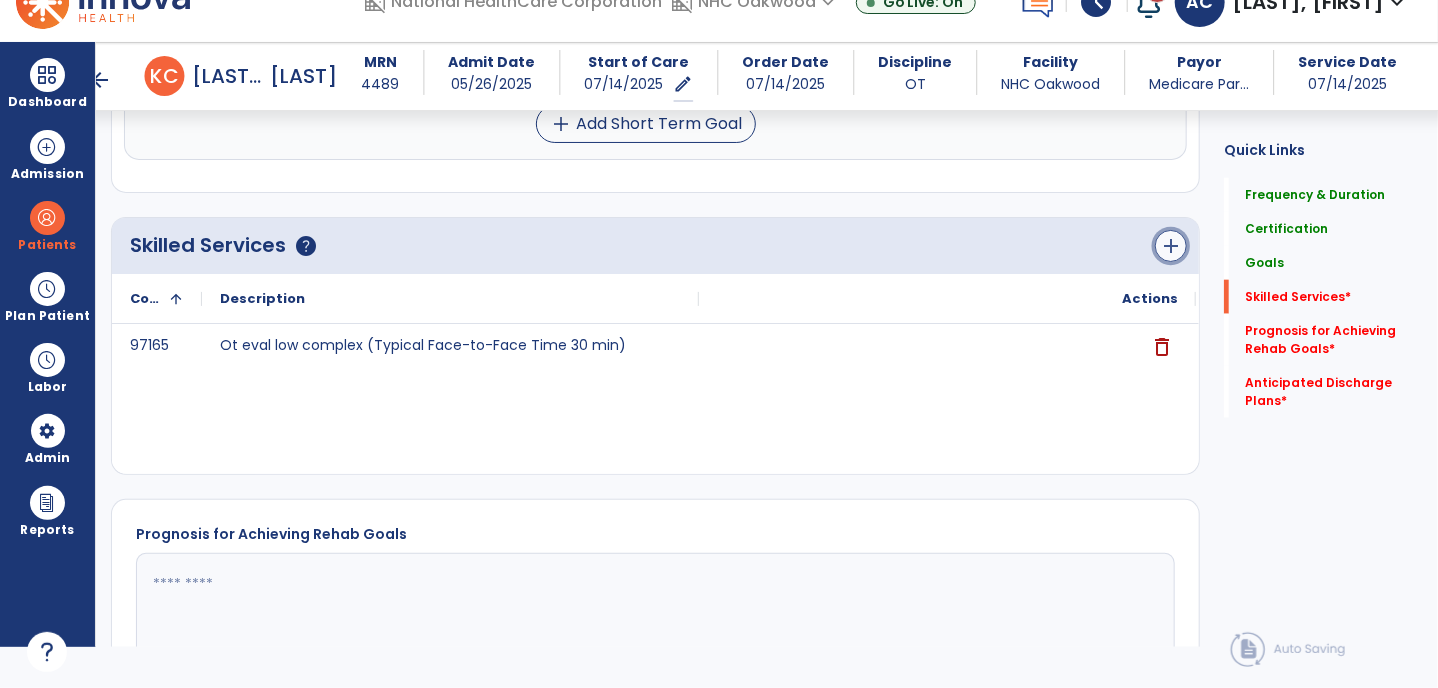 click on "add" 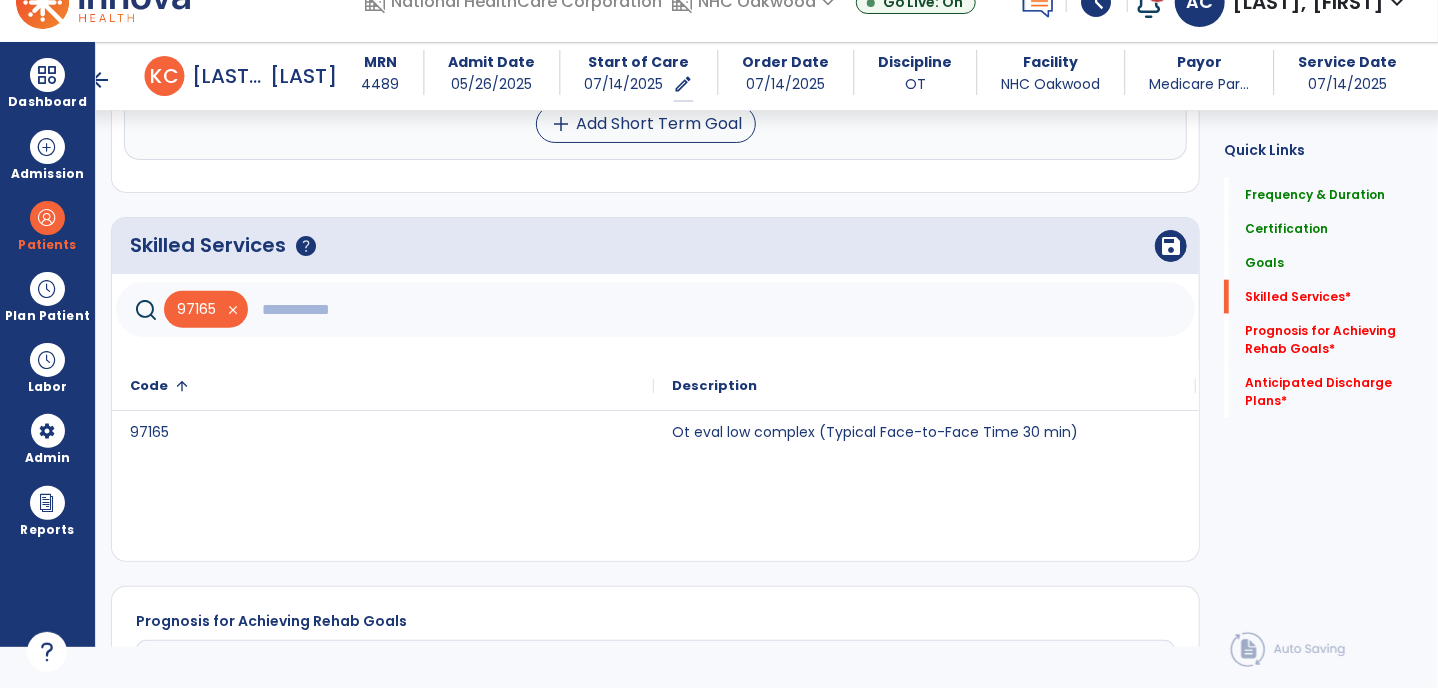 click 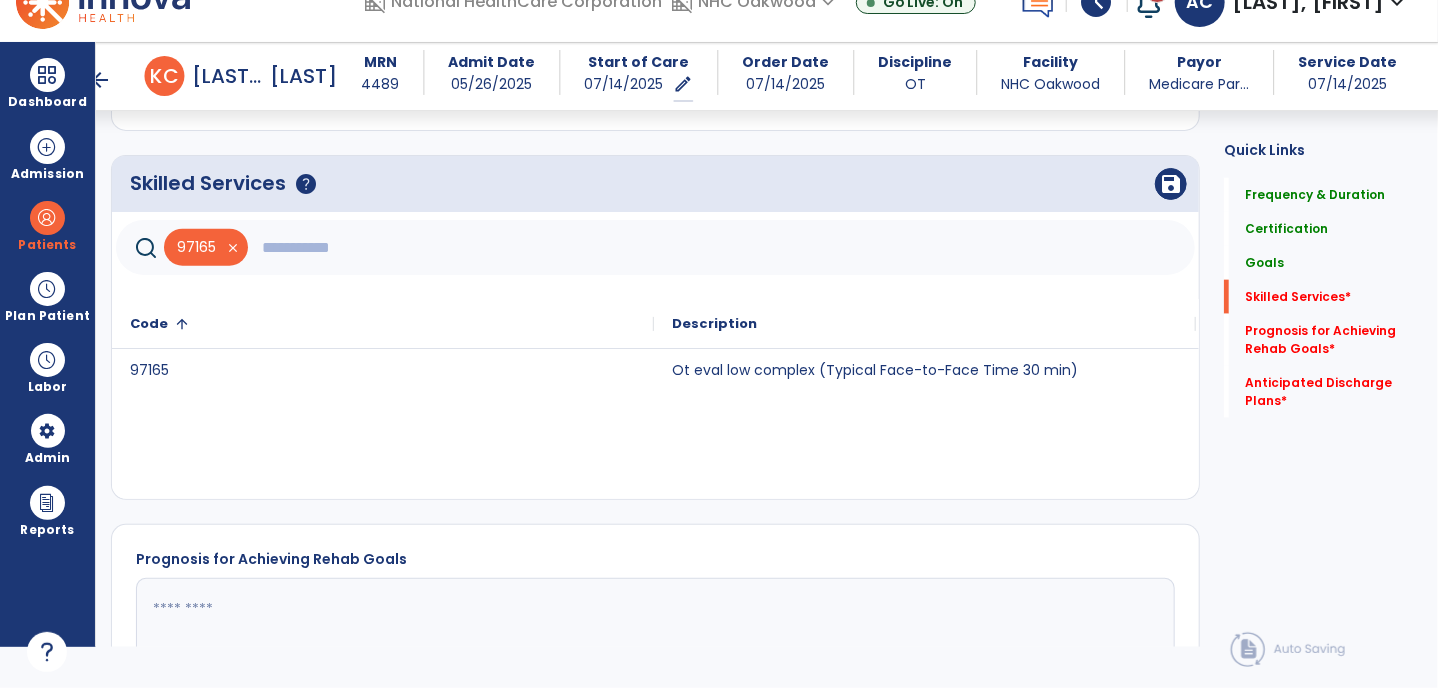scroll, scrollTop: 1007, scrollLeft: 0, axis: vertical 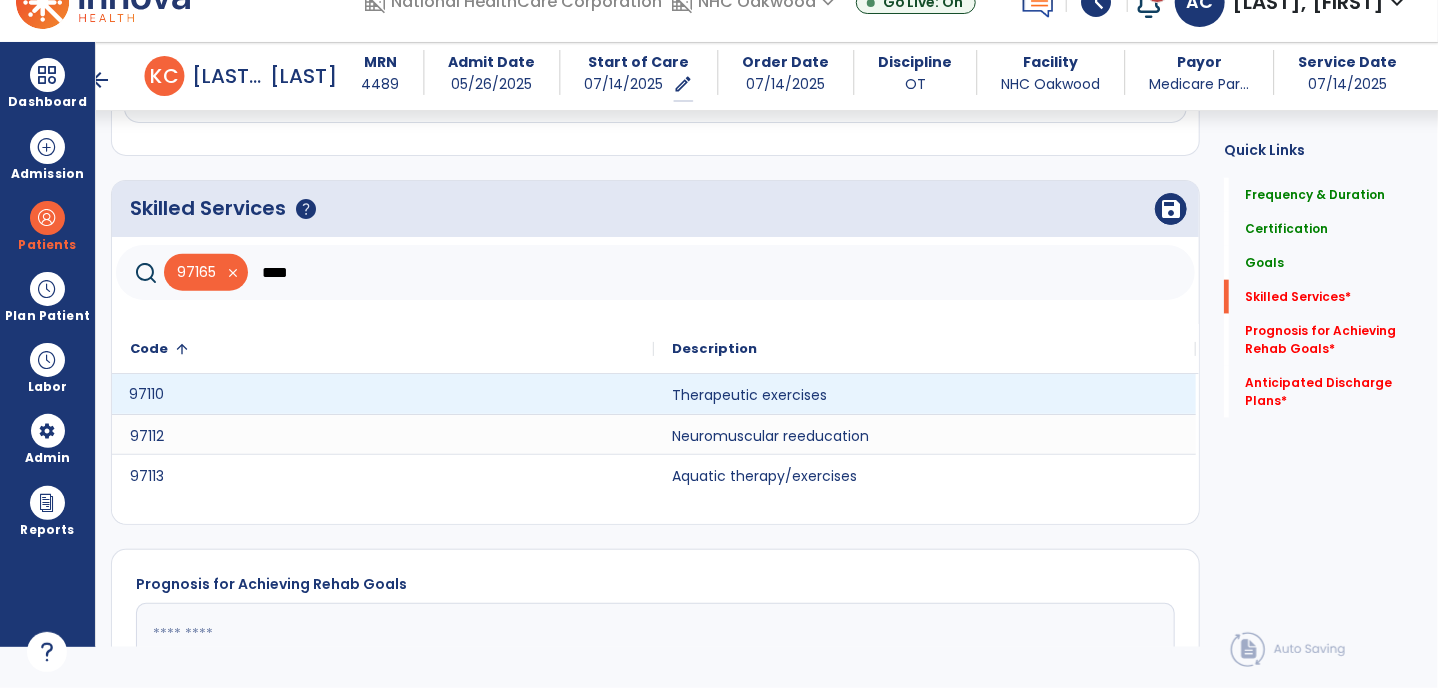 click on "97110" 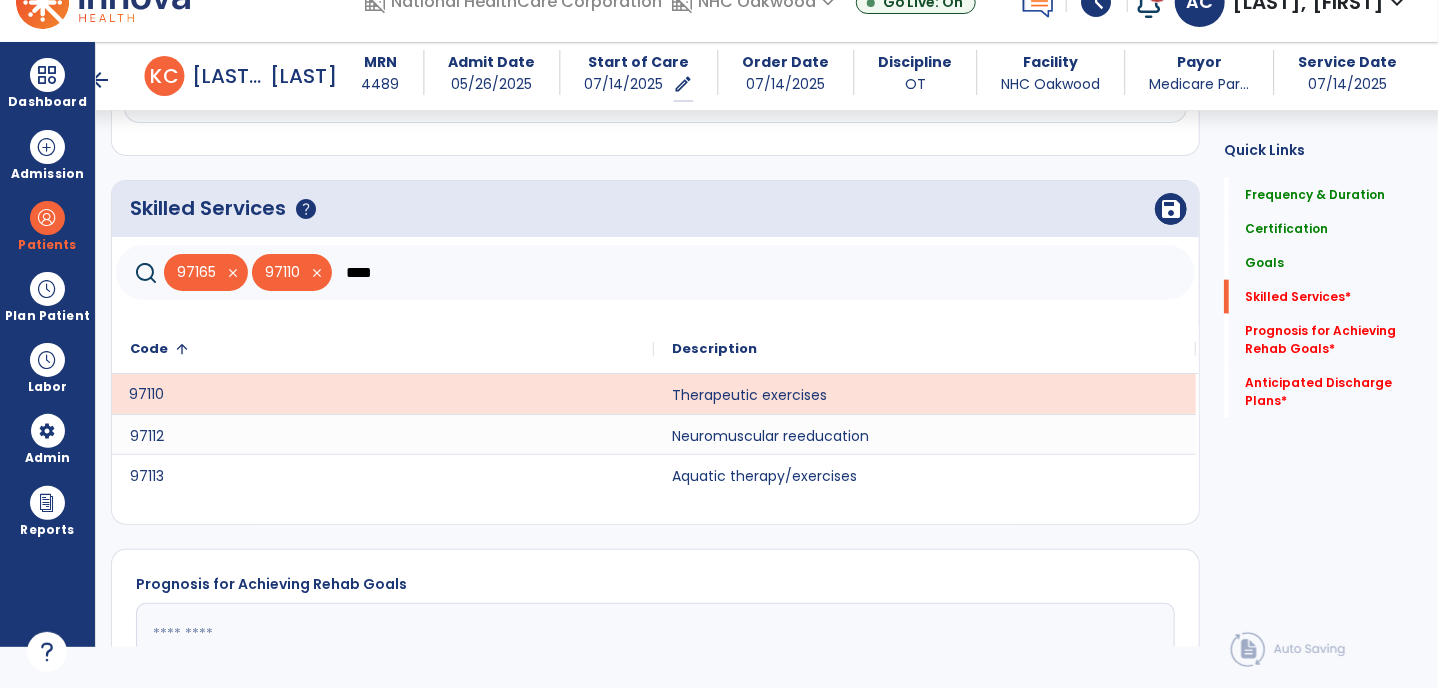 click on "****" 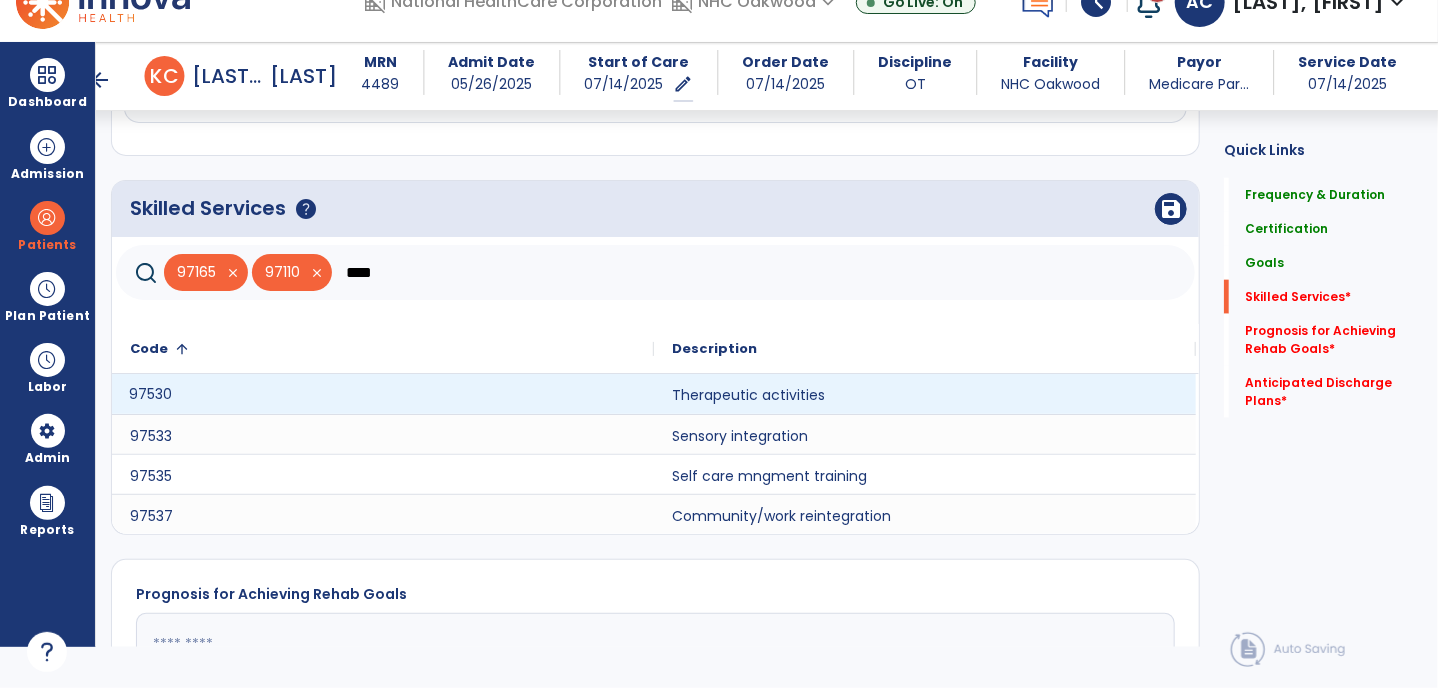 click on "97530" 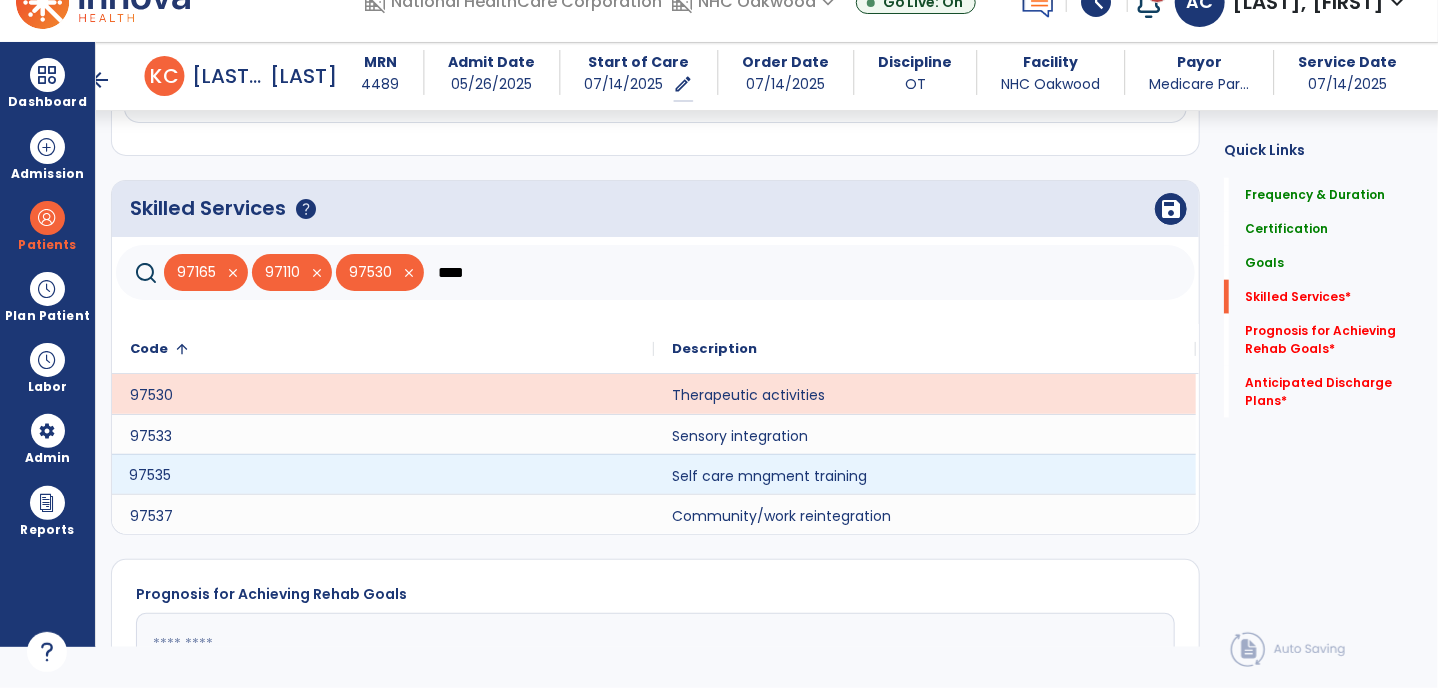 click on "97535" 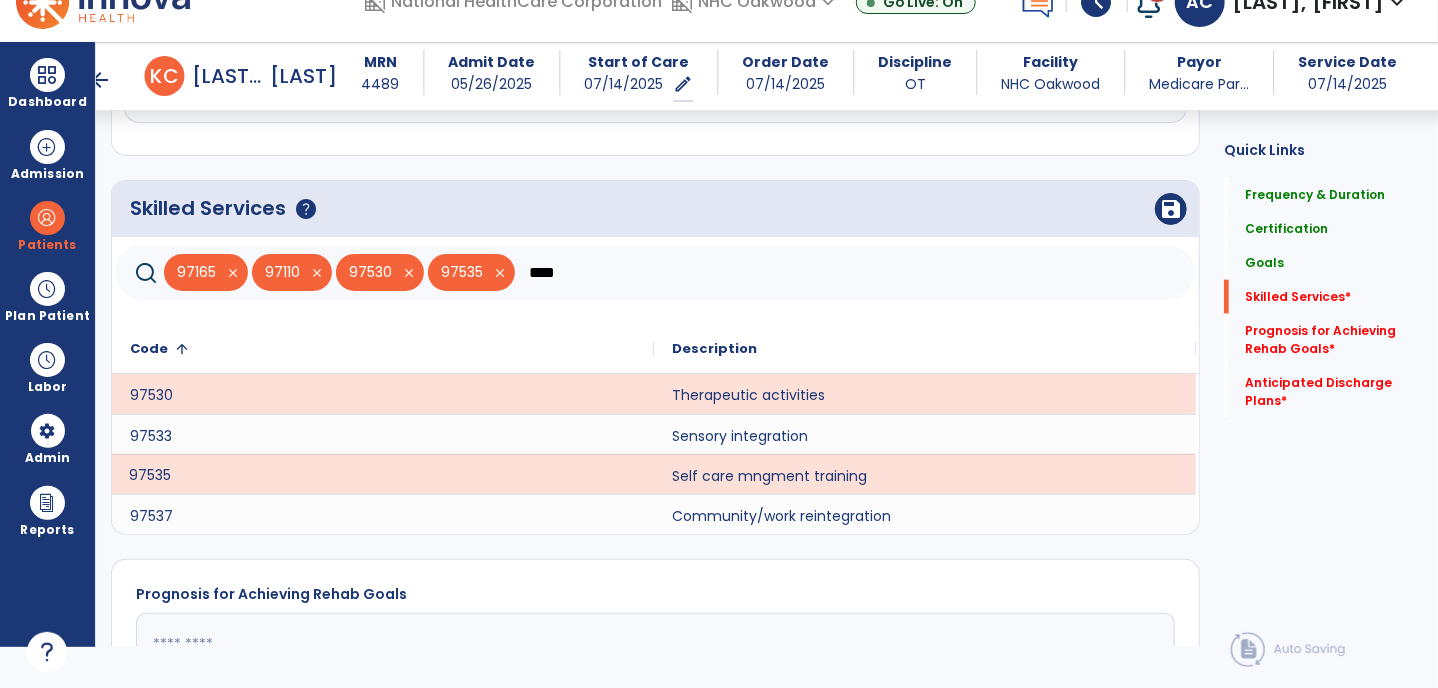 click on "****" 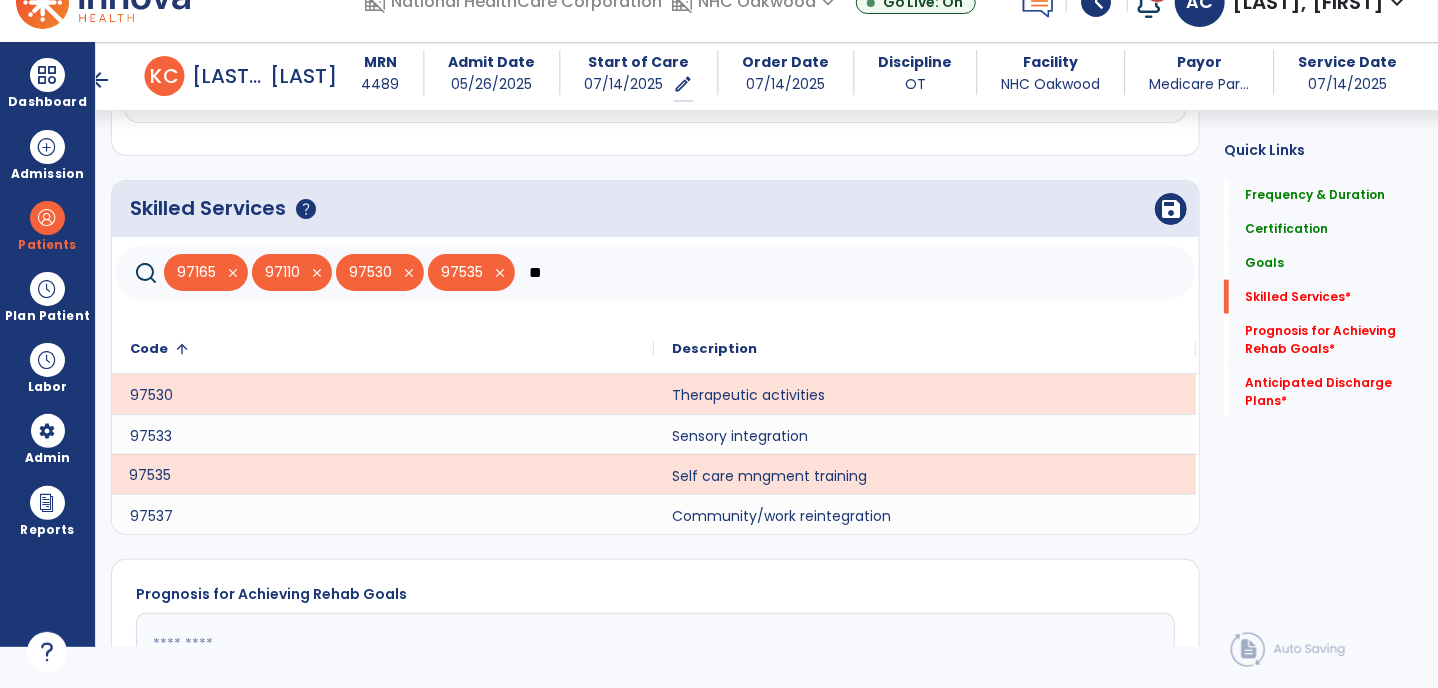 type on "*" 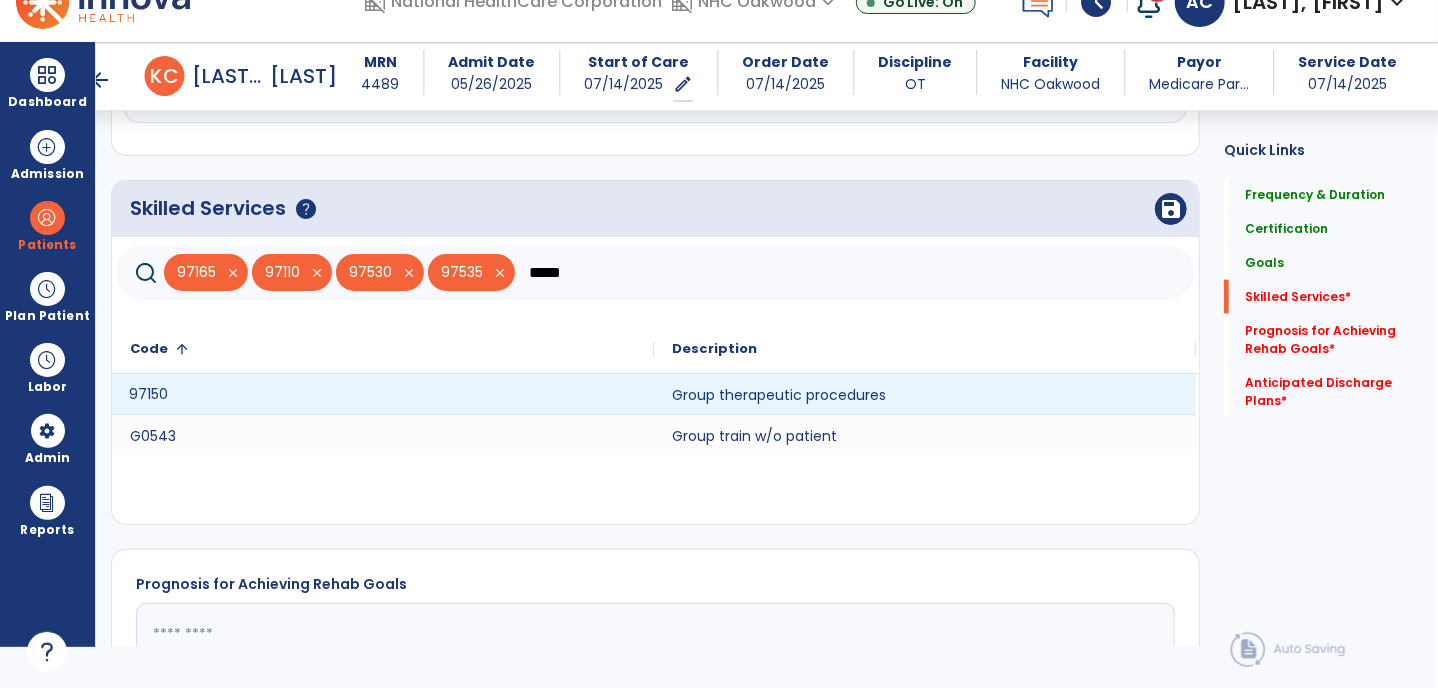 click on "97150" 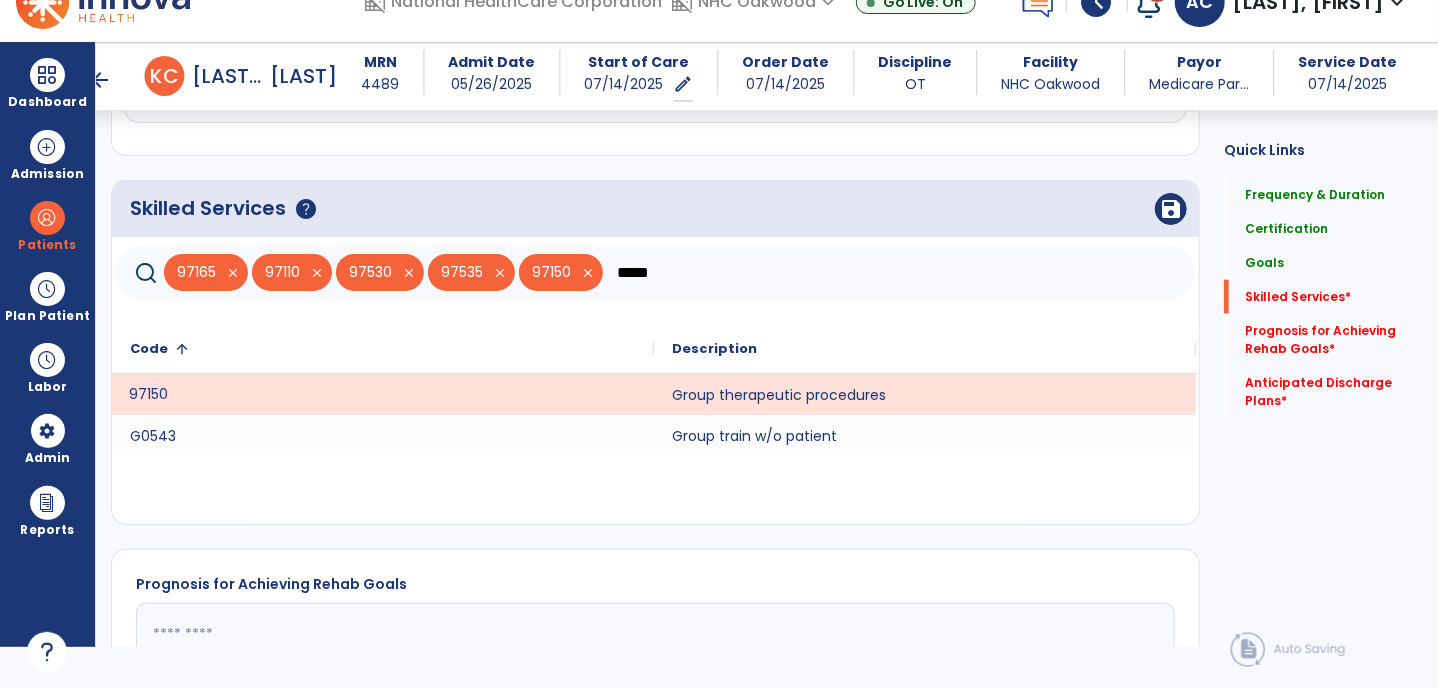 click on "97150" 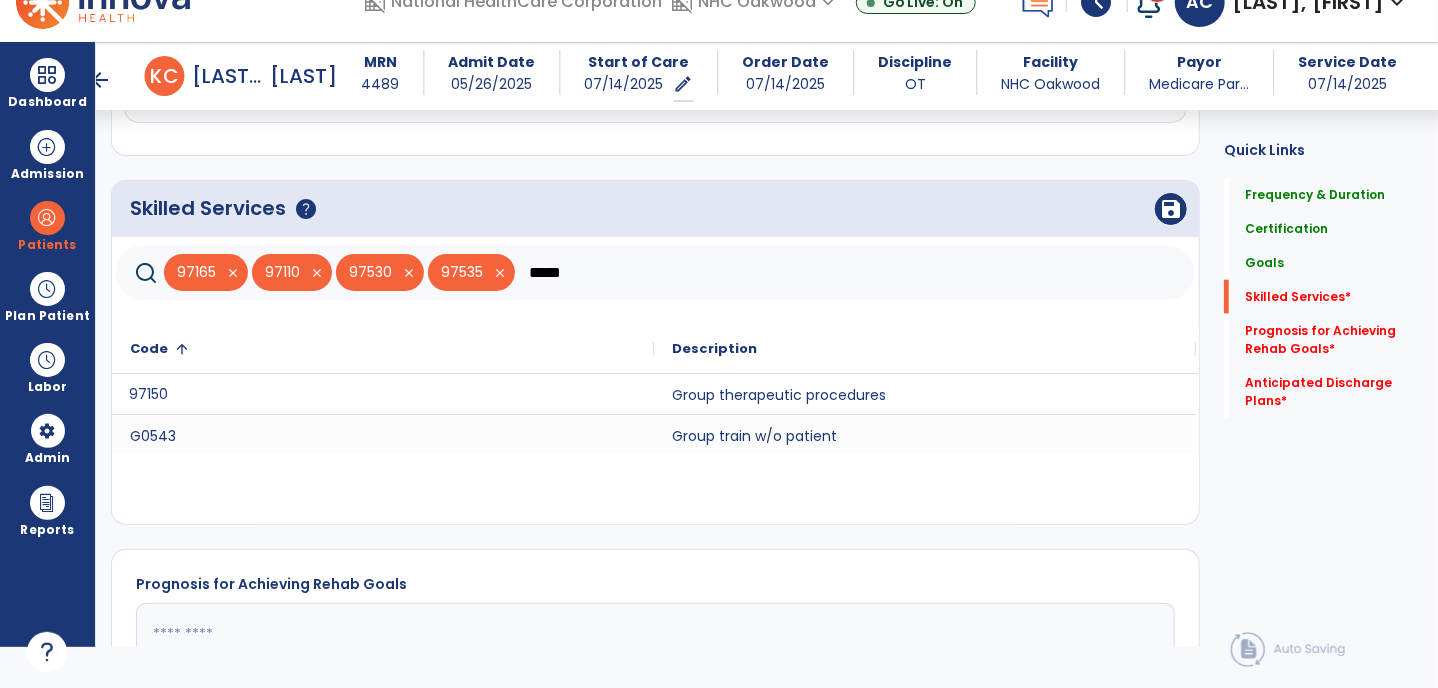 click on "*****" 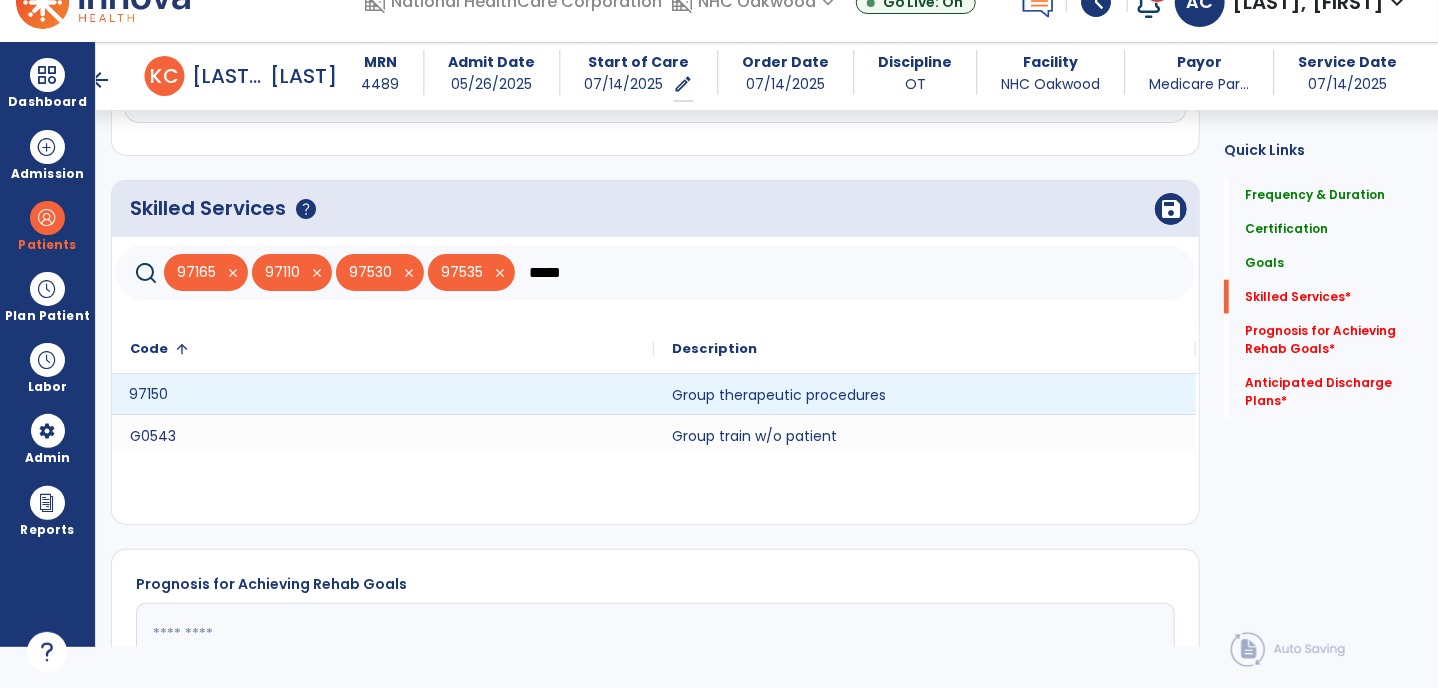 click on "97150" 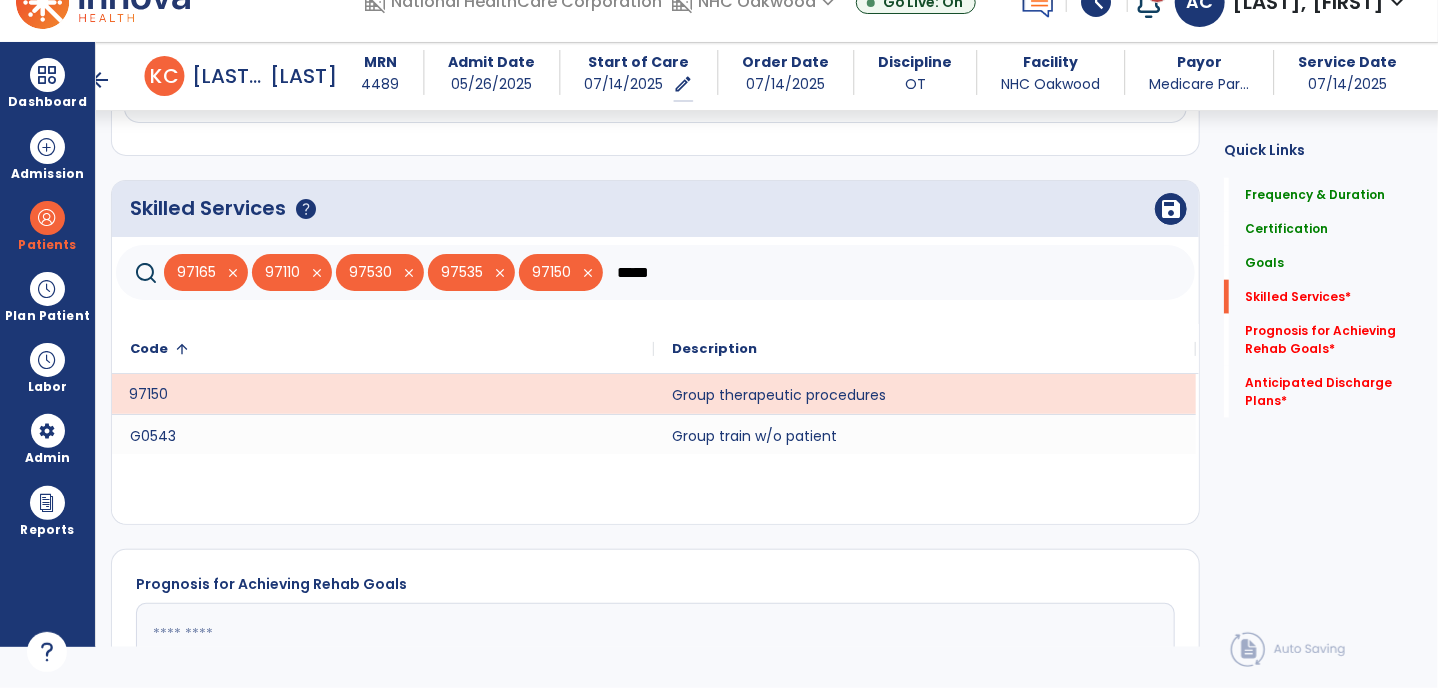 click on "*****" 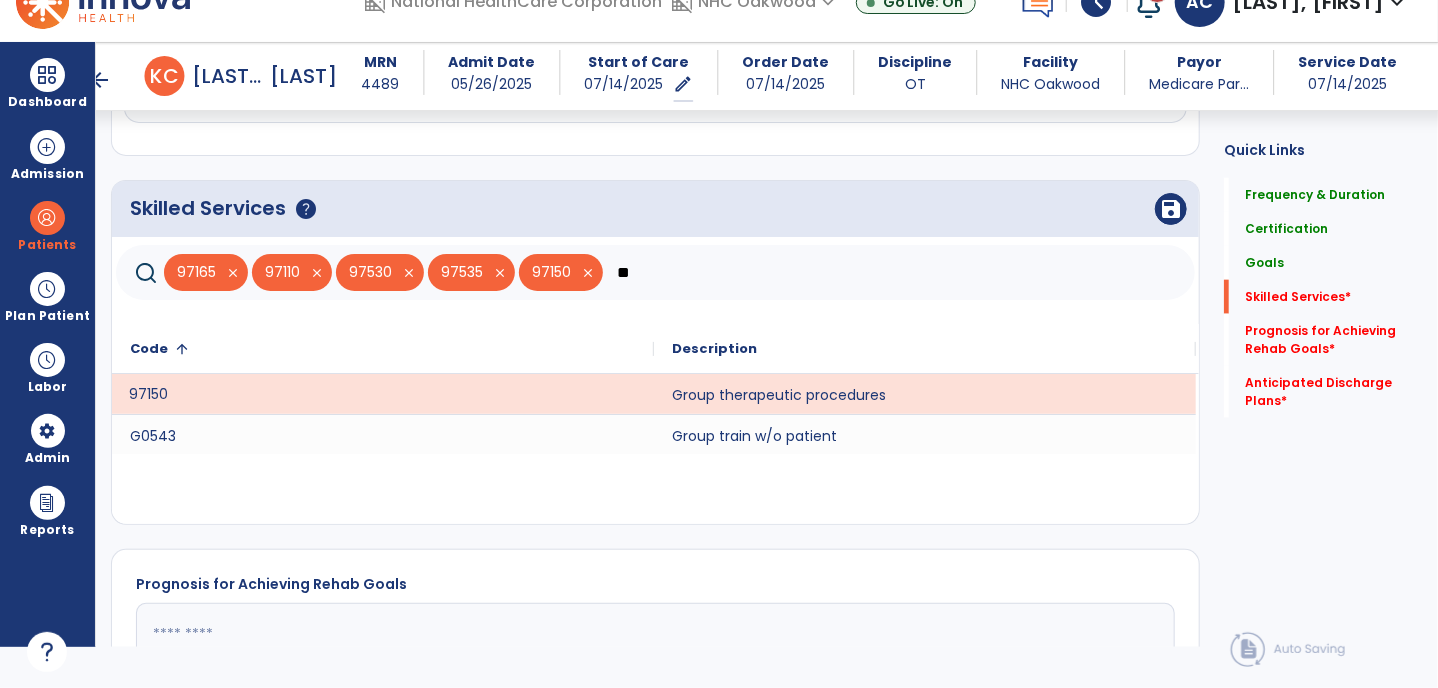 type on "*" 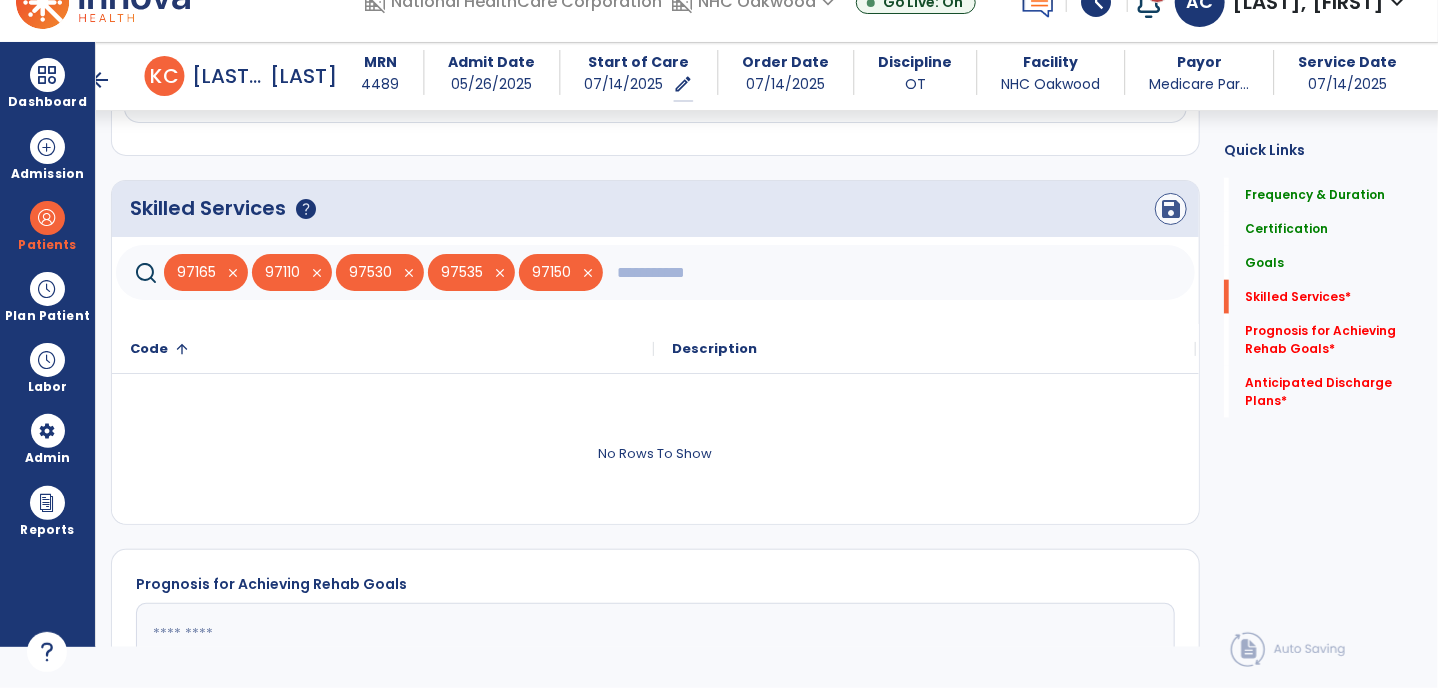 type 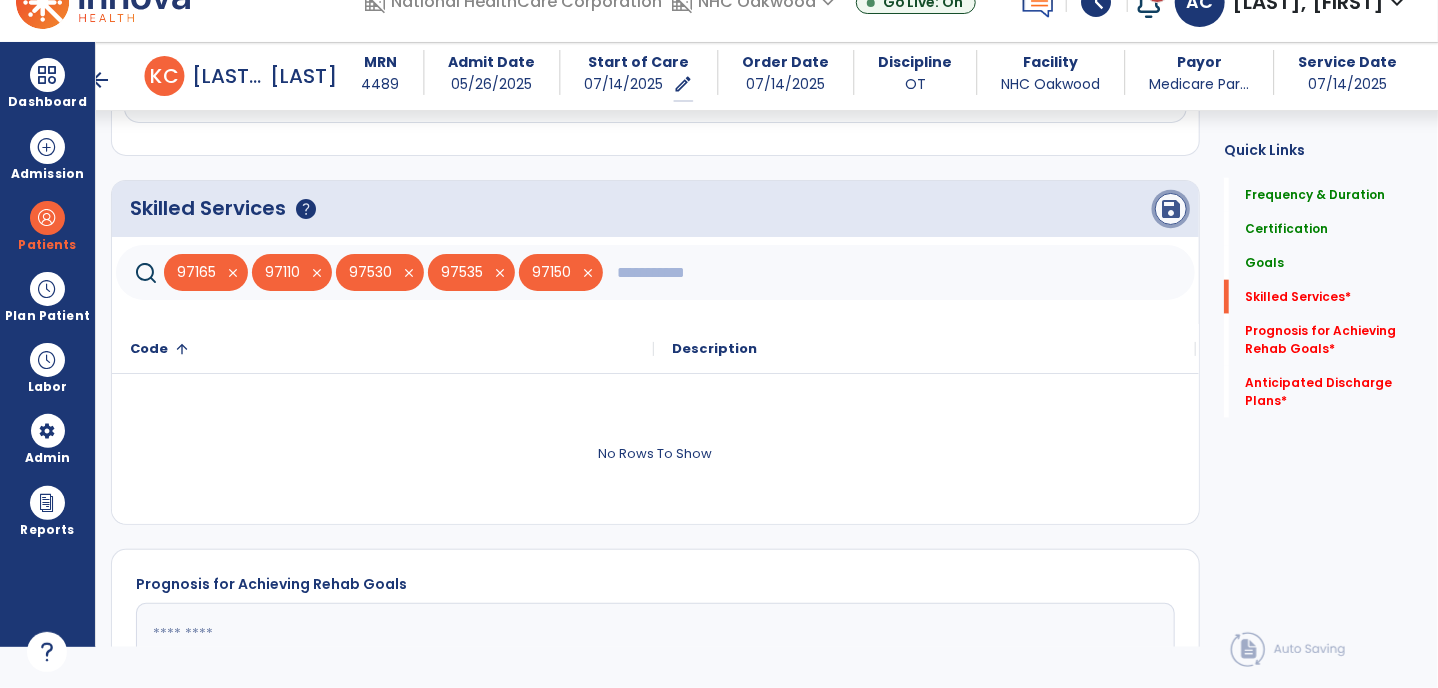 click on "save" 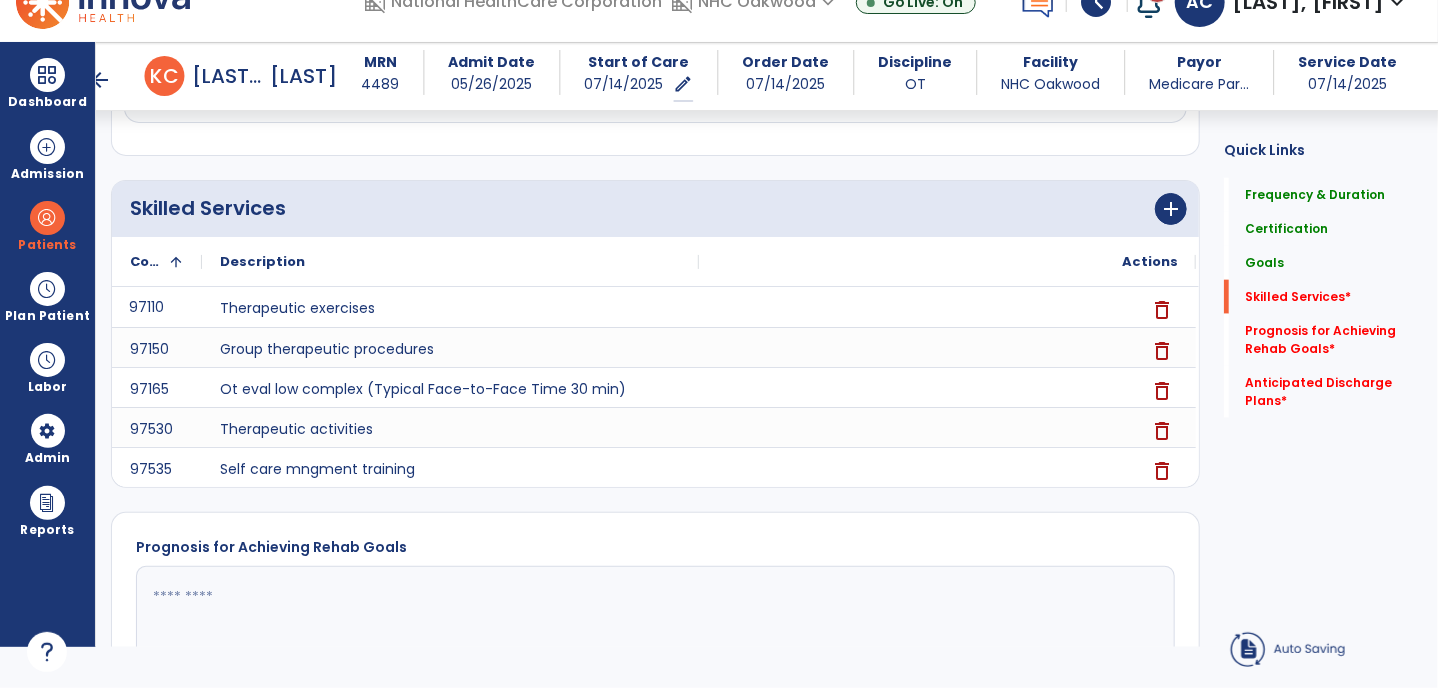 scroll, scrollTop: 526, scrollLeft: 0, axis: vertical 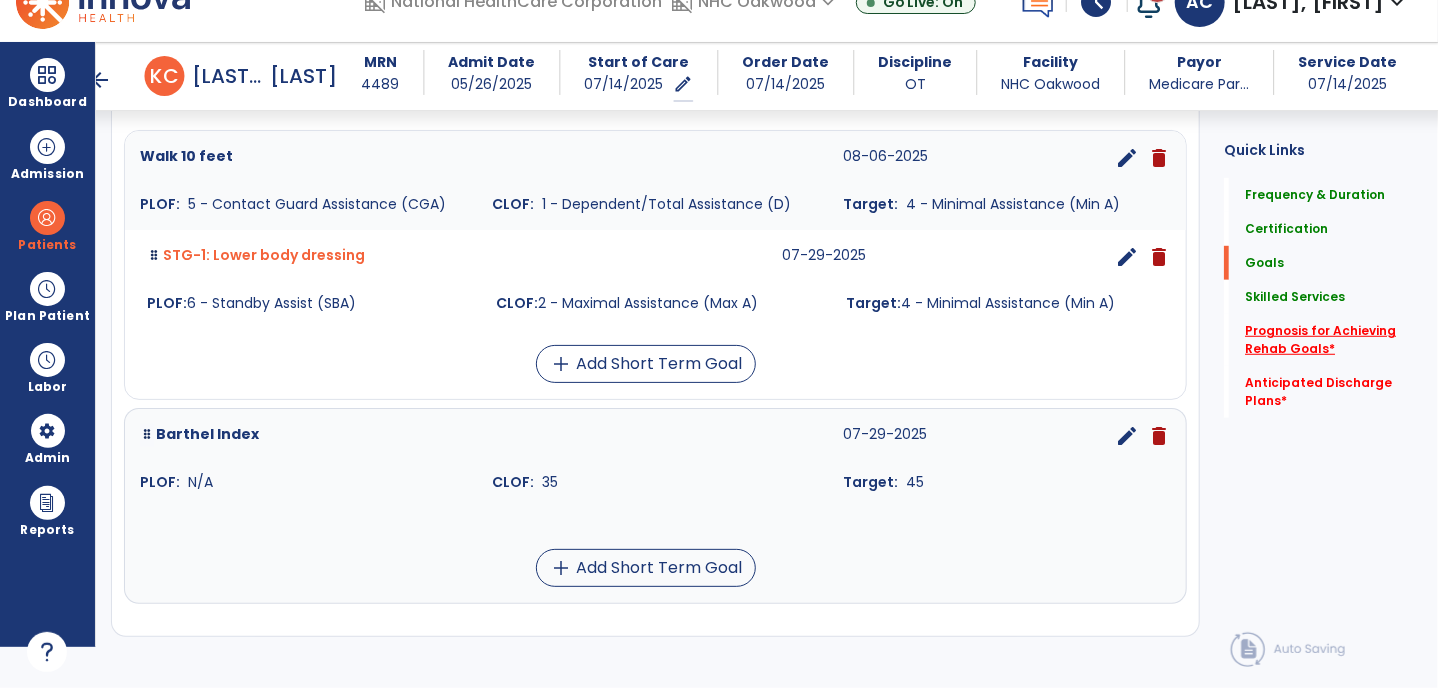 click on "Prognosis for Achieving Rehab Goals   *" 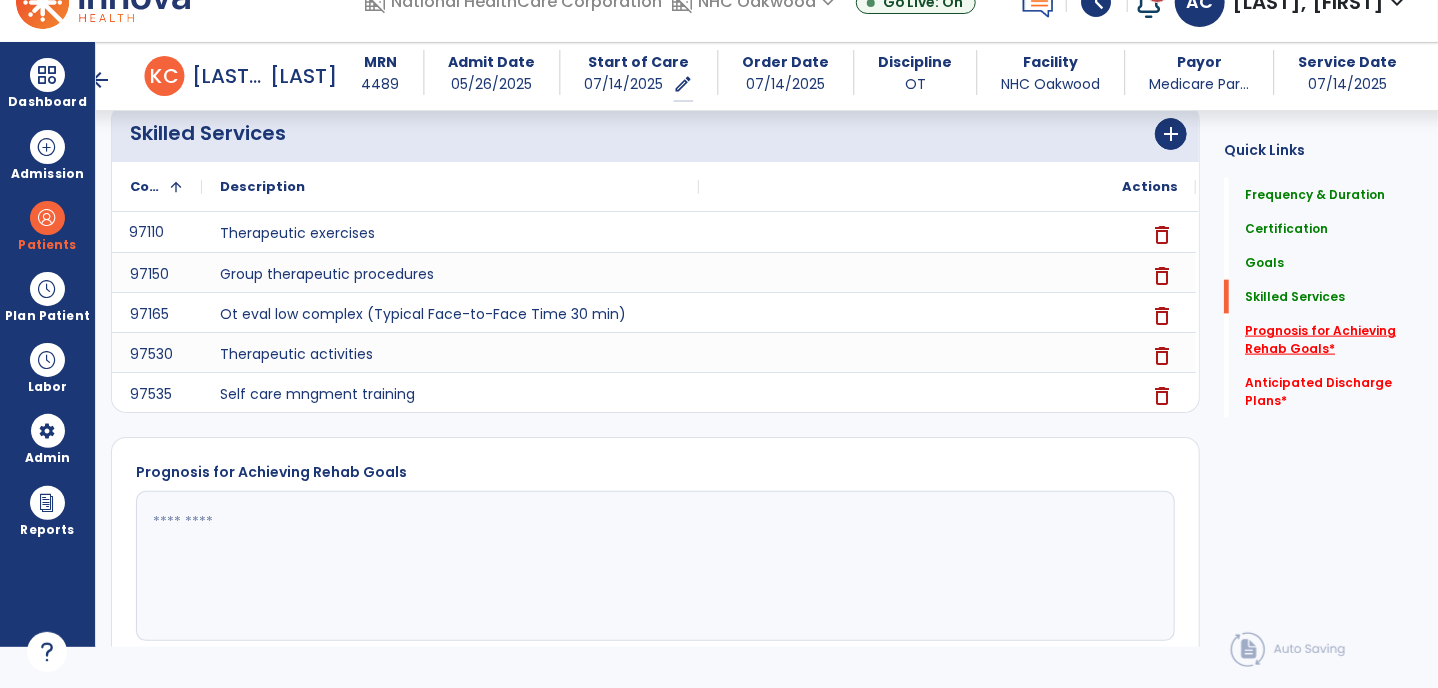 scroll, scrollTop: 1173, scrollLeft: 0, axis: vertical 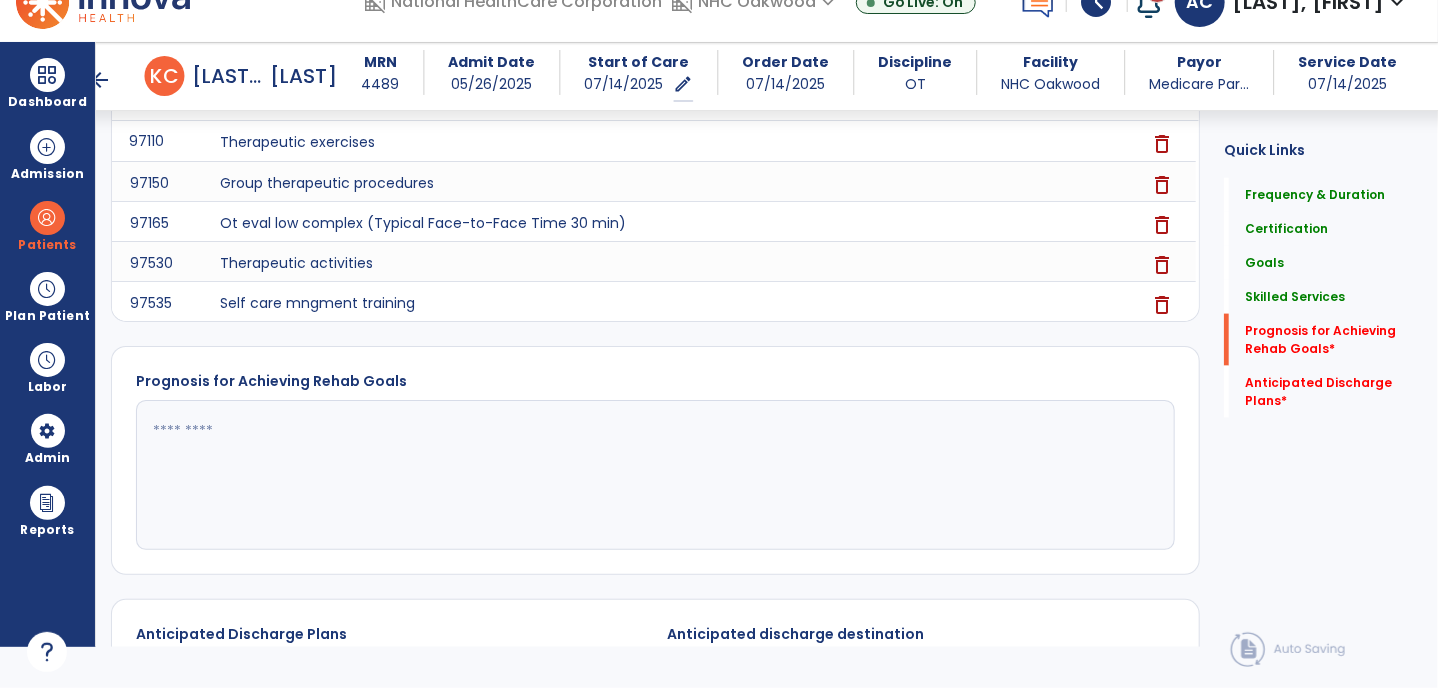 click 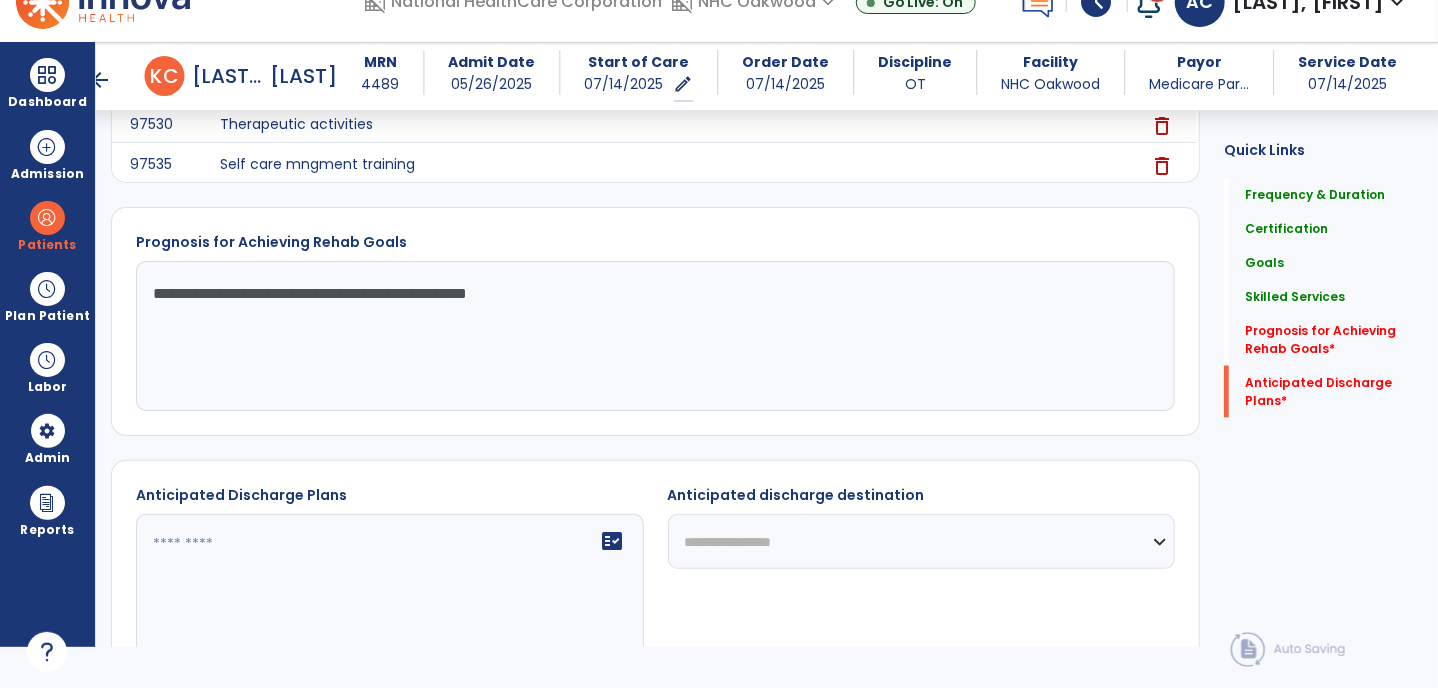 scroll, scrollTop: 1447, scrollLeft: 0, axis: vertical 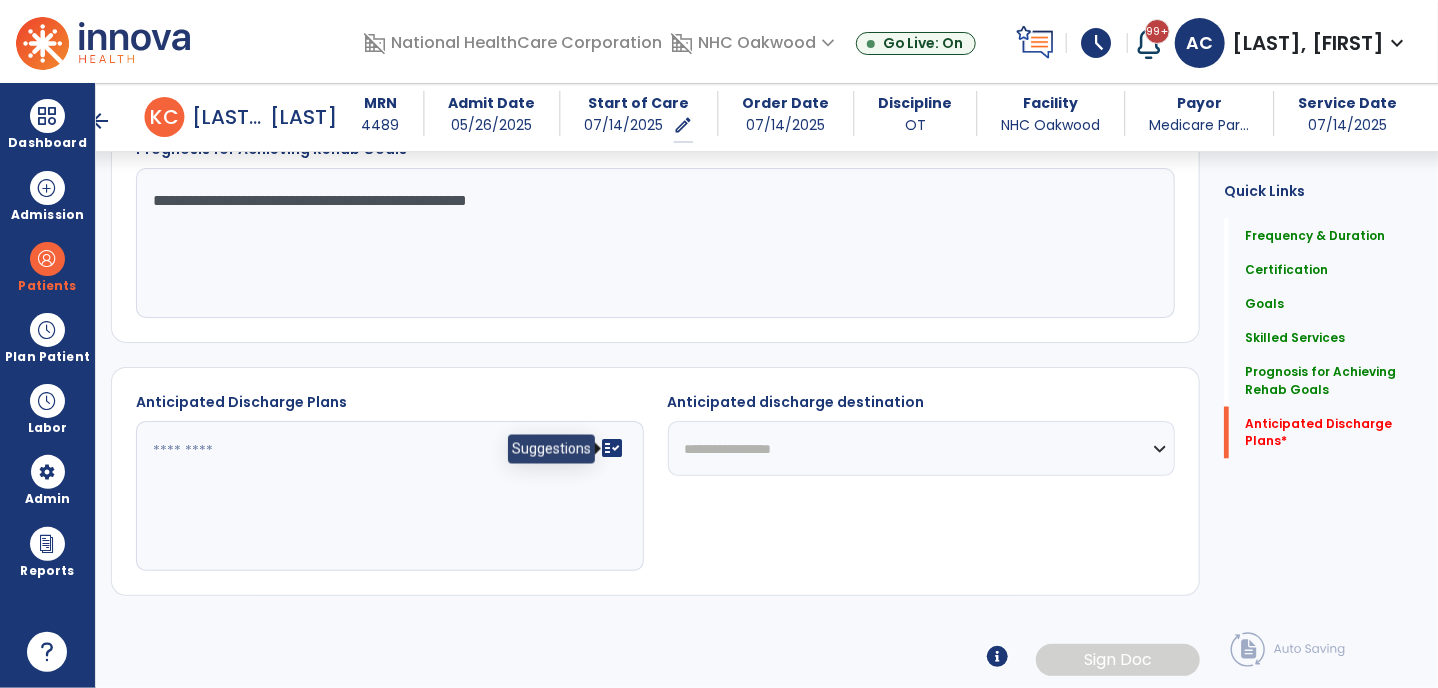 type on "**********" 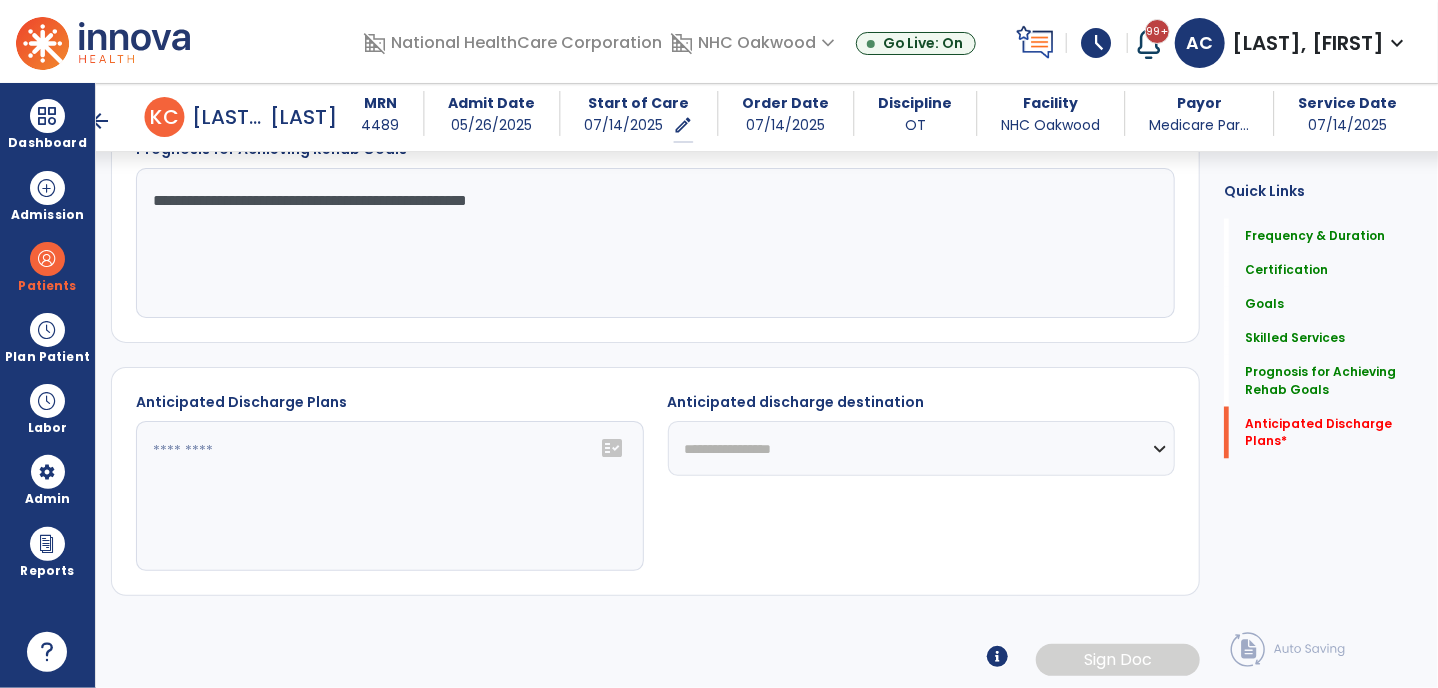 click on "fact_check" 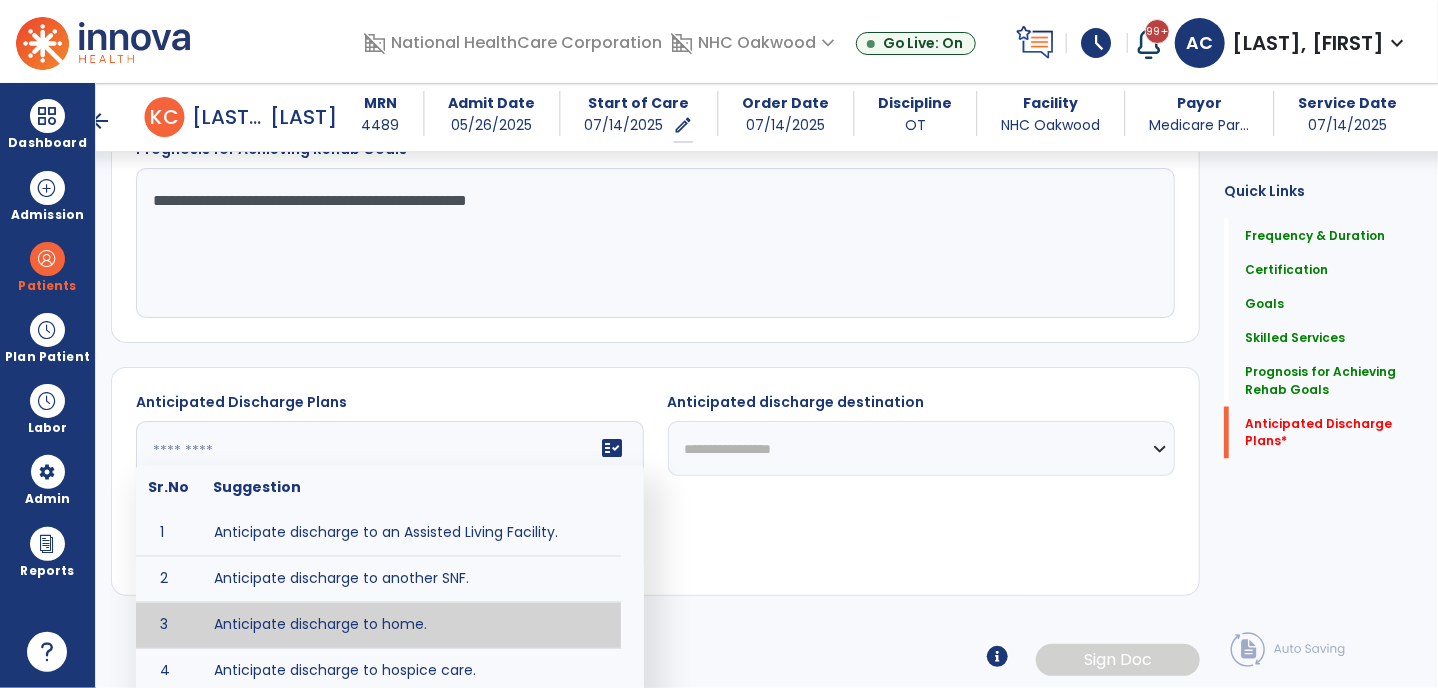 type on "**********" 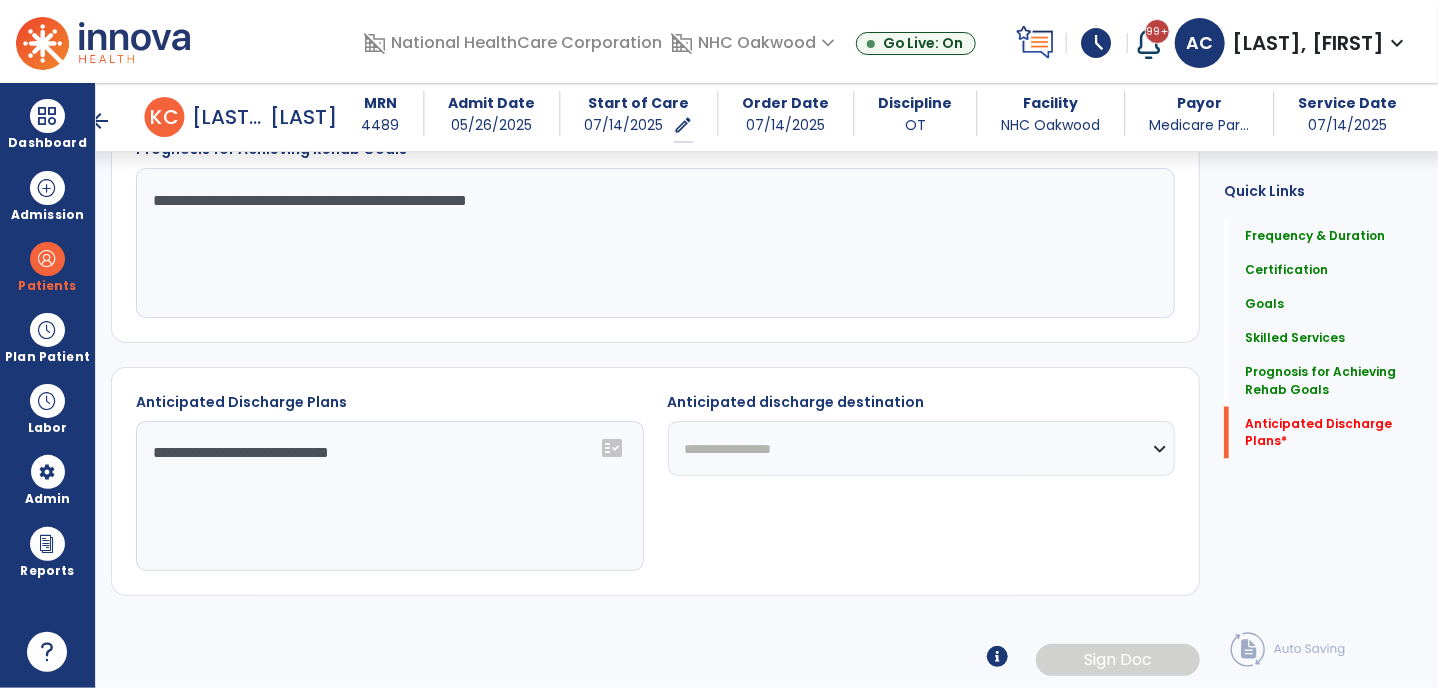 click on "**********" 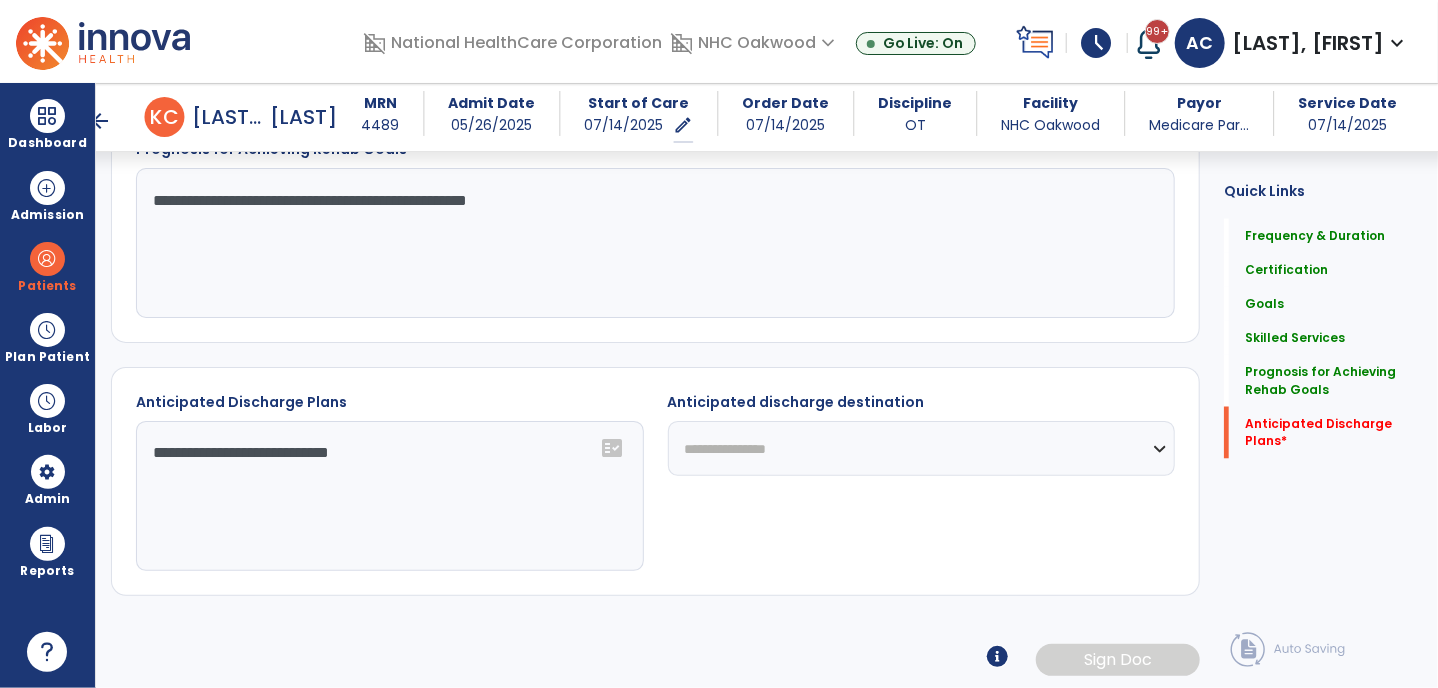click on "**********" 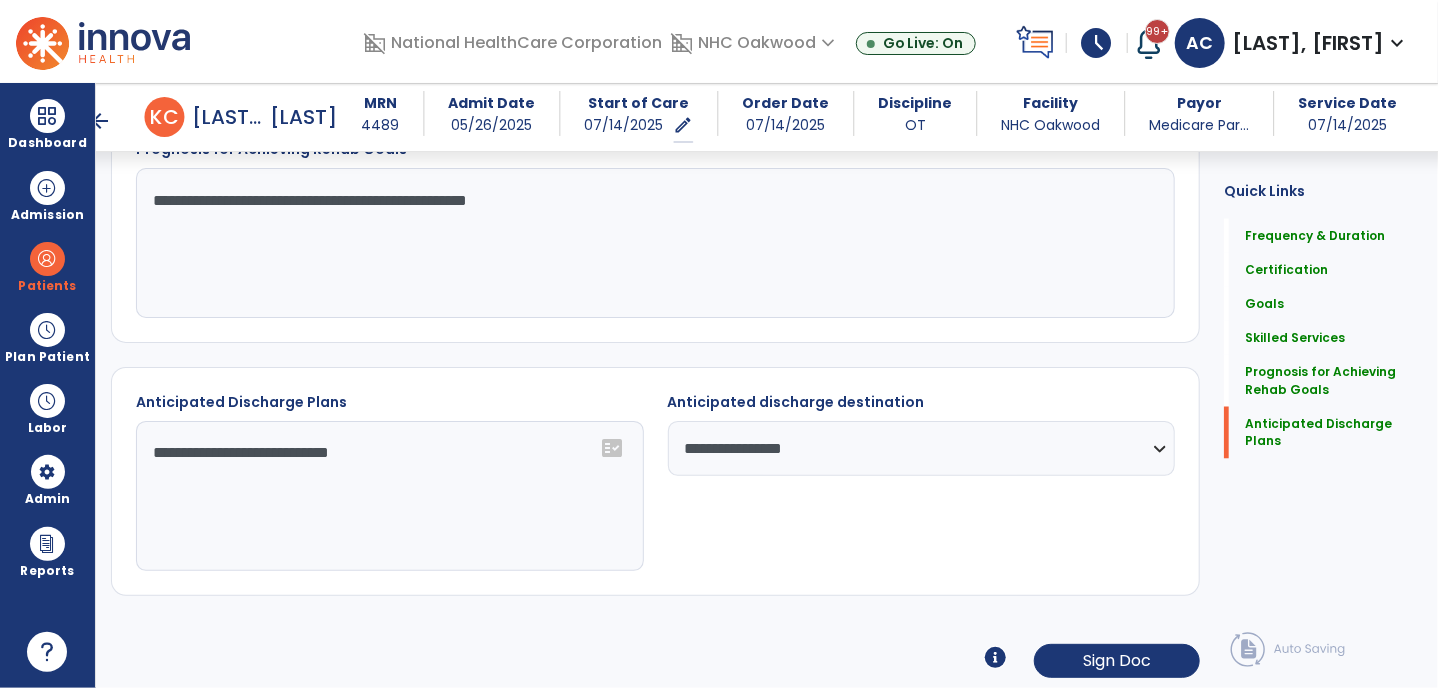 click on "Frequency & Duration  Frequency  ********* ** ** ** ** ** ** **  Duration  * ******** ***** Certification From 07/14/2025 Certification Through 08/10/2025 Goals      add  Walk 10 feet  08-06-2025  edit delete PLOF:    5 - Contact Guard Assistance (CGA) CLOF:    1 - Dependent/Total Assistance (D) Target:    4 - Minimal Assistance (Min A) STG-1: Lower body dressing  07-29-2025  edit delete PLOF:  6 - Standby Assist (SBA)  CLOF:  2 - Maximal Assistance (Max A)  Target:  4 - Minimal Assistance (Min A)  add  Add Short Term Goal  Barthel Index  07-29-2025  edit delete PLOF:    N/A CLOF:    35 Target:    45 add  Add Short Term Goal  Skilled Services      add
Code
1
97110" 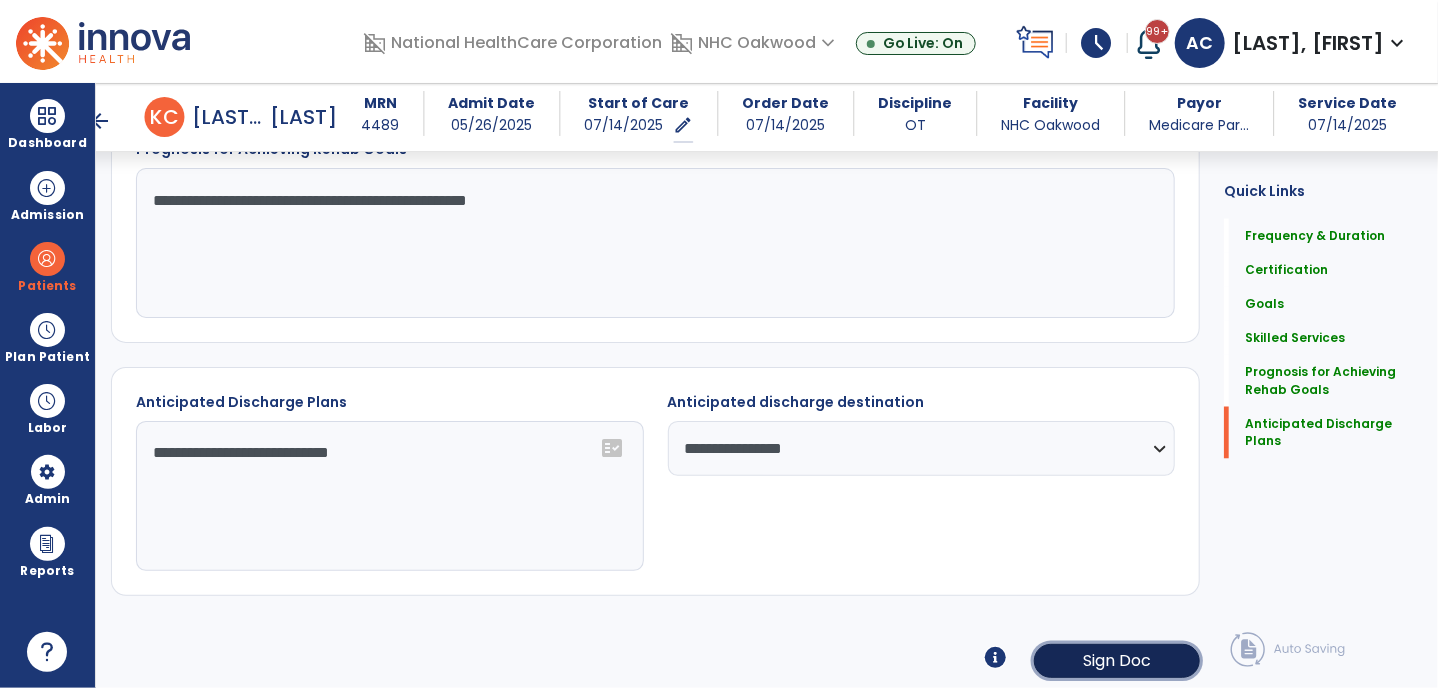 click on "Sign Doc" 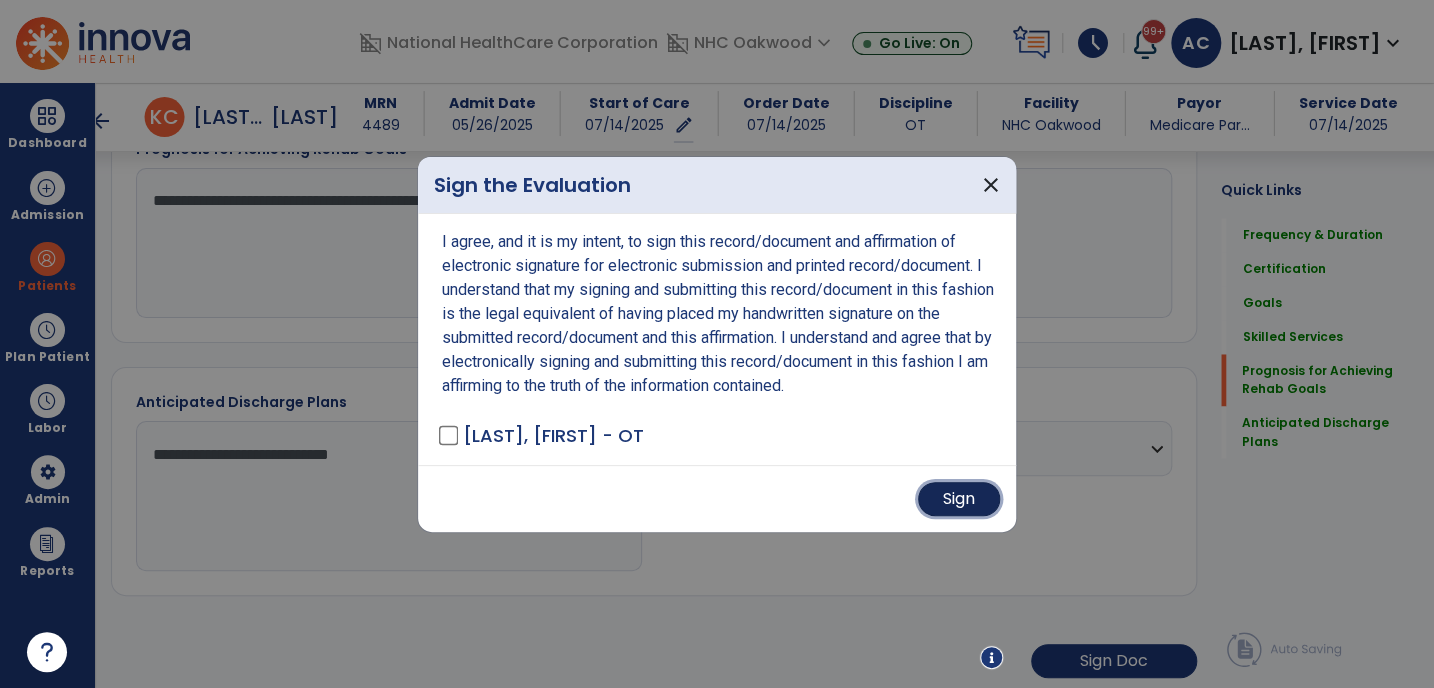 click on "Sign" at bounding box center [959, 499] 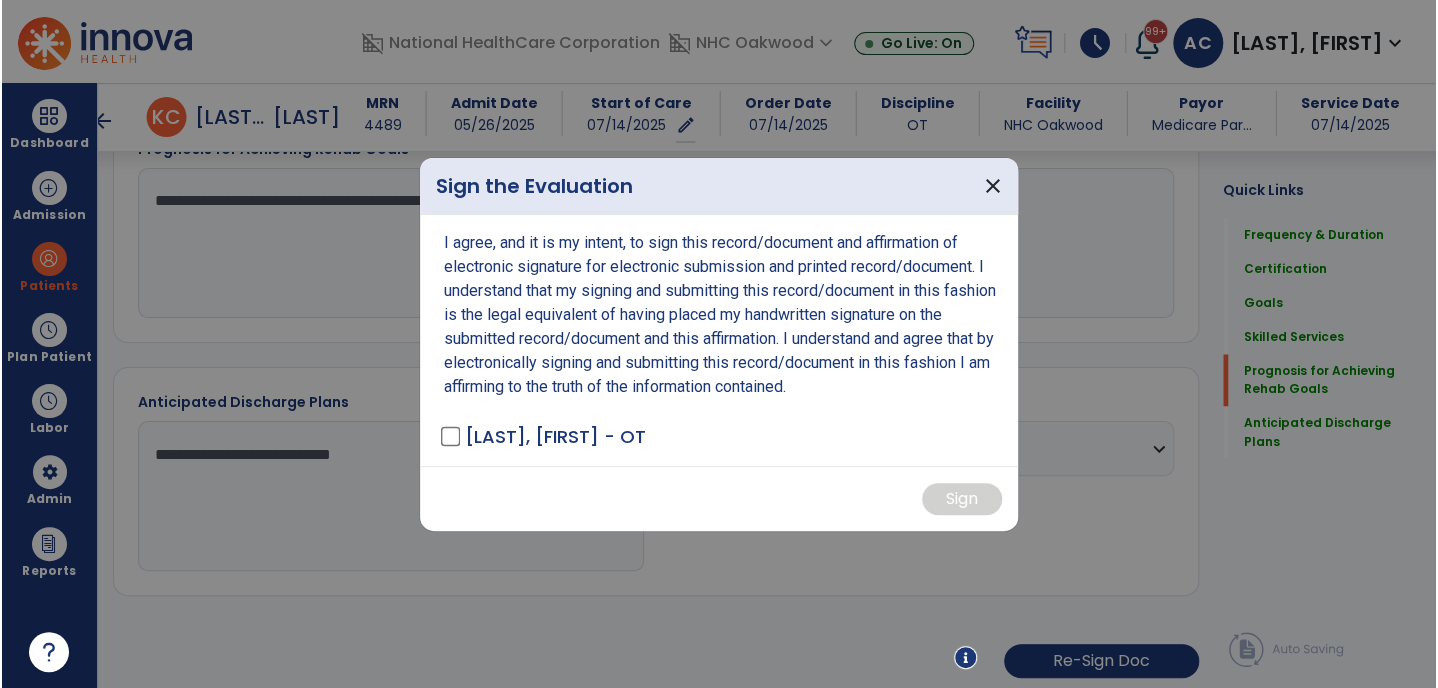 scroll, scrollTop: 0, scrollLeft: 0, axis: both 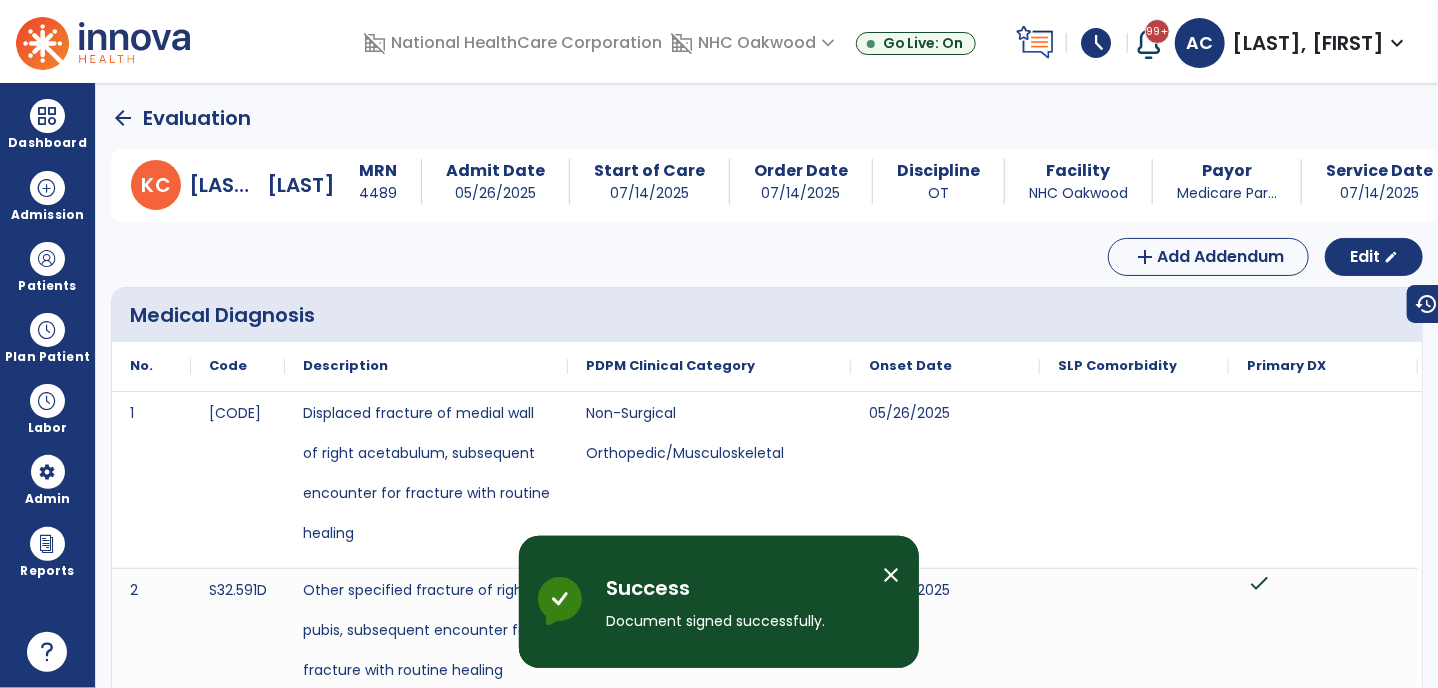click on "arrow_back" 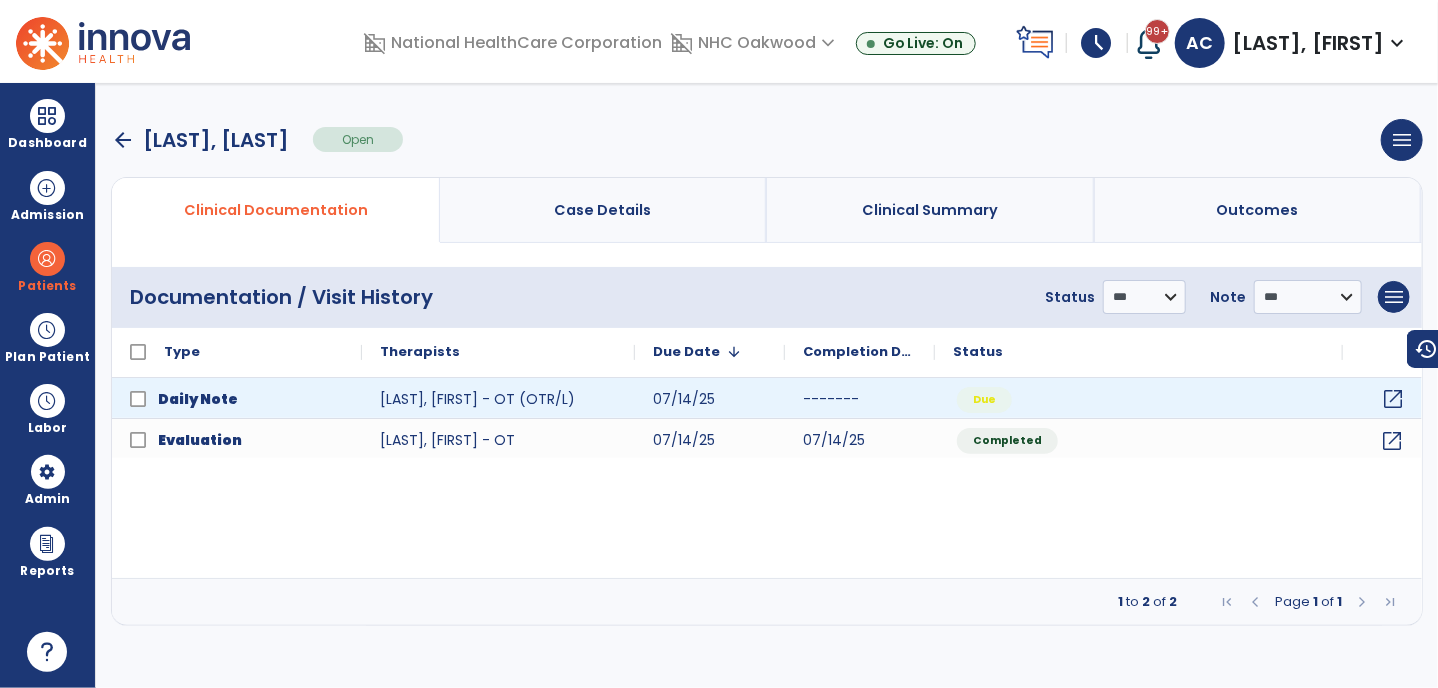 click on "open_in_new" 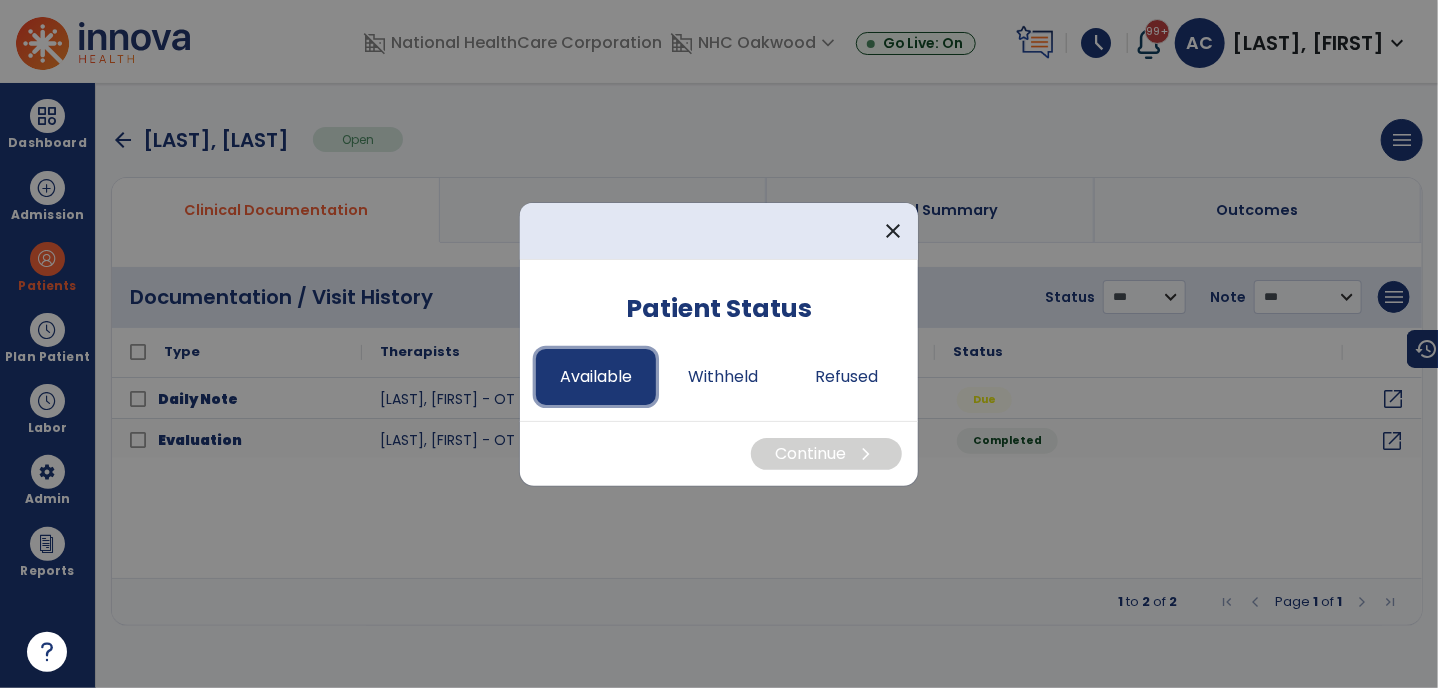 click on "Available" at bounding box center [596, 377] 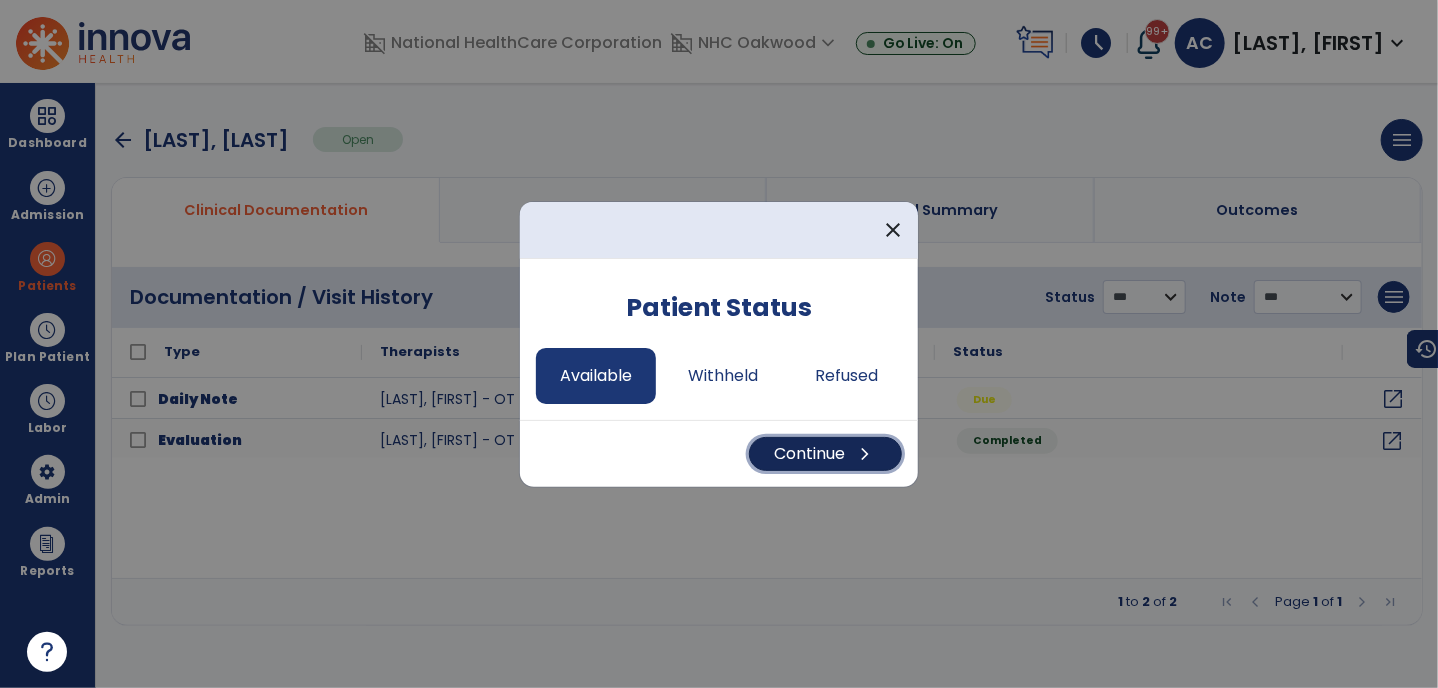 click on "Continue   chevron_right" at bounding box center (825, 454) 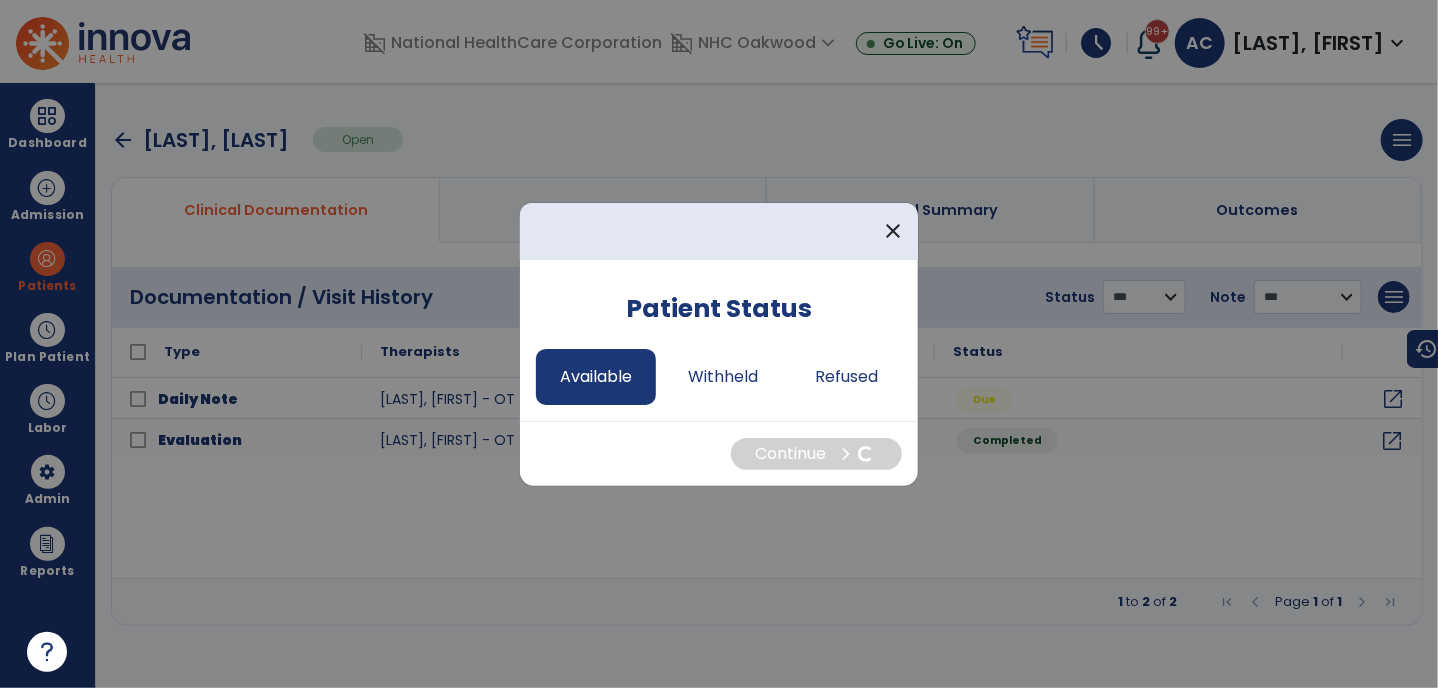 select on "*" 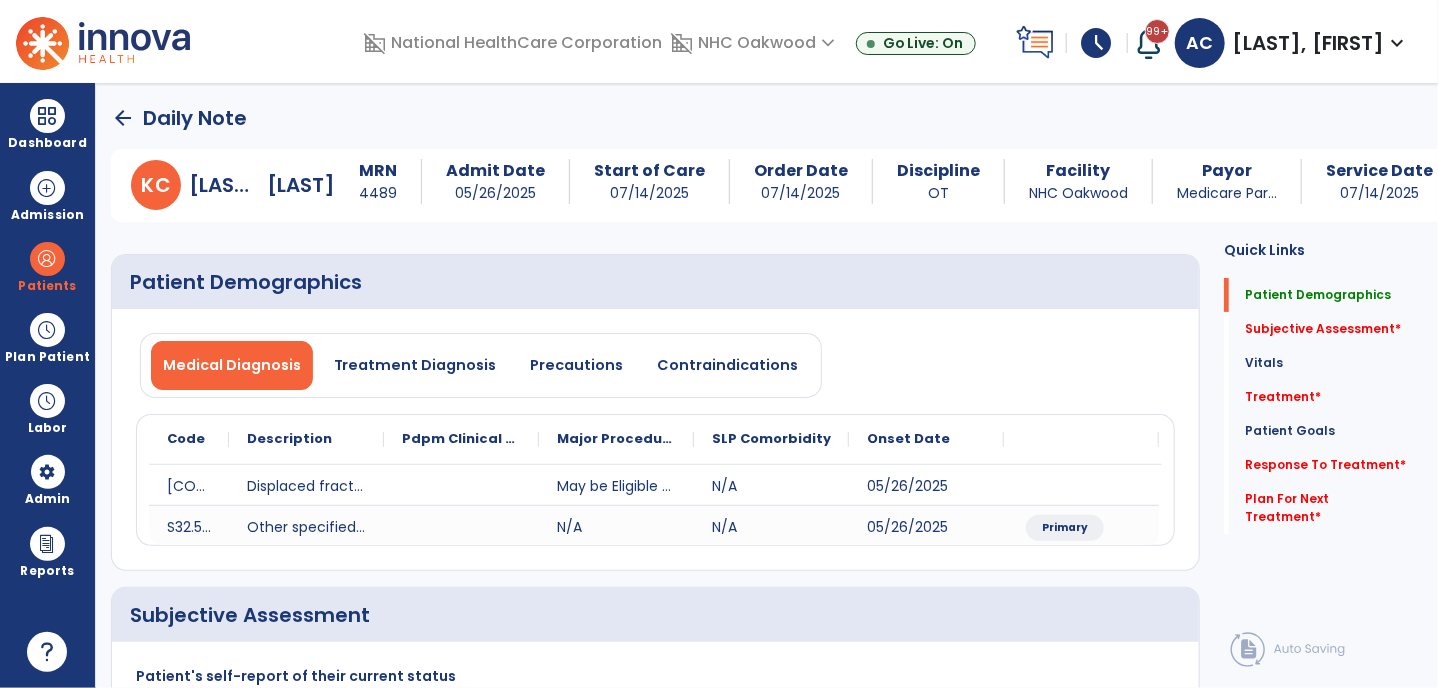 click on "Subjective Assessment   *  Subjective Assessment   *" 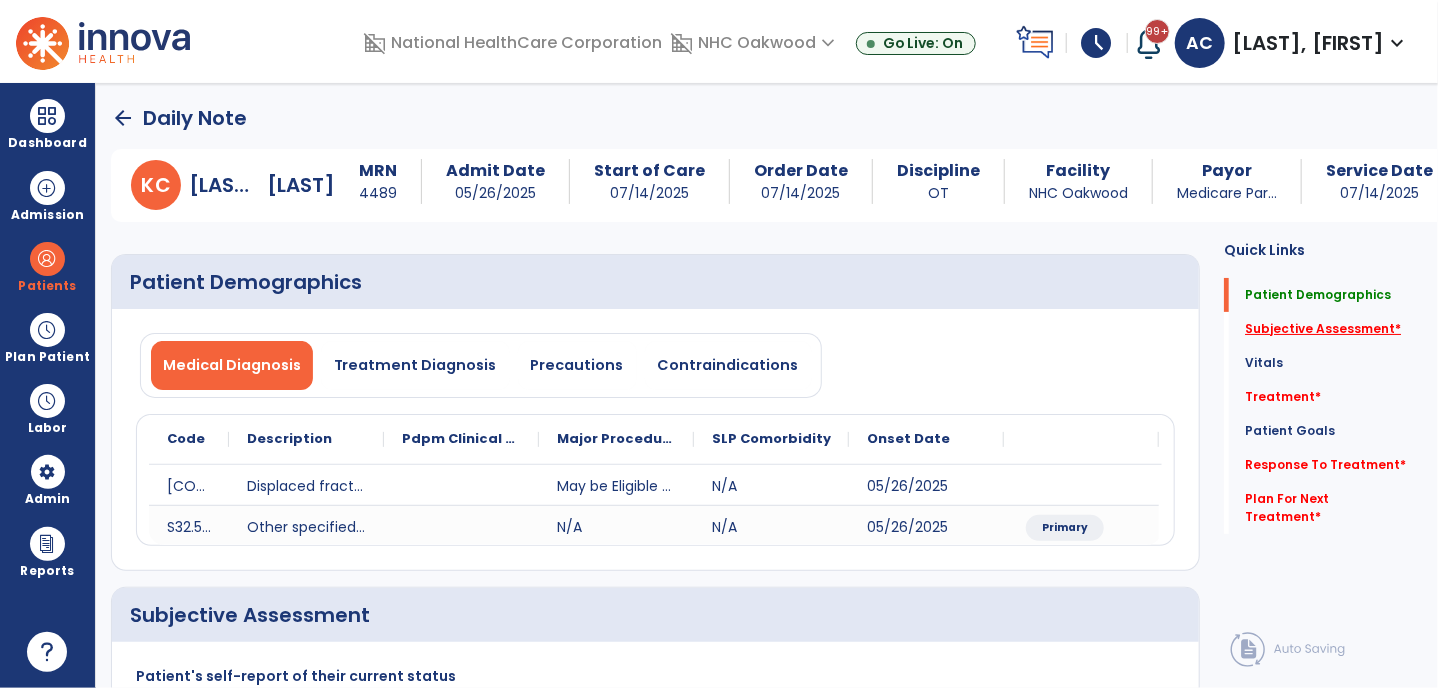 click on "Subjective Assessment   *" 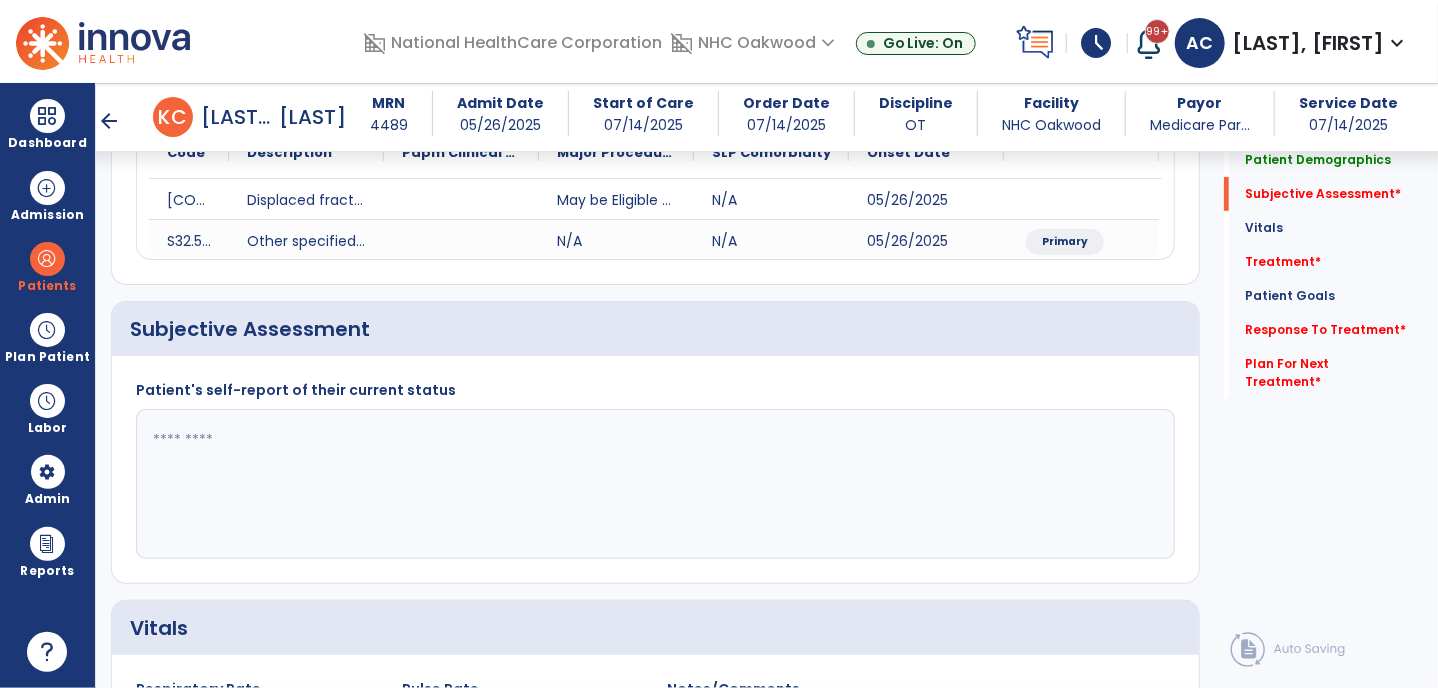 scroll, scrollTop: 341, scrollLeft: 0, axis: vertical 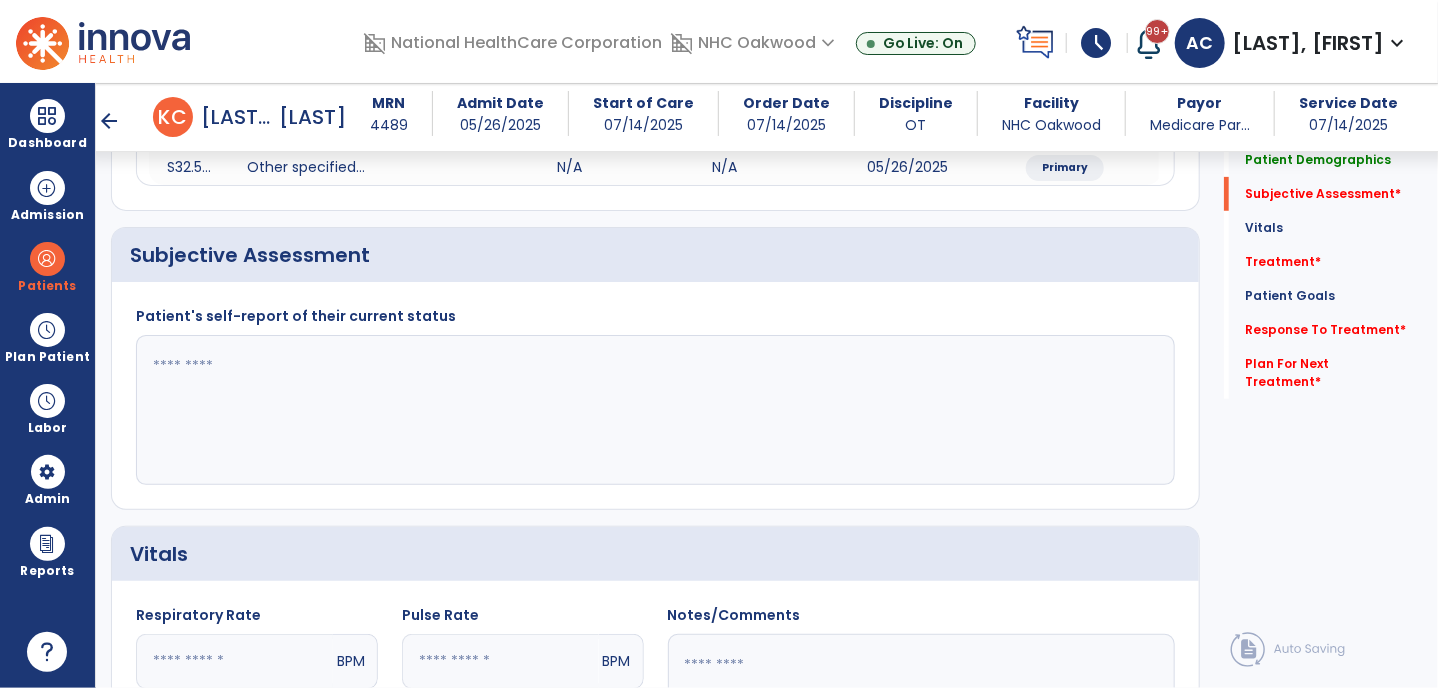 click 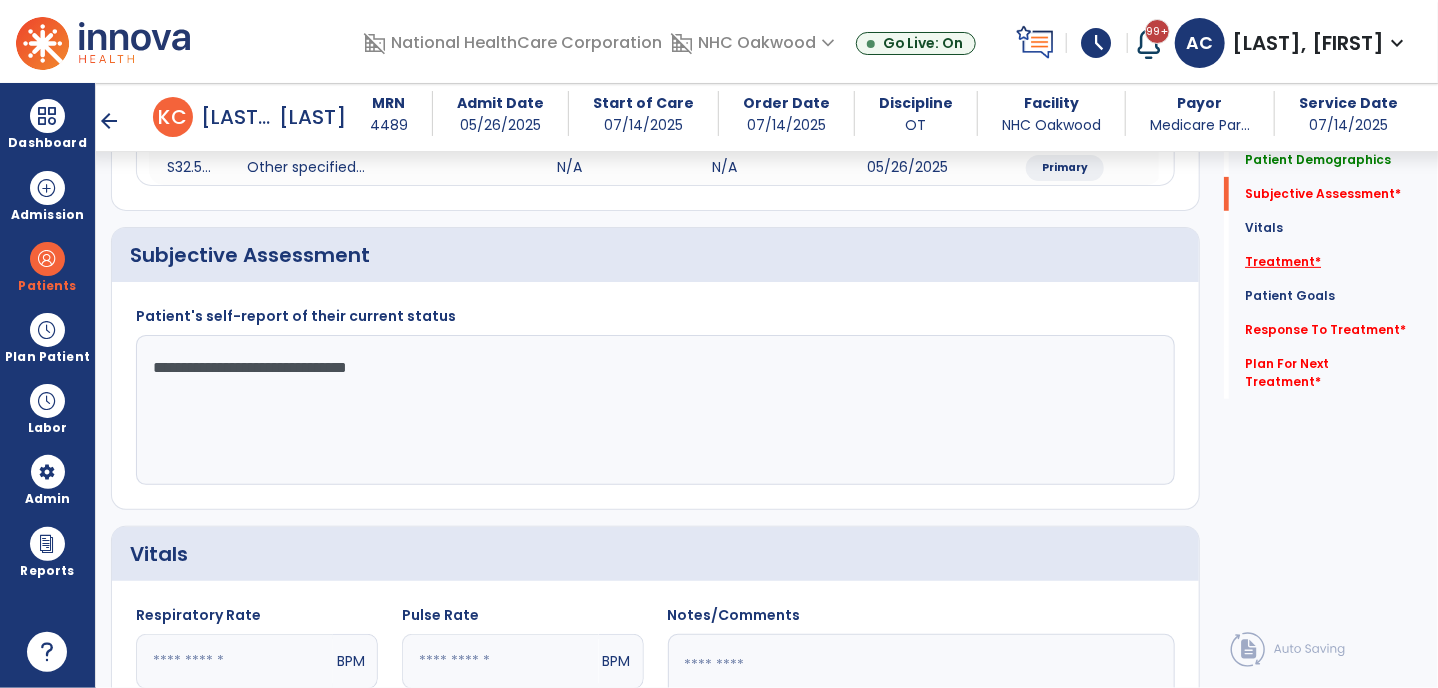 type on "**********" 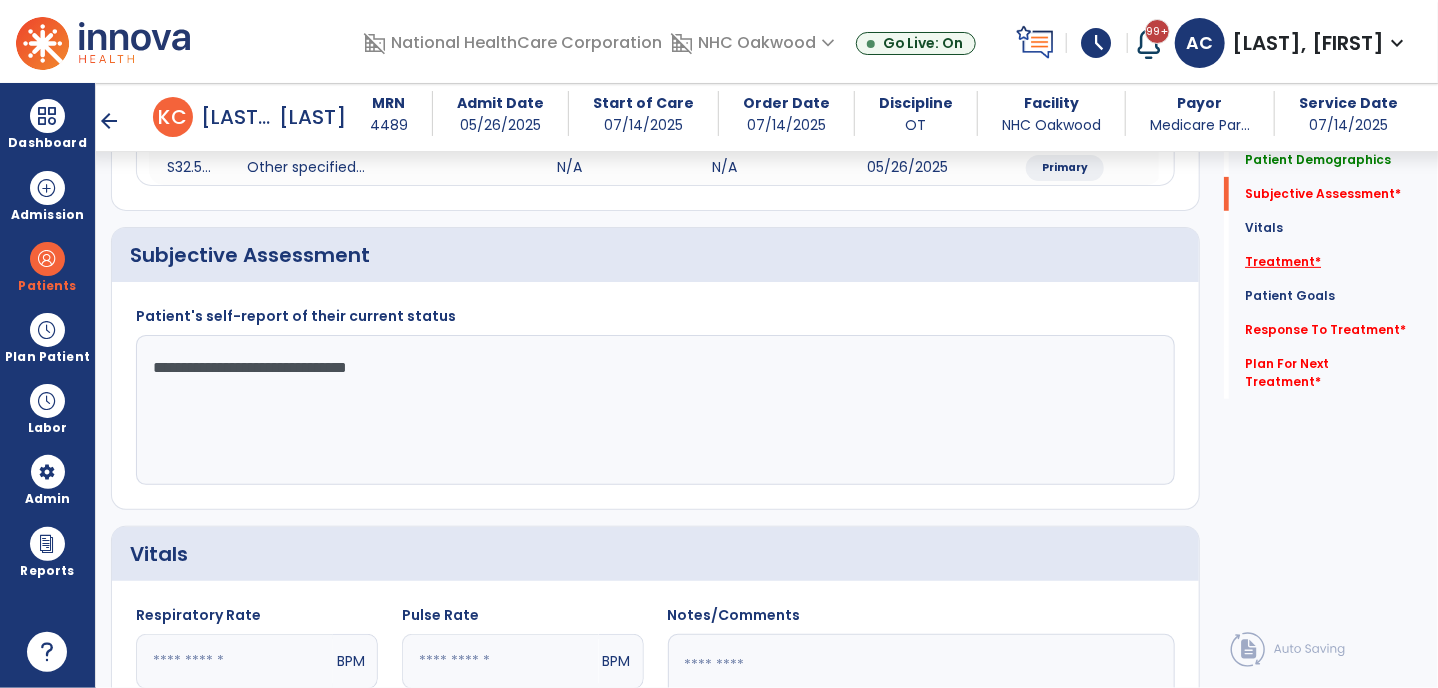 click on "Treatment   *" 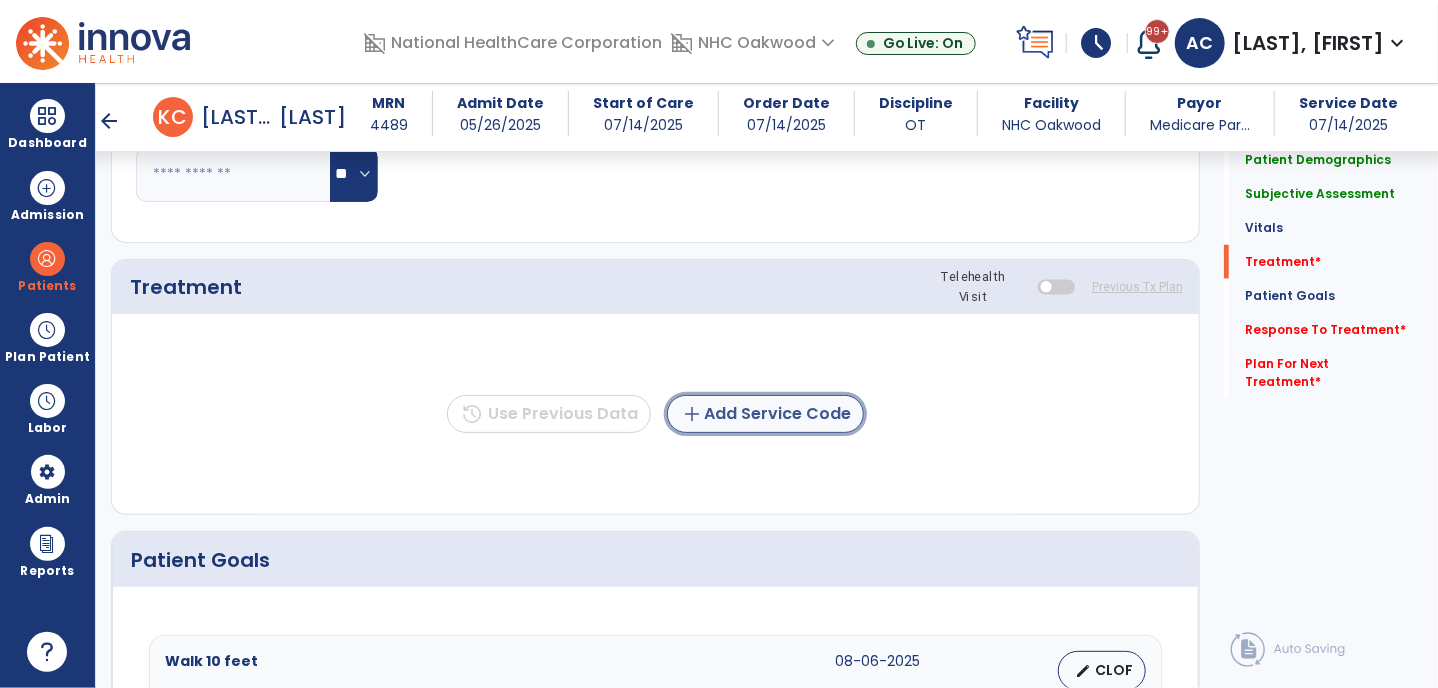 click on "add  Add Service Code" 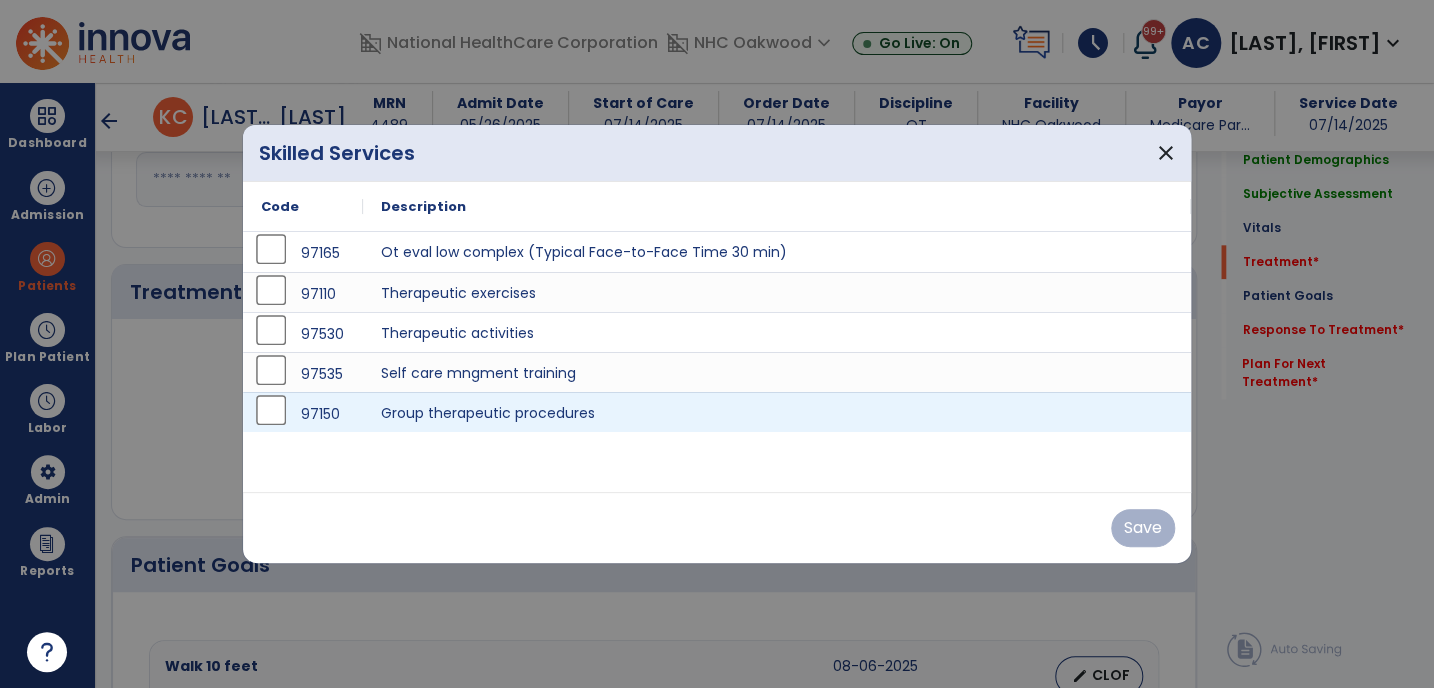 scroll, scrollTop: 1030, scrollLeft: 0, axis: vertical 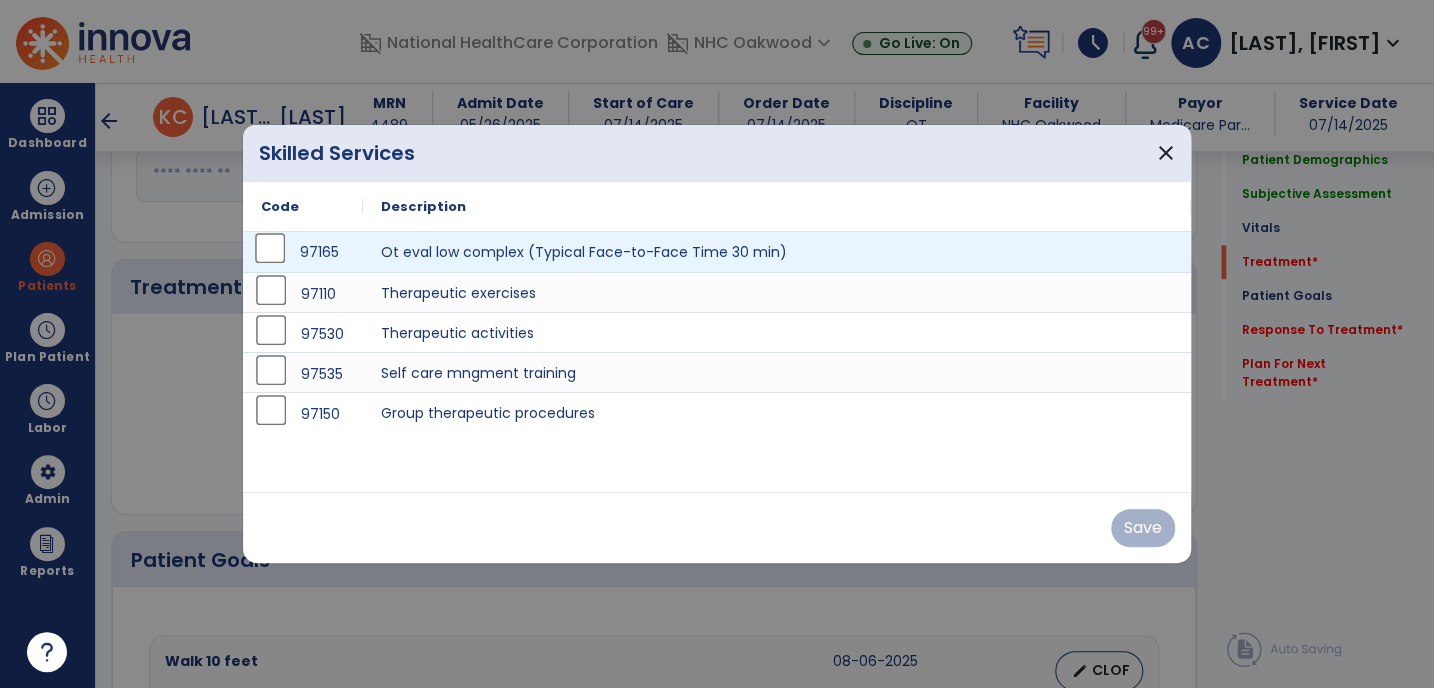 click on "97165" at bounding box center (303, 252) 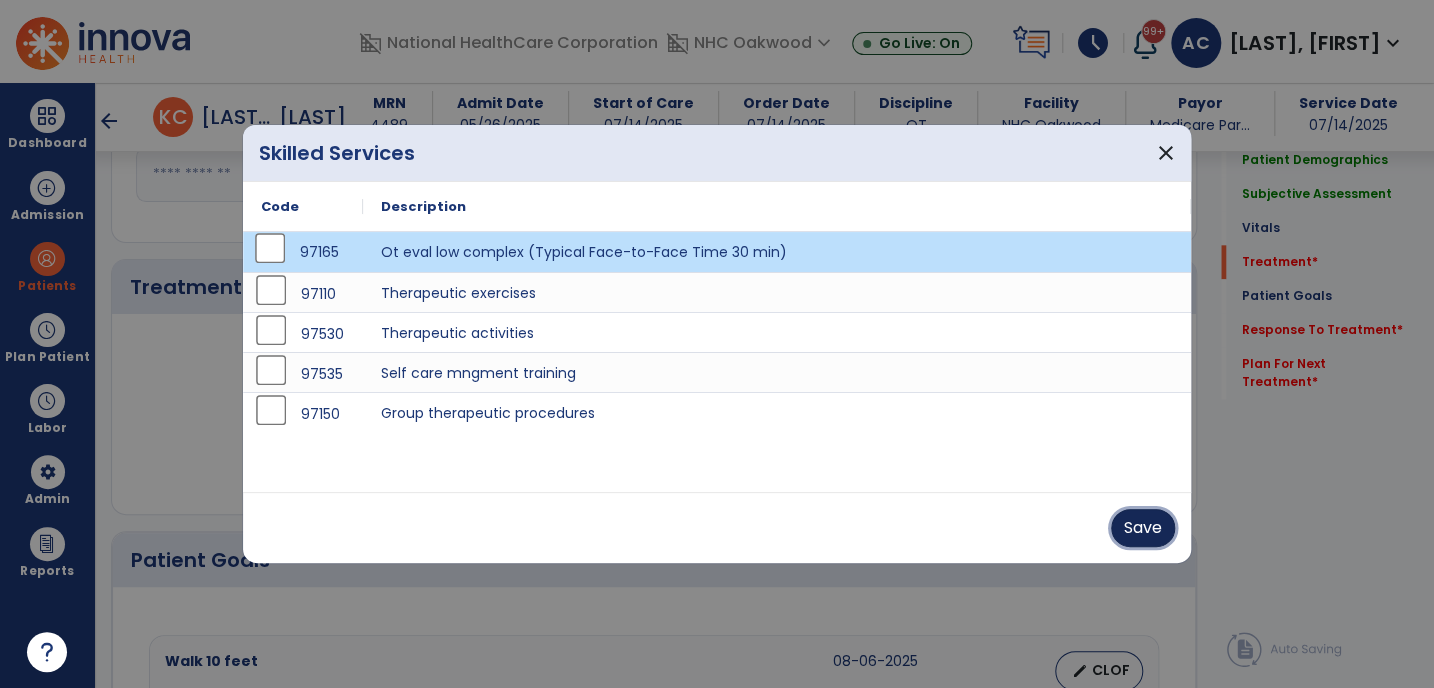 click on "Save" at bounding box center (1143, 528) 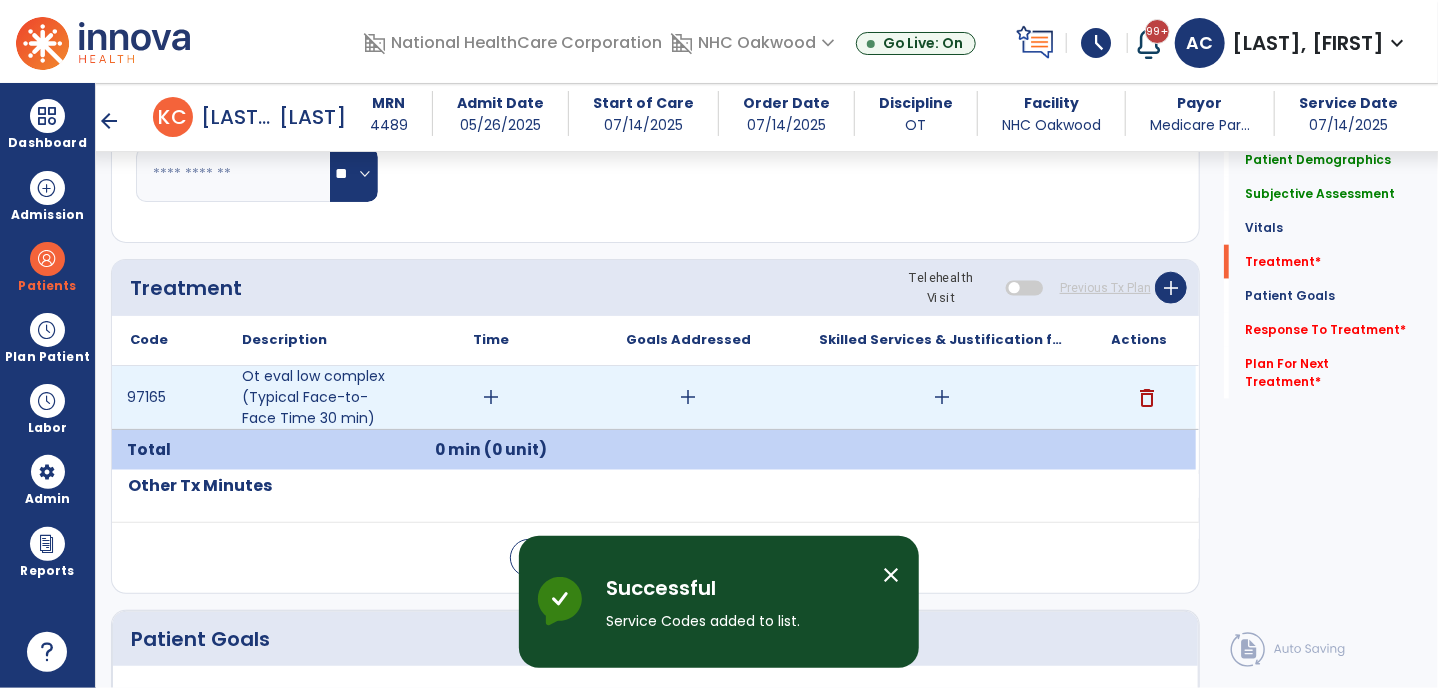 click on "add" at bounding box center (492, 397) 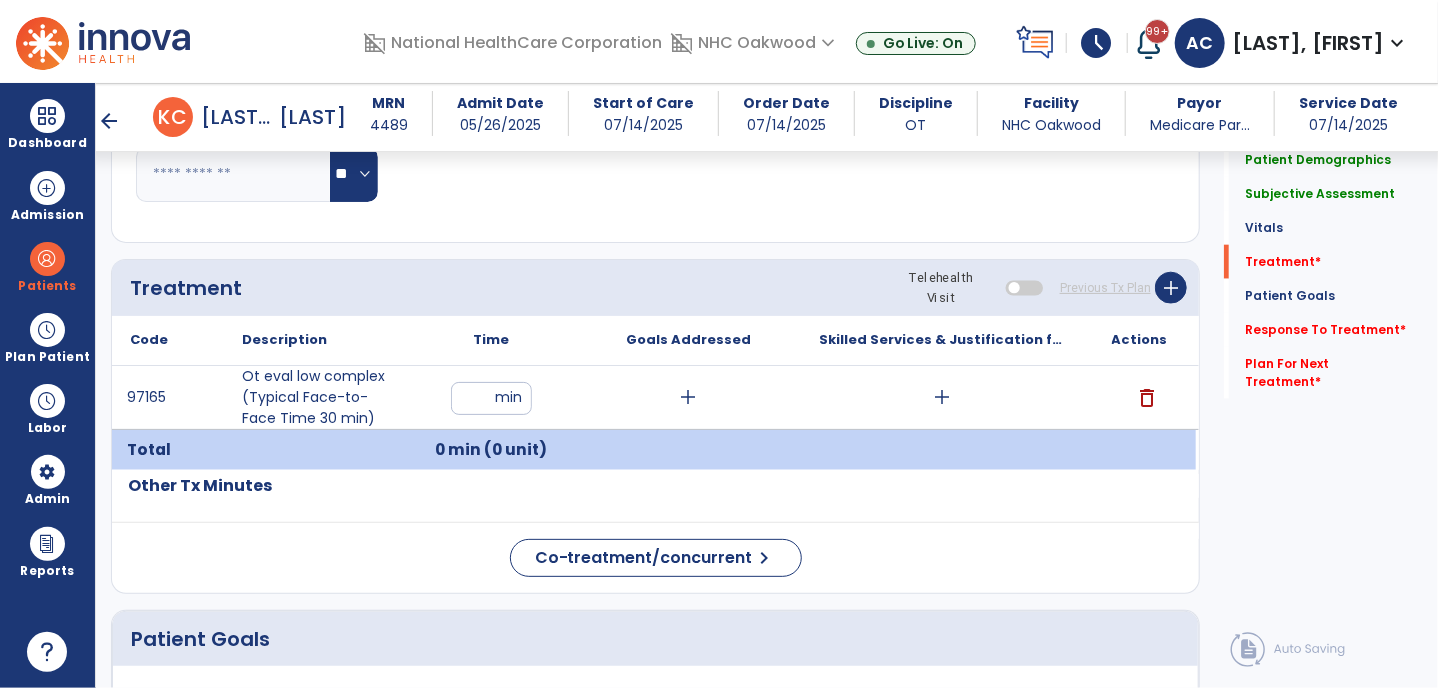type on "**" 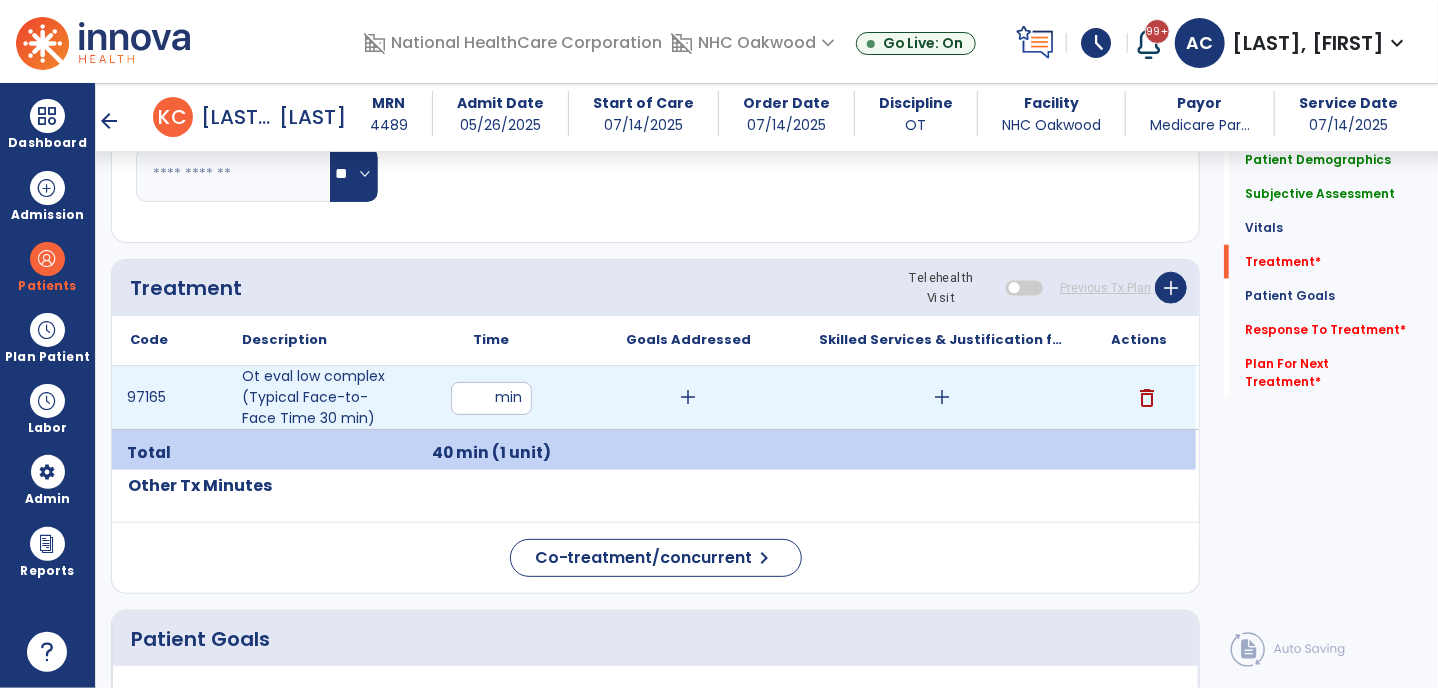 click on "add" at bounding box center (689, 397) 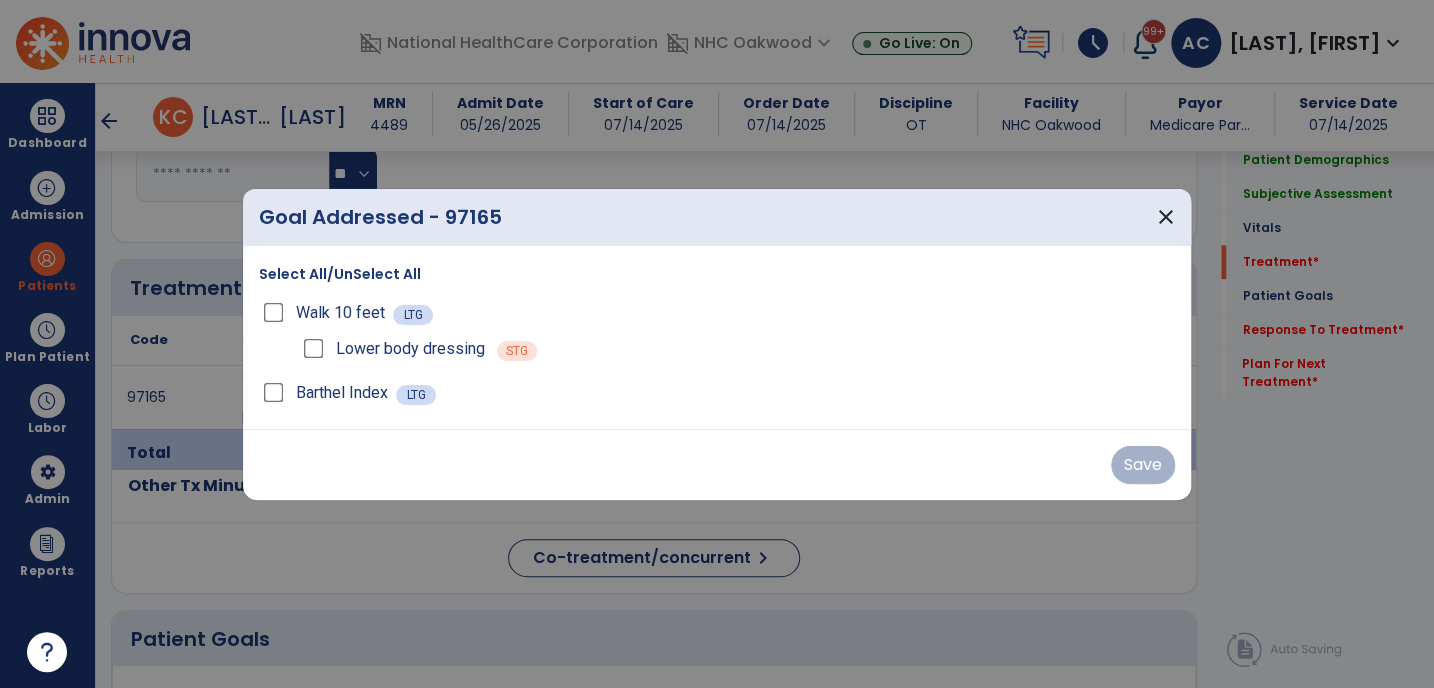 scroll, scrollTop: 1030, scrollLeft: 0, axis: vertical 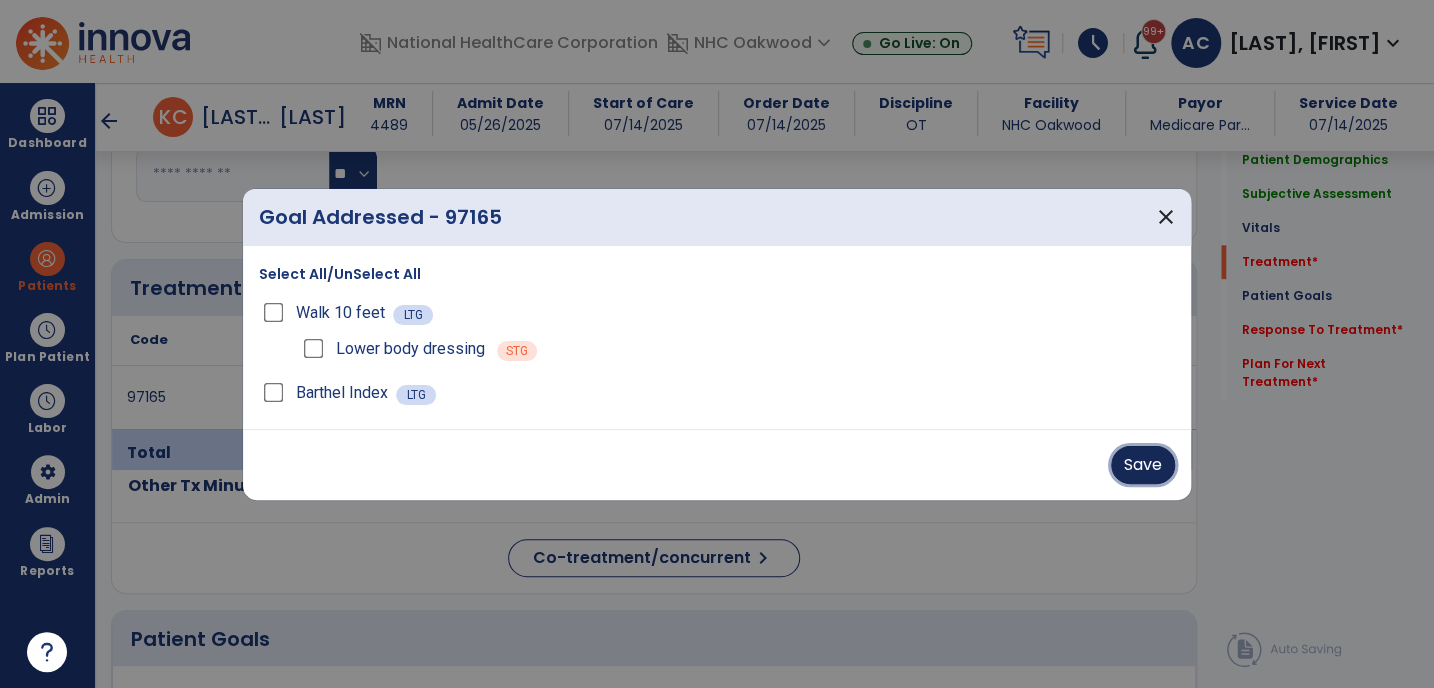 click on "Save" at bounding box center (1143, 465) 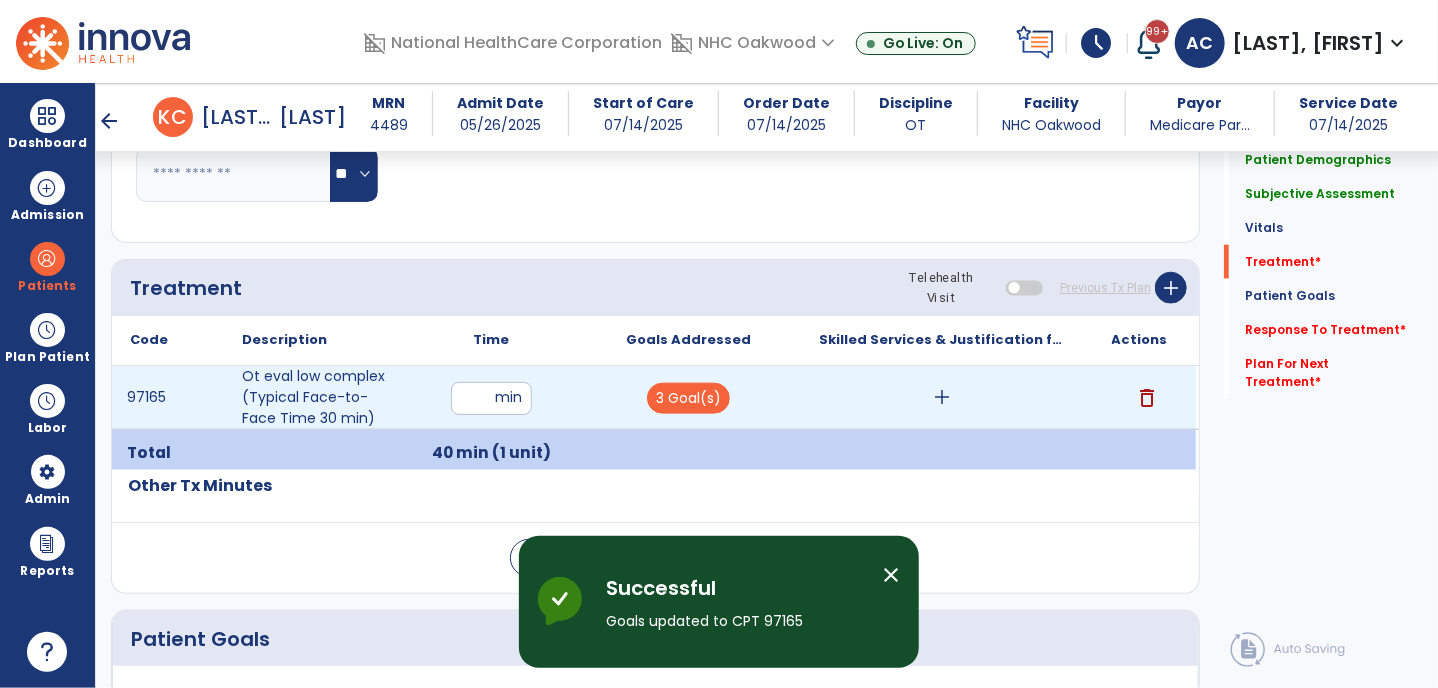 click on "add" at bounding box center [942, 397] 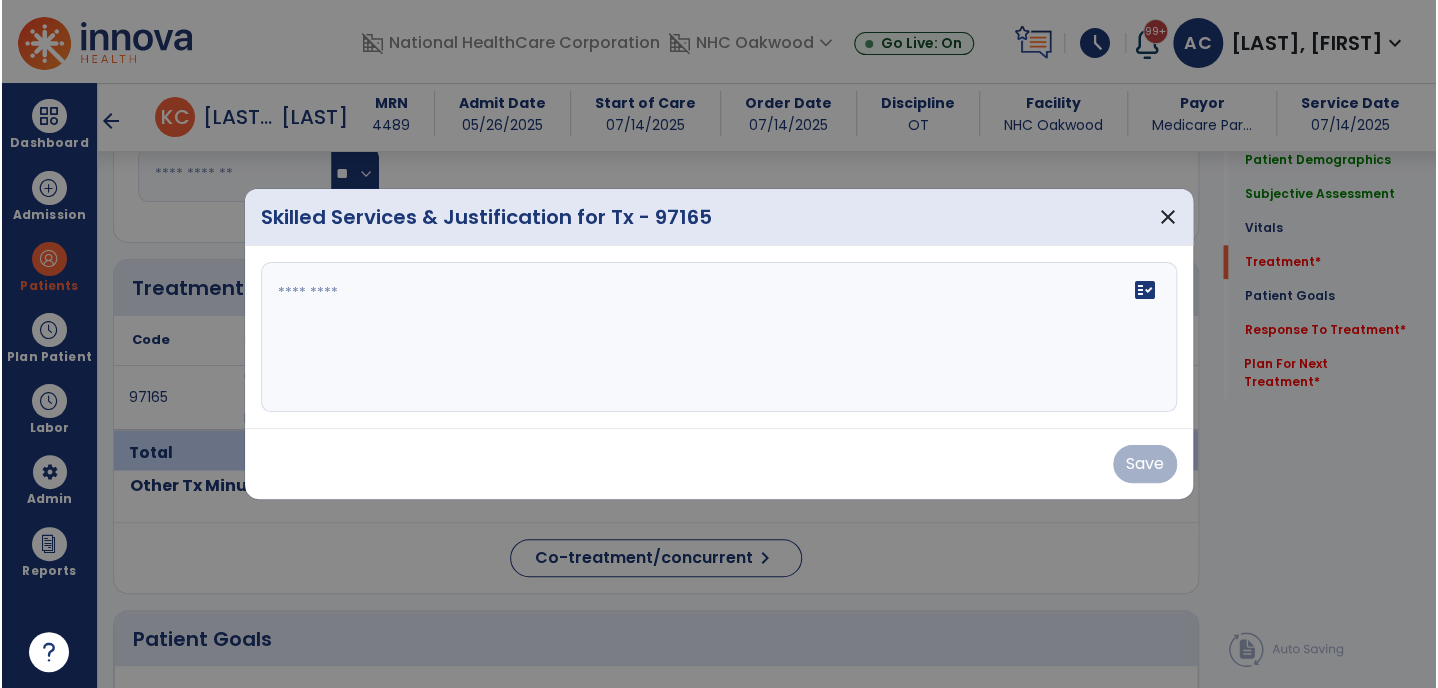 scroll, scrollTop: 1030, scrollLeft: 0, axis: vertical 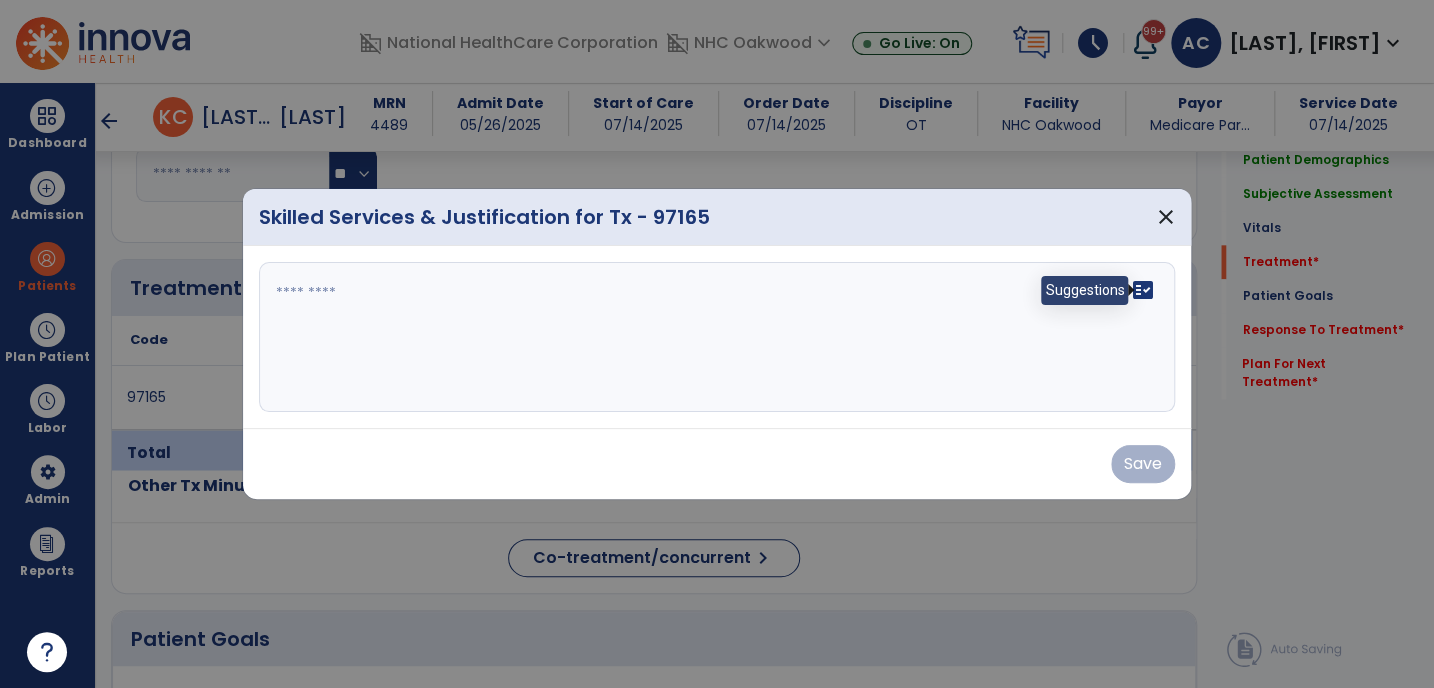 click on "fact_check" at bounding box center (1143, 290) 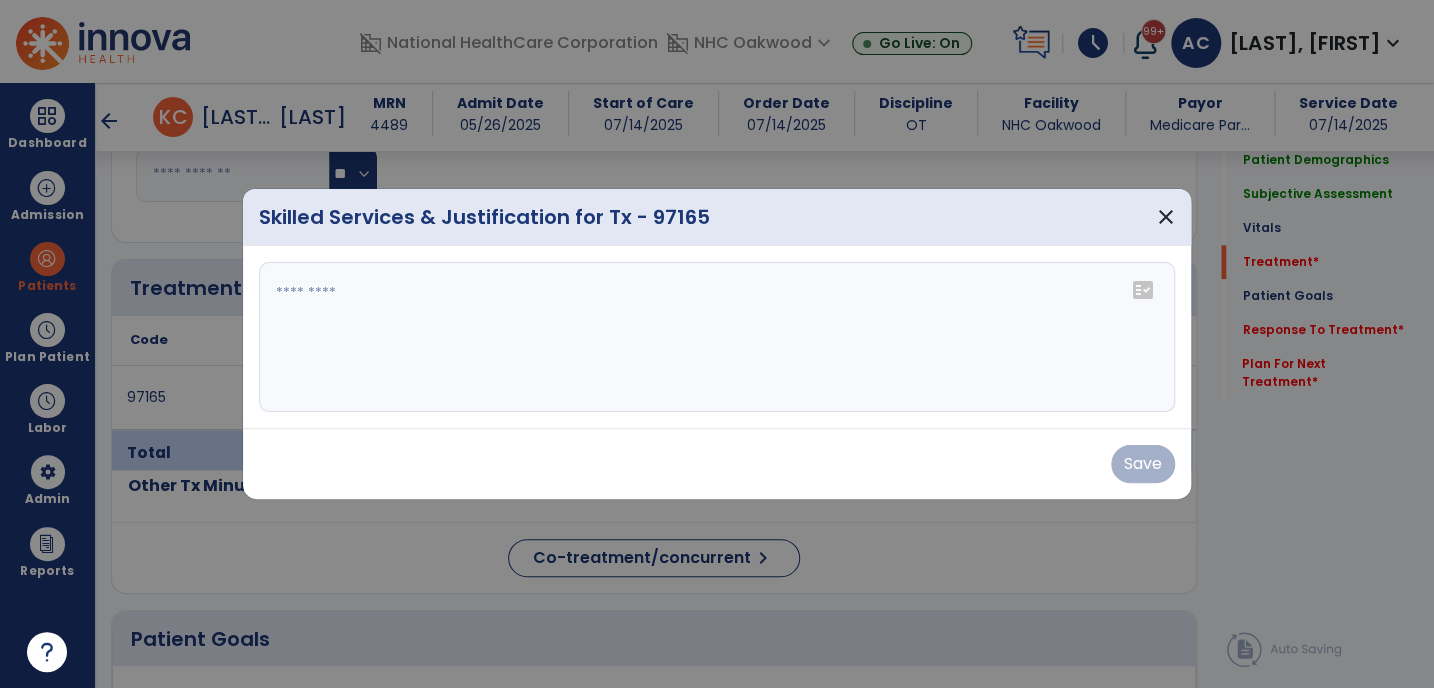 click on "fact_check" at bounding box center (1143, 290) 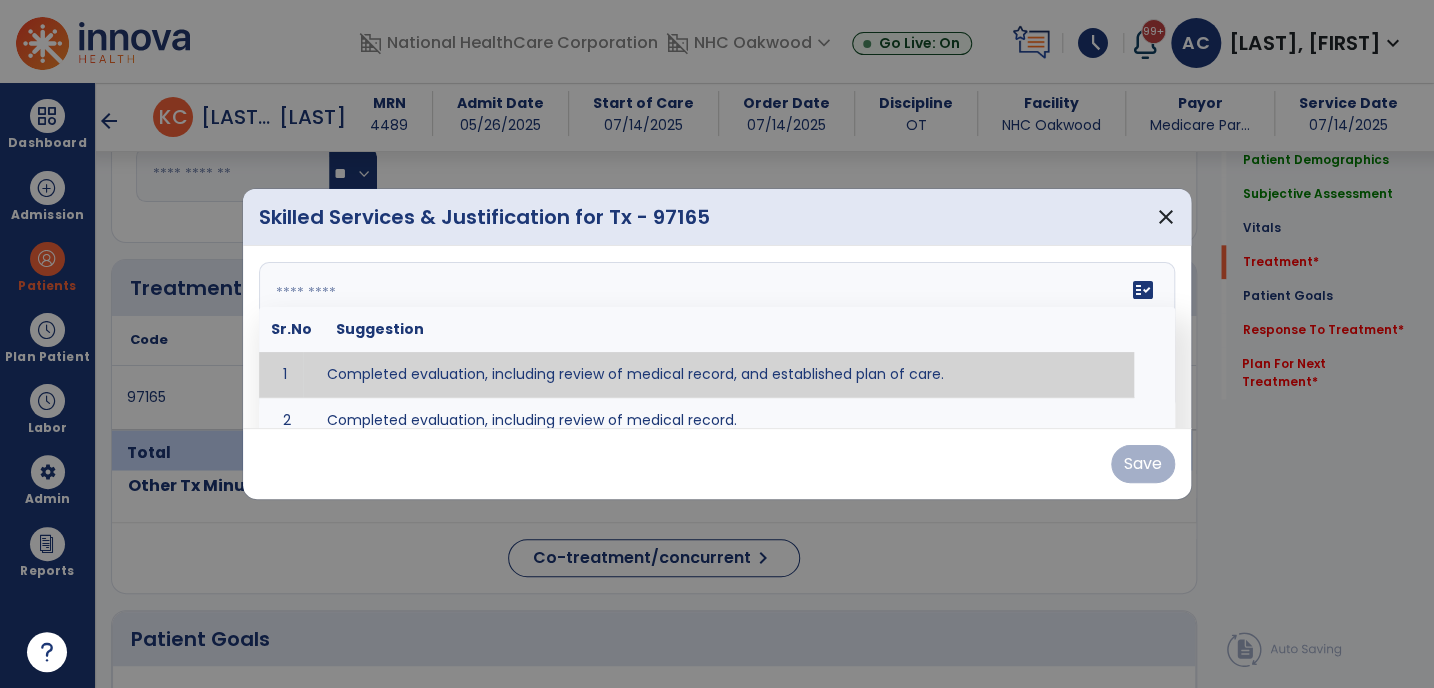 type on "**********" 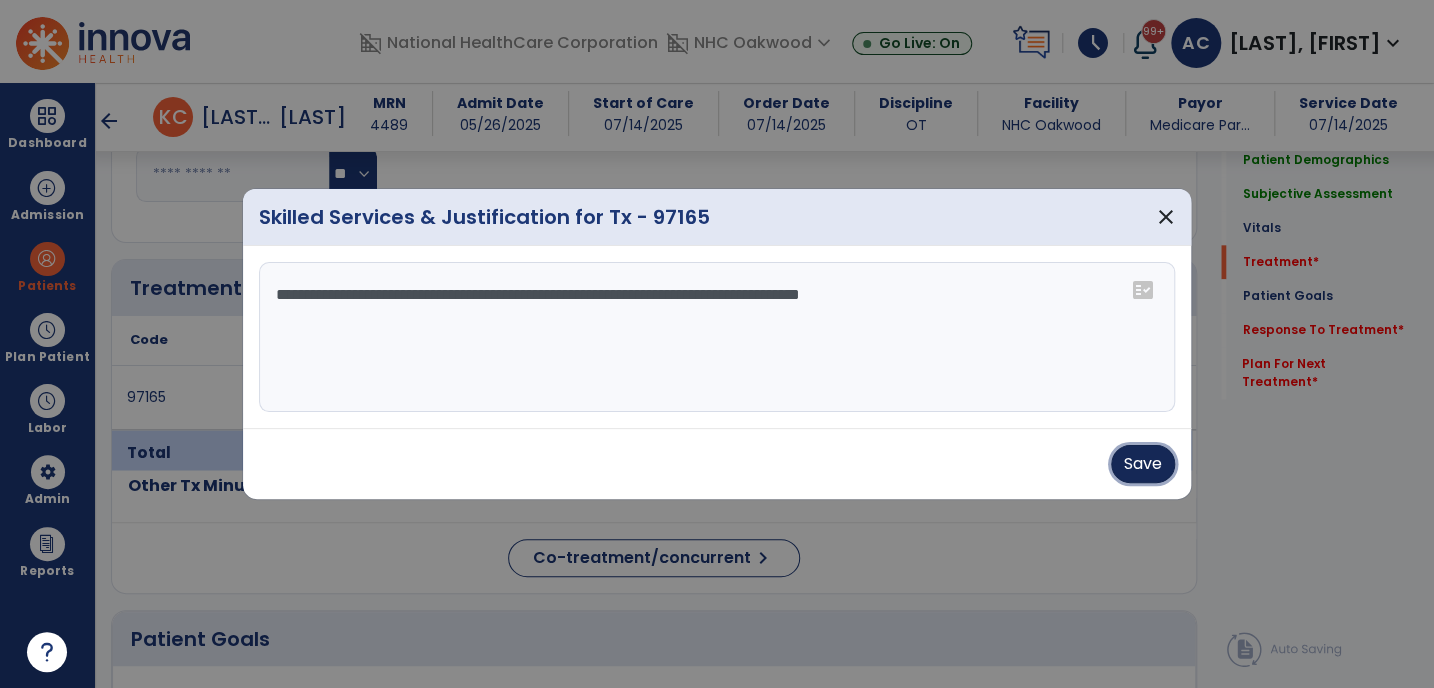 click on "Save" at bounding box center [1143, 464] 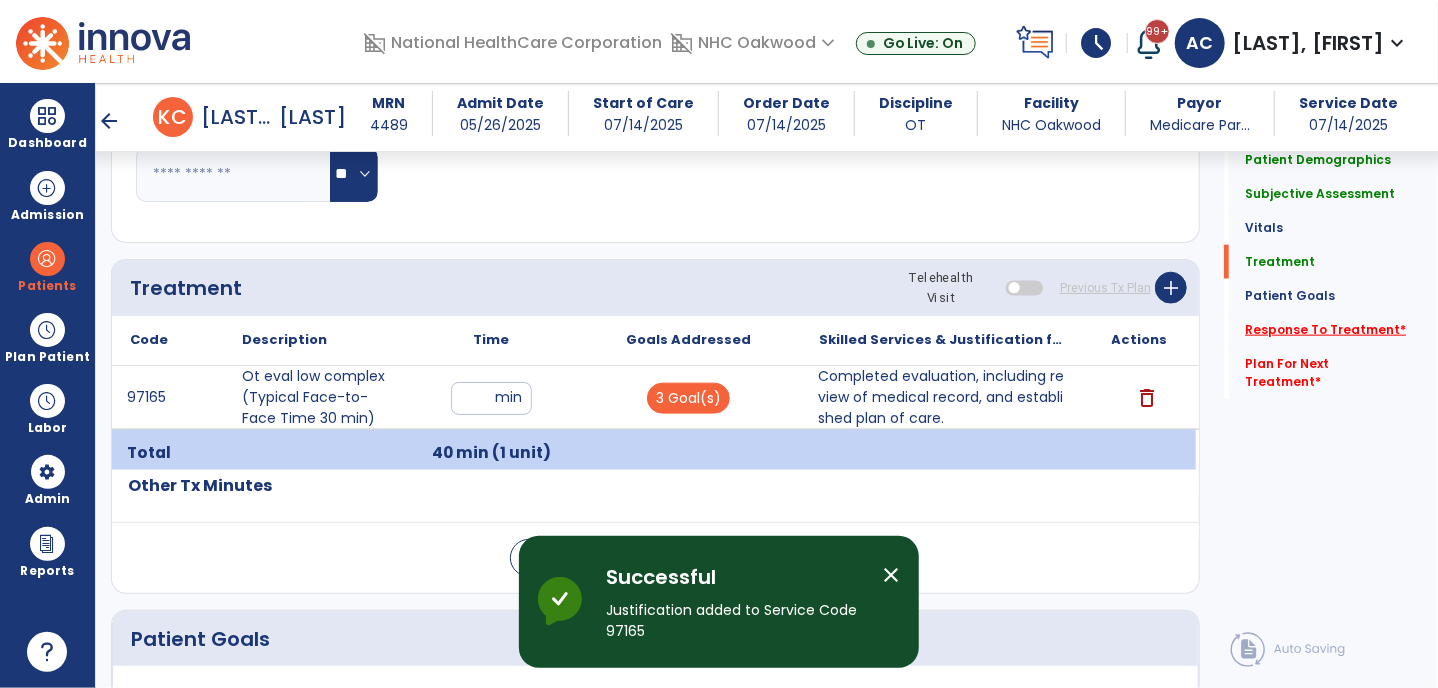 click on "Response To Treatment   *" 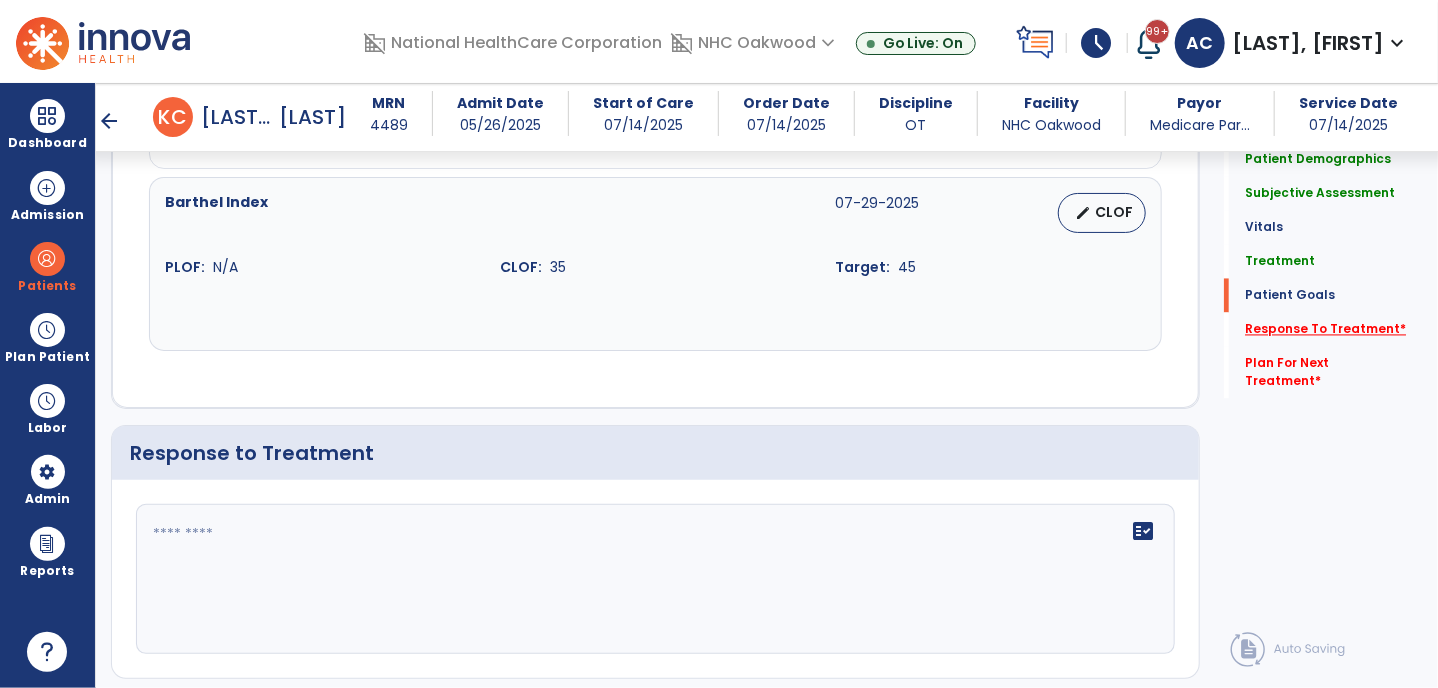 scroll, scrollTop: 2001, scrollLeft: 0, axis: vertical 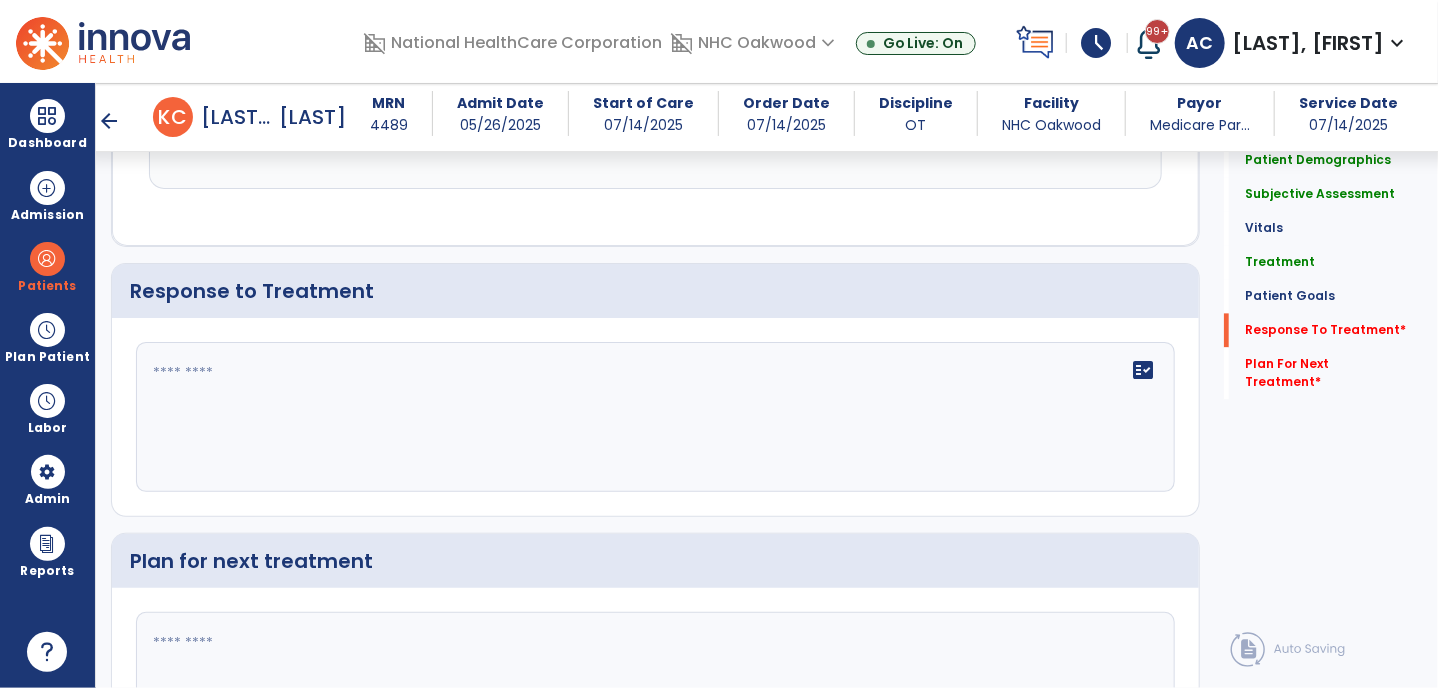 click on "fact_check" 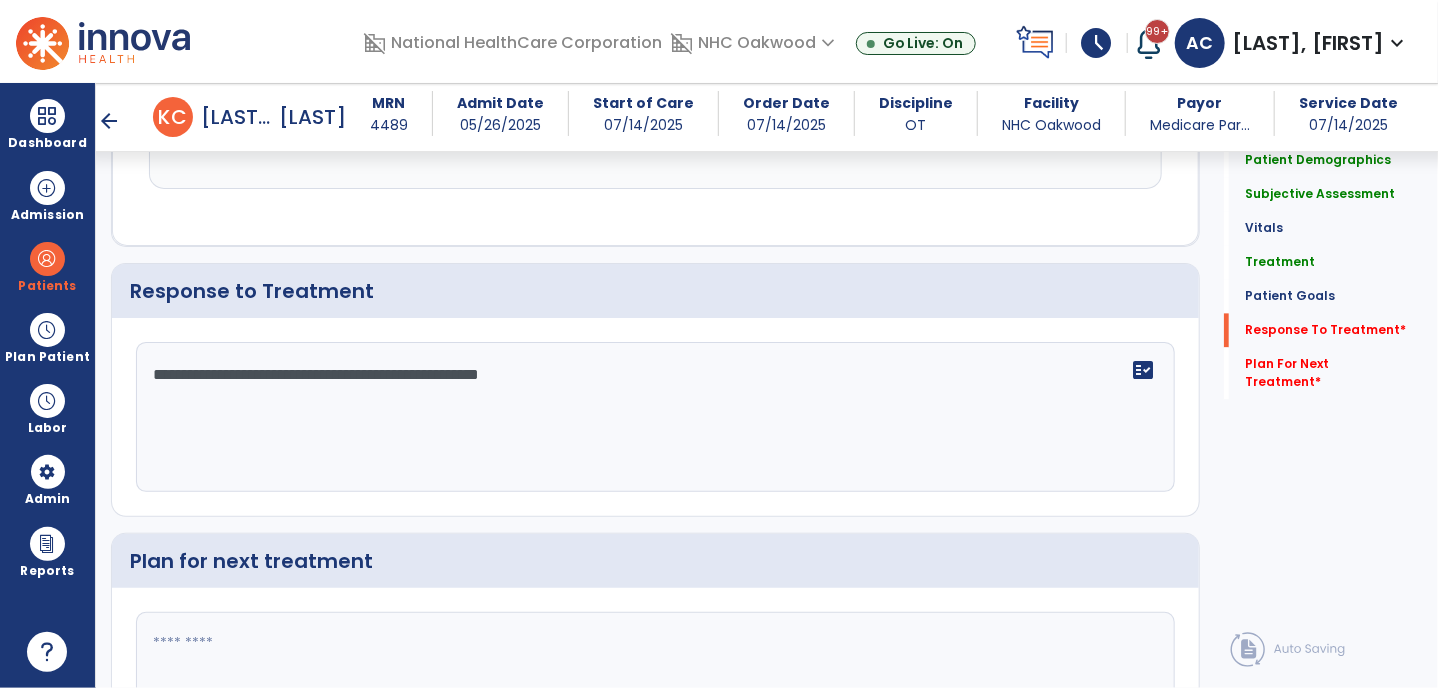 type on "**********" 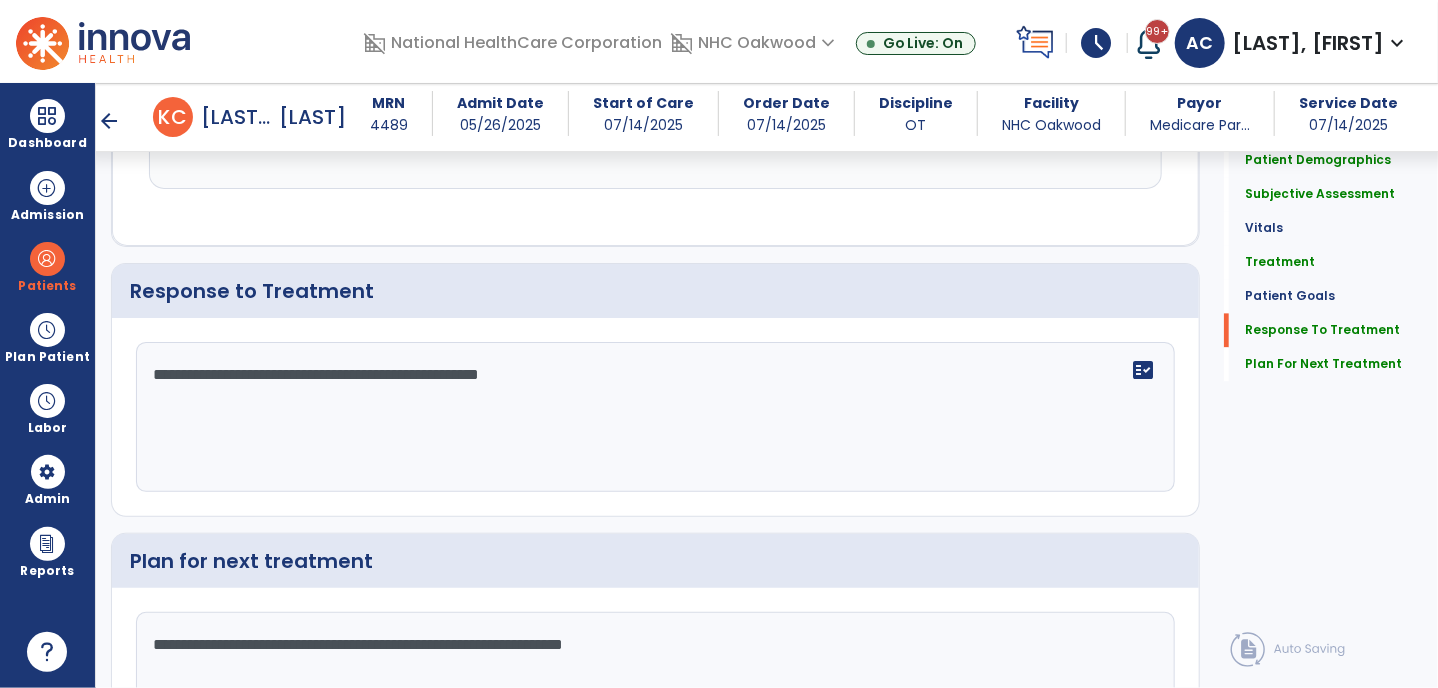 scroll, scrollTop: 2160, scrollLeft: 0, axis: vertical 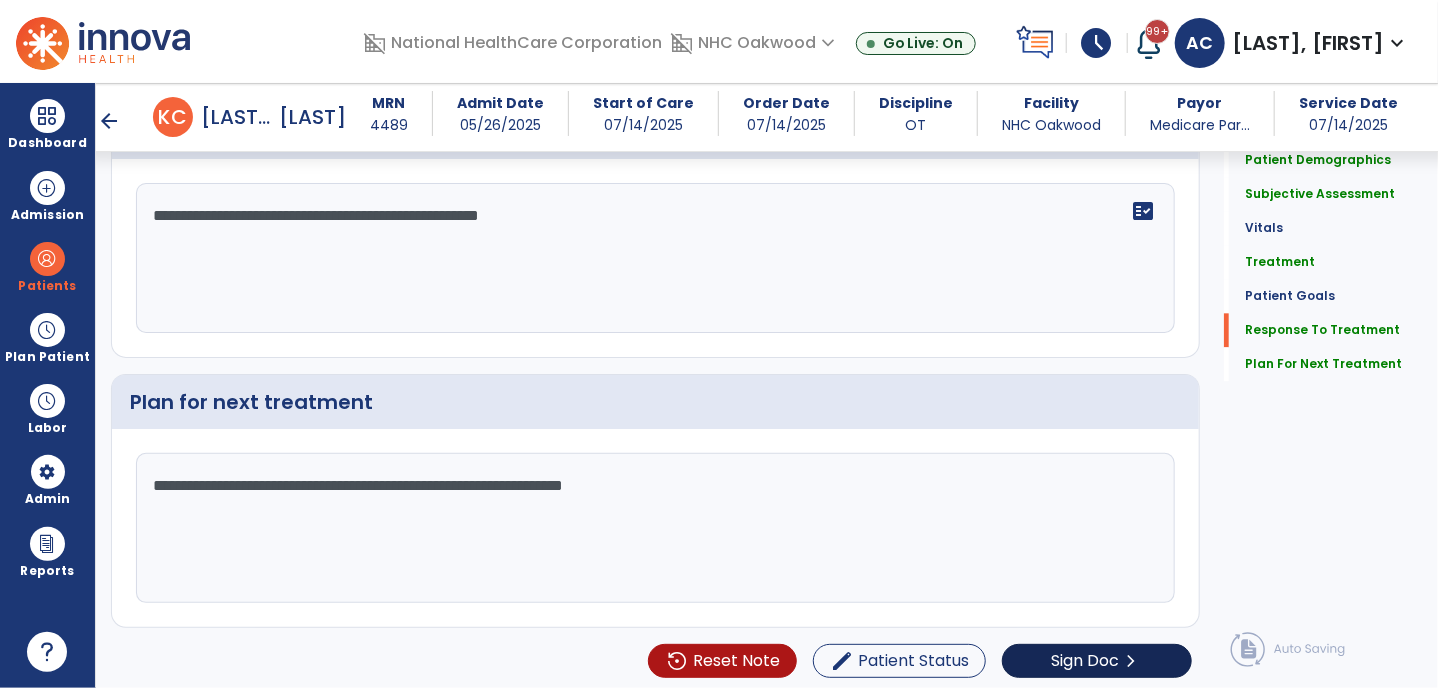 type on "**********" 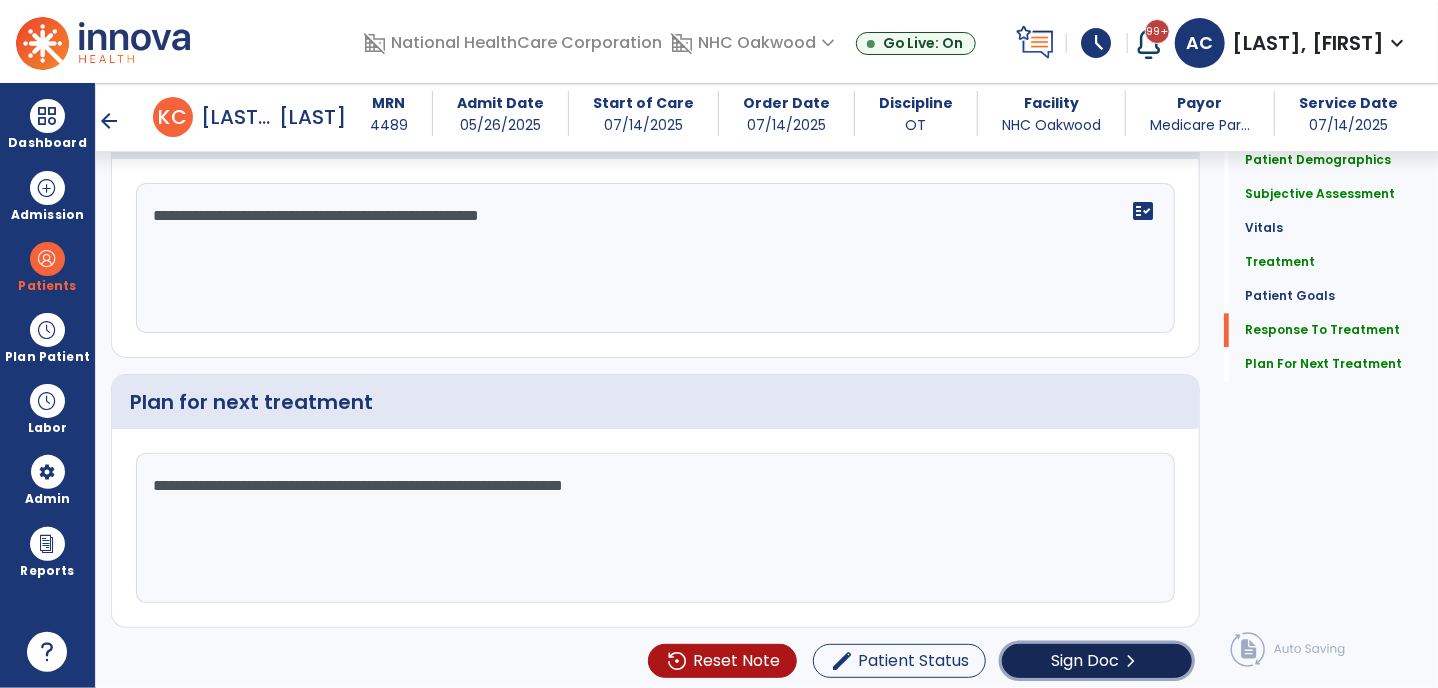 click on "chevron_right" 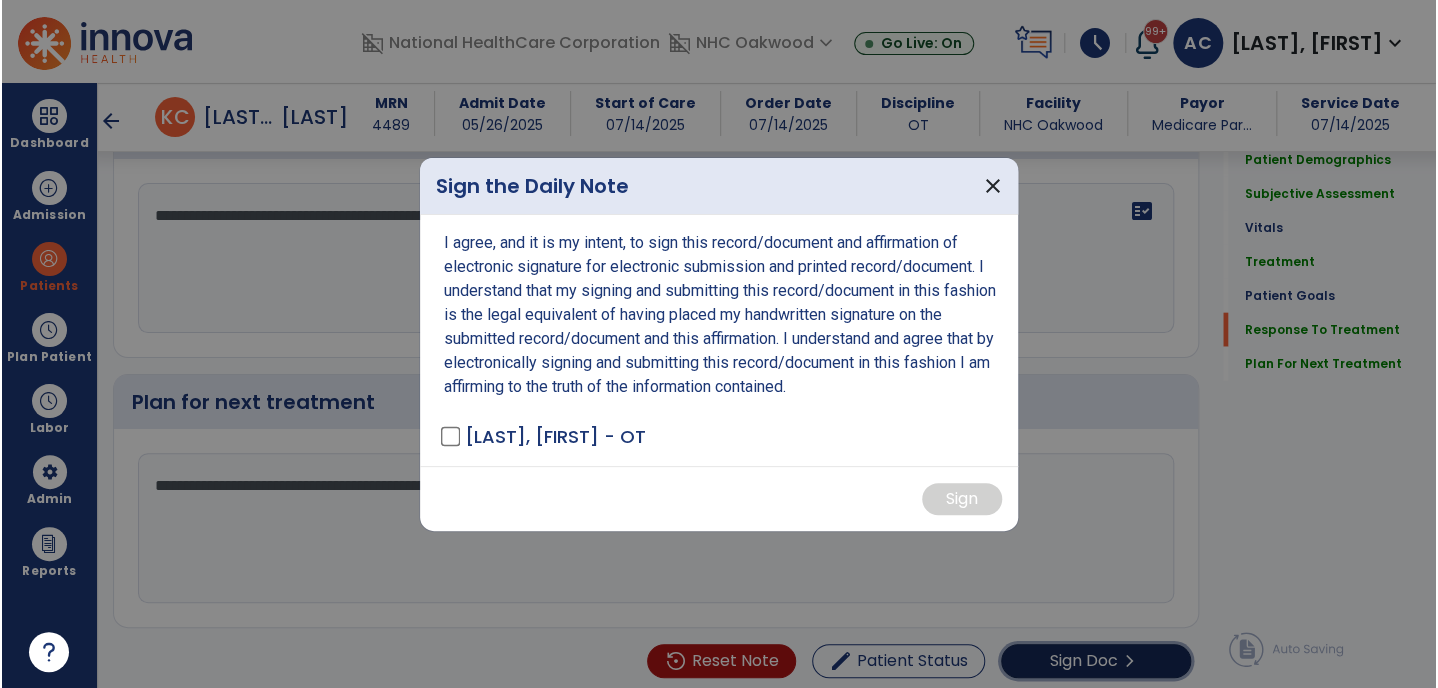 scroll, scrollTop: 2160, scrollLeft: 0, axis: vertical 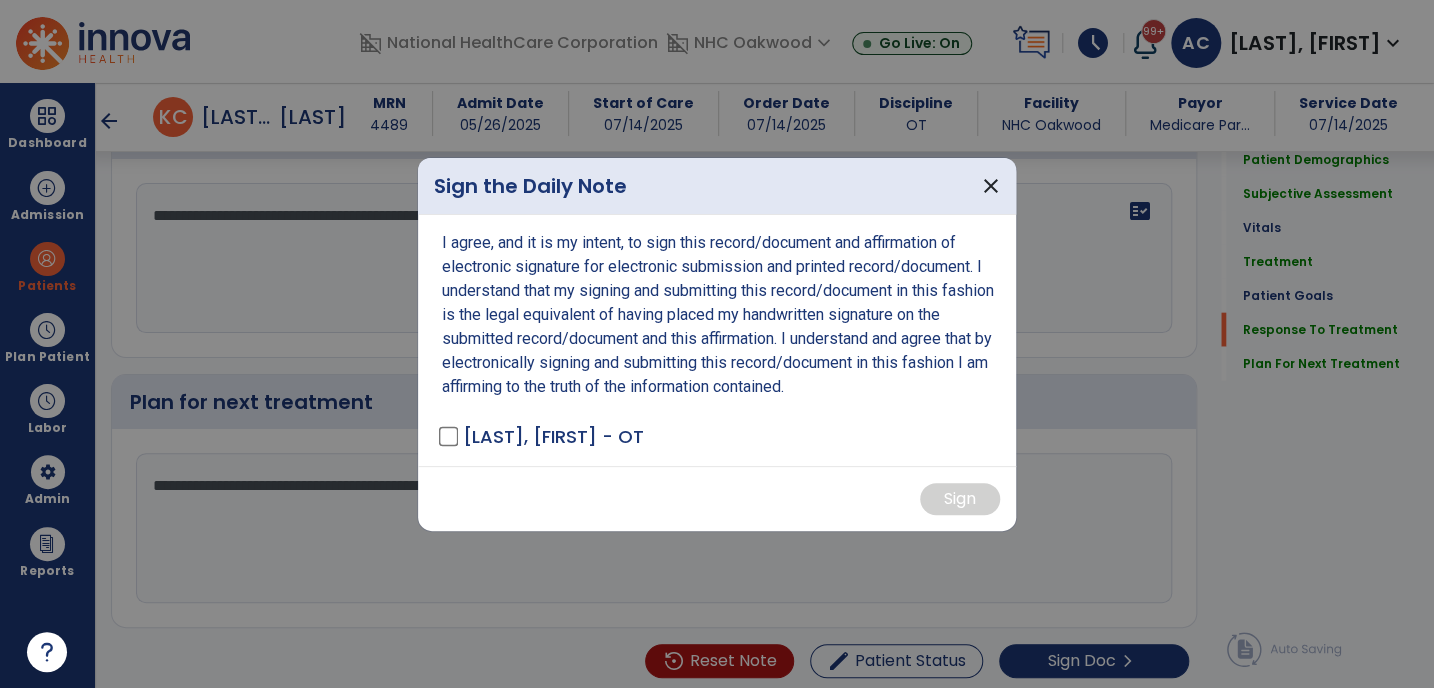 click on "[LAST], [FIRST] - OT" at bounding box center (543, 436) 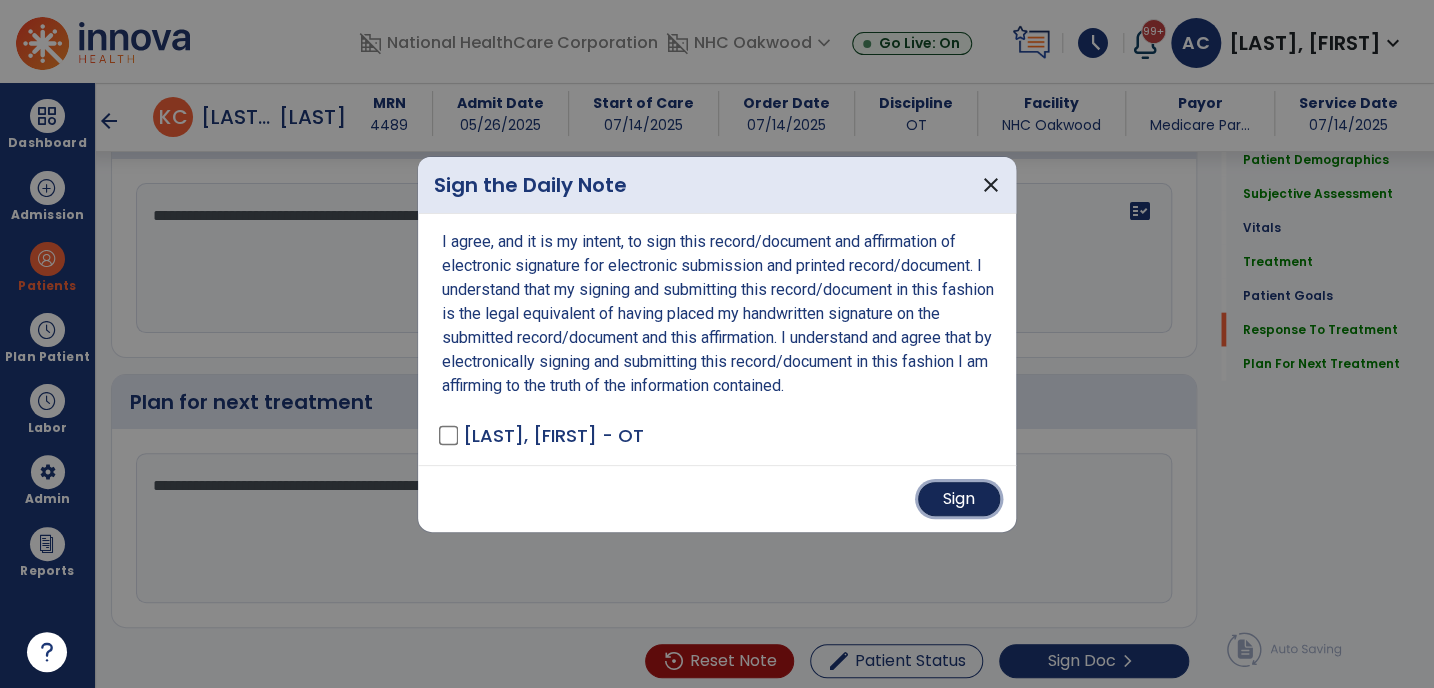 click on "Sign" at bounding box center (959, 499) 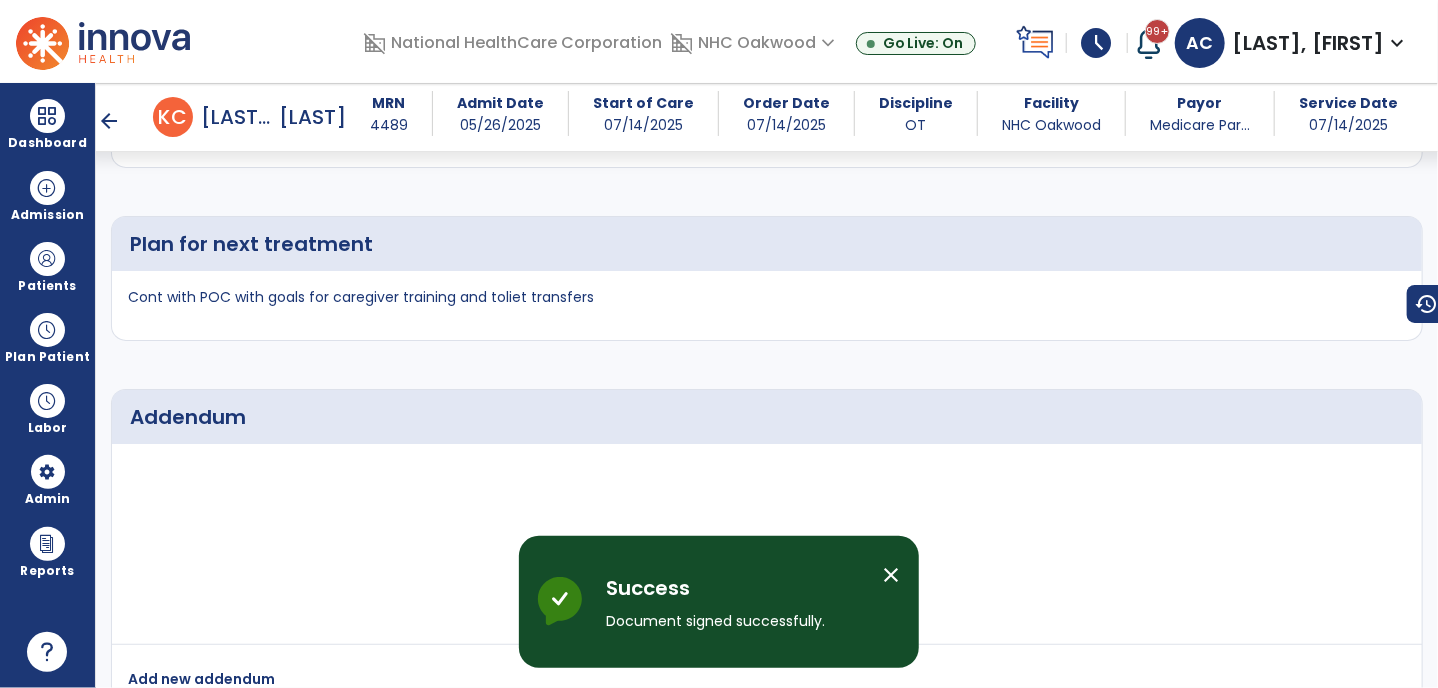 scroll, scrollTop: 2717, scrollLeft: 0, axis: vertical 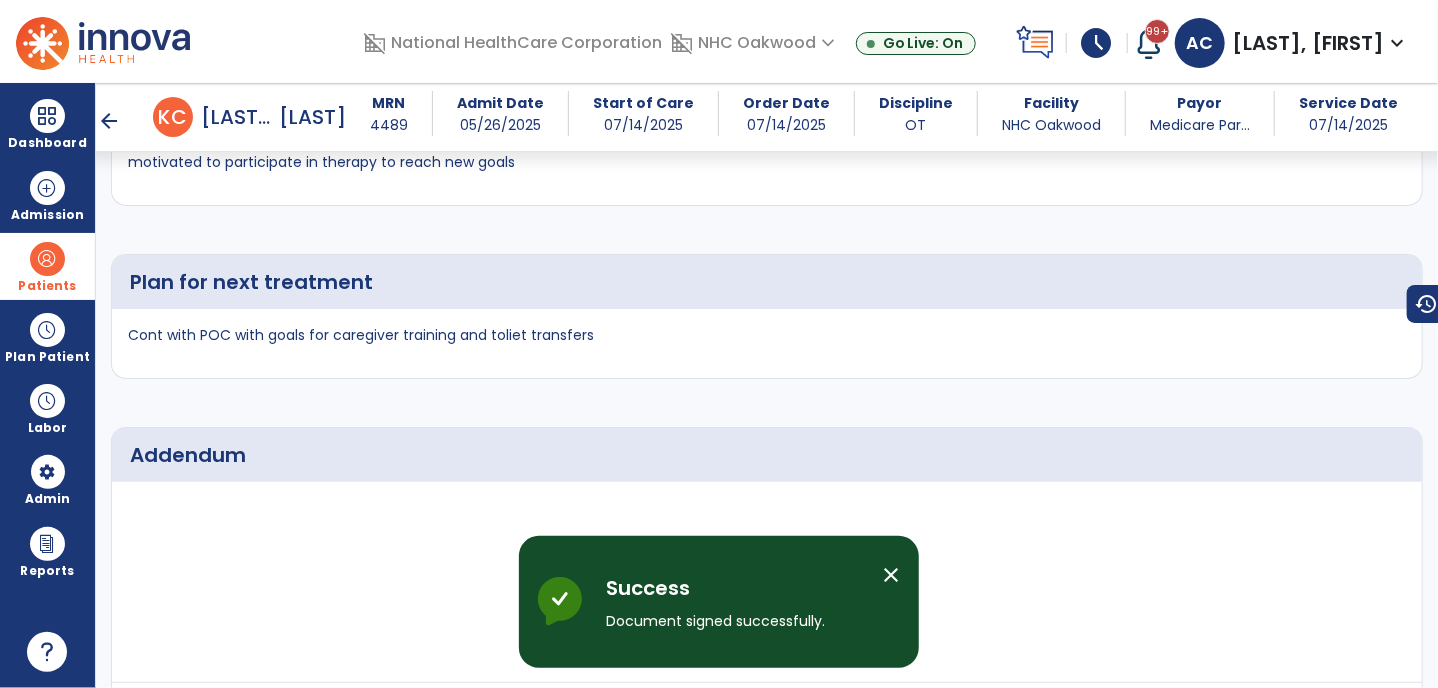 click on "Patients" at bounding box center [47, 266] 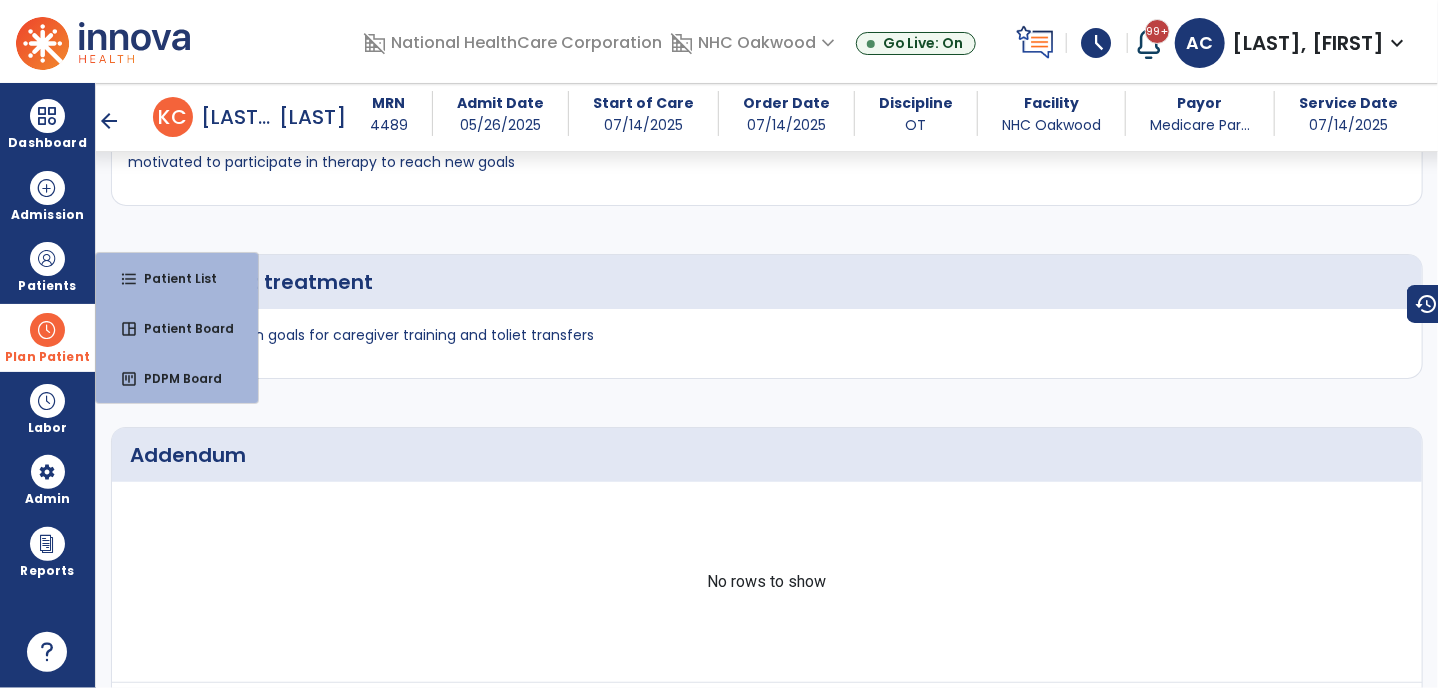 click at bounding box center (47, 330) 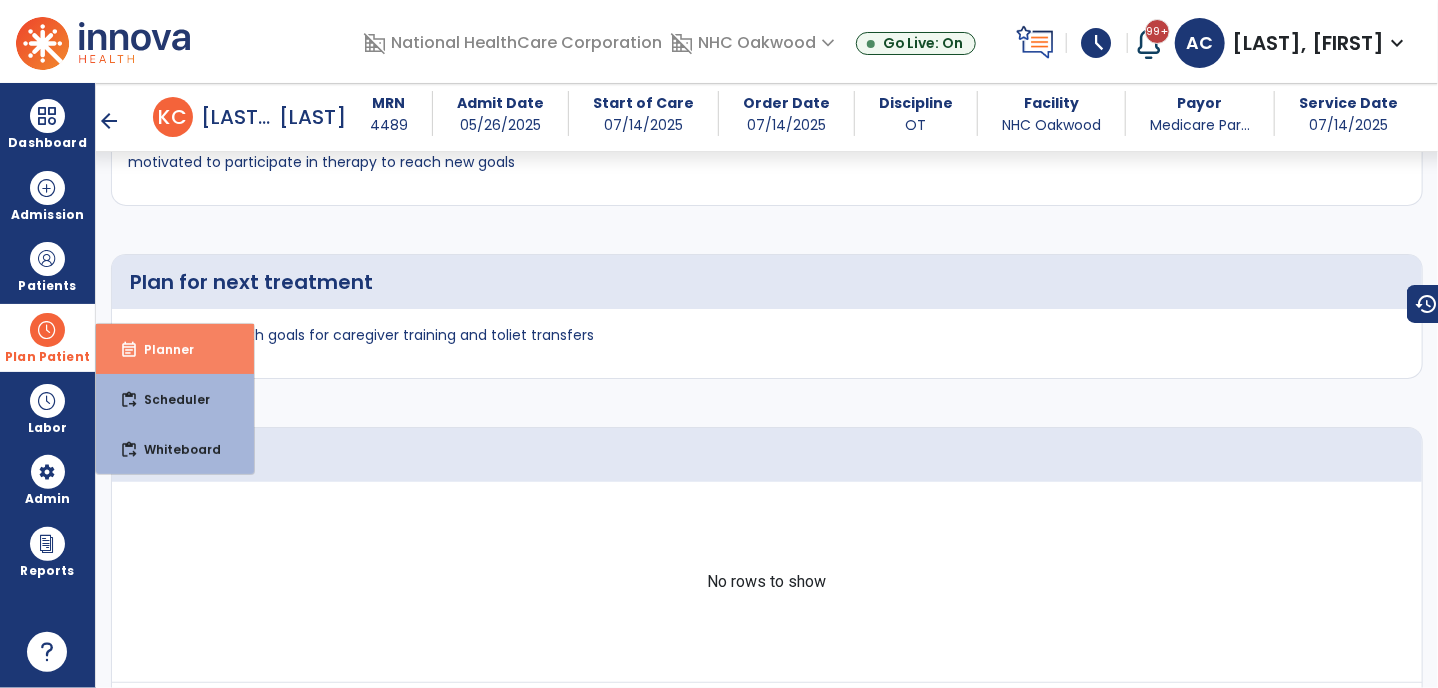 click on "Planner" at bounding box center [161, 349] 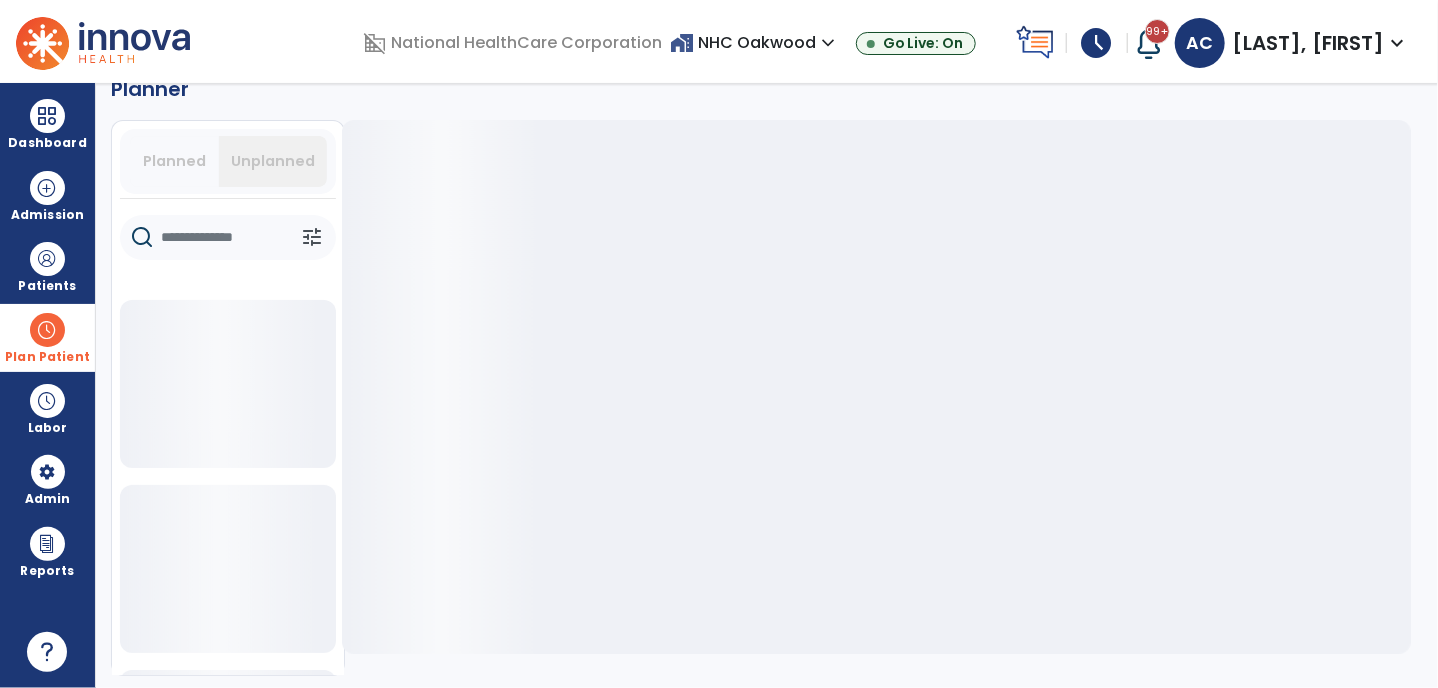 scroll, scrollTop: 36, scrollLeft: 0, axis: vertical 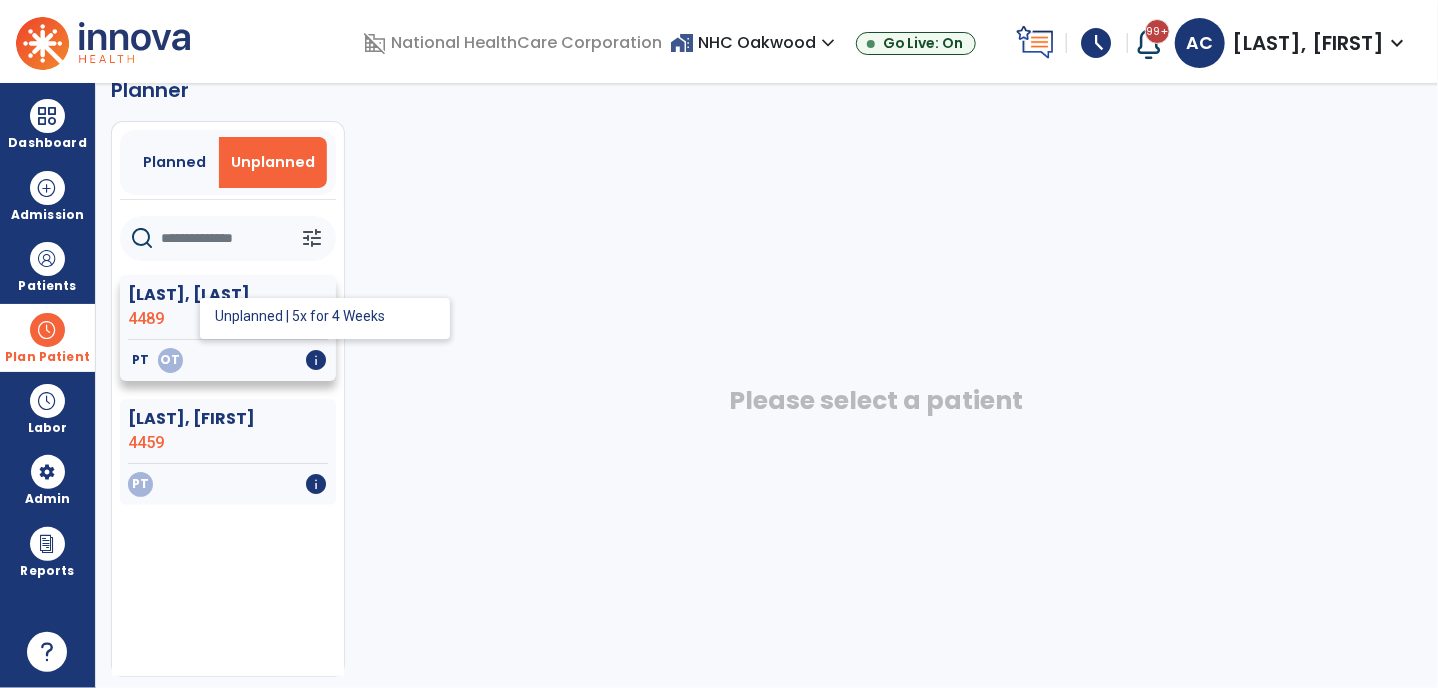 click on "OT" 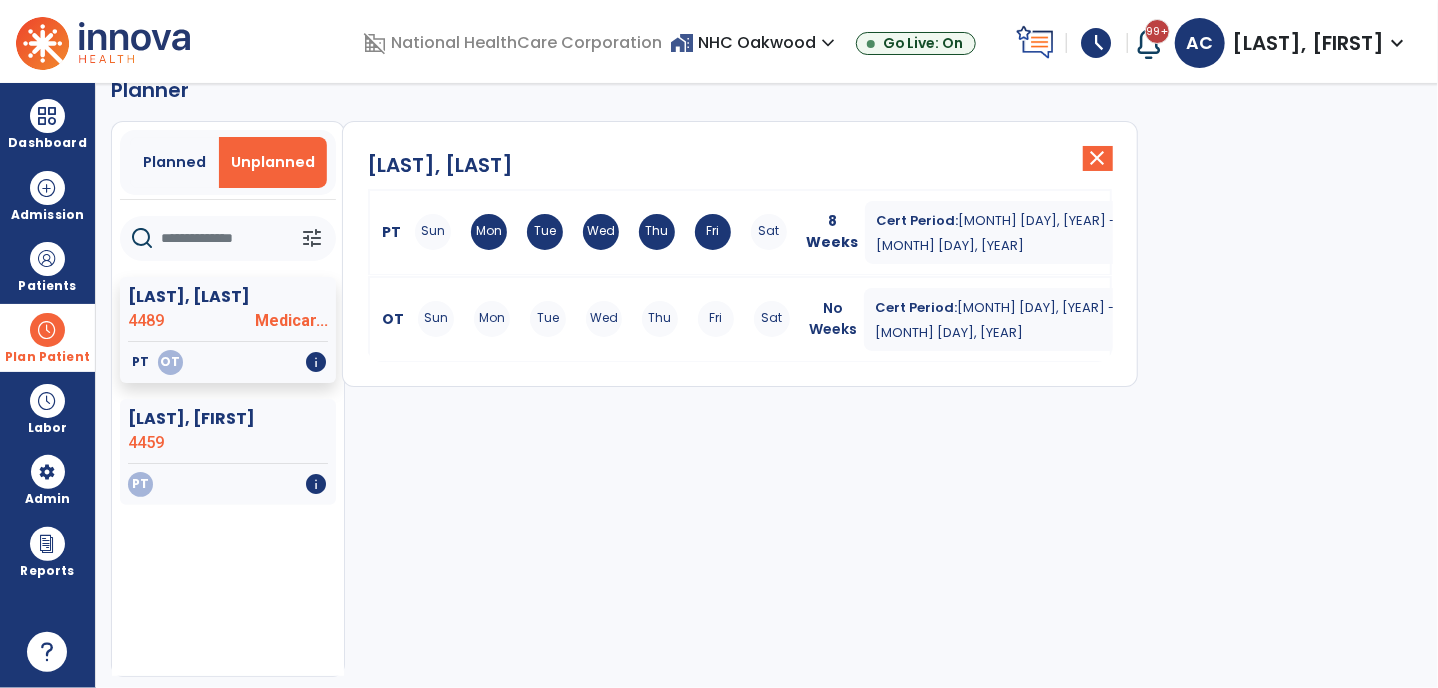 click on "OT Sun Mon Tue Wed Thu Fri Sat No Weeks Cert Period:  Jul 14, 2025 - Aug 10, 2025  expand_more" at bounding box center (740, 319) 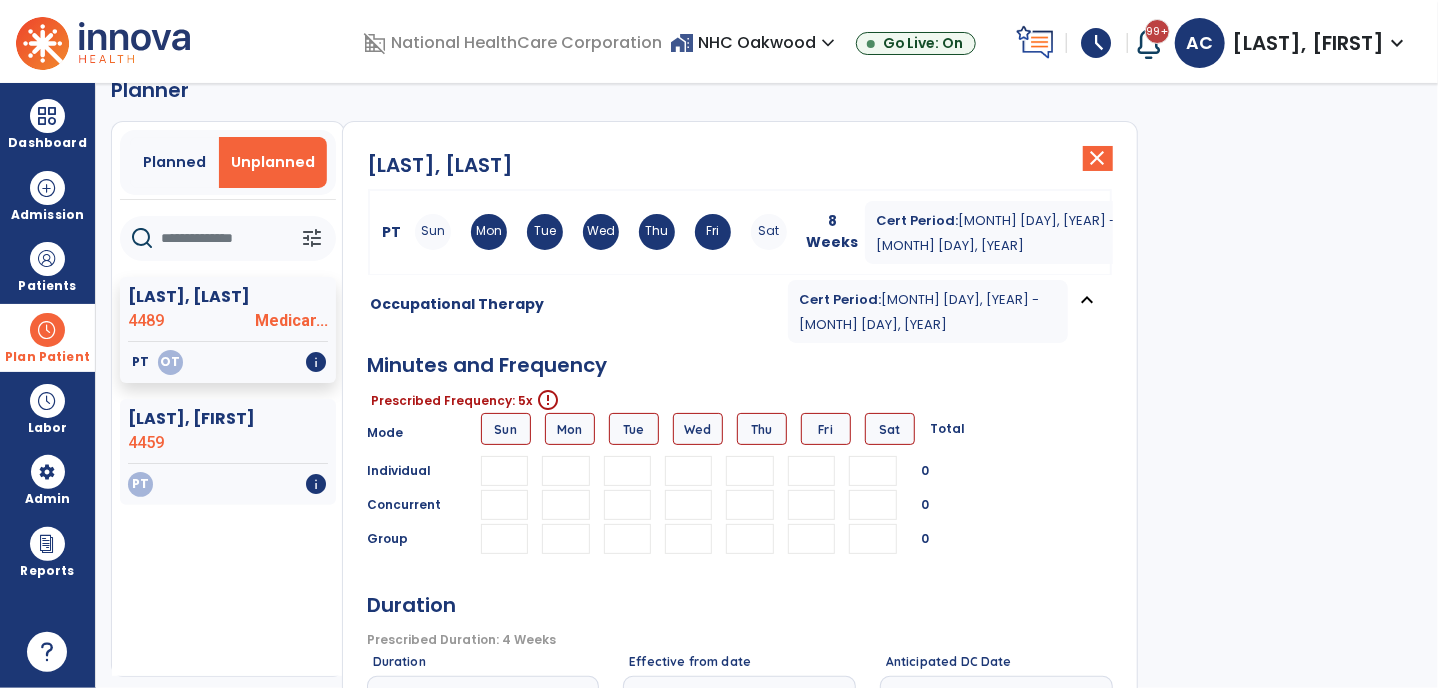 click at bounding box center (565, 471) 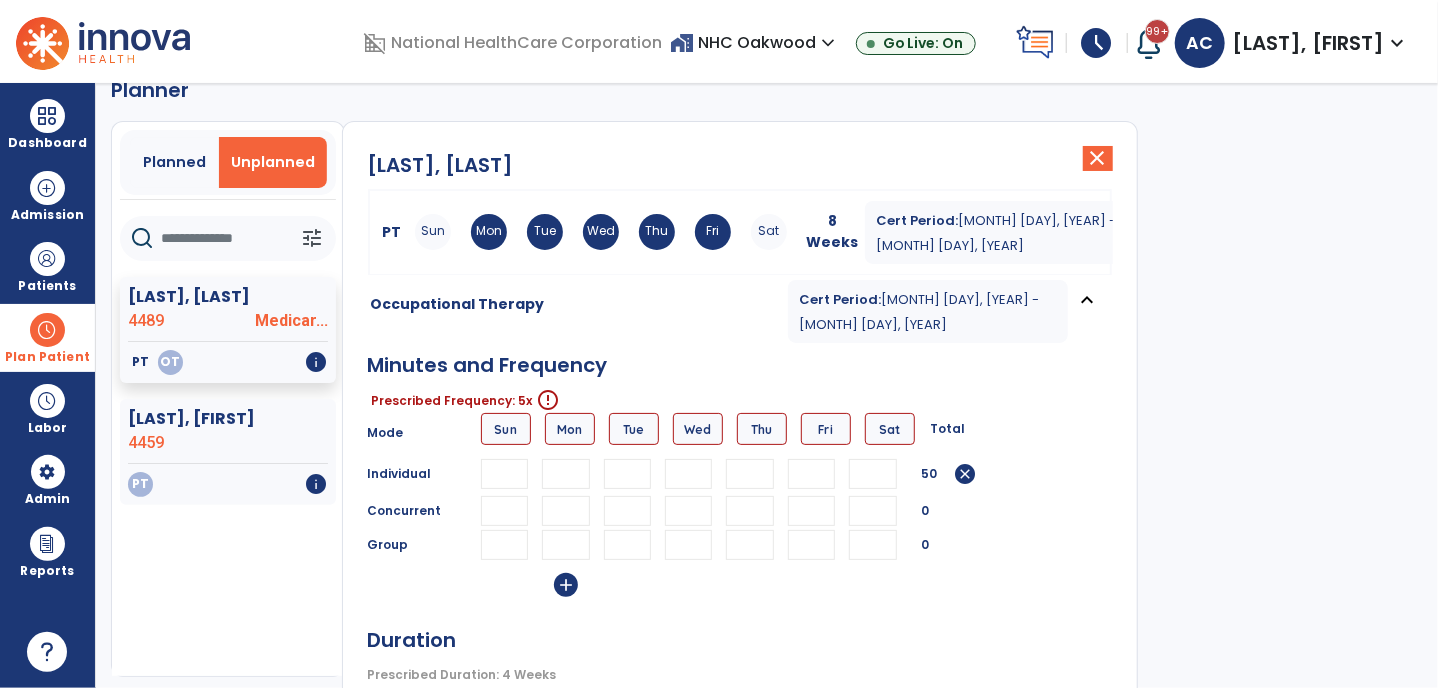 type on "**" 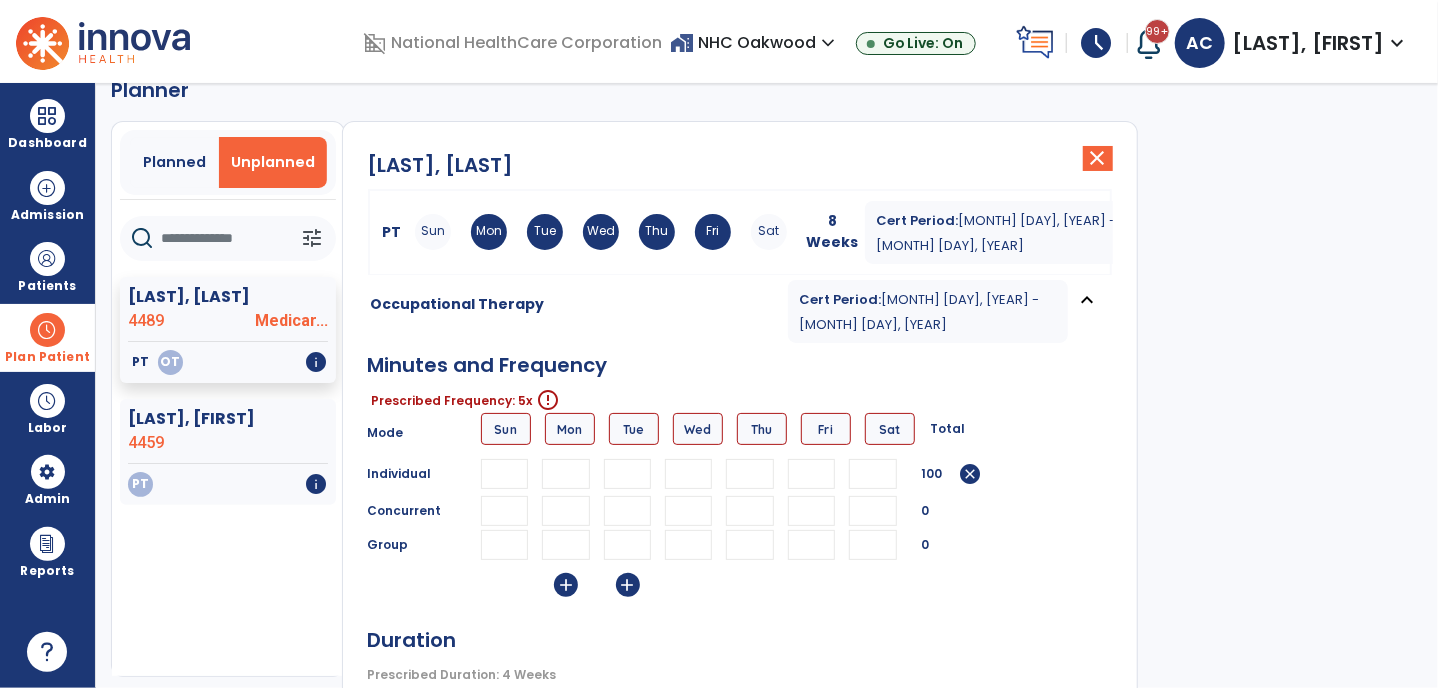 type on "**" 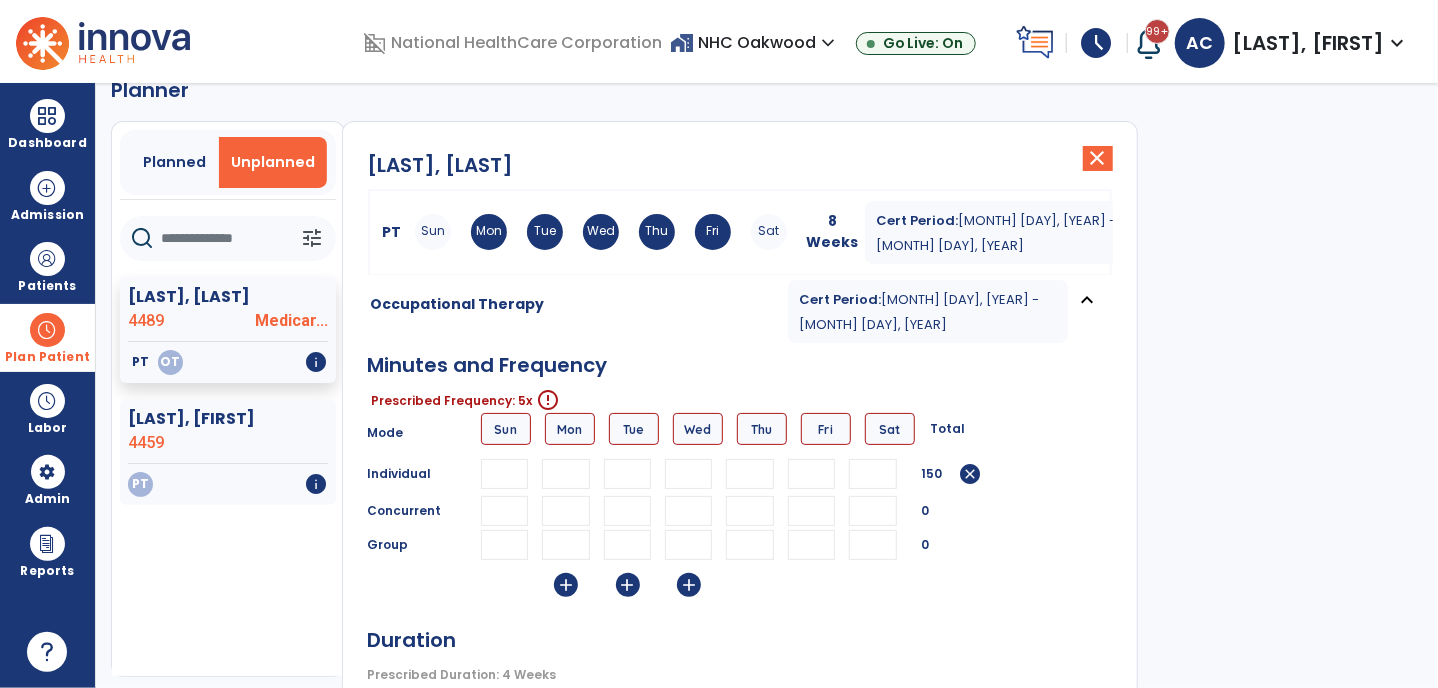 type on "**" 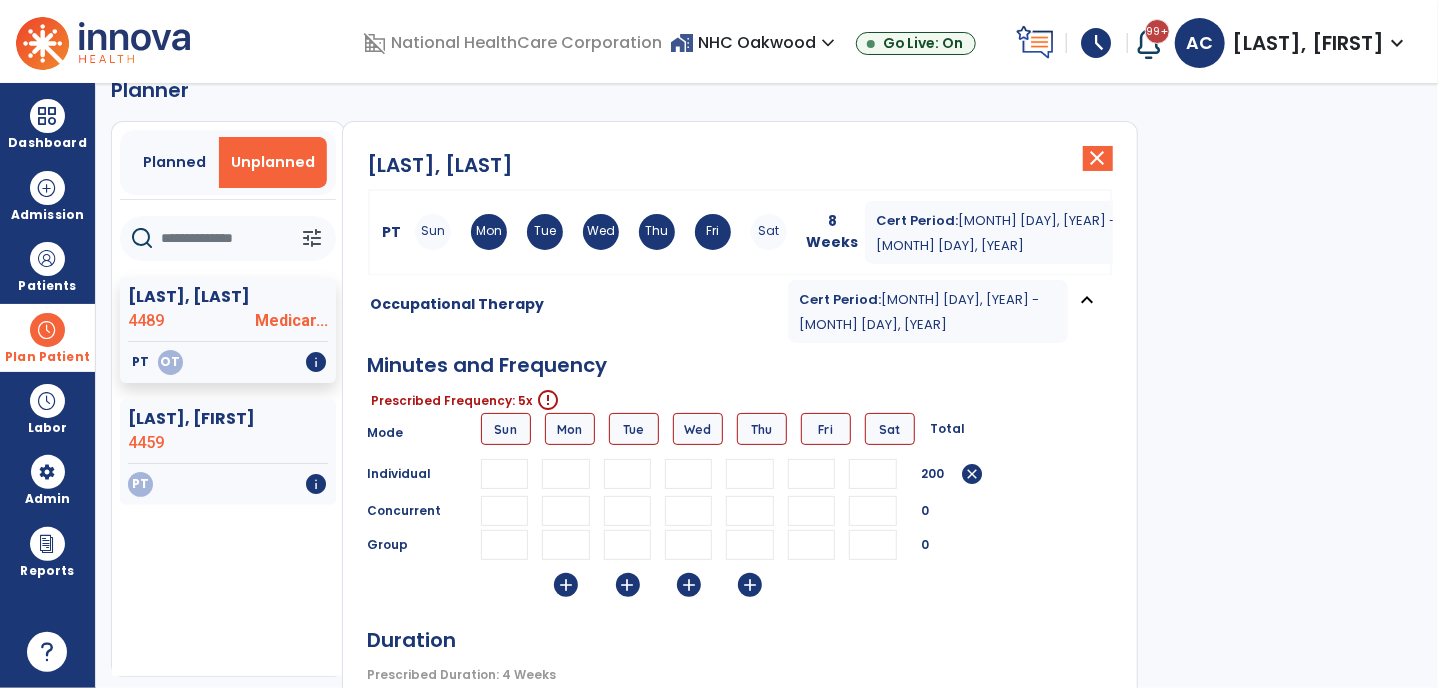 type on "**" 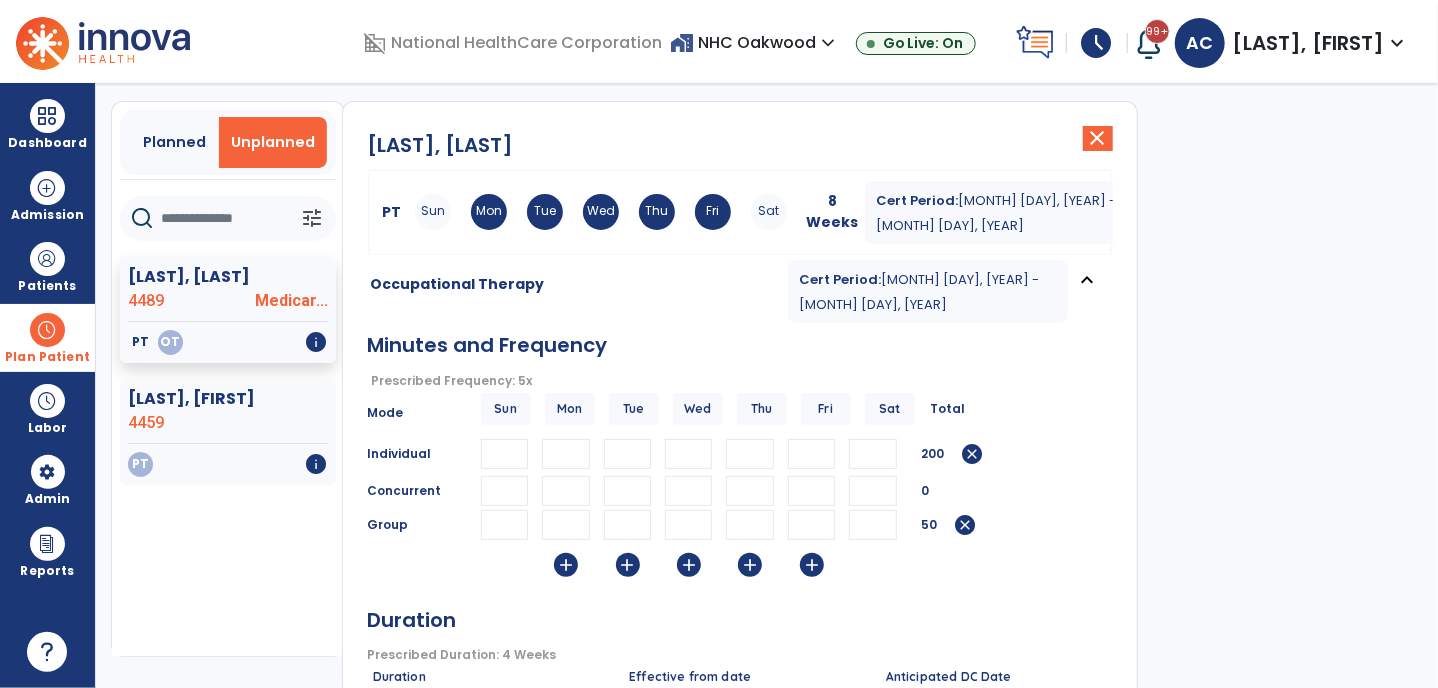 scroll, scrollTop: 57, scrollLeft: 0, axis: vertical 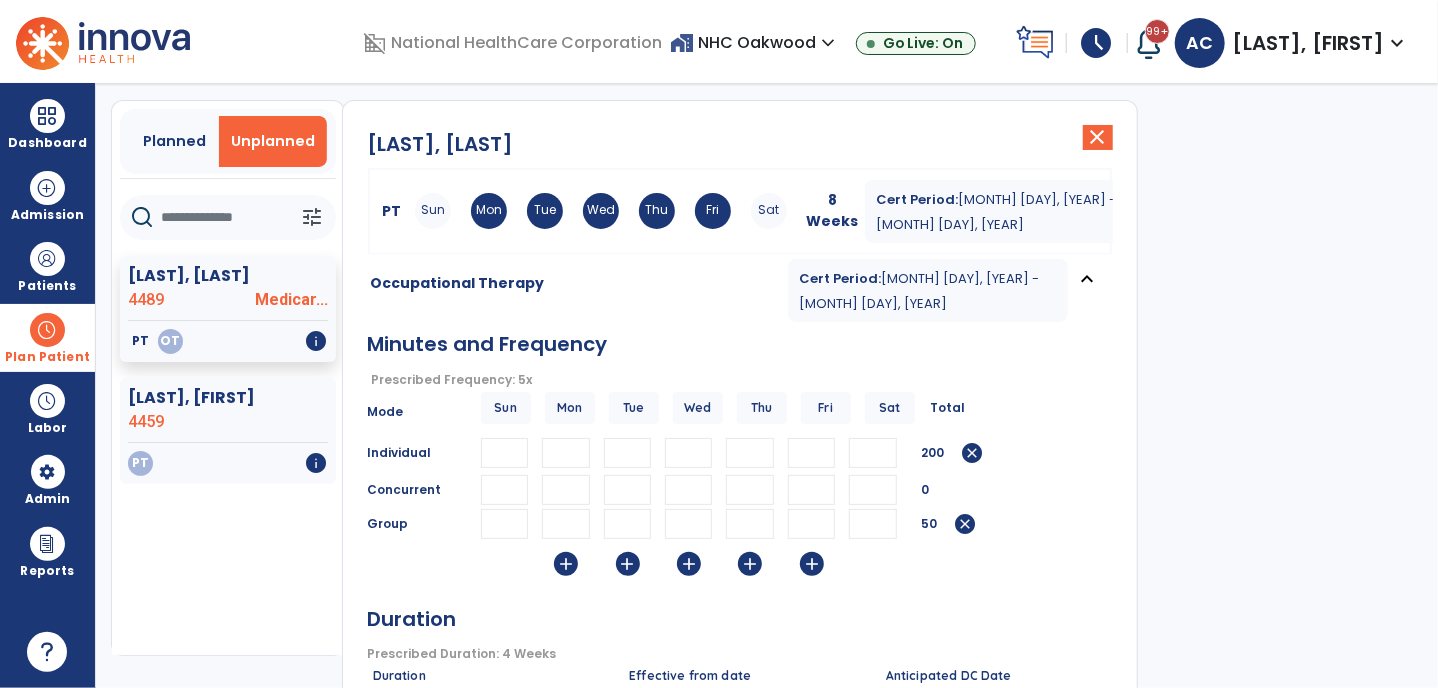 type on "**" 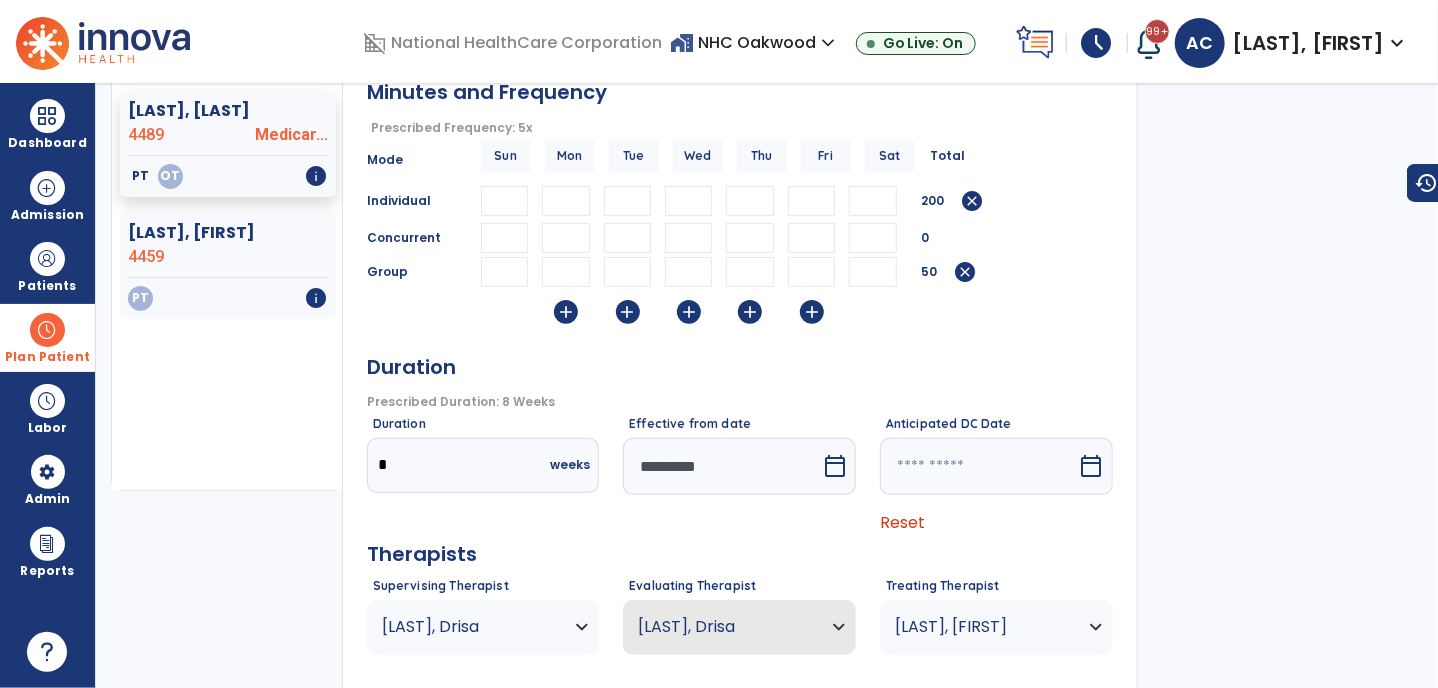 scroll, scrollTop: 384, scrollLeft: 0, axis: vertical 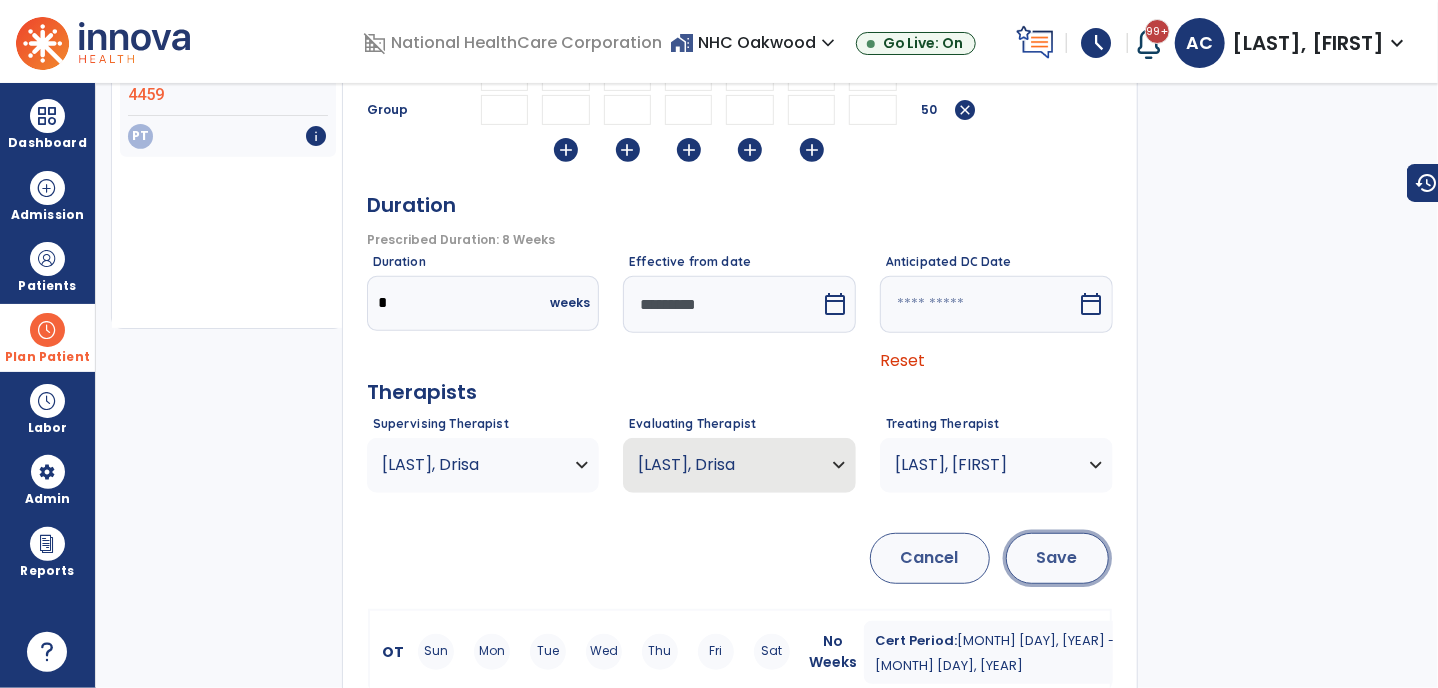 click on "Save" at bounding box center [1057, 558] 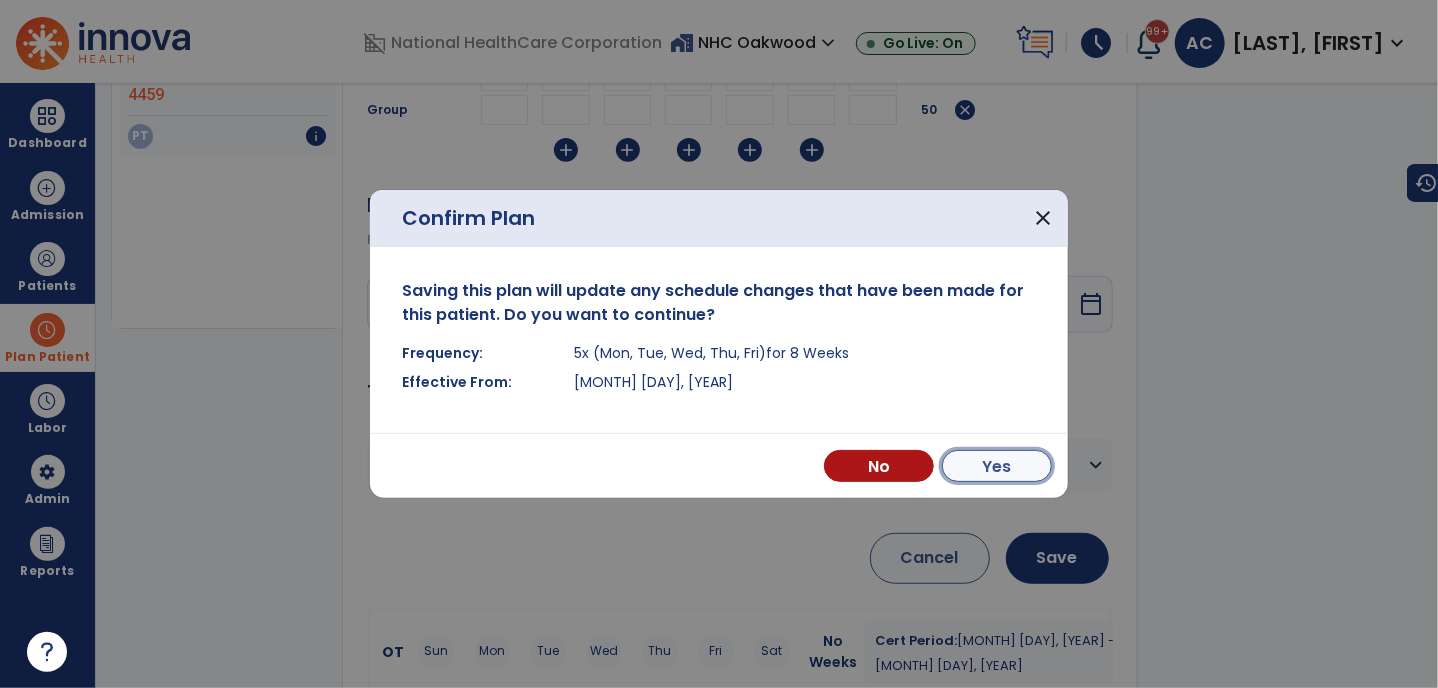 click on "Yes" at bounding box center [997, 466] 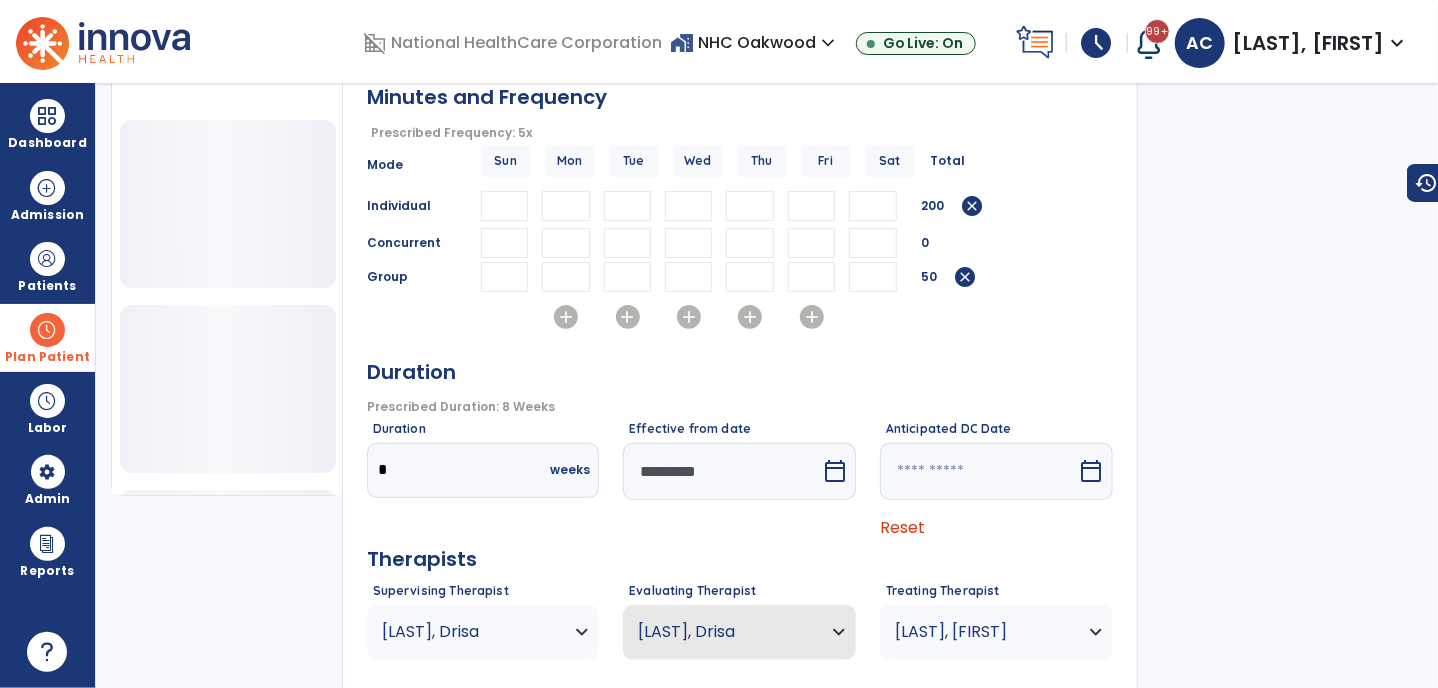 scroll, scrollTop: 0, scrollLeft: 0, axis: both 